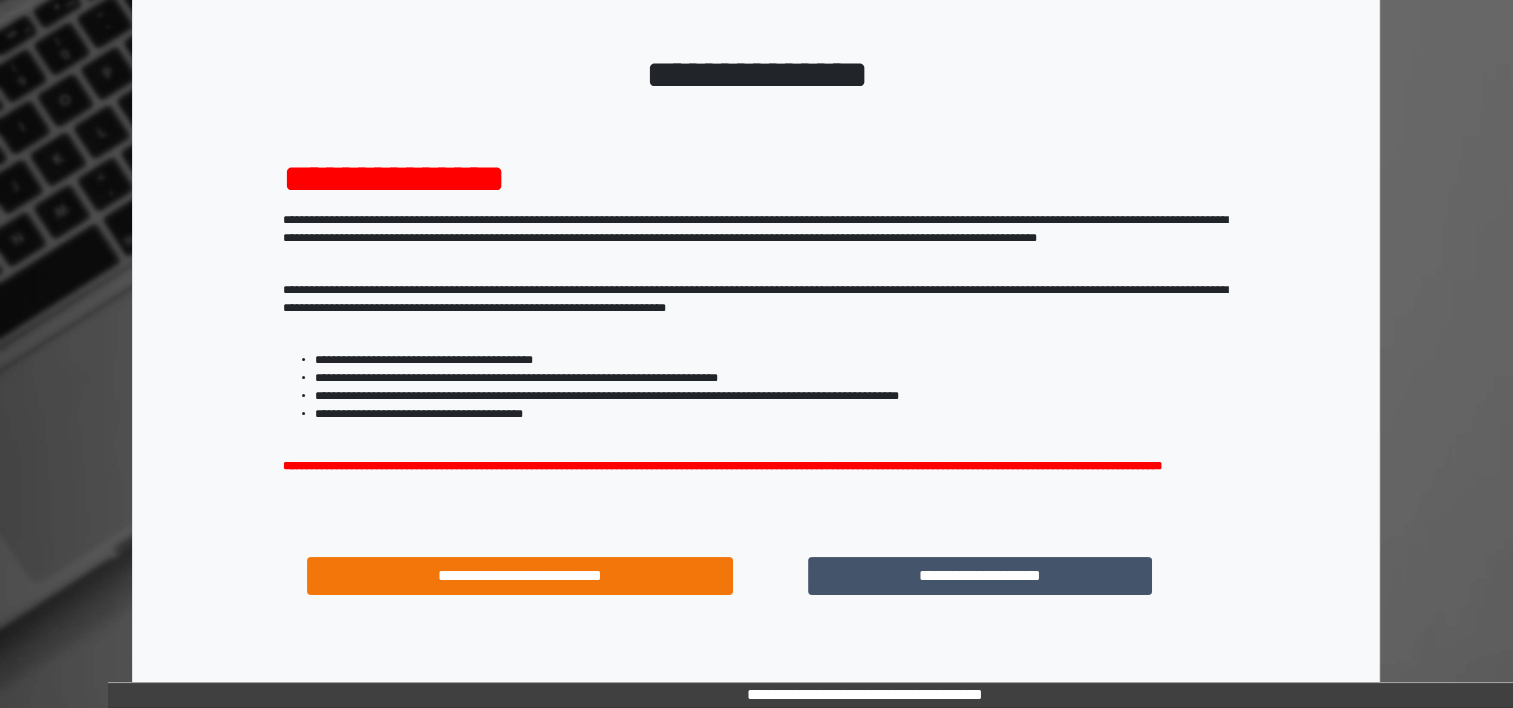 scroll, scrollTop: 108, scrollLeft: 0, axis: vertical 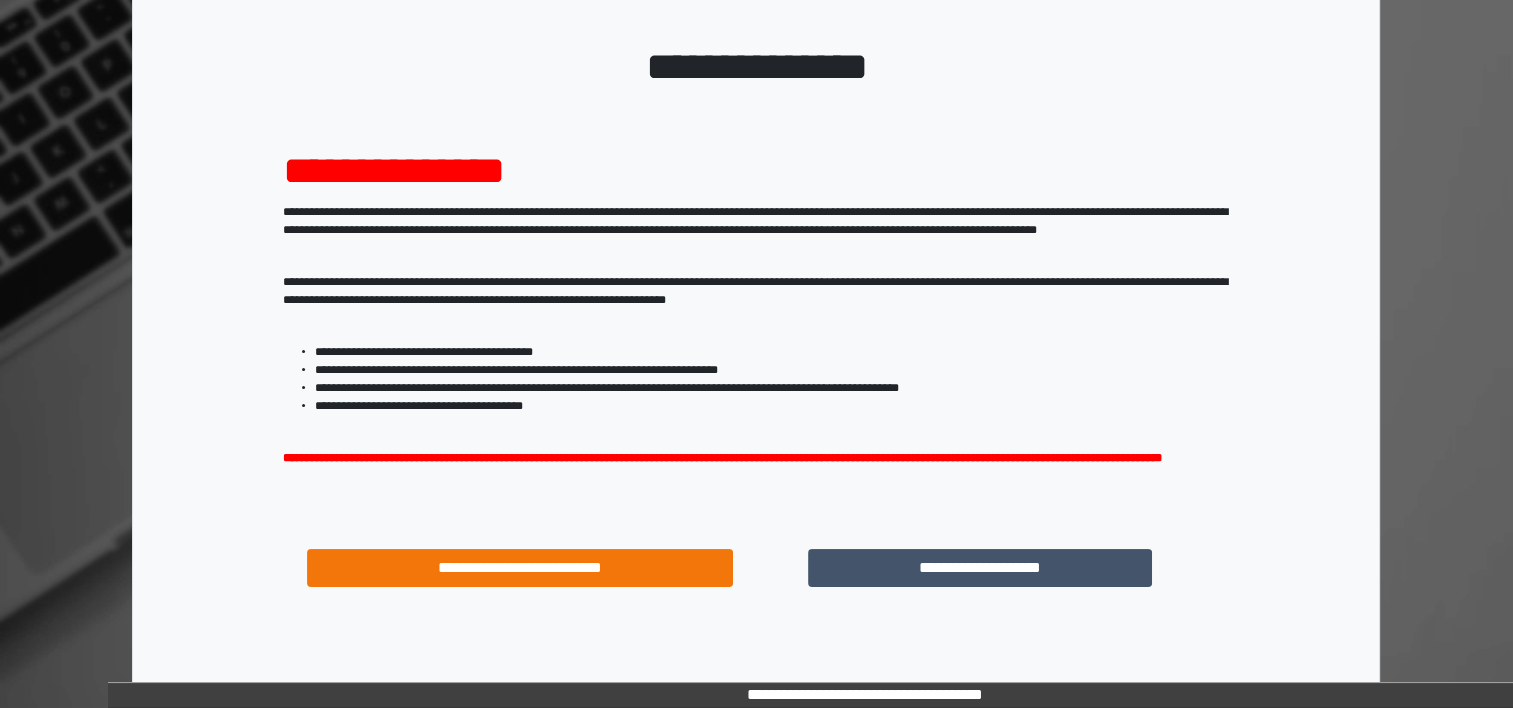 click on "**********" at bounding box center (980, 568) 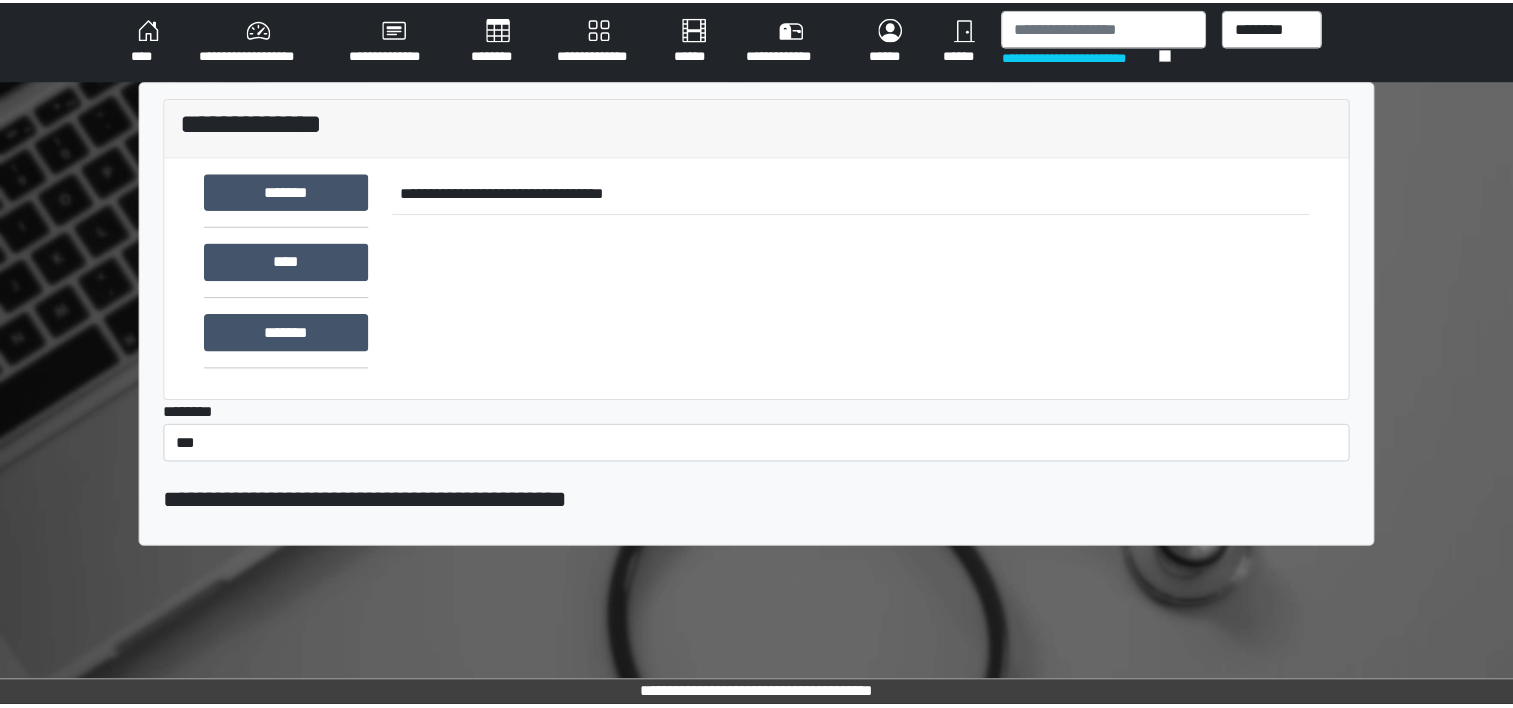 scroll, scrollTop: 0, scrollLeft: 0, axis: both 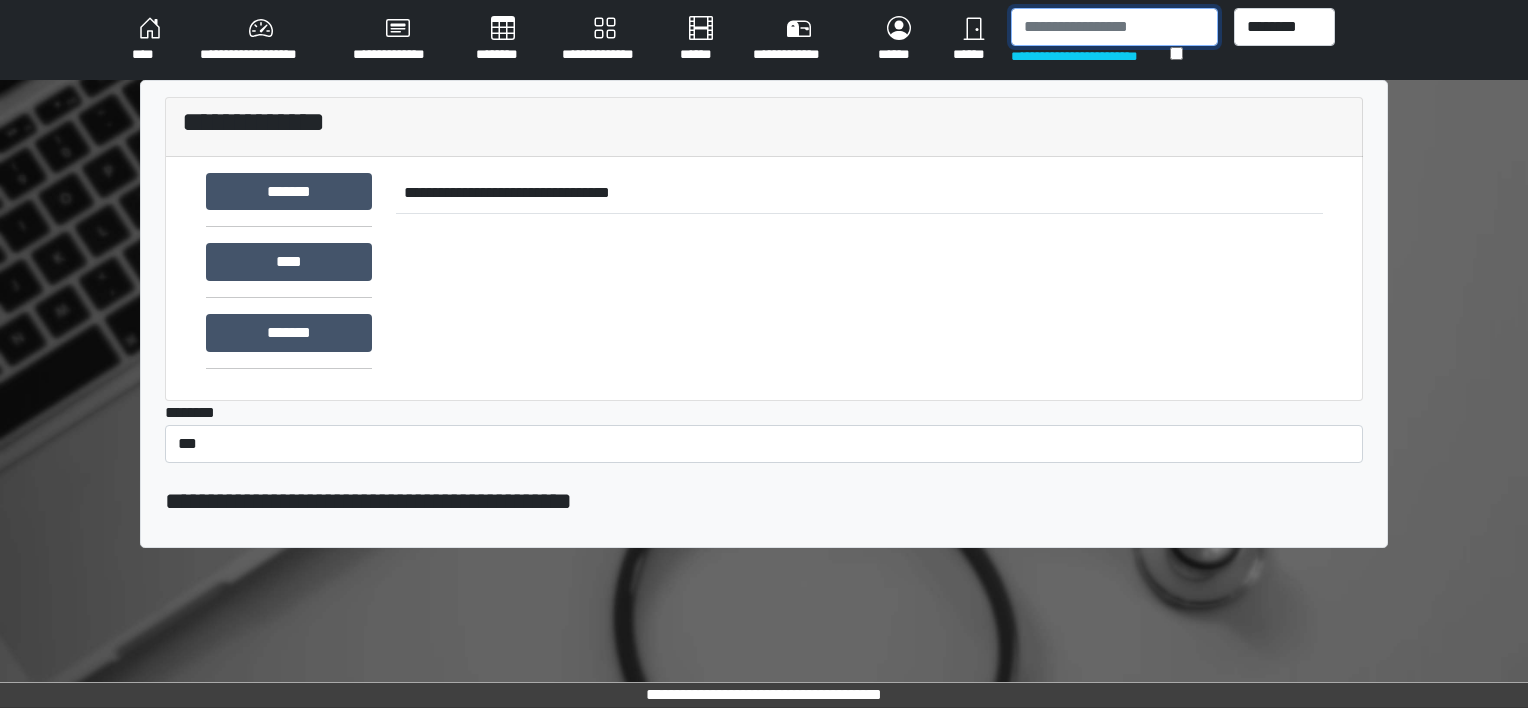 click at bounding box center (1114, 27) 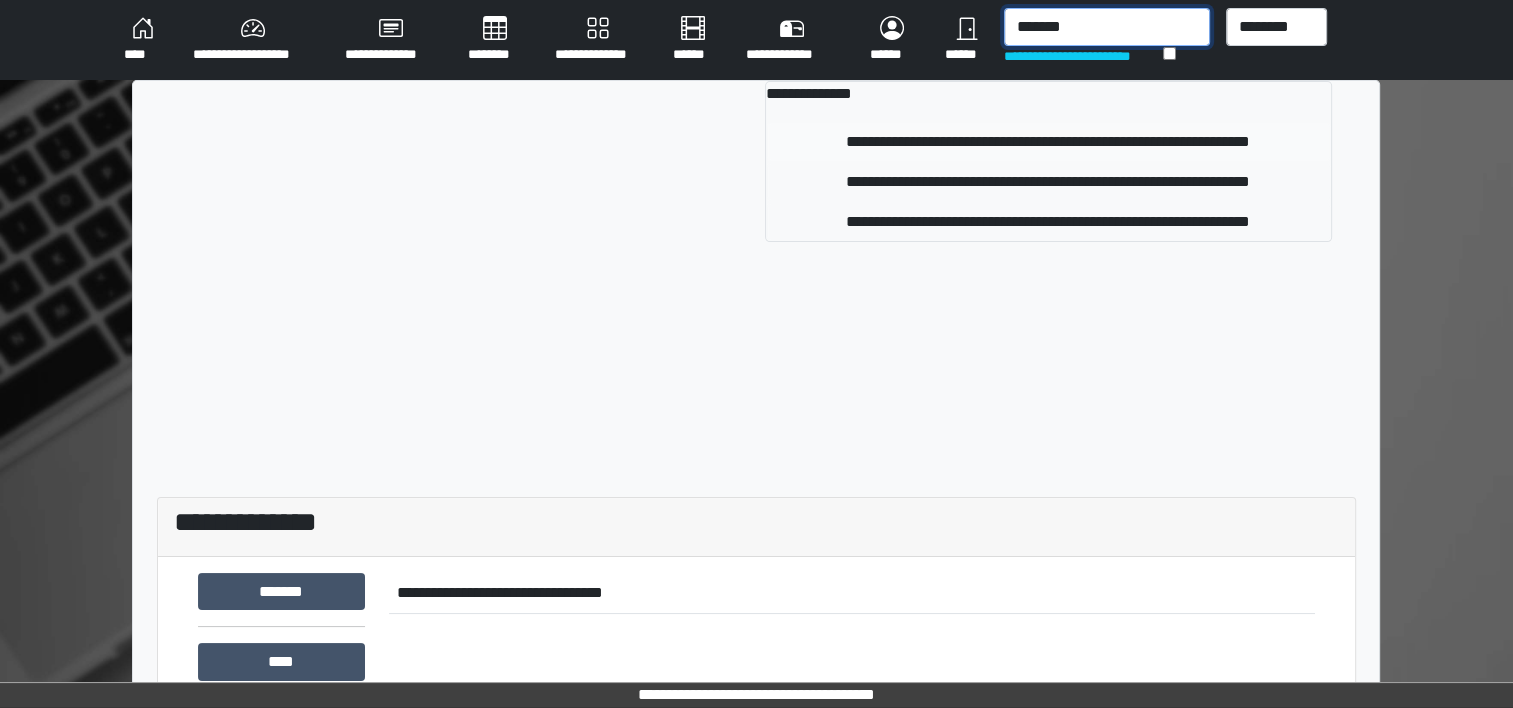 type on "*******" 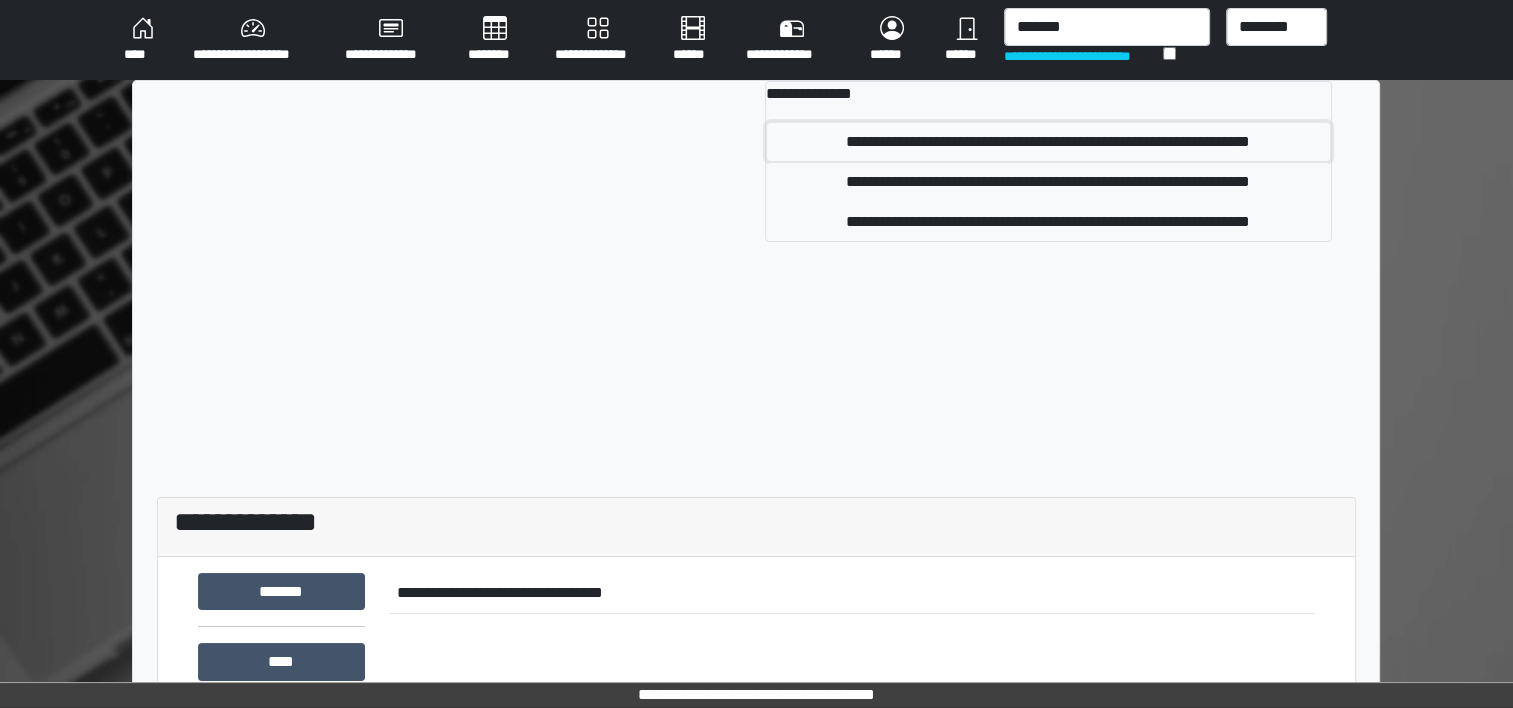 click on "**********" at bounding box center [1048, 142] 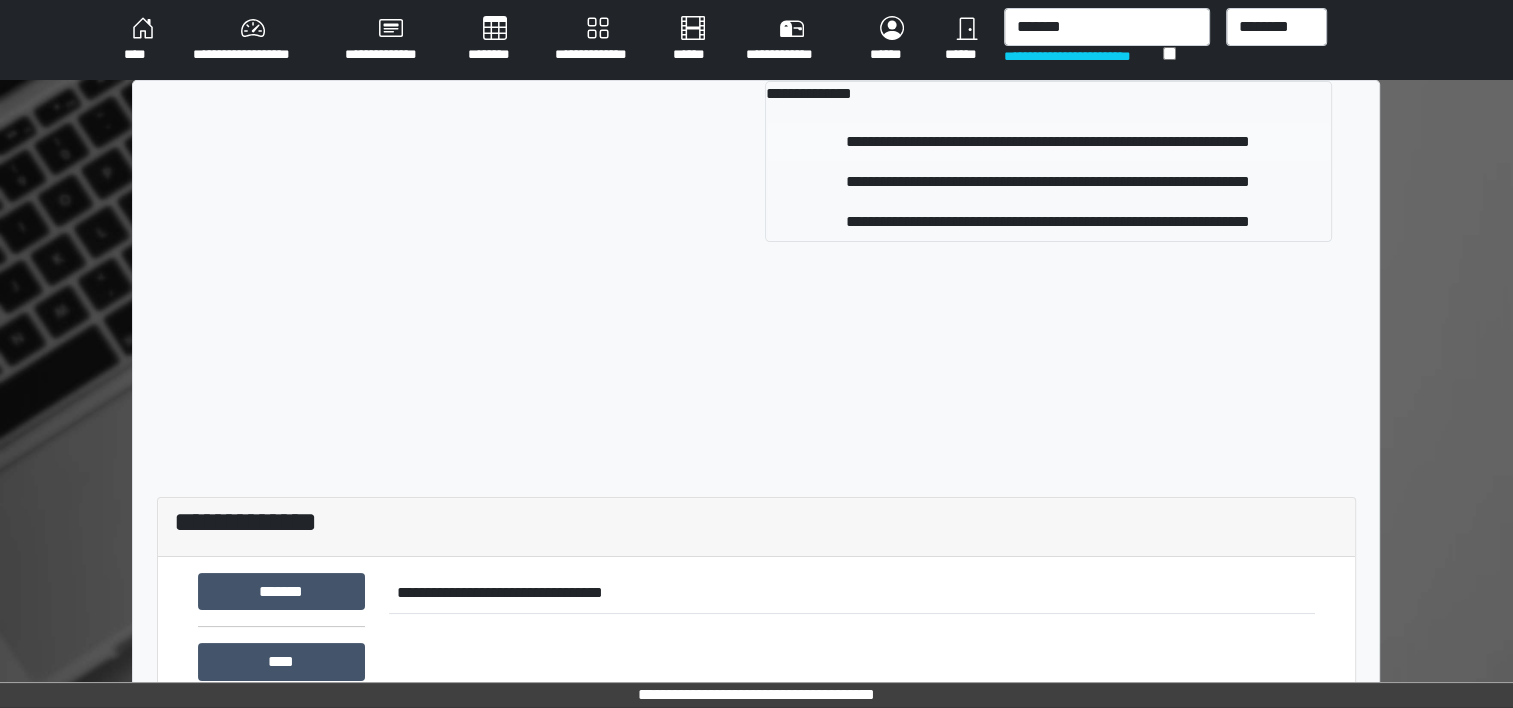 type 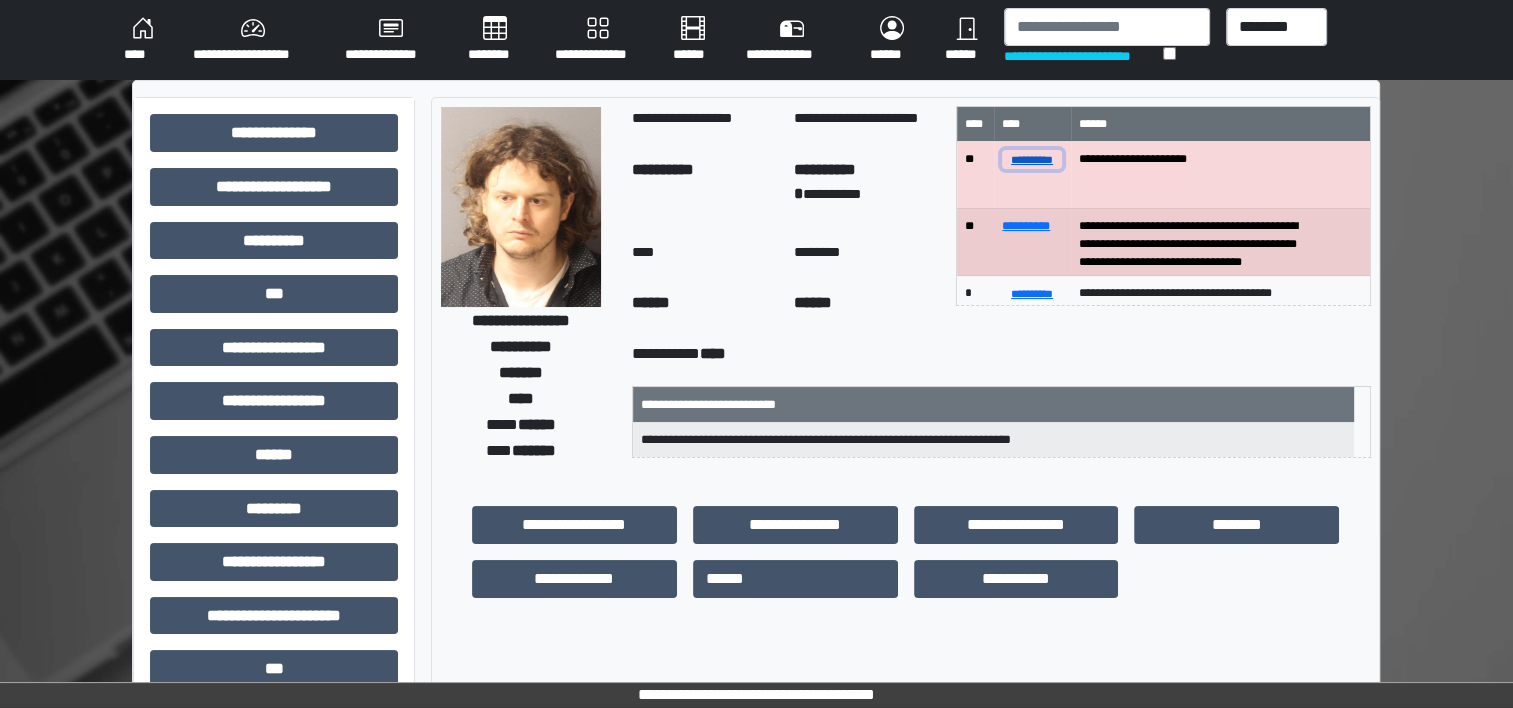click on "**********" at bounding box center (1032, 159) 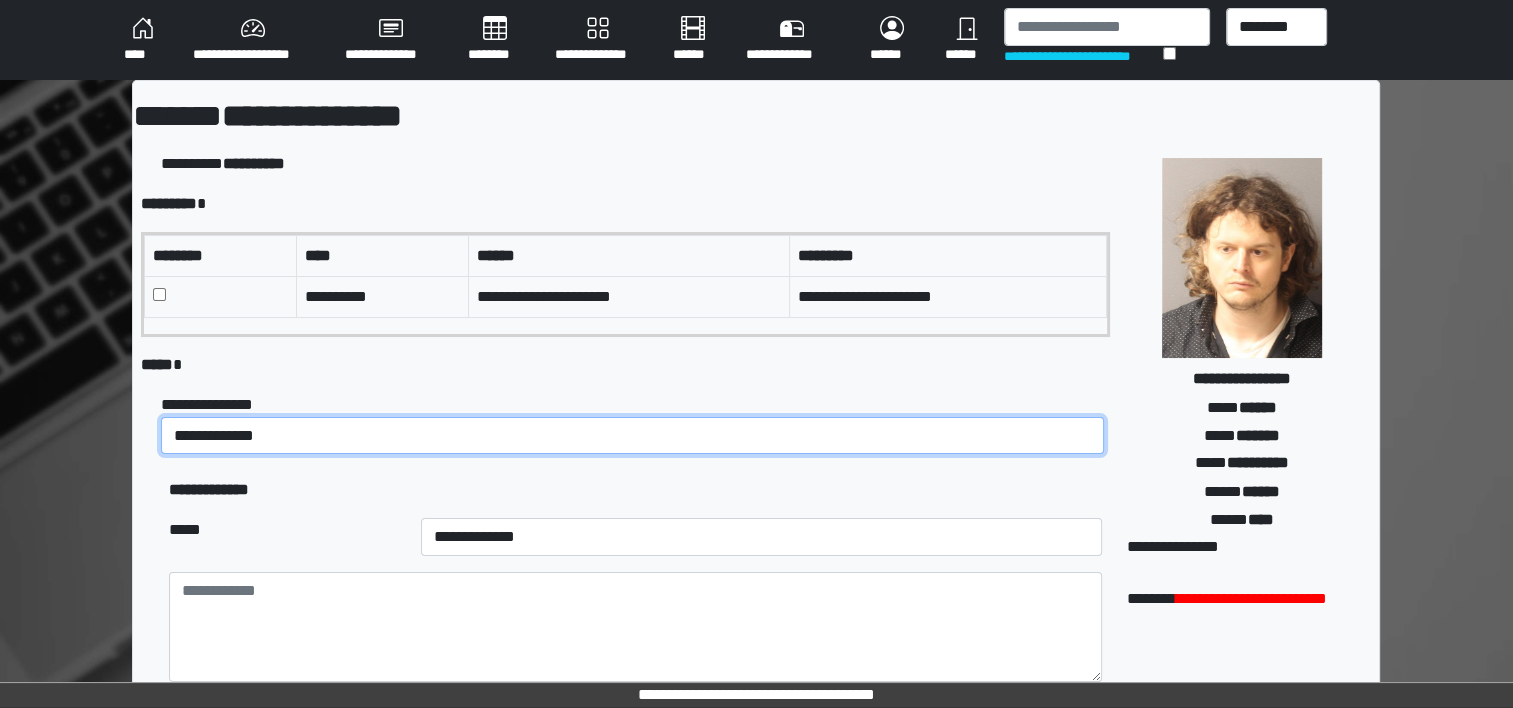 click on "**********" at bounding box center (632, 436) 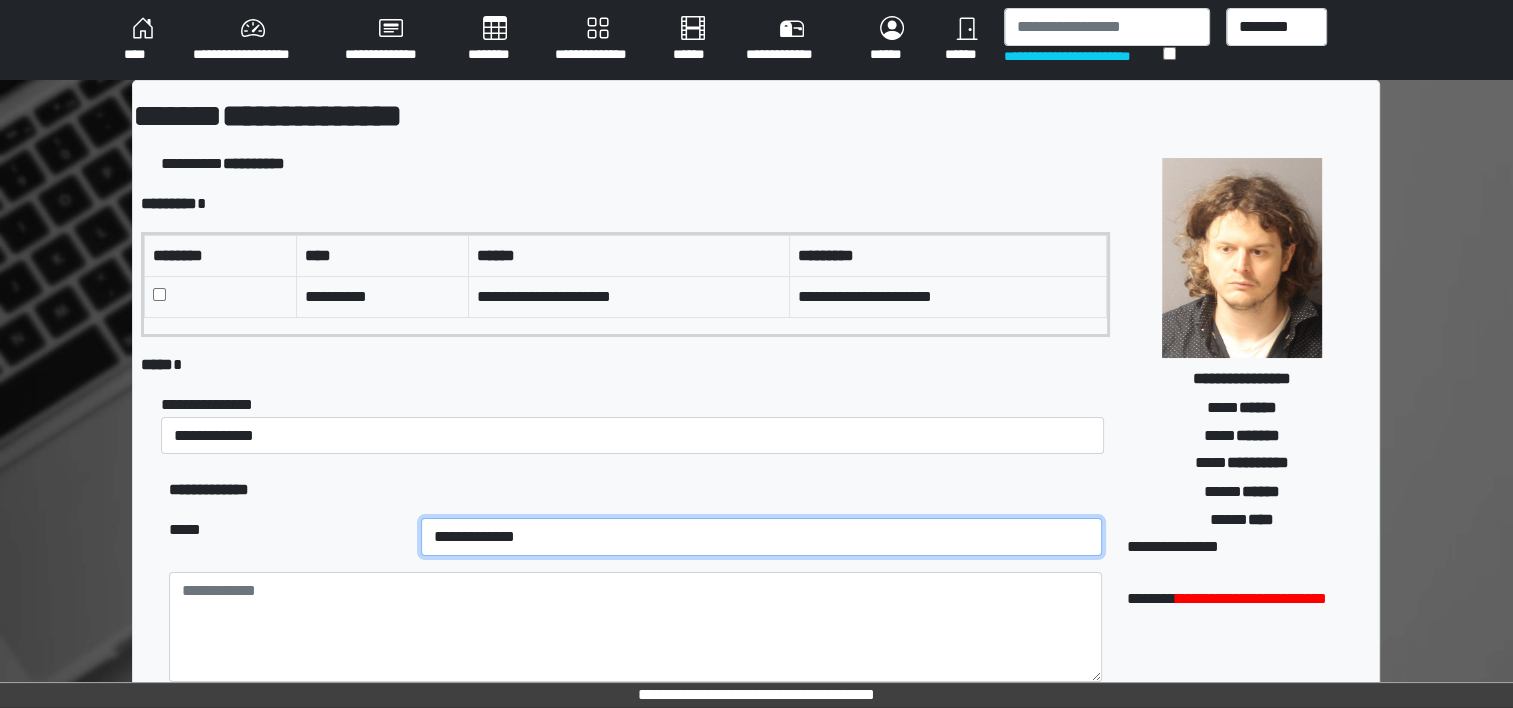 click on "**********" at bounding box center (761, 537) 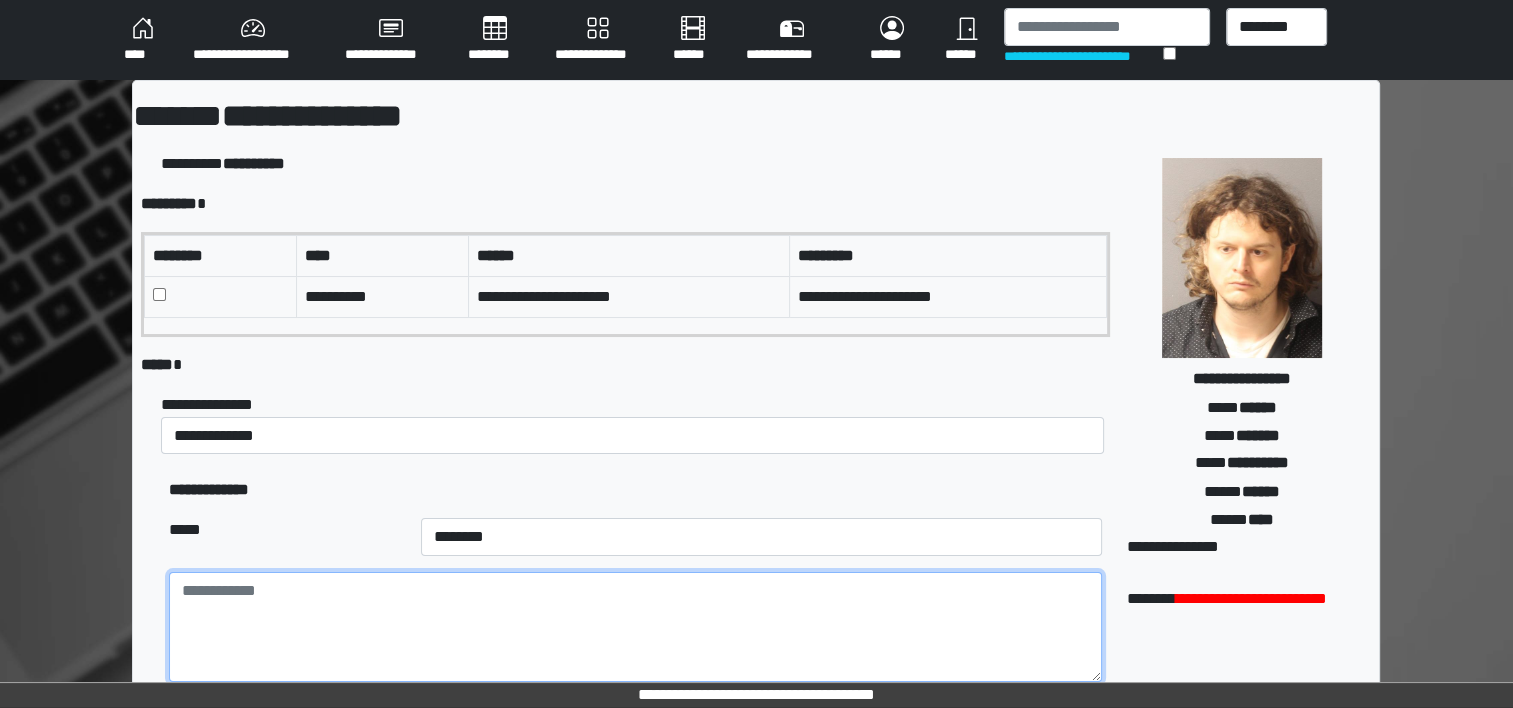 click at bounding box center (635, 627) 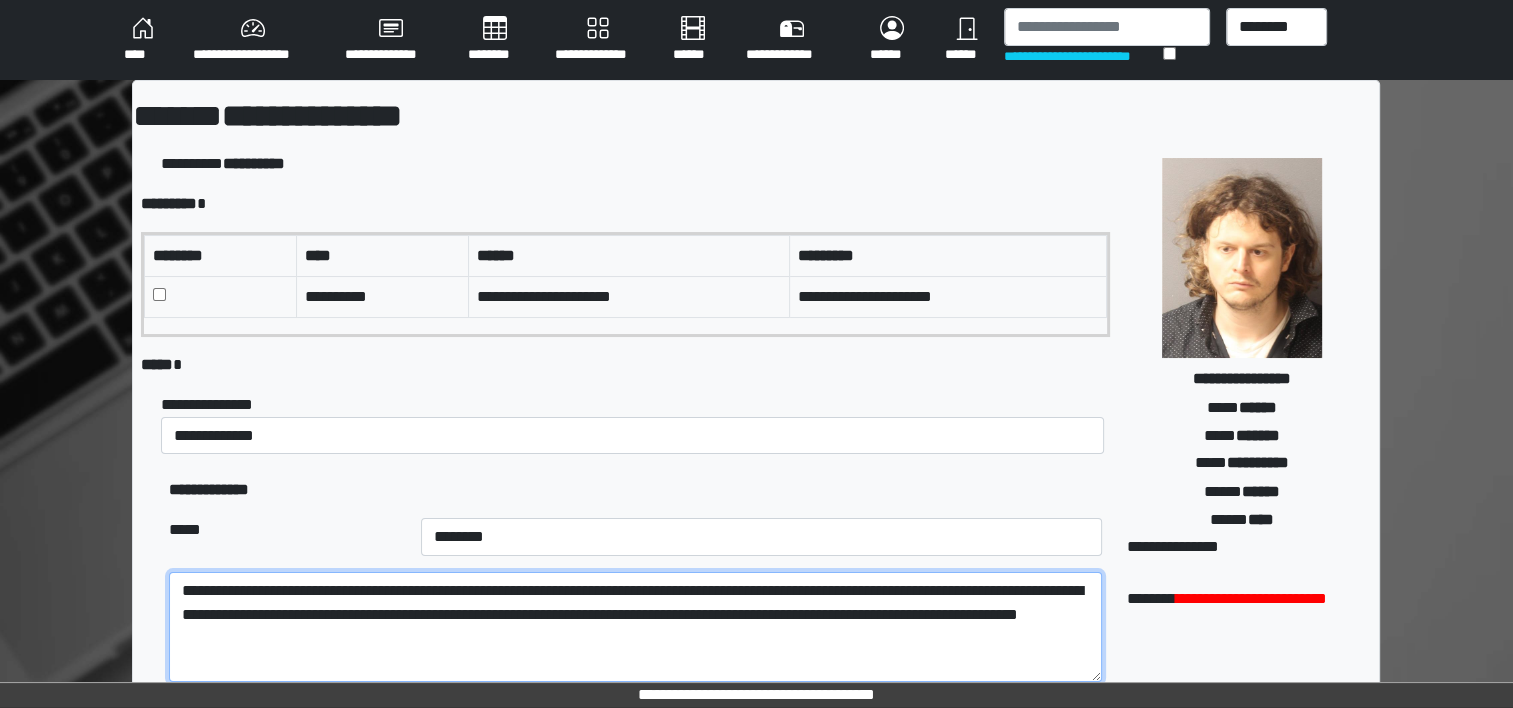 click on "**********" at bounding box center [635, 627] 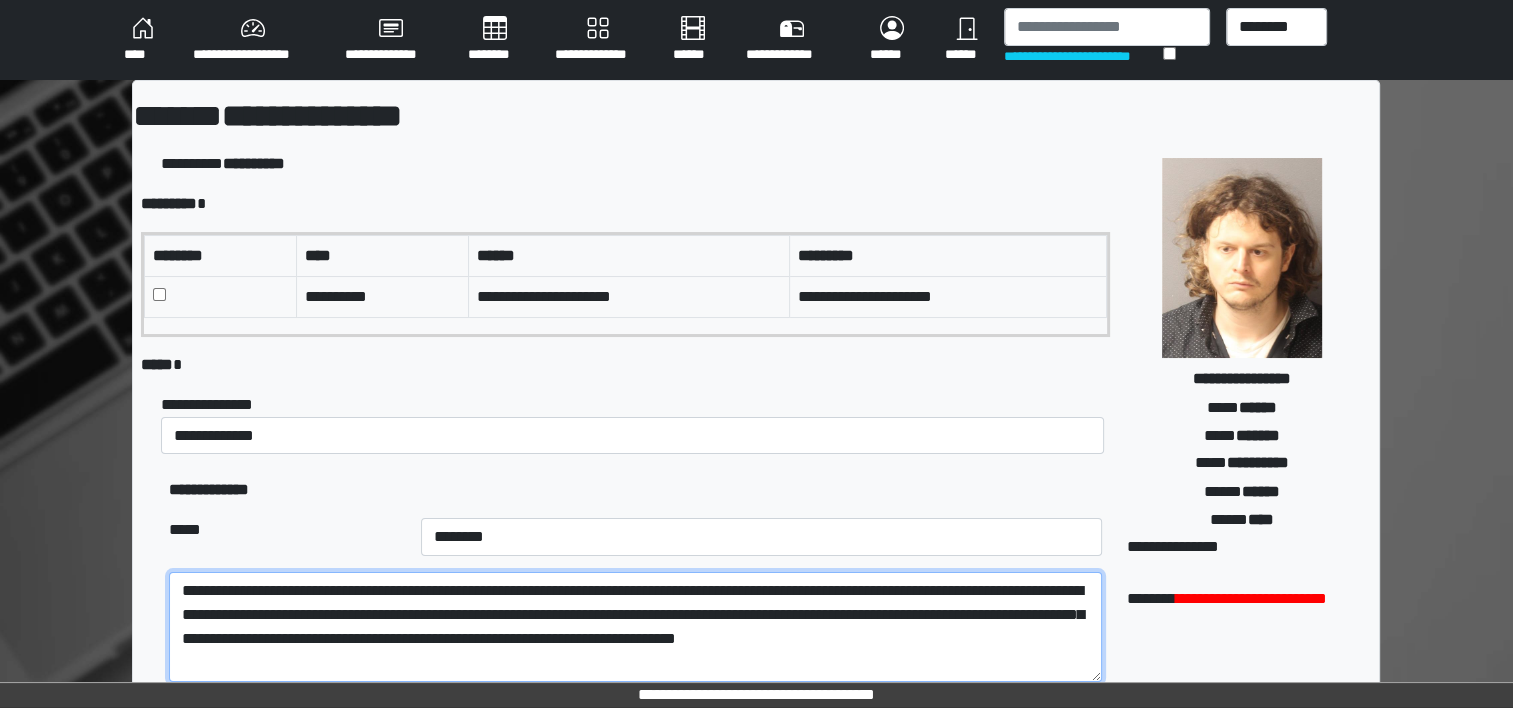 click on "**********" at bounding box center [635, 627] 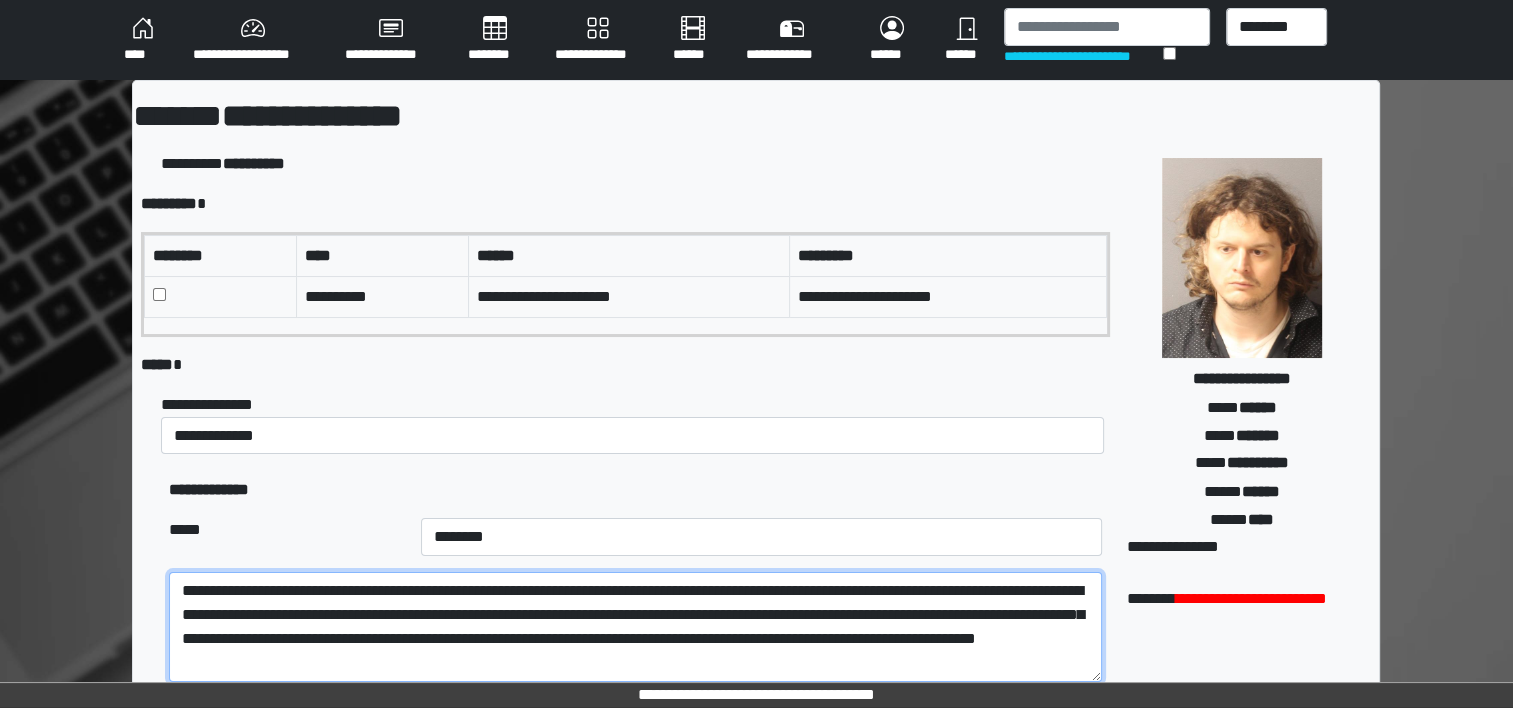 click on "**********" at bounding box center [635, 627] 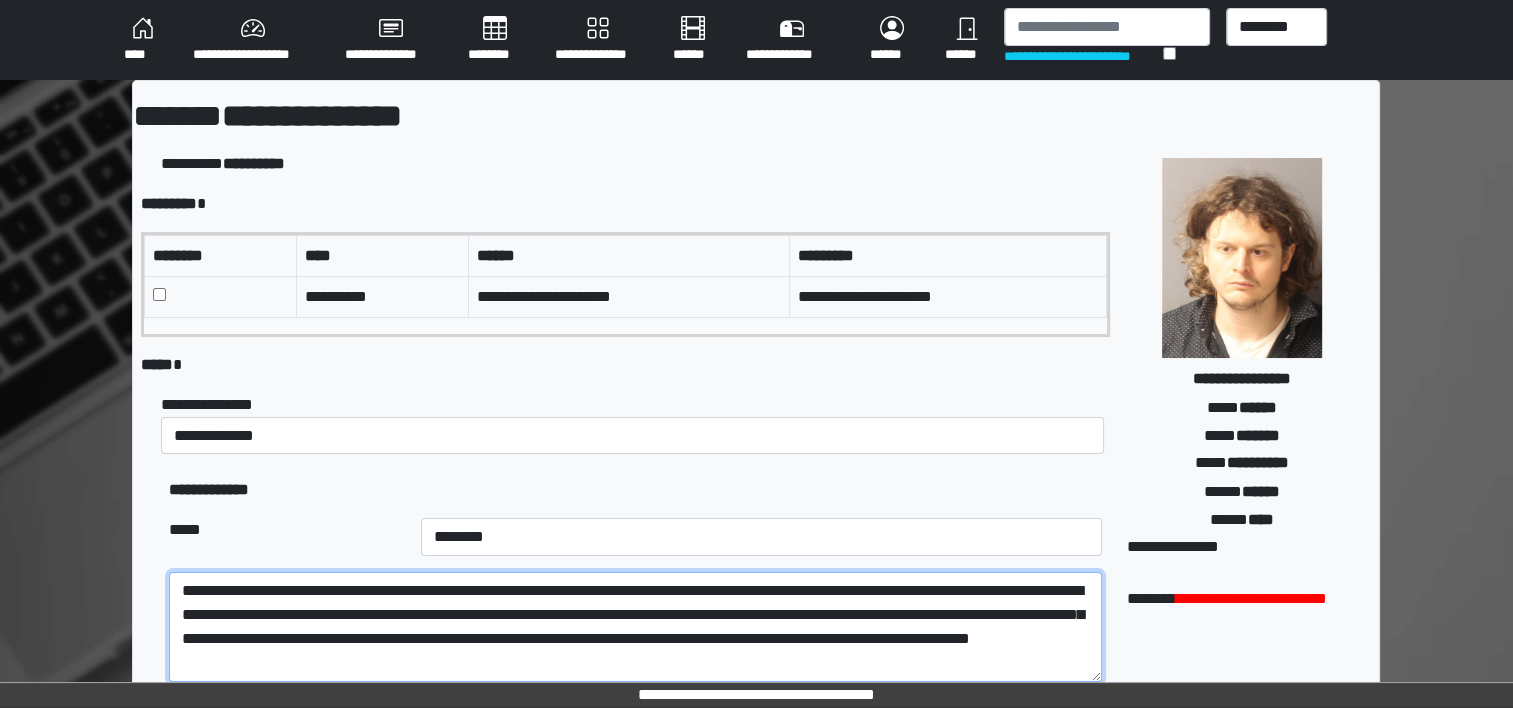 click on "**********" at bounding box center [635, 627] 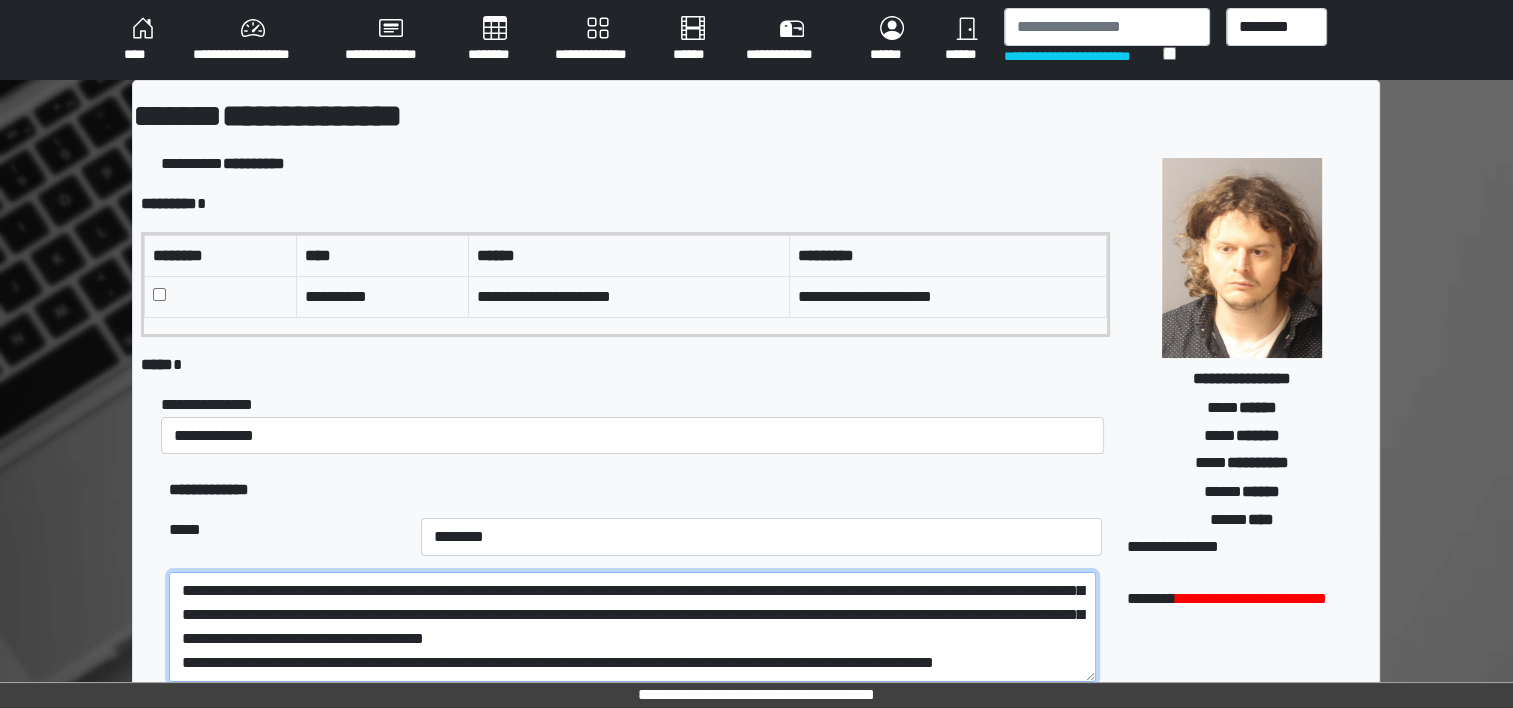 scroll, scrollTop: 88, scrollLeft: 0, axis: vertical 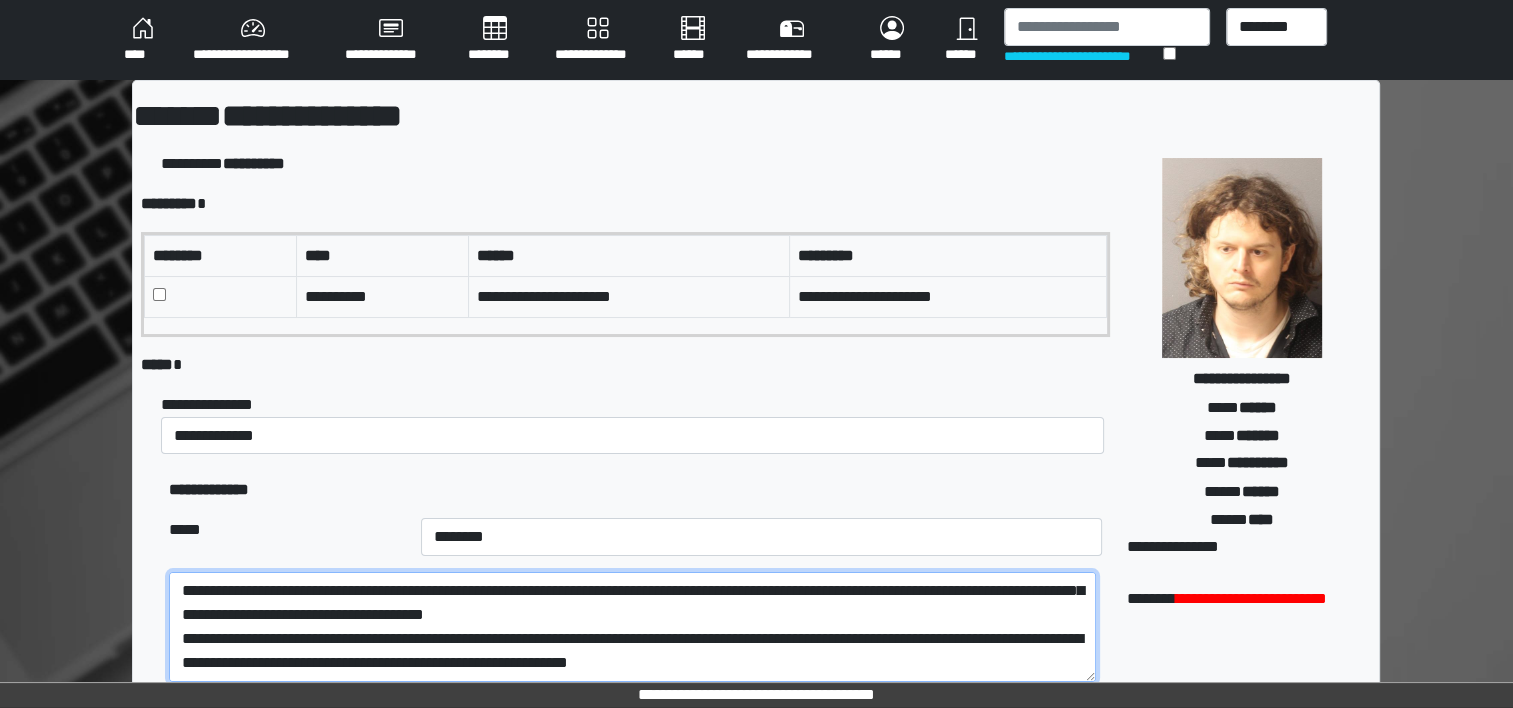 click on "**********" at bounding box center (632, 627) 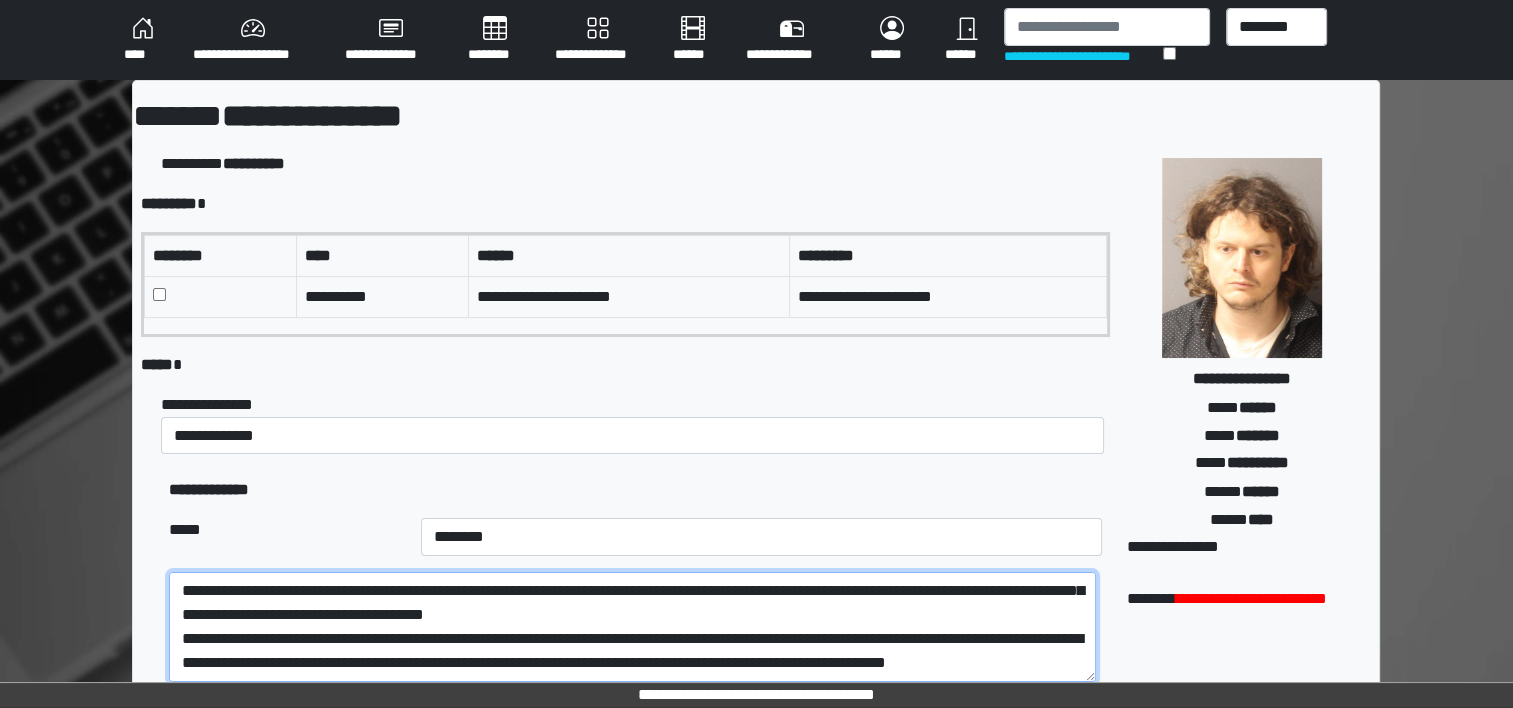 scroll, scrollTop: 136, scrollLeft: 0, axis: vertical 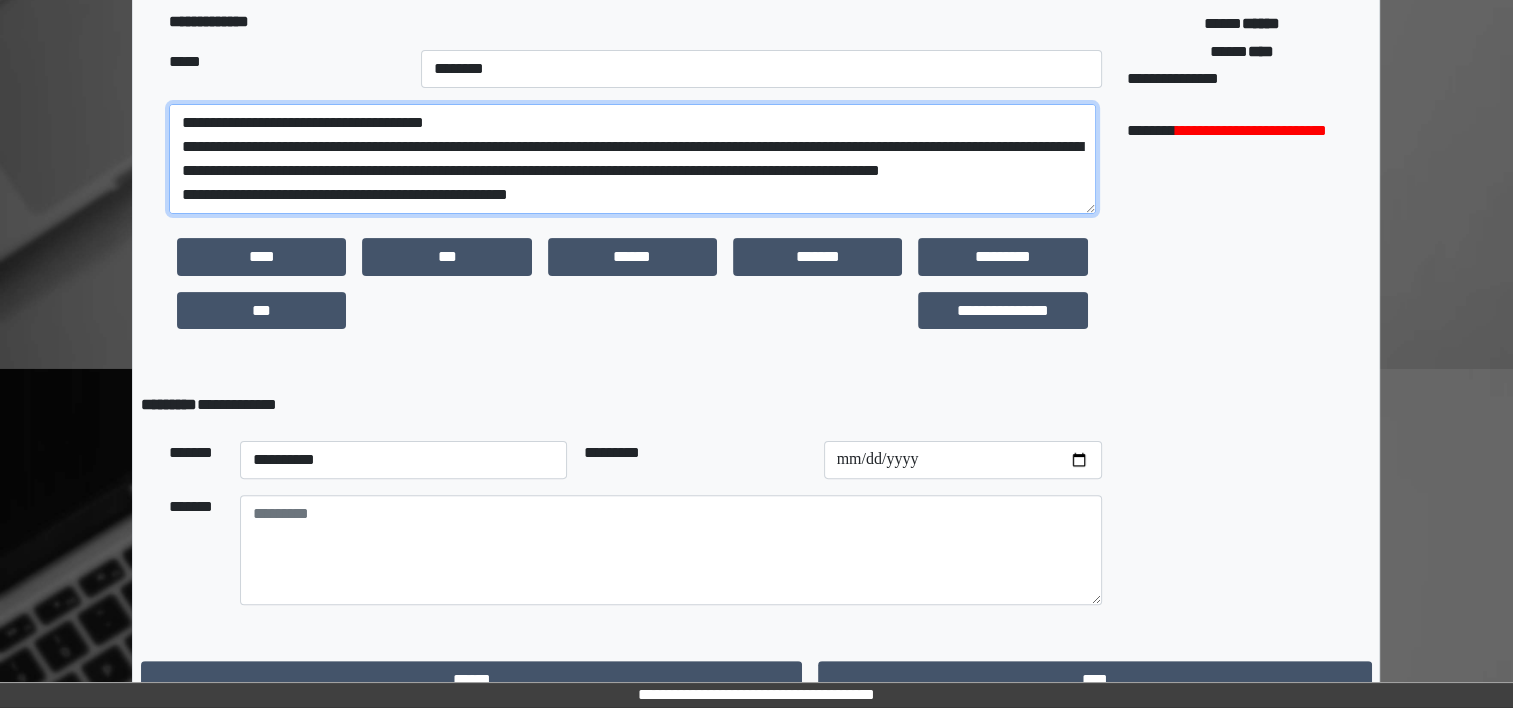 type on "**********" 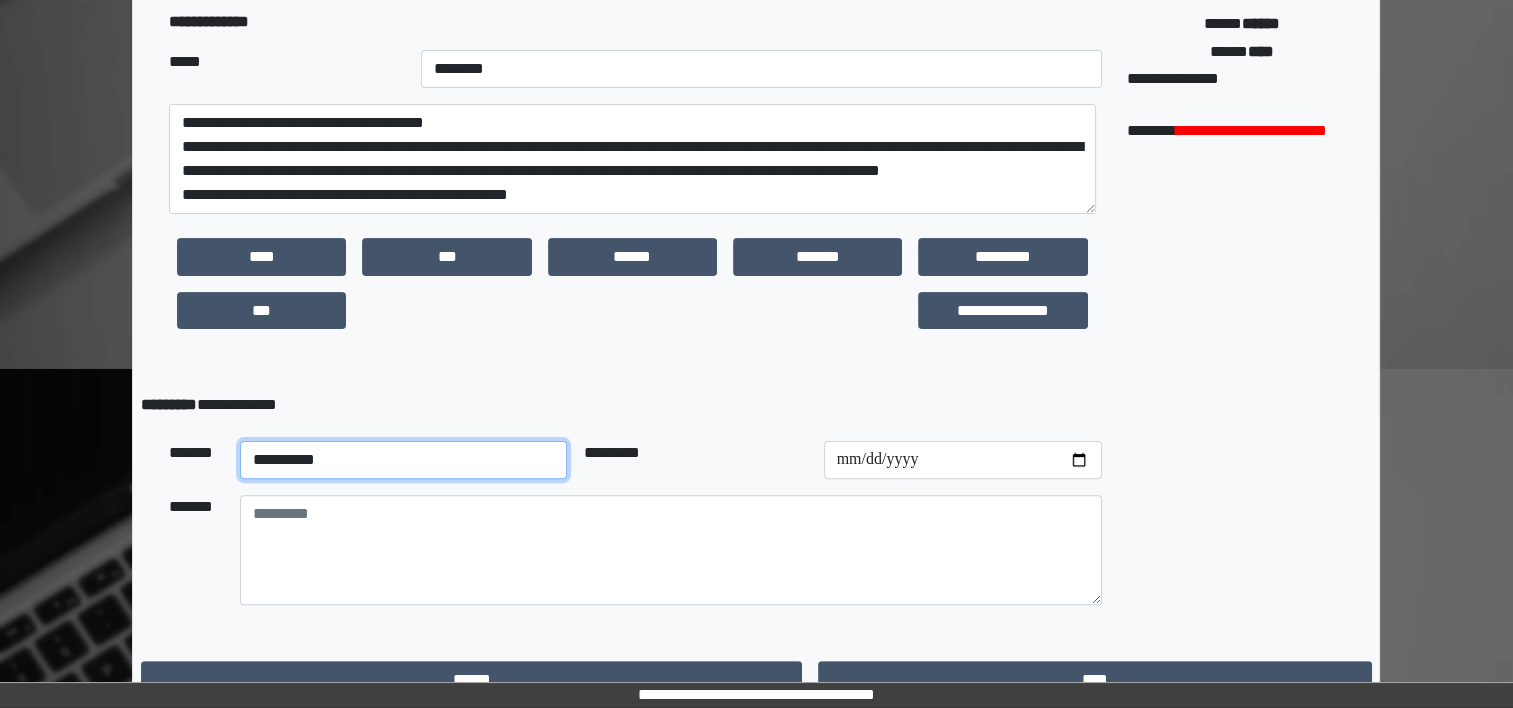 click on "**********" at bounding box center [404, 460] 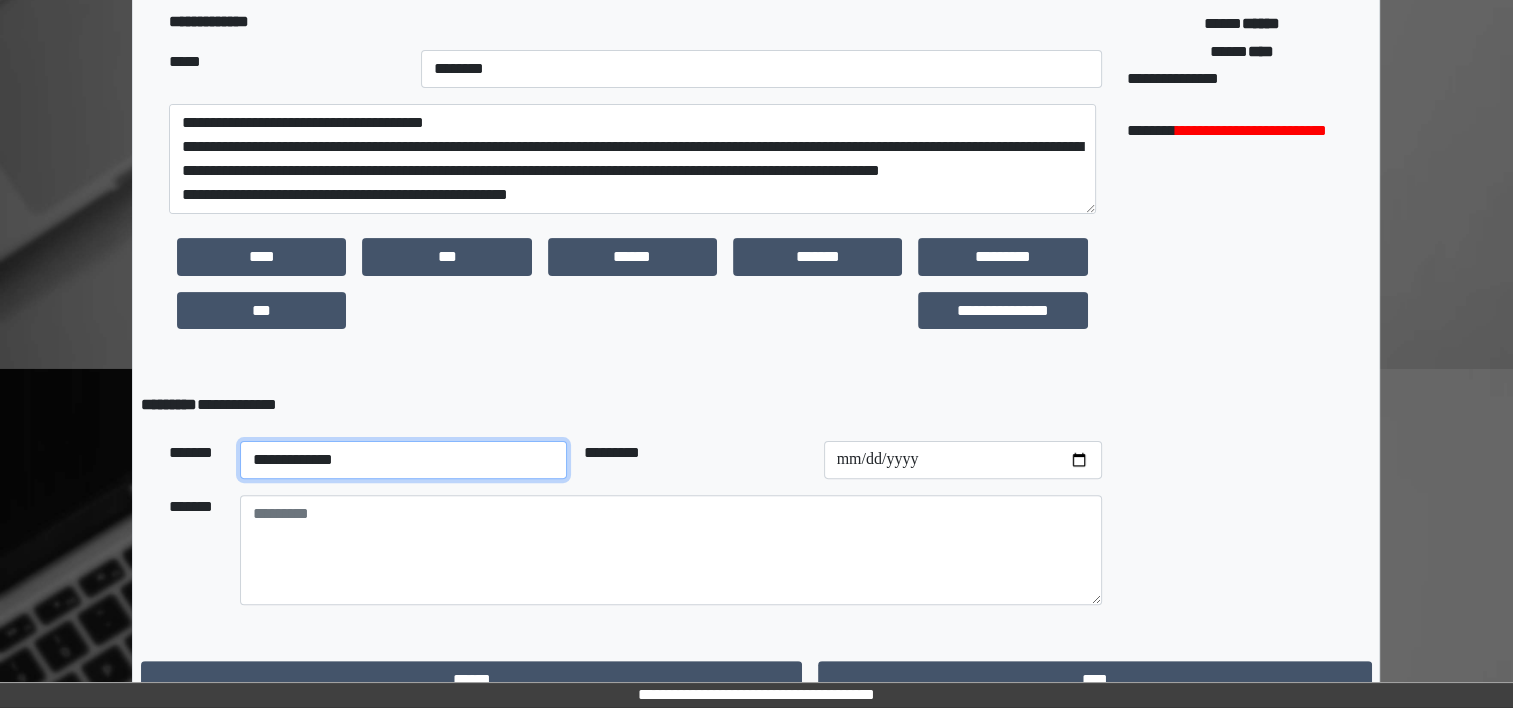 click on "**********" at bounding box center (404, 460) 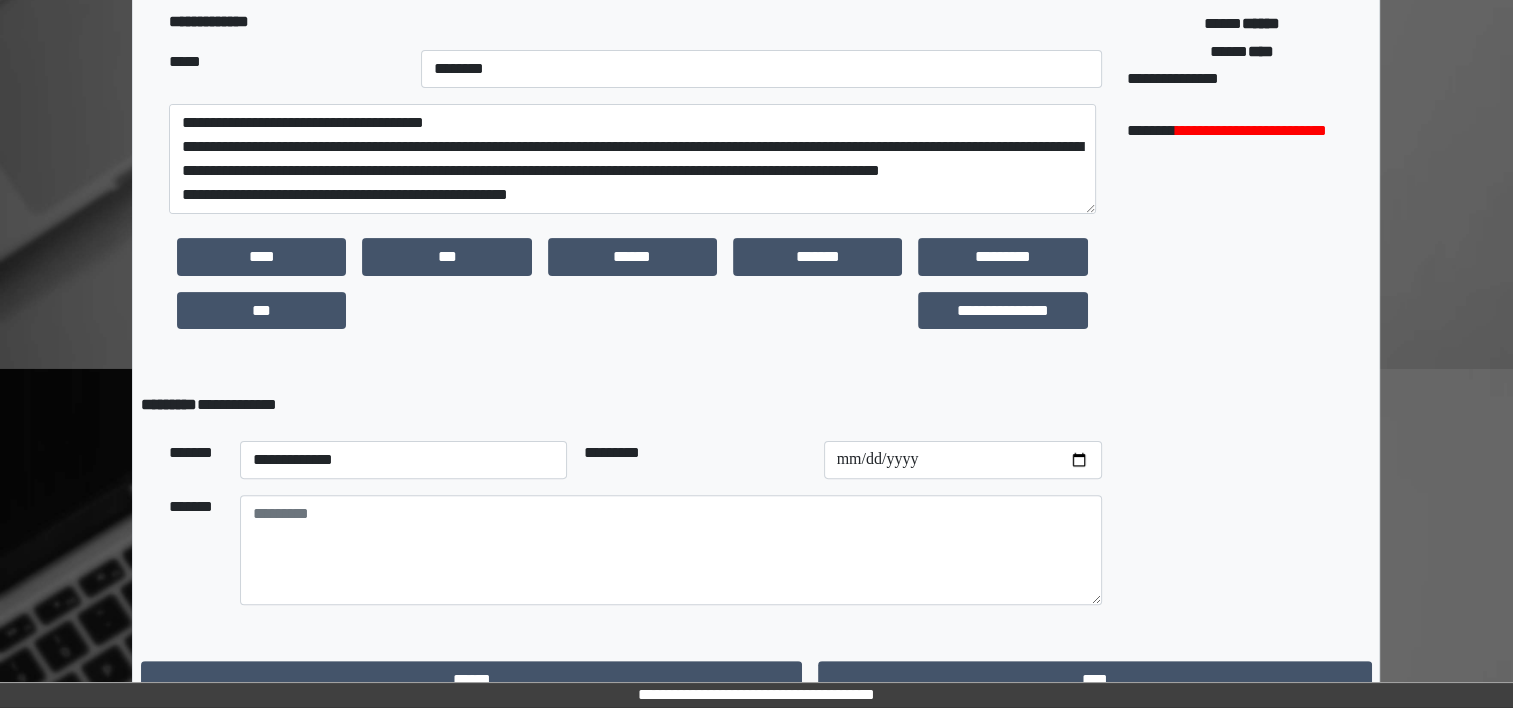 click at bounding box center (963, 460) 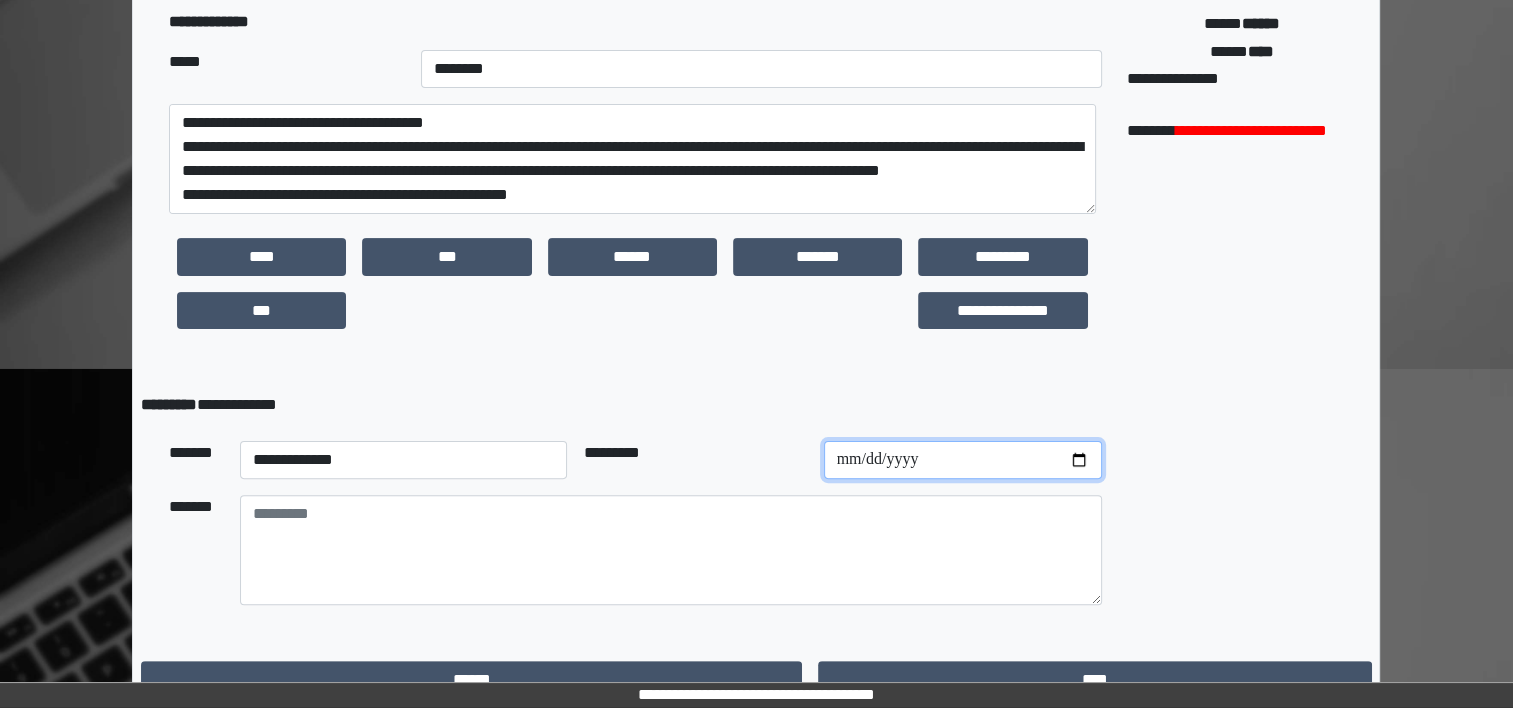 type on "**********" 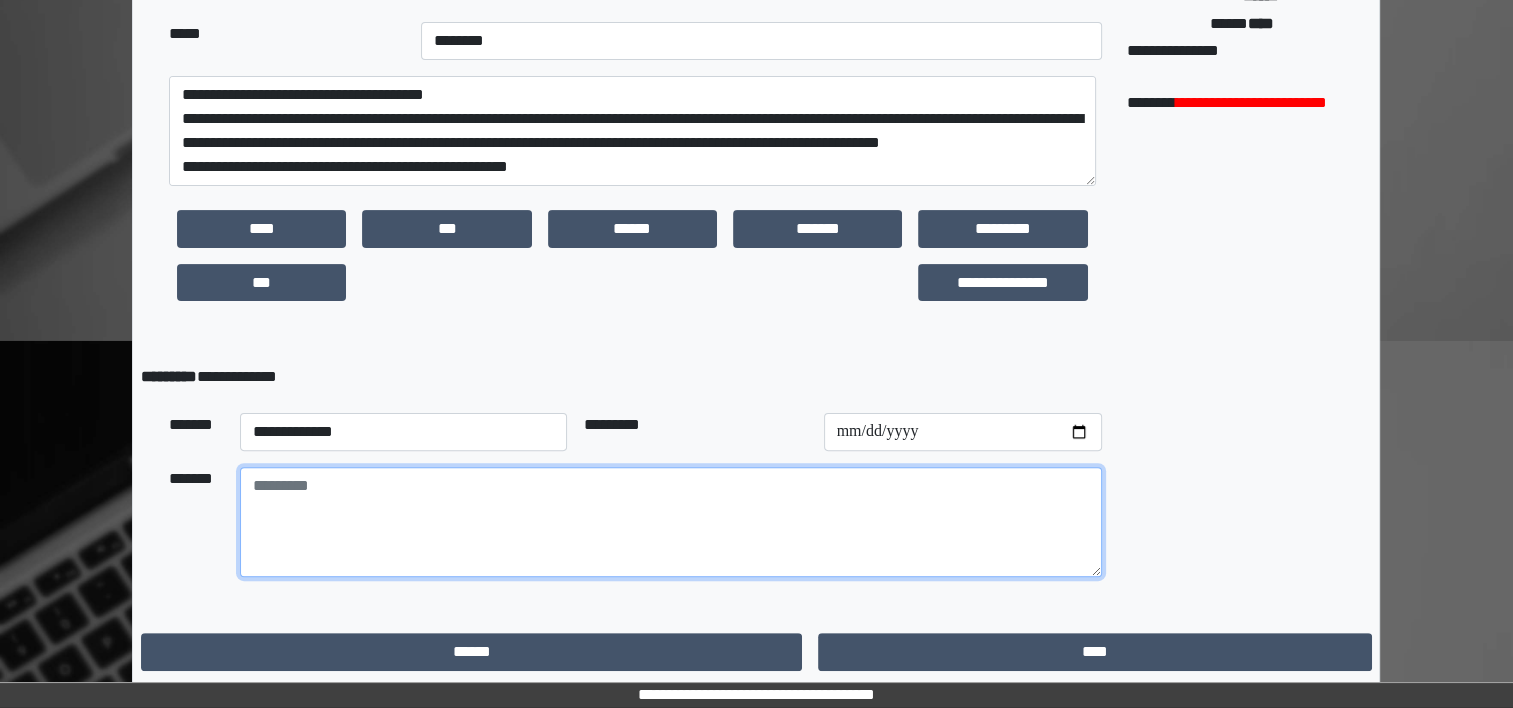 click at bounding box center (671, 522) 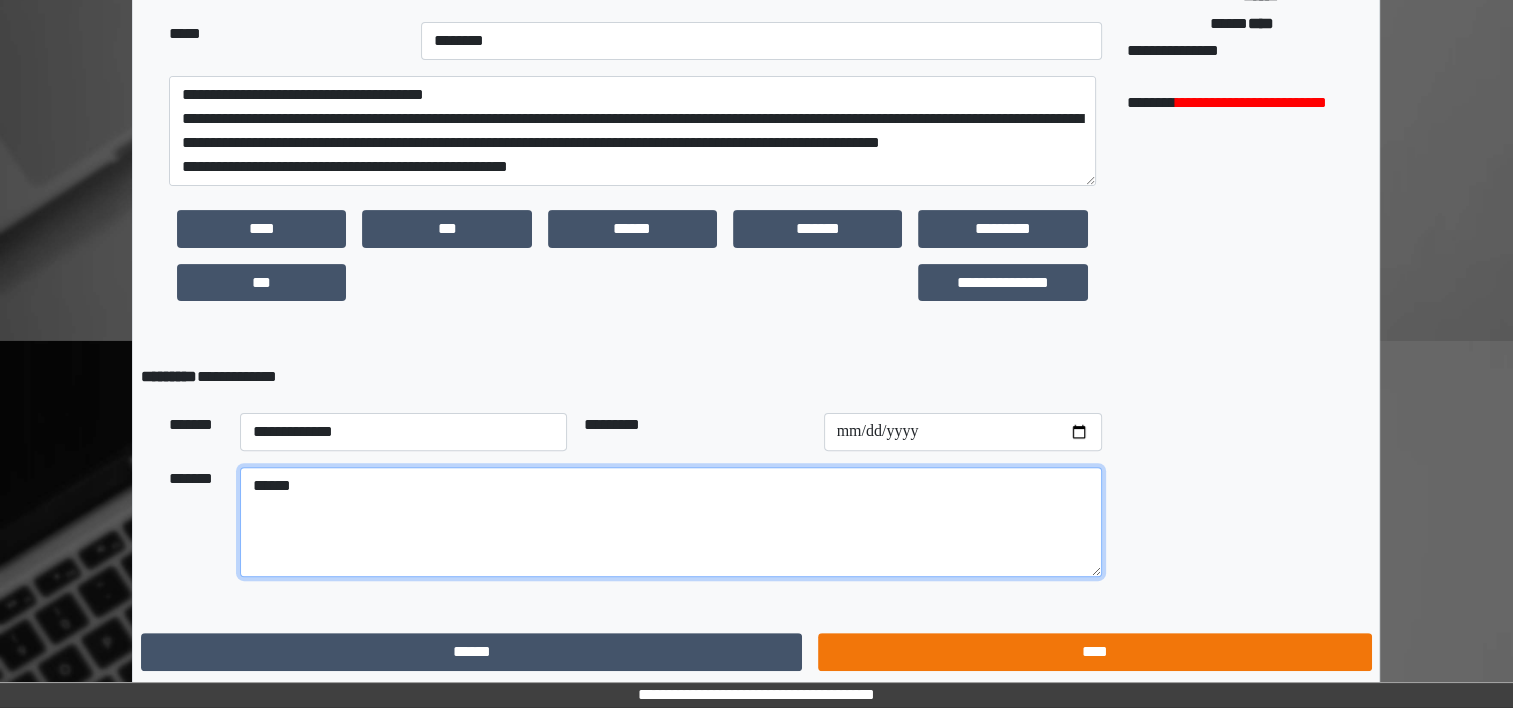 type on "******" 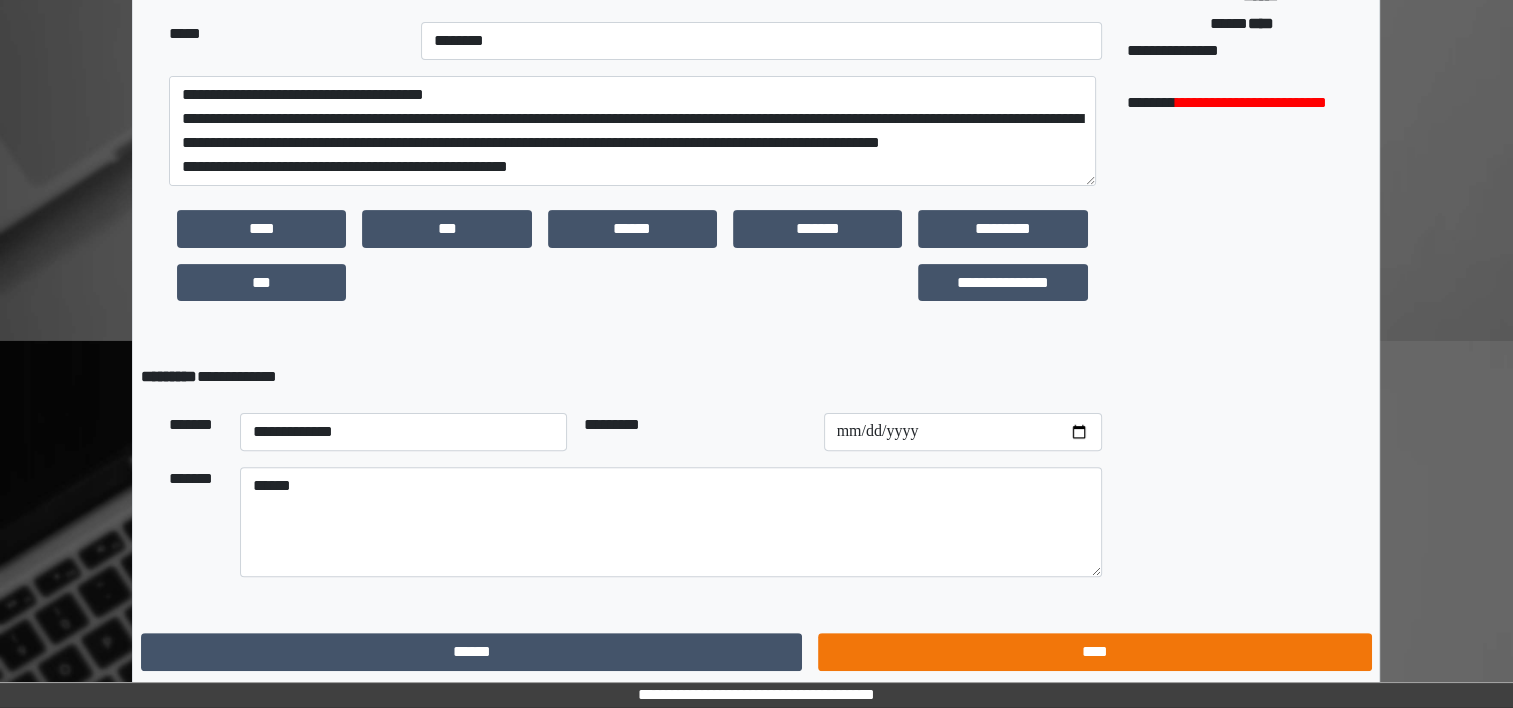 click on "****" at bounding box center (1094, 652) 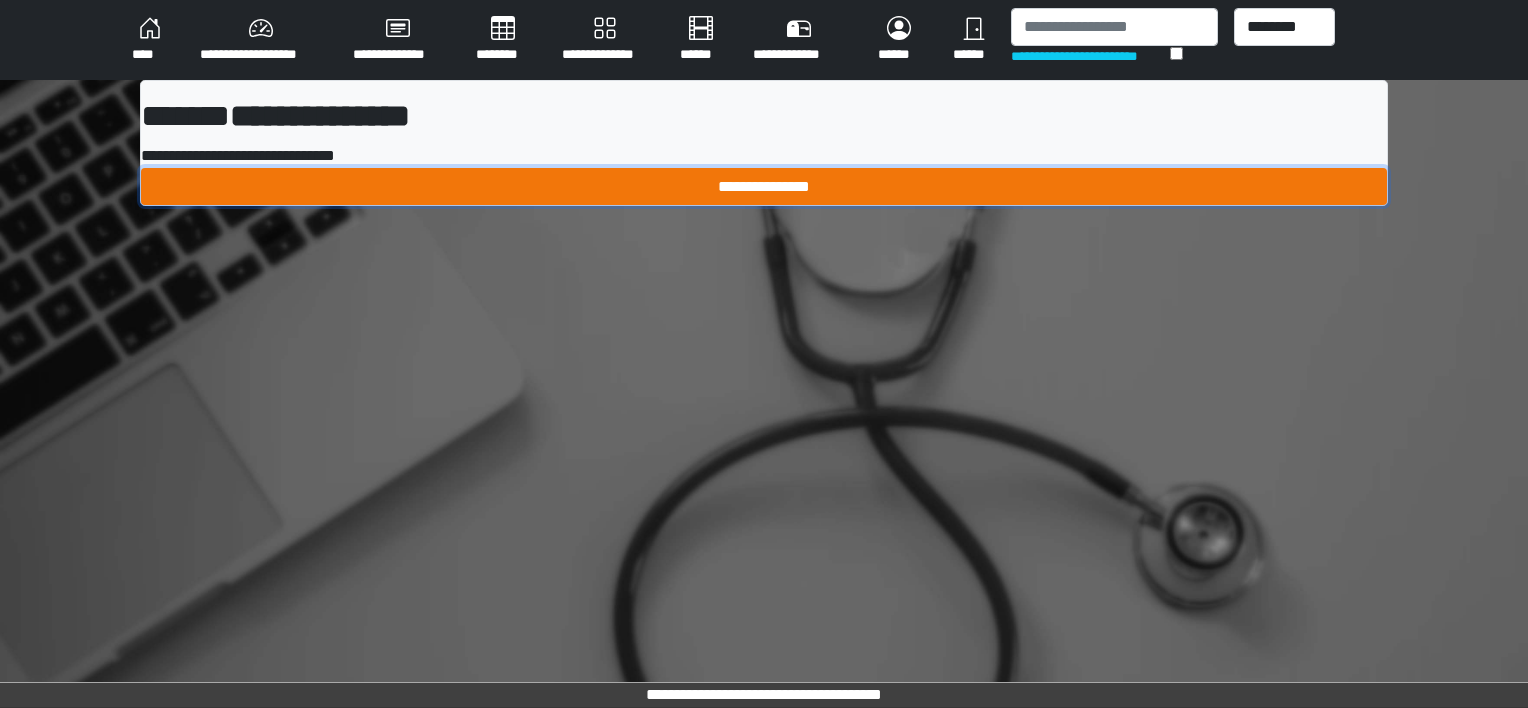 click on "**********" at bounding box center [764, 187] 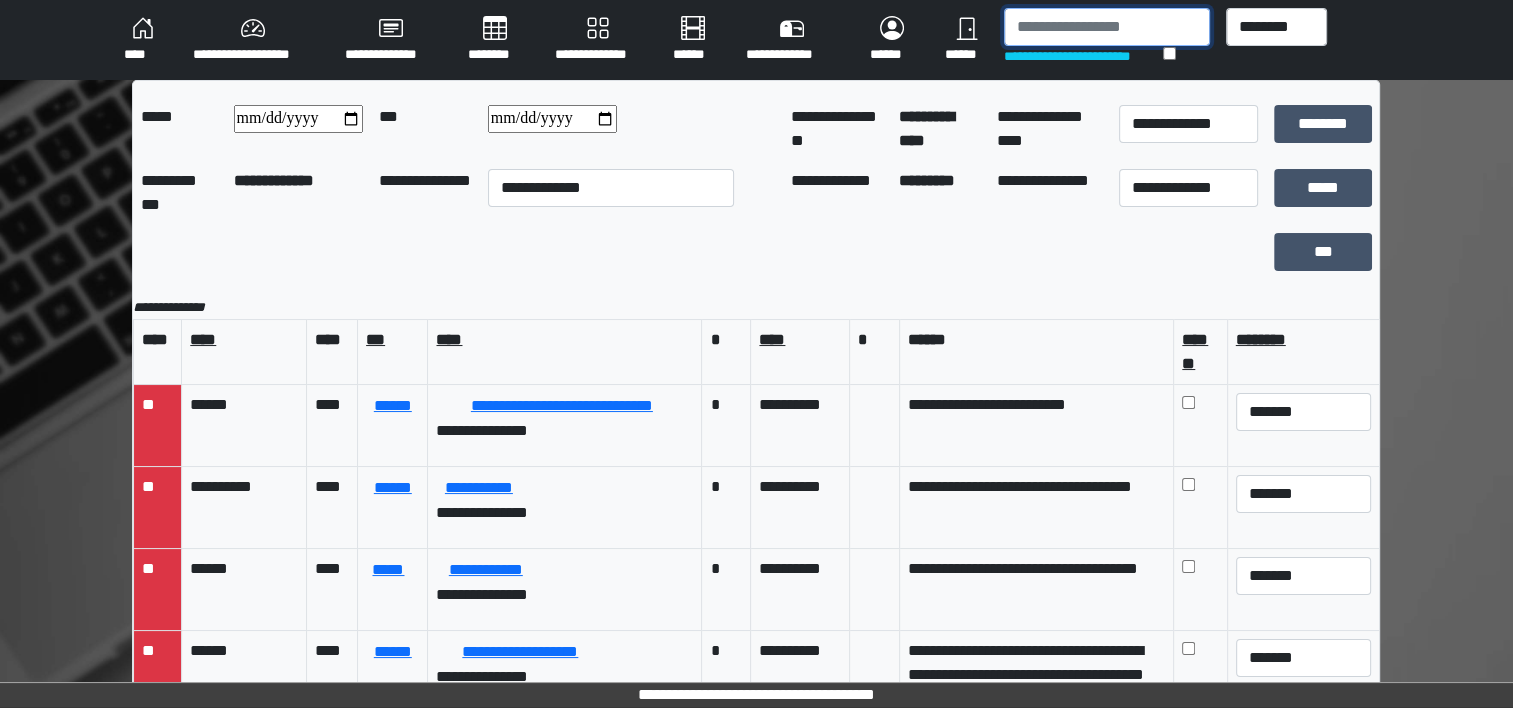 click at bounding box center [1107, 27] 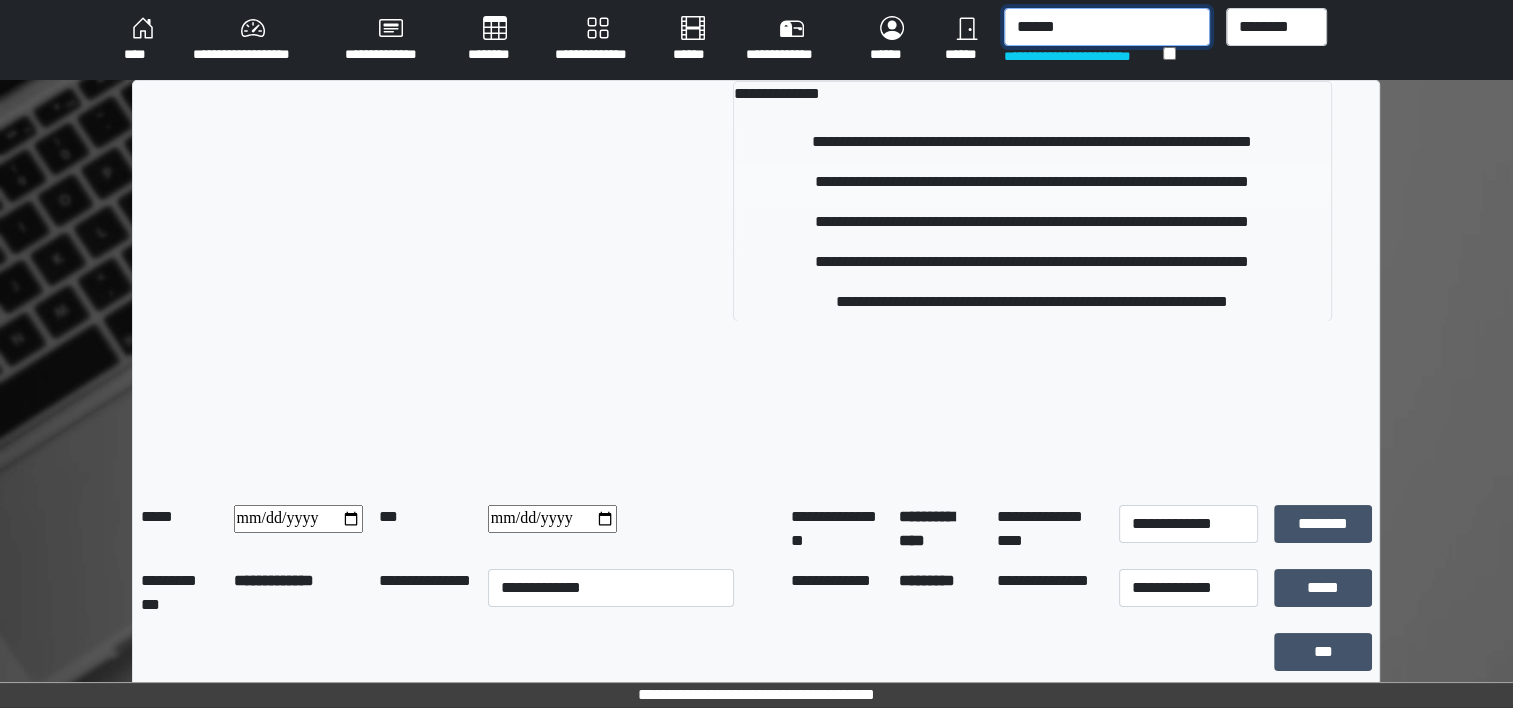 type on "******" 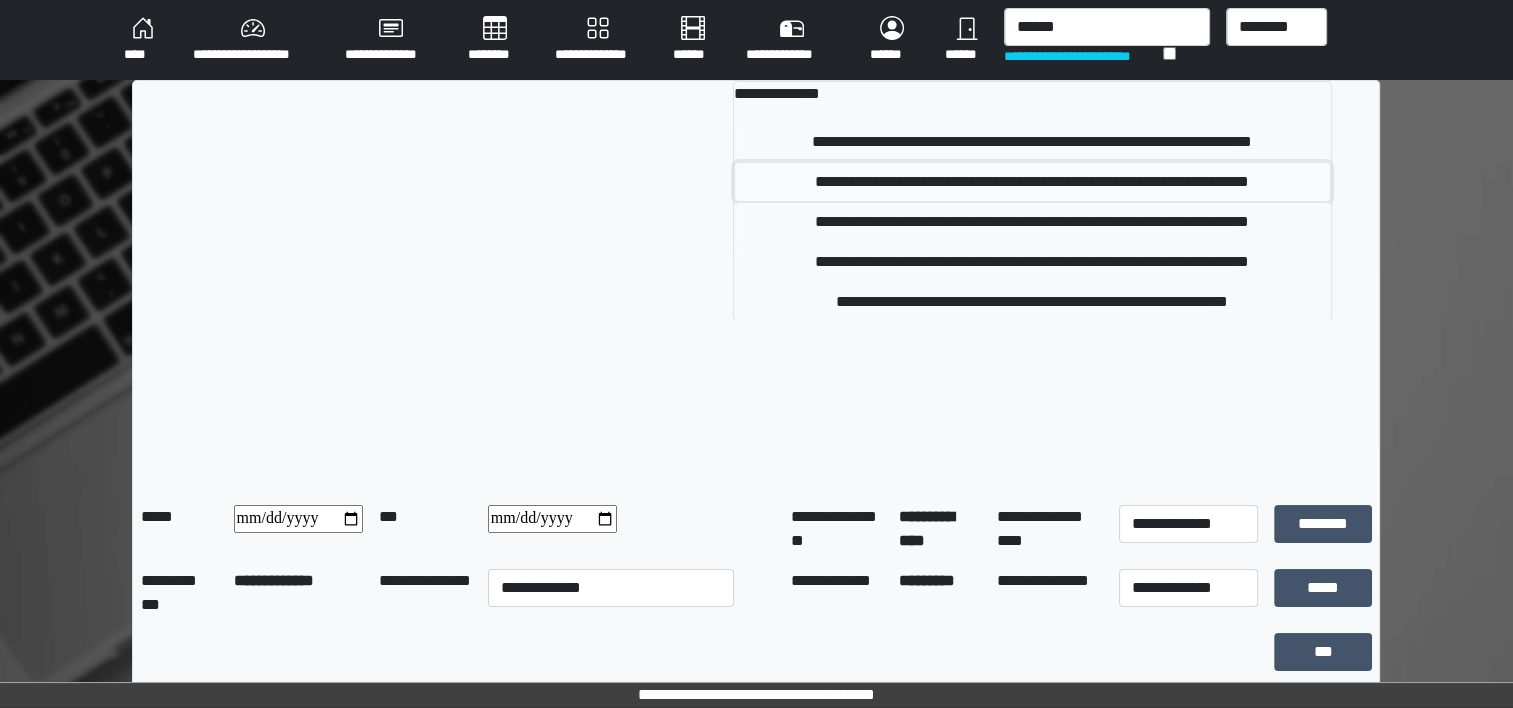 click on "**********" at bounding box center [1032, 182] 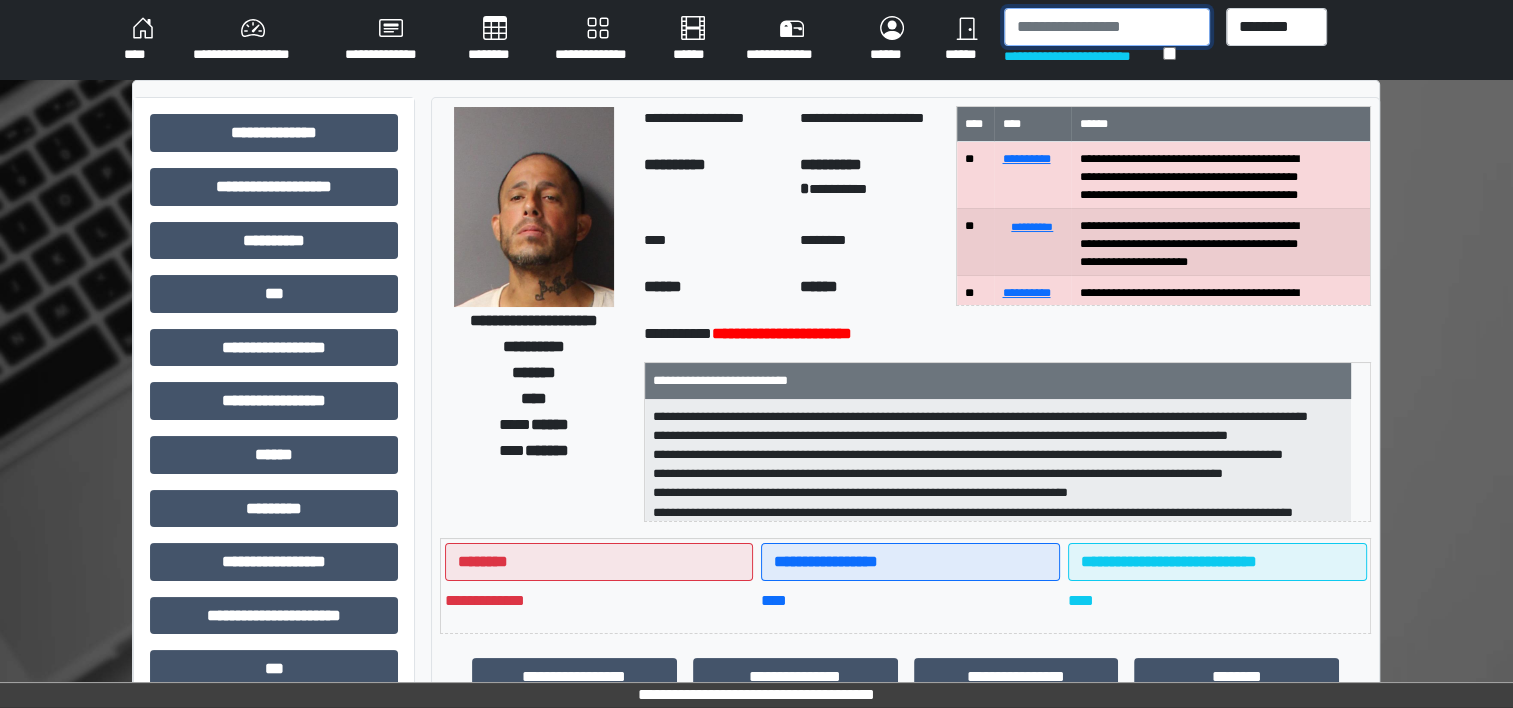 click at bounding box center [1107, 27] 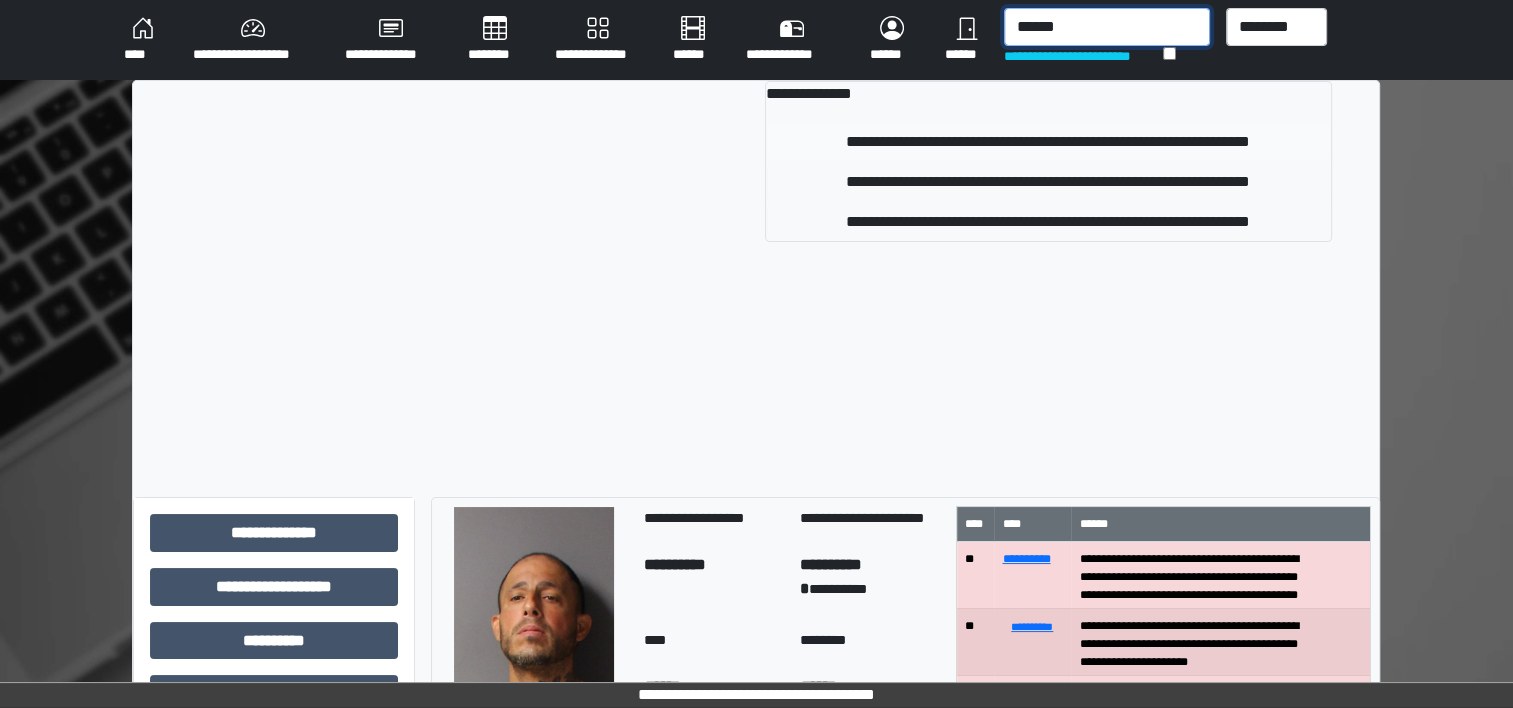 type on "******" 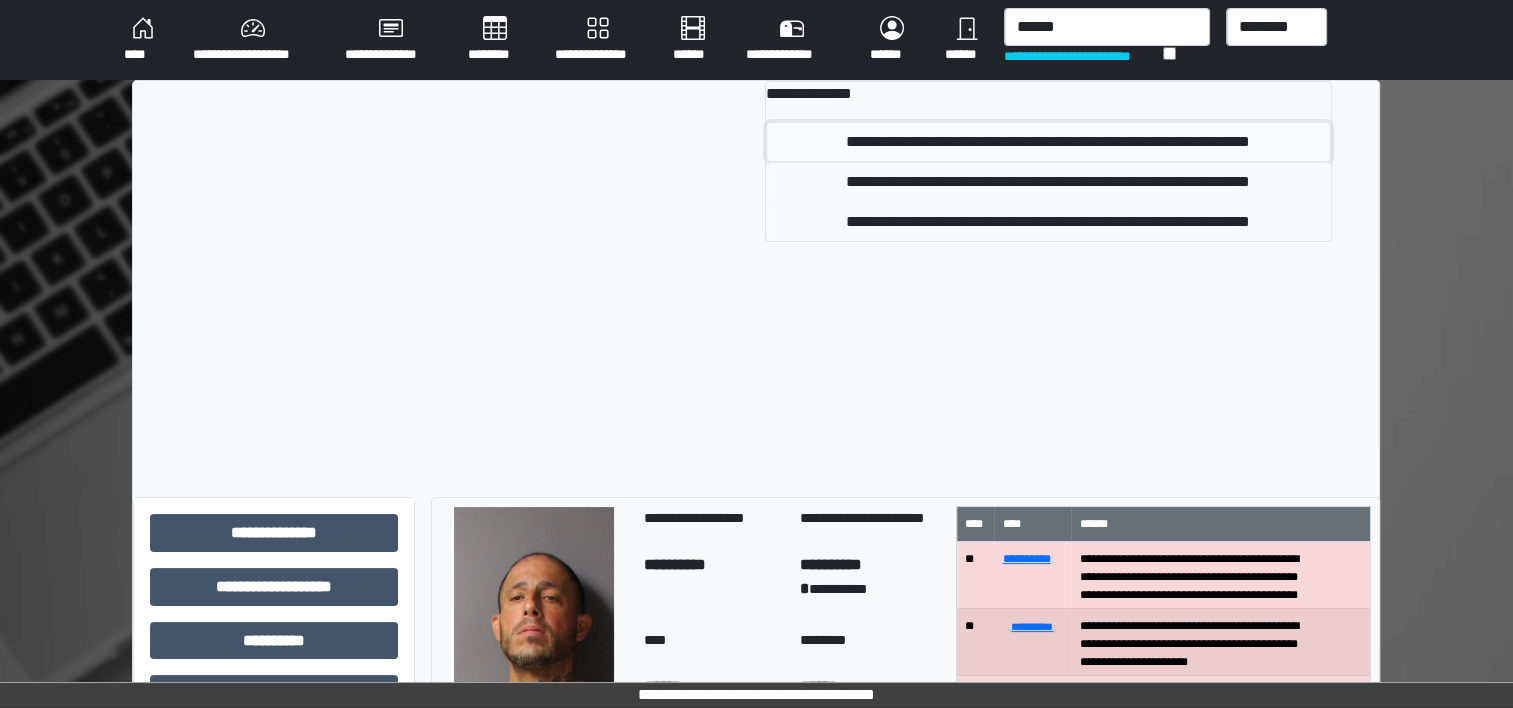 click on "**********" at bounding box center (1048, 142) 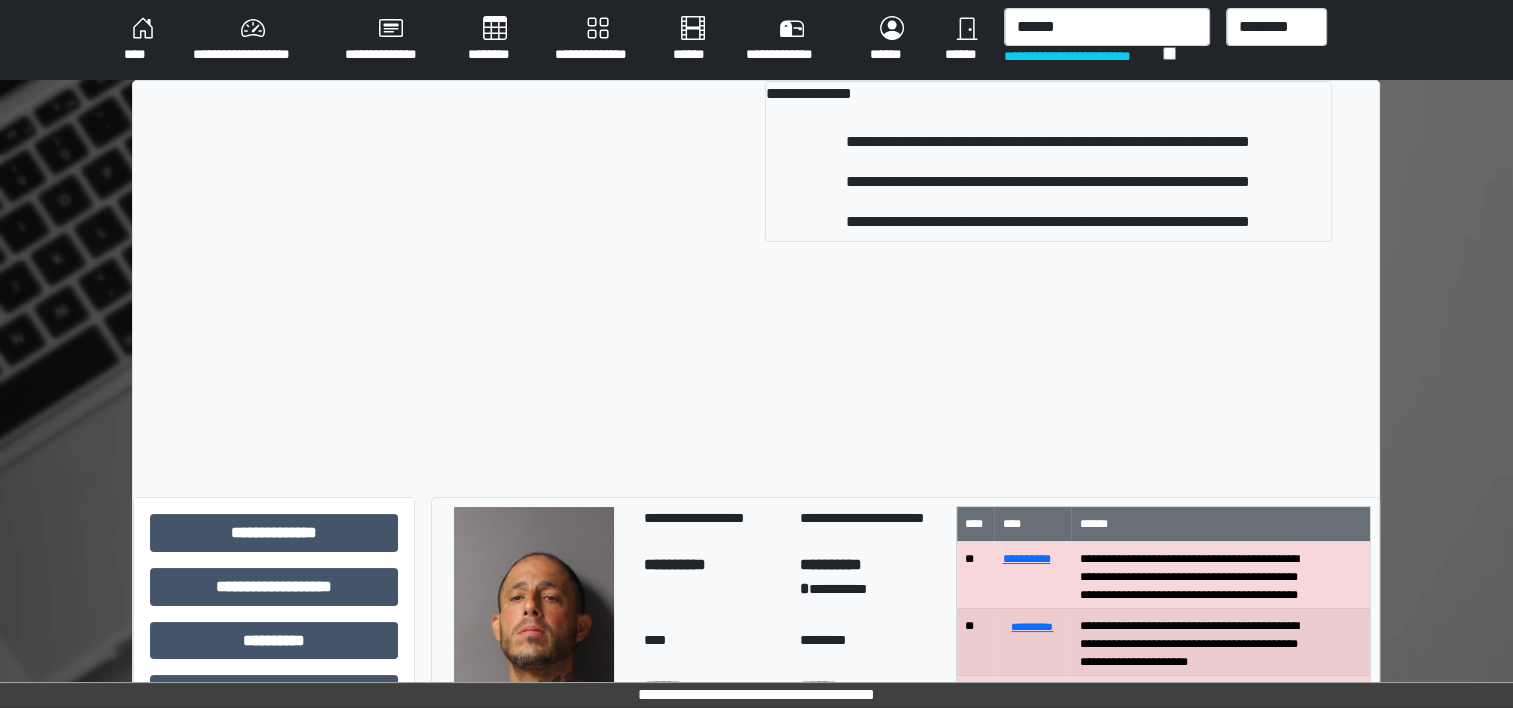 type 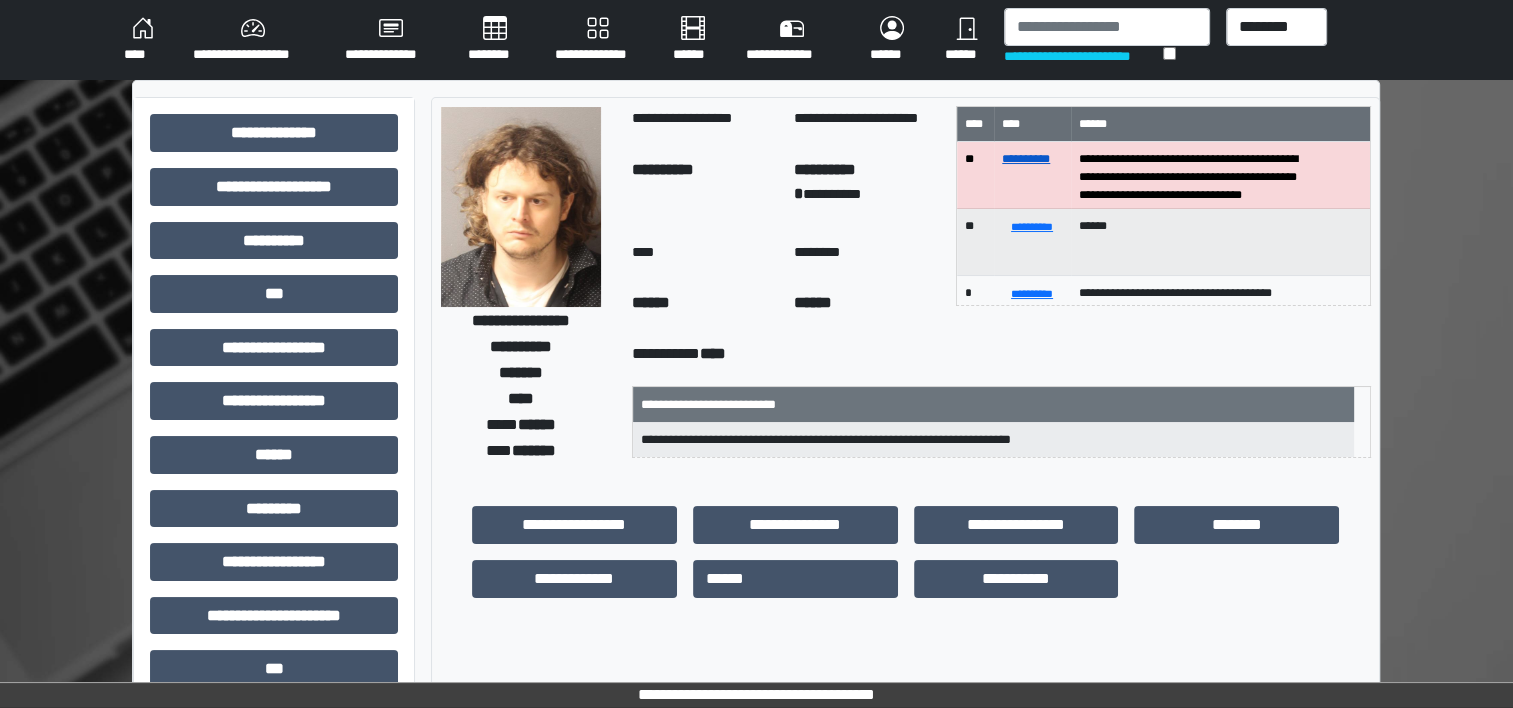 click on "**********" at bounding box center (1026, 159) 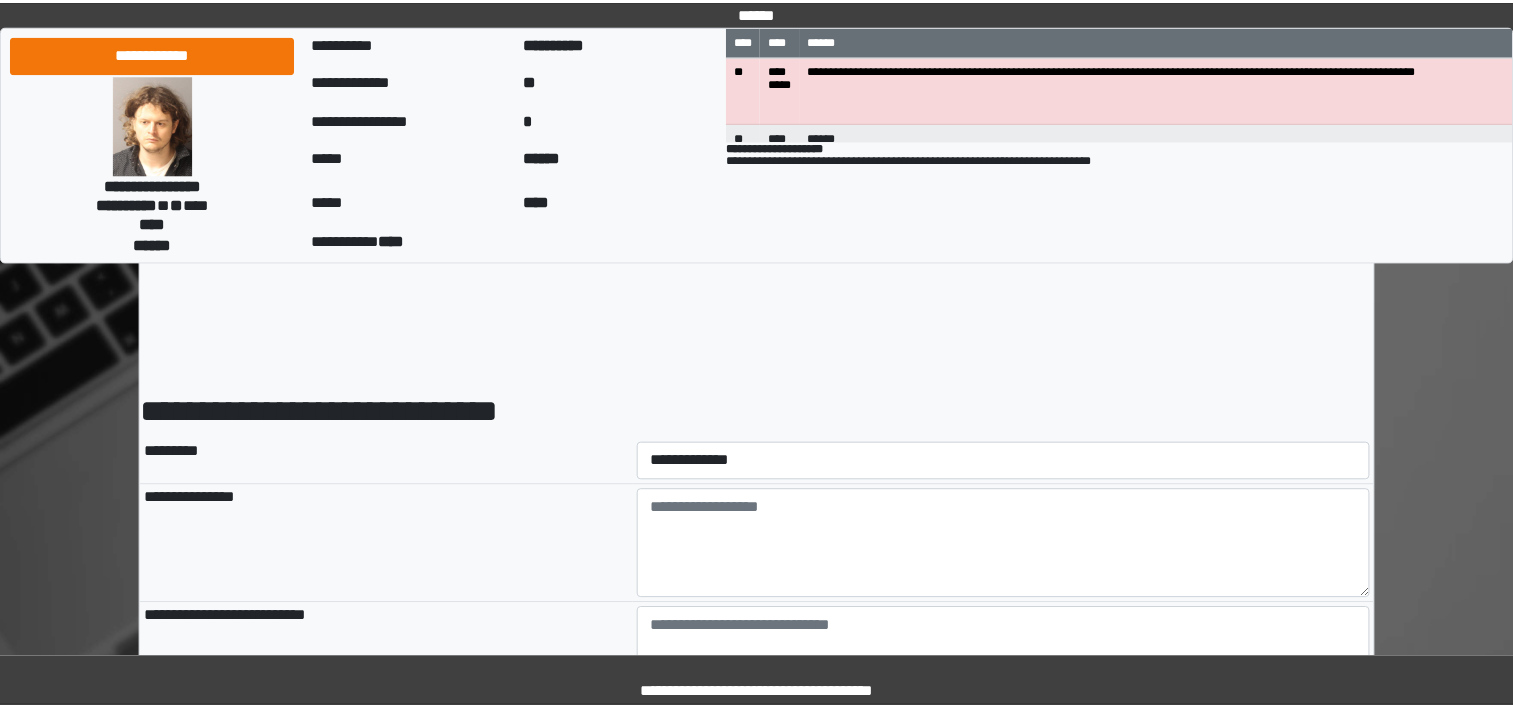 scroll, scrollTop: 0, scrollLeft: 0, axis: both 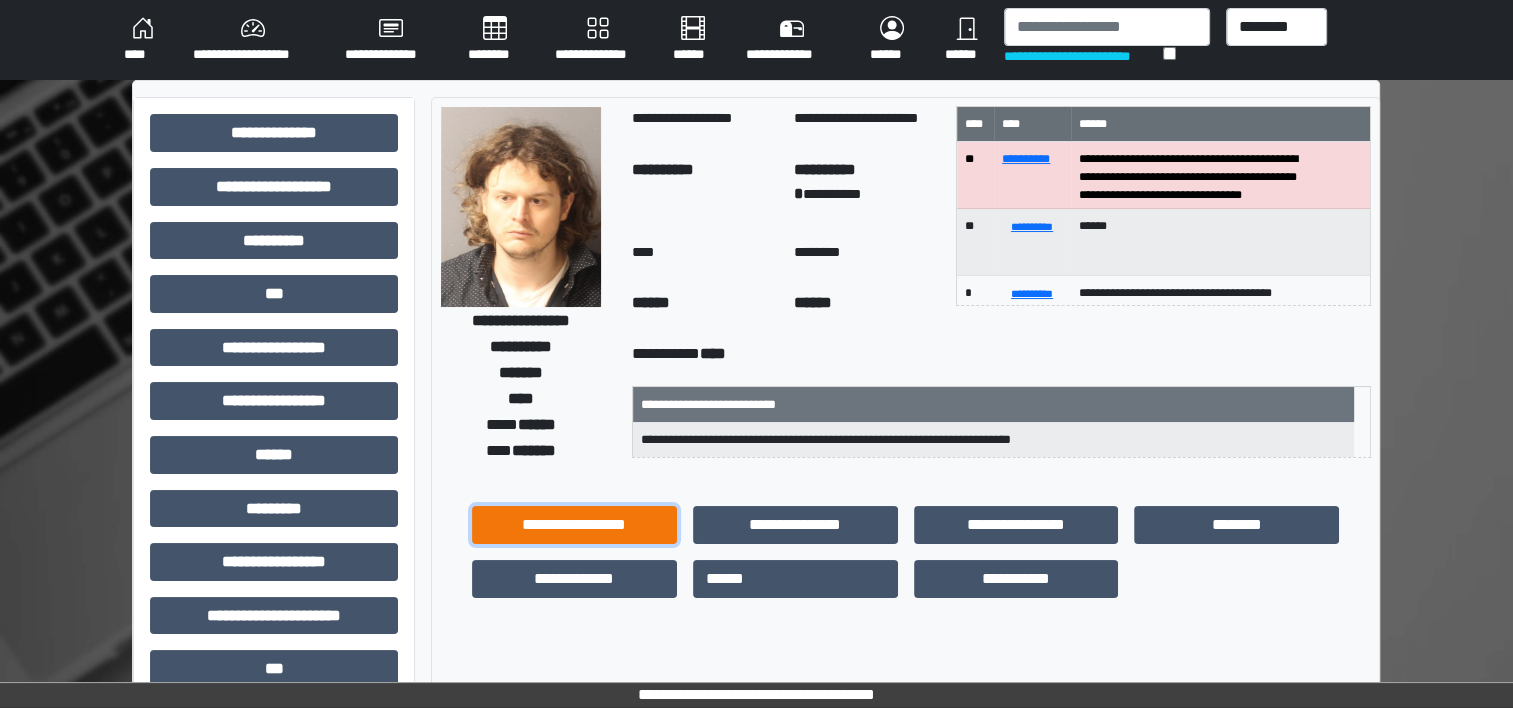 click on "**********" at bounding box center [574, 525] 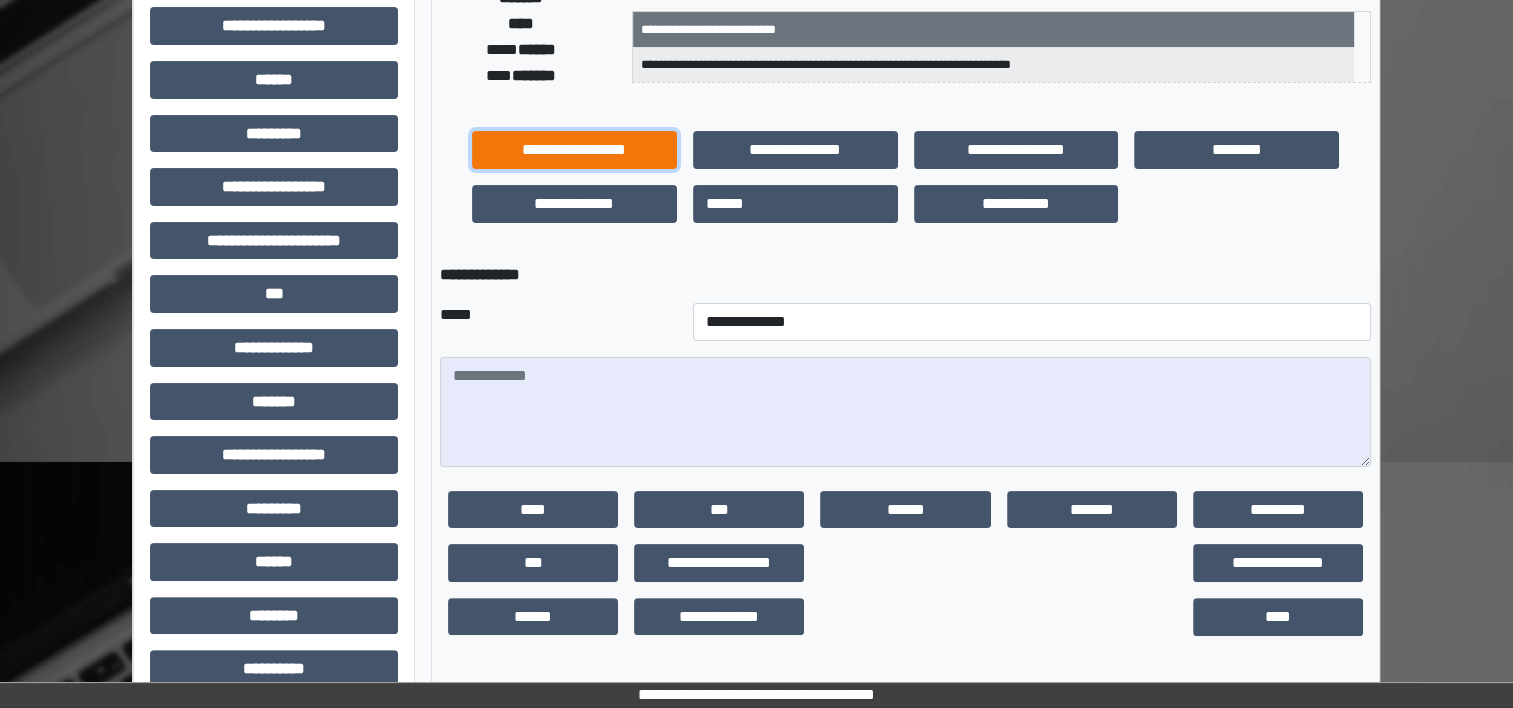 scroll, scrollTop: 377, scrollLeft: 0, axis: vertical 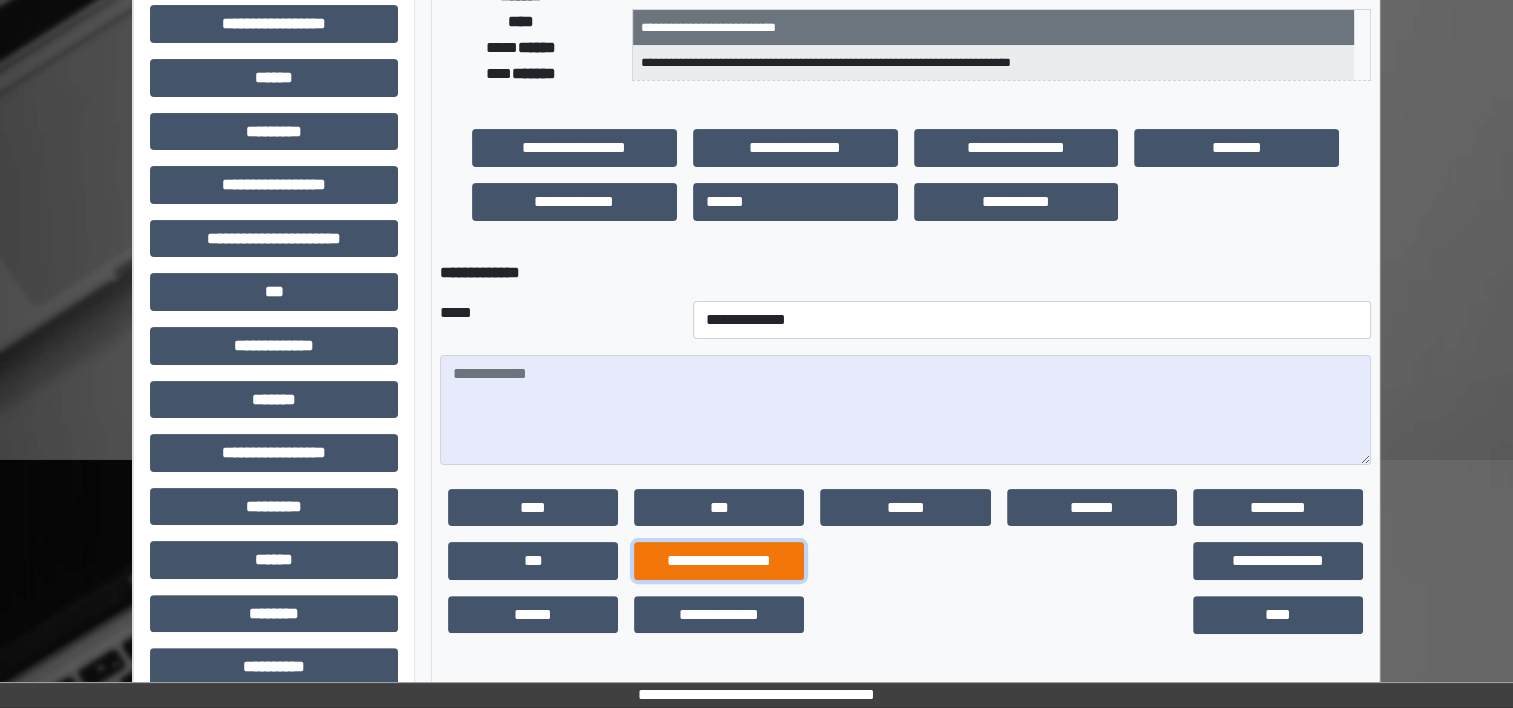 click on "**********" at bounding box center (719, 561) 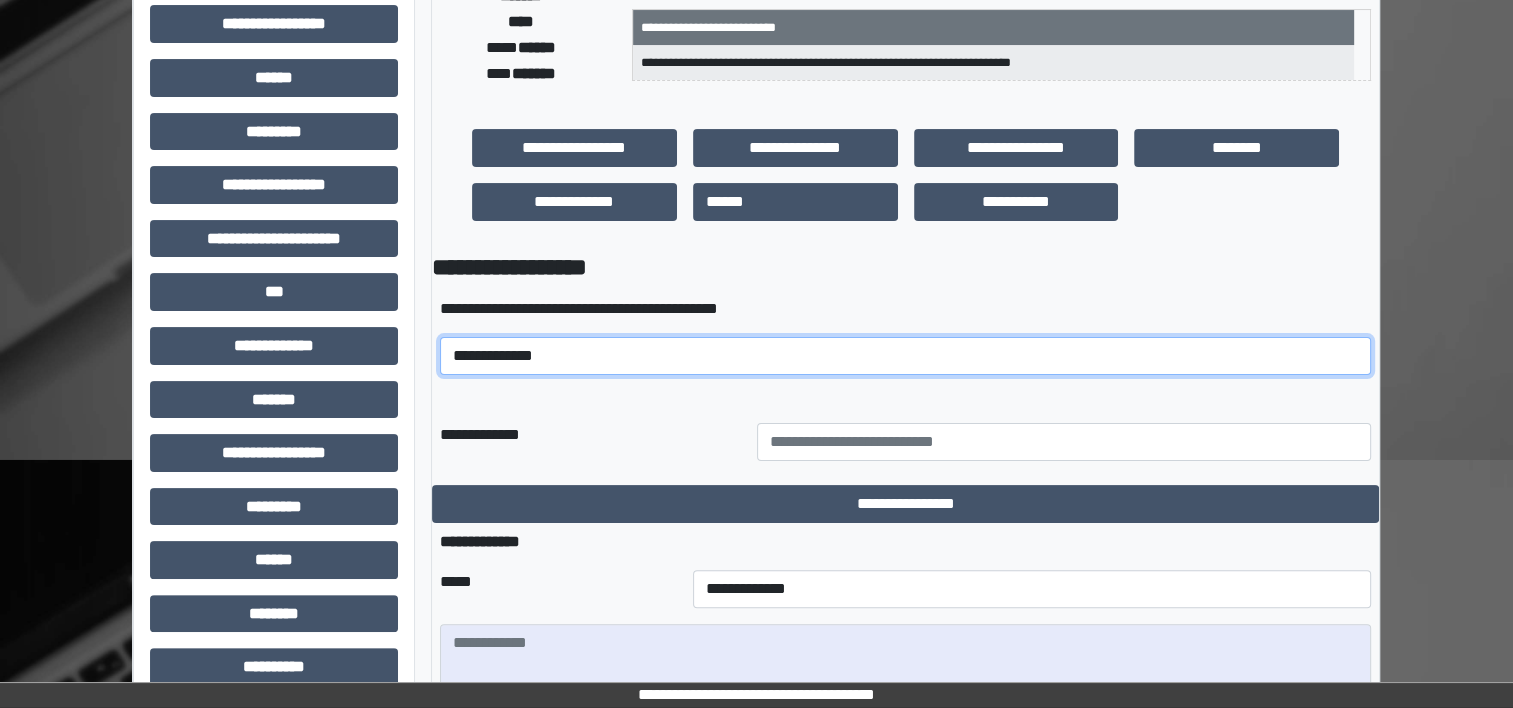 click on "**********" at bounding box center [905, 356] 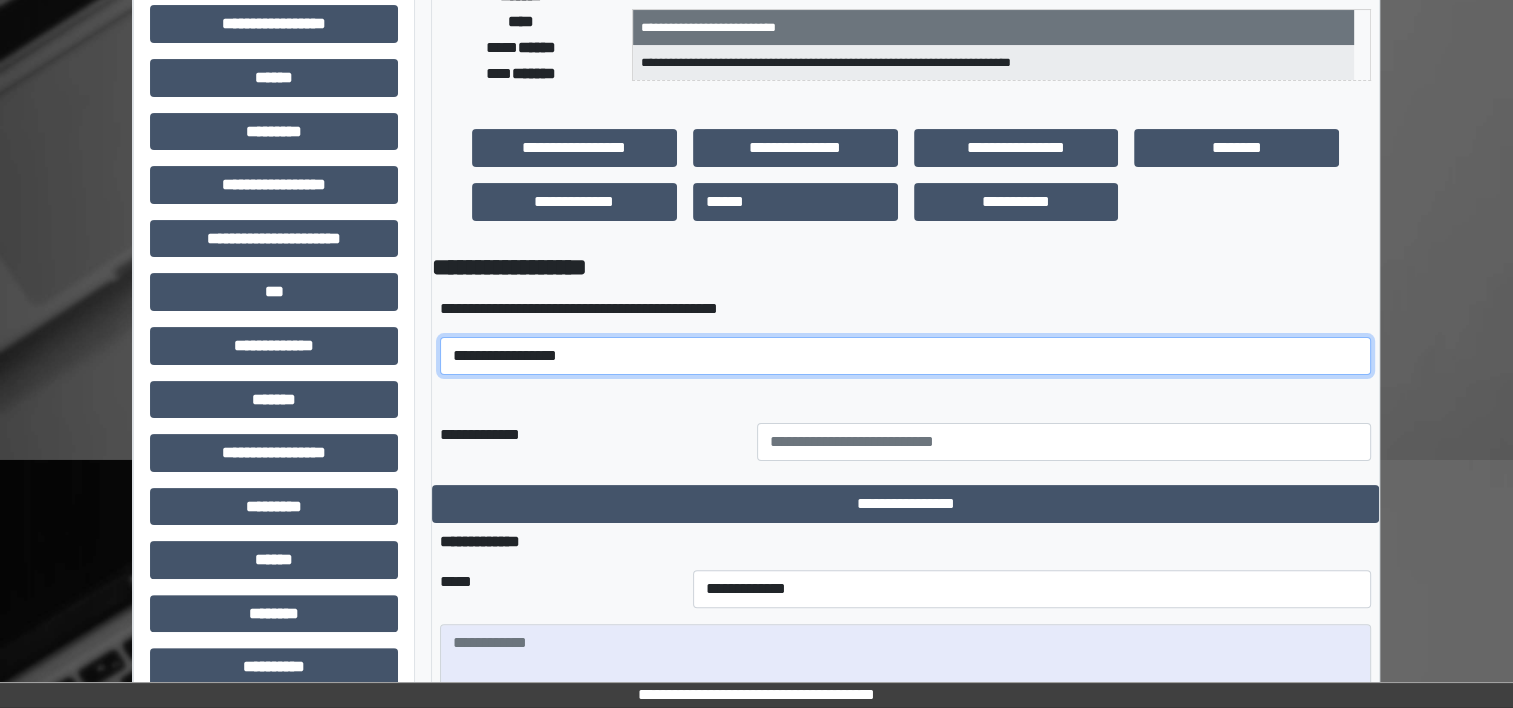click on "**********" at bounding box center (905, 356) 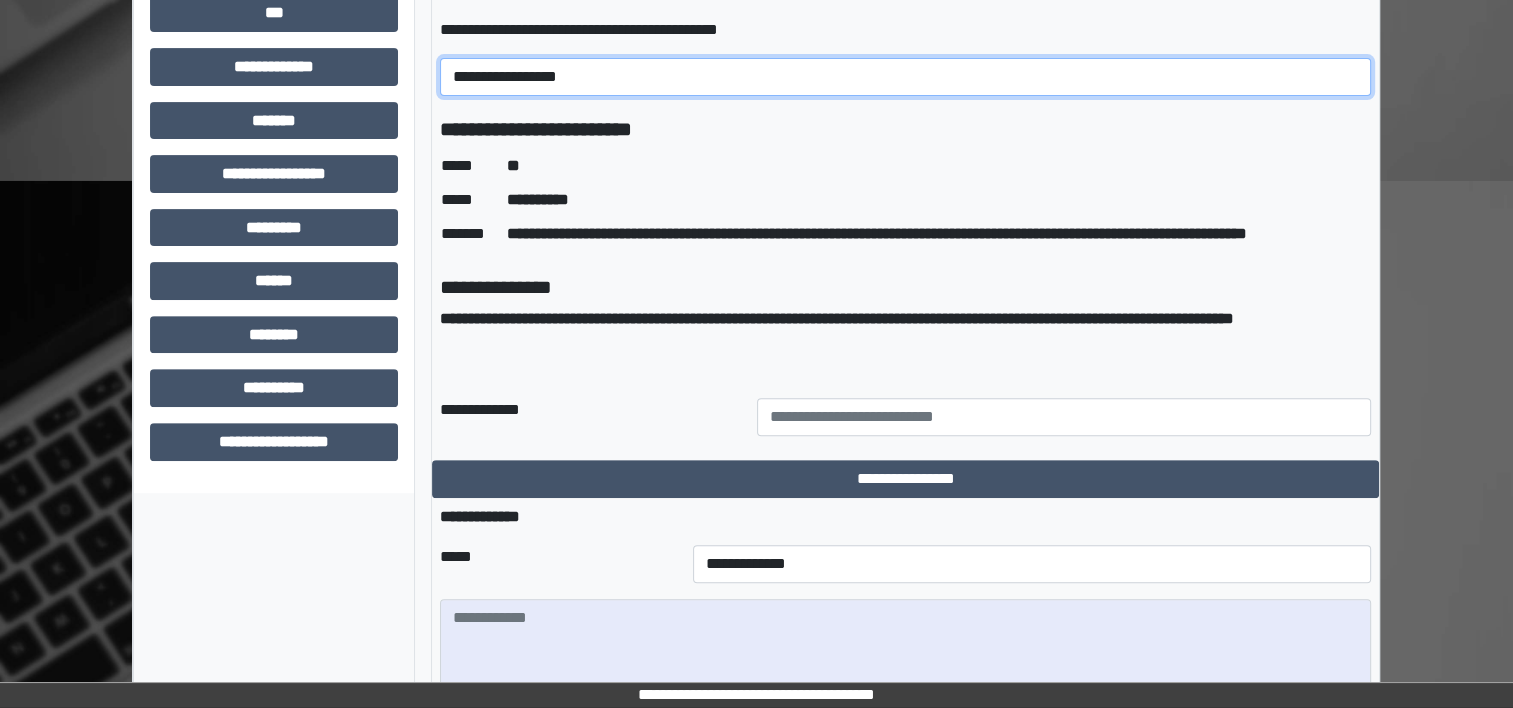 scroll, scrollTop: 678, scrollLeft: 0, axis: vertical 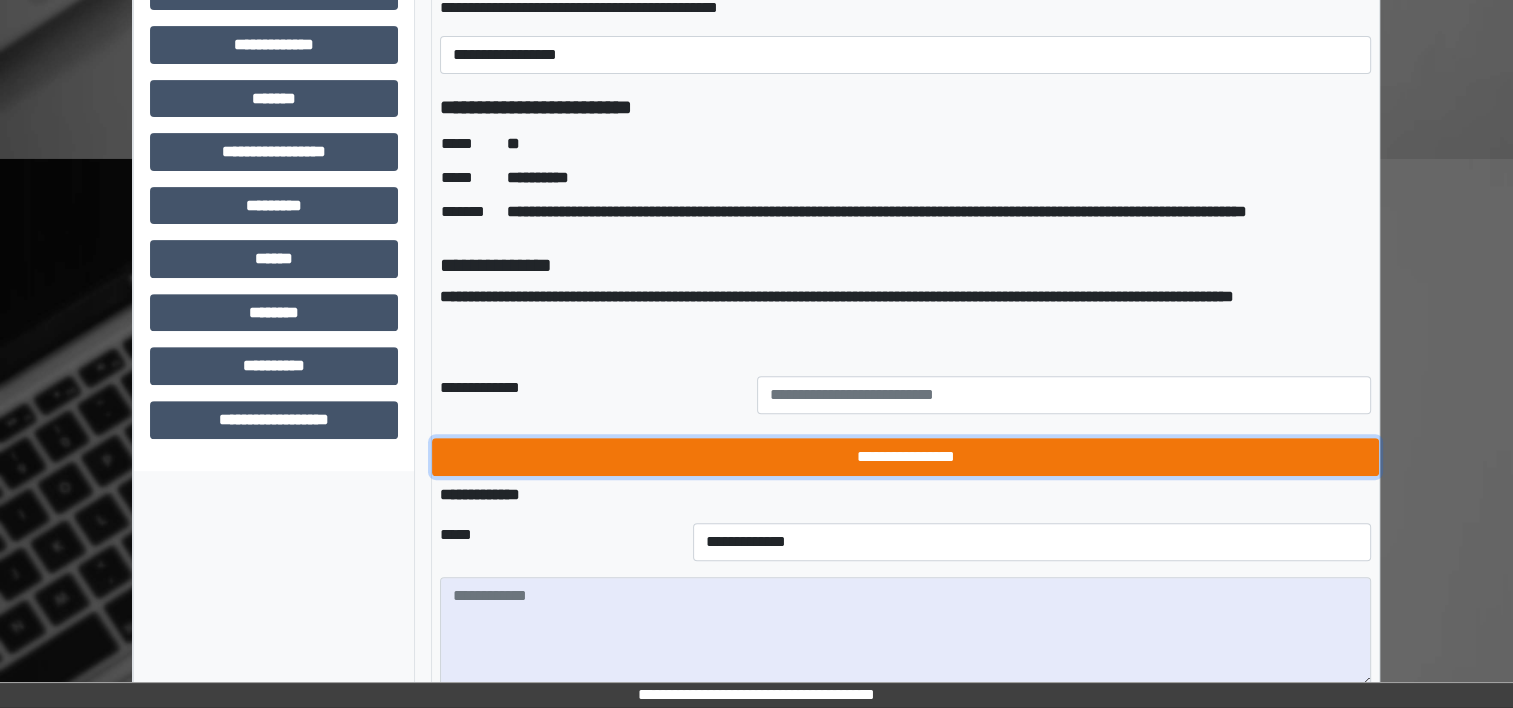 click on "**********" at bounding box center (905, 457) 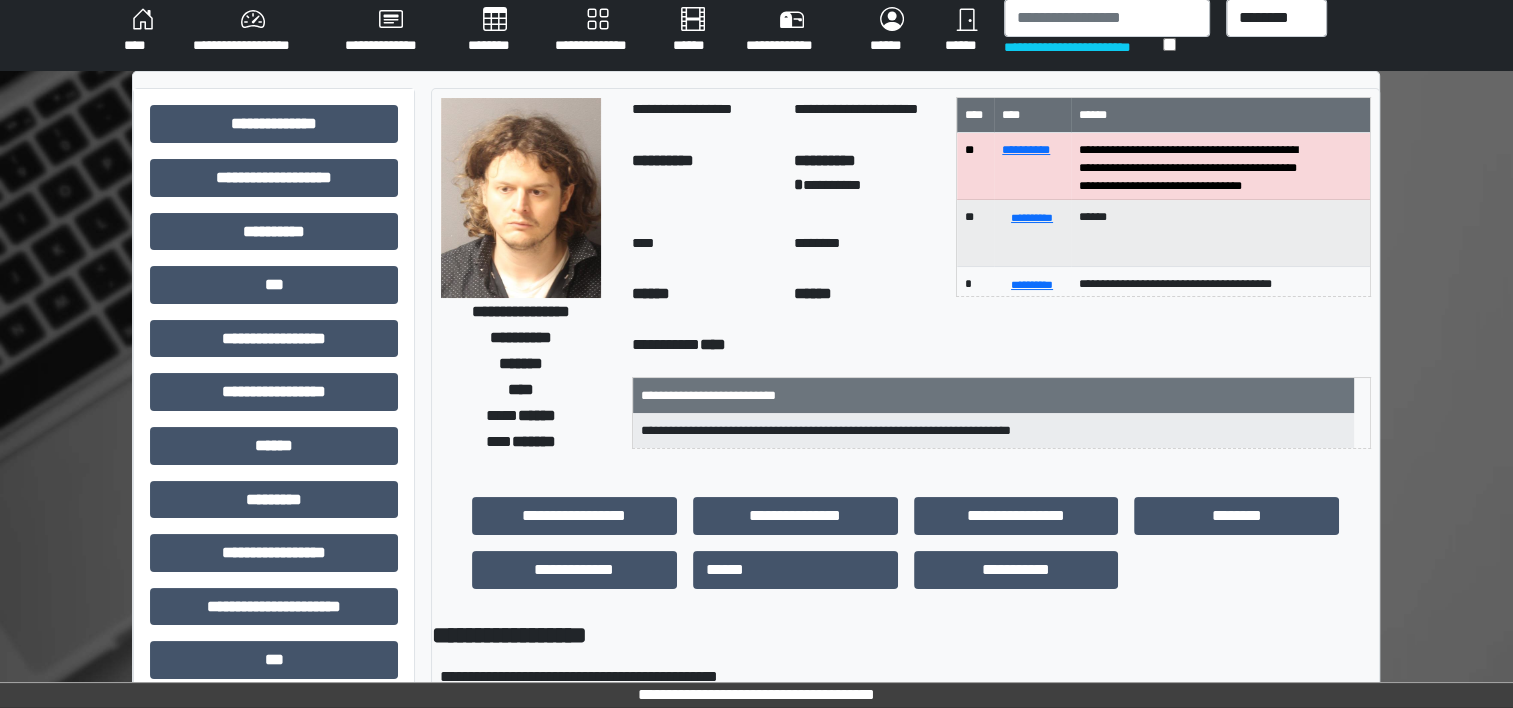 scroll, scrollTop: 0, scrollLeft: 0, axis: both 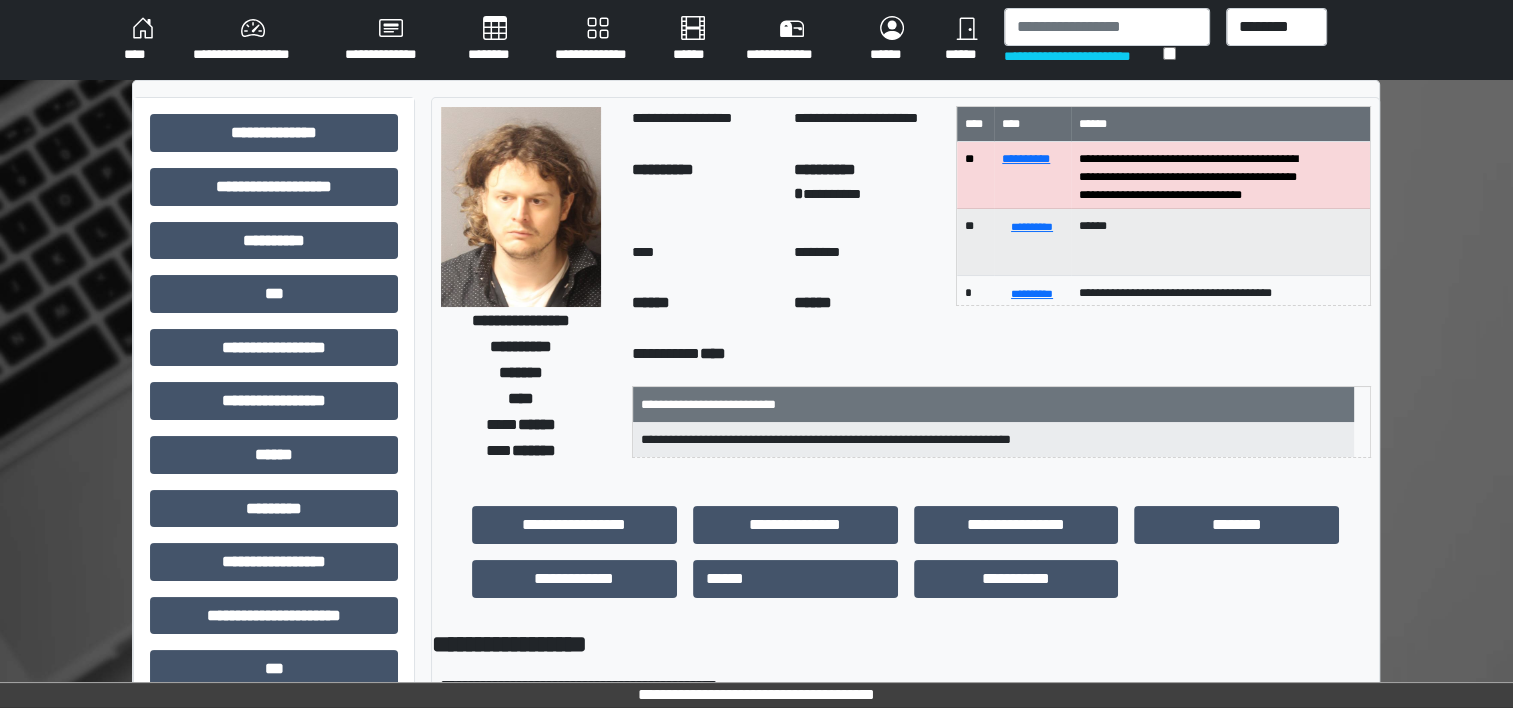 click at bounding box center (1107, 27) 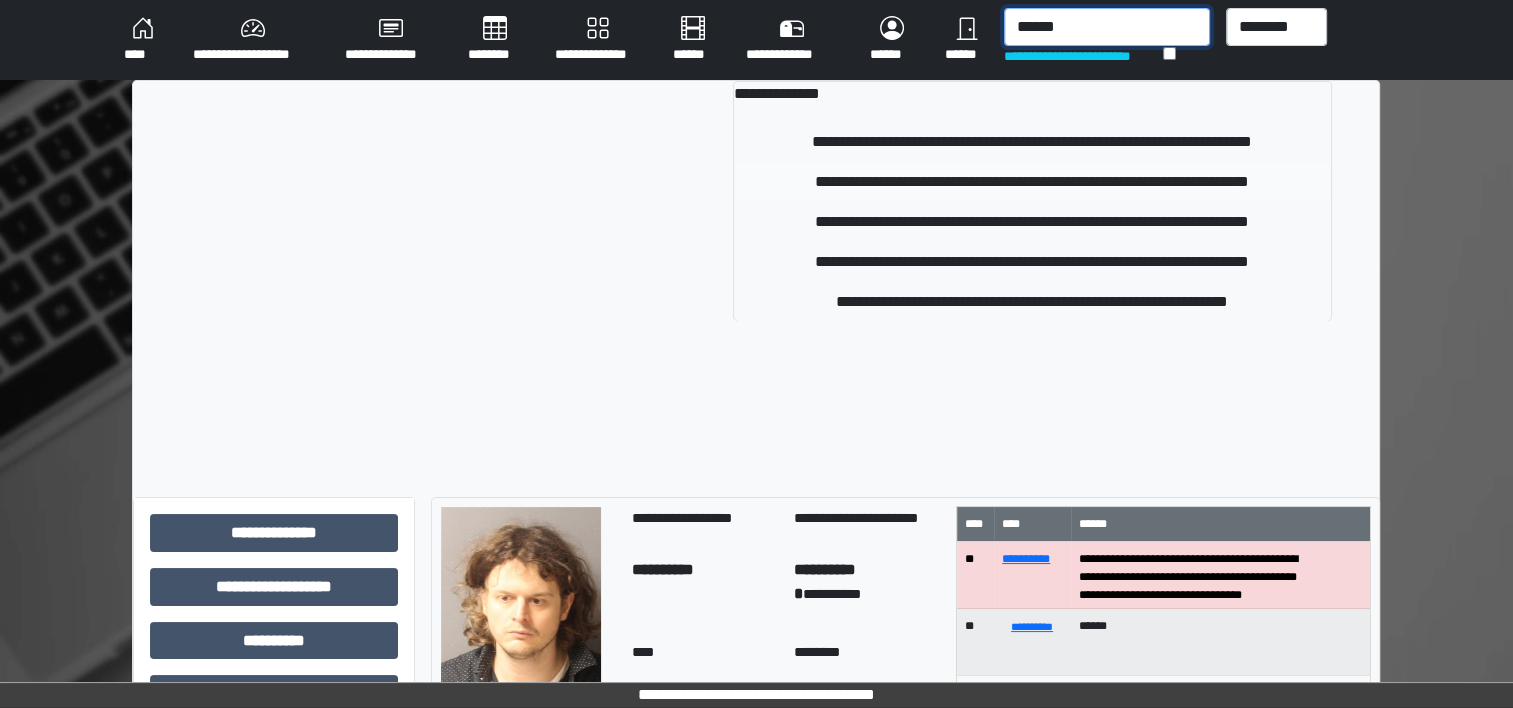 type on "******" 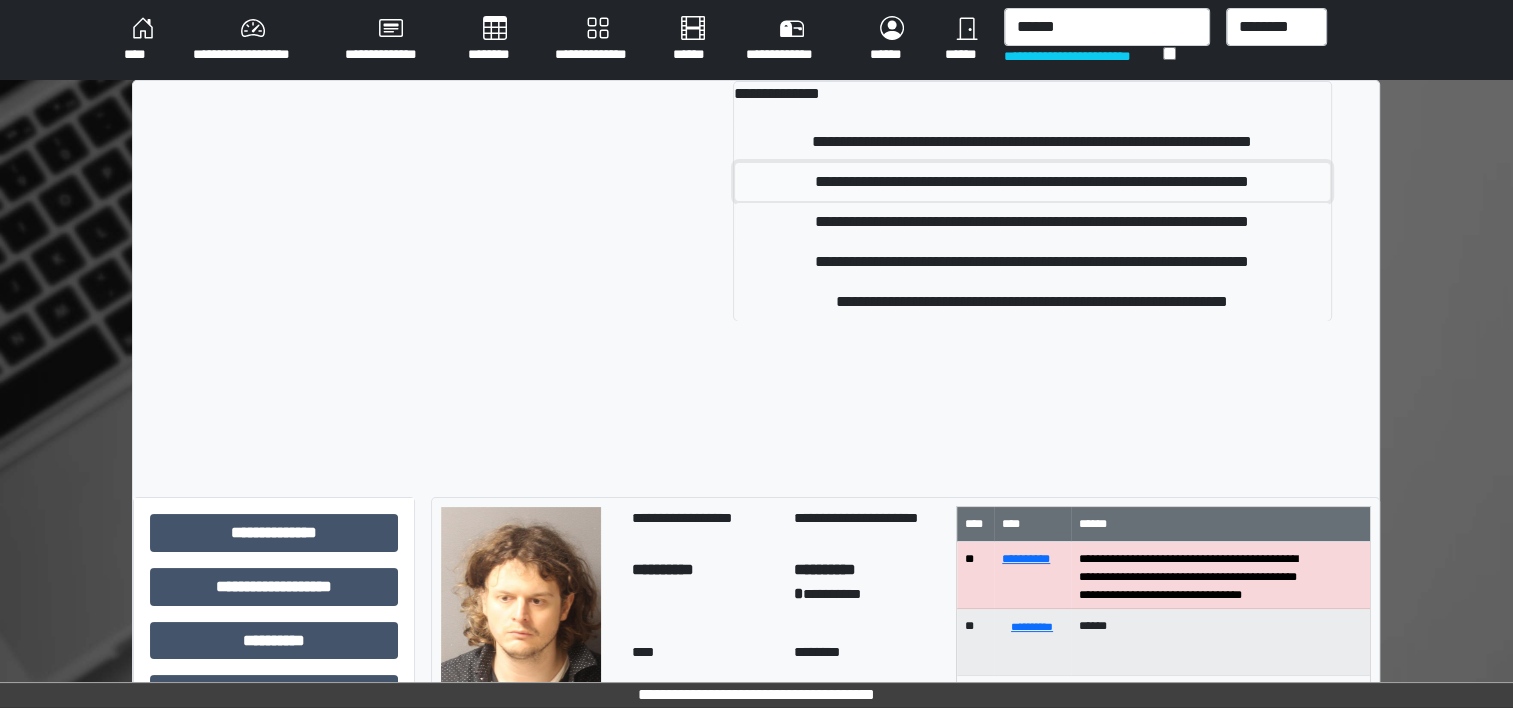 click on "**********" at bounding box center (1032, 182) 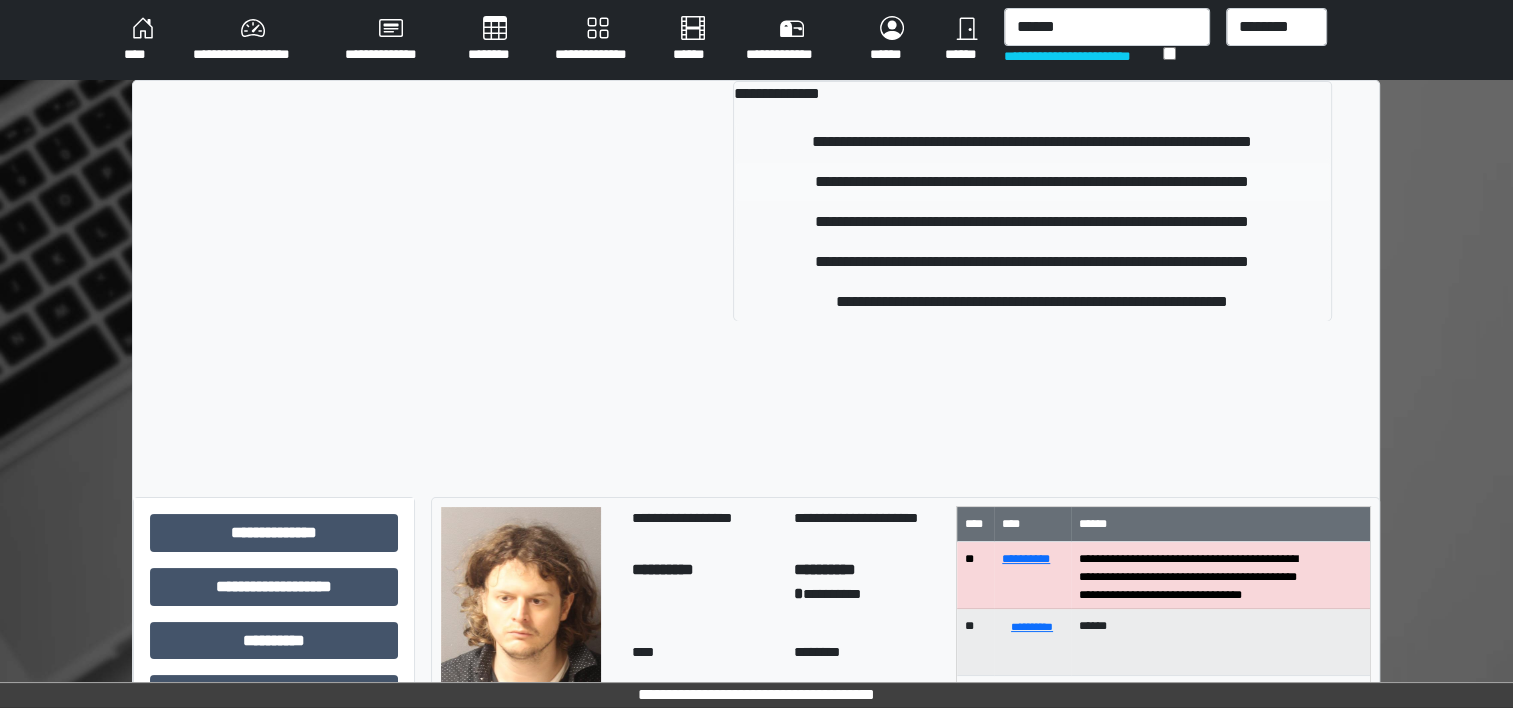type 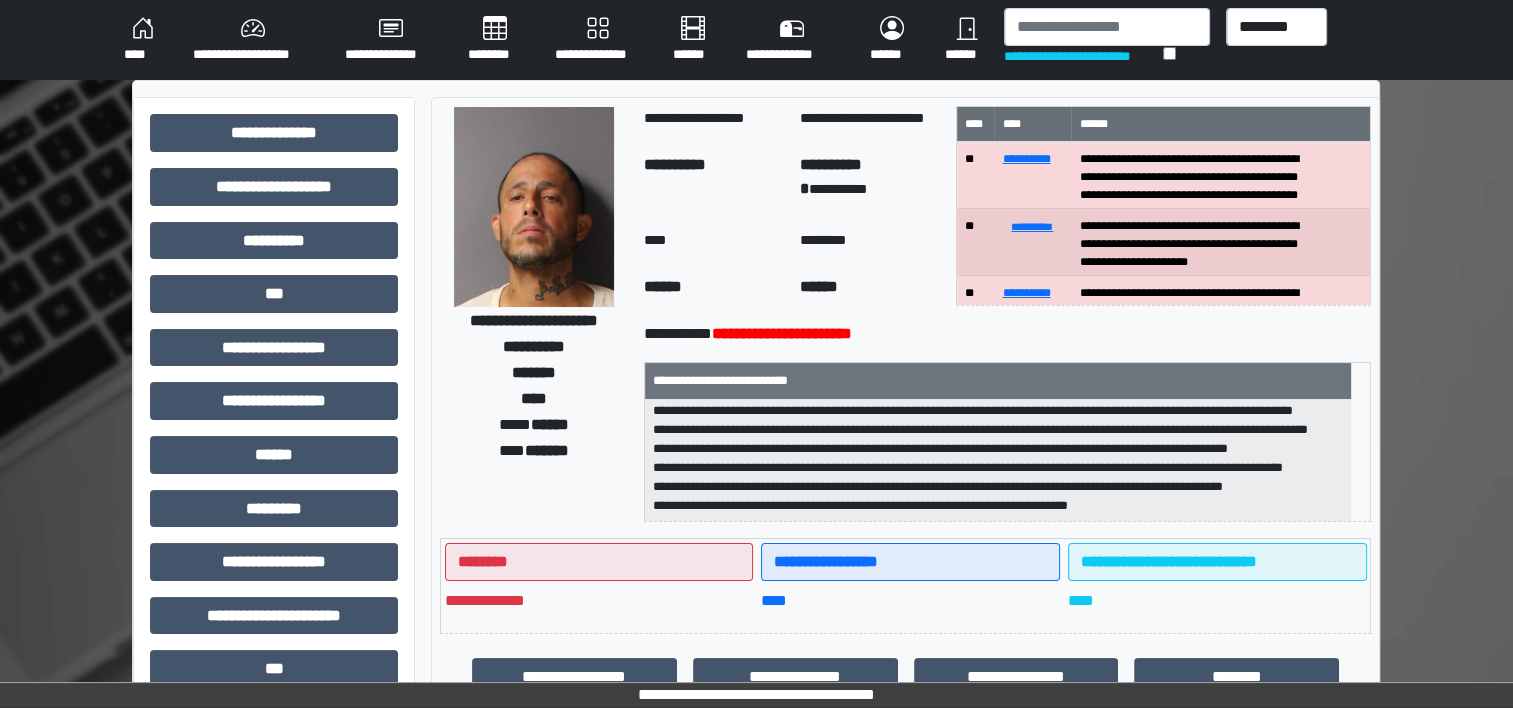 scroll, scrollTop: 236, scrollLeft: 0, axis: vertical 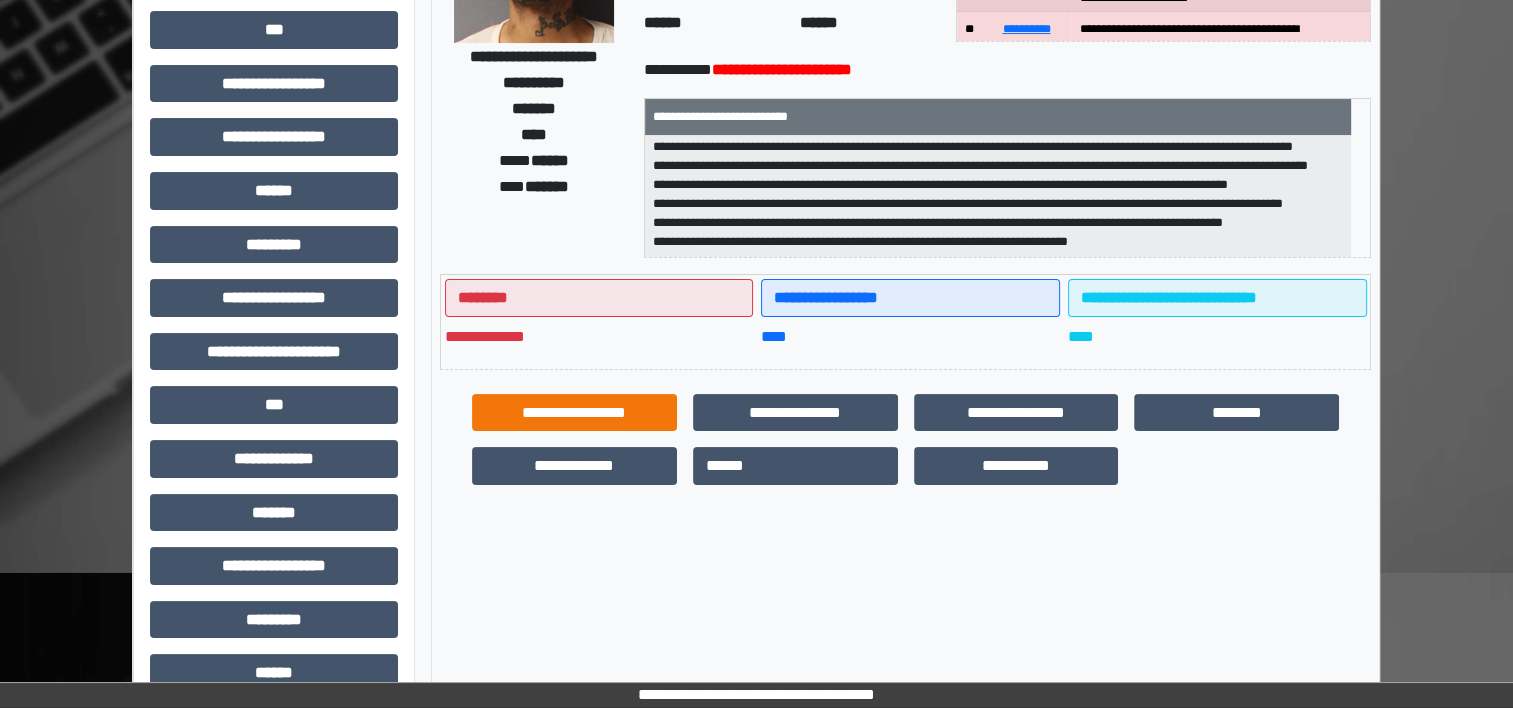 click on "**********" at bounding box center [574, 413] 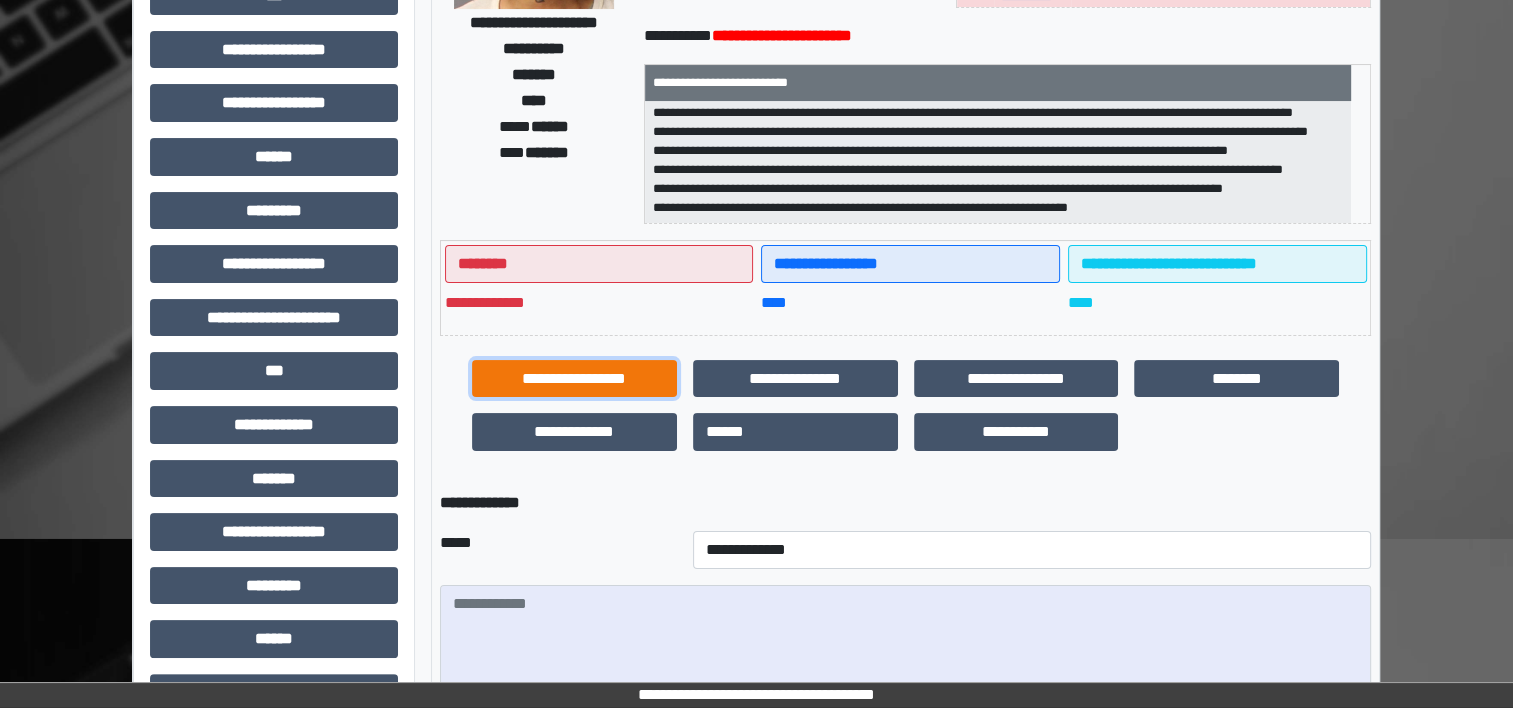scroll, scrollTop: 518, scrollLeft: 0, axis: vertical 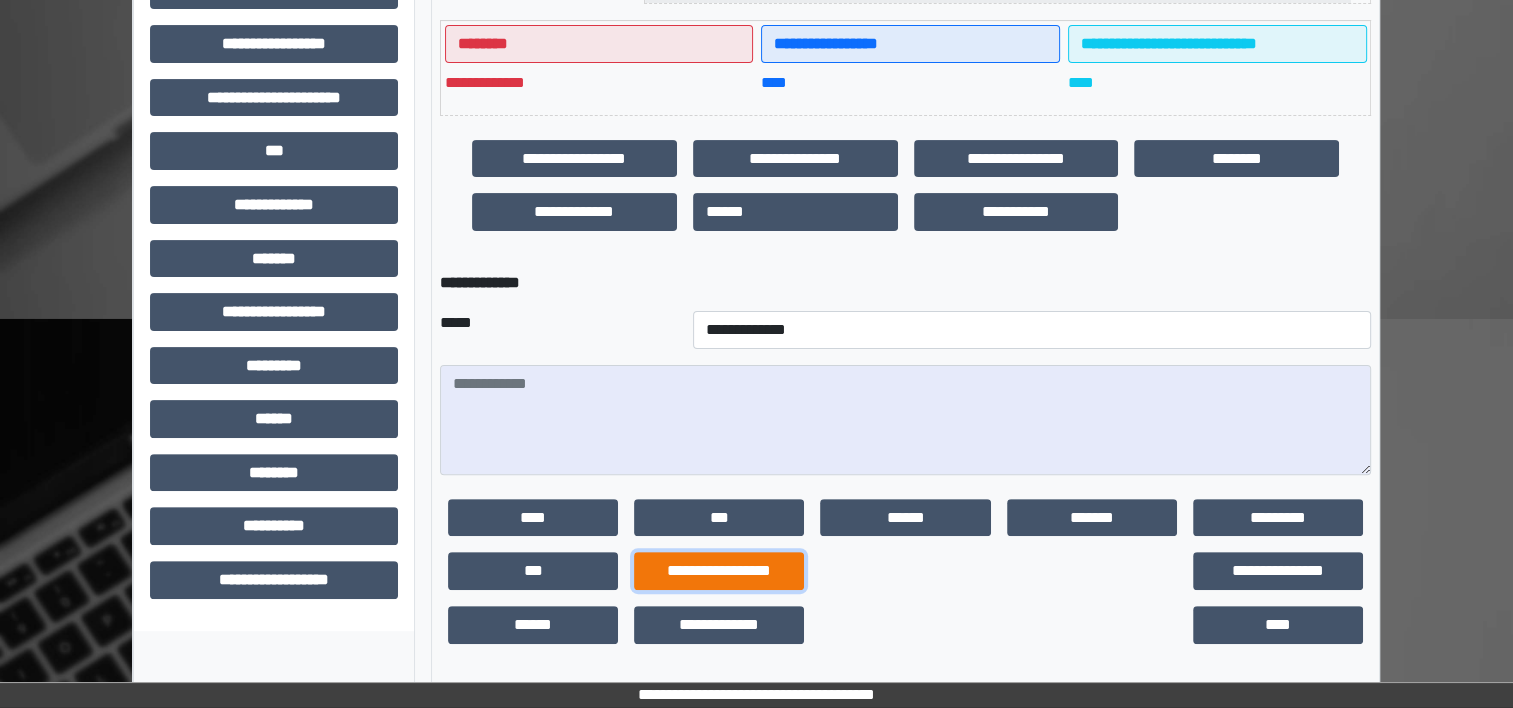 click on "**********" at bounding box center [719, 571] 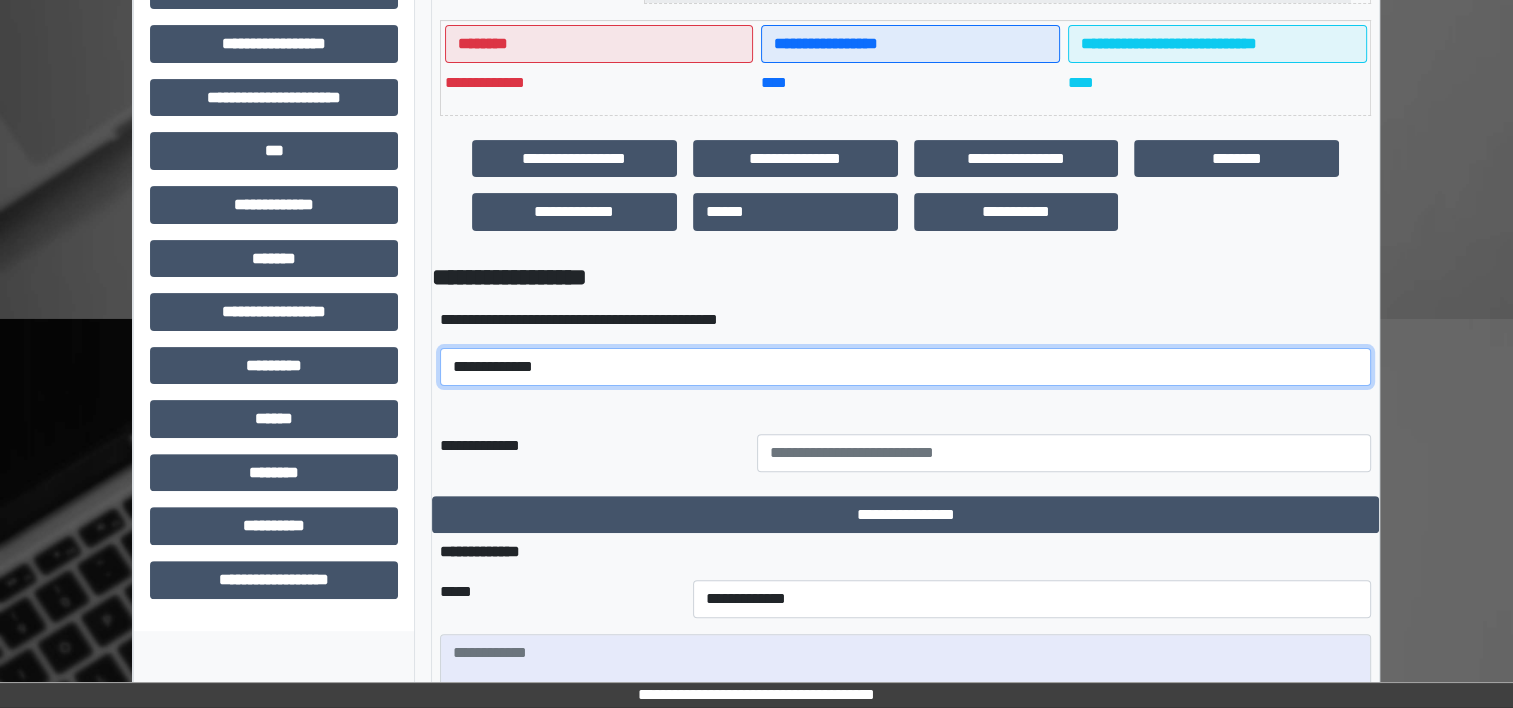 click on "**********" at bounding box center [905, 367] 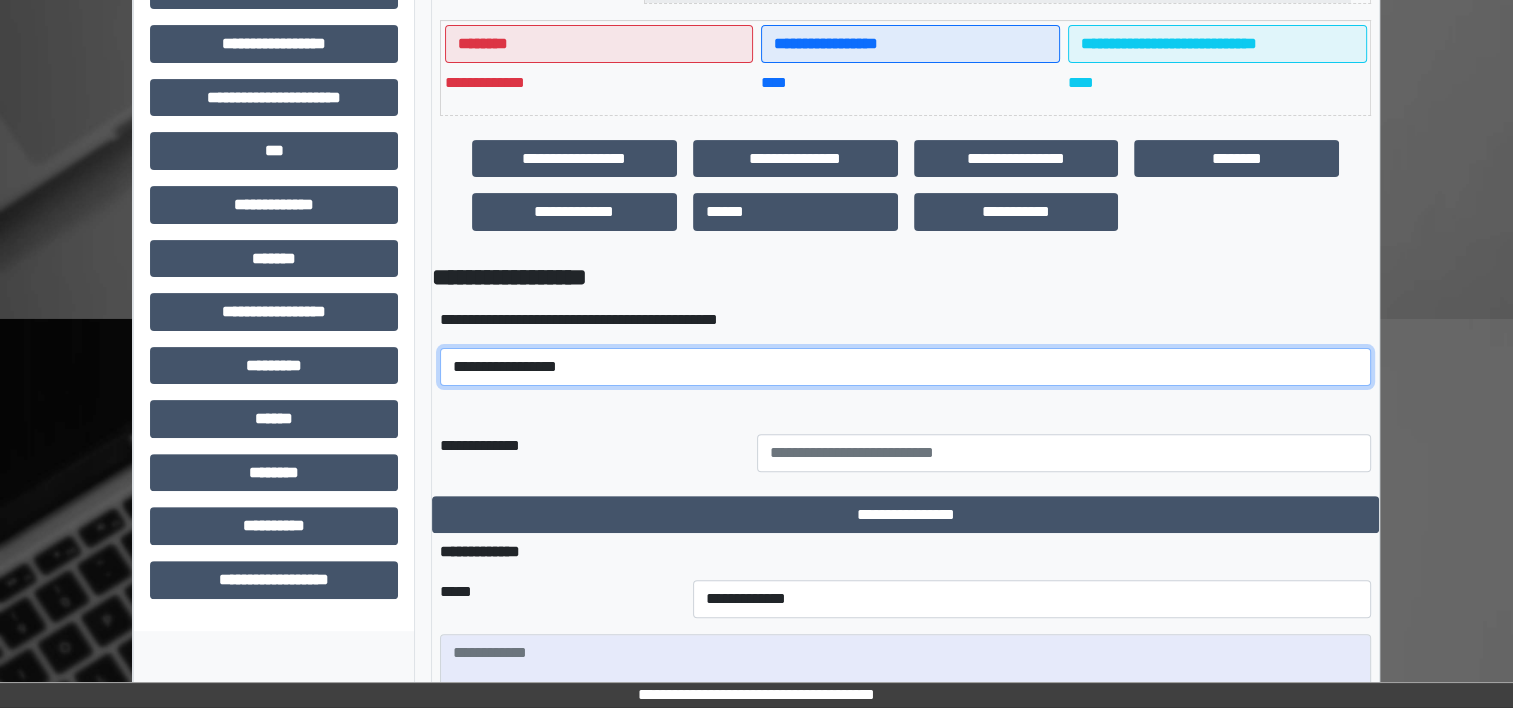 click on "**********" at bounding box center (905, 367) 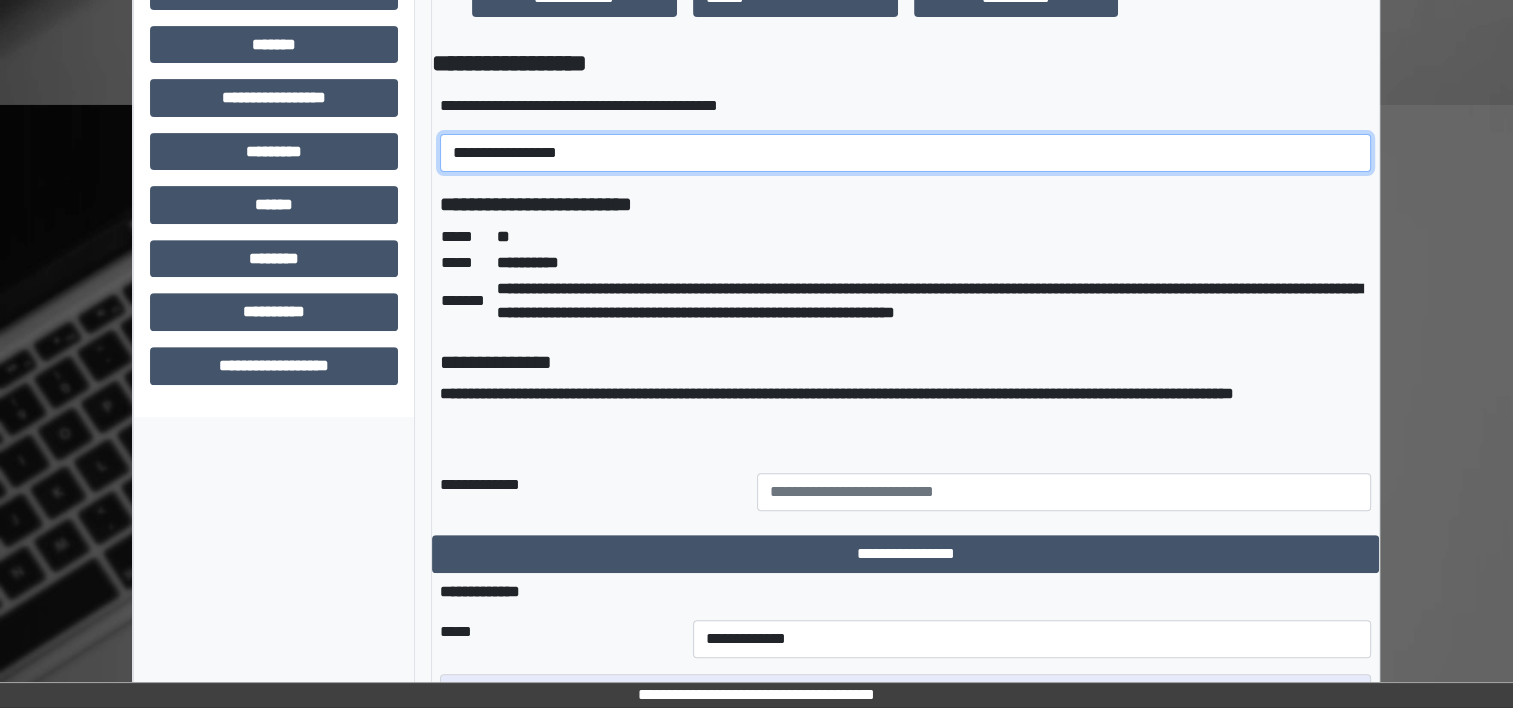 scroll, scrollTop: 754, scrollLeft: 0, axis: vertical 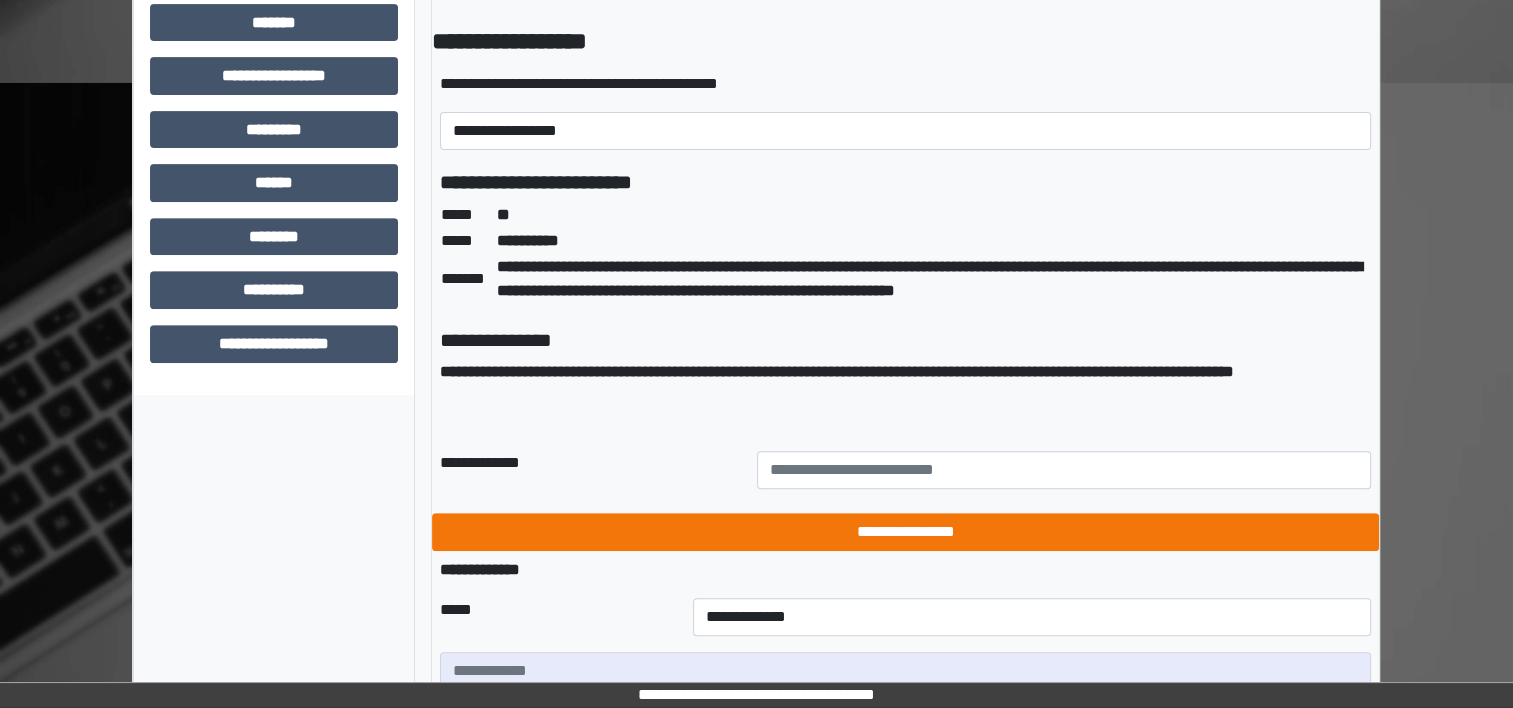 click on "**********" at bounding box center (905, 532) 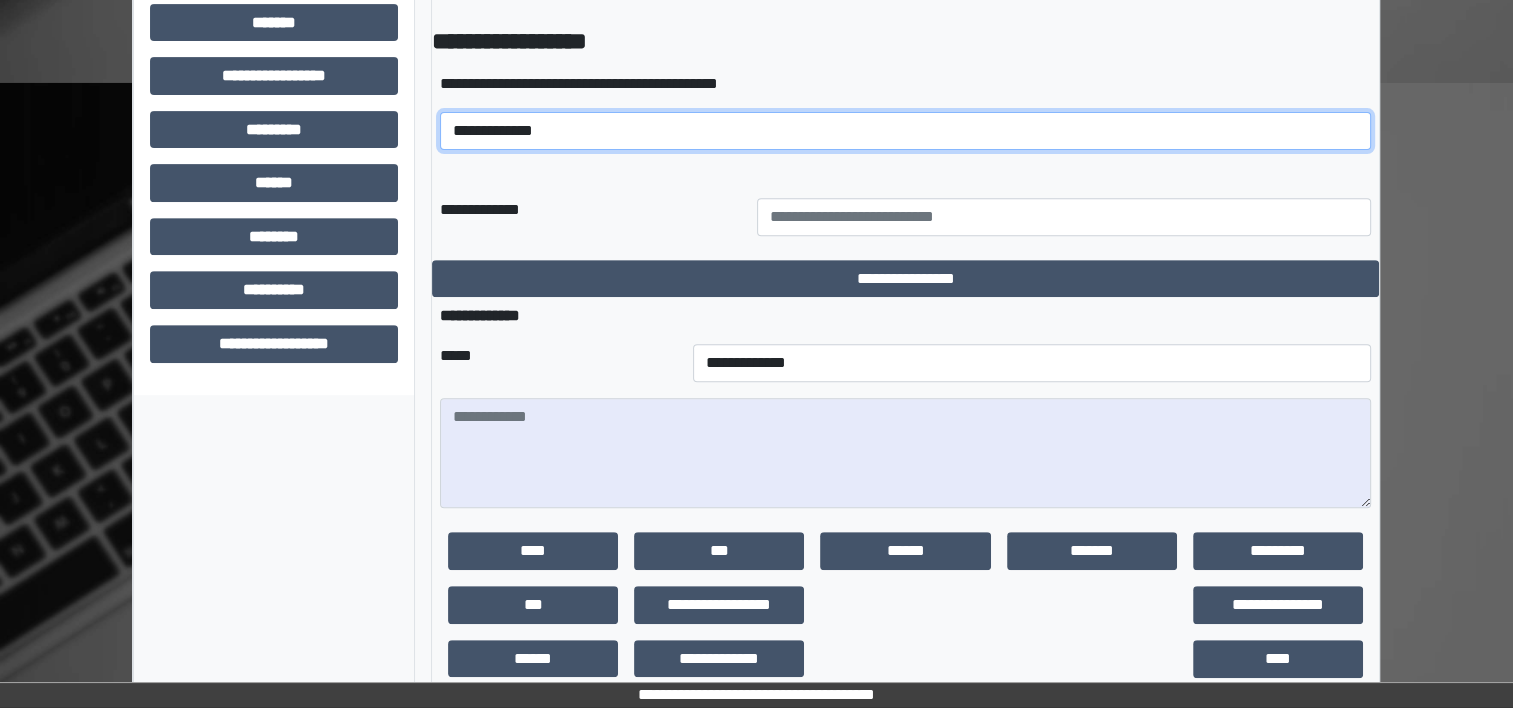 click on "**********" at bounding box center (905, 131) 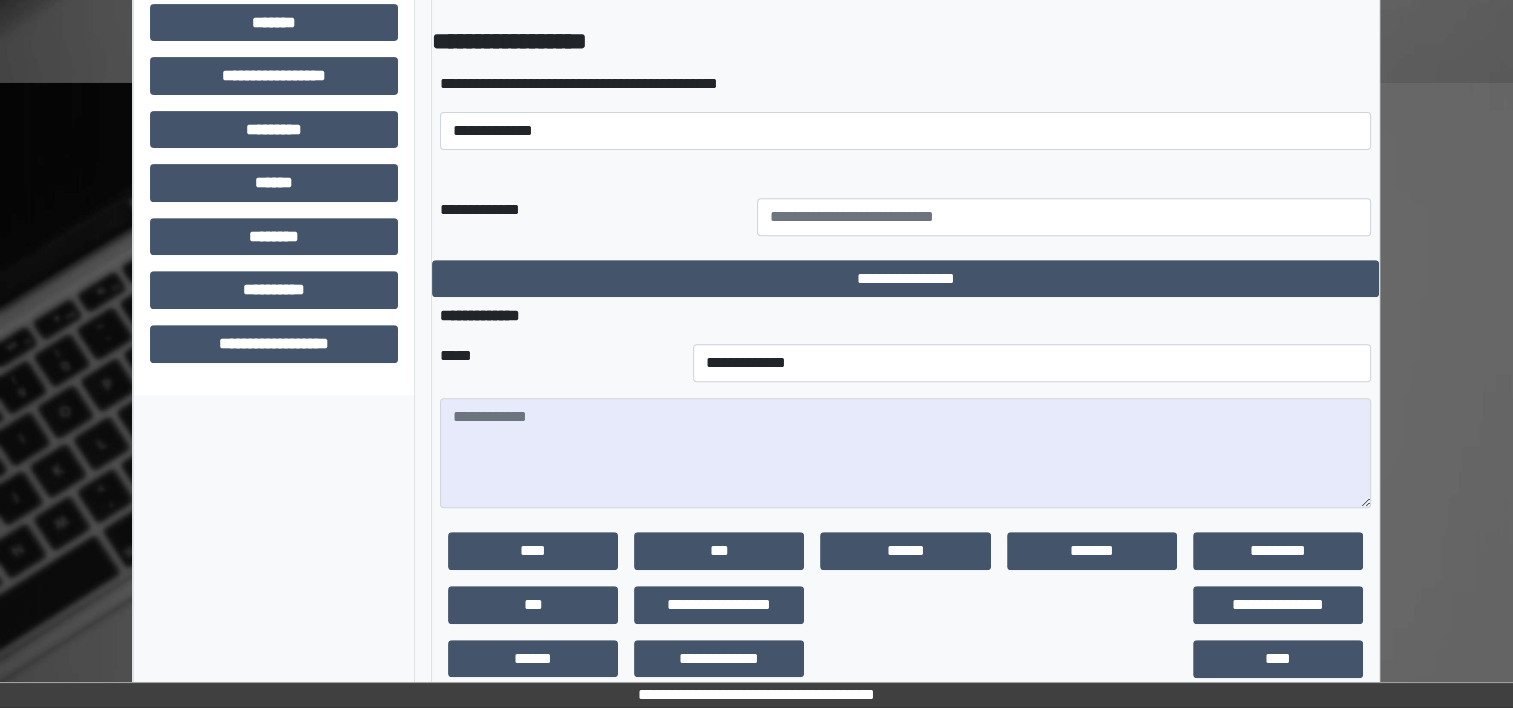 click on "**********" at bounding box center [274, 34] 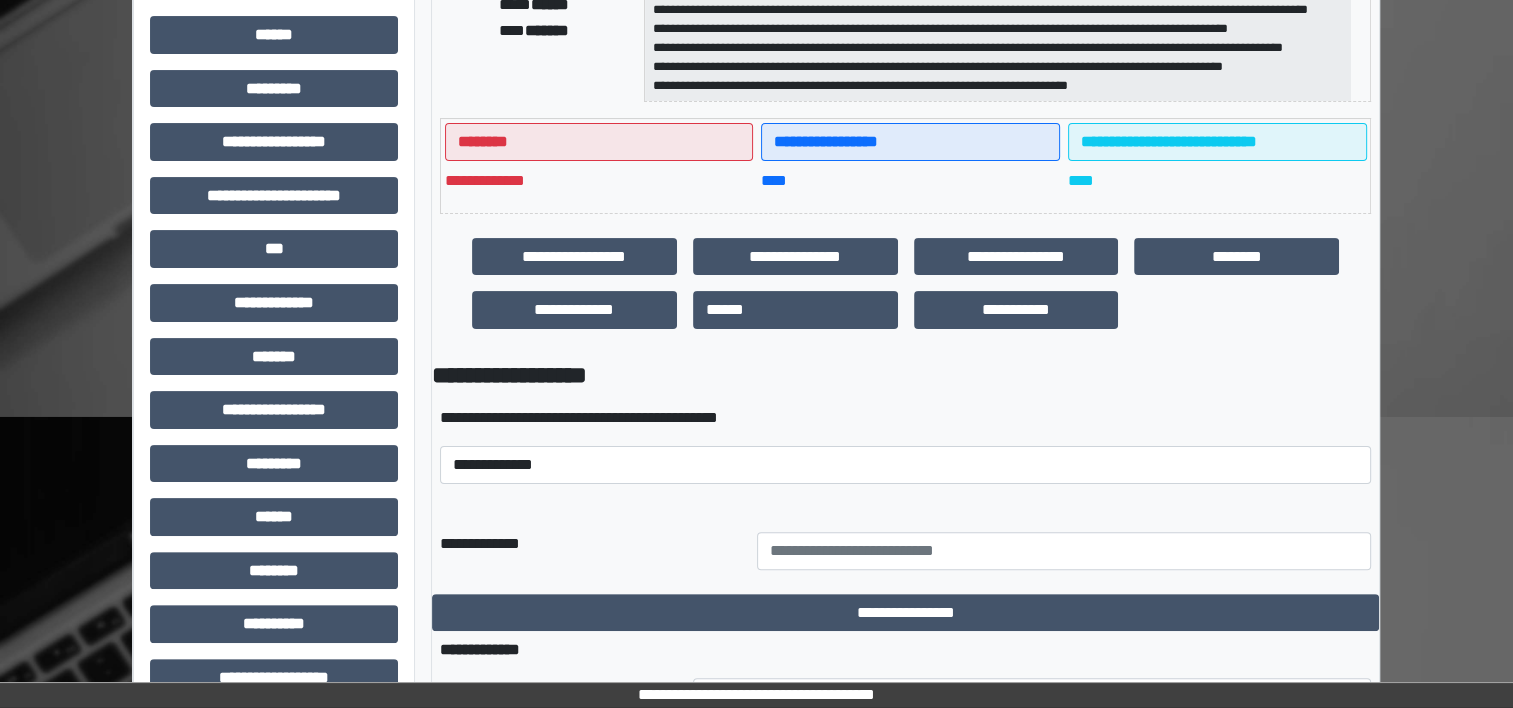 scroll, scrollTop: 416, scrollLeft: 0, axis: vertical 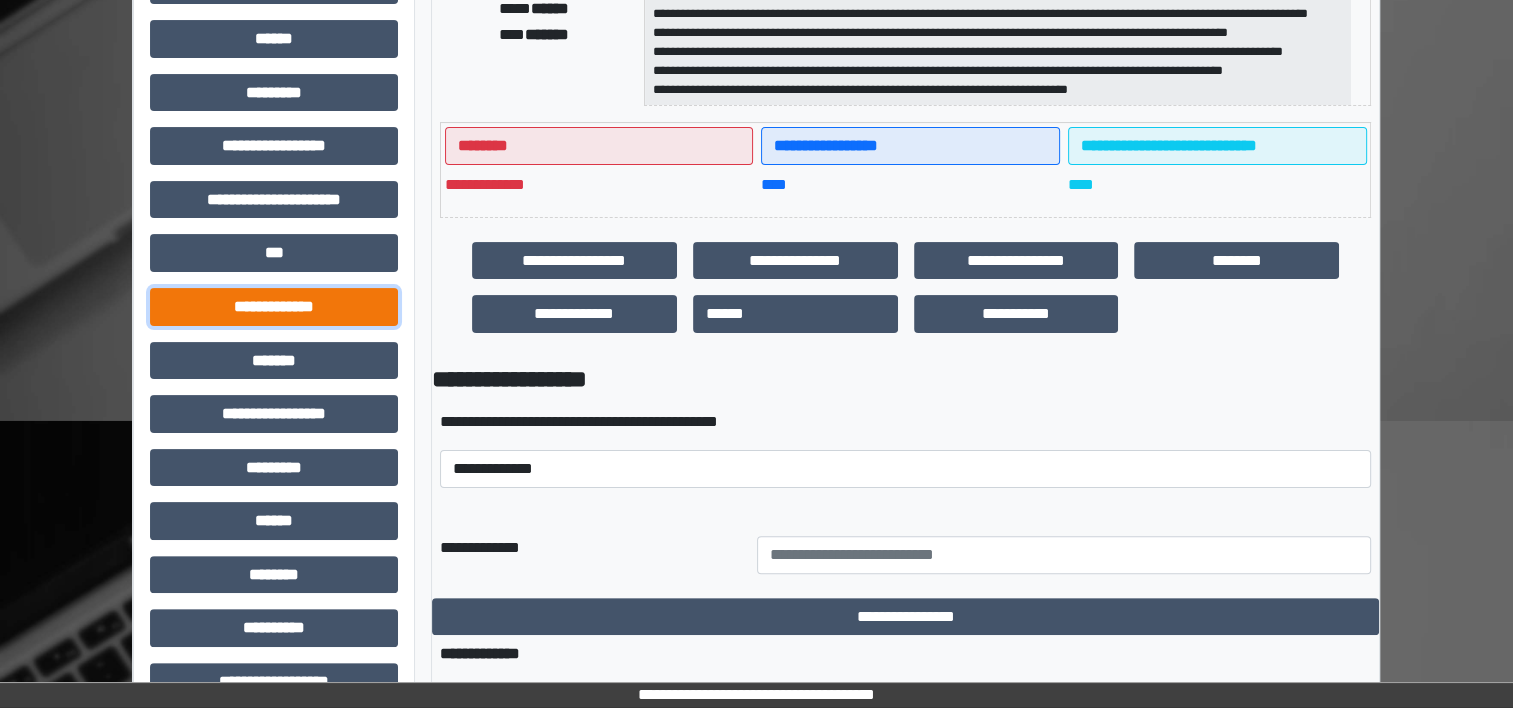 click on "**********" at bounding box center (274, 307) 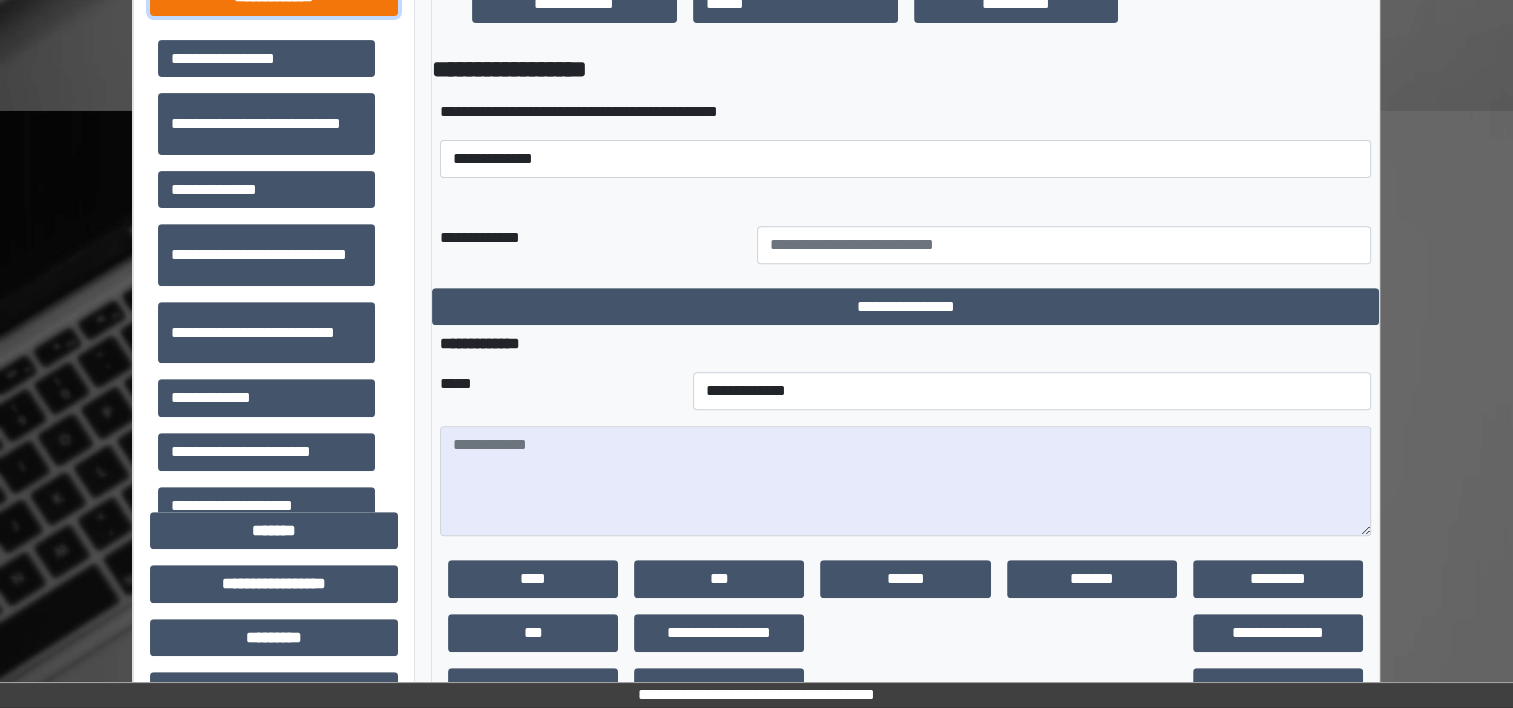 scroll, scrollTop: 719, scrollLeft: 0, axis: vertical 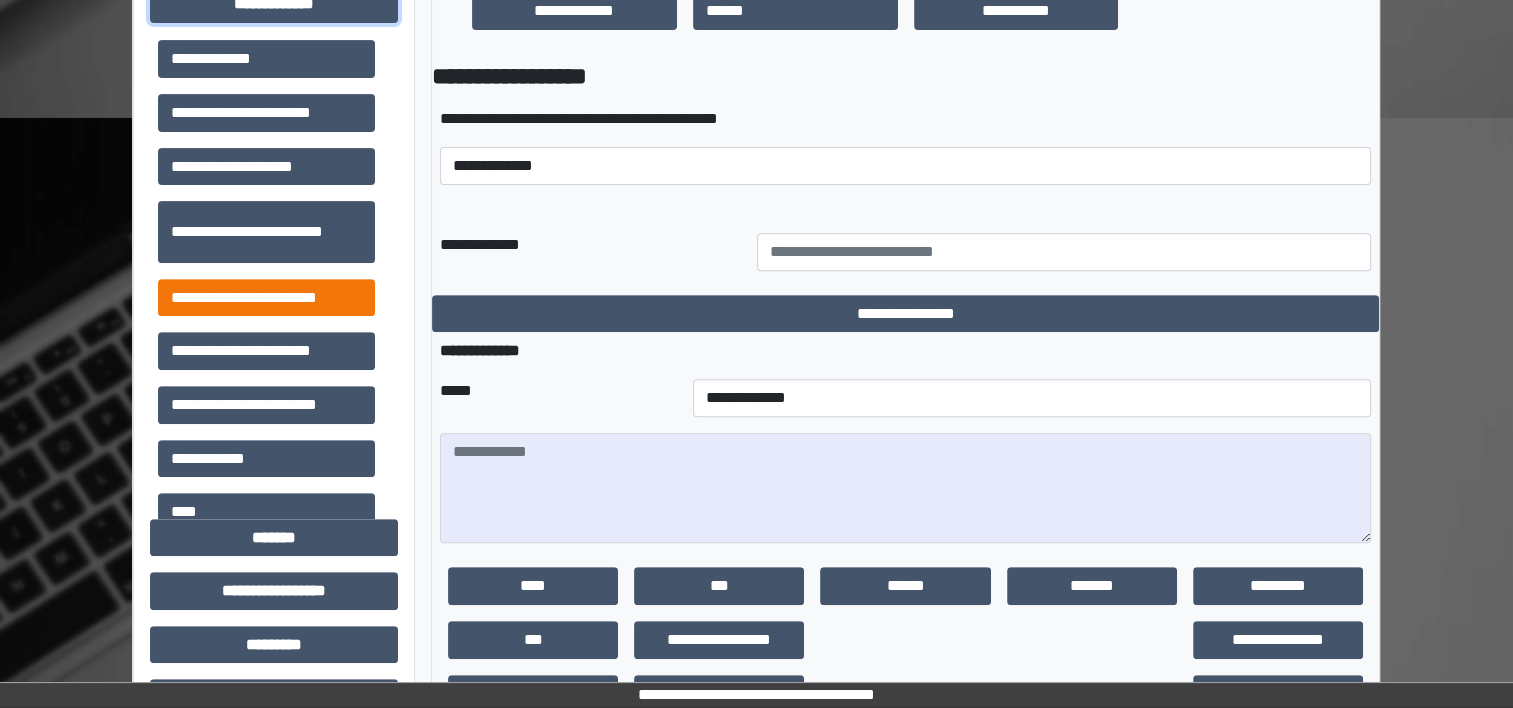click on "**********" at bounding box center [266, 298] 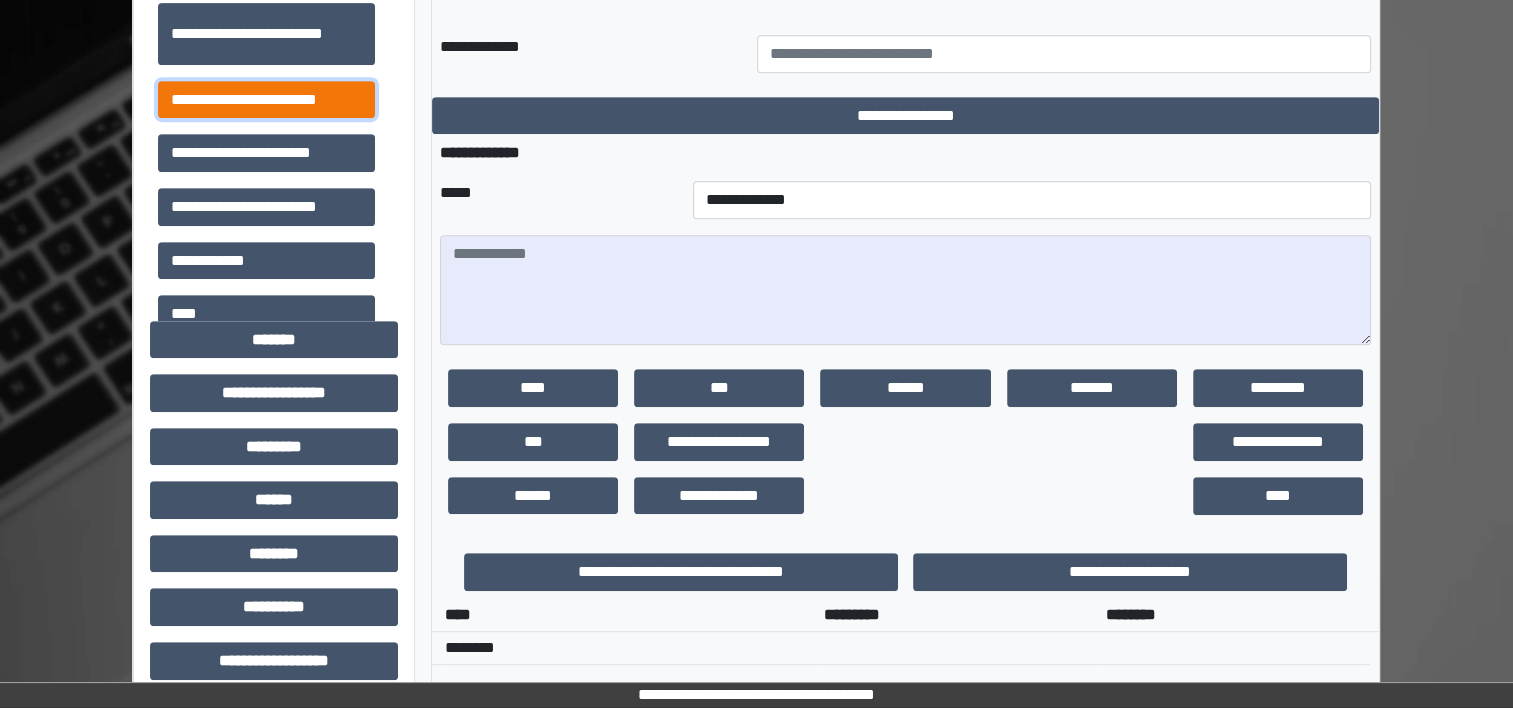 scroll, scrollTop: 921, scrollLeft: 0, axis: vertical 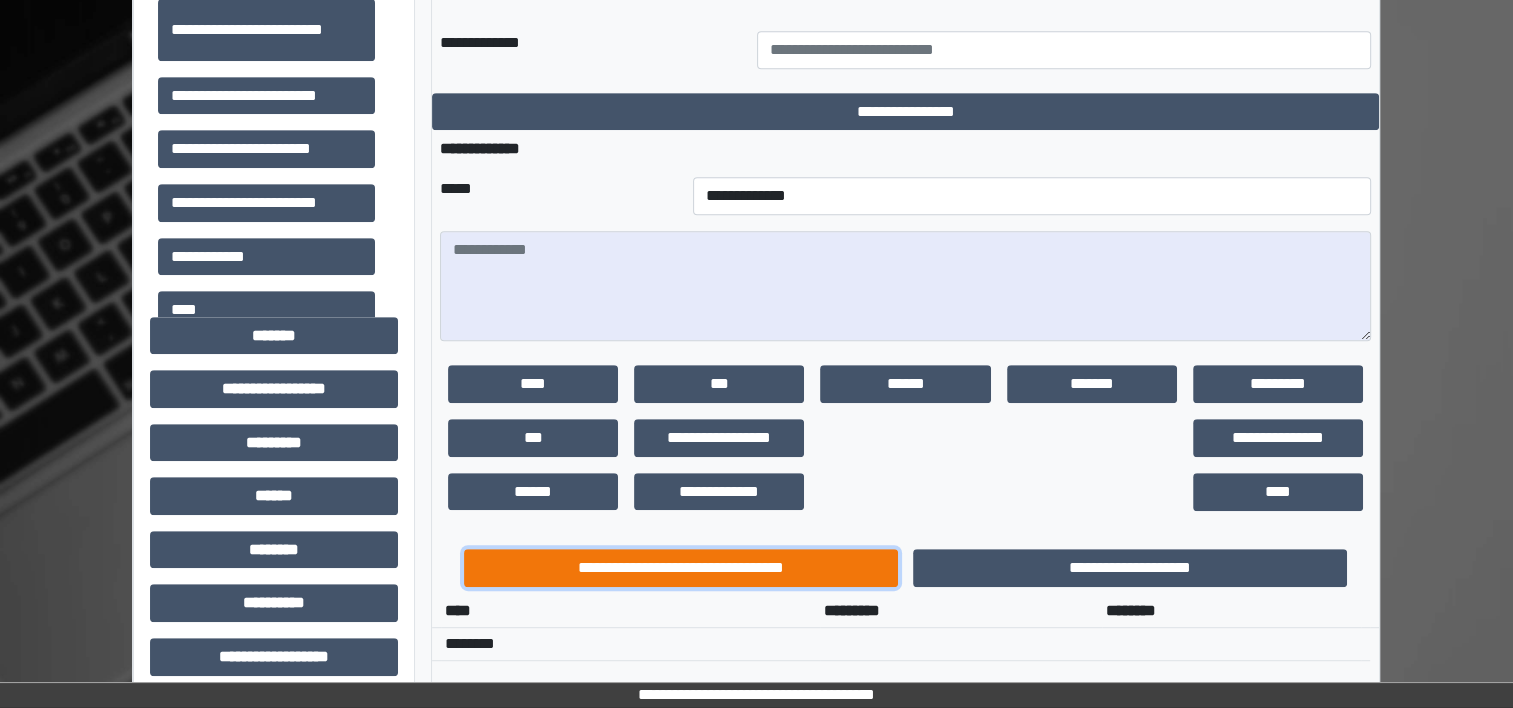 click on "**********" at bounding box center [681, 568] 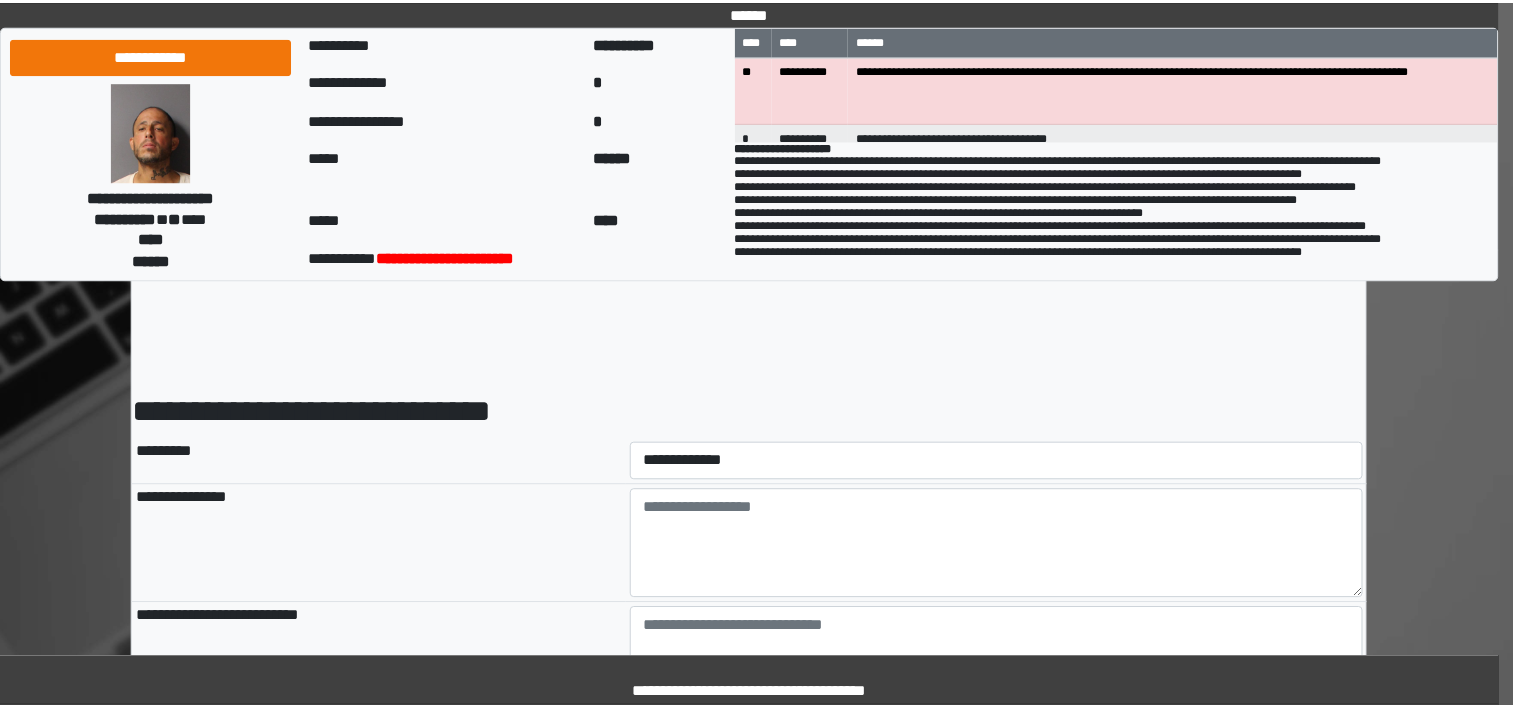 scroll, scrollTop: 0, scrollLeft: 0, axis: both 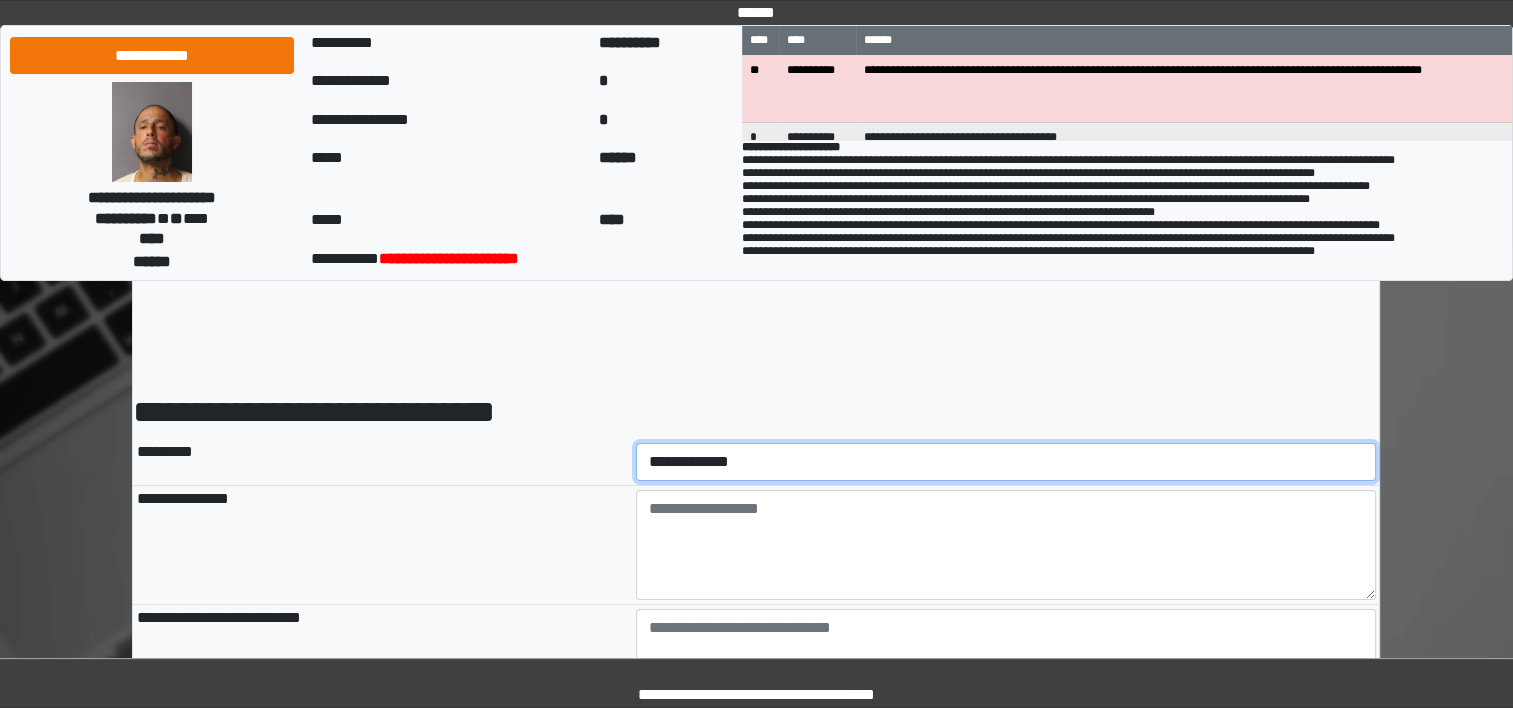 click on "**********" at bounding box center (1006, 462) 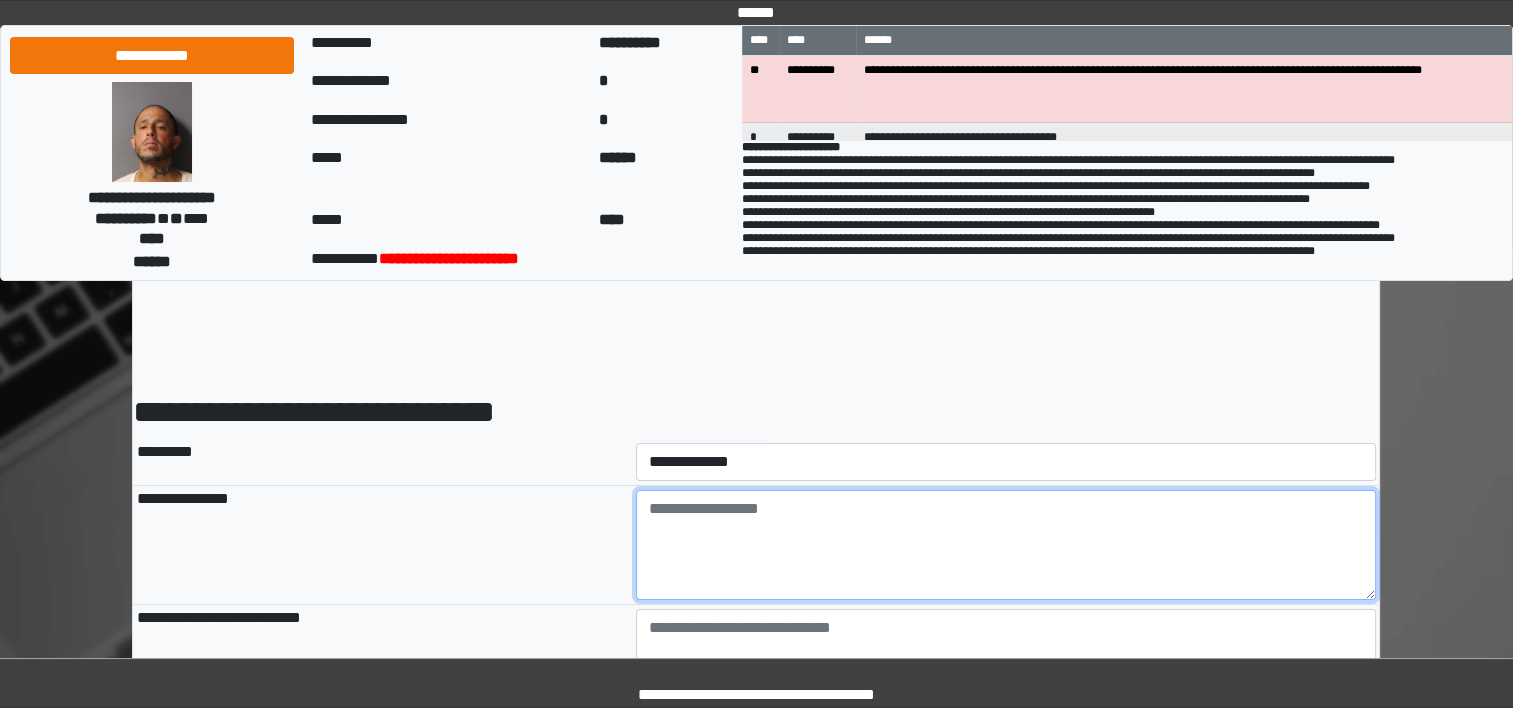click at bounding box center [1006, 545] 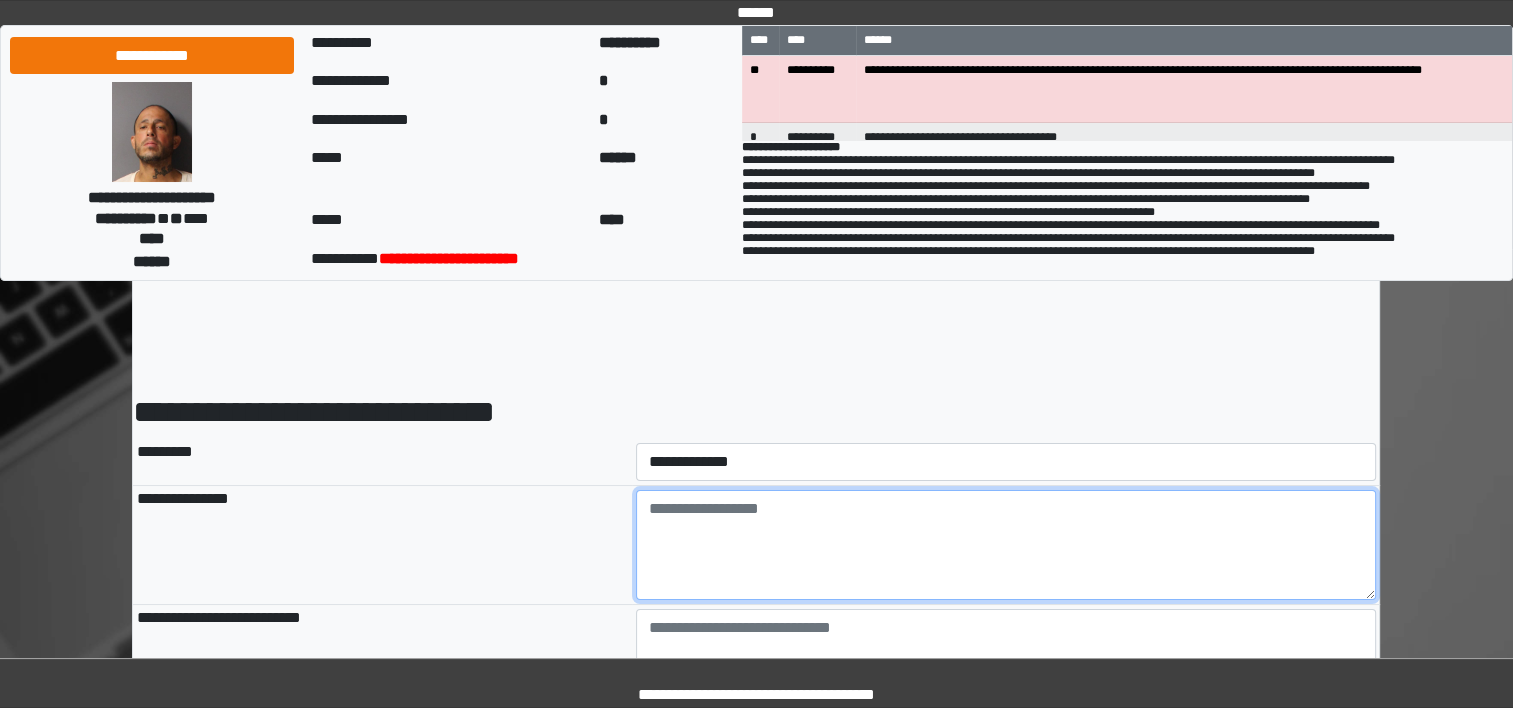 click at bounding box center (1006, 545) 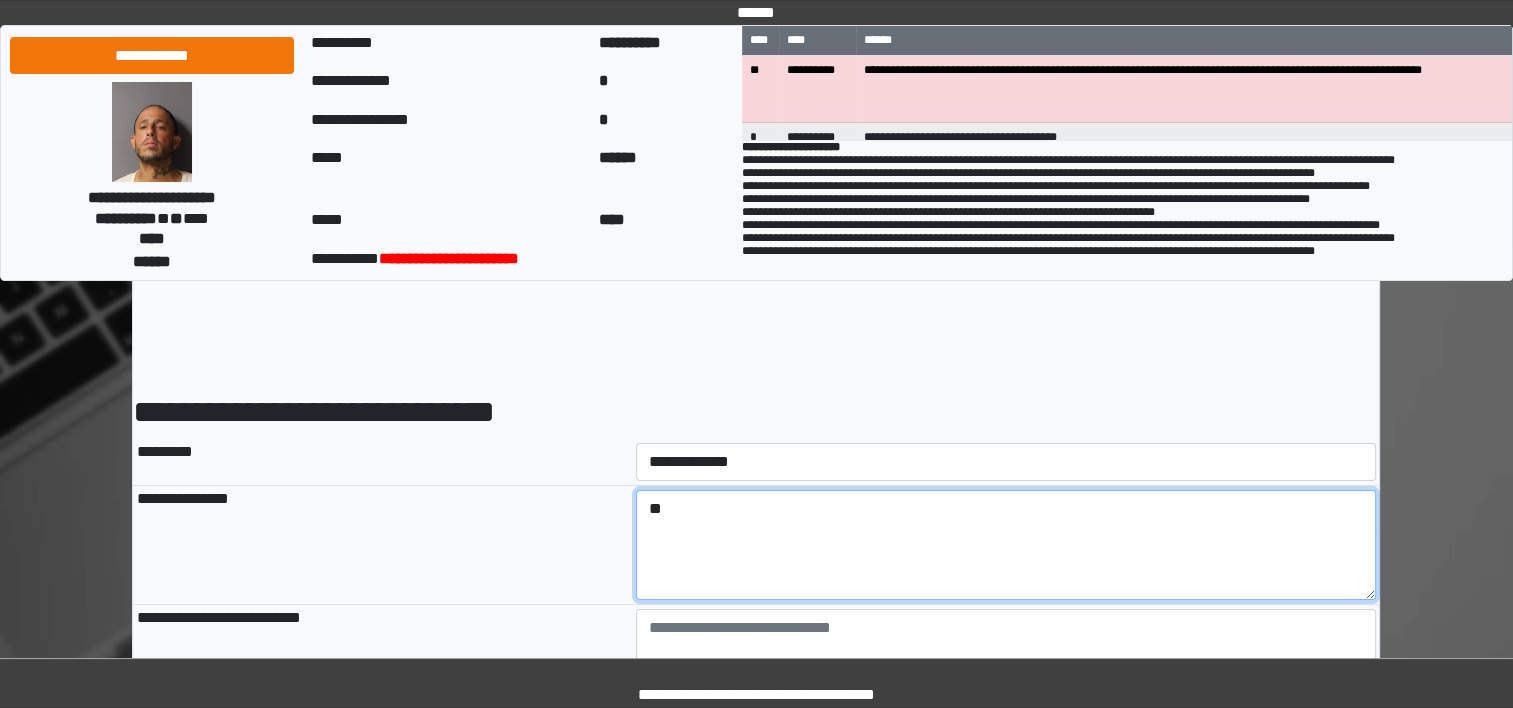 type on "*" 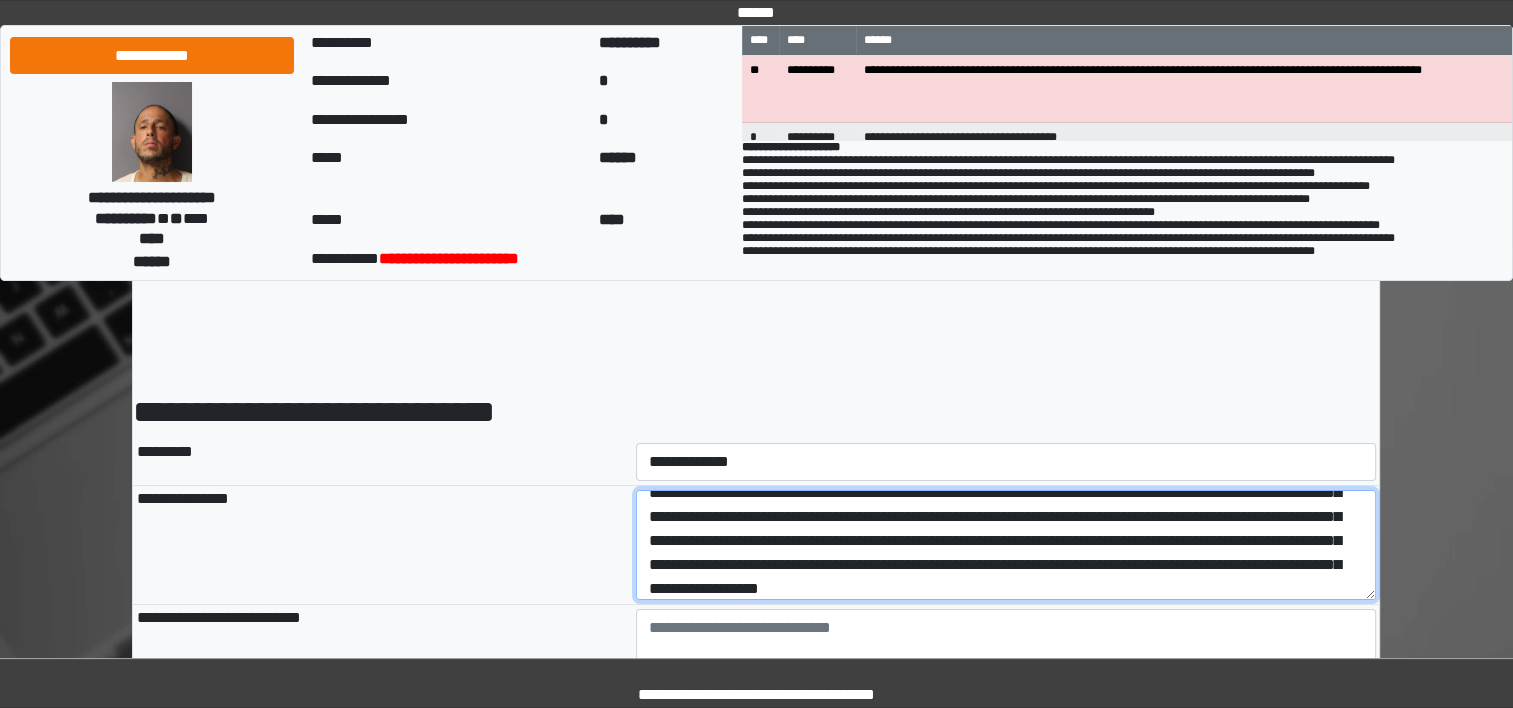 scroll, scrollTop: 64, scrollLeft: 0, axis: vertical 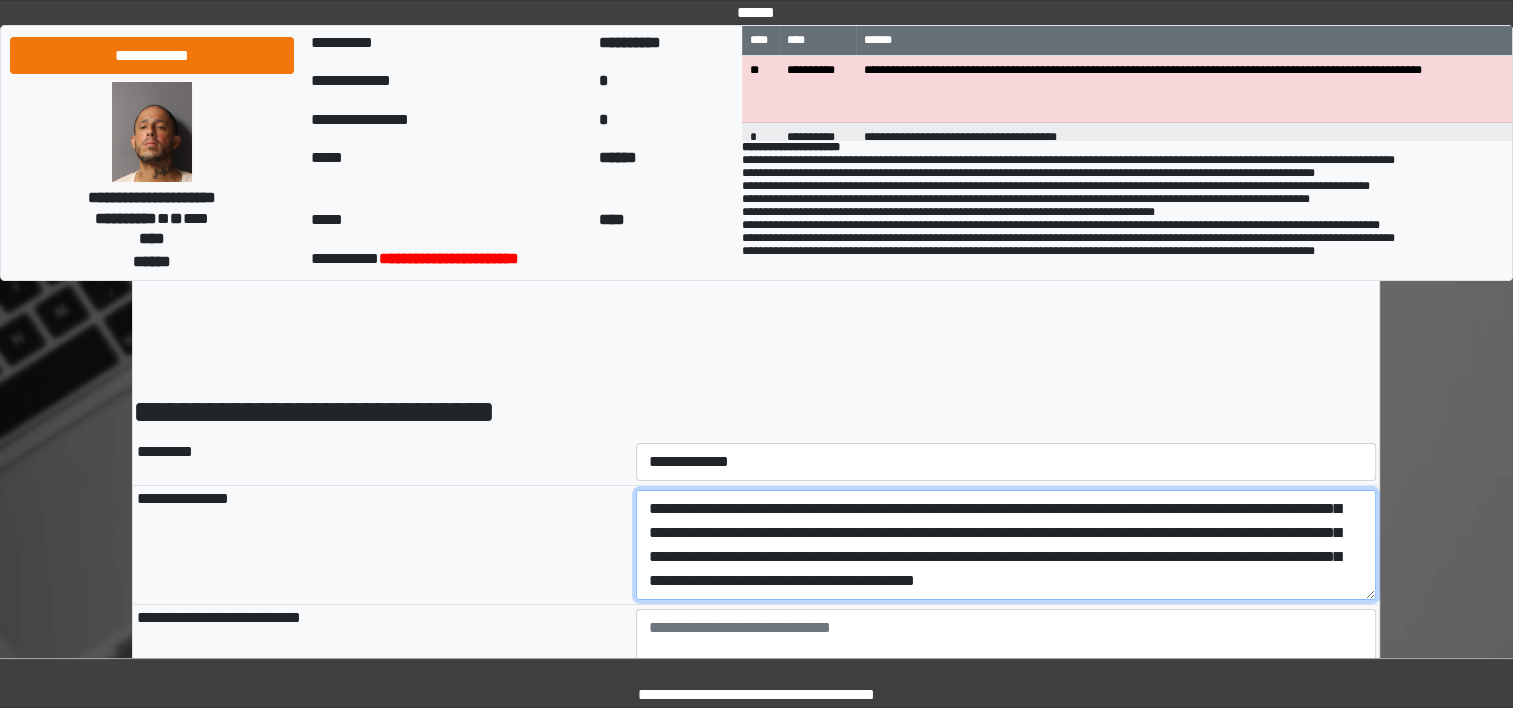 type on "**********" 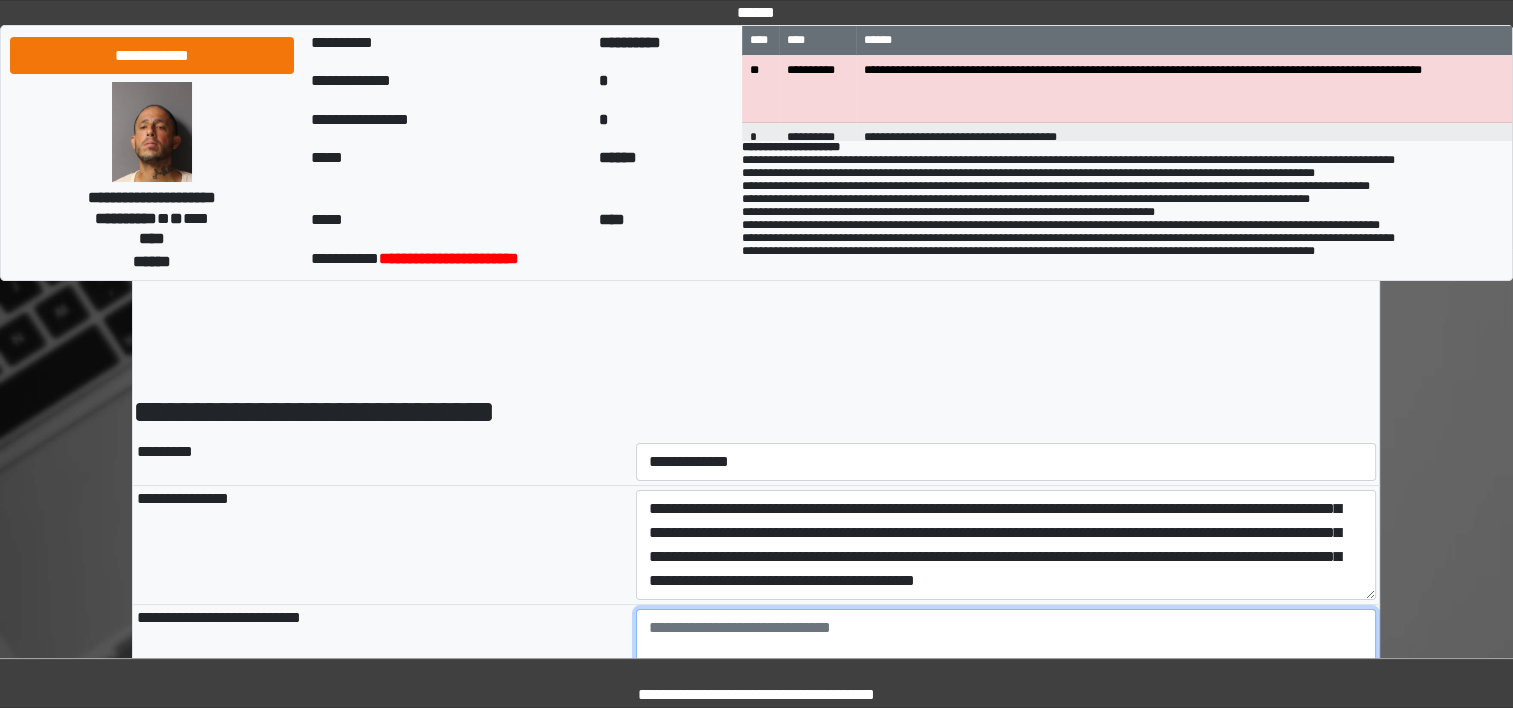 type on "**********" 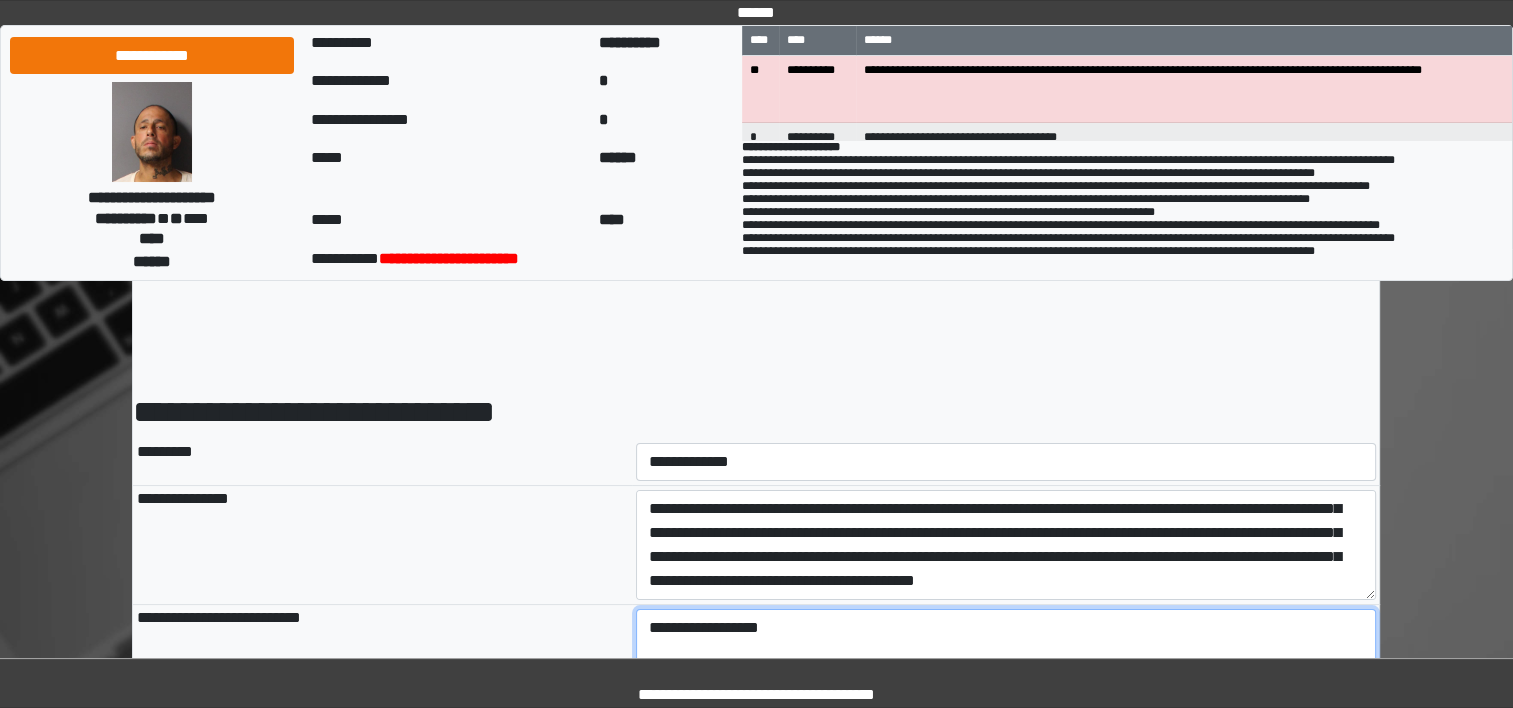 type on "**********" 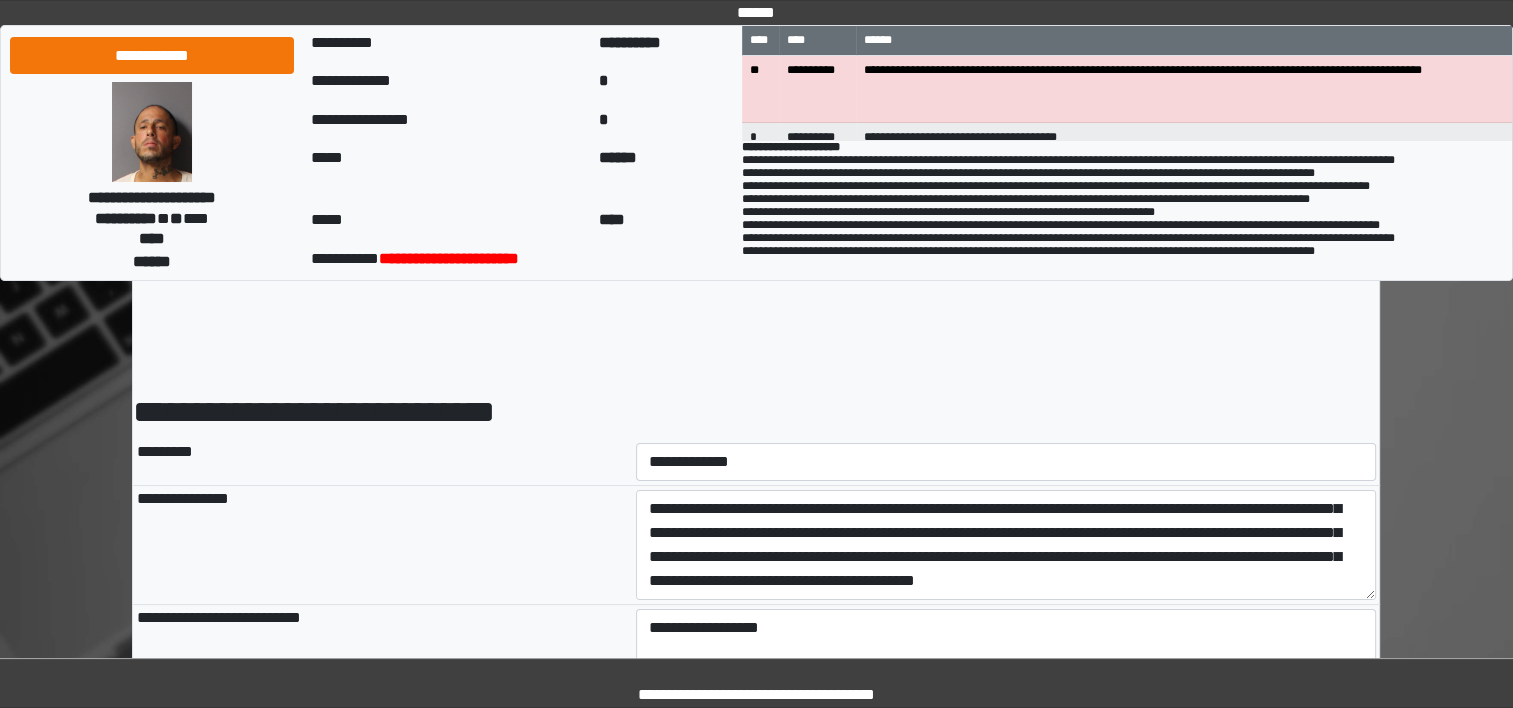 type on "**********" 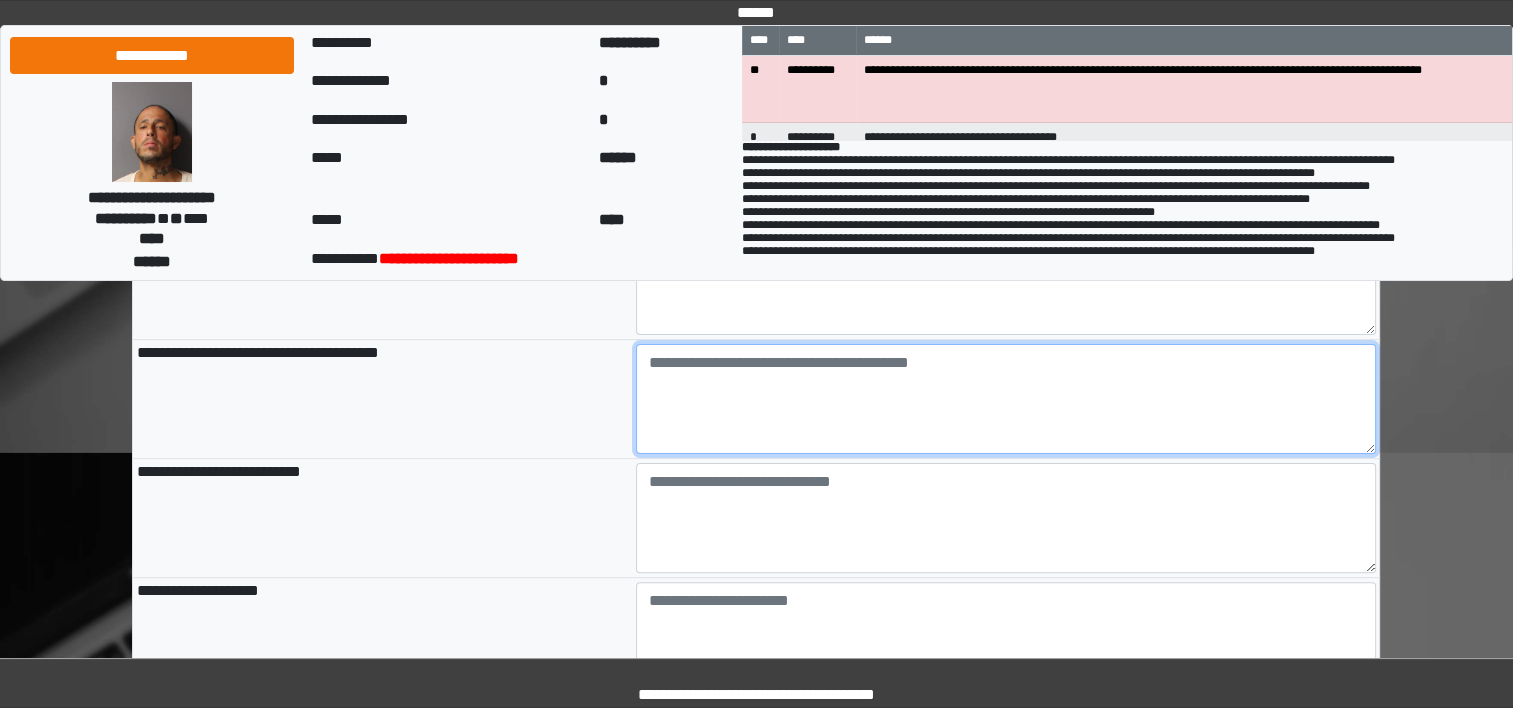scroll, scrollTop: 391, scrollLeft: 0, axis: vertical 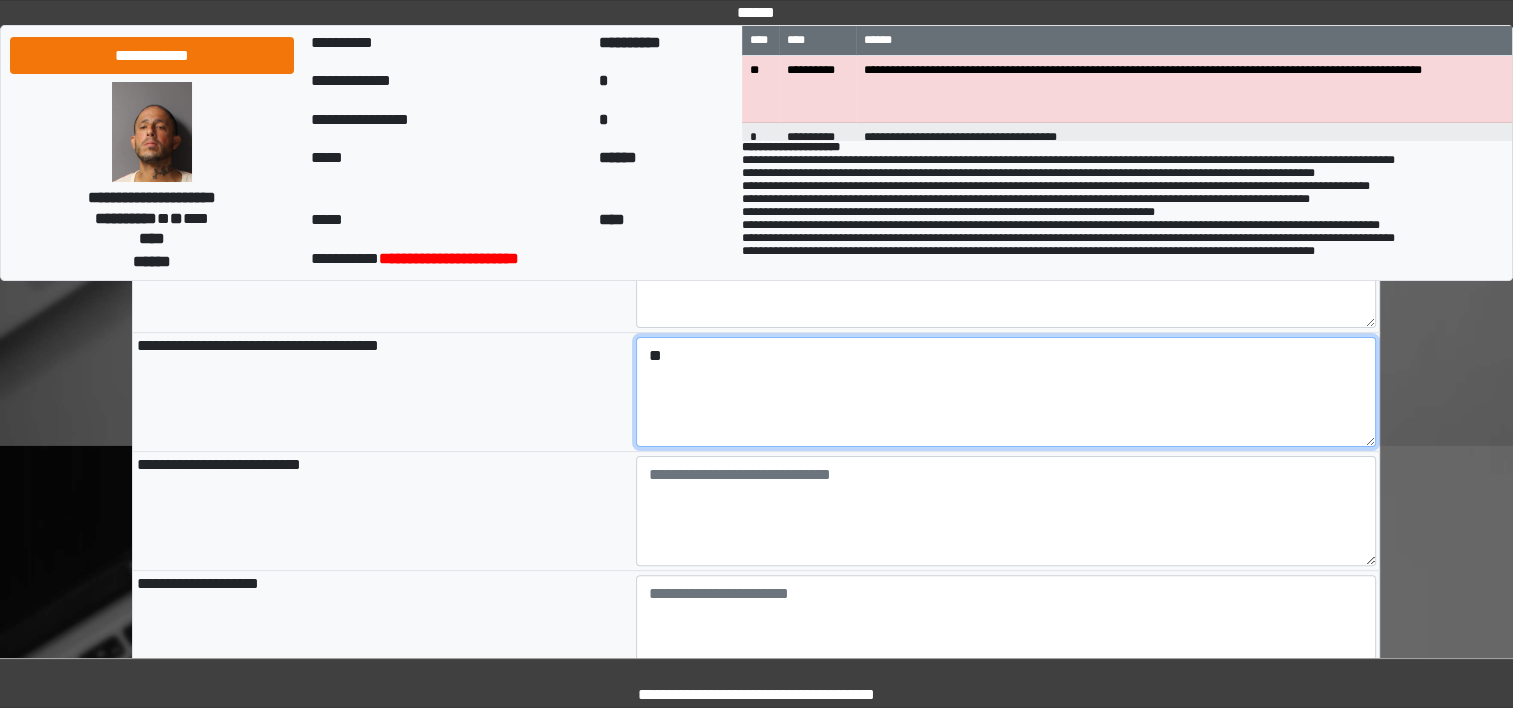 type on "*" 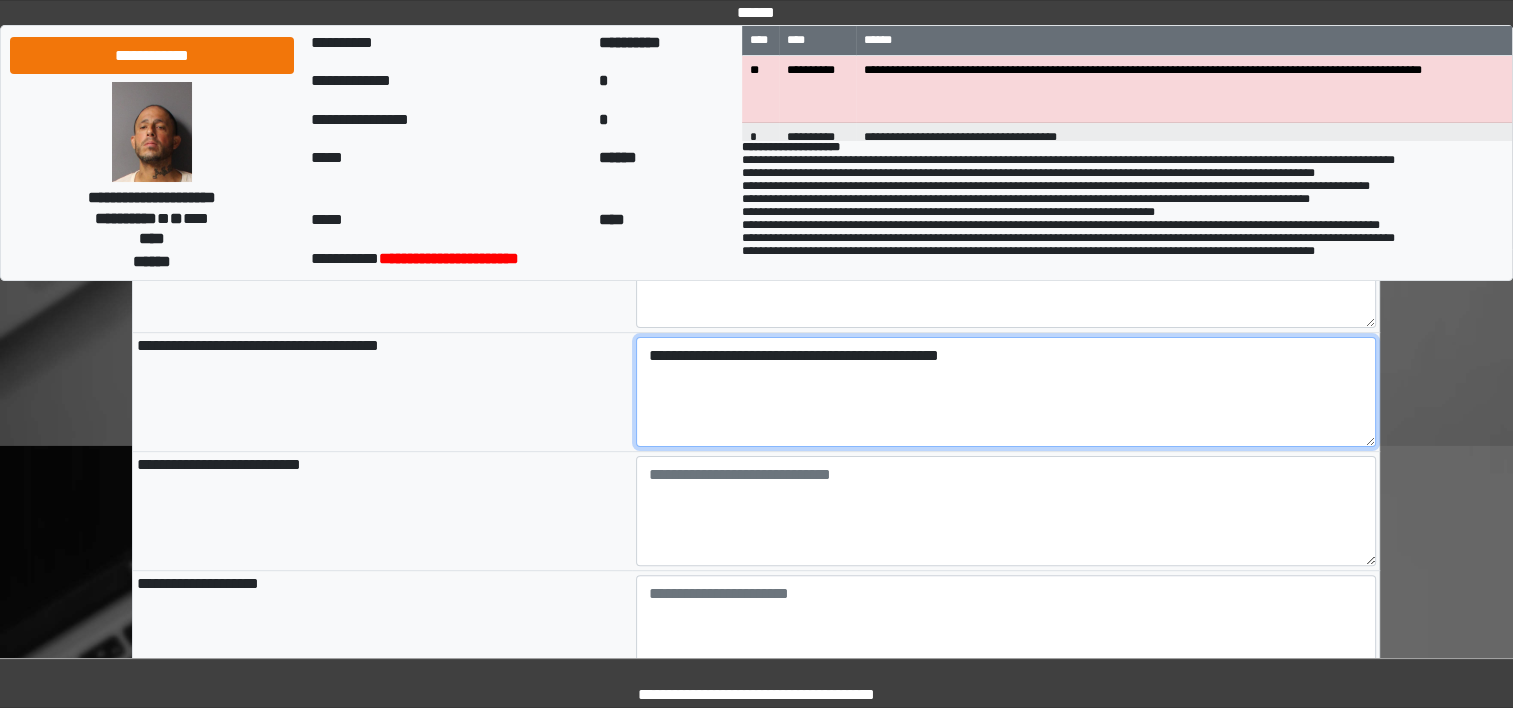 type on "**********" 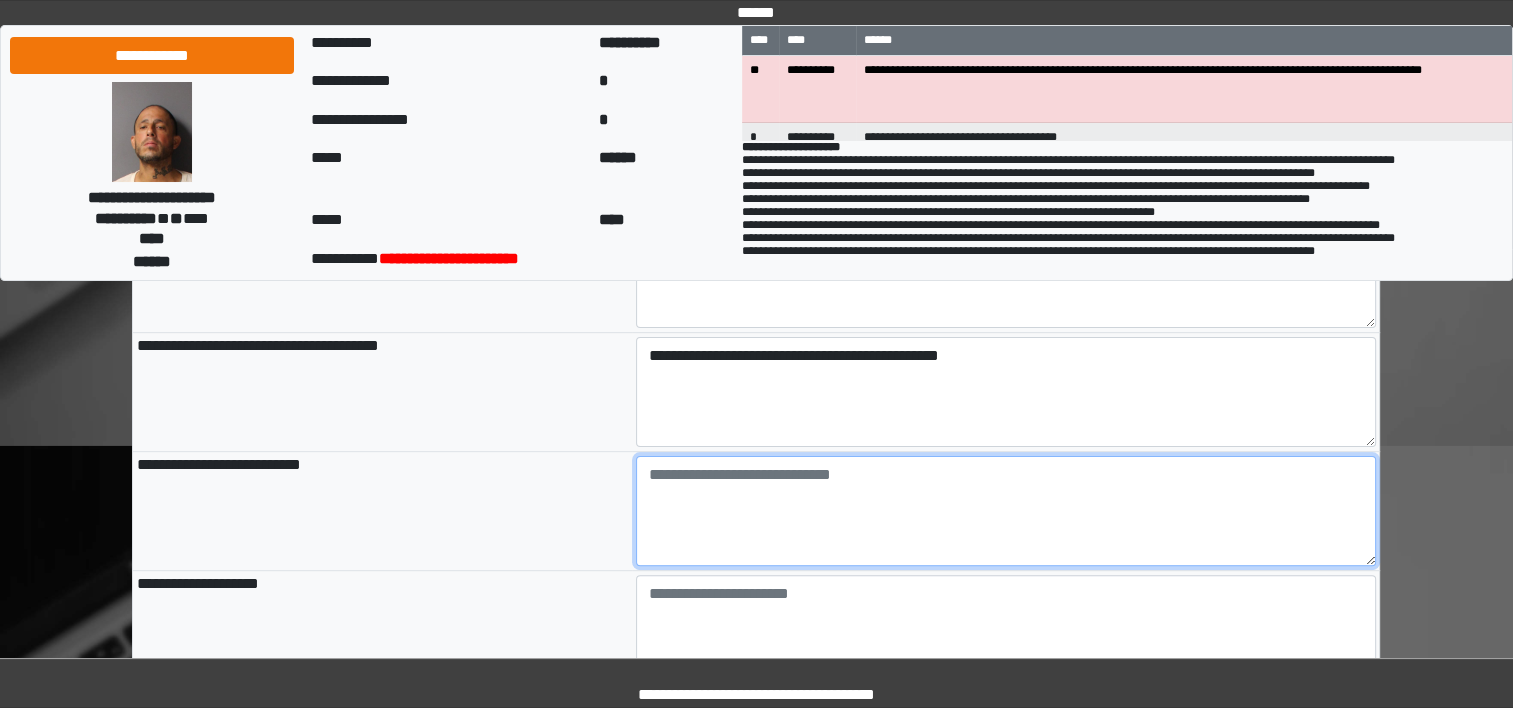 type on "**********" 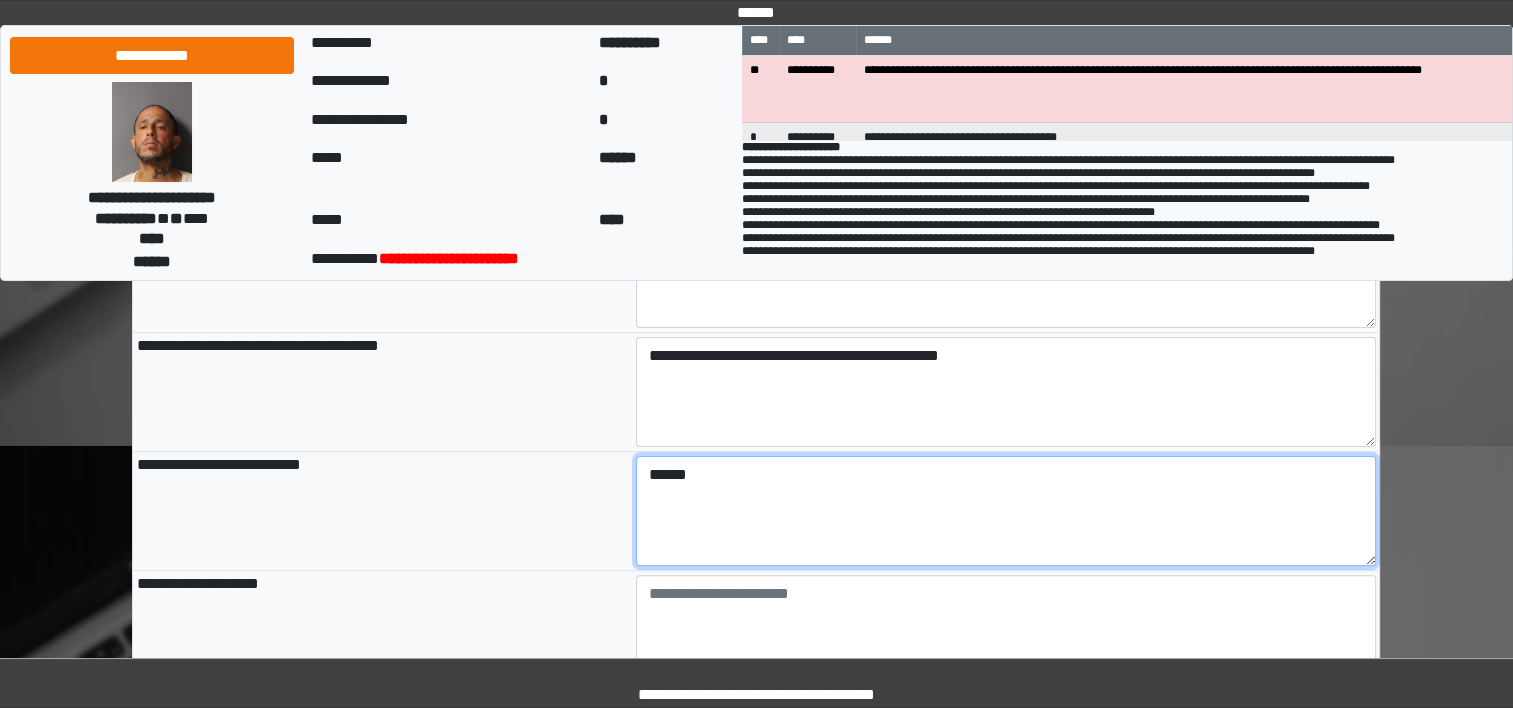 type on "******" 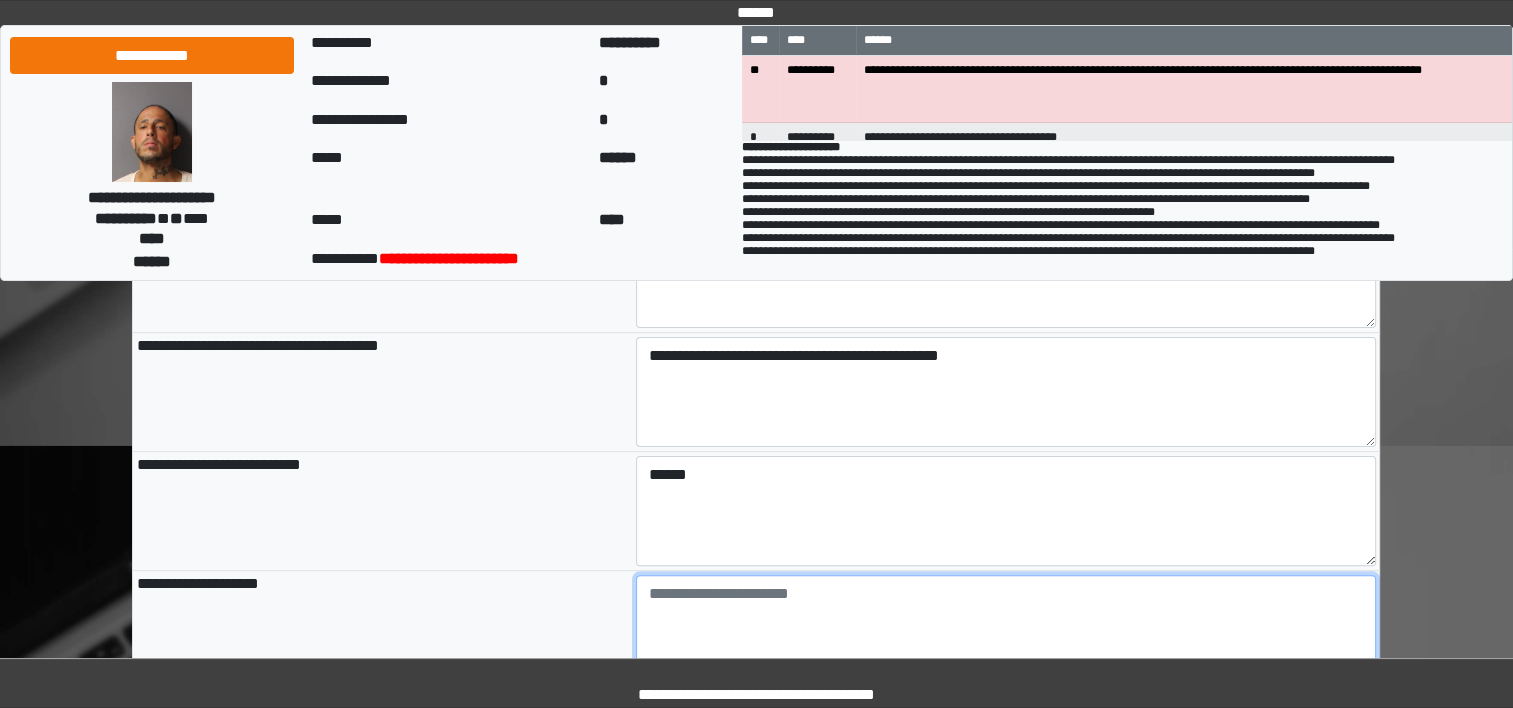 type on "**********" 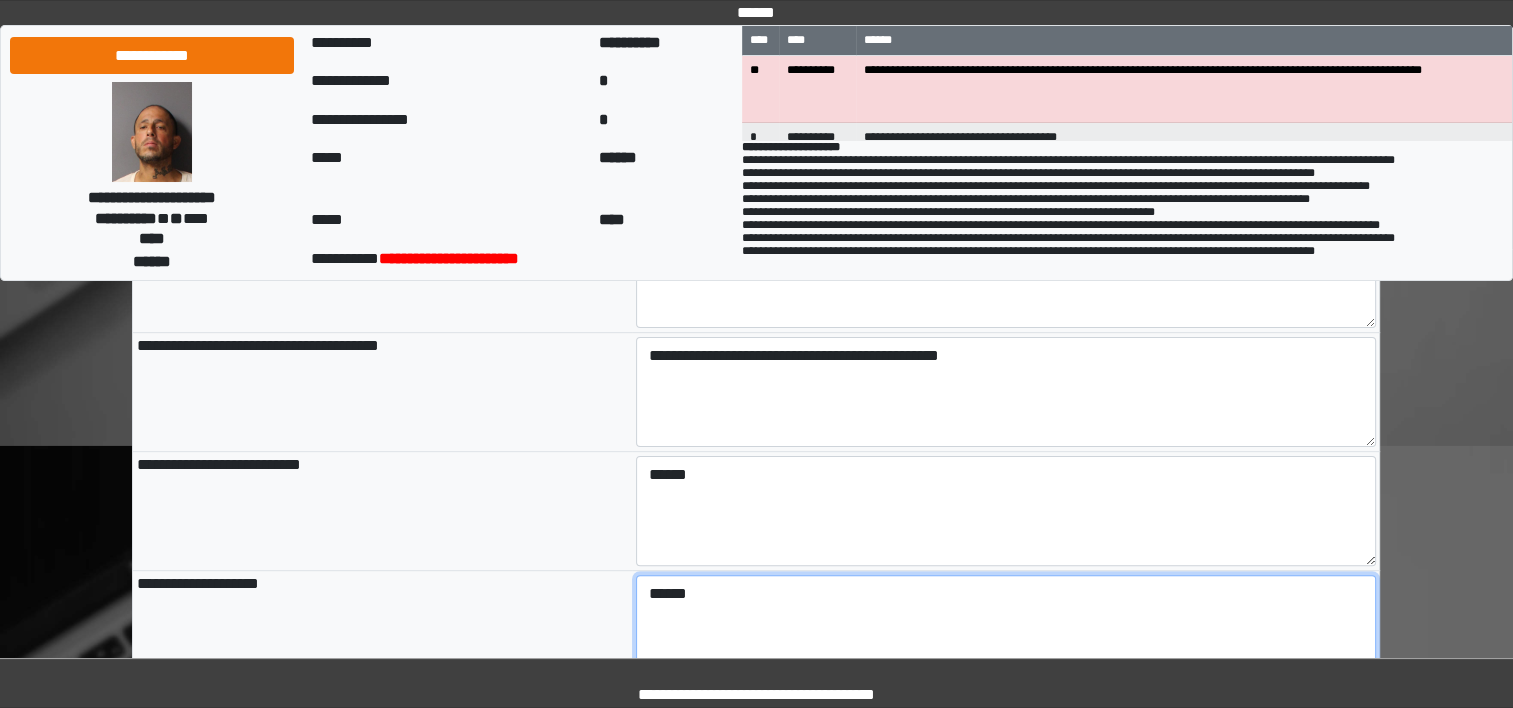 type on "******" 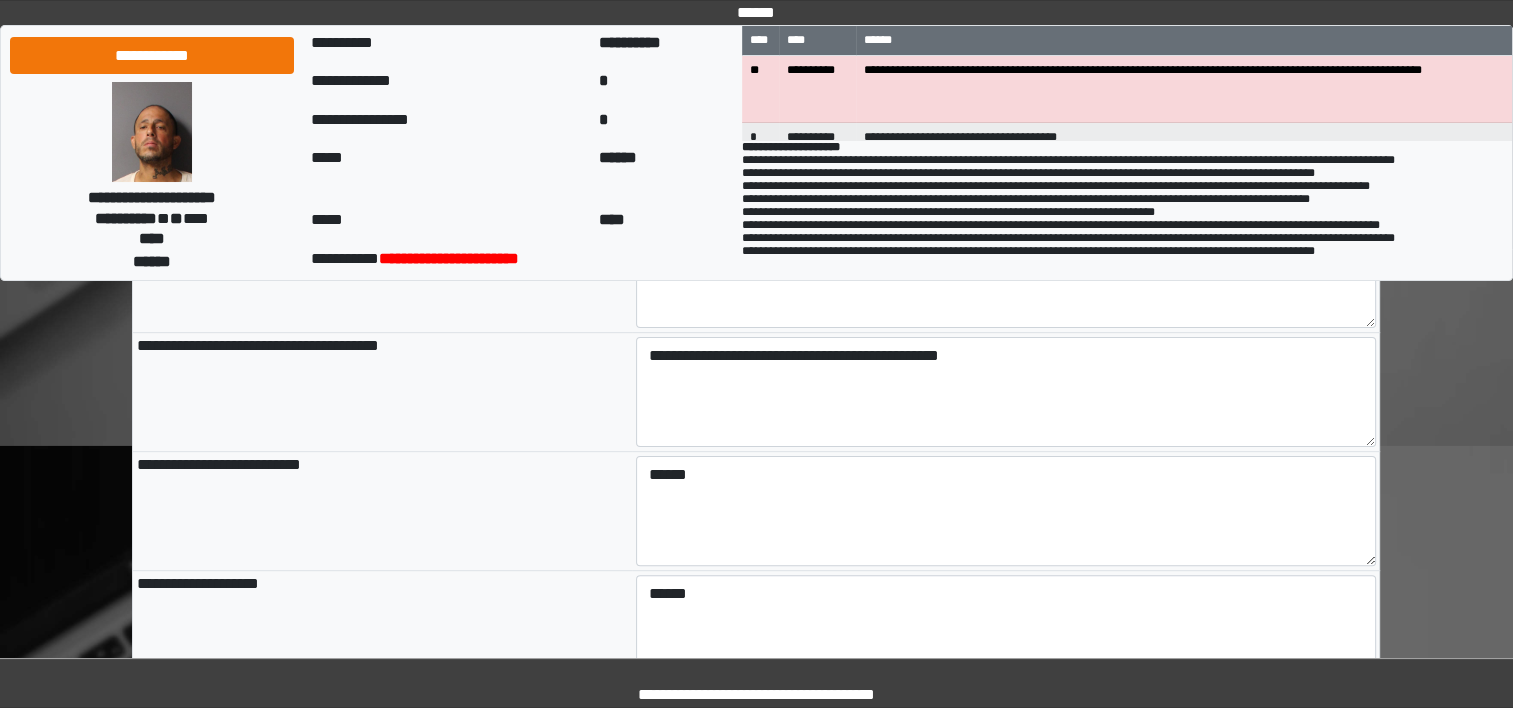 type on "**********" 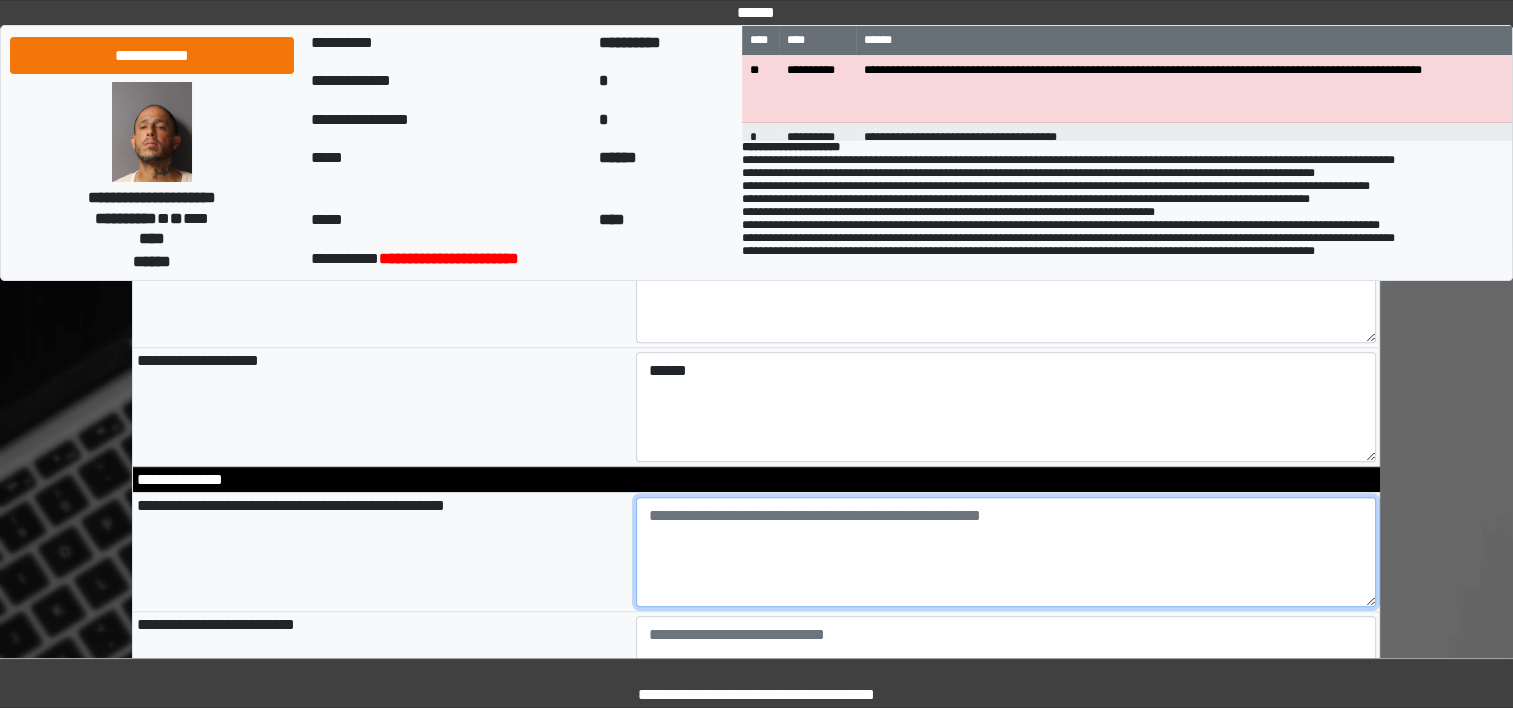 scroll, scrollTop: 776, scrollLeft: 0, axis: vertical 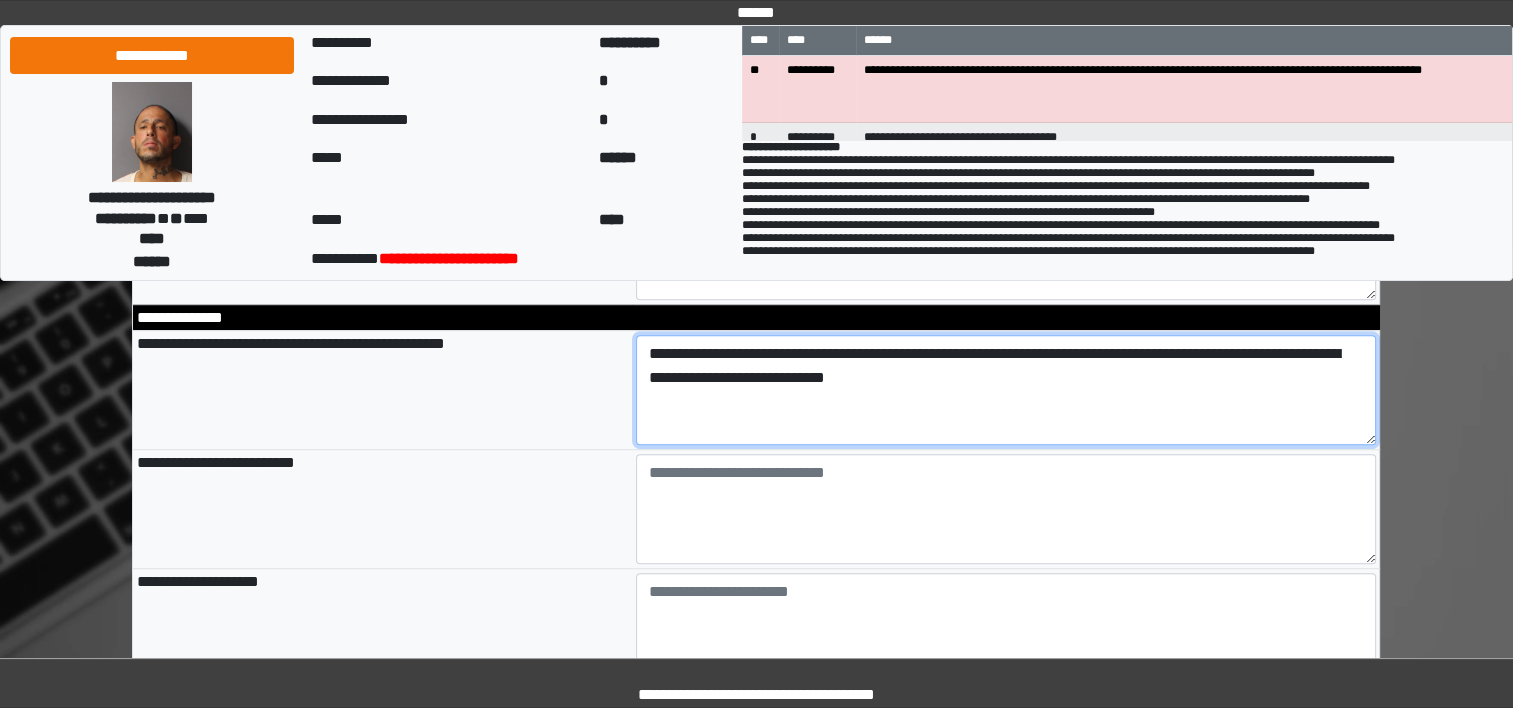 type on "**********" 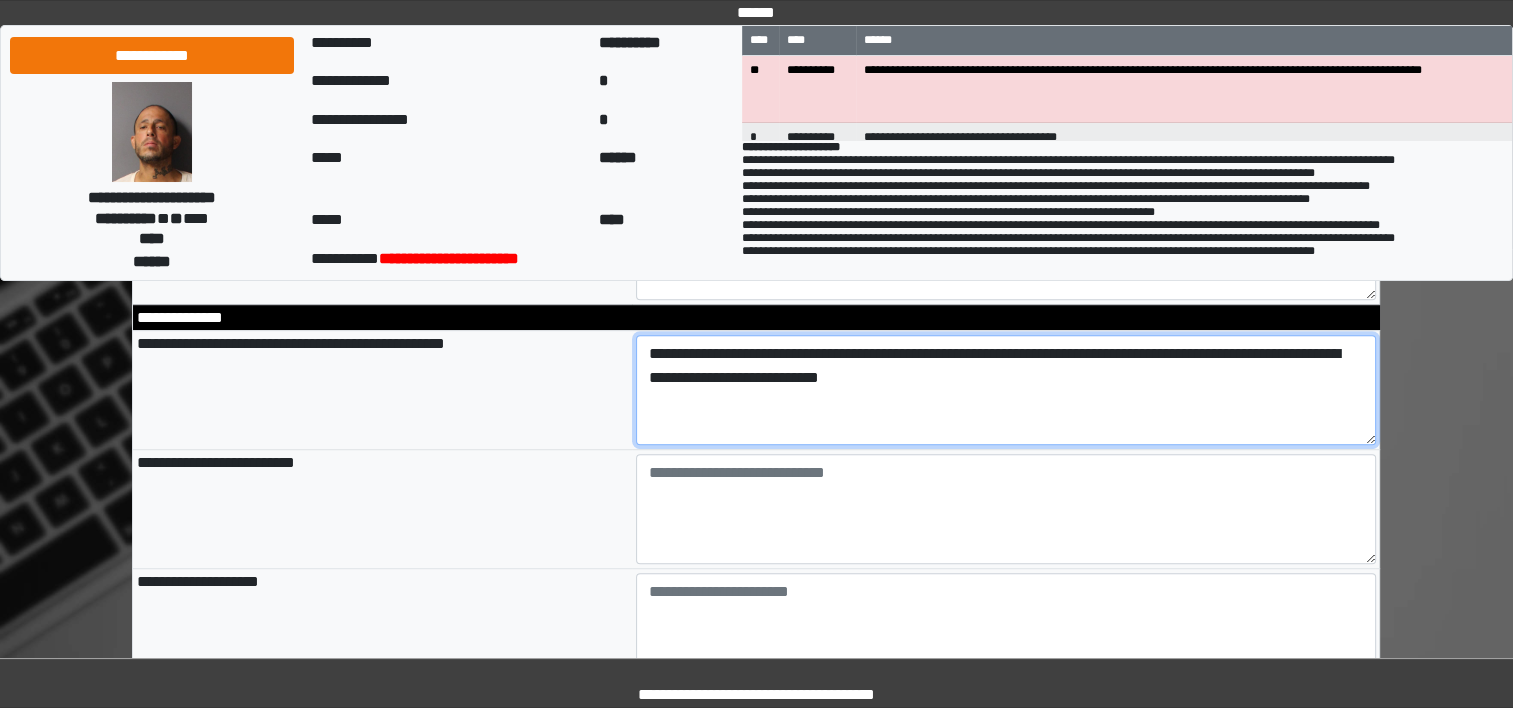type on "**********" 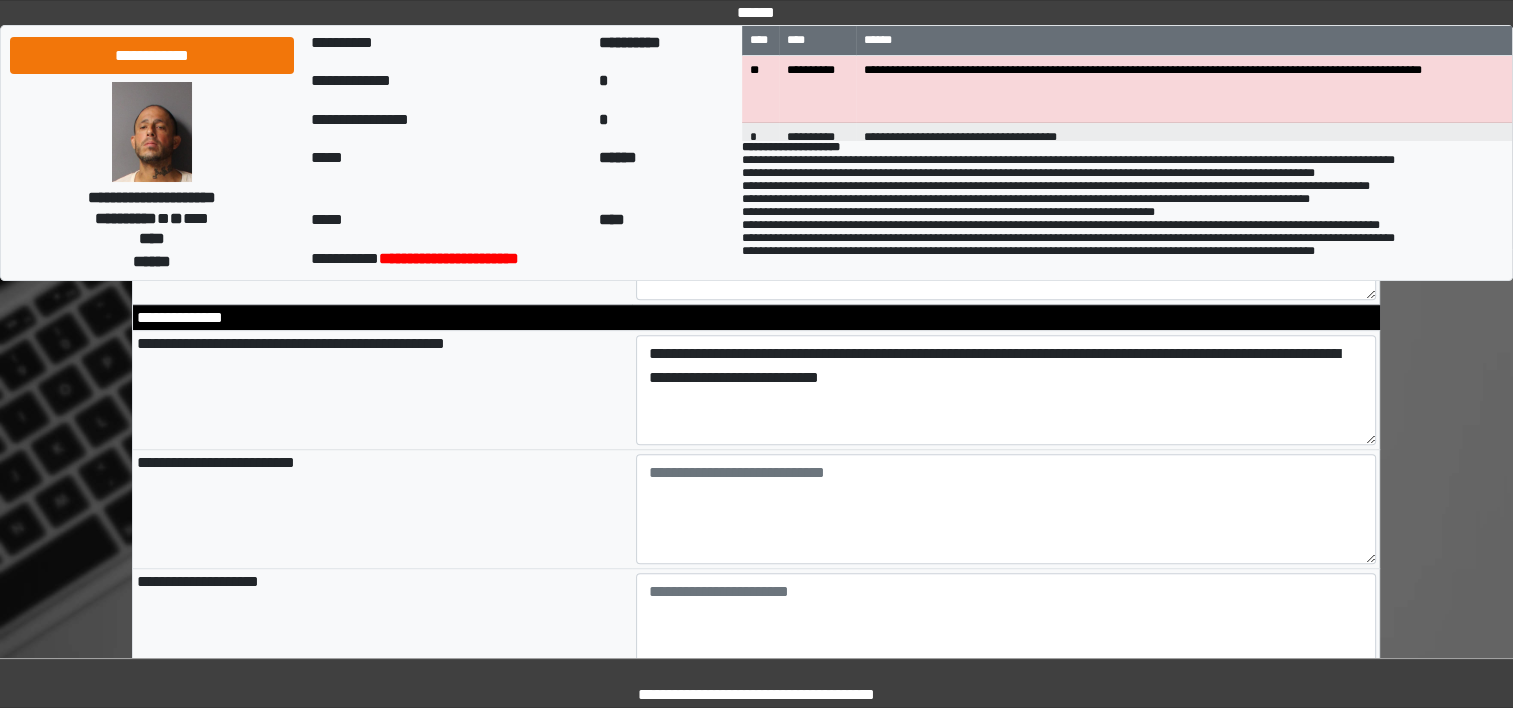 type on "**********" 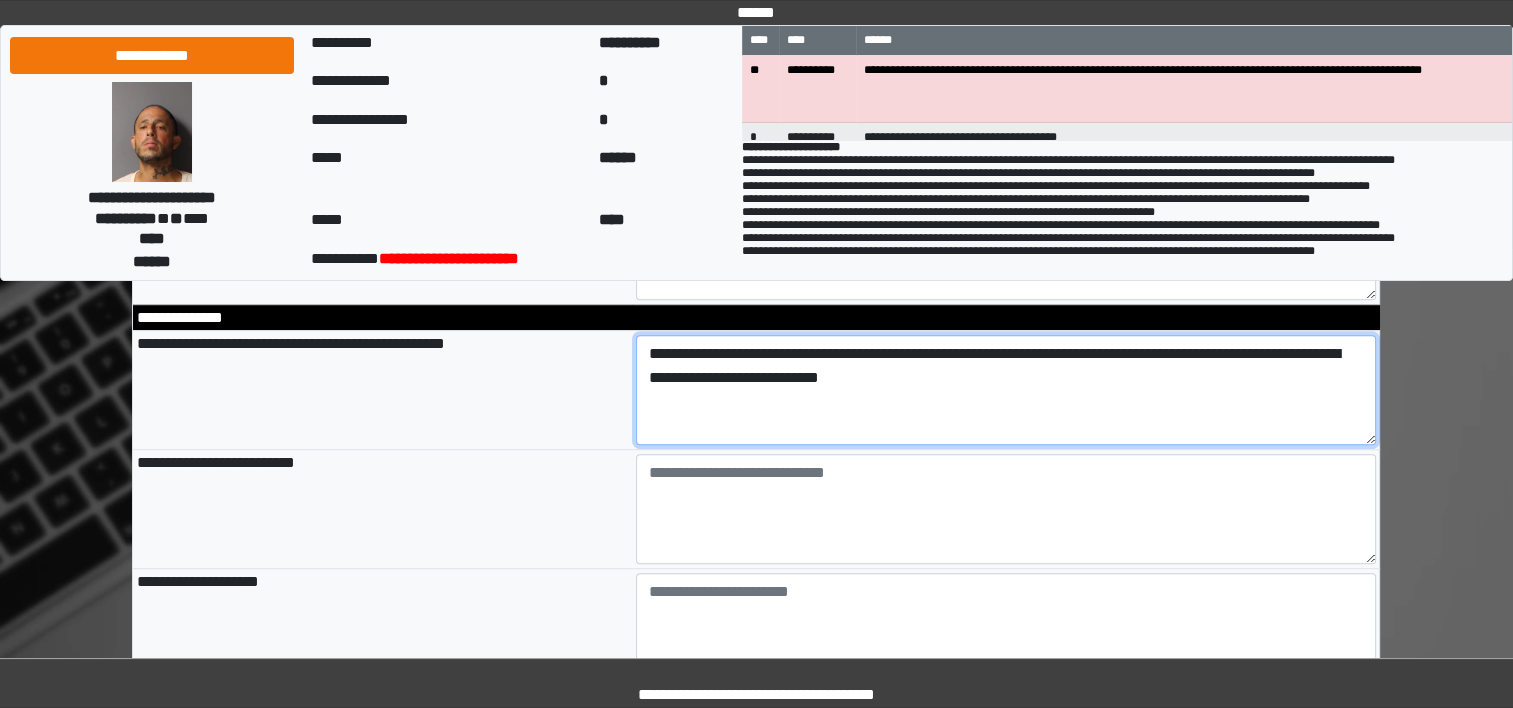 type on "**********" 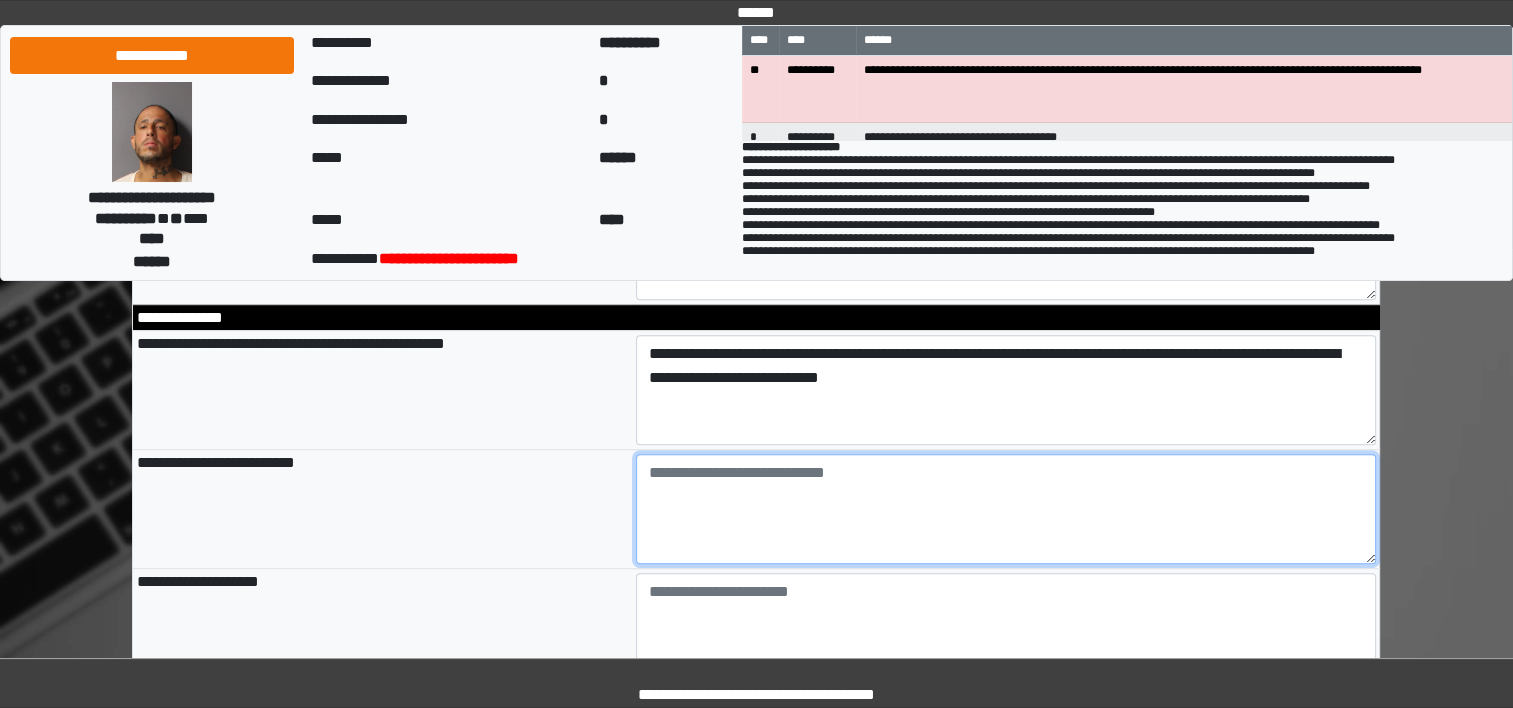 type on "**********" 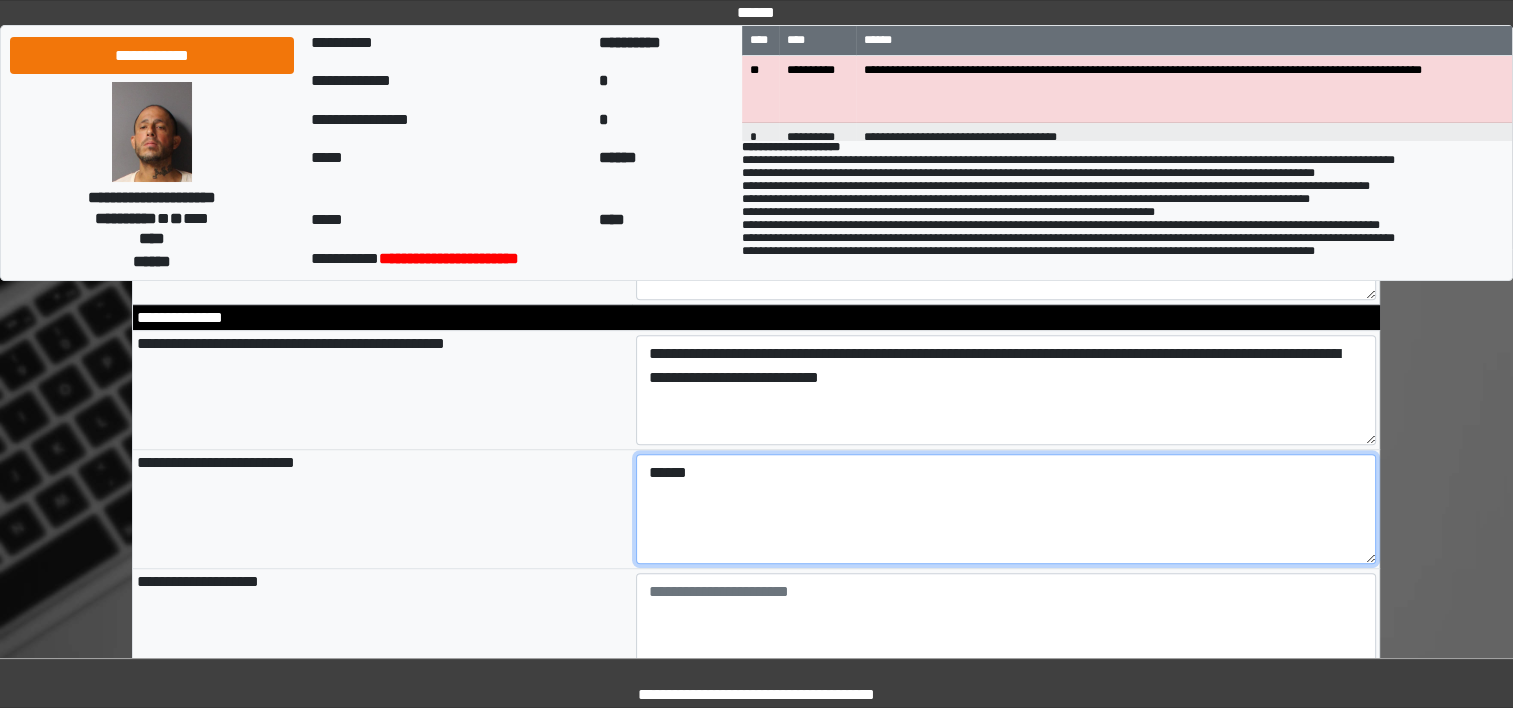 type on "******" 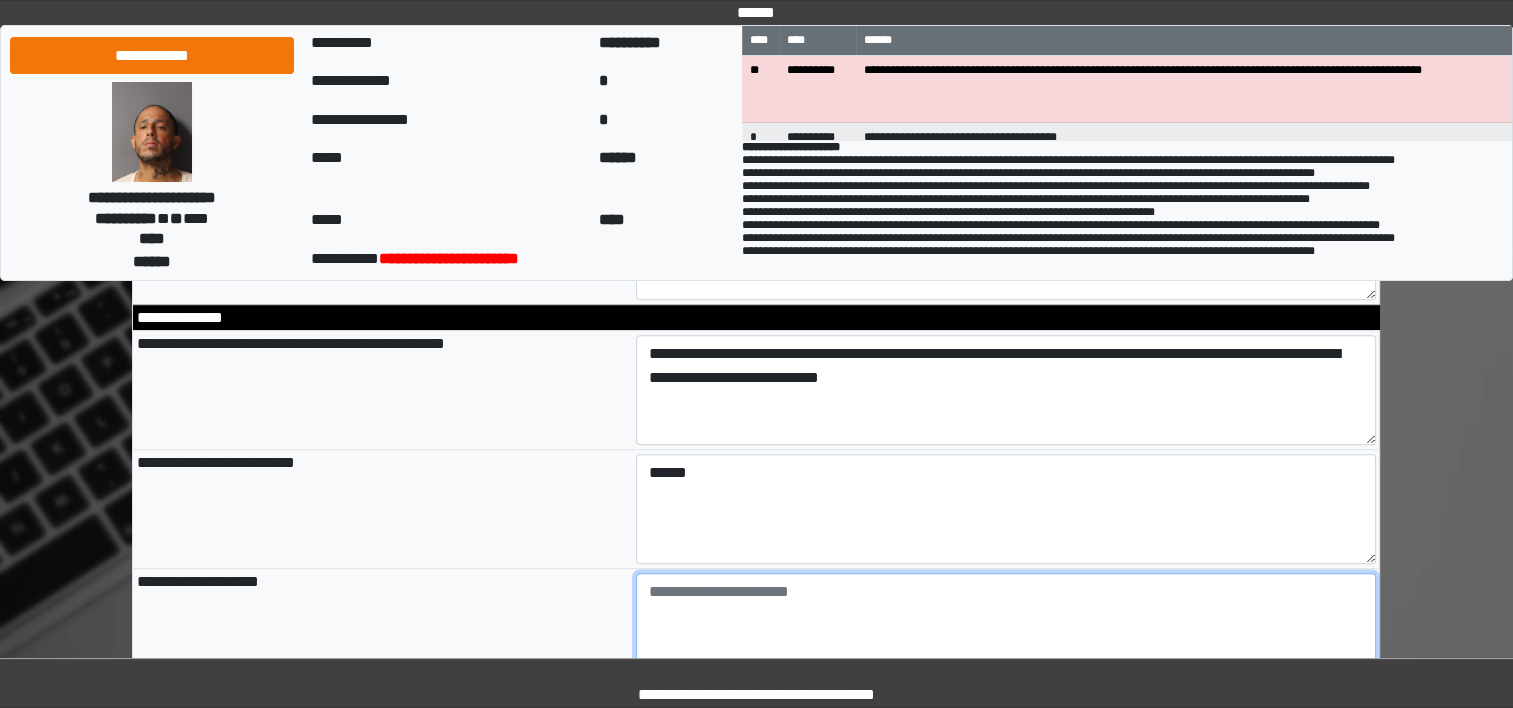 type on "**********" 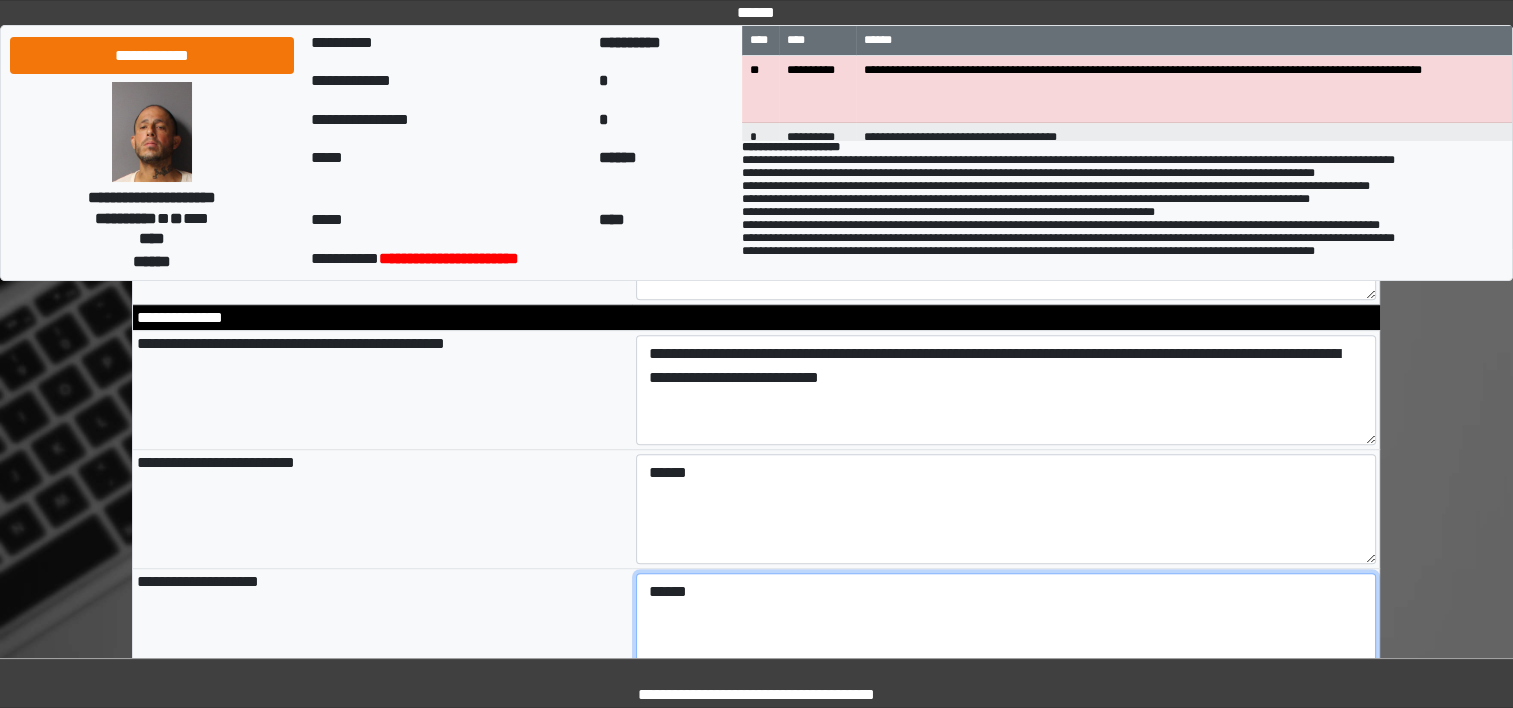 type on "******" 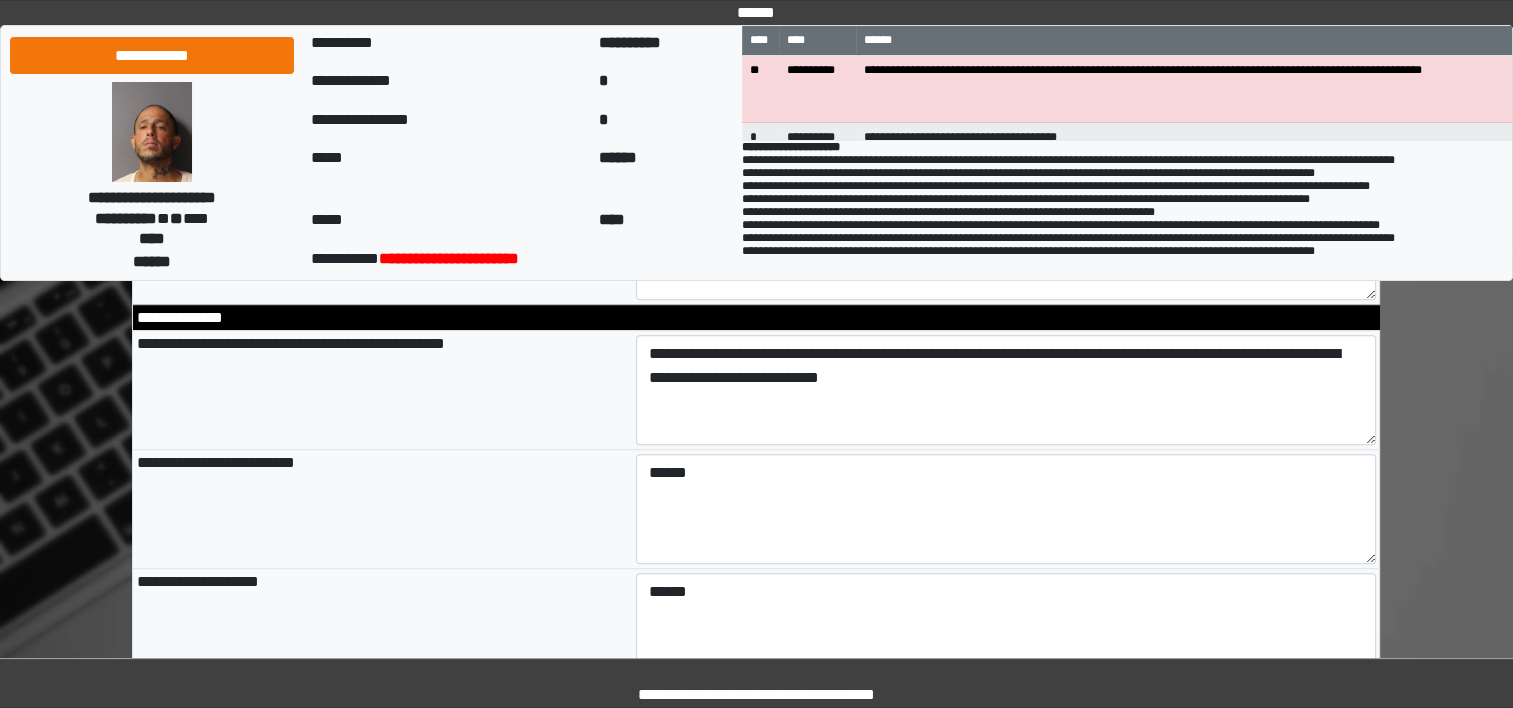 type on "**********" 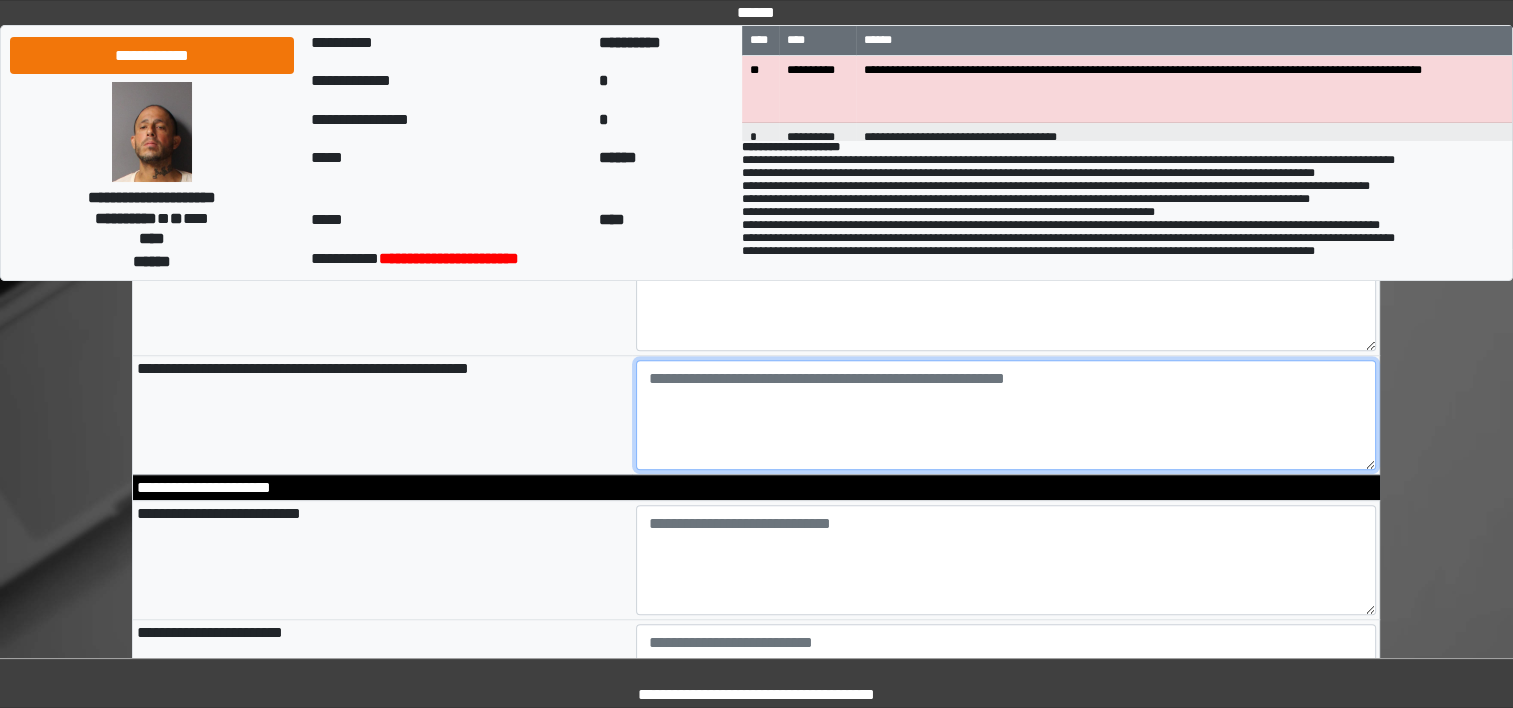 scroll, scrollTop: 1111, scrollLeft: 0, axis: vertical 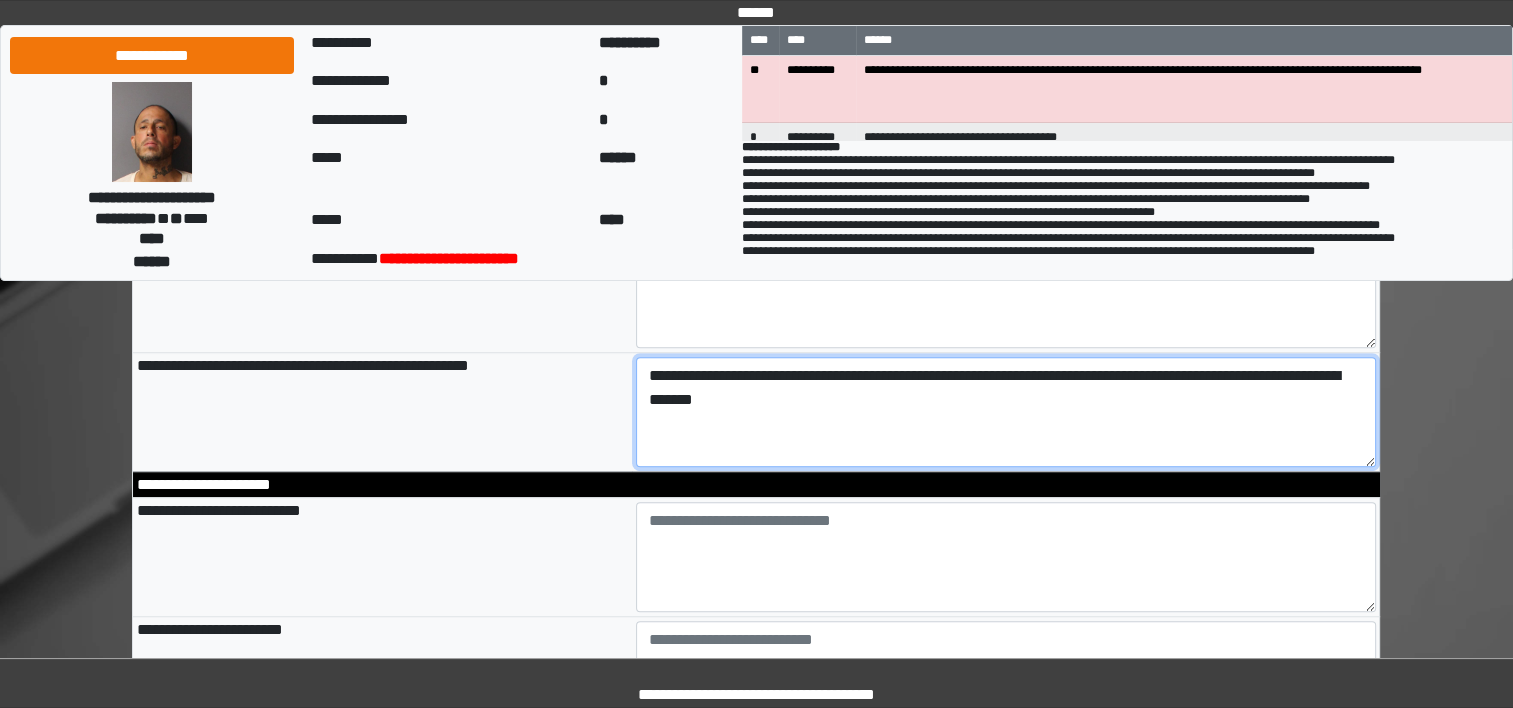 type on "**********" 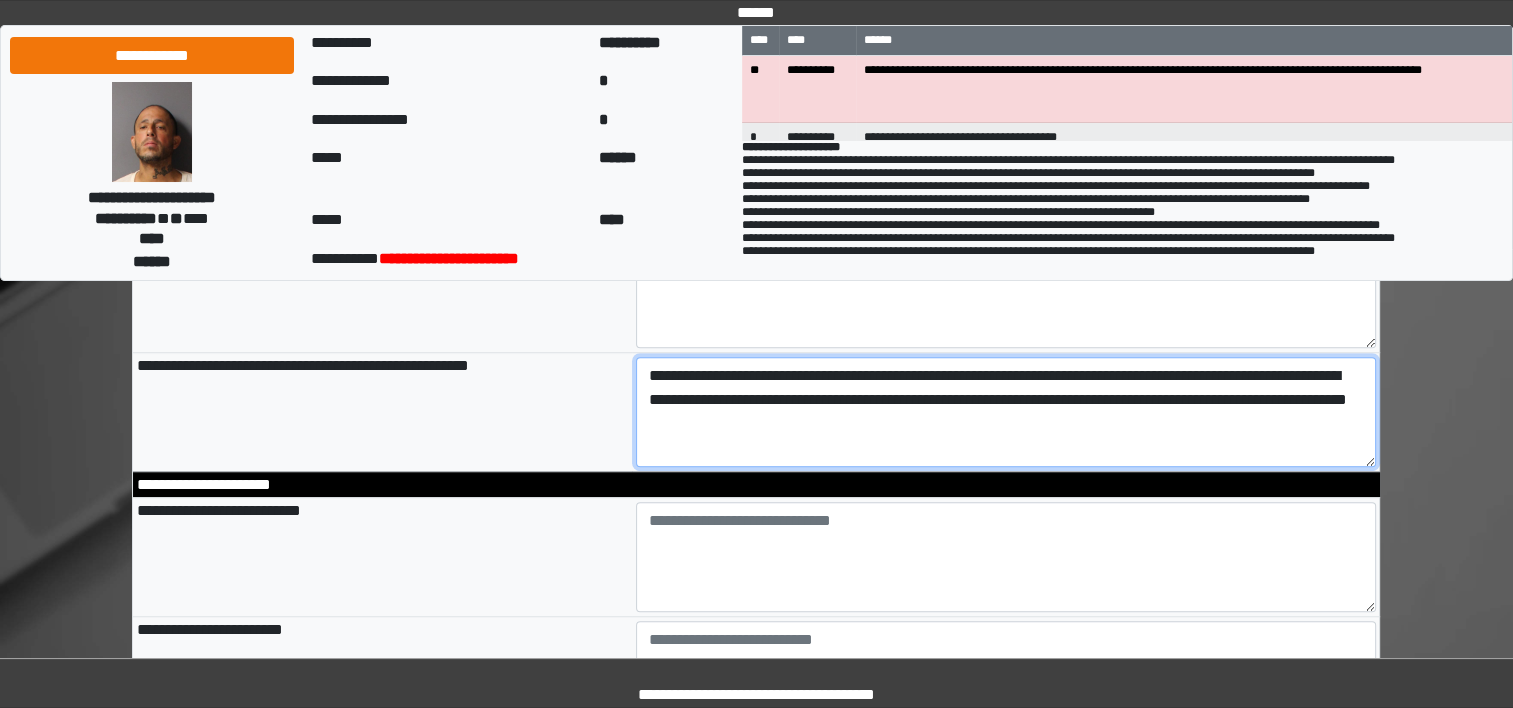 type on "**********" 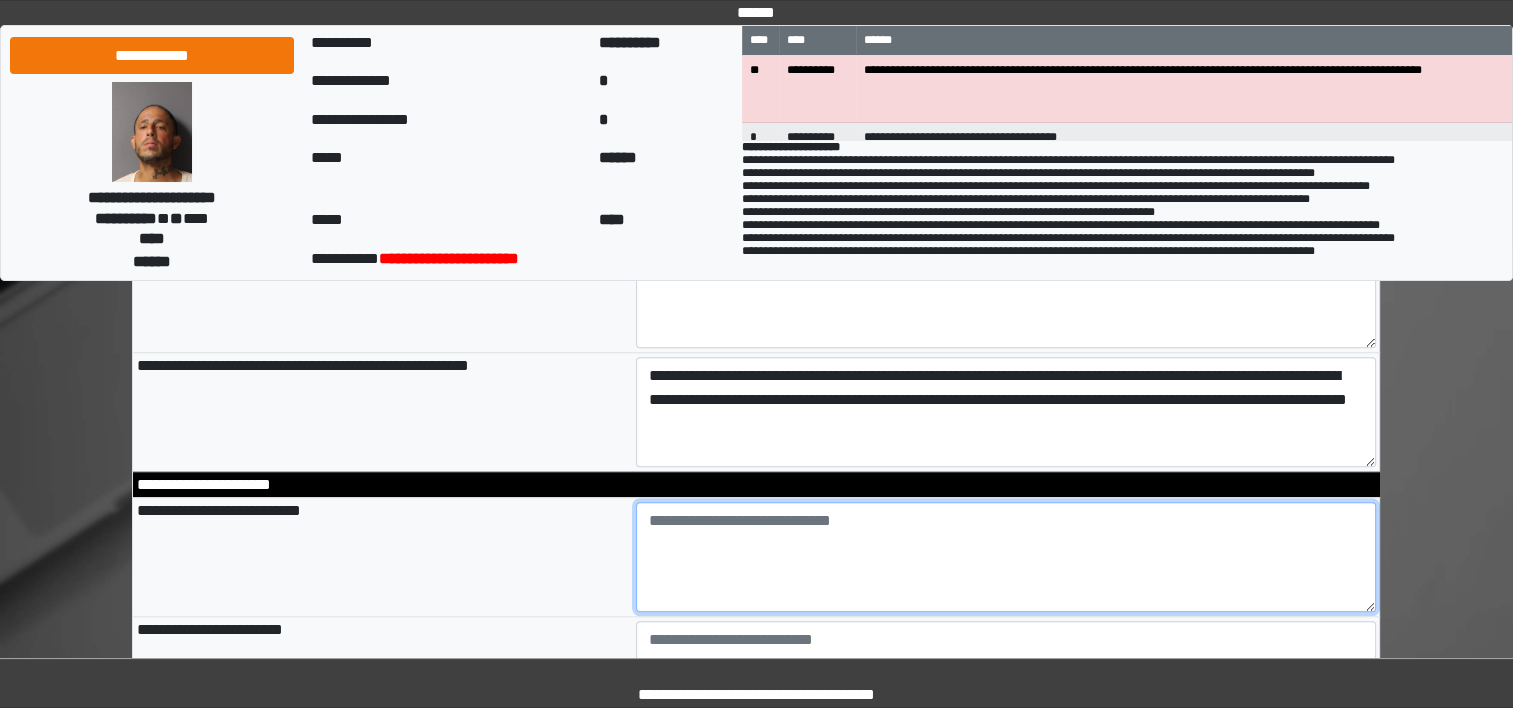 type on "**********" 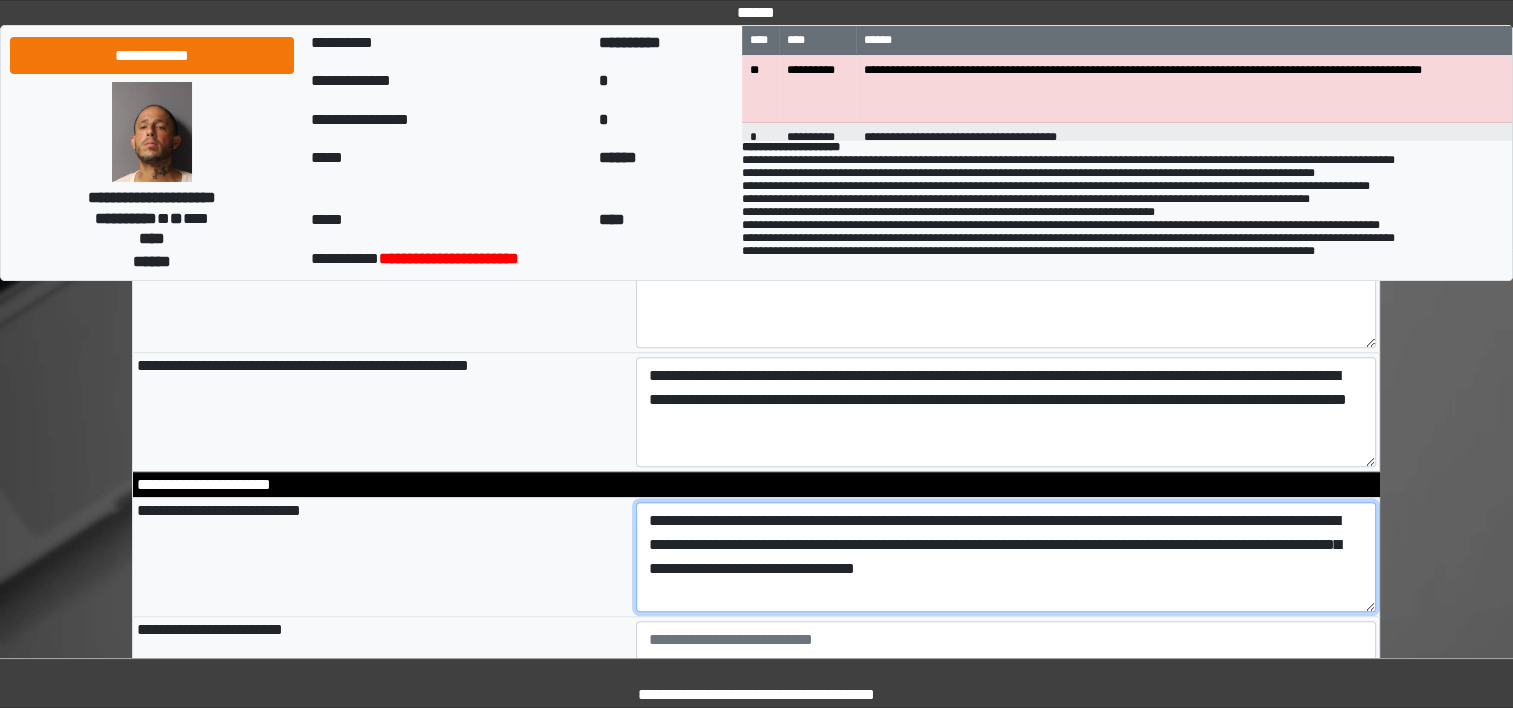 type on "**********" 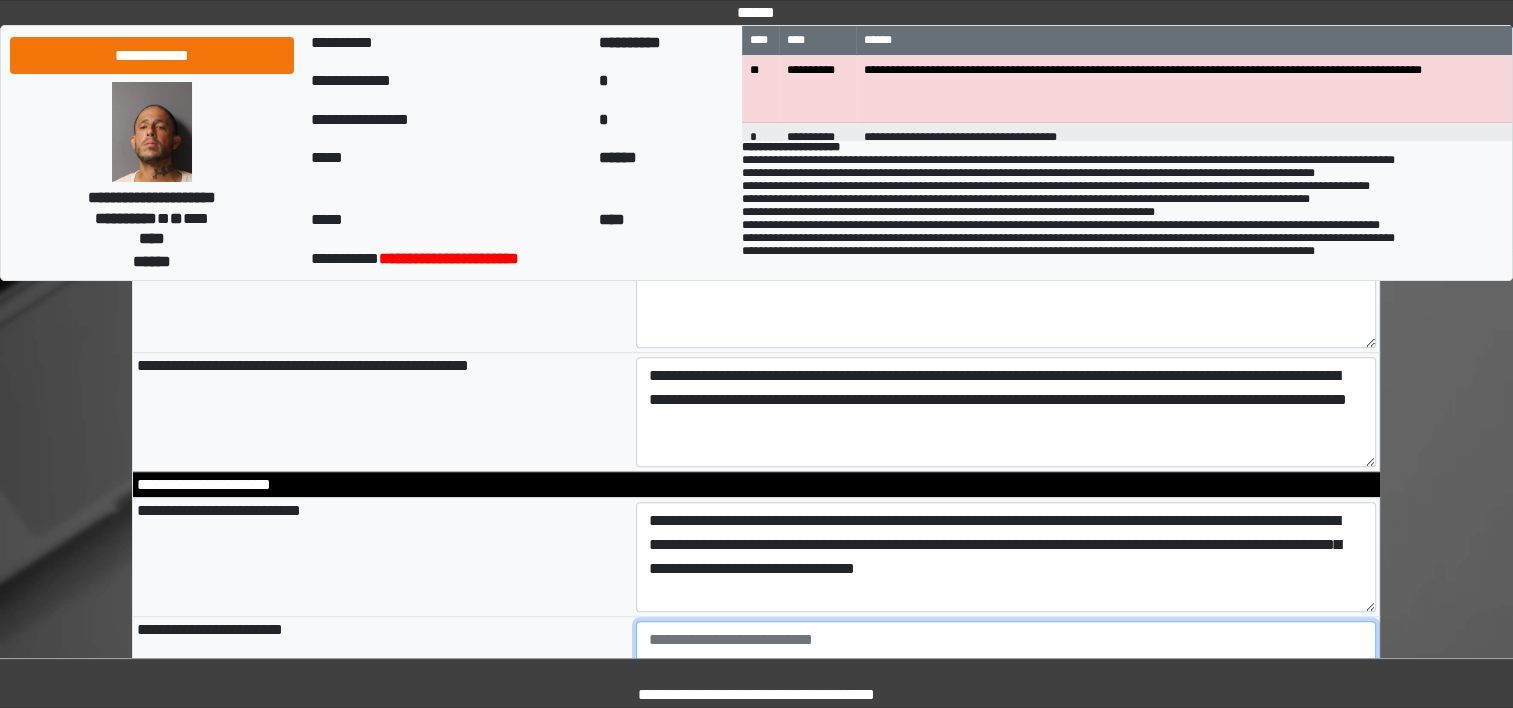 type on "**********" 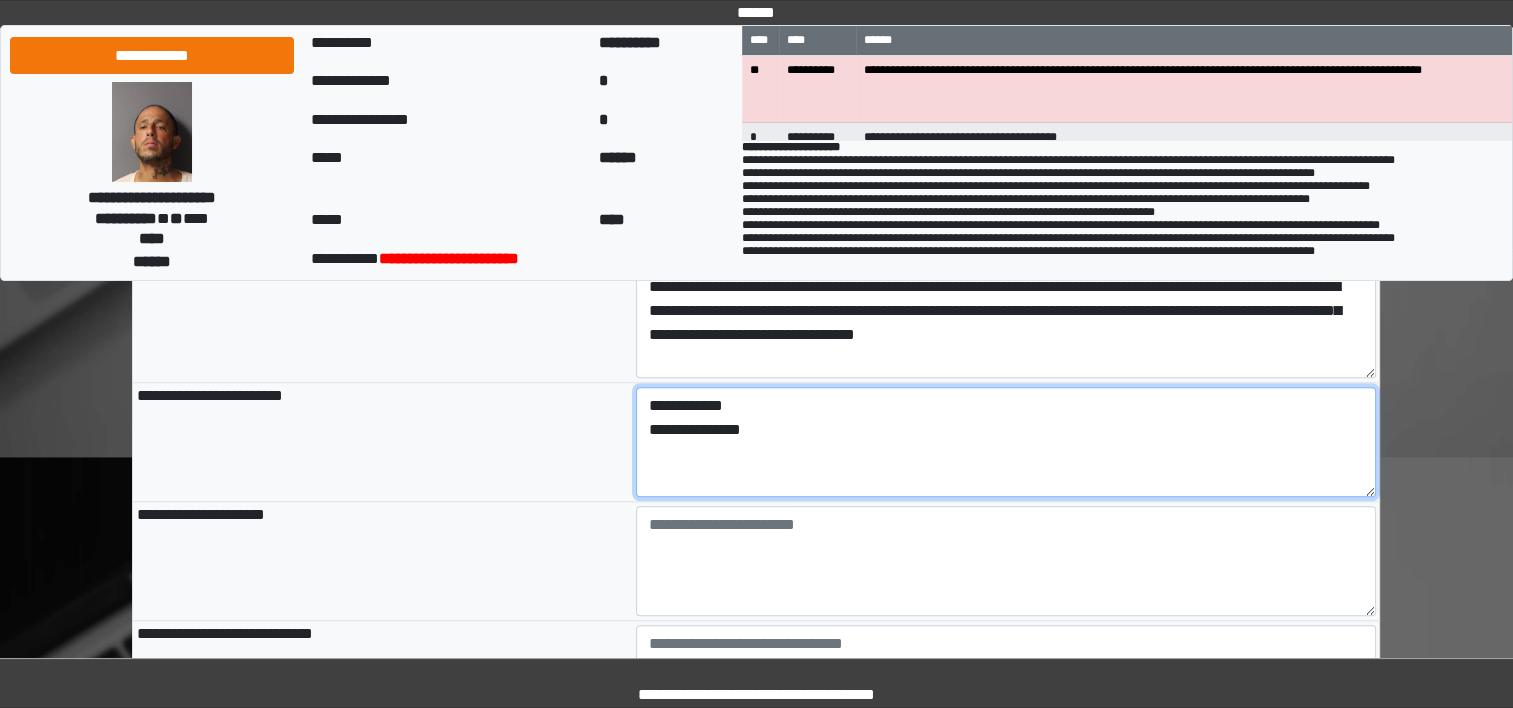 scroll, scrollTop: 1344, scrollLeft: 0, axis: vertical 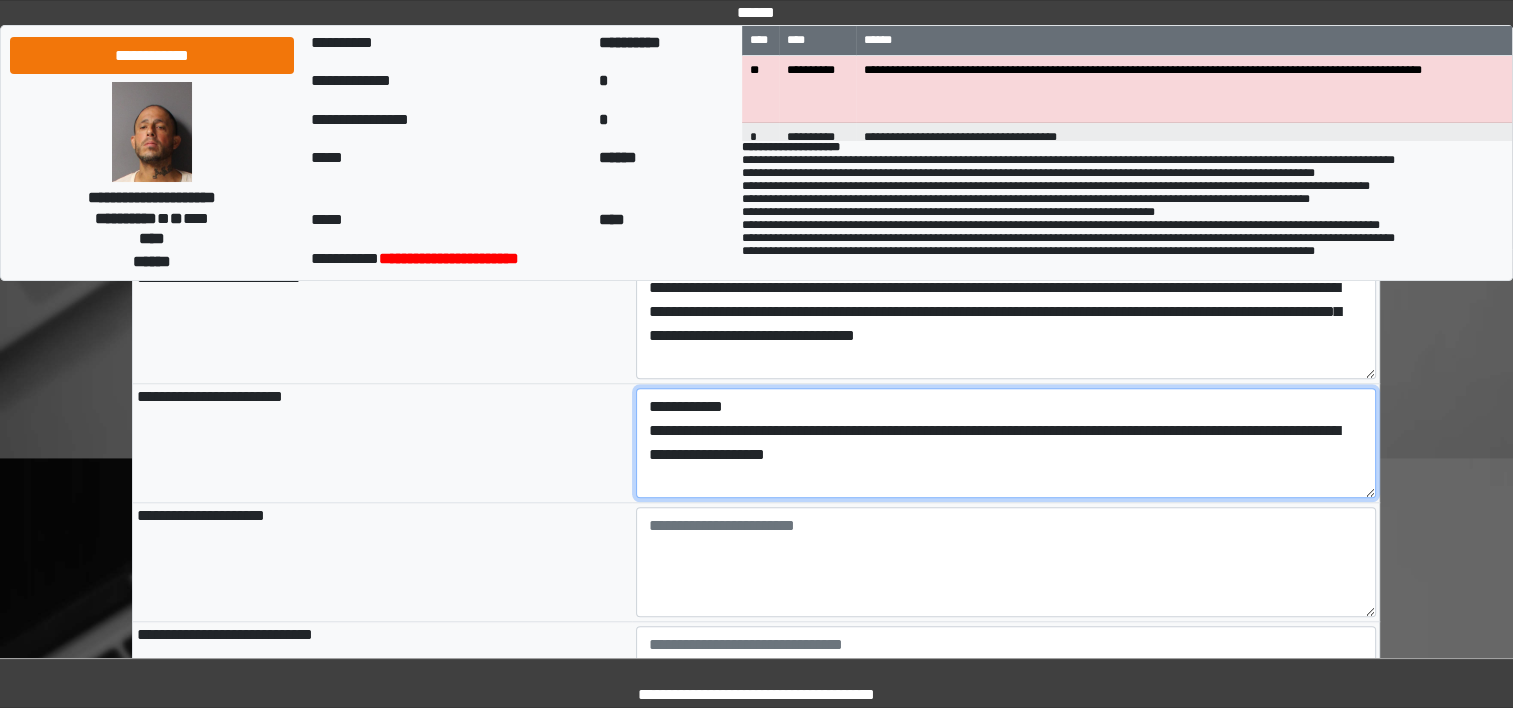 type on "**********" 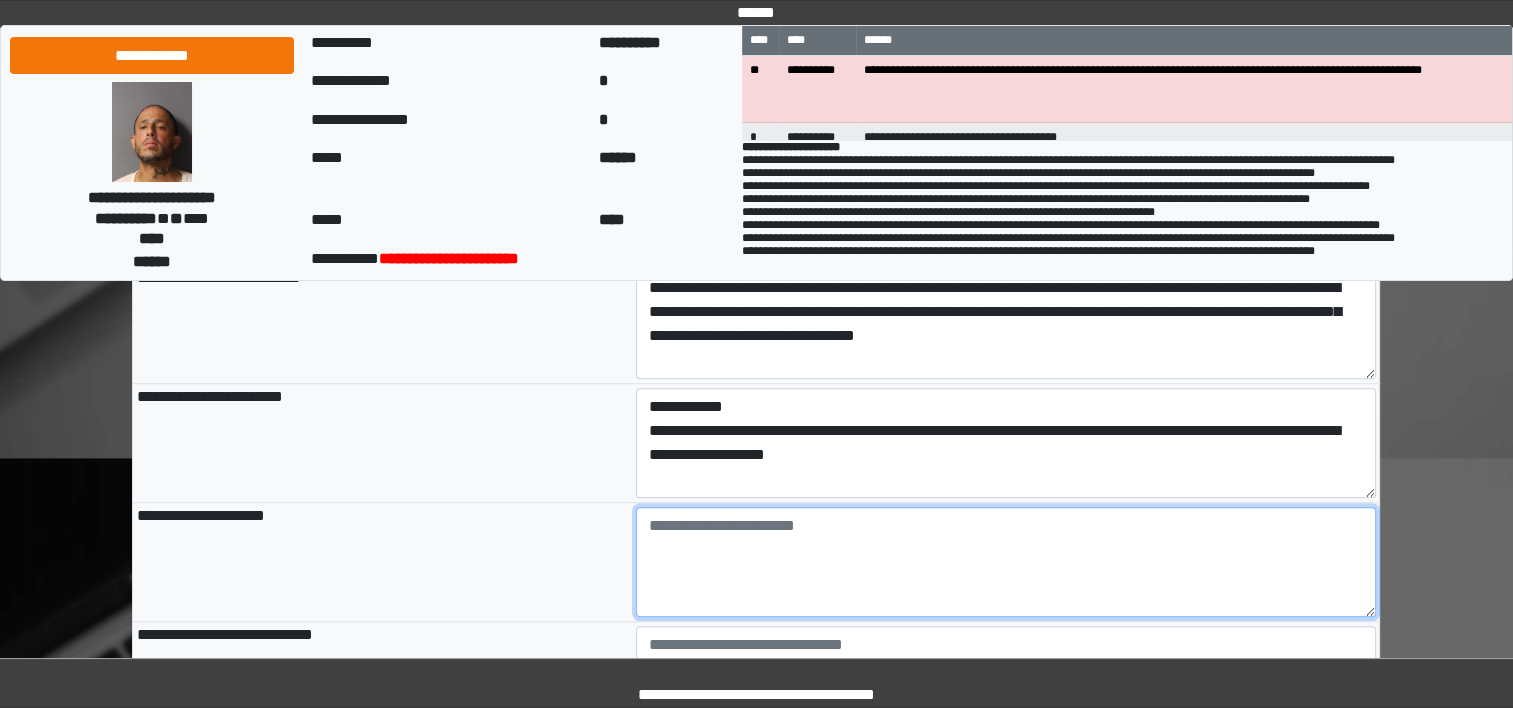 type on "**********" 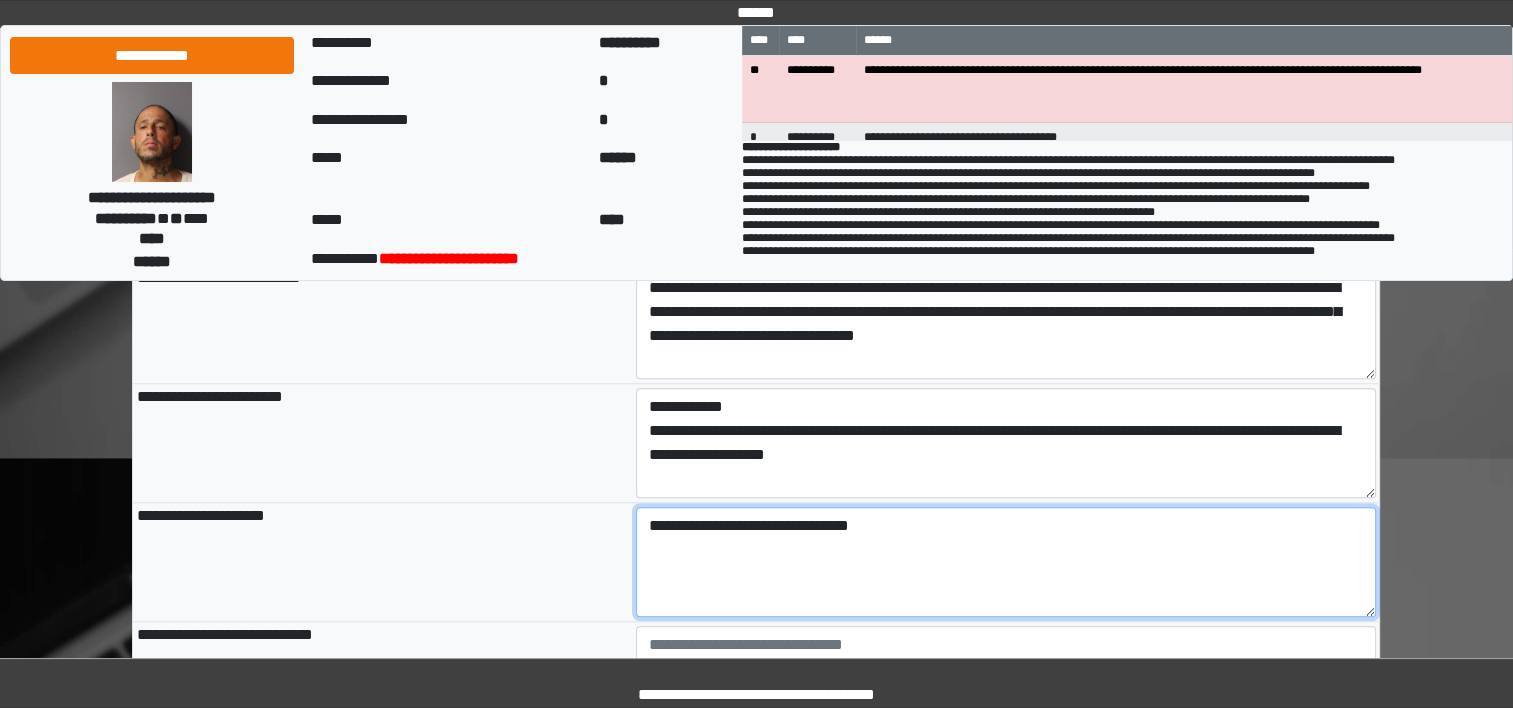 type on "**********" 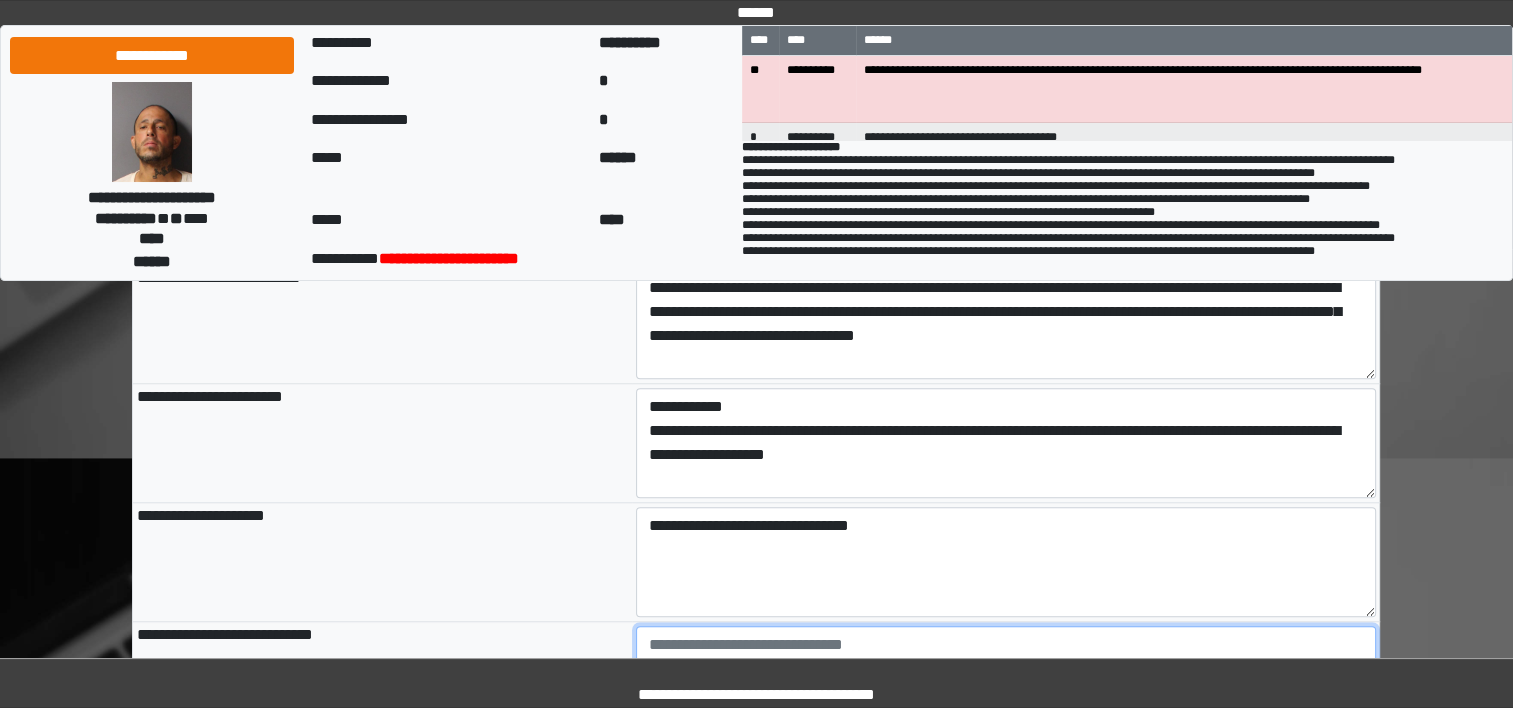type on "**********" 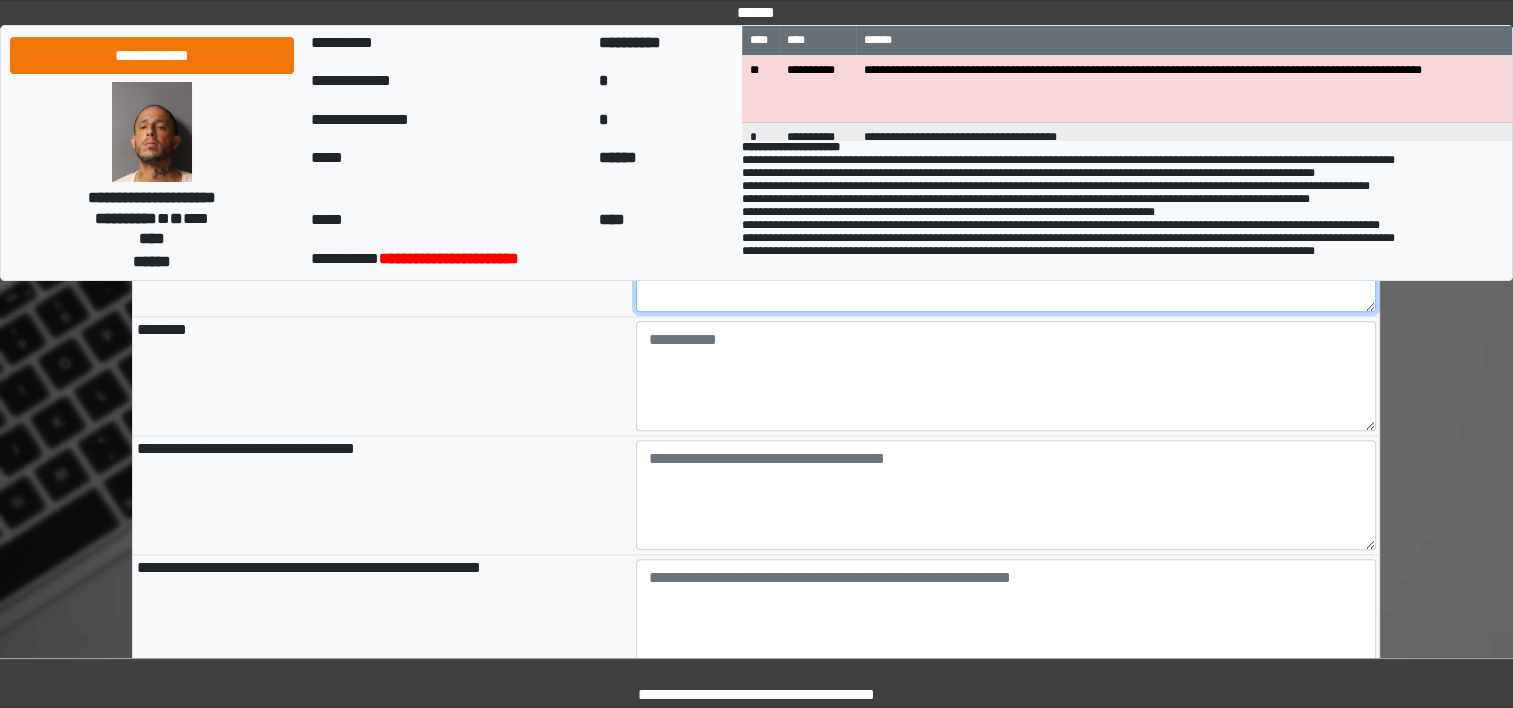 scroll, scrollTop: 1769, scrollLeft: 0, axis: vertical 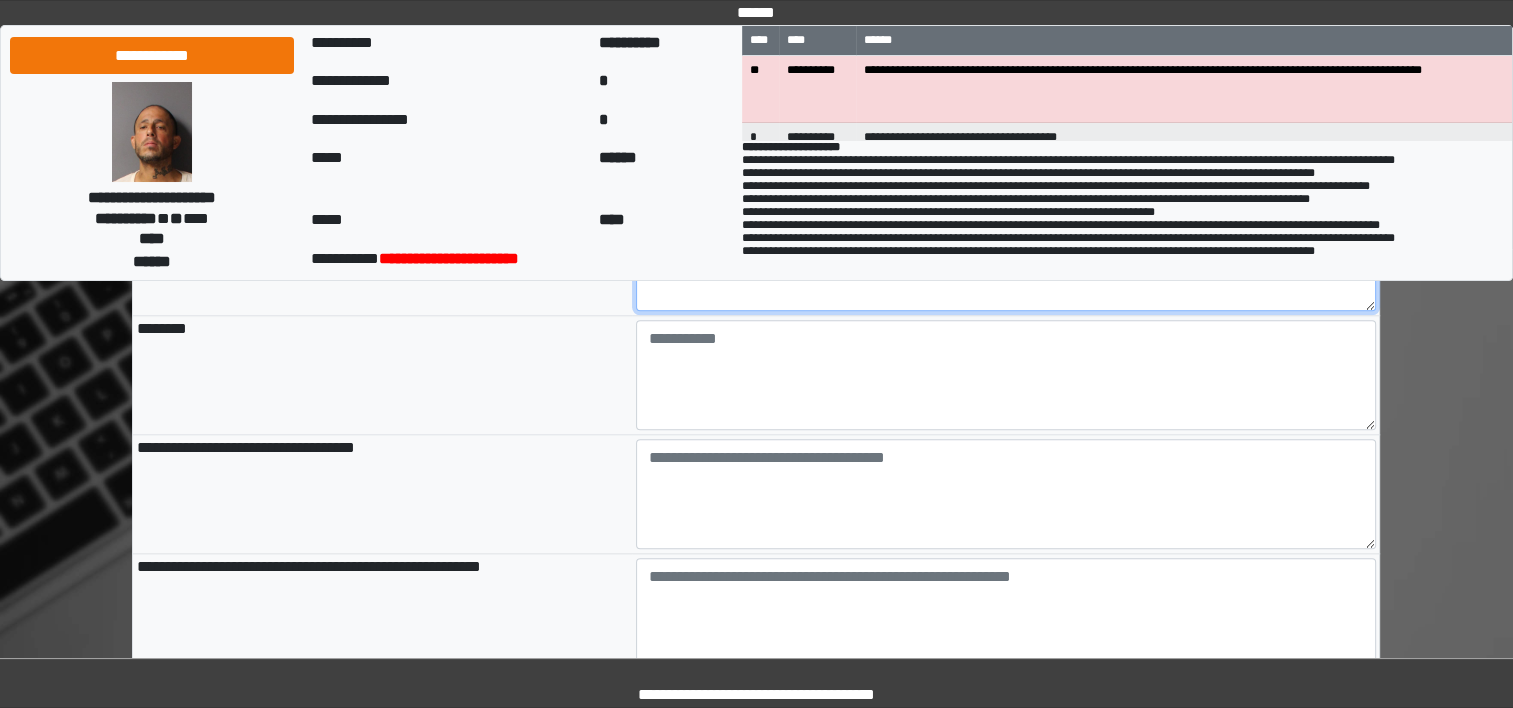 type on "**********" 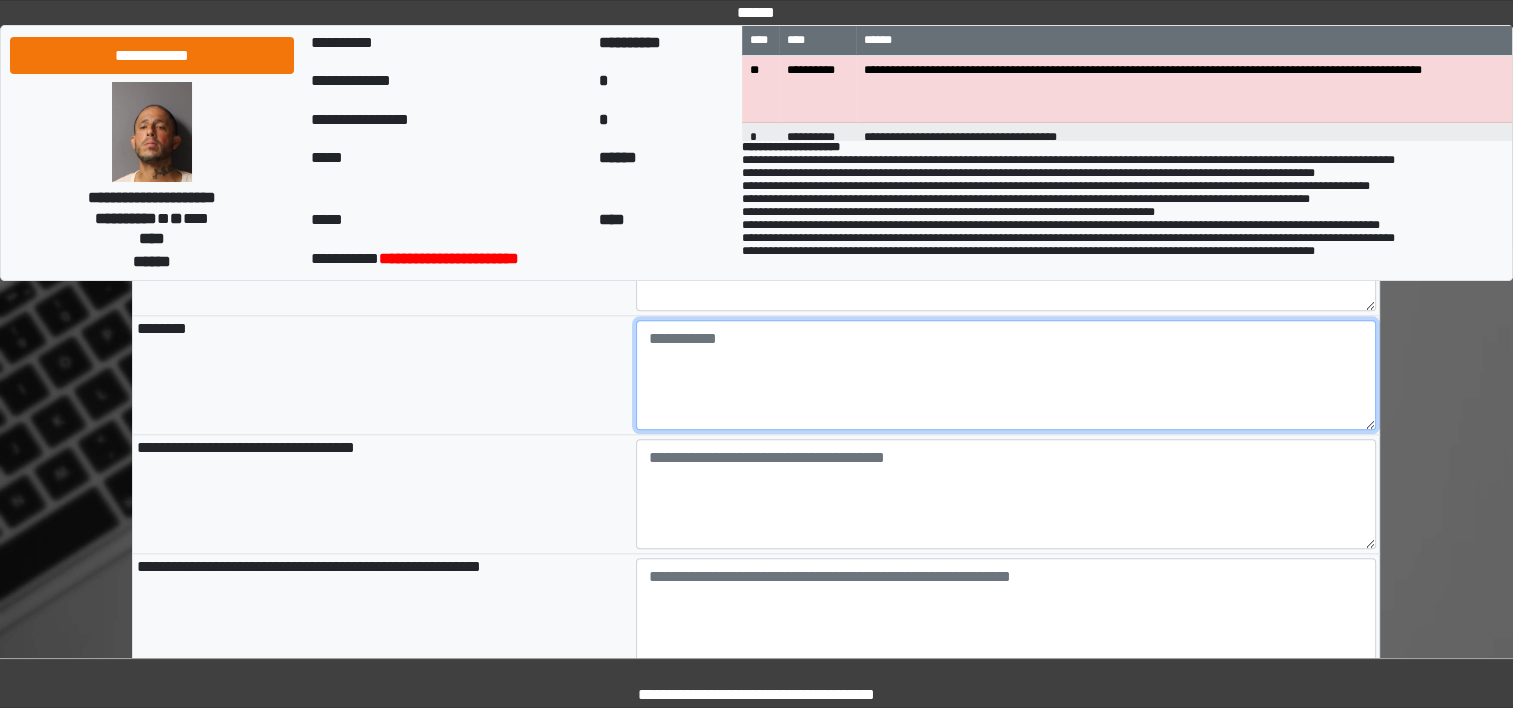 click at bounding box center (1006, 375) 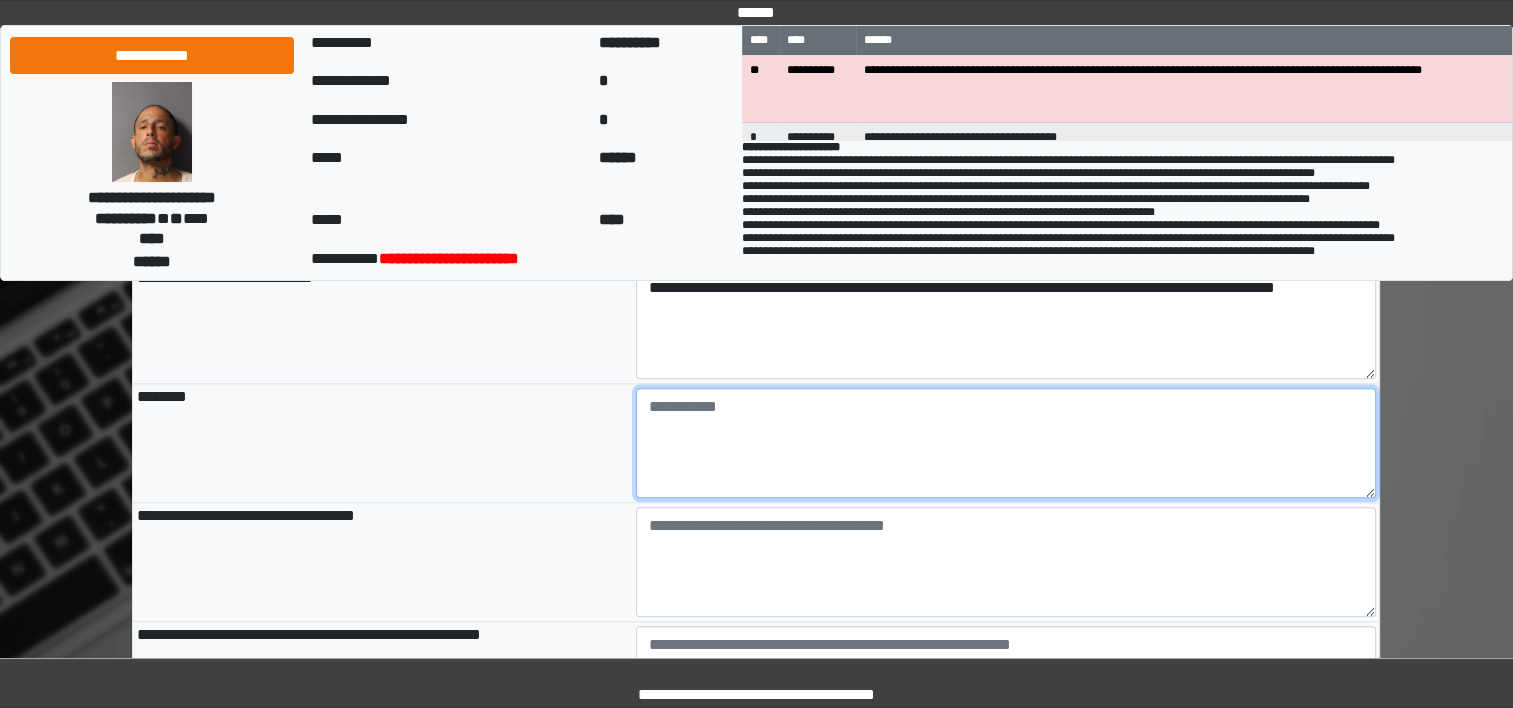 scroll, scrollTop: 1696, scrollLeft: 0, axis: vertical 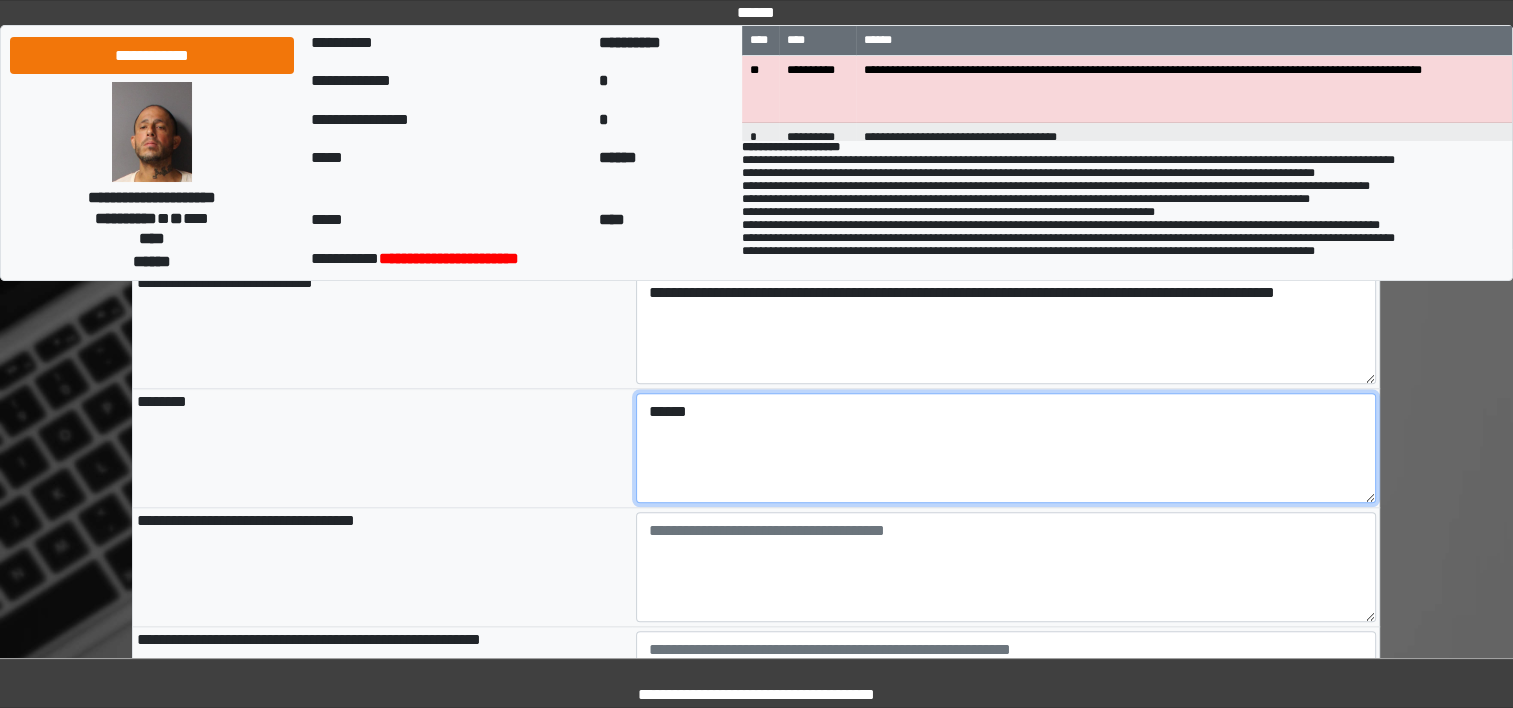 type on "******" 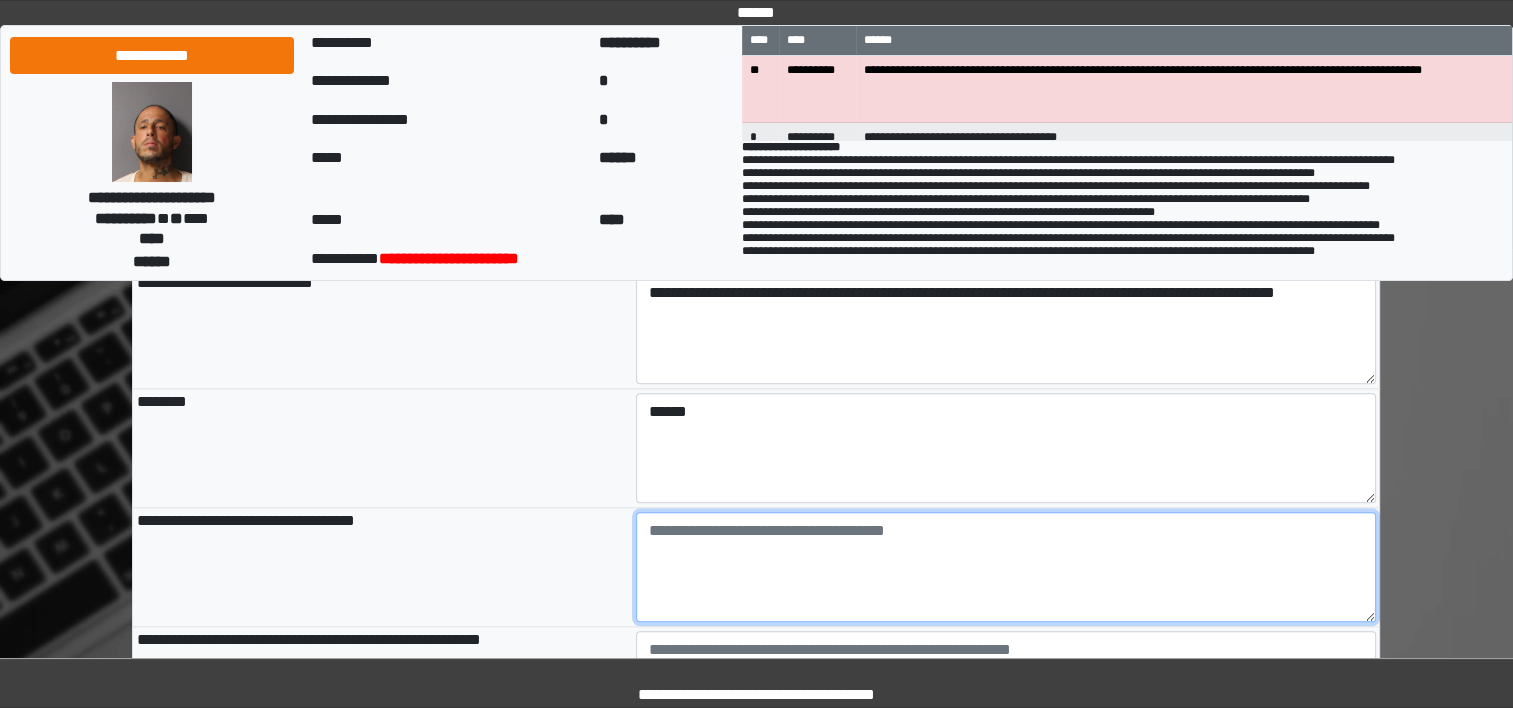 type on "**********" 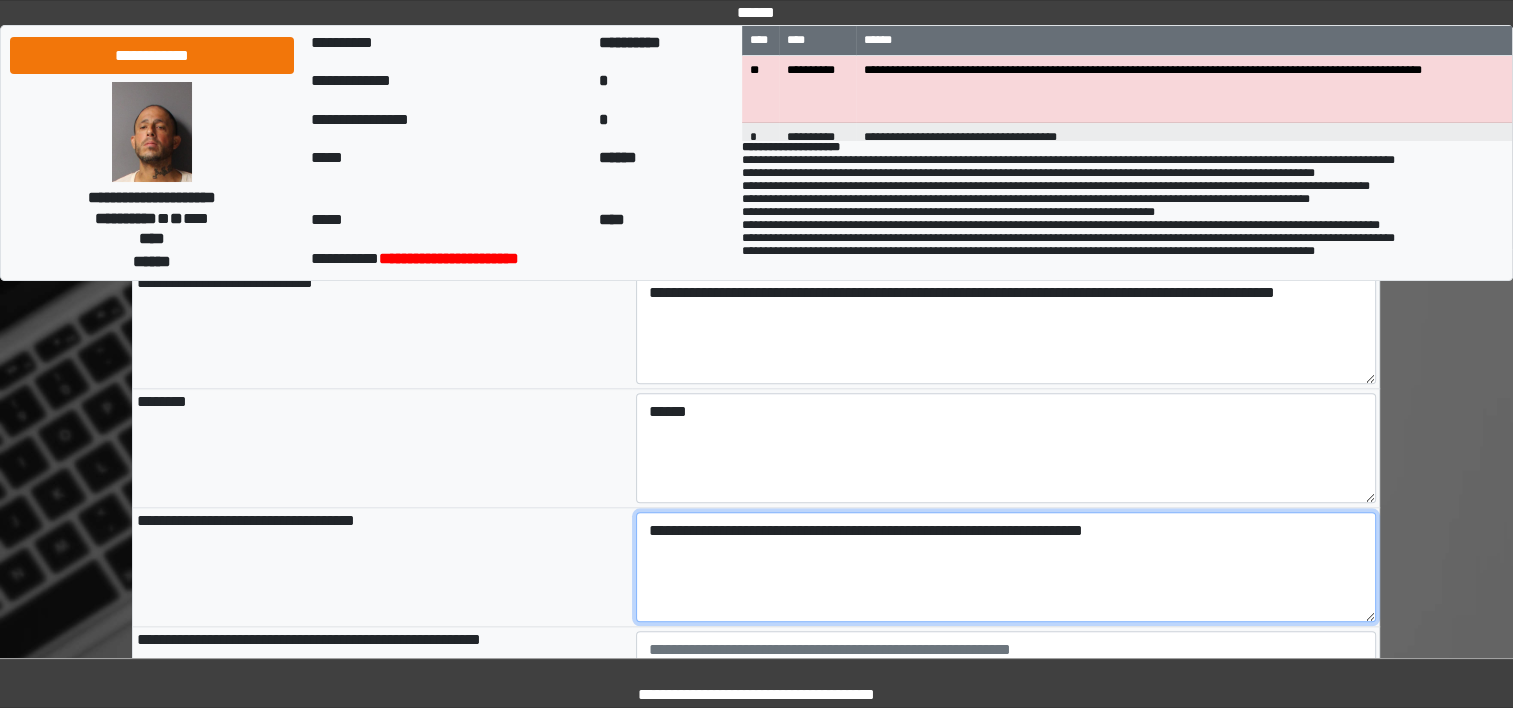 type on "**********" 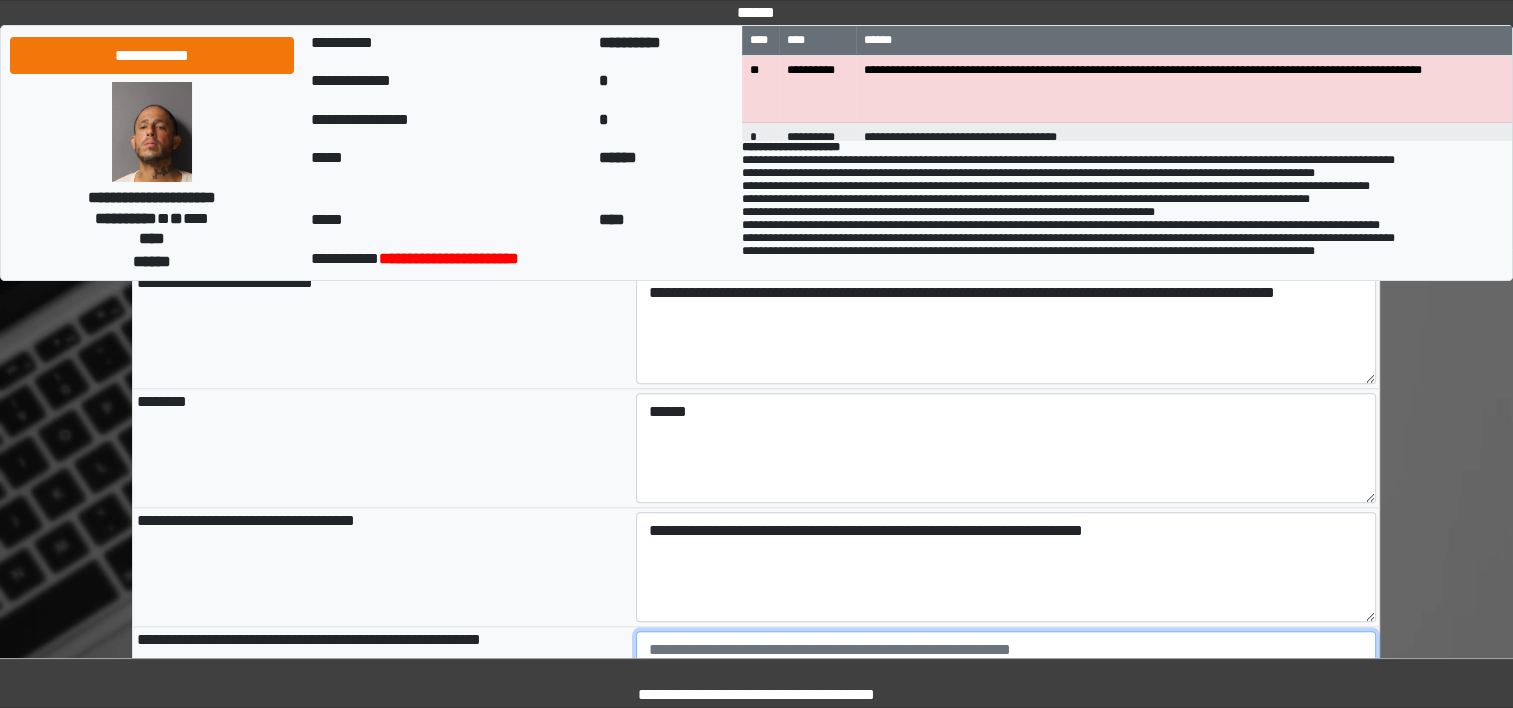 type on "**********" 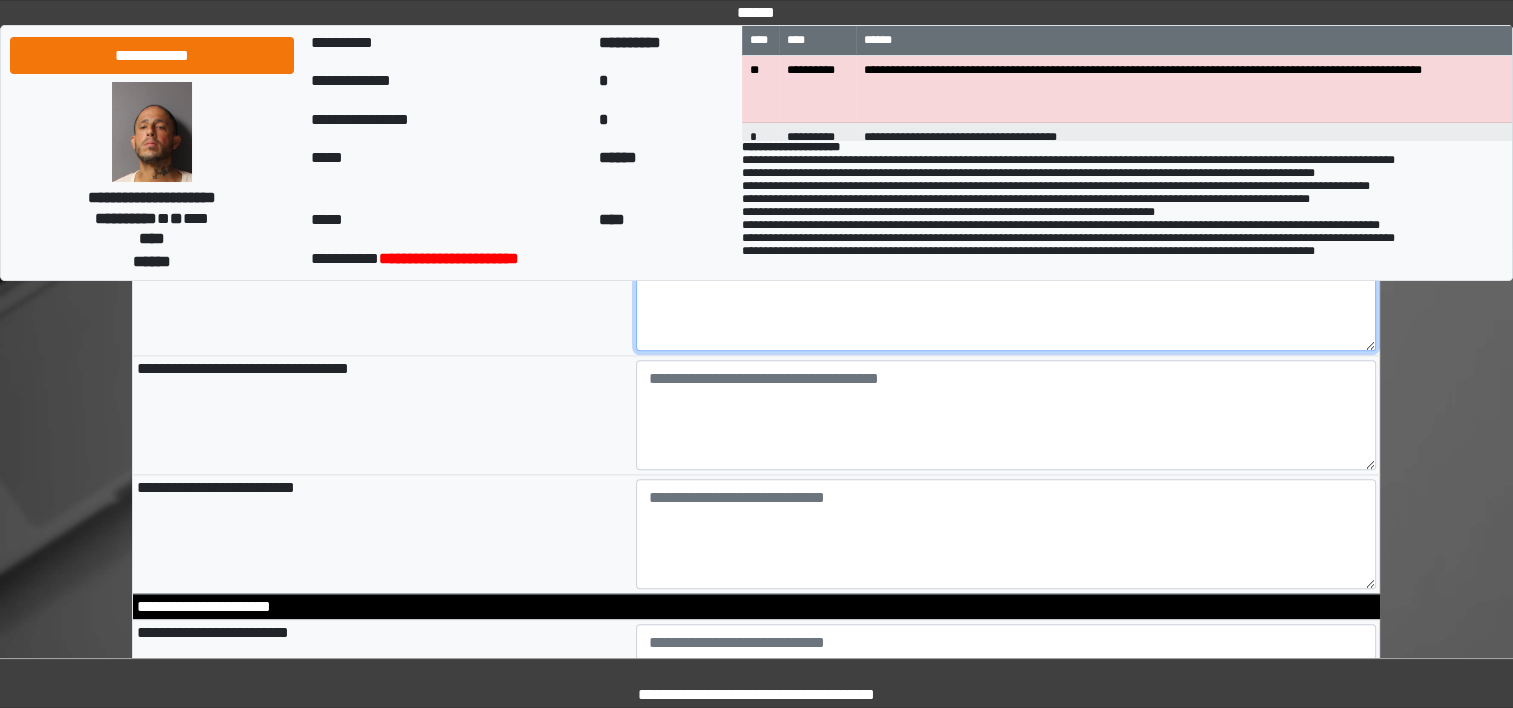 scroll, scrollTop: 2092, scrollLeft: 0, axis: vertical 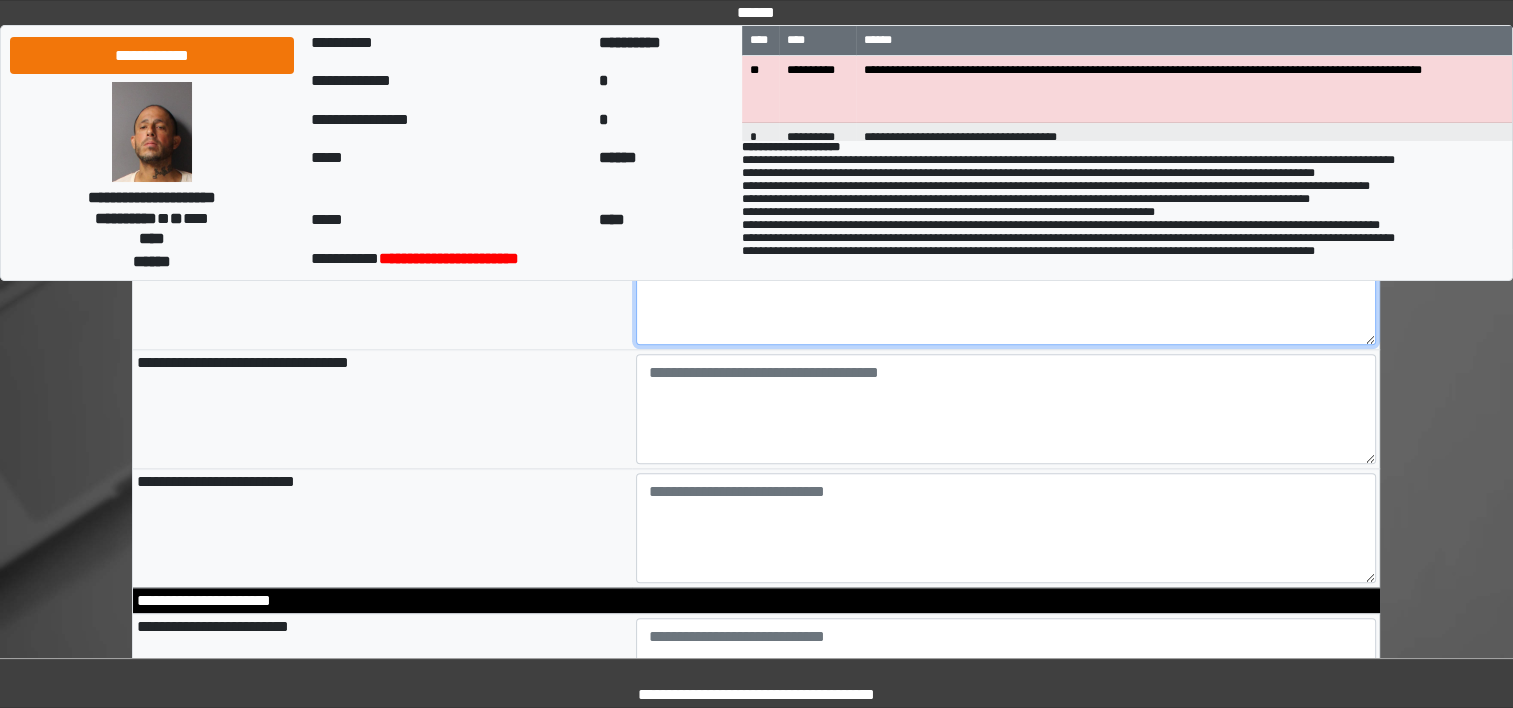 type on "**********" 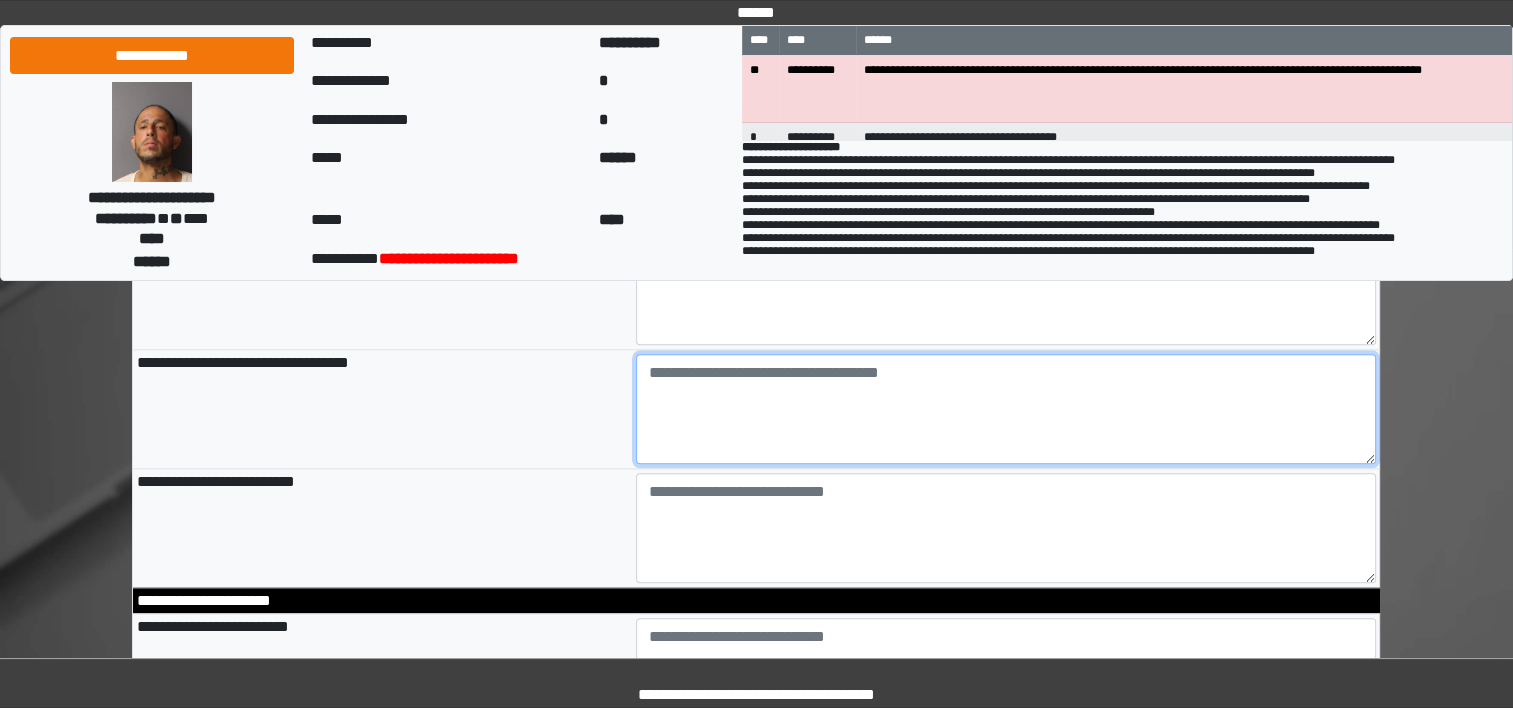 type on "**********" 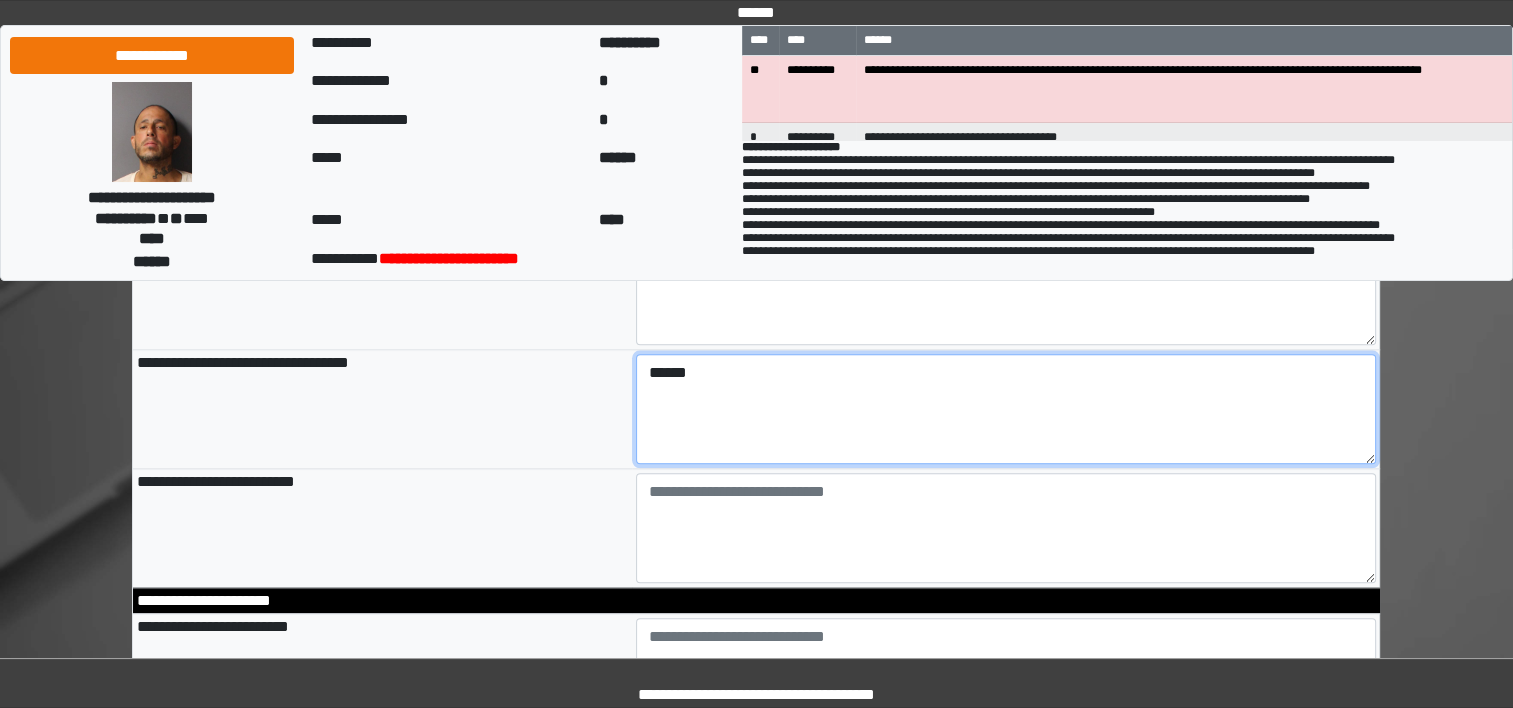 type on "******" 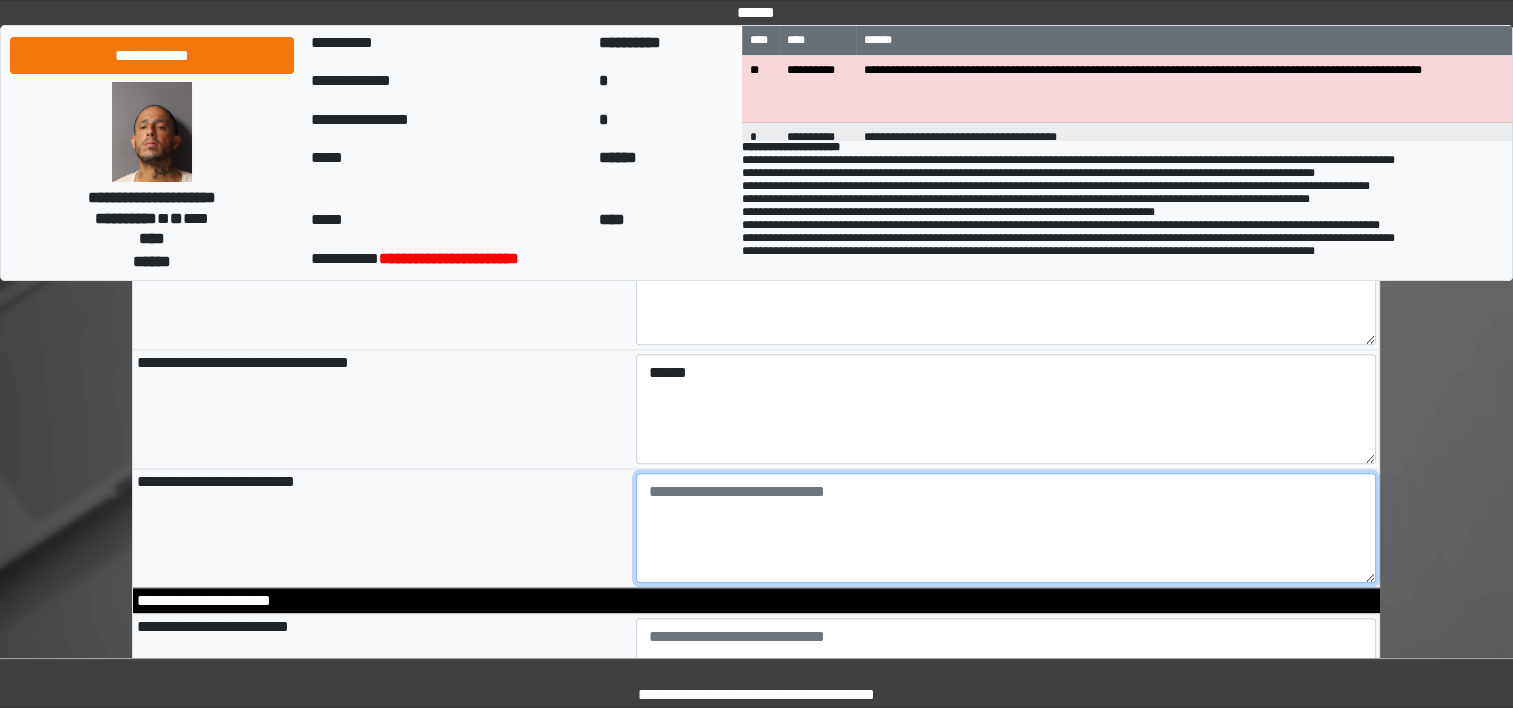 type on "**********" 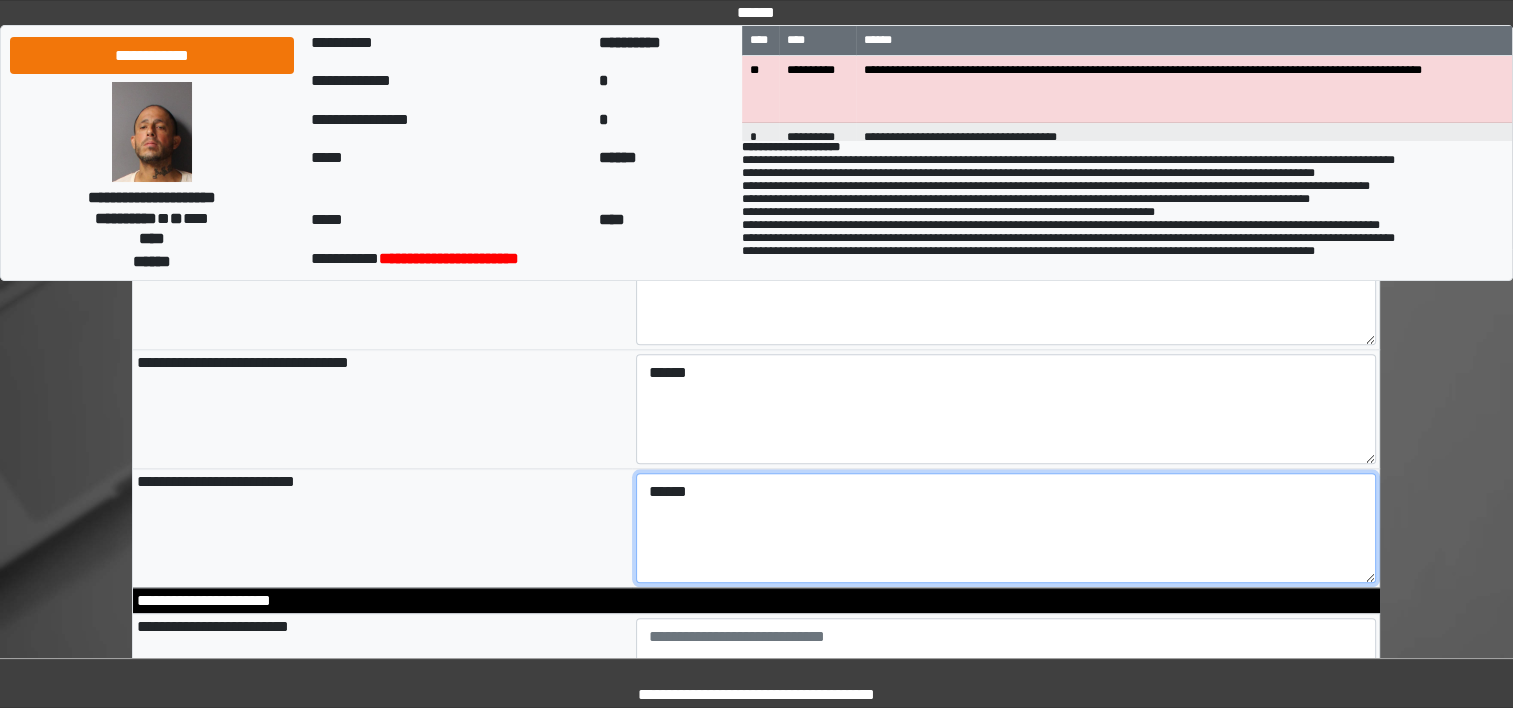 type on "******" 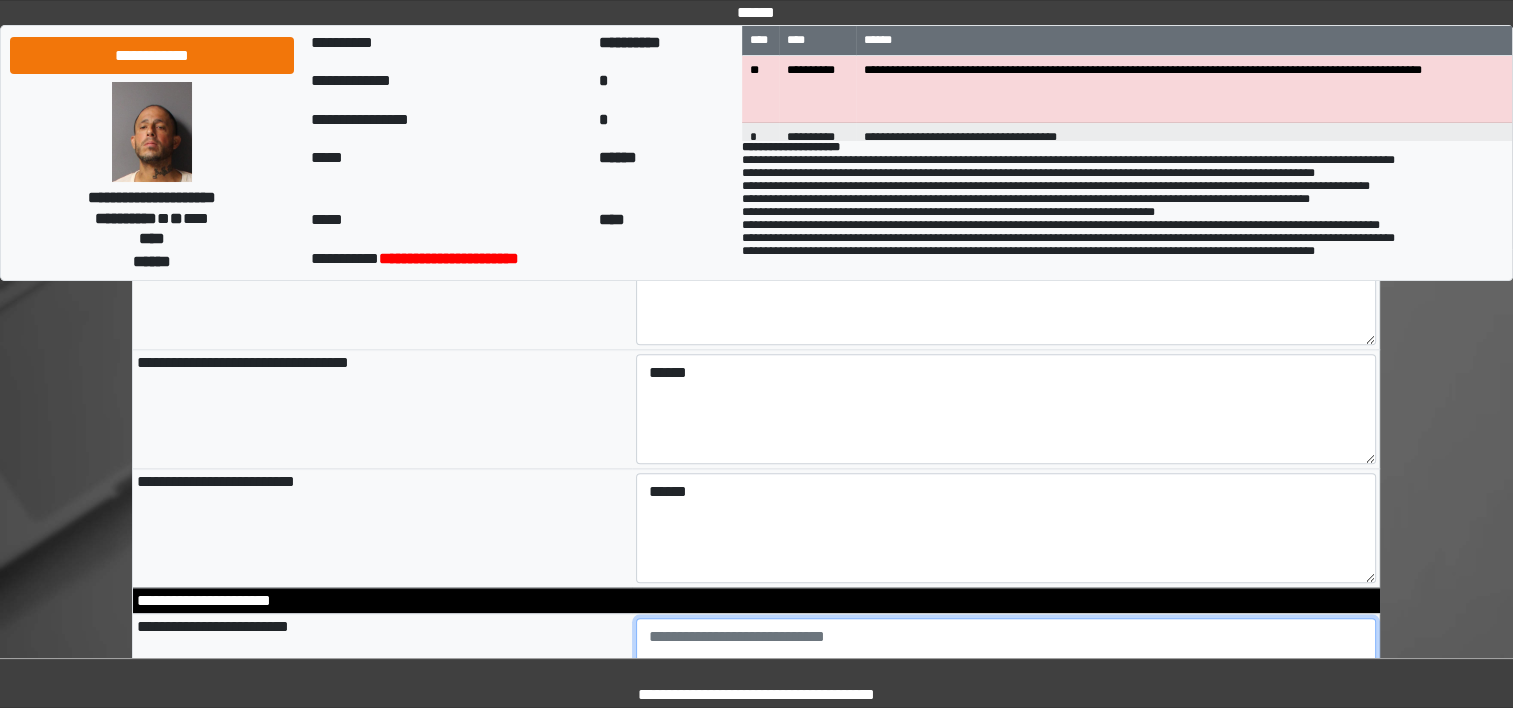 type on "**********" 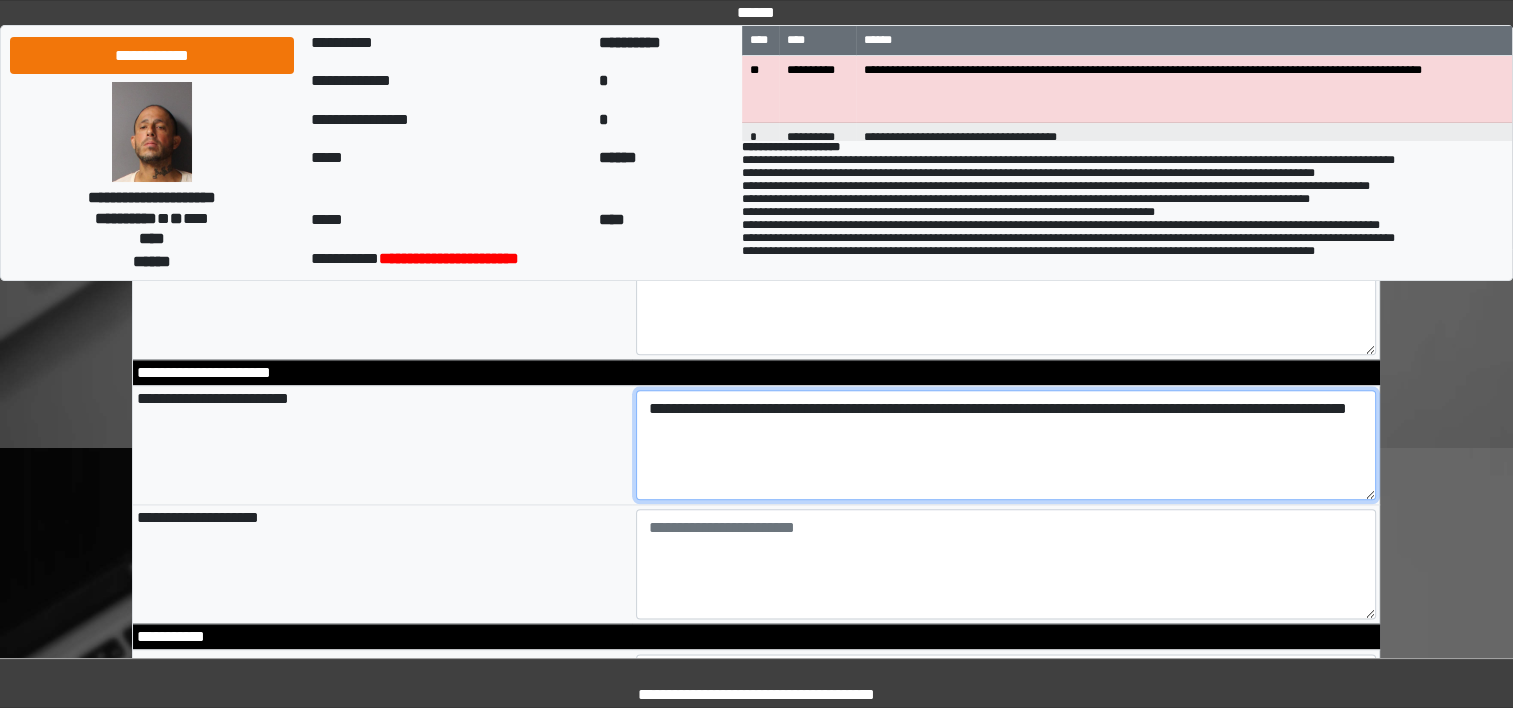 scroll, scrollTop: 2321, scrollLeft: 0, axis: vertical 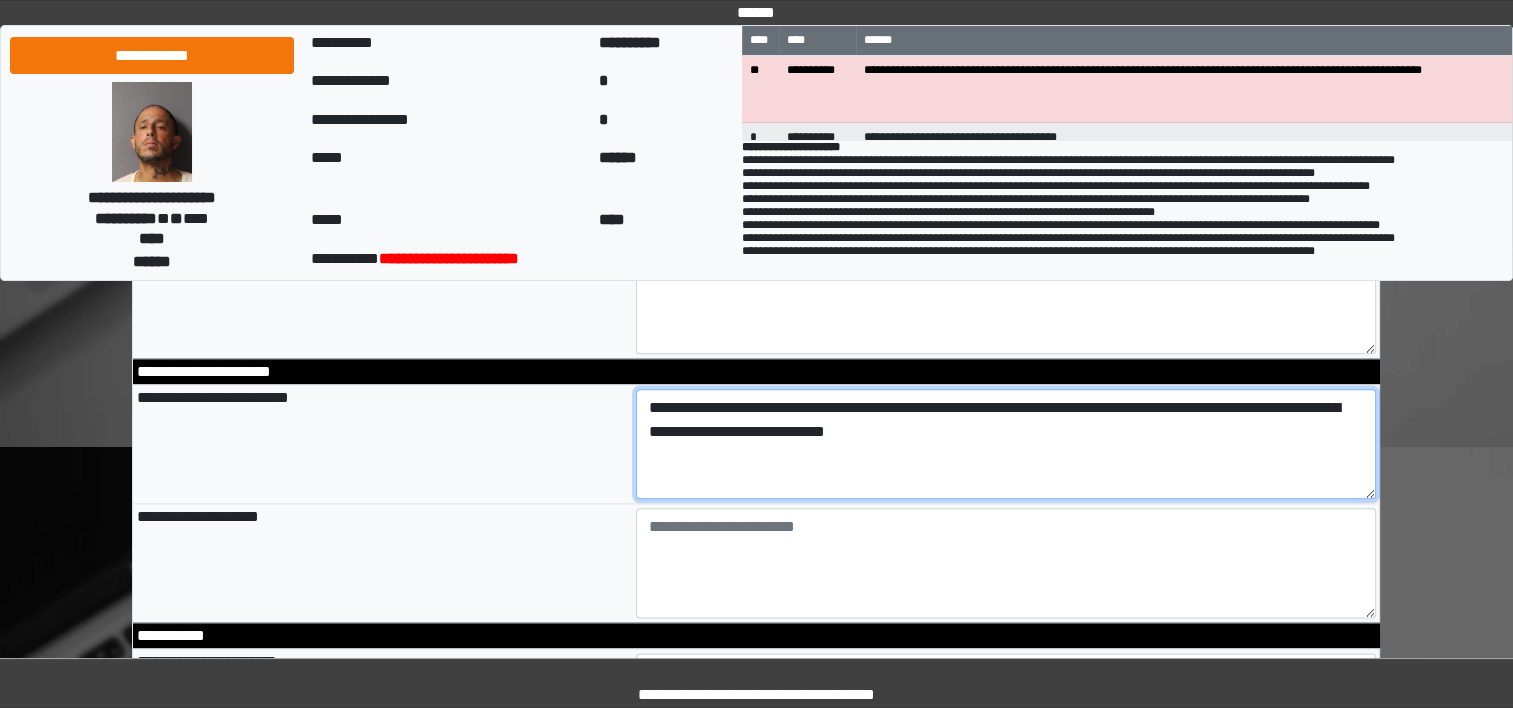type on "**********" 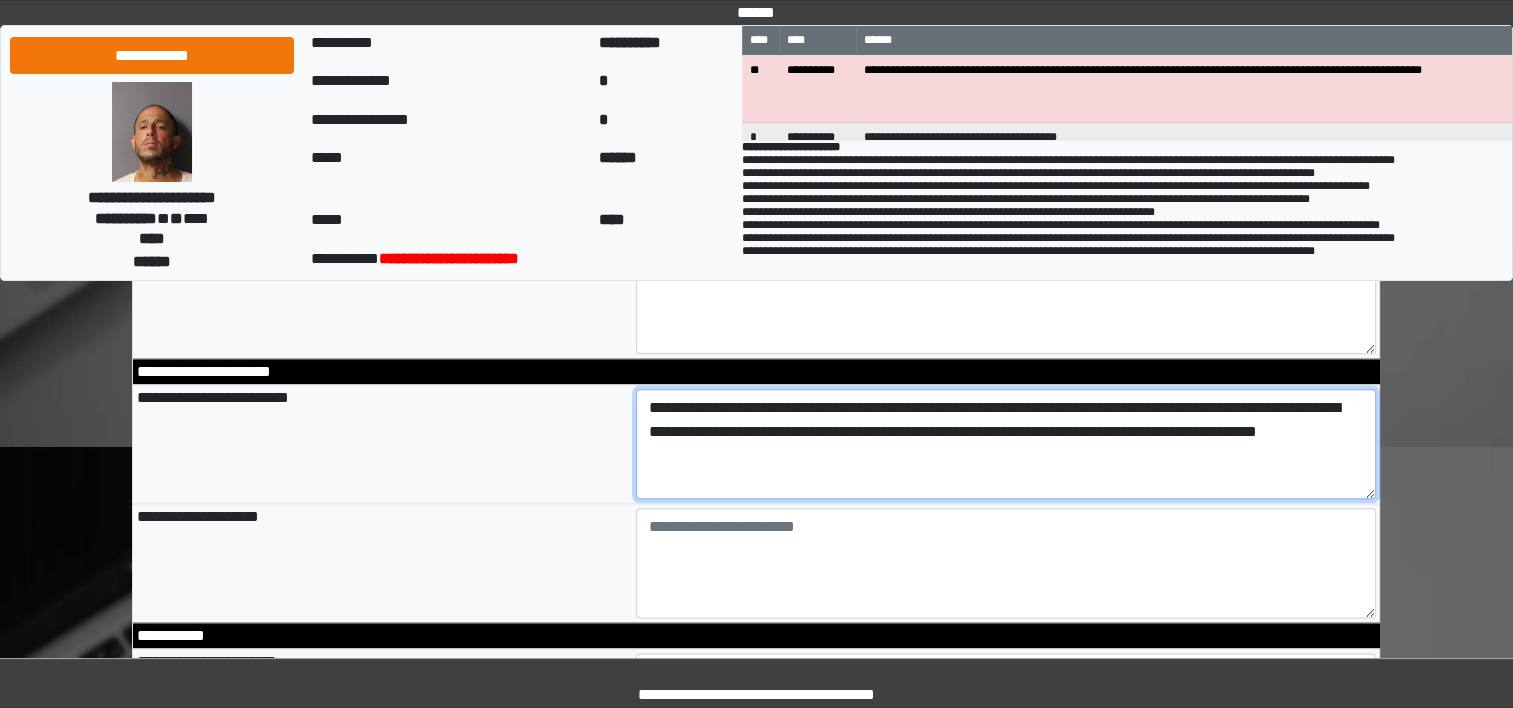 type on "**********" 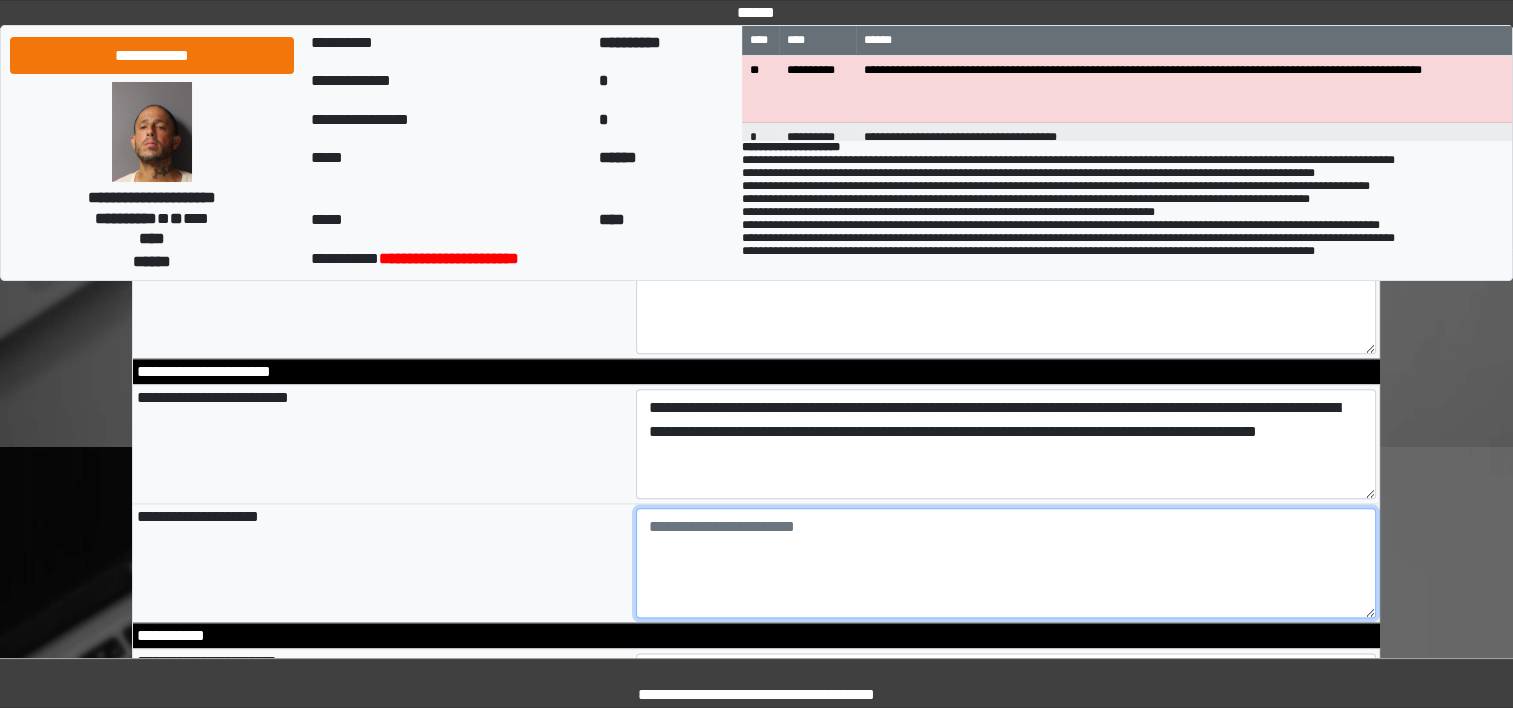type on "**********" 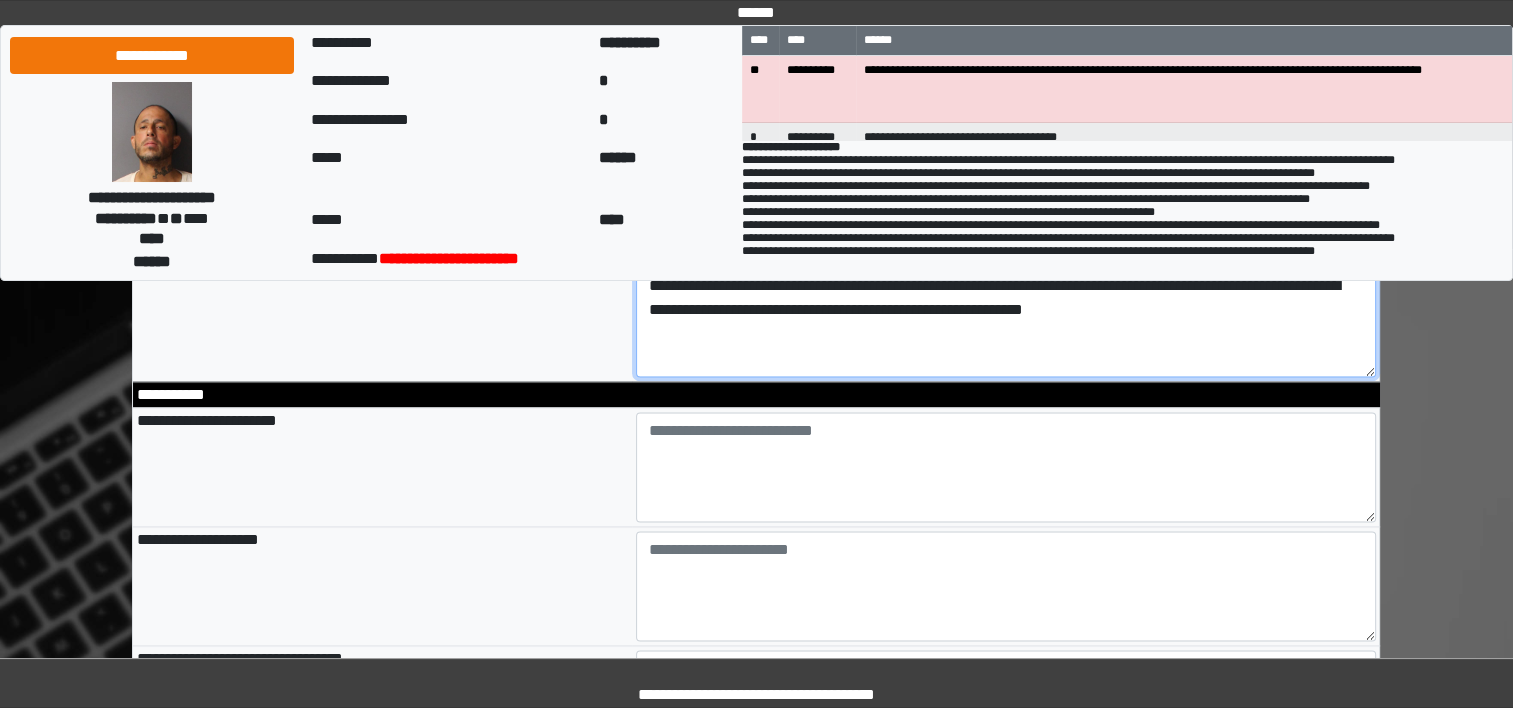 scroll, scrollTop: 2565, scrollLeft: 0, axis: vertical 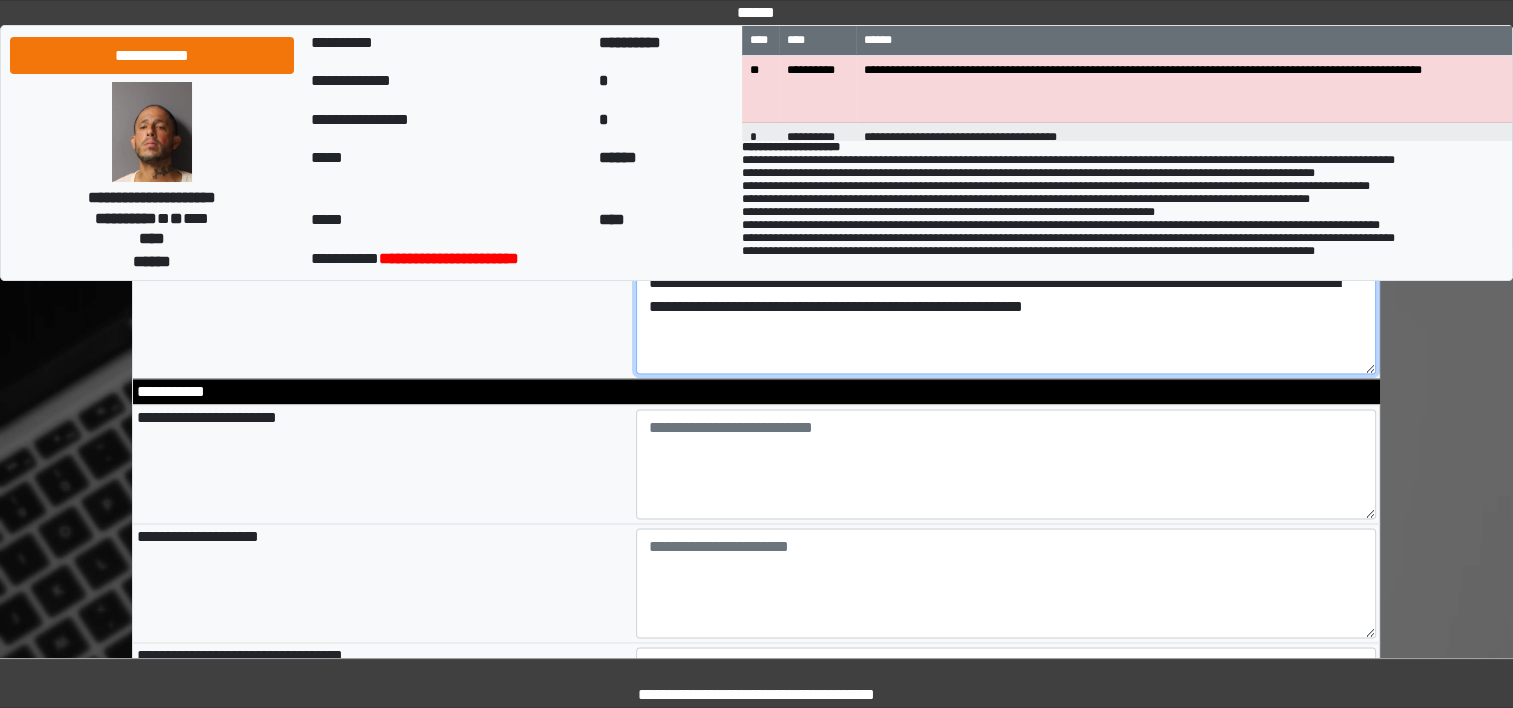 type on "**********" 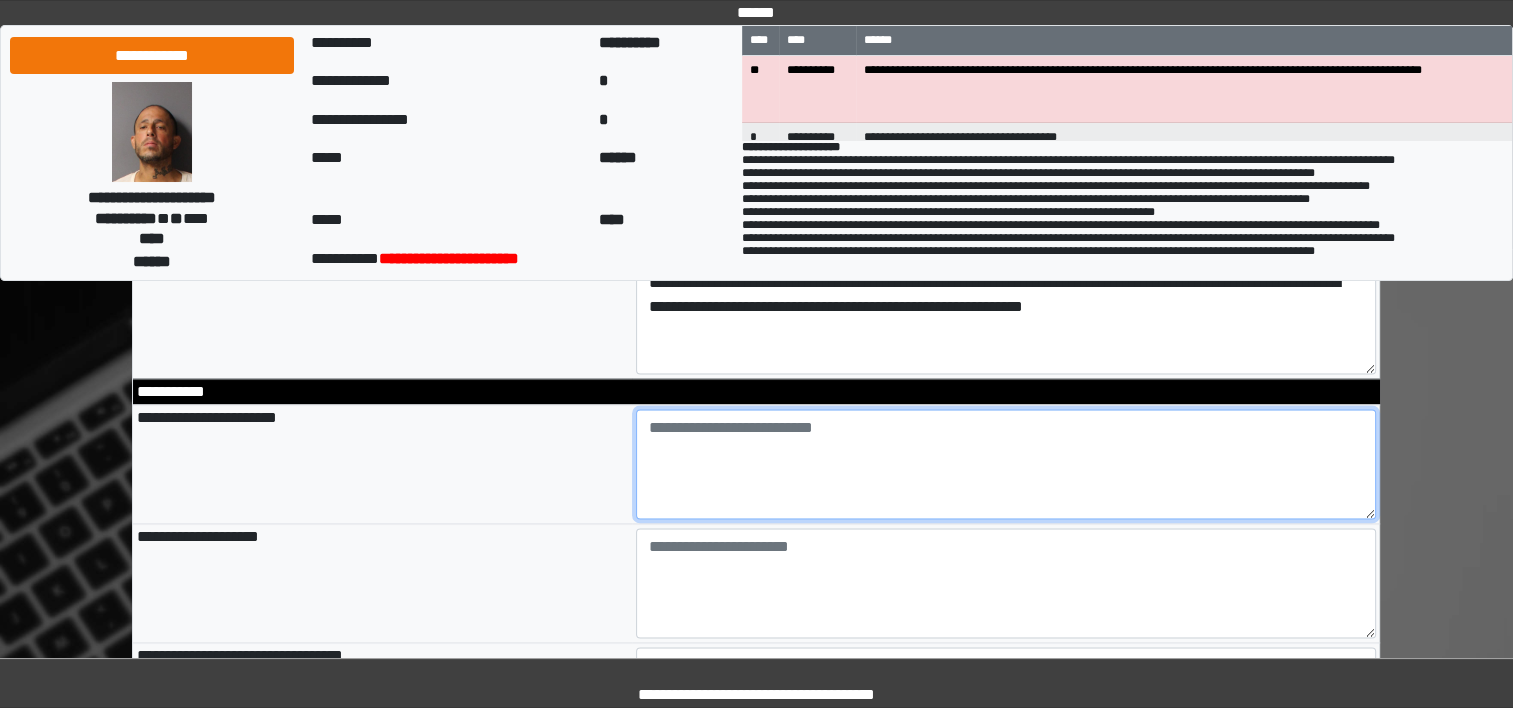 click at bounding box center (1006, 464) 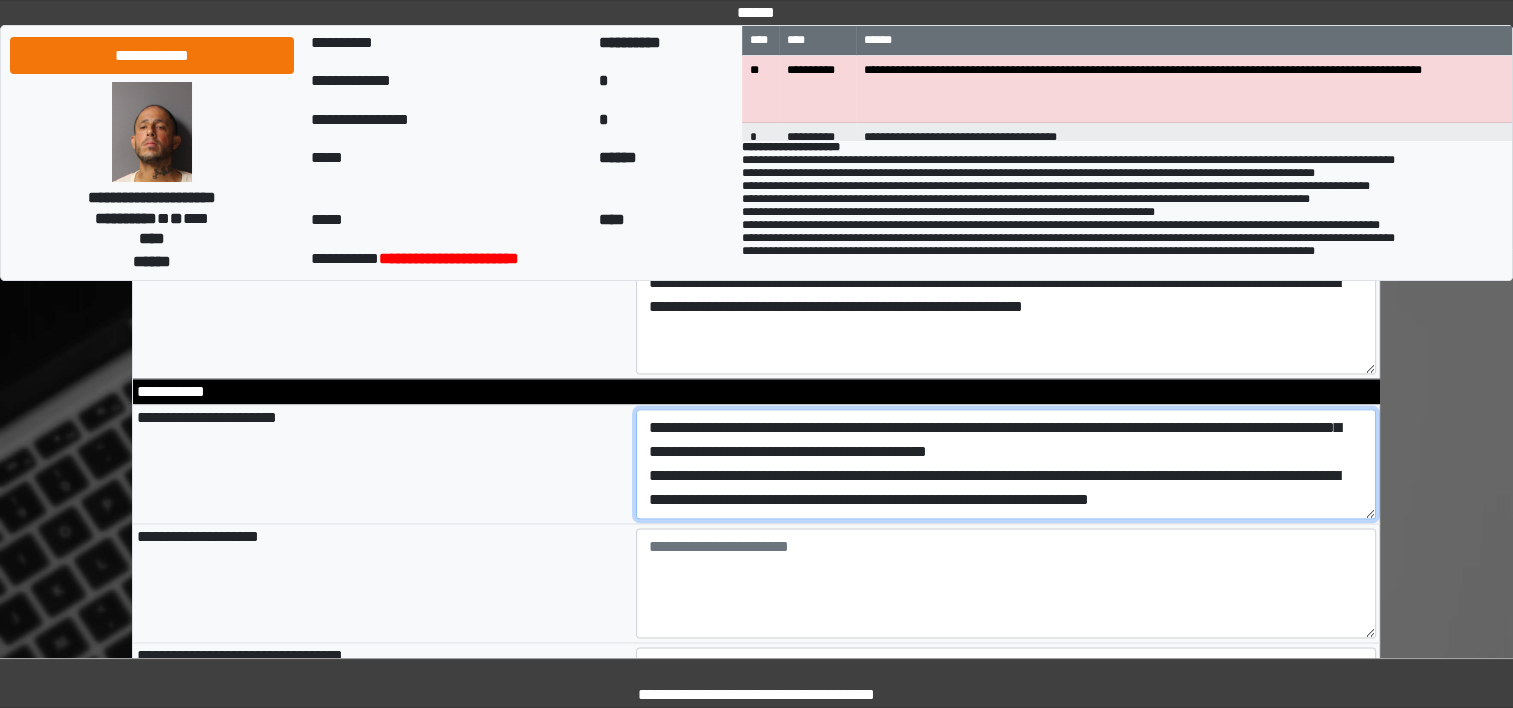 scroll, scrollTop: 88, scrollLeft: 0, axis: vertical 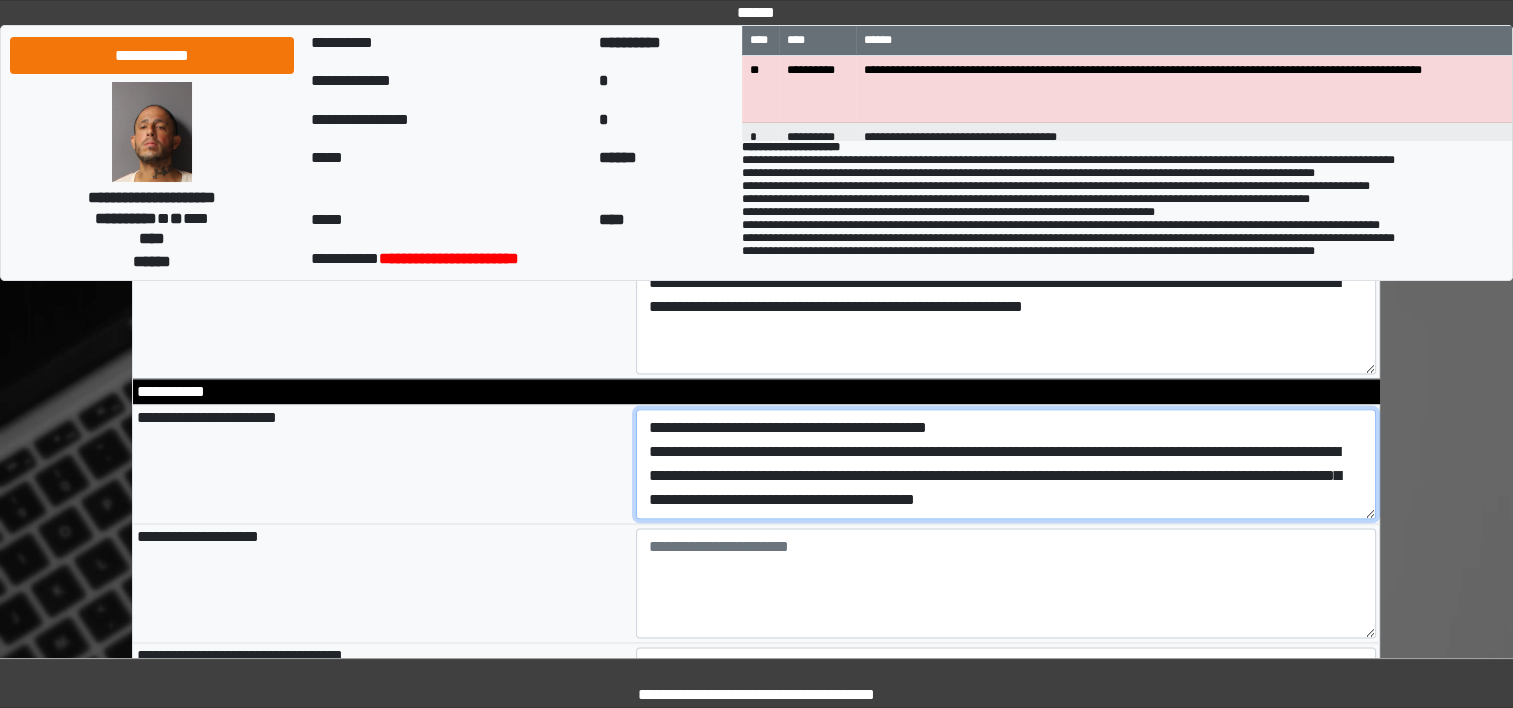 type on "**********" 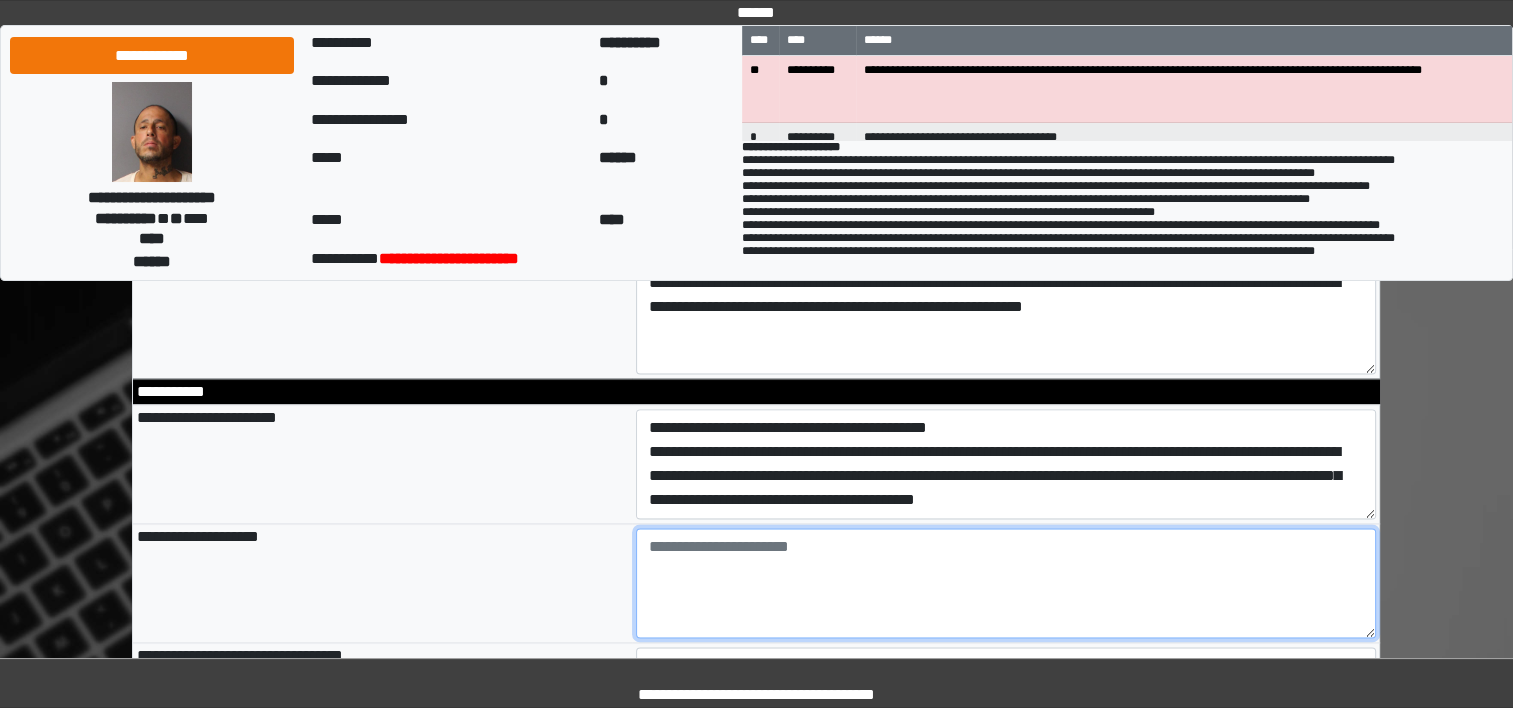 type on "**********" 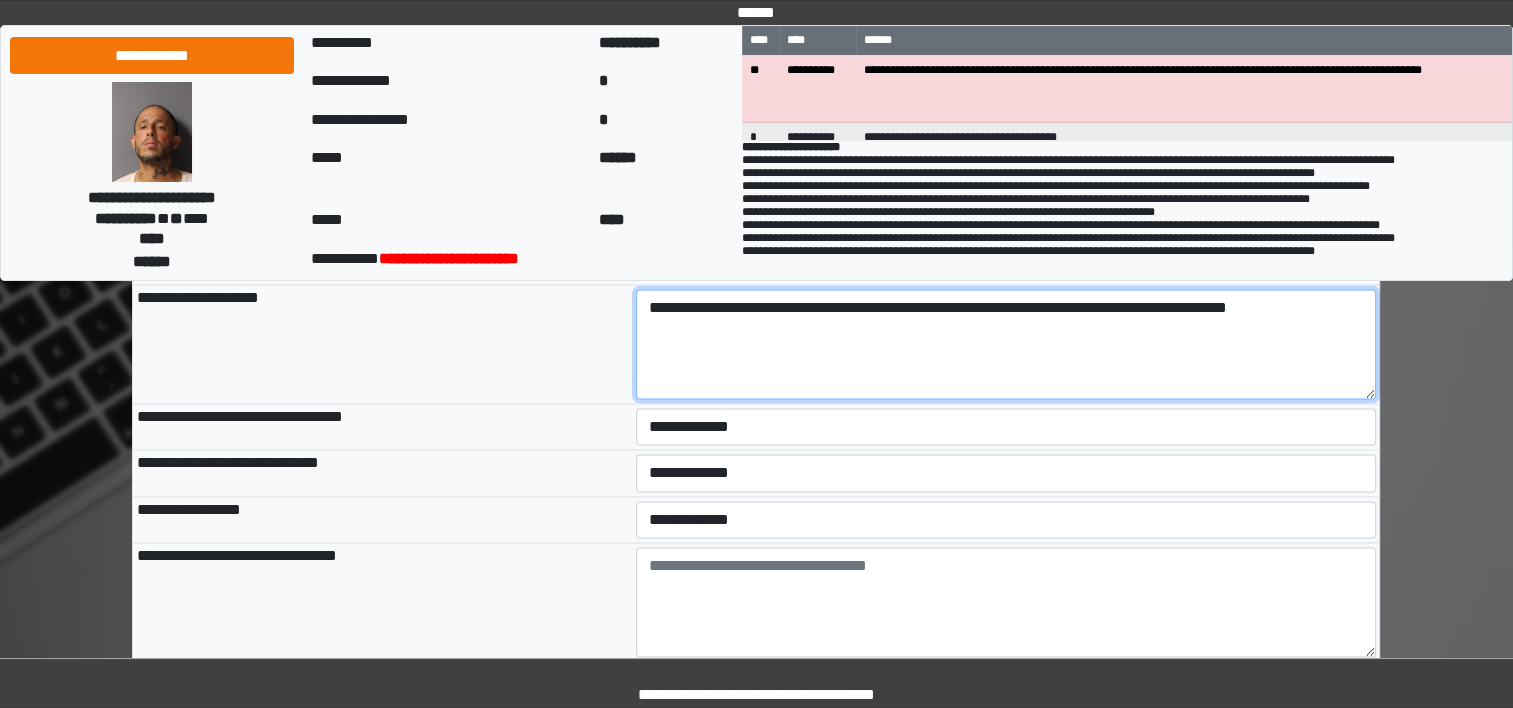 scroll, scrollTop: 2805, scrollLeft: 0, axis: vertical 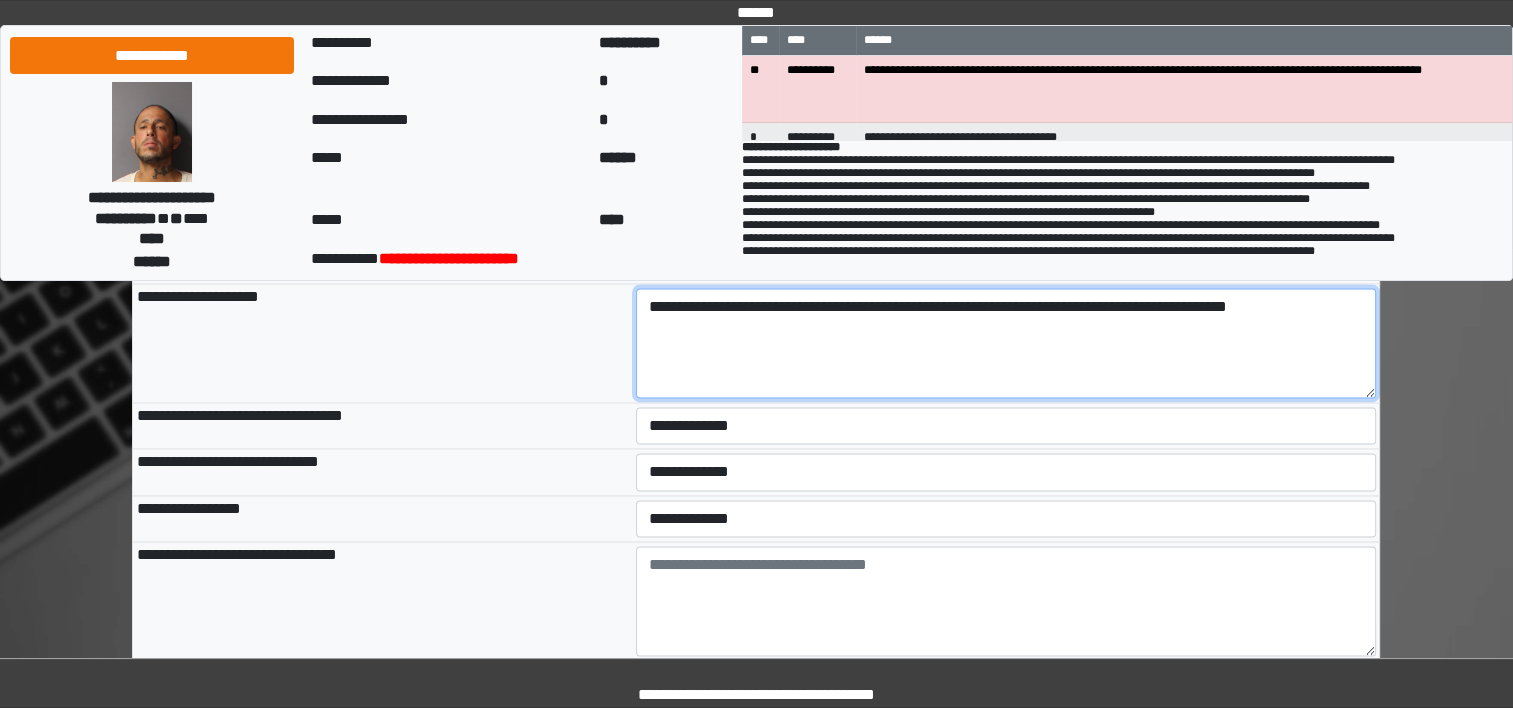 type on "**********" 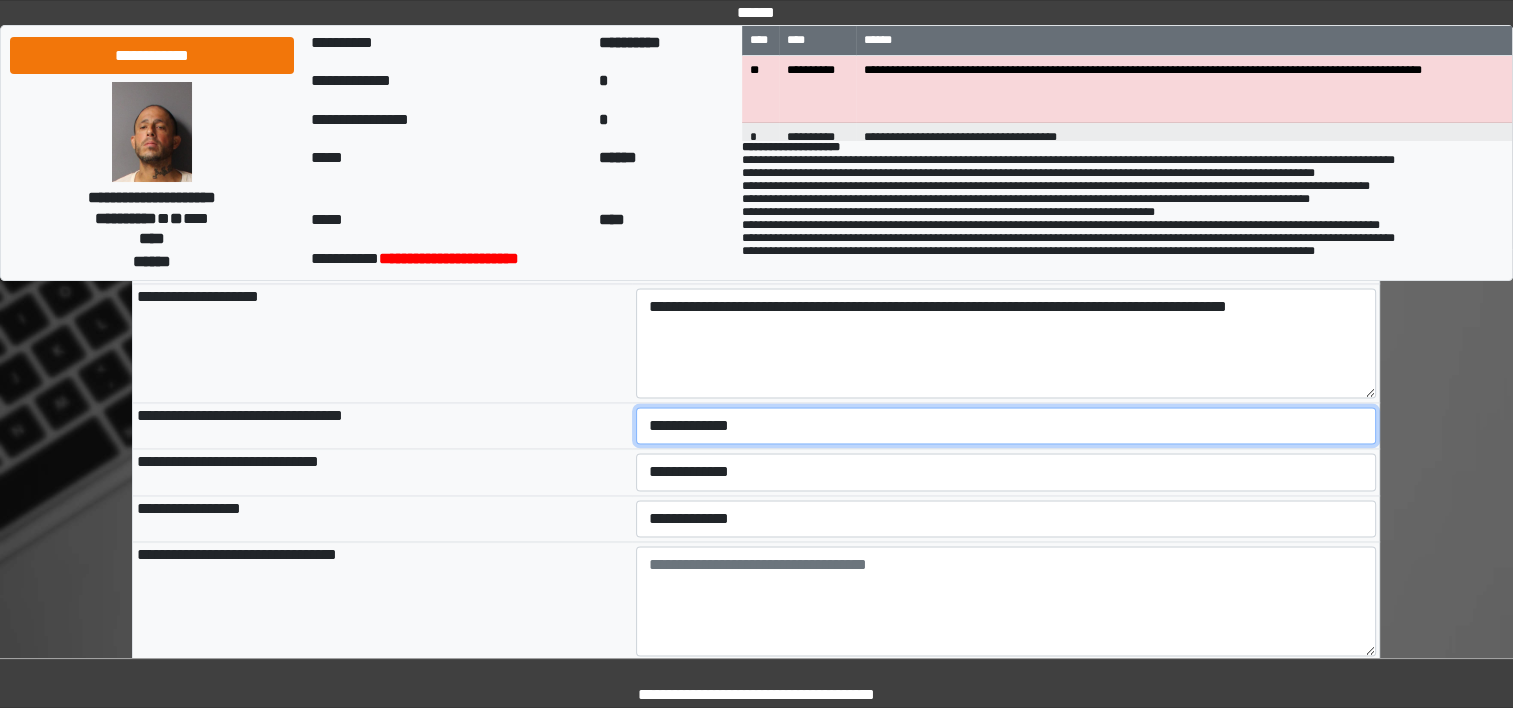 click on "**********" at bounding box center [1006, 426] 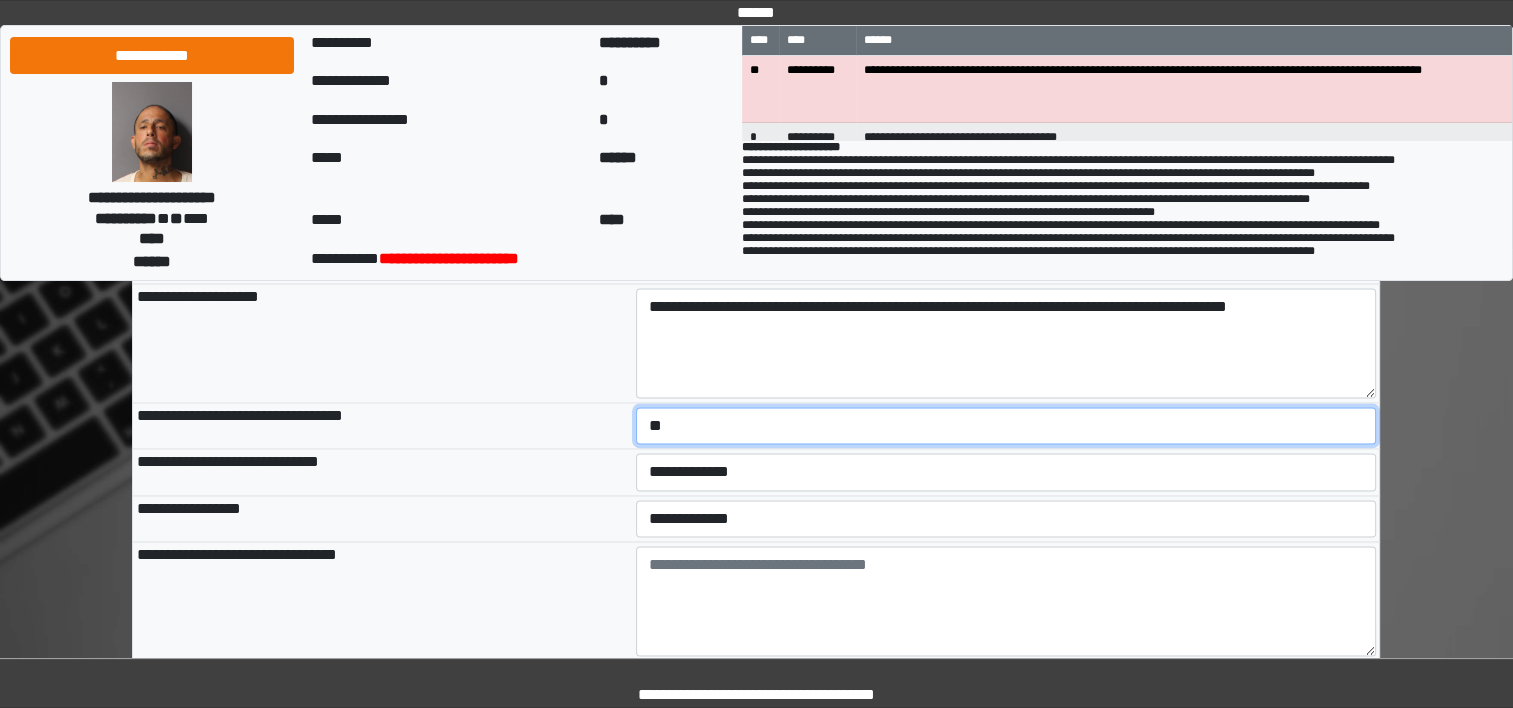 click on "**********" at bounding box center (1006, 426) 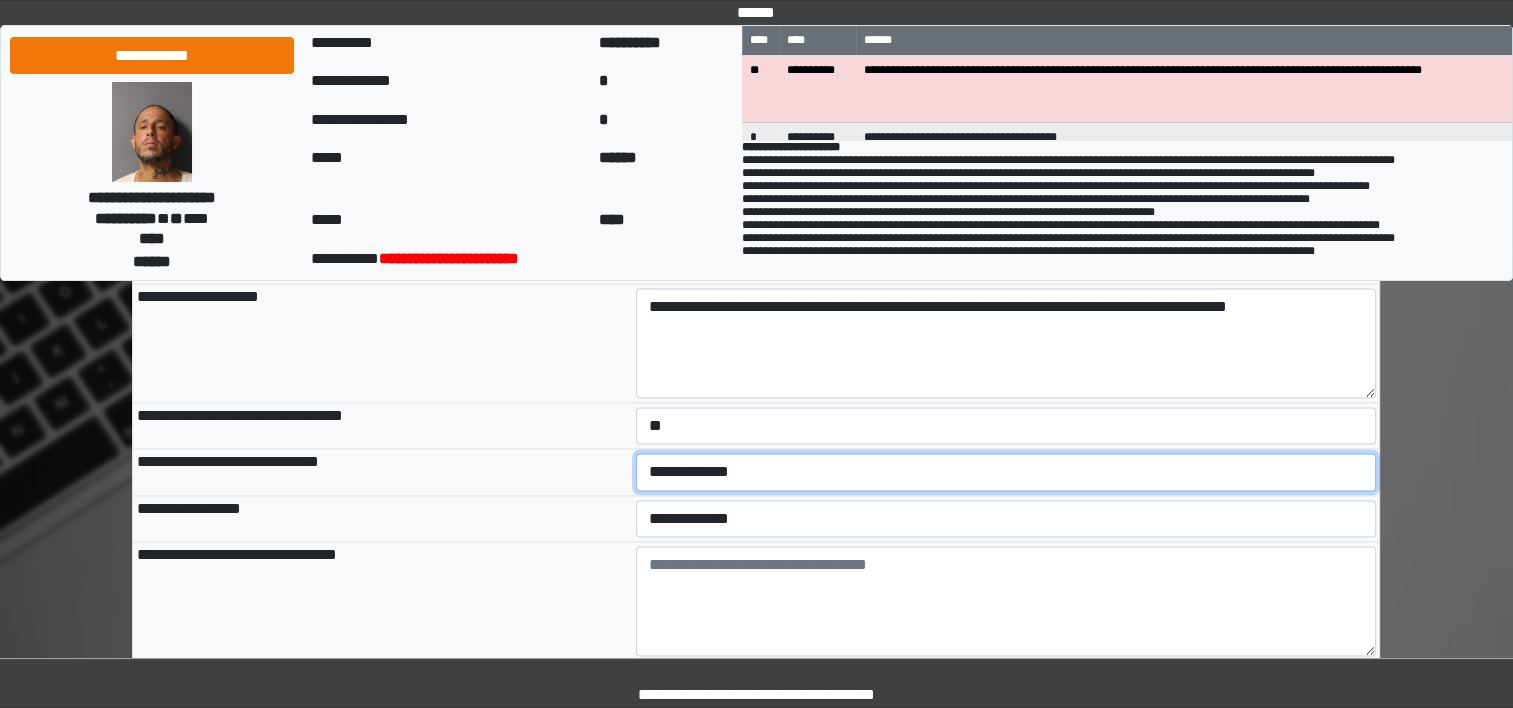 click on "**********" at bounding box center (1006, 472) 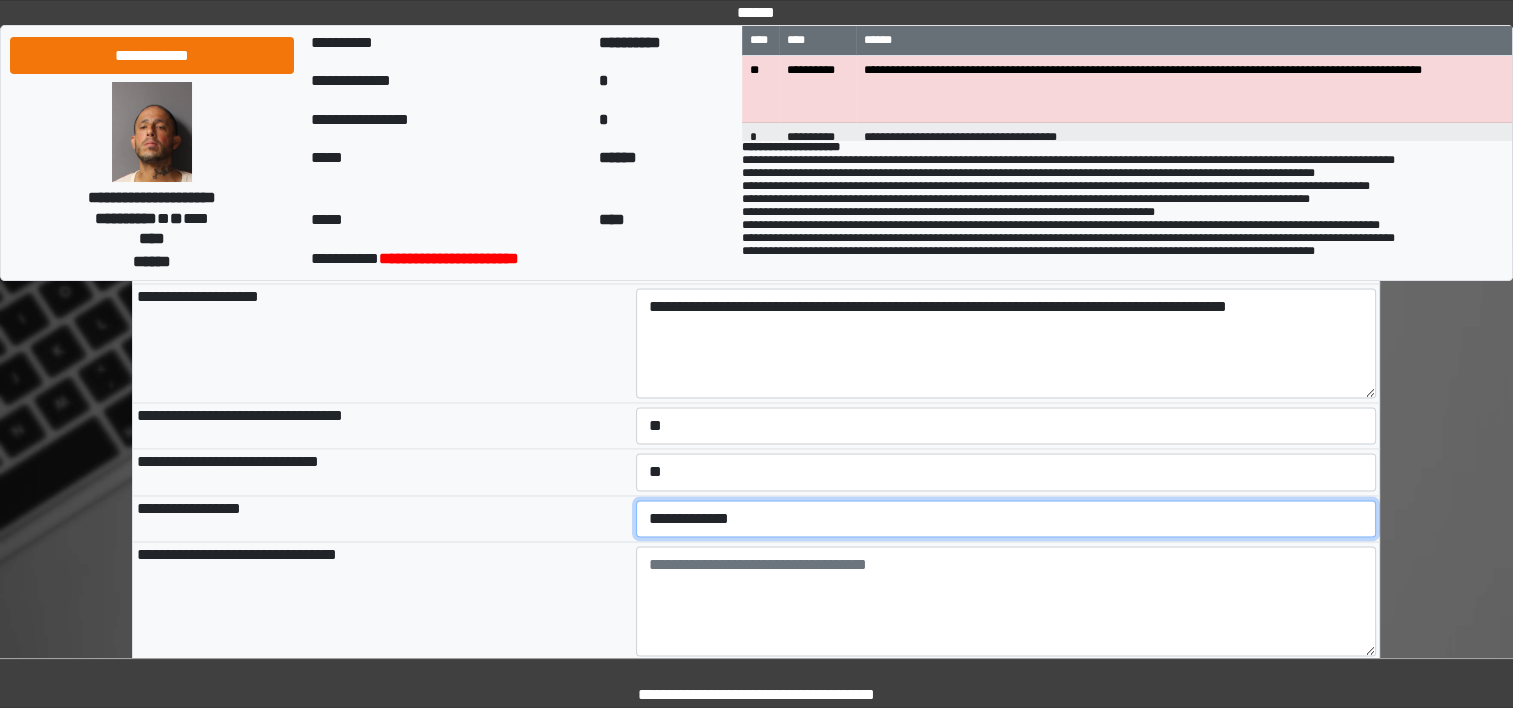 click on "**********" at bounding box center (1006, 519) 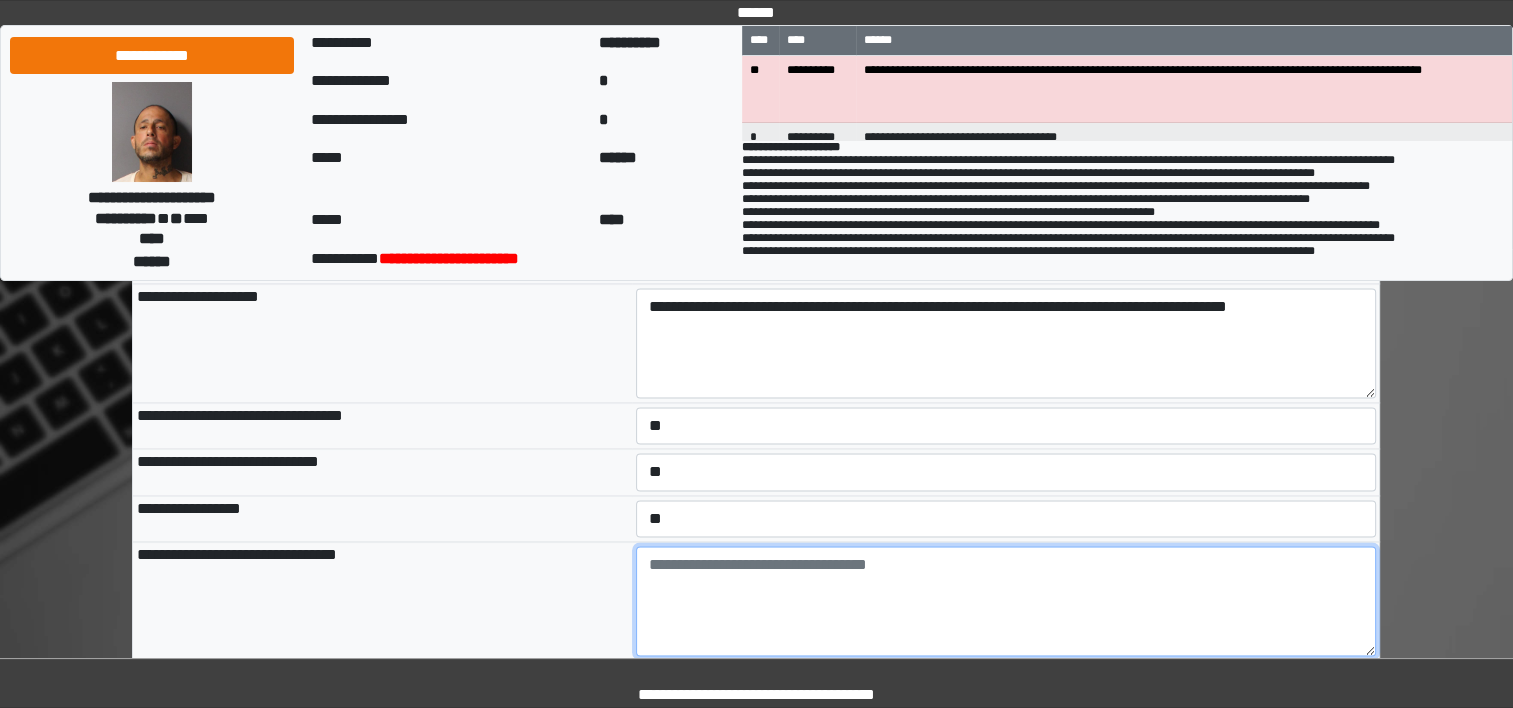 click at bounding box center [1006, 601] 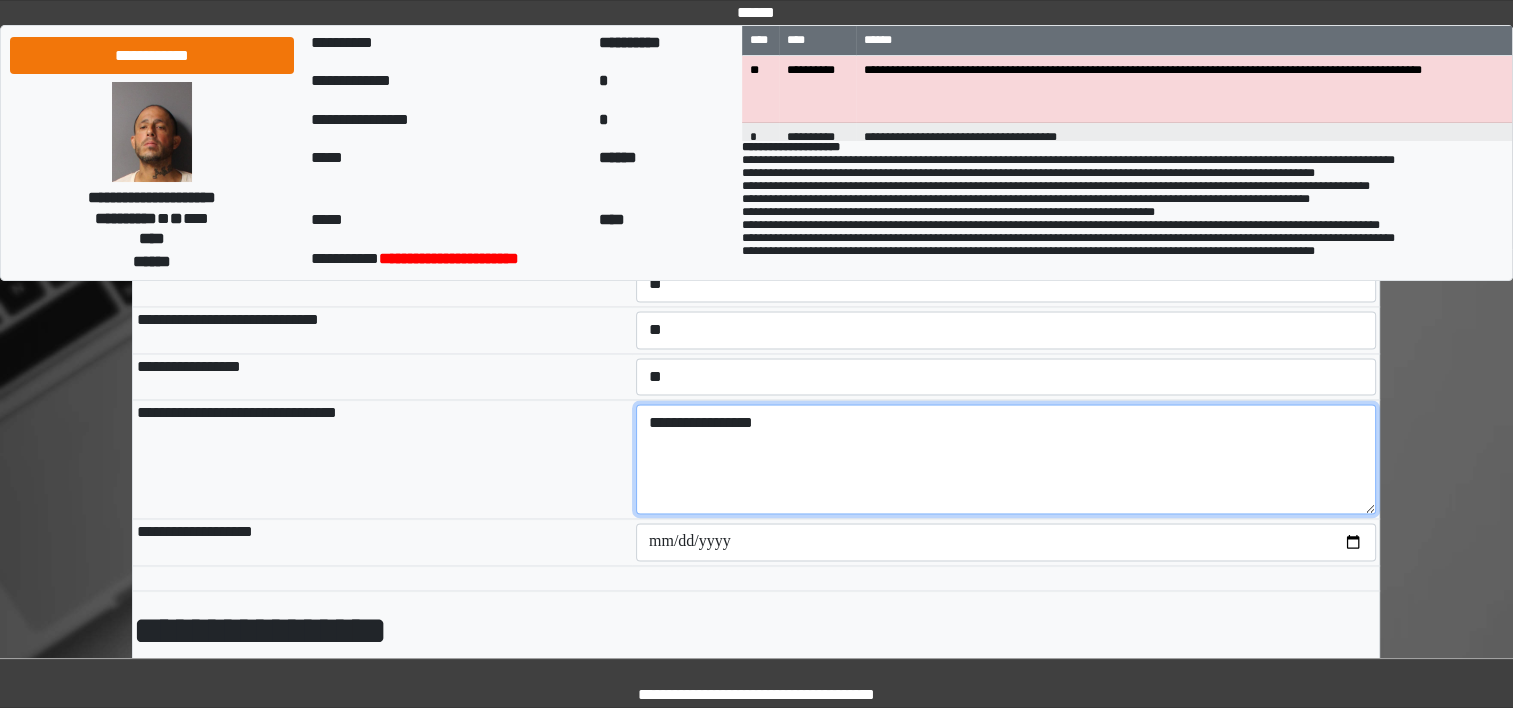 scroll, scrollTop: 2955, scrollLeft: 0, axis: vertical 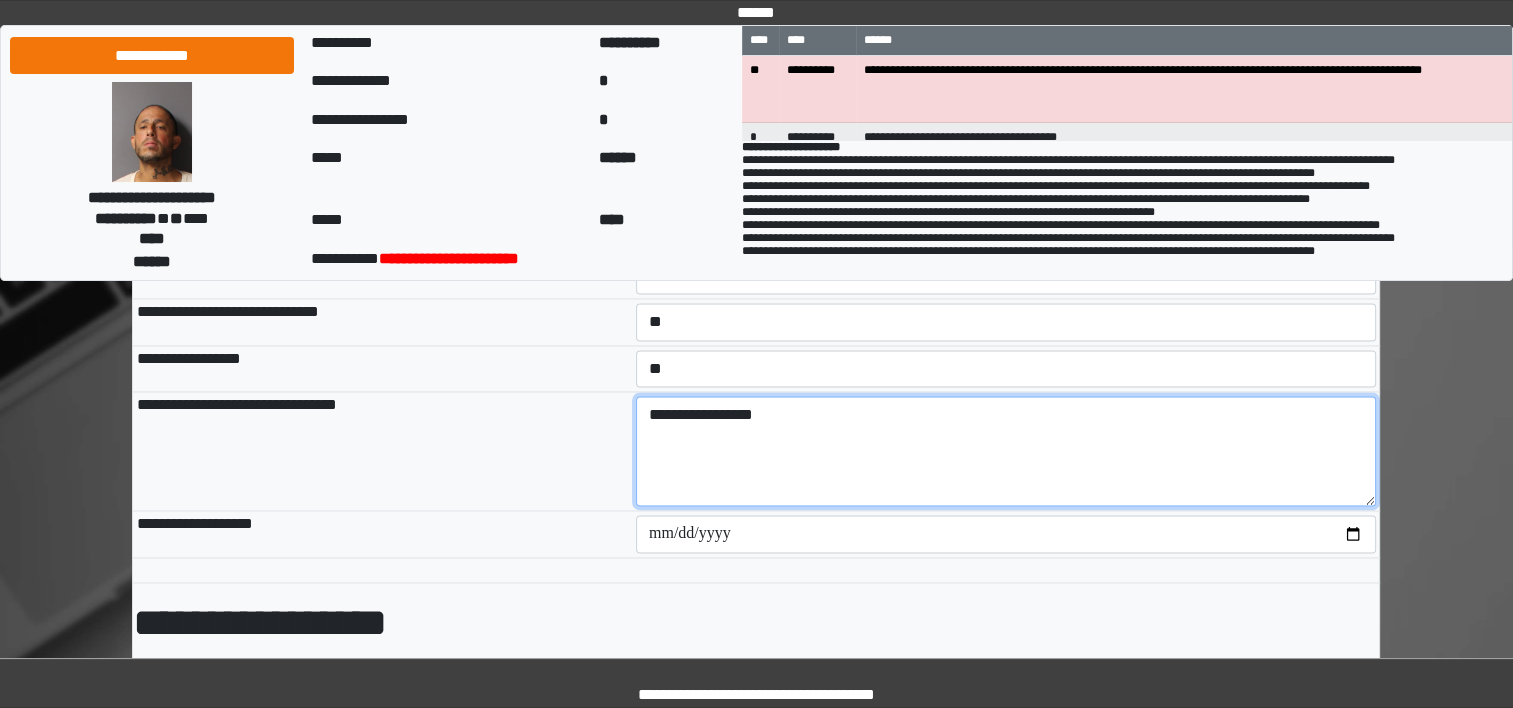 type on "**********" 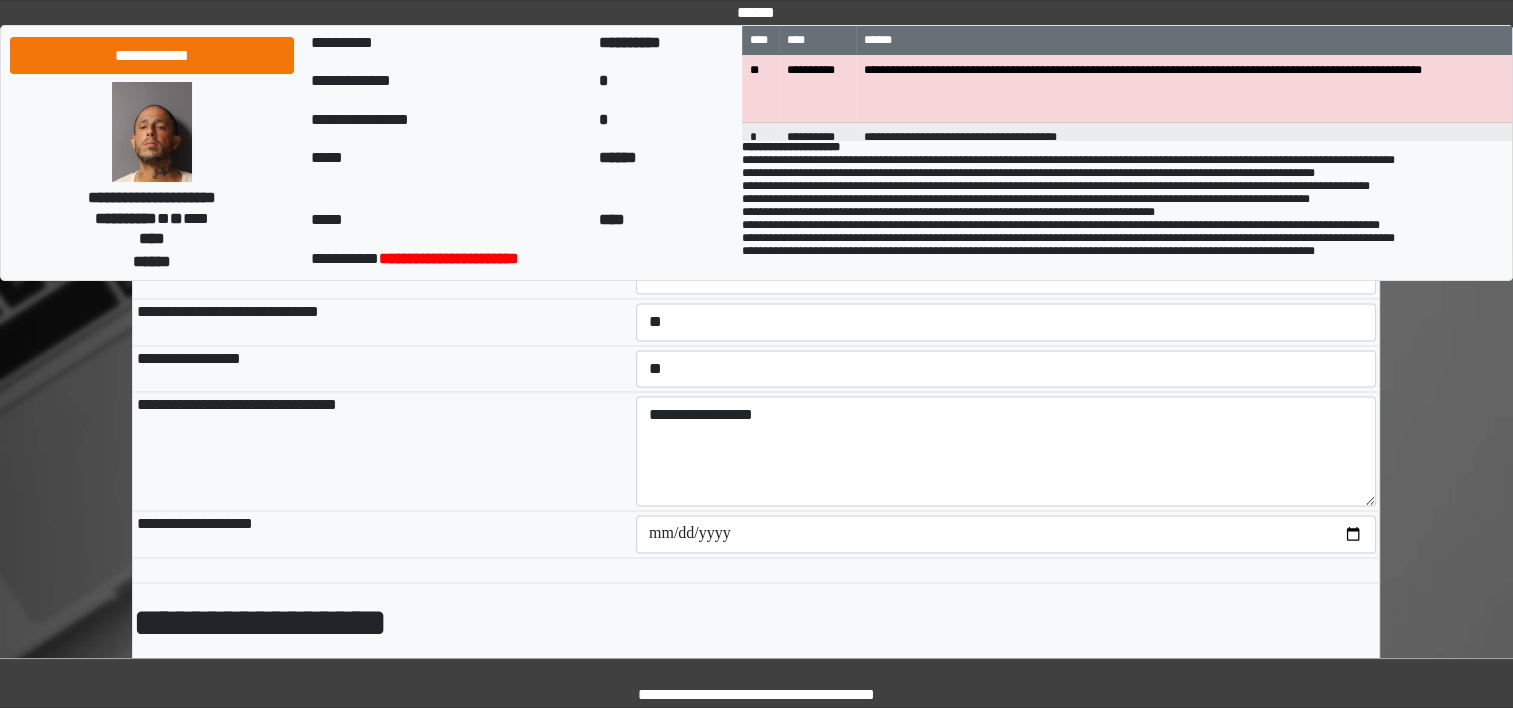 click at bounding box center (1006, 534) 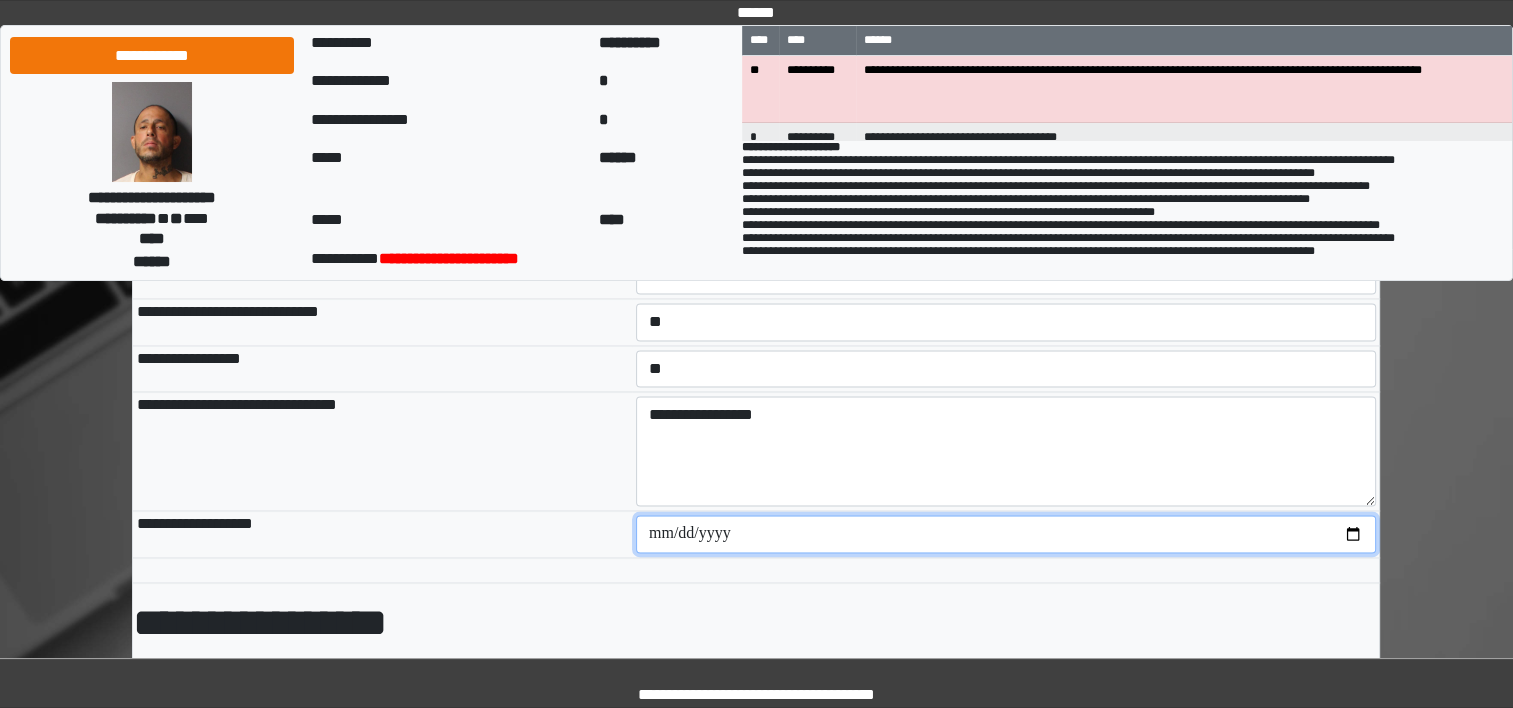type on "**********" 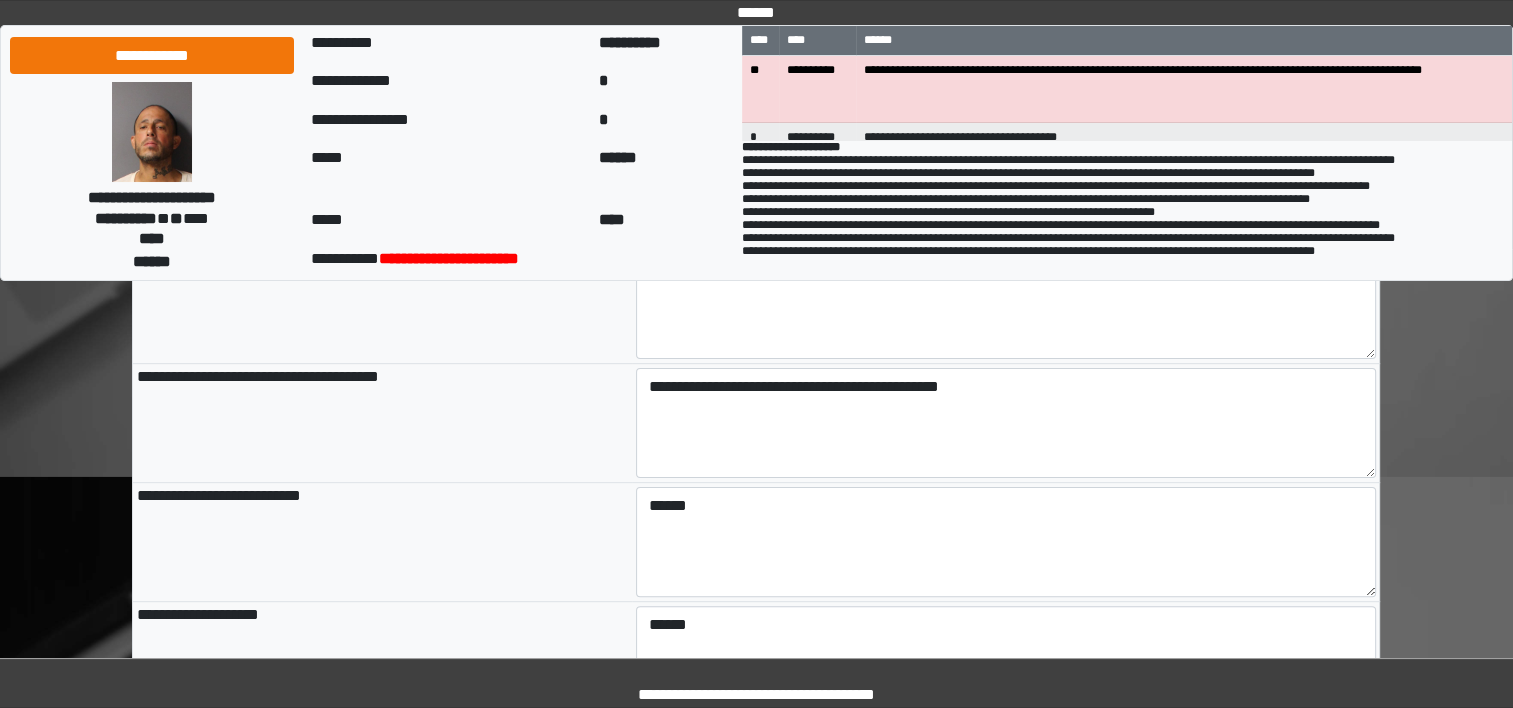 scroll, scrollTop: 0, scrollLeft: 0, axis: both 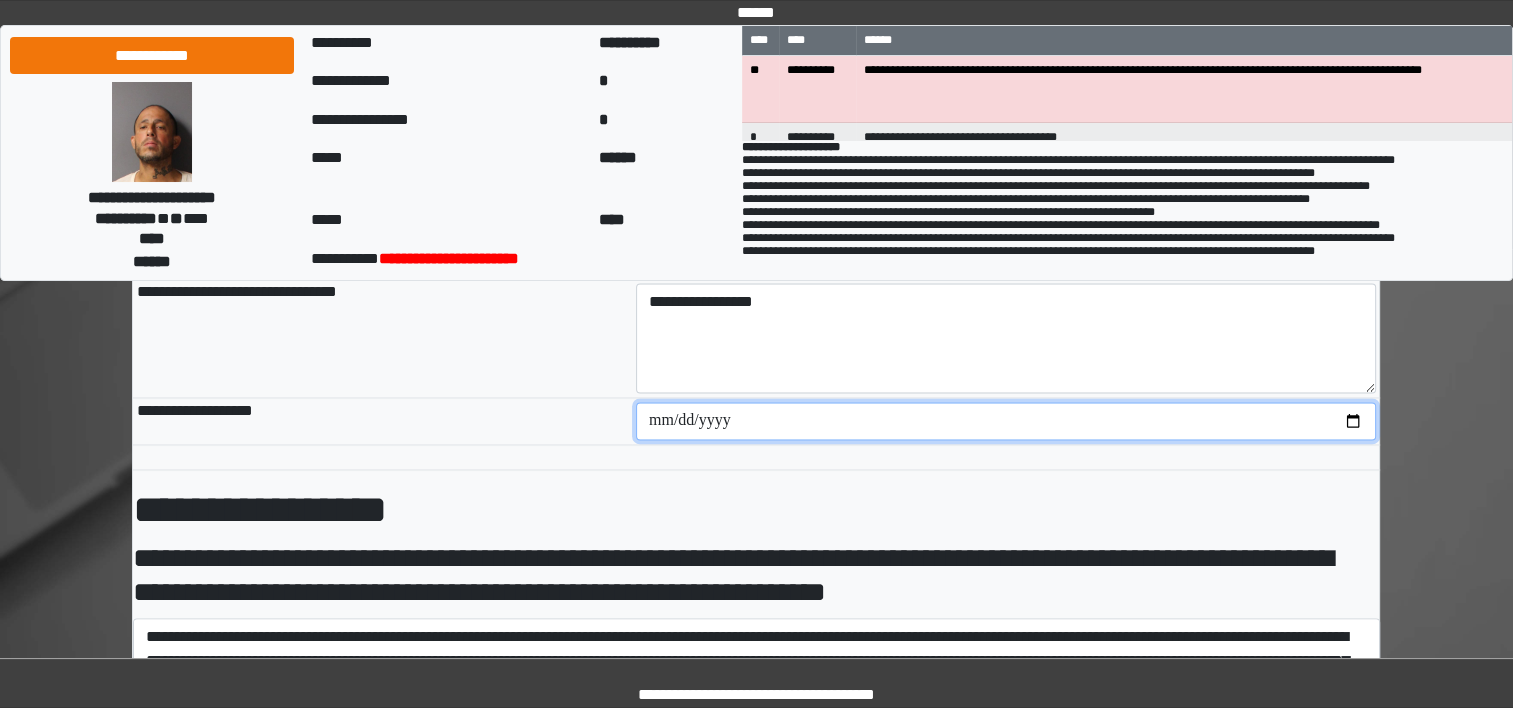 type on "**********" 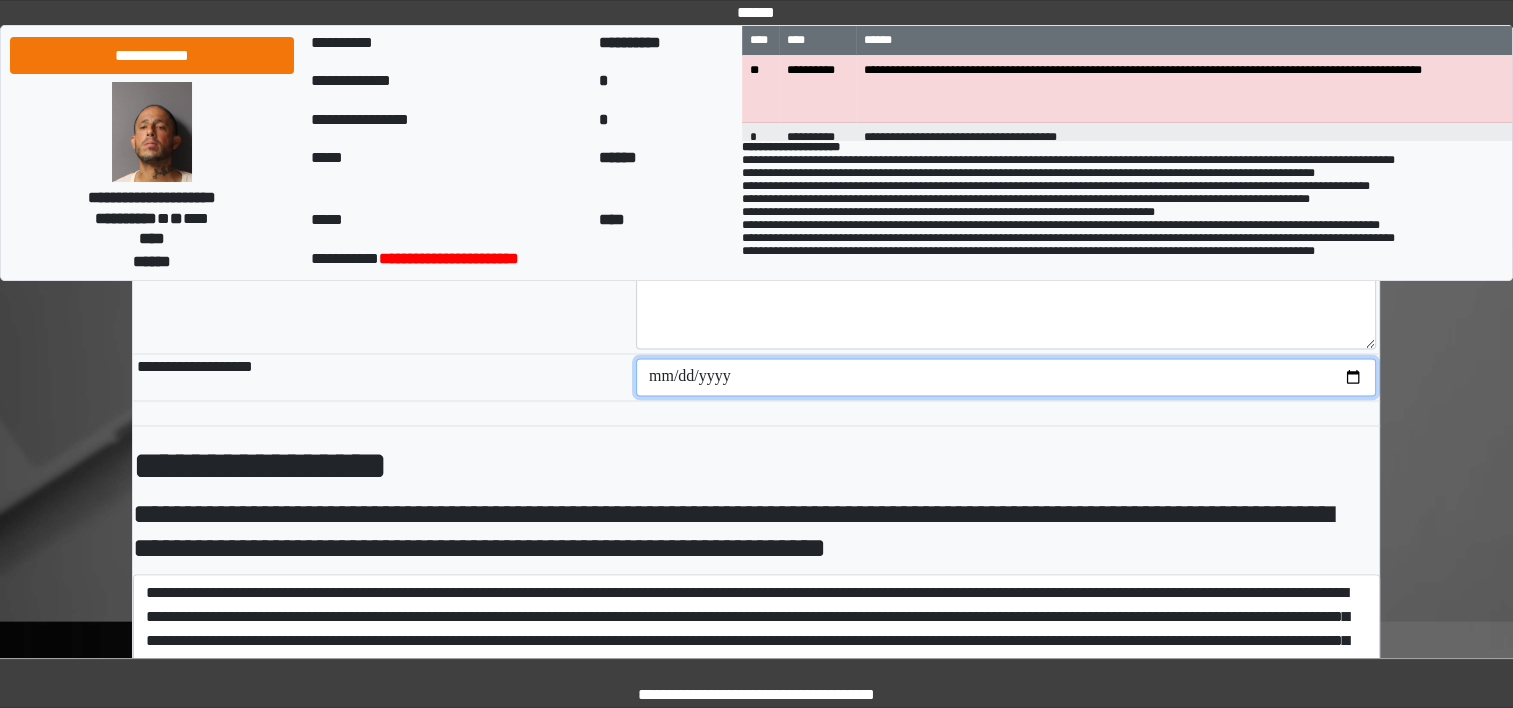 scroll, scrollTop: 3288, scrollLeft: 0, axis: vertical 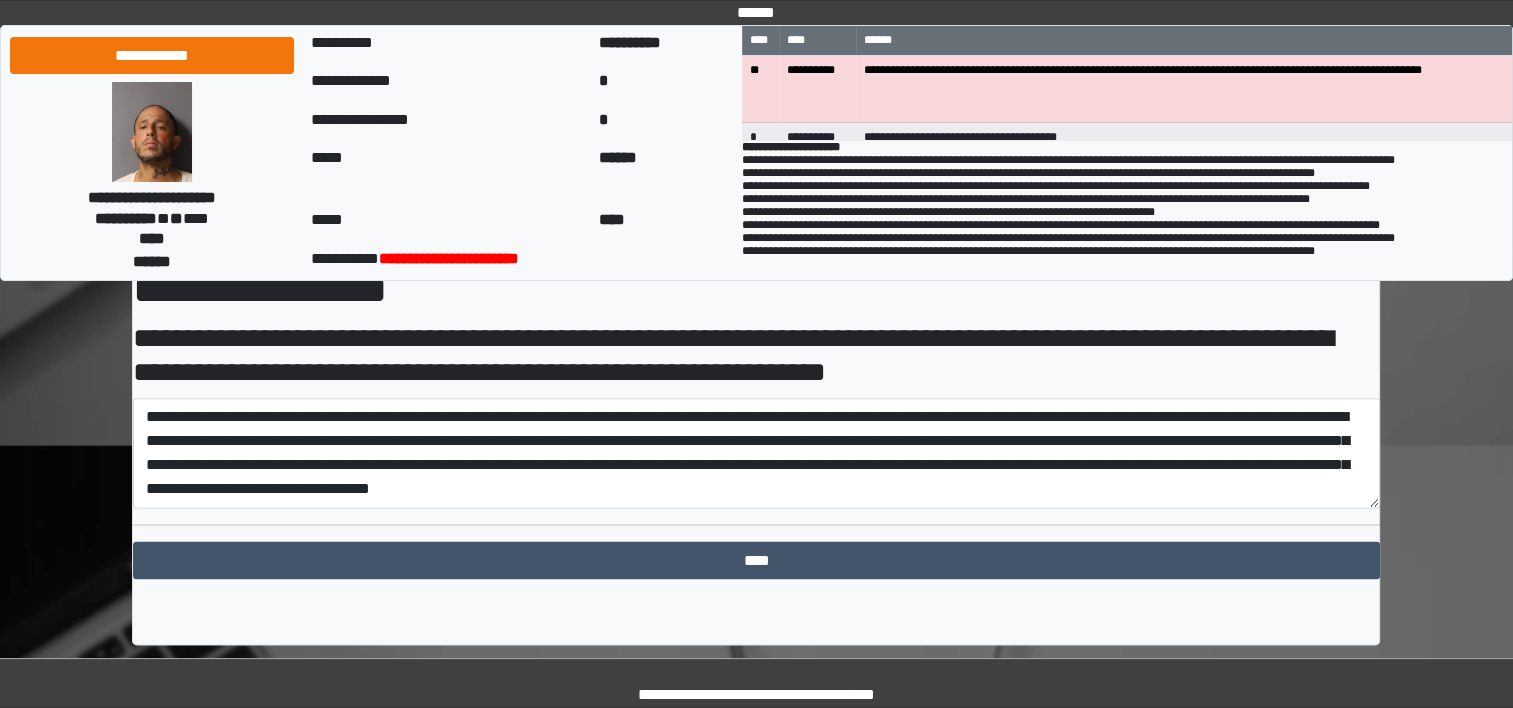 click on "****" at bounding box center (756, 560) 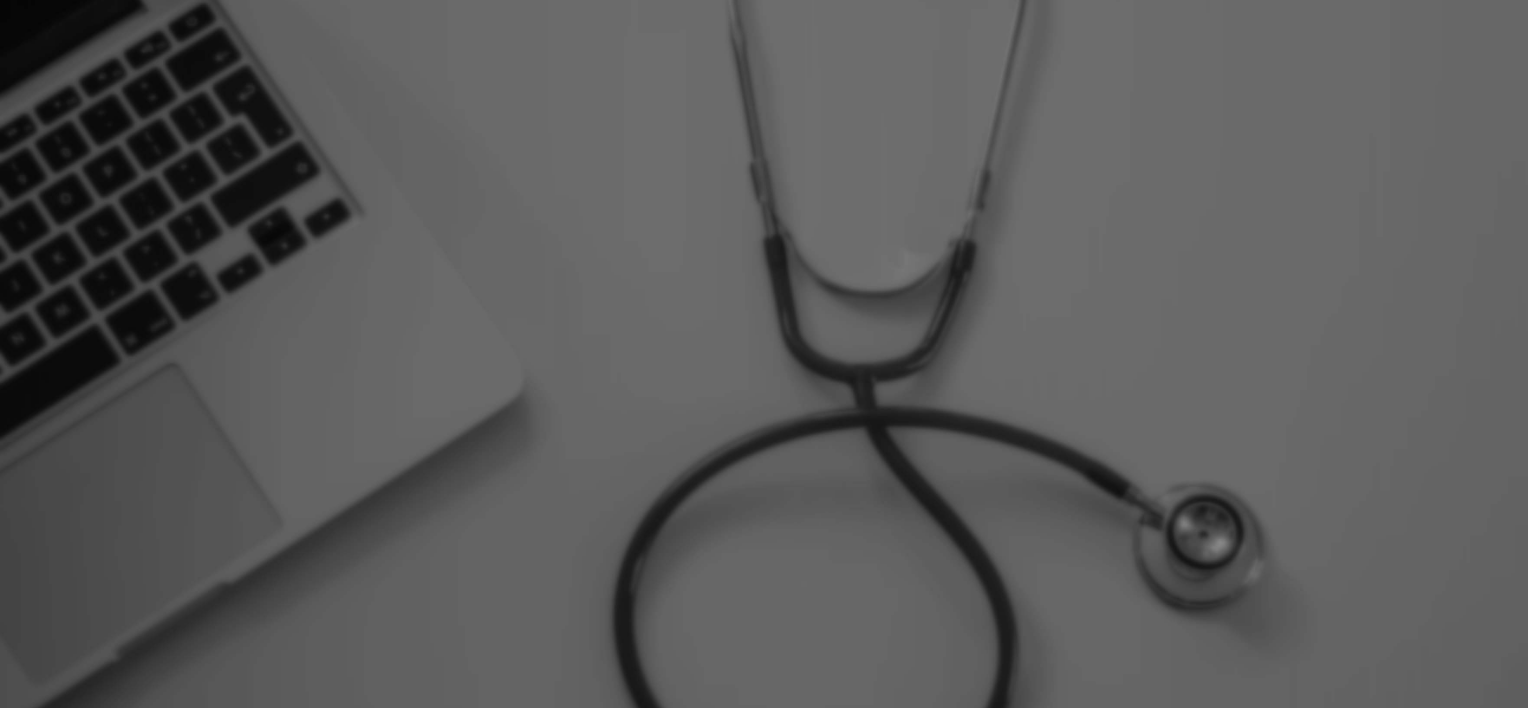 scroll, scrollTop: 0, scrollLeft: 0, axis: both 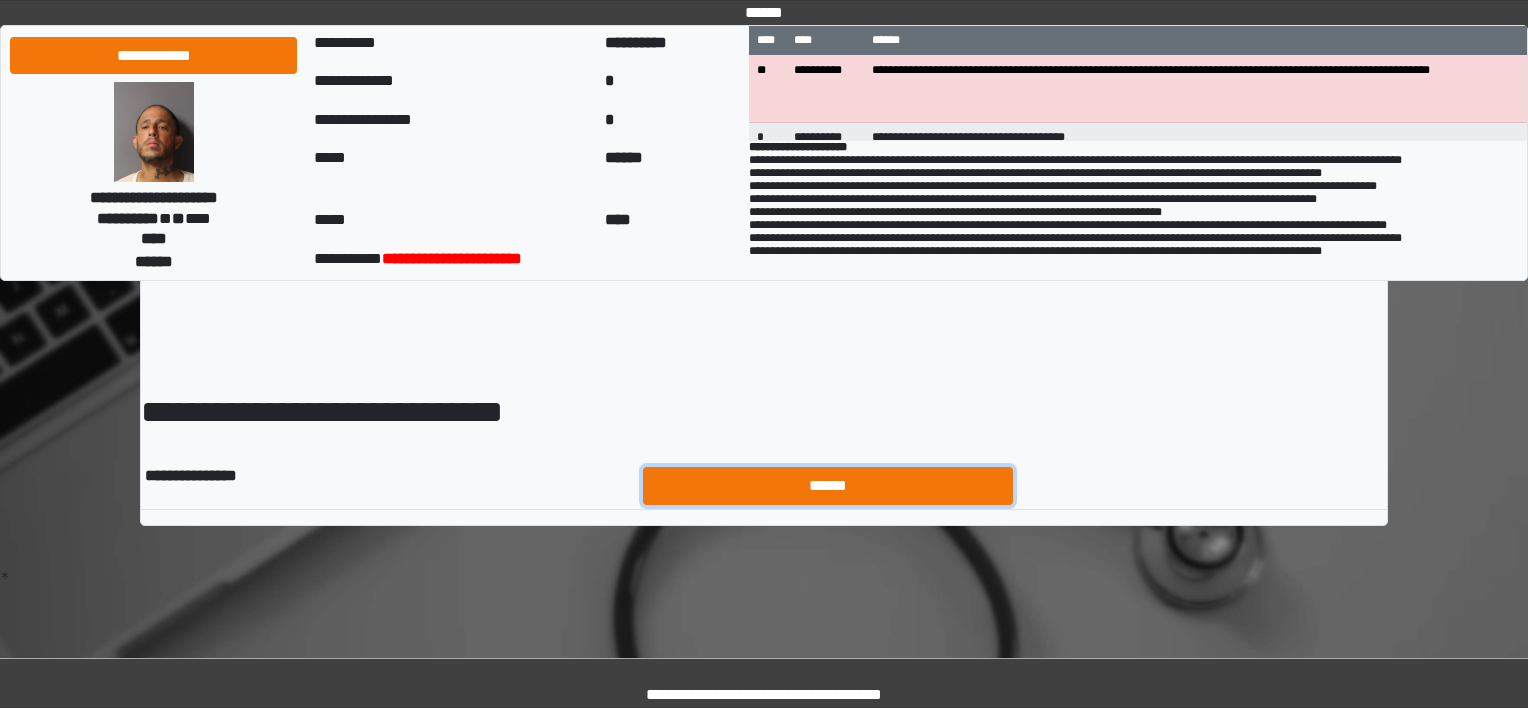 click on "******" at bounding box center [828, 486] 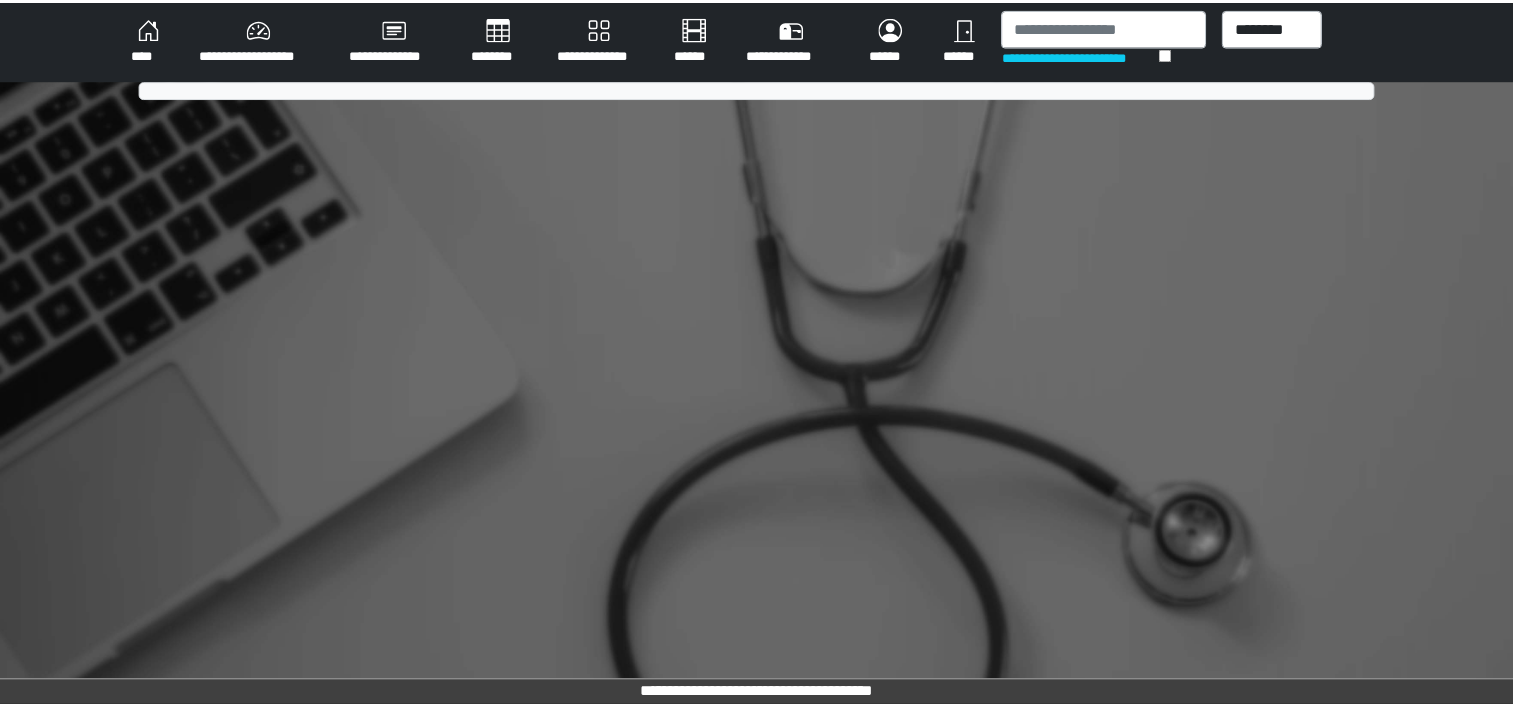 scroll, scrollTop: 0, scrollLeft: 0, axis: both 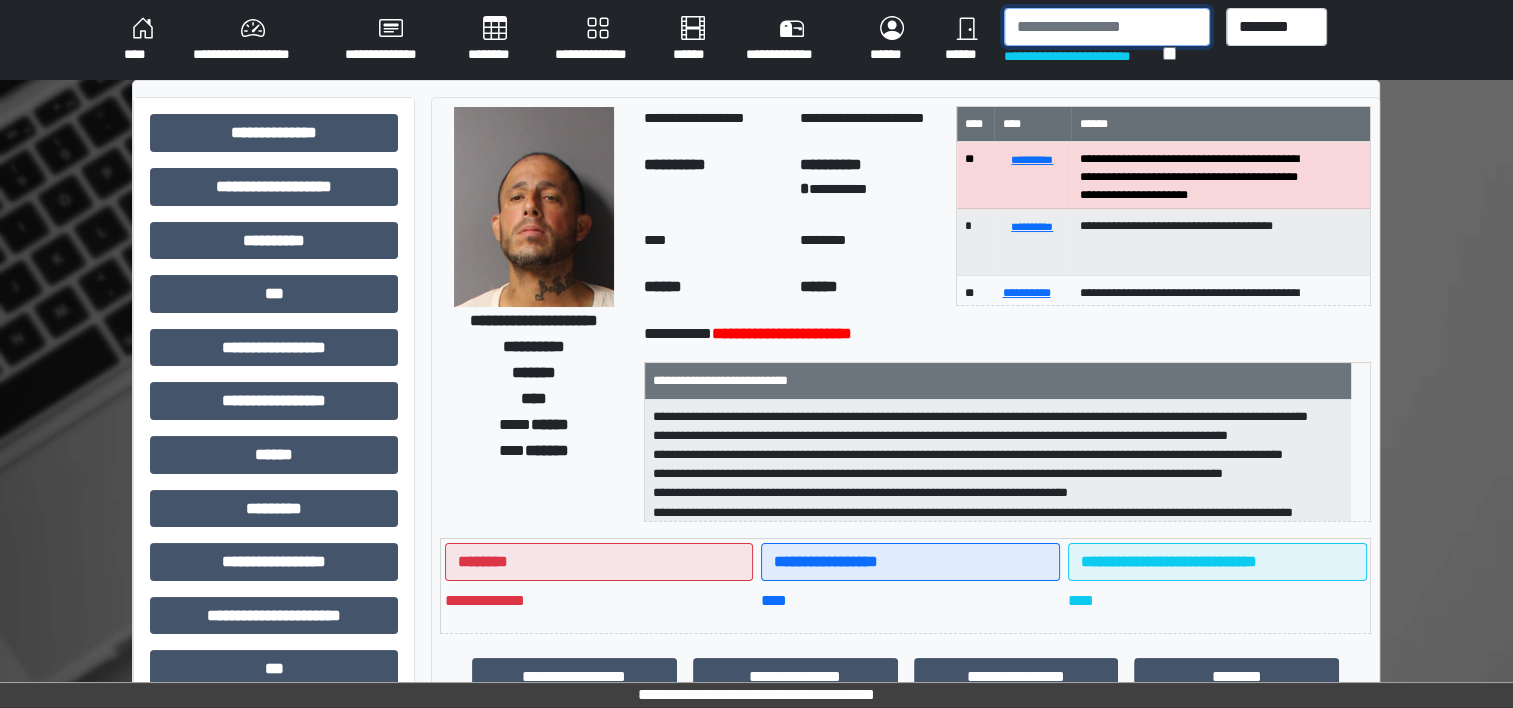 click at bounding box center [1107, 27] 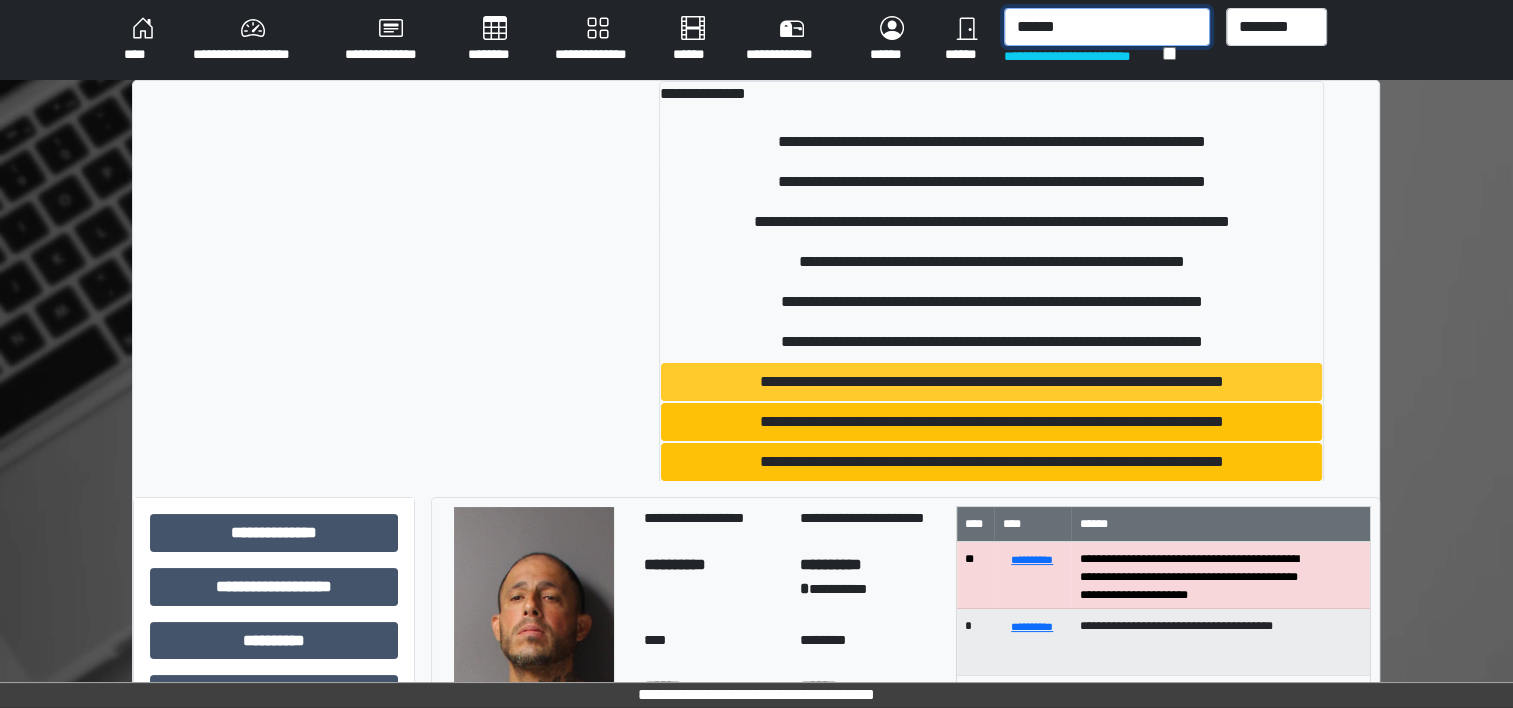 type on "******" 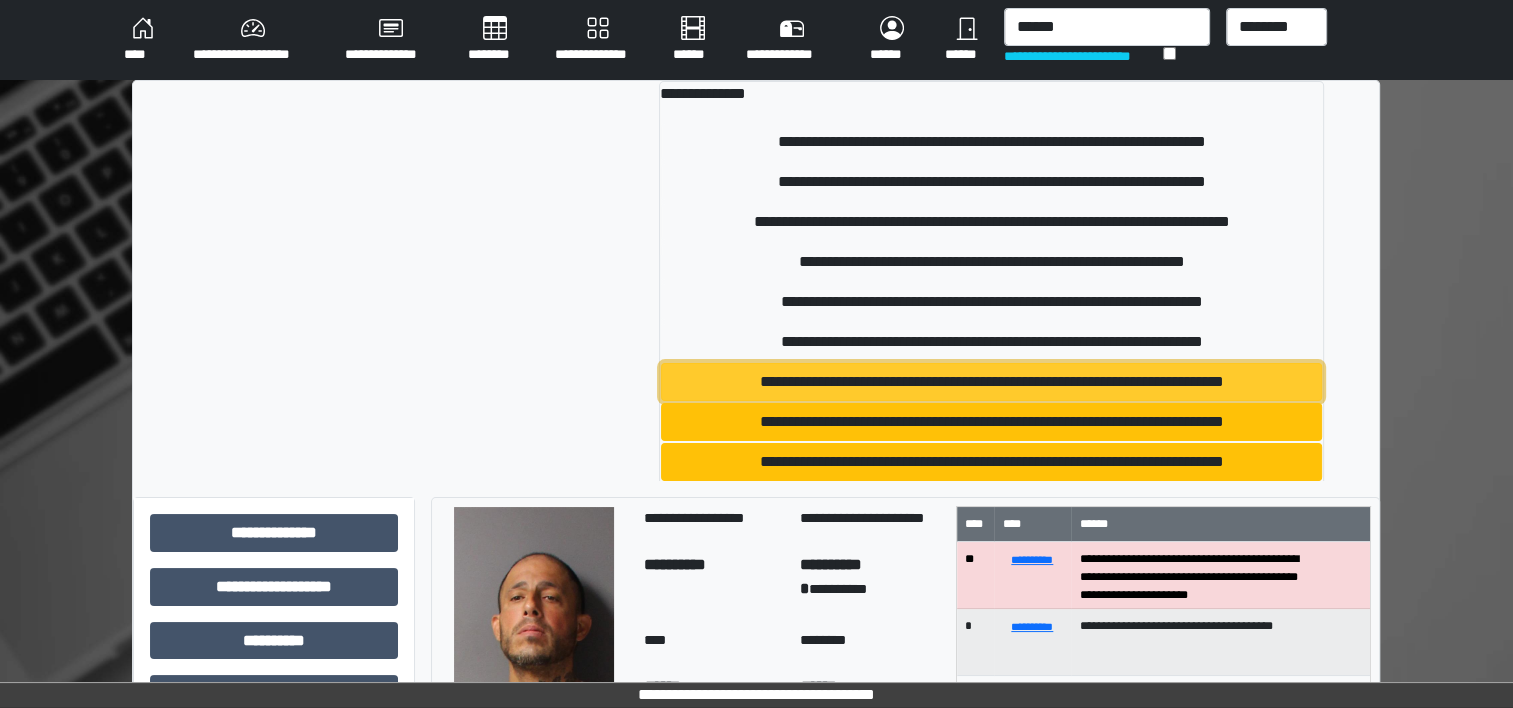 click on "**********" at bounding box center [991, 382] 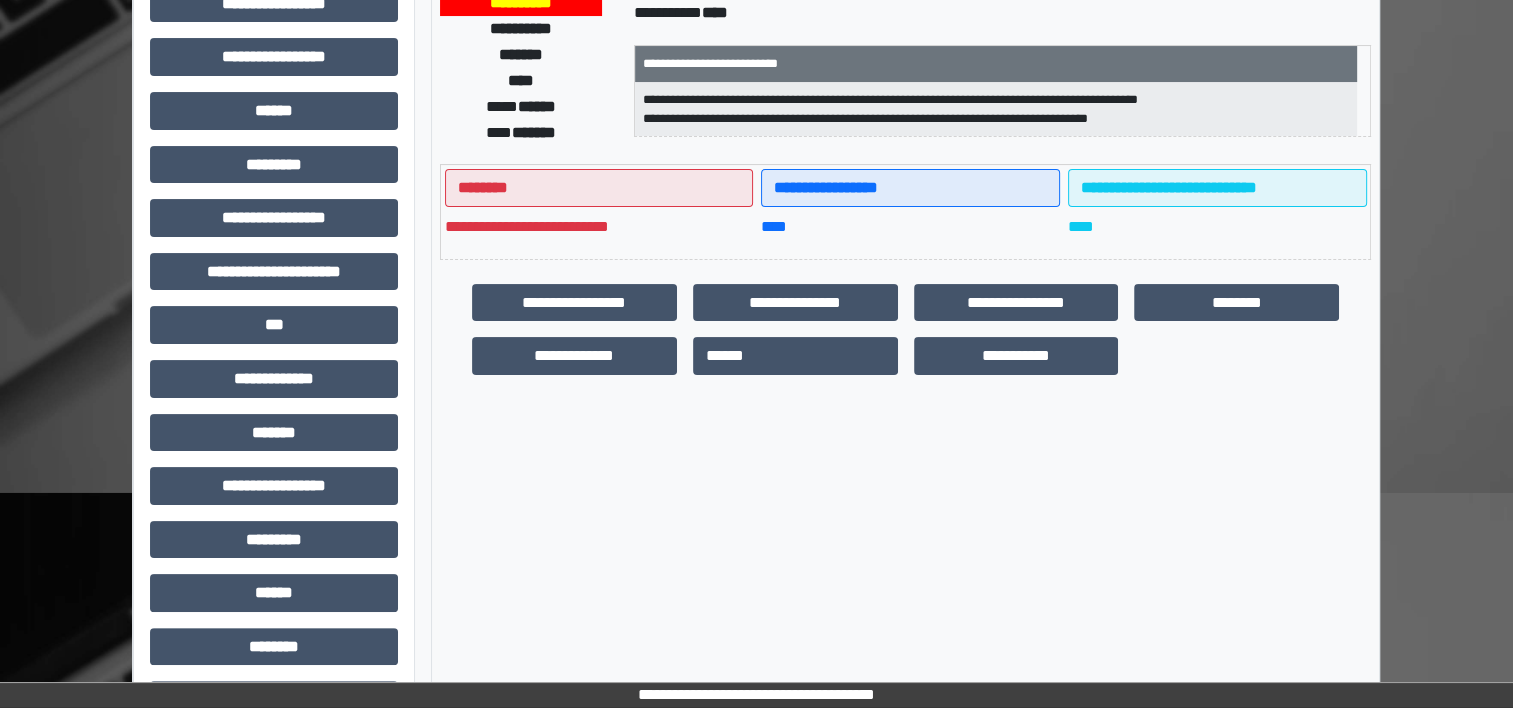 scroll, scrollTop: 348, scrollLeft: 0, axis: vertical 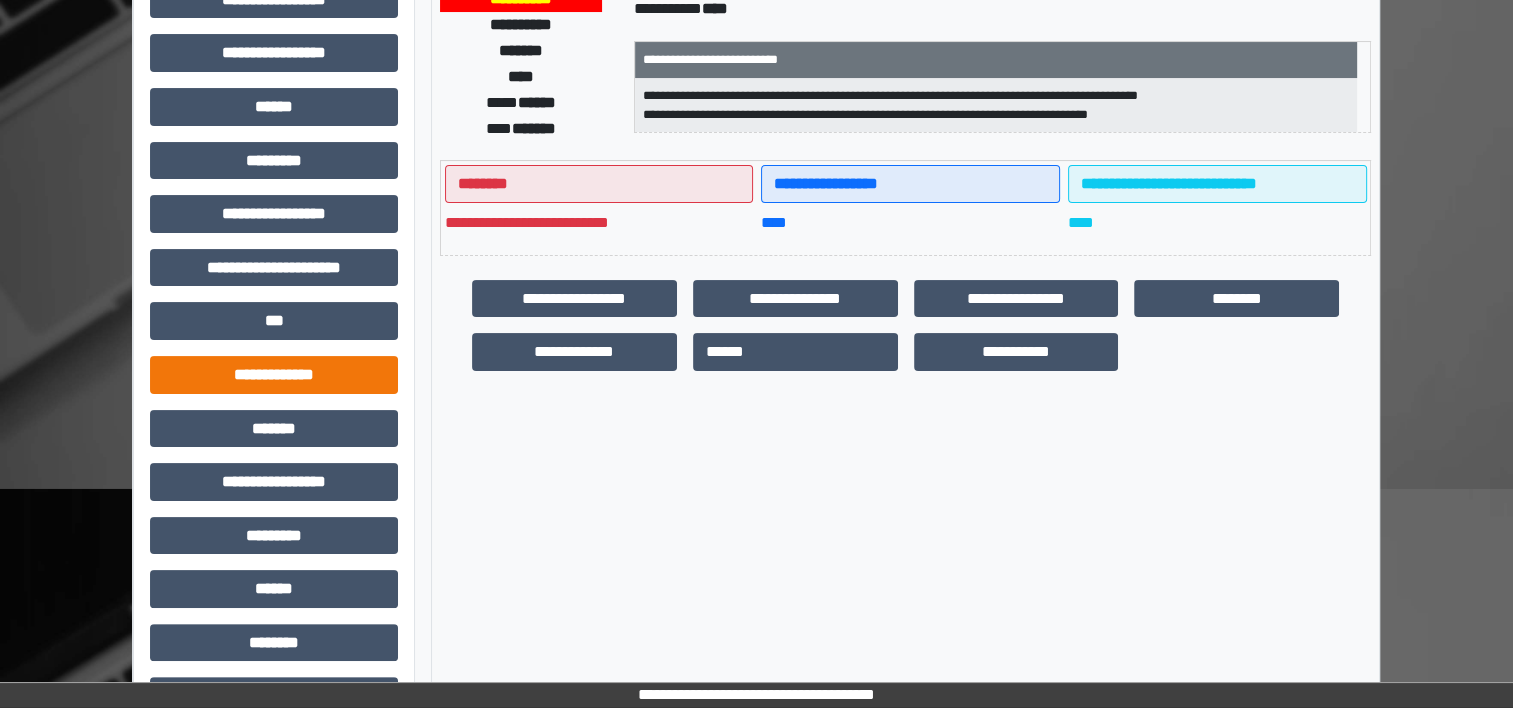 click on "**********" at bounding box center (274, 375) 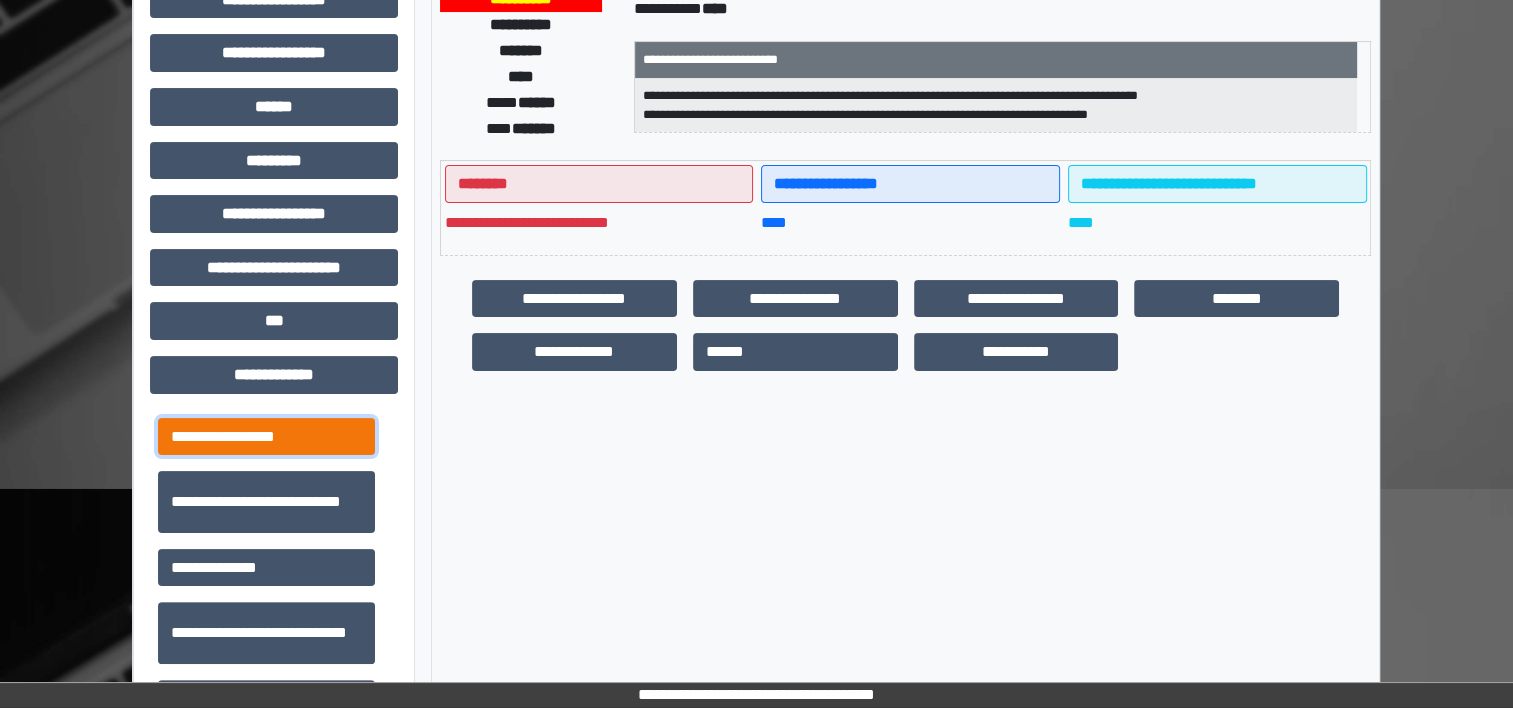 click on "**********" at bounding box center [266, 437] 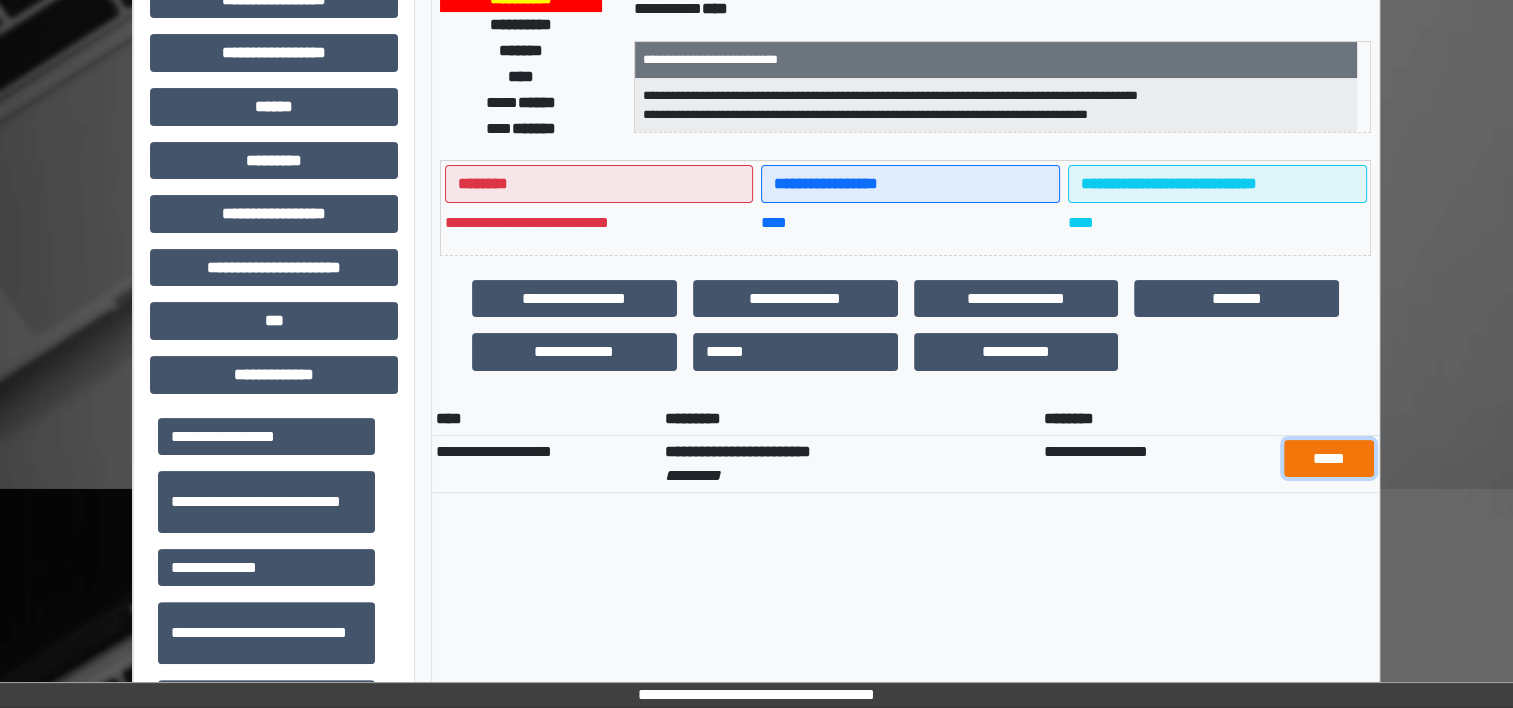 click on "*****" at bounding box center (1329, 459) 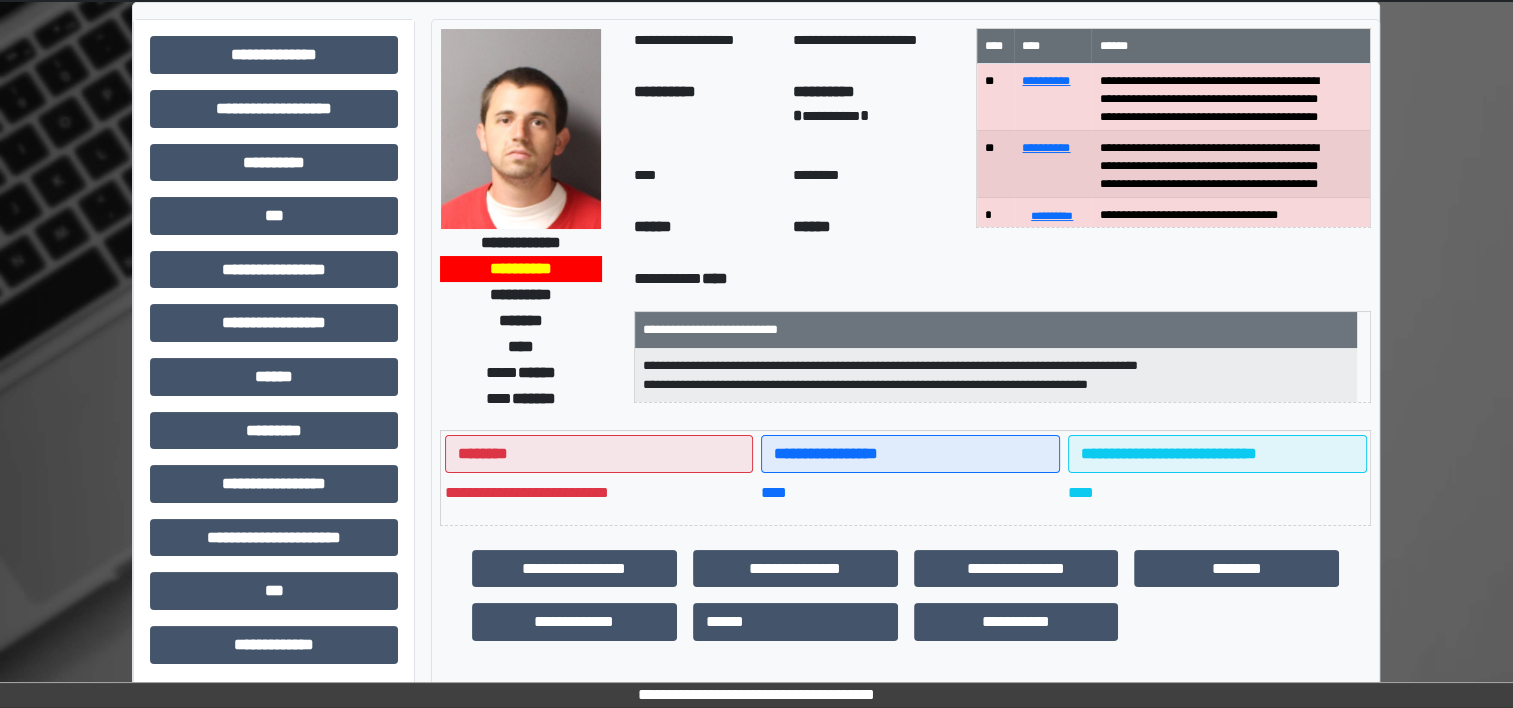scroll, scrollTop: 0, scrollLeft: 0, axis: both 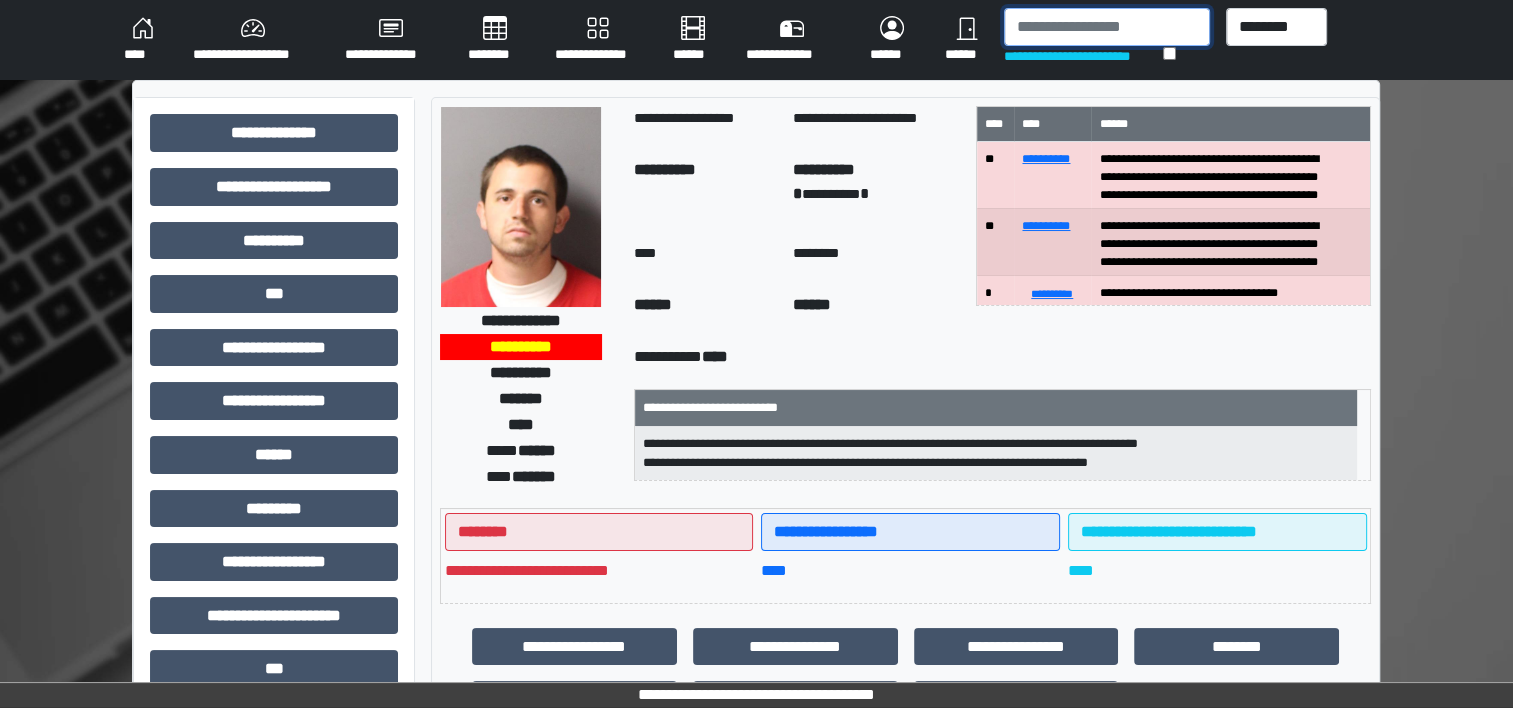 click at bounding box center [1107, 27] 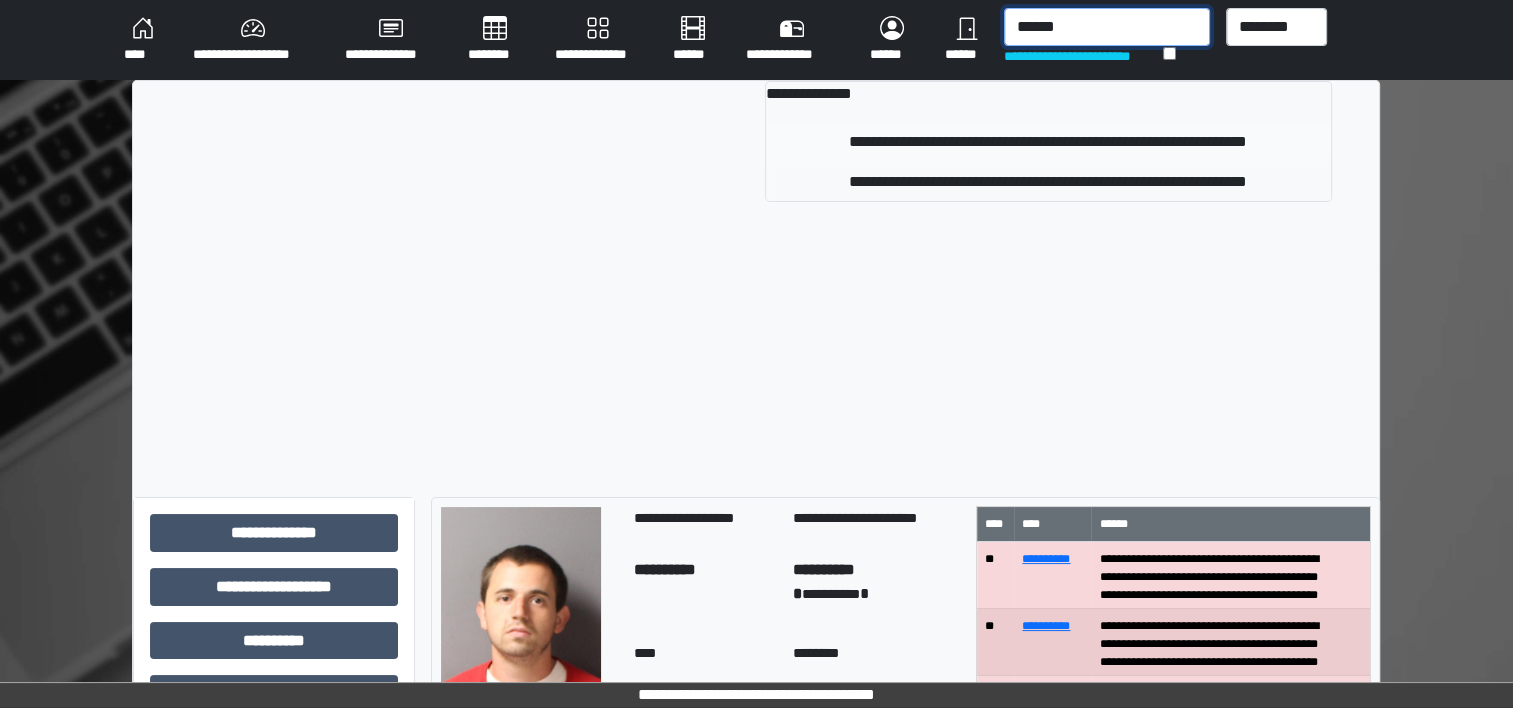 type on "******" 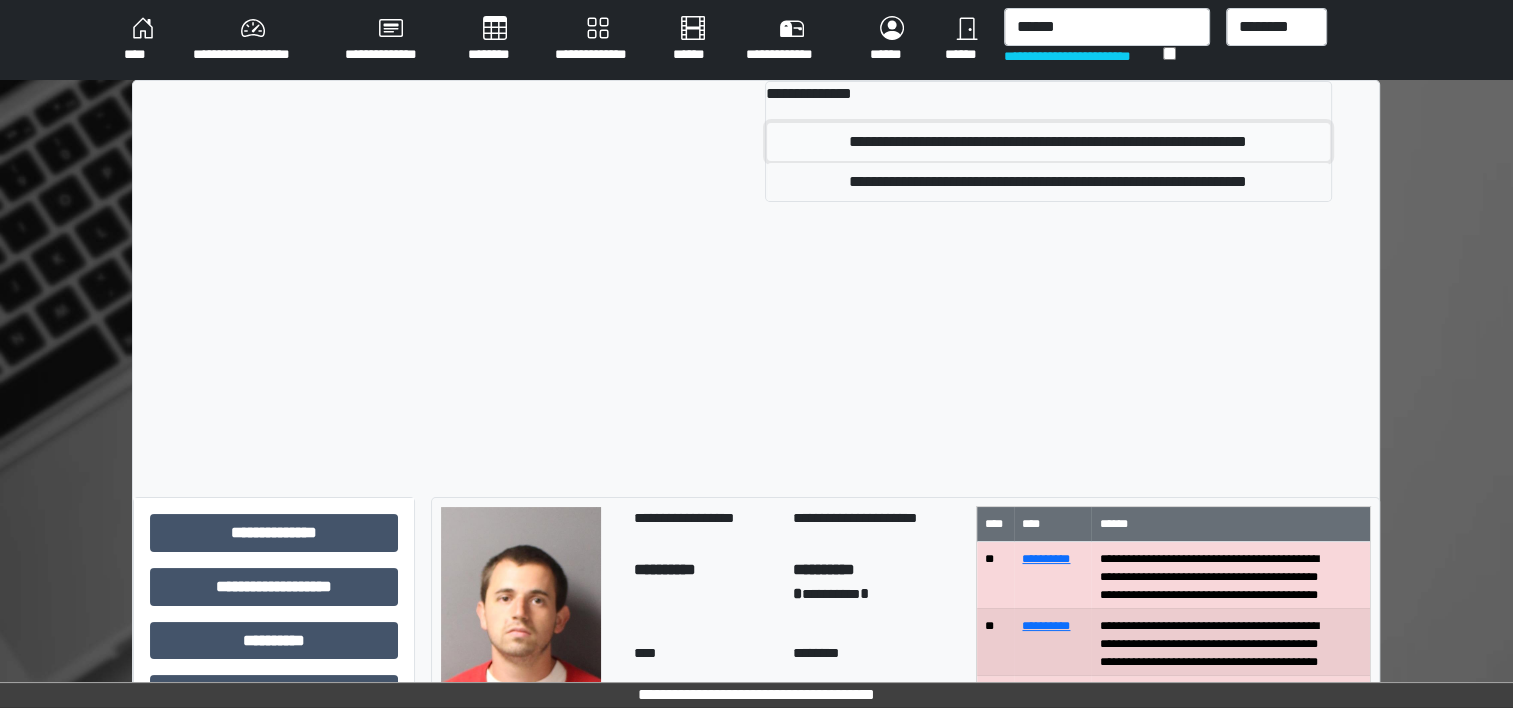click on "**********" at bounding box center [1048, 142] 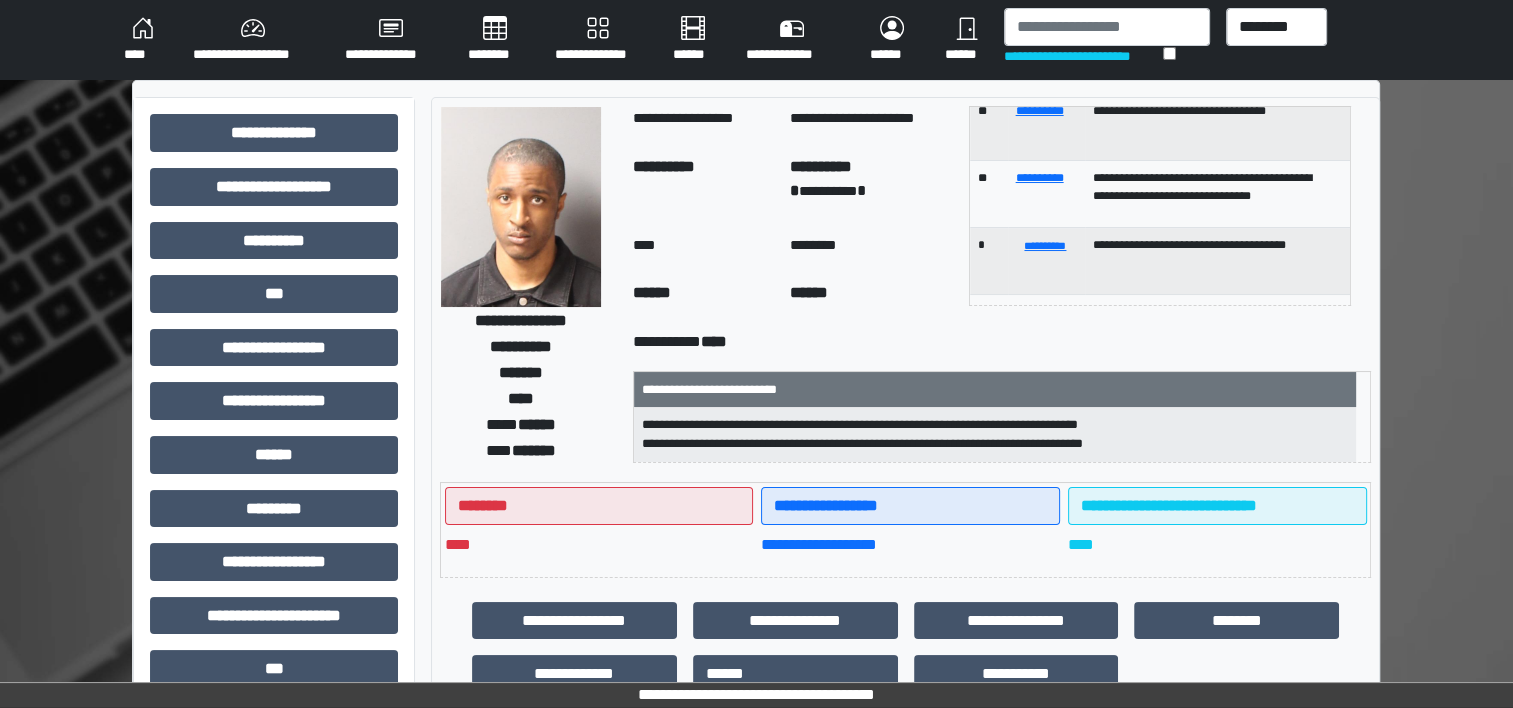 scroll, scrollTop: 119, scrollLeft: 0, axis: vertical 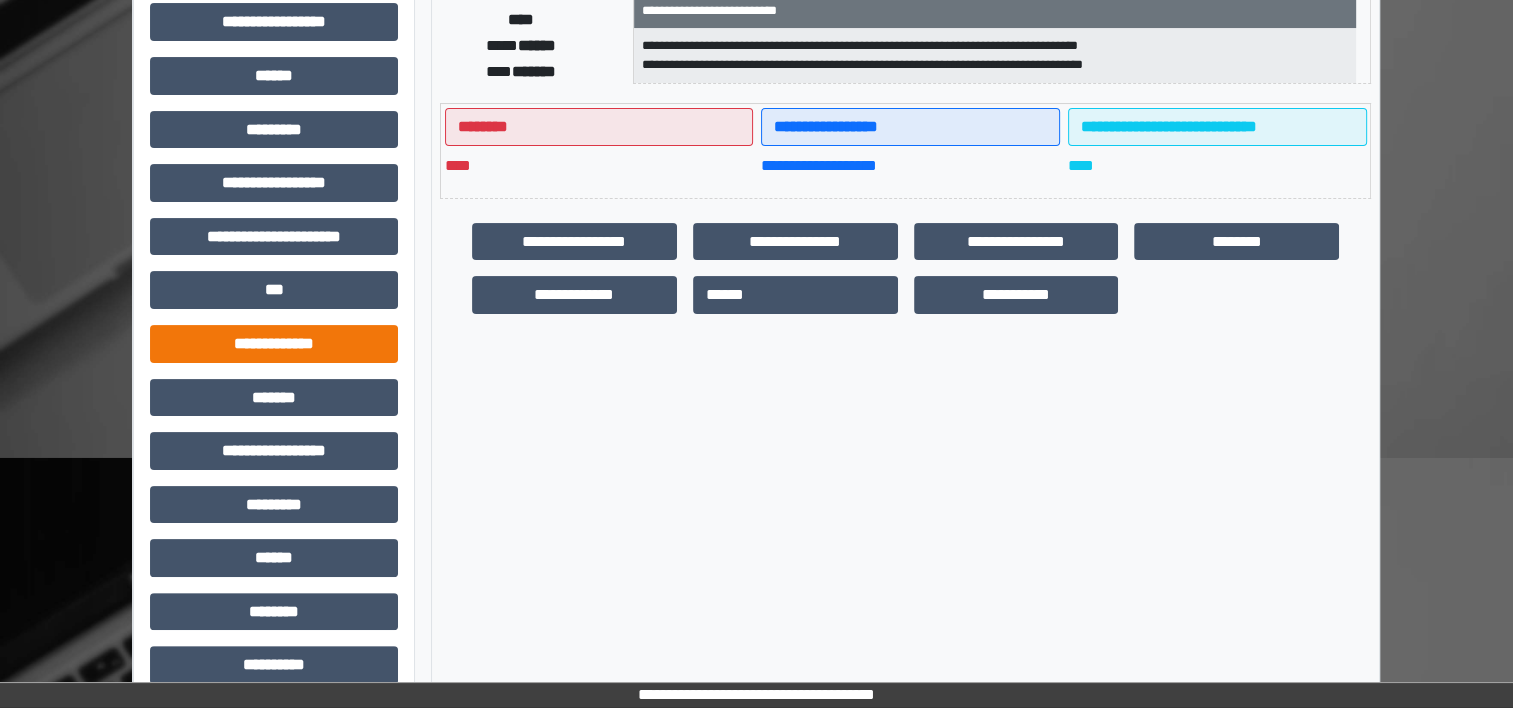 click on "**********" at bounding box center (274, 344) 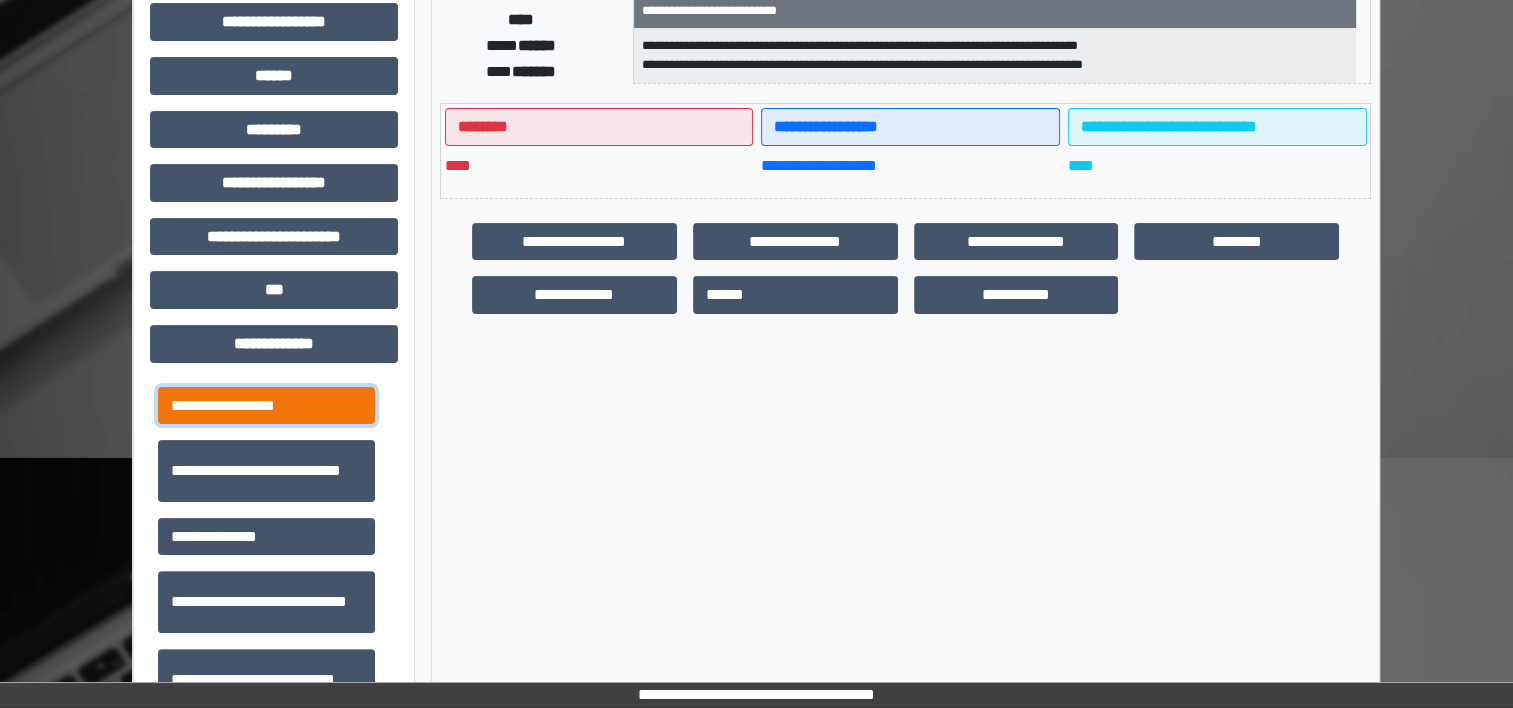 click on "**********" at bounding box center [266, 406] 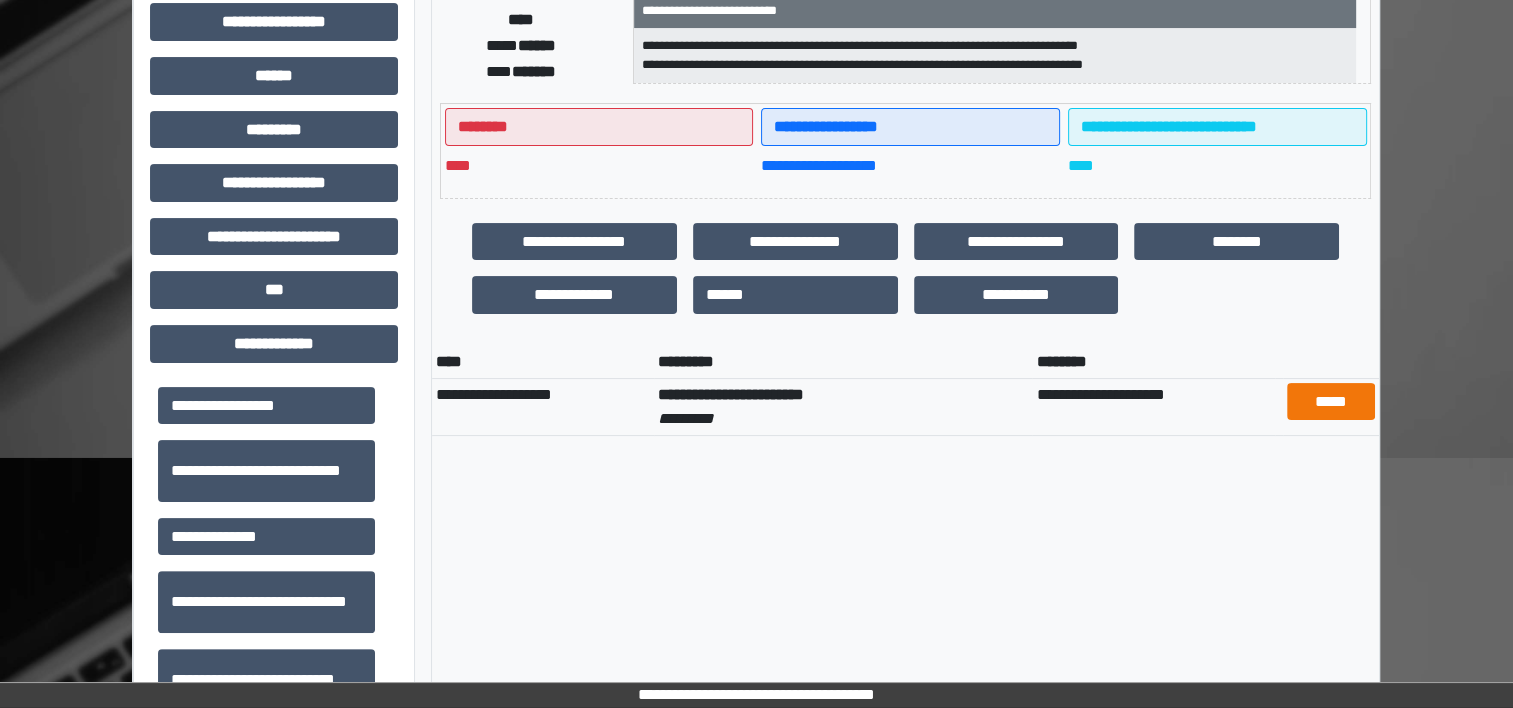 click on "*****" at bounding box center [1331, 402] 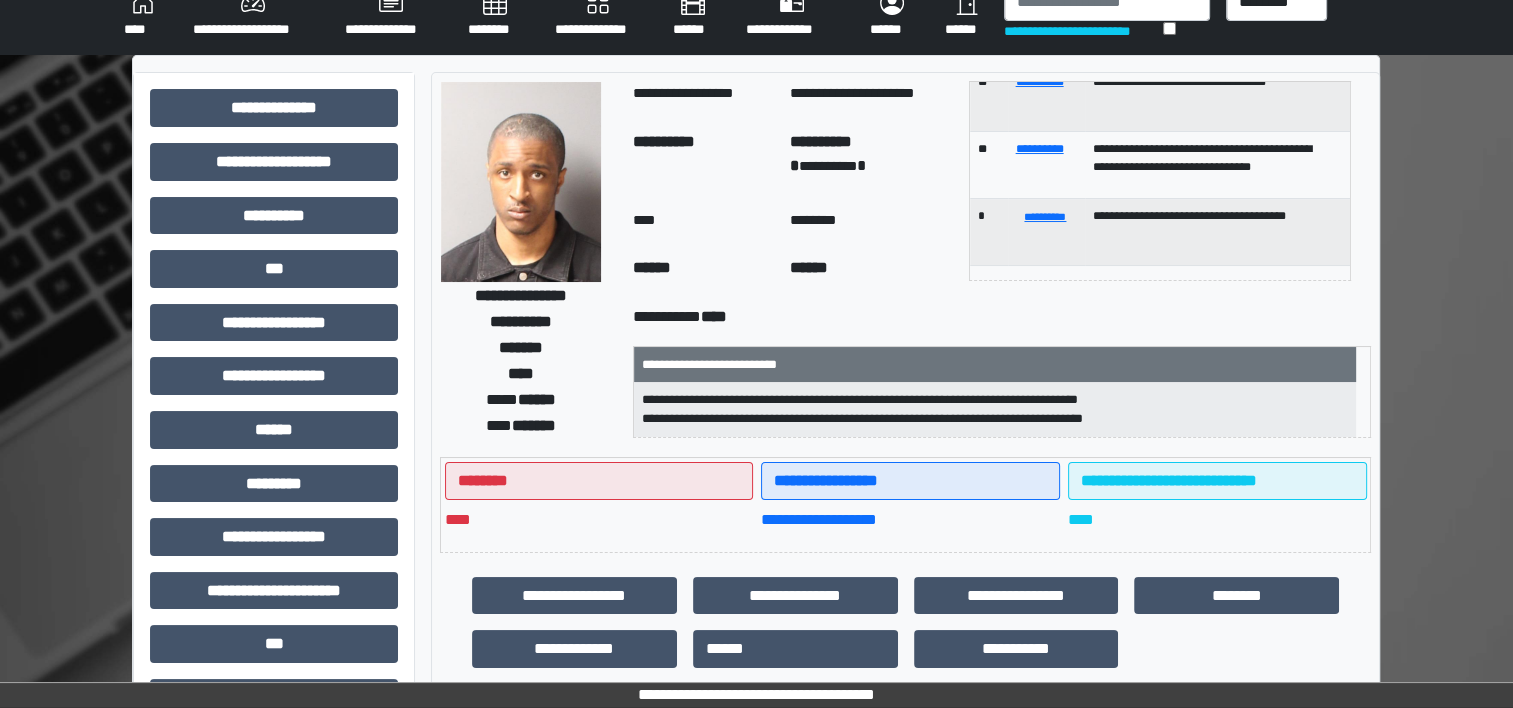 scroll, scrollTop: 19, scrollLeft: 0, axis: vertical 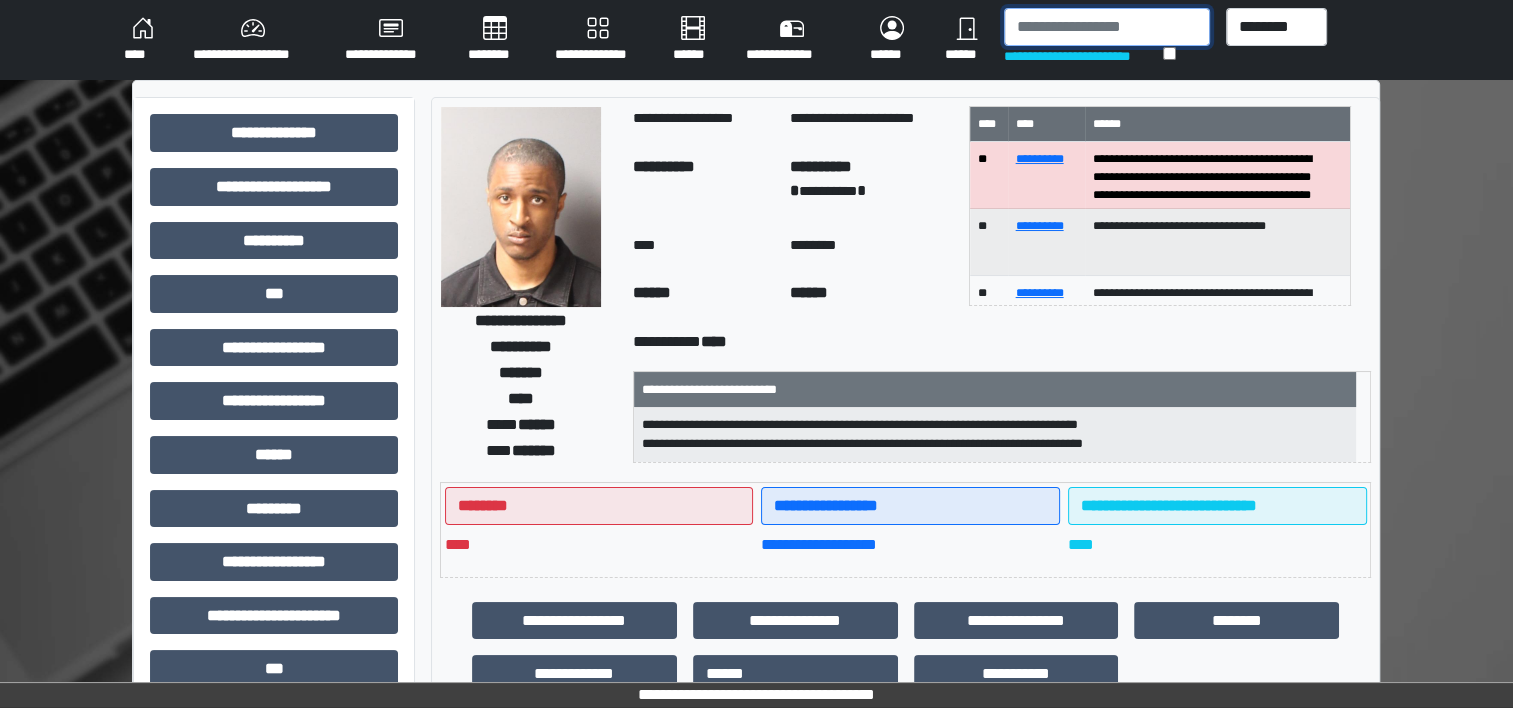 click at bounding box center [1107, 27] 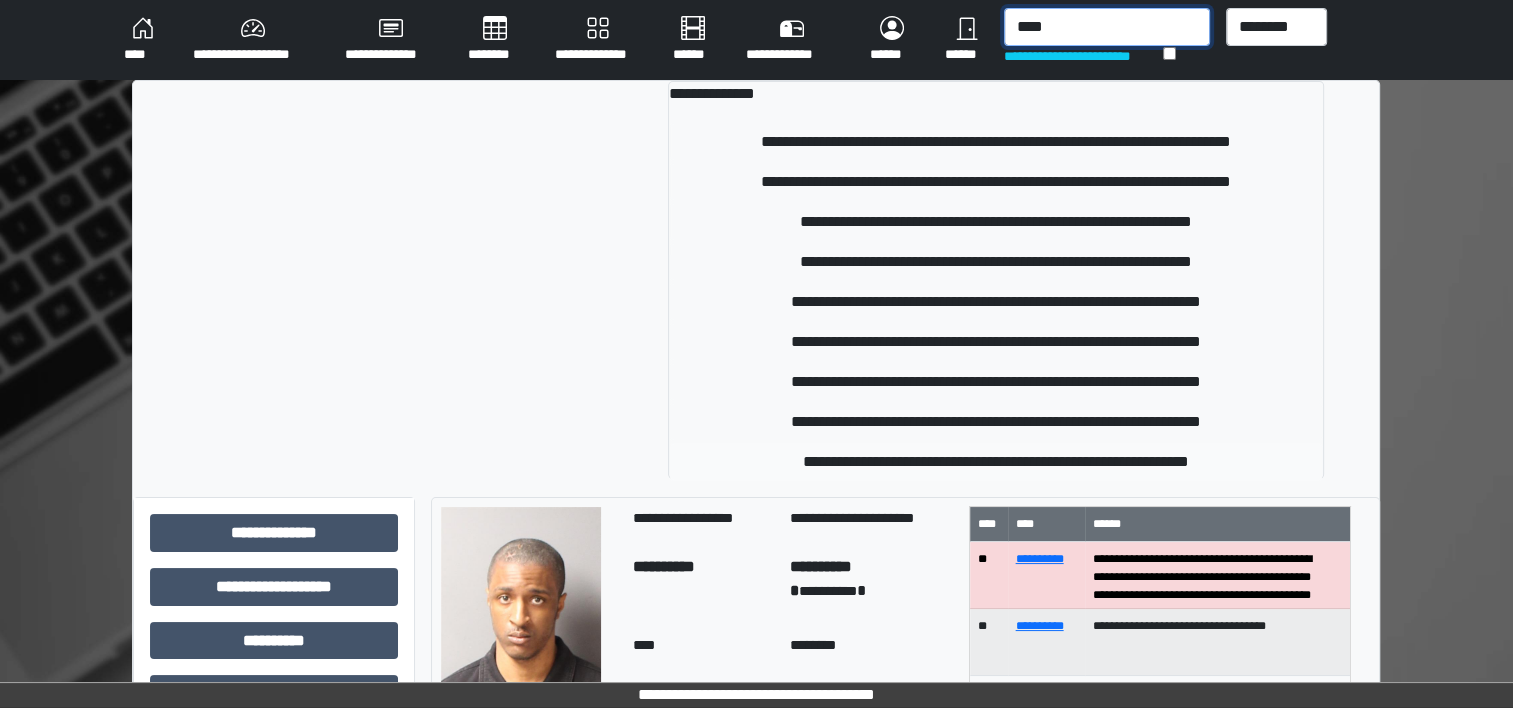 type on "****" 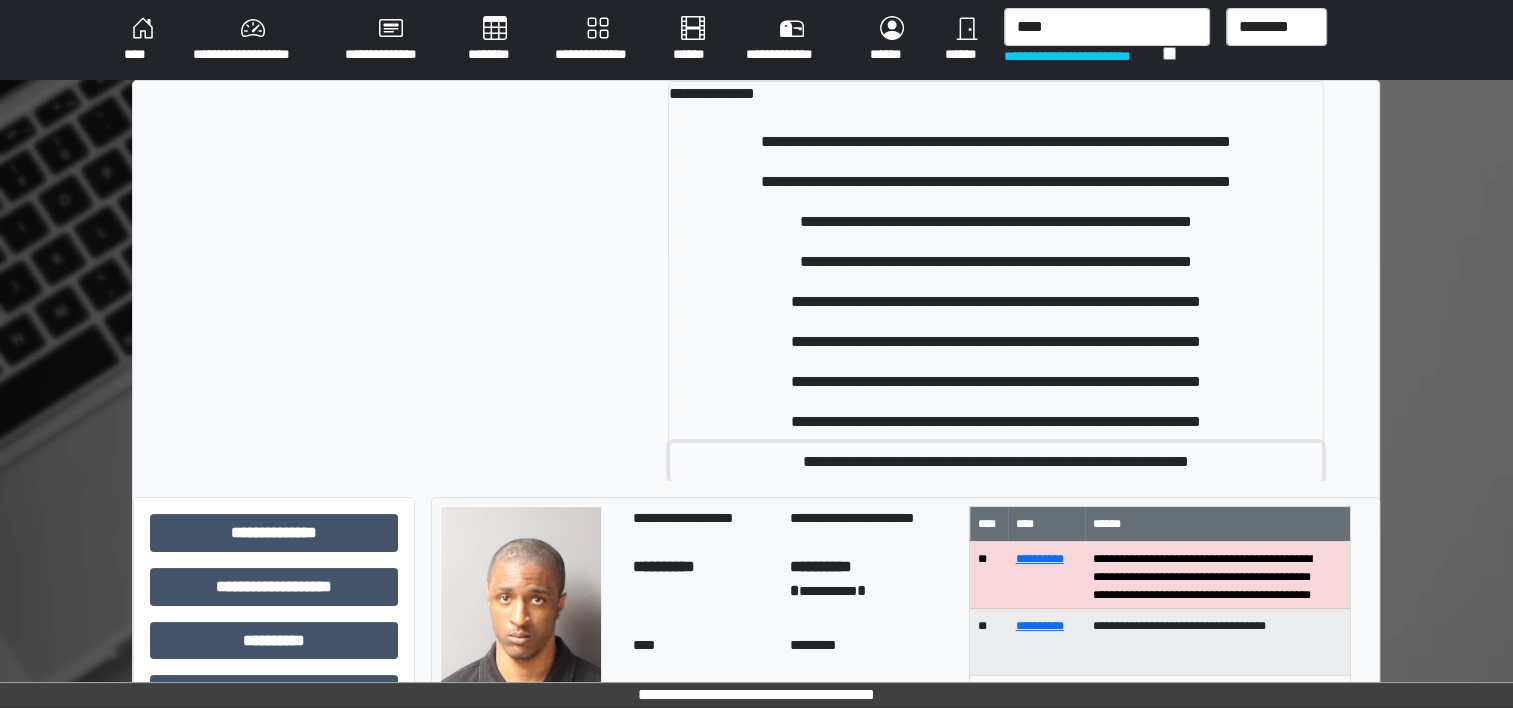 click on "**********" at bounding box center (996, 462) 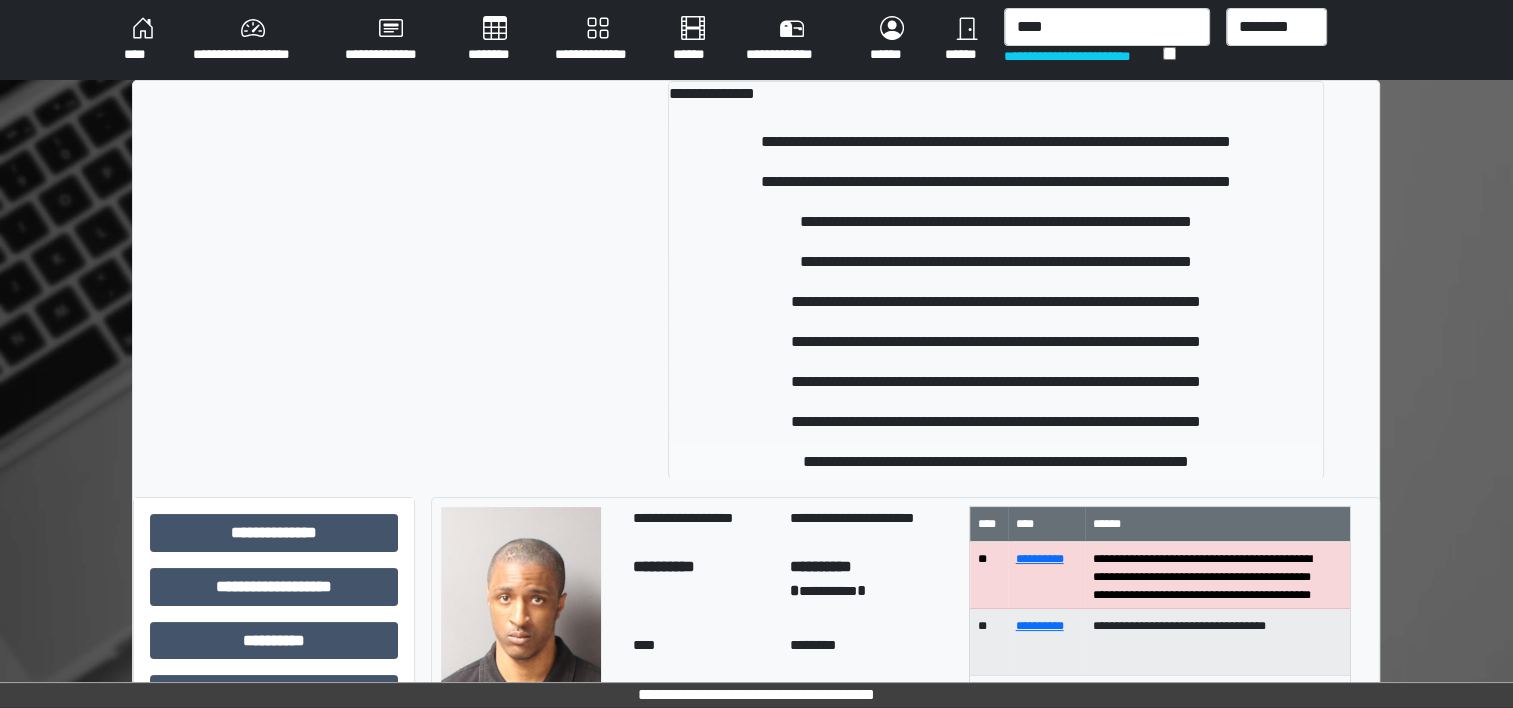 type 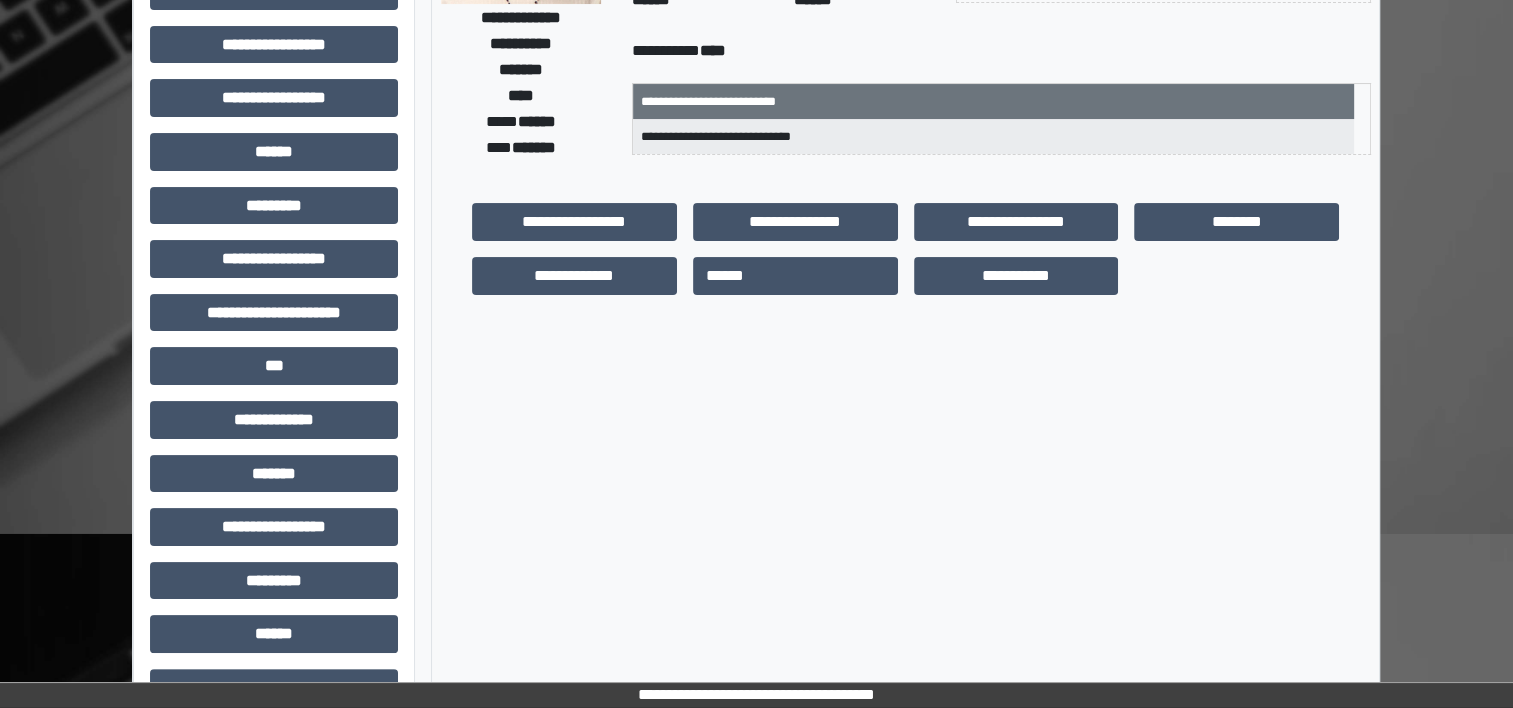 scroll, scrollTop: 306, scrollLeft: 0, axis: vertical 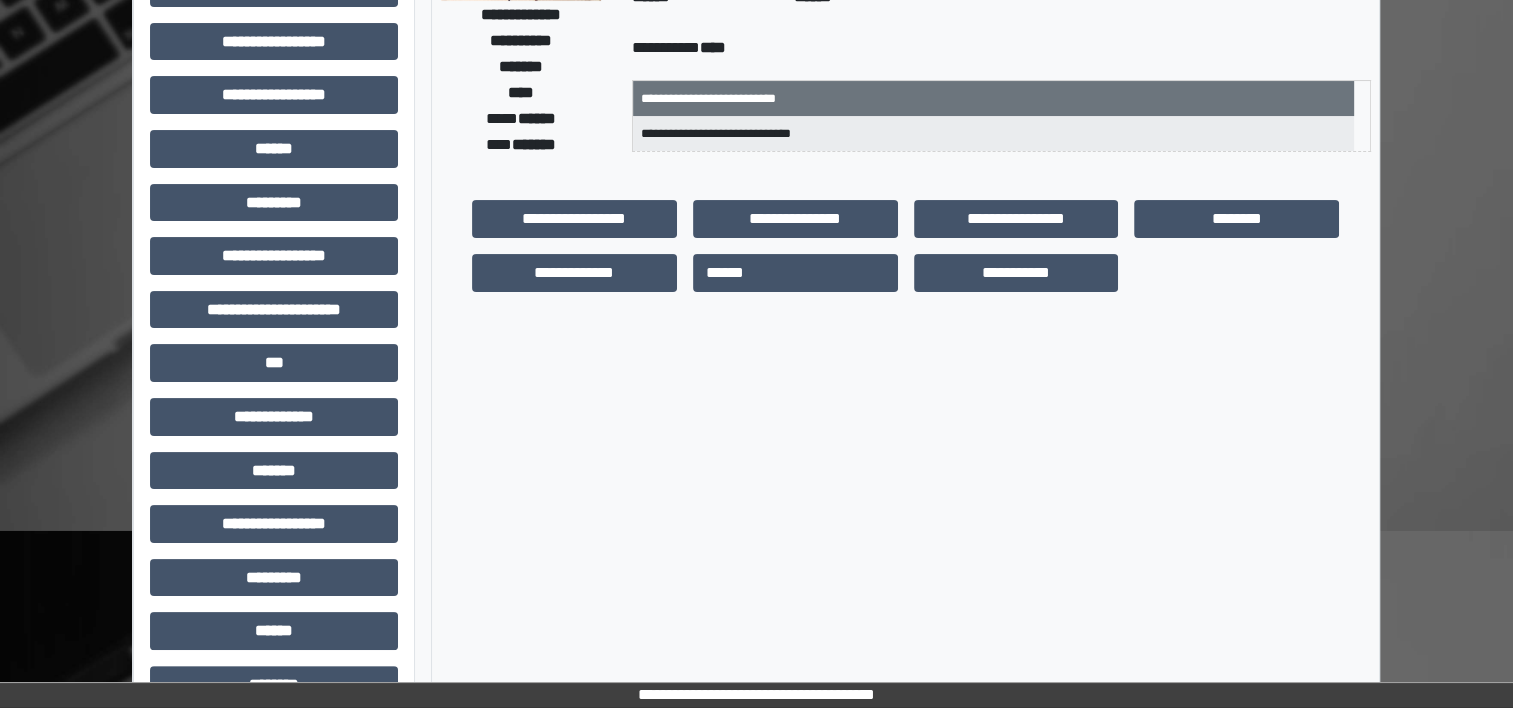 click on "**********" at bounding box center (274, 417) 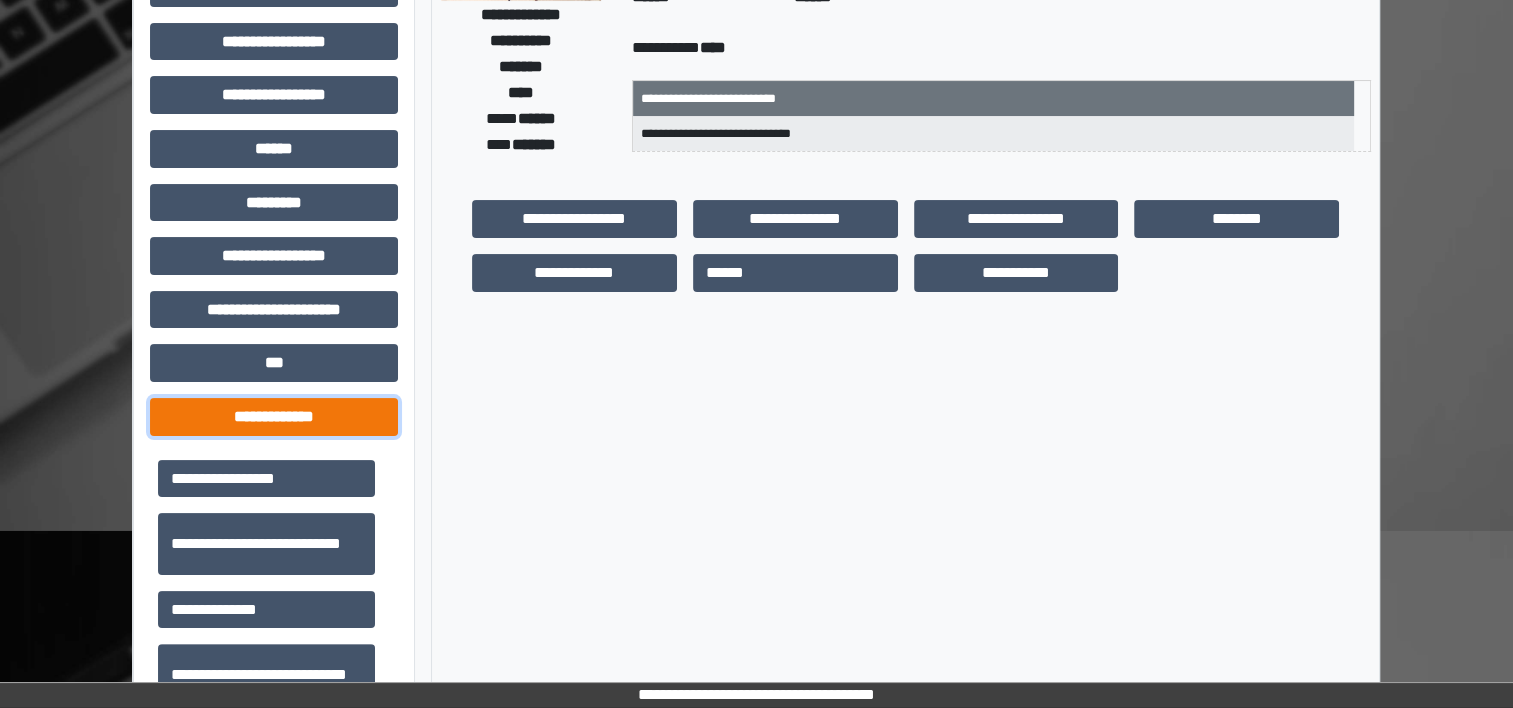 click on "**********" at bounding box center (266, 479) 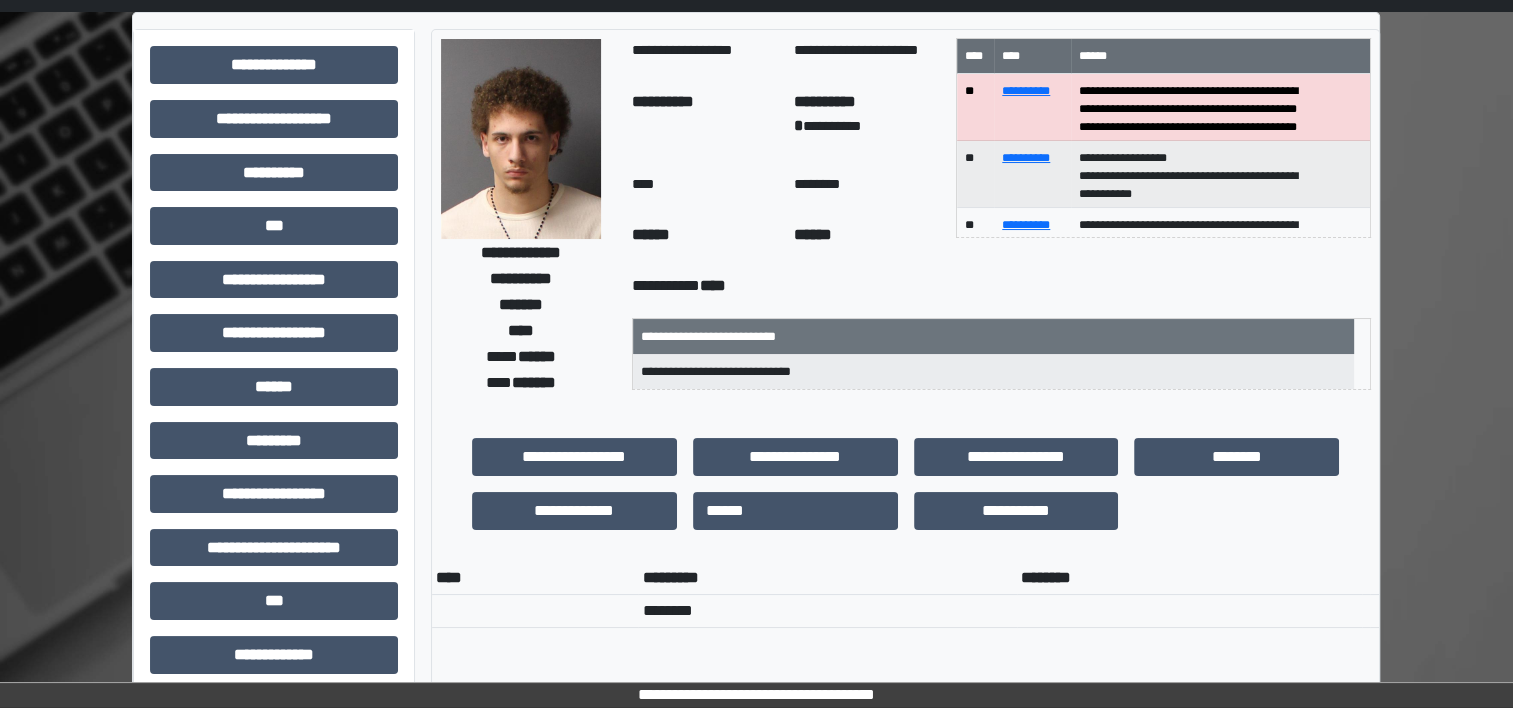 scroll, scrollTop: 0, scrollLeft: 0, axis: both 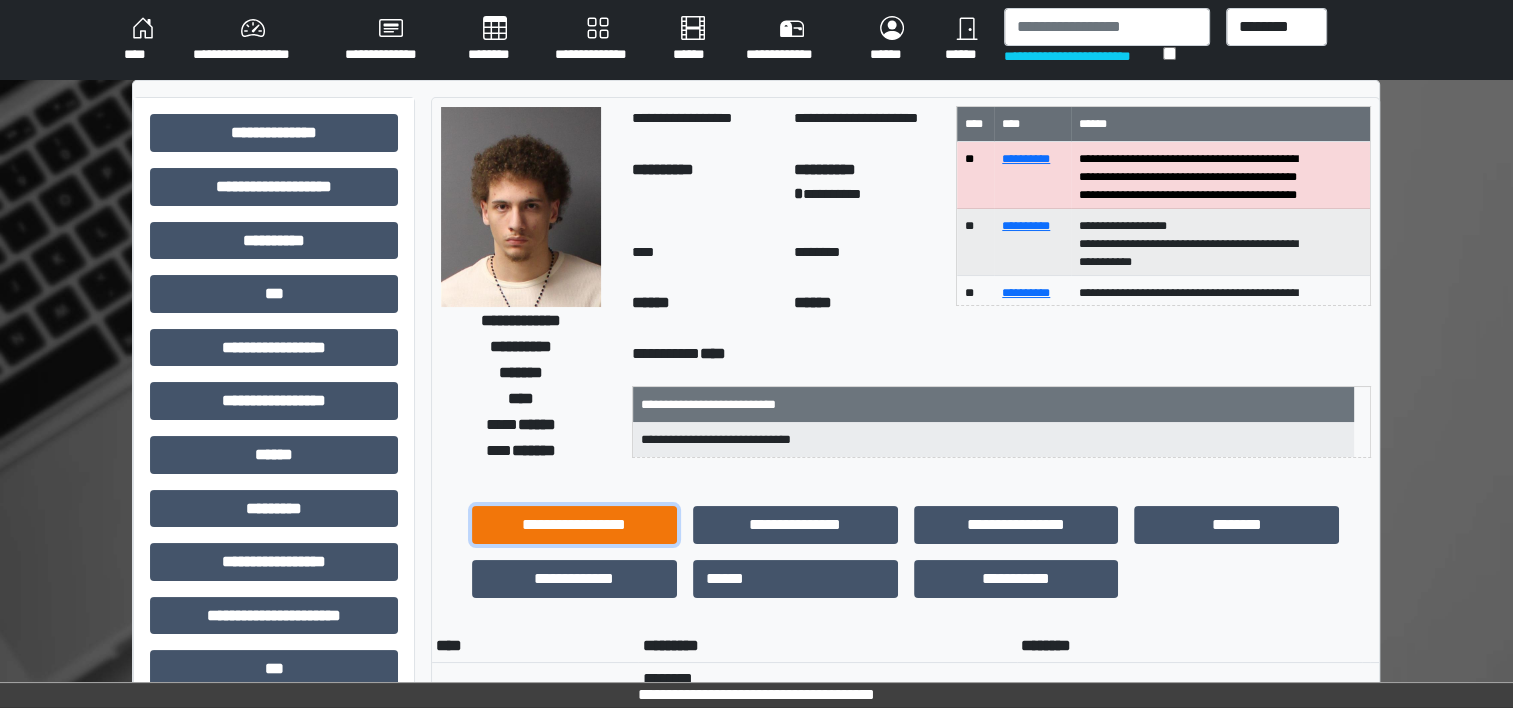 click on "**********" at bounding box center (574, 525) 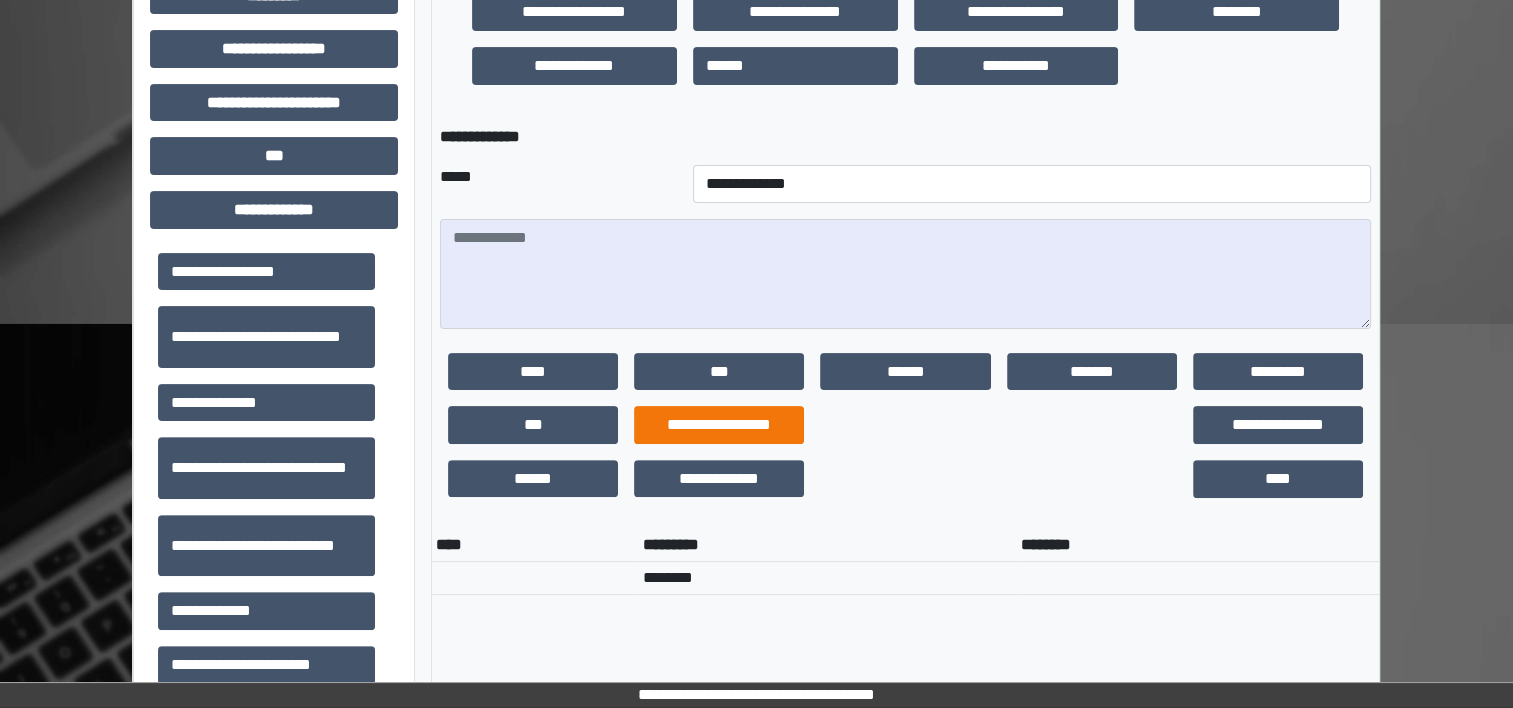 click on "**********" at bounding box center (719, 425) 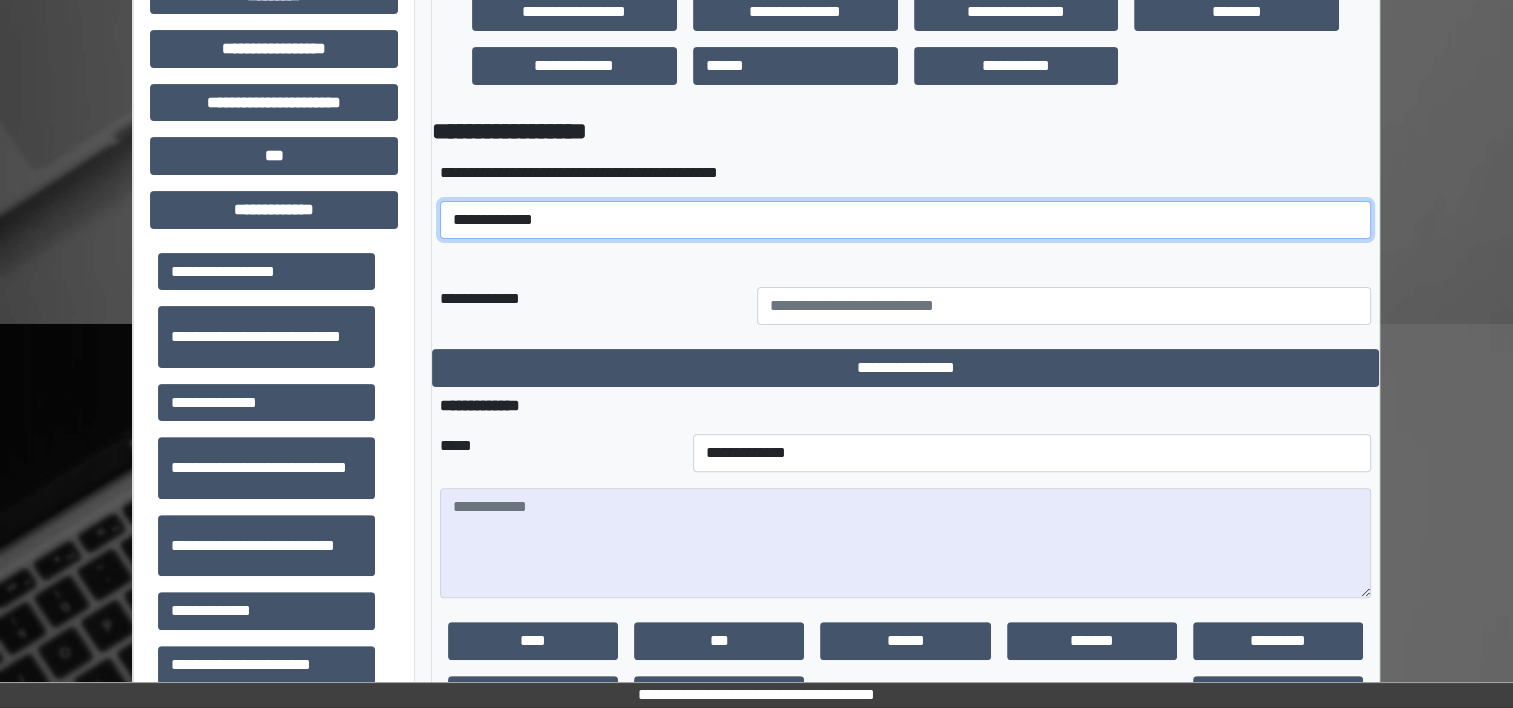 click on "**********" at bounding box center (905, 220) 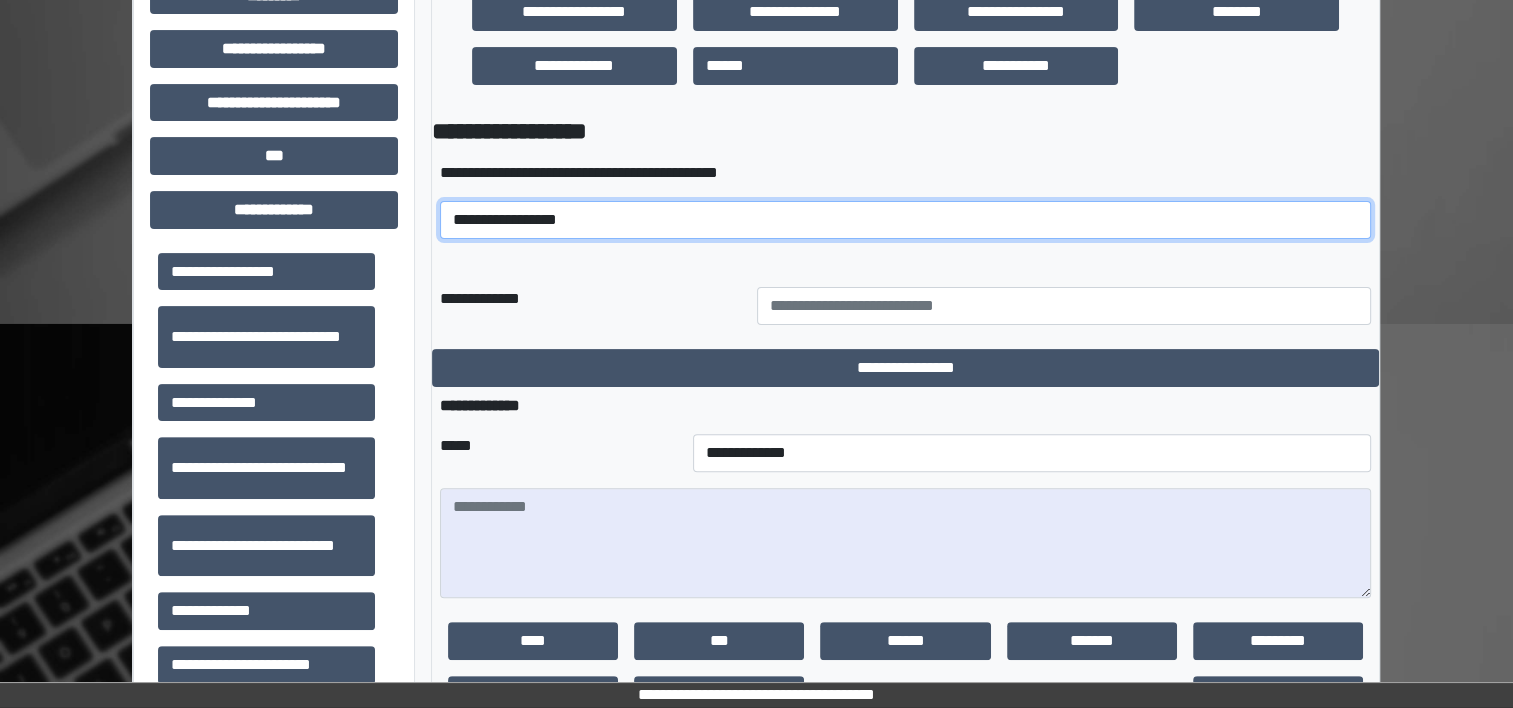 click on "**********" at bounding box center (905, 220) 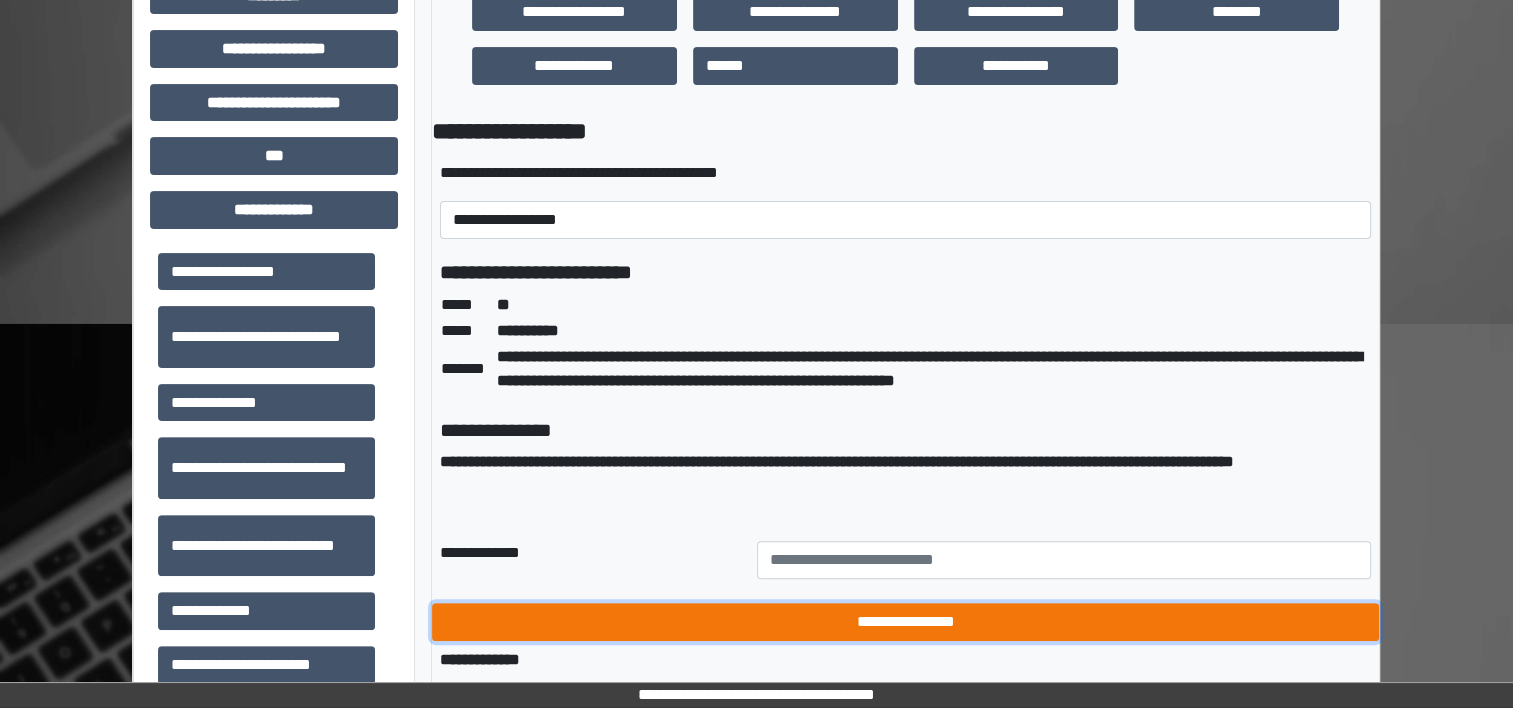 click on "**********" at bounding box center [905, 622] 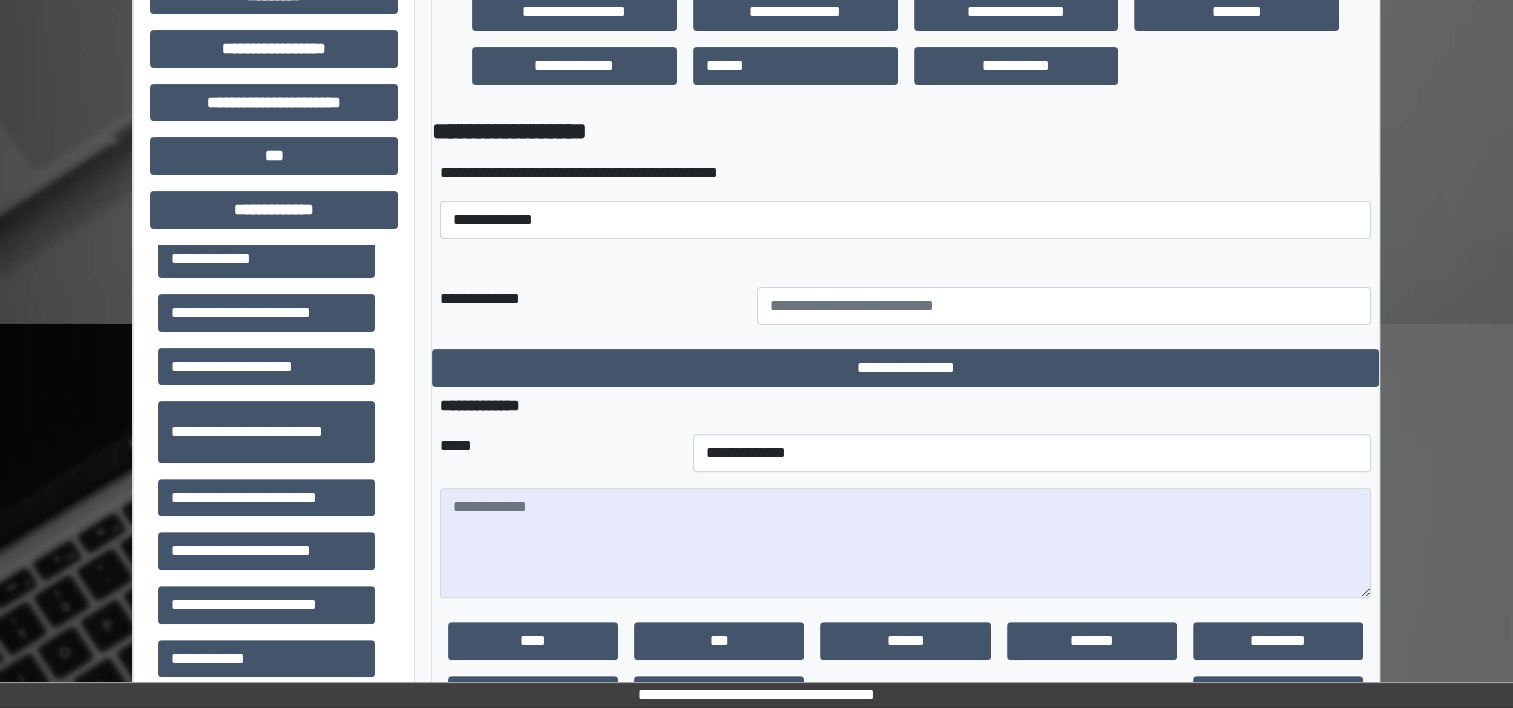 scroll, scrollTop: 364, scrollLeft: 0, axis: vertical 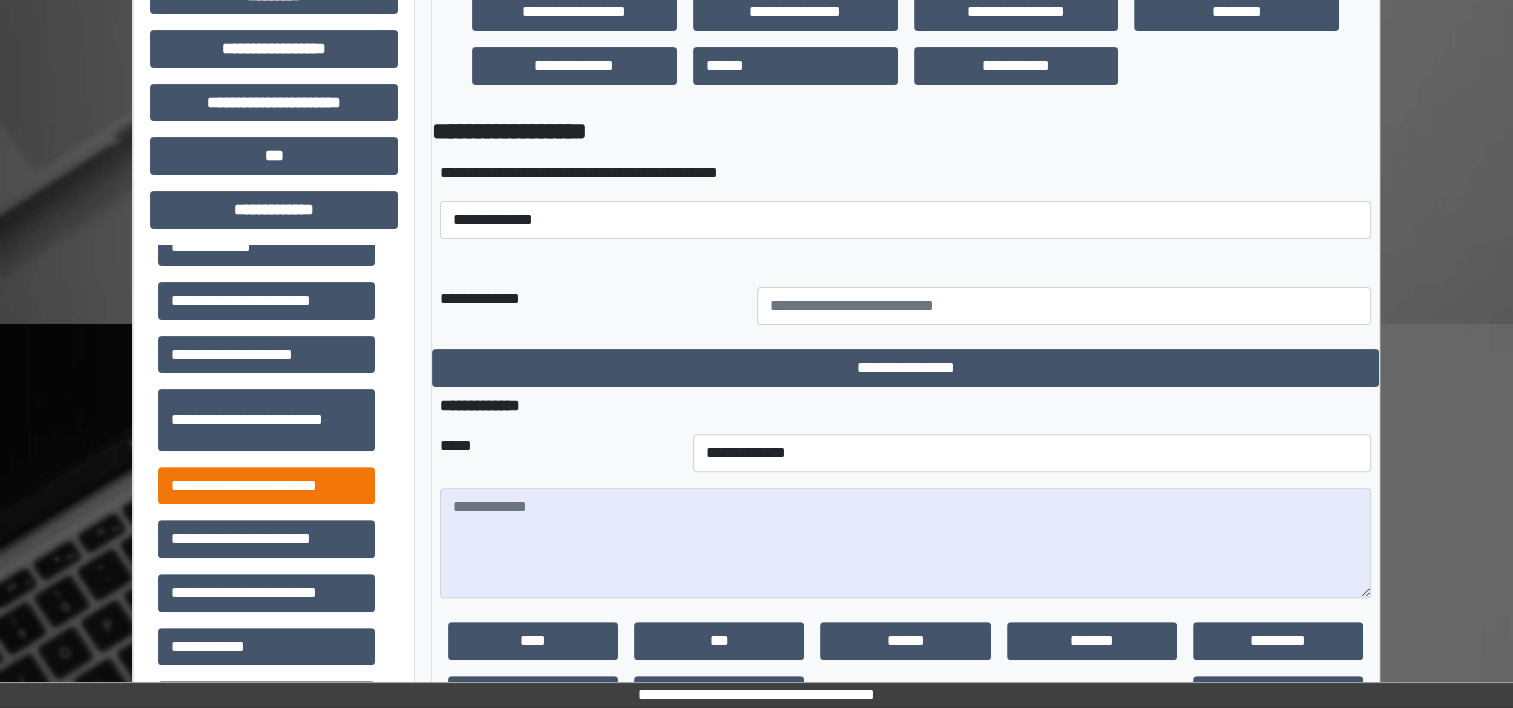 click on "**********" at bounding box center [266, 486] 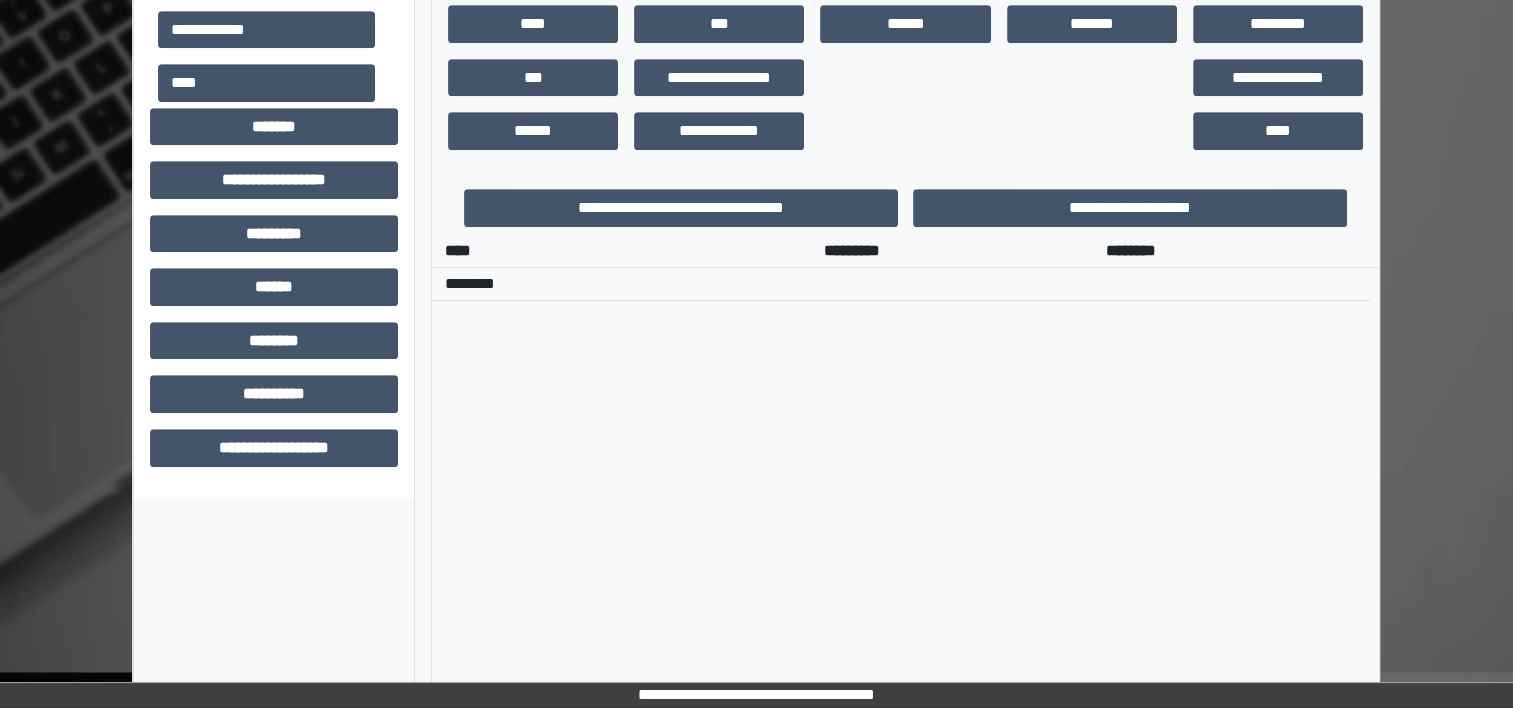 scroll, scrollTop: 1031, scrollLeft: 0, axis: vertical 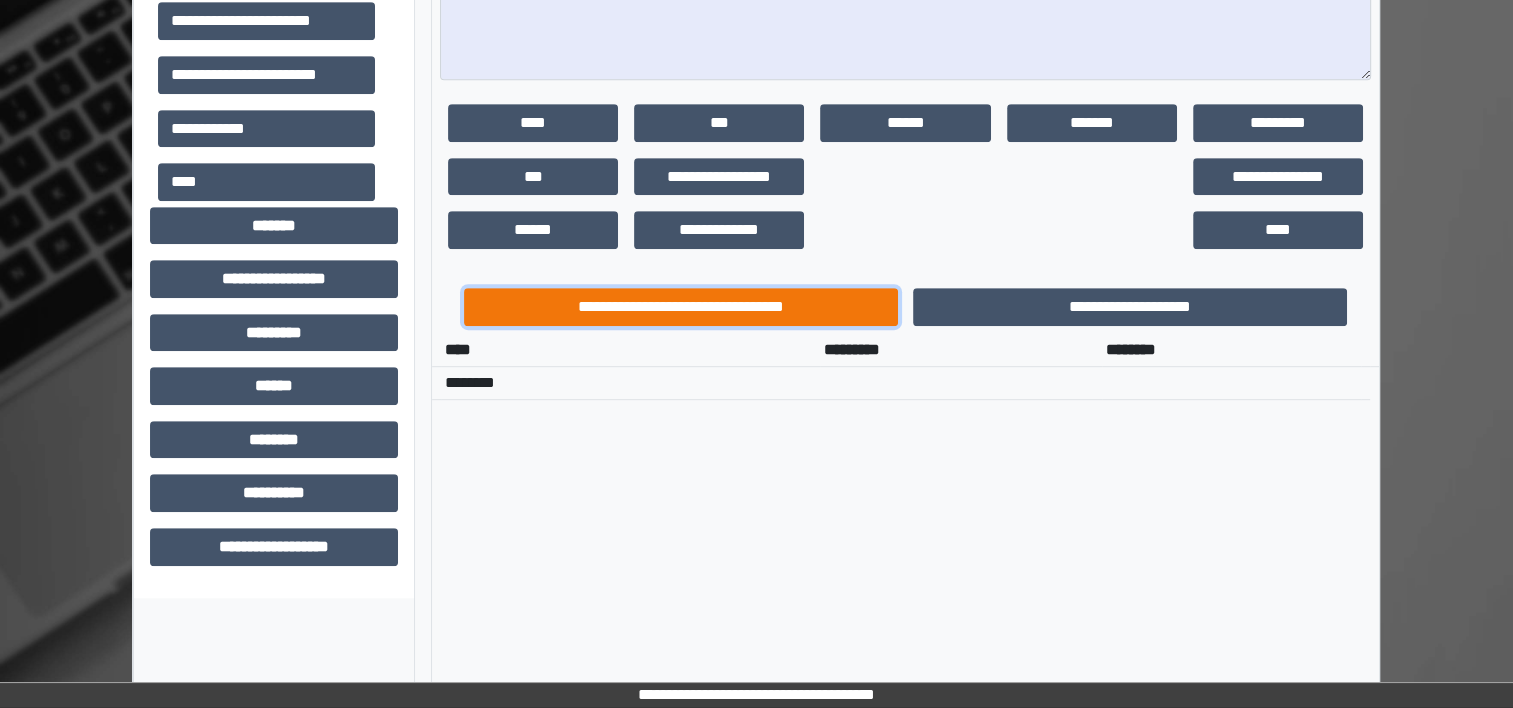 click on "**********" at bounding box center [681, 307] 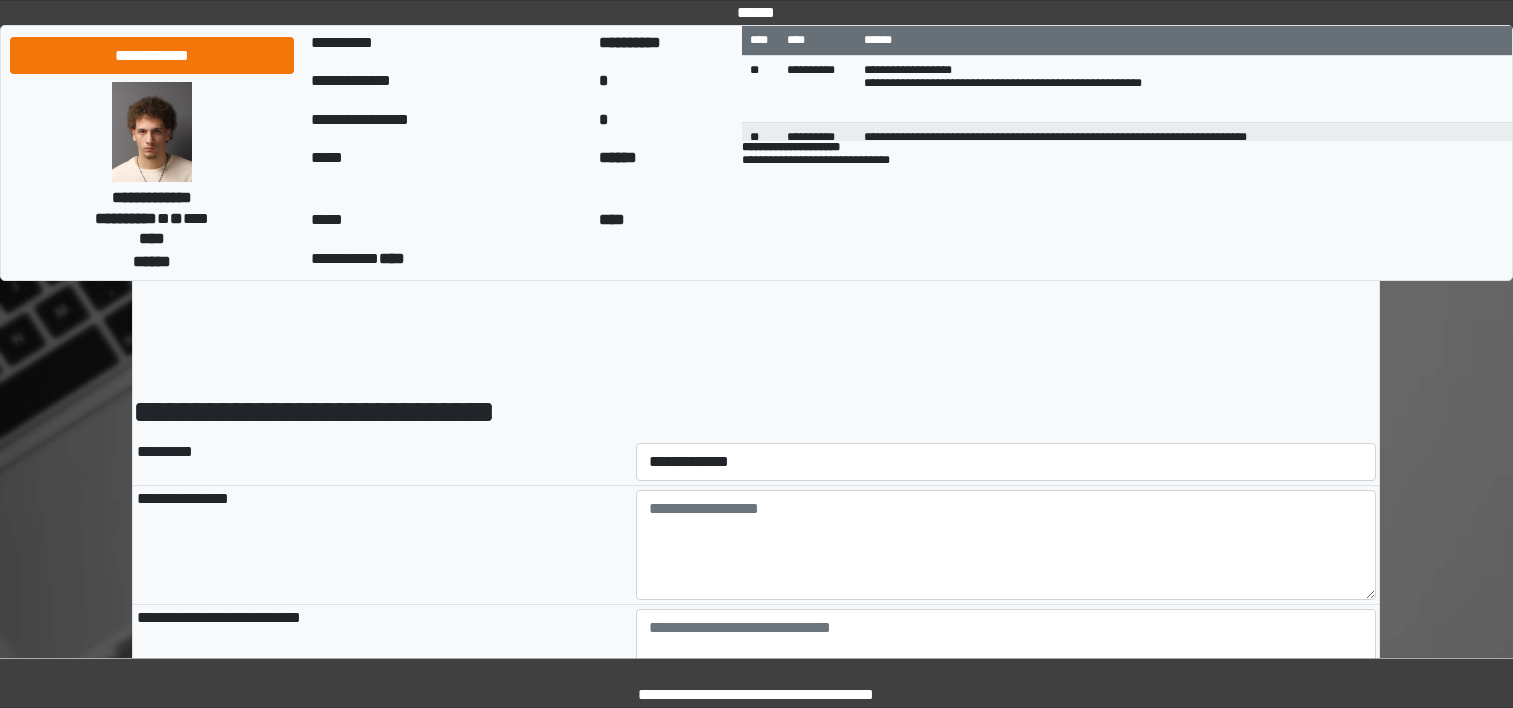 scroll, scrollTop: 0, scrollLeft: 0, axis: both 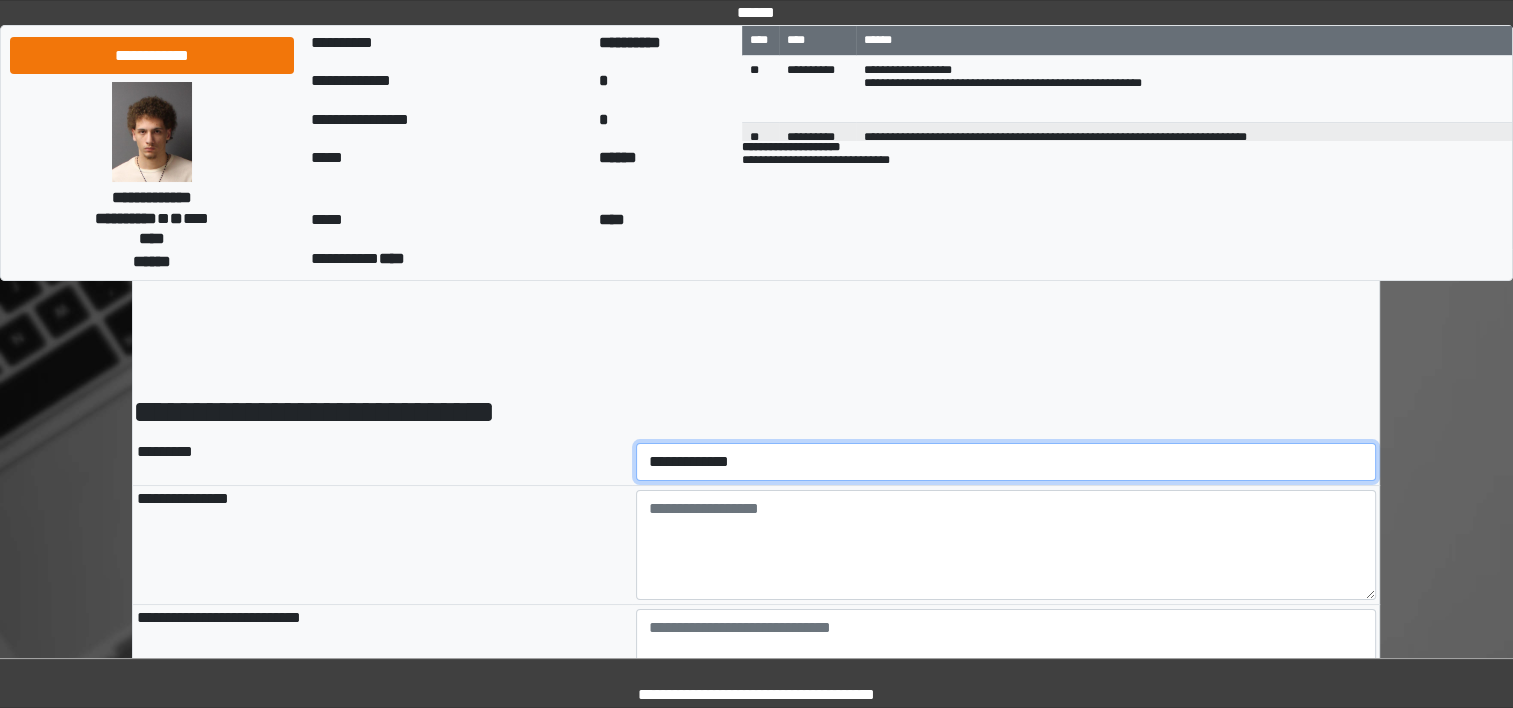 click on "**********" at bounding box center [1006, 462] 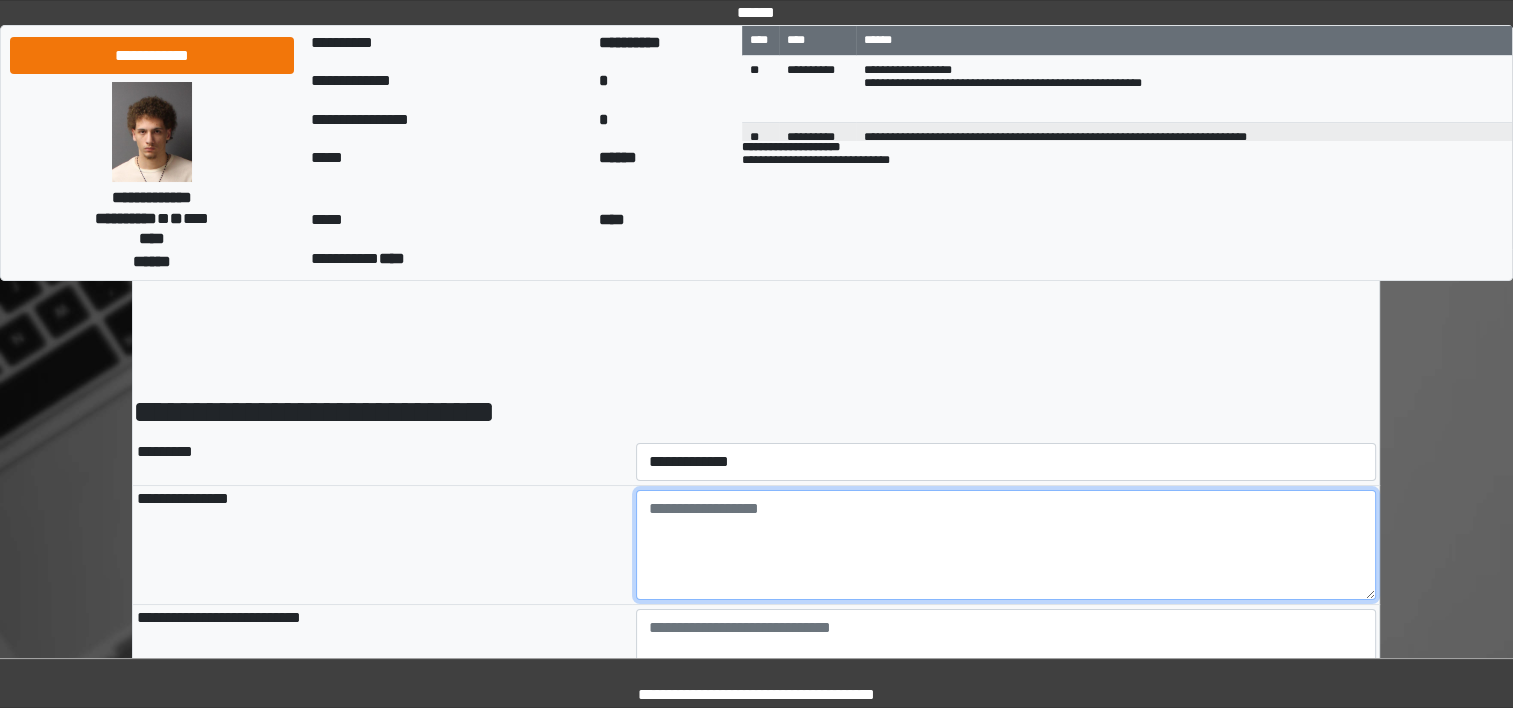 click at bounding box center (1006, 545) 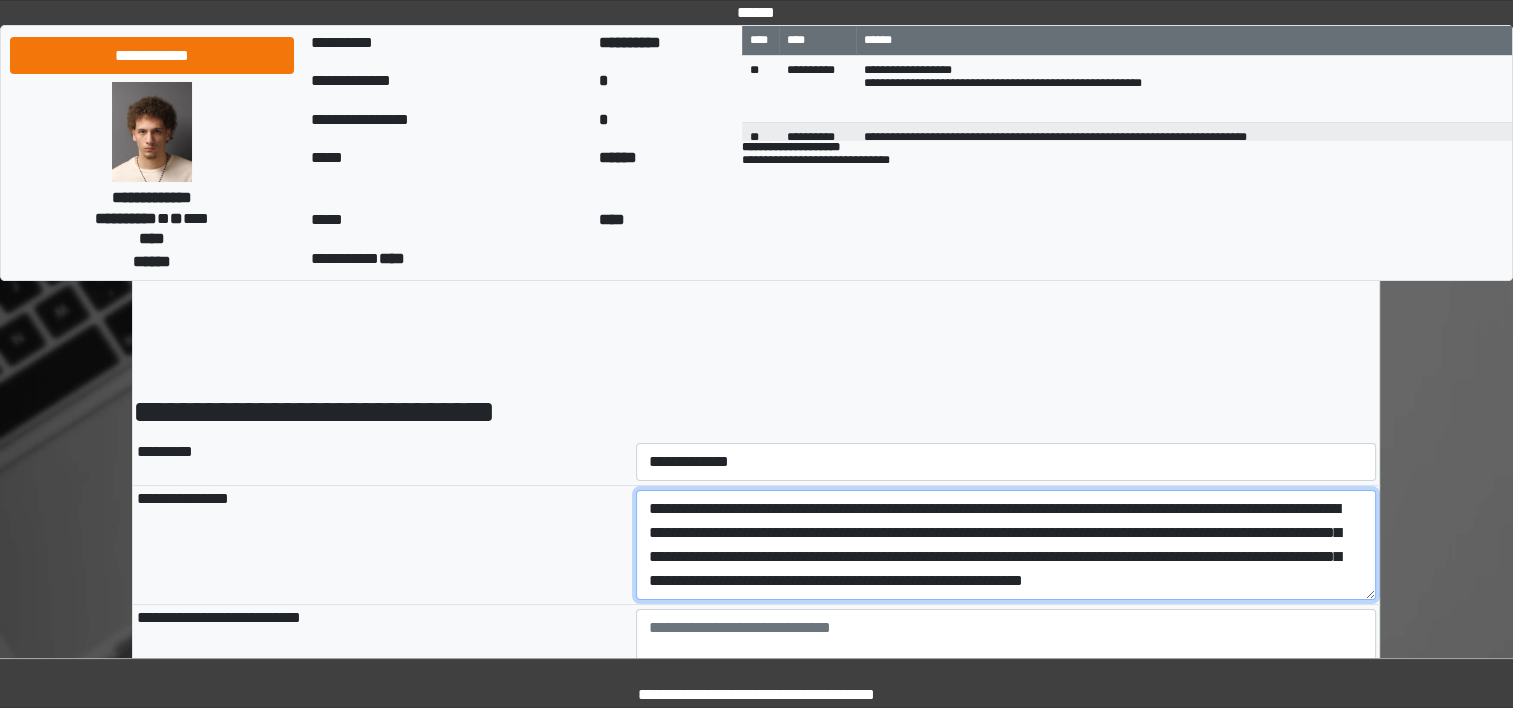 scroll, scrollTop: 16, scrollLeft: 0, axis: vertical 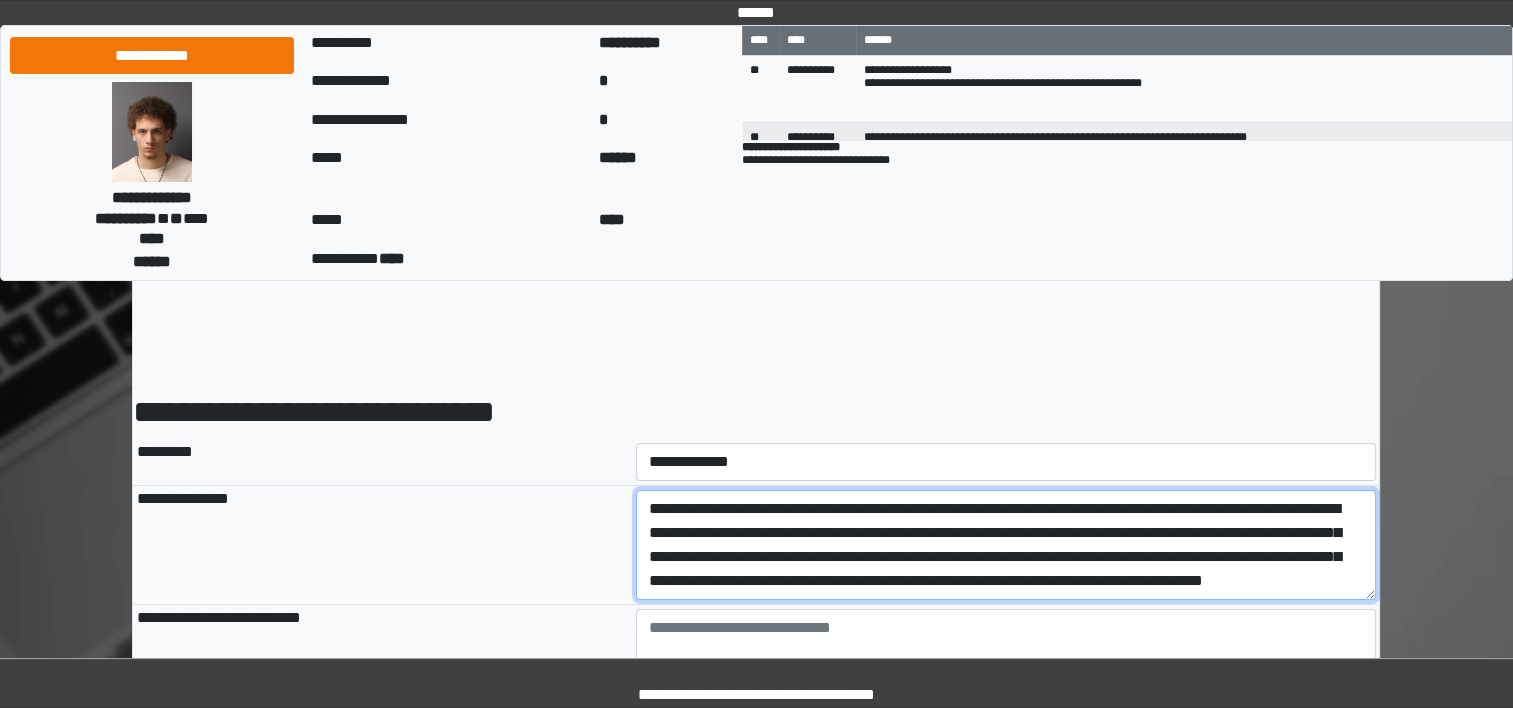 click on "**********" at bounding box center [1006, 545] 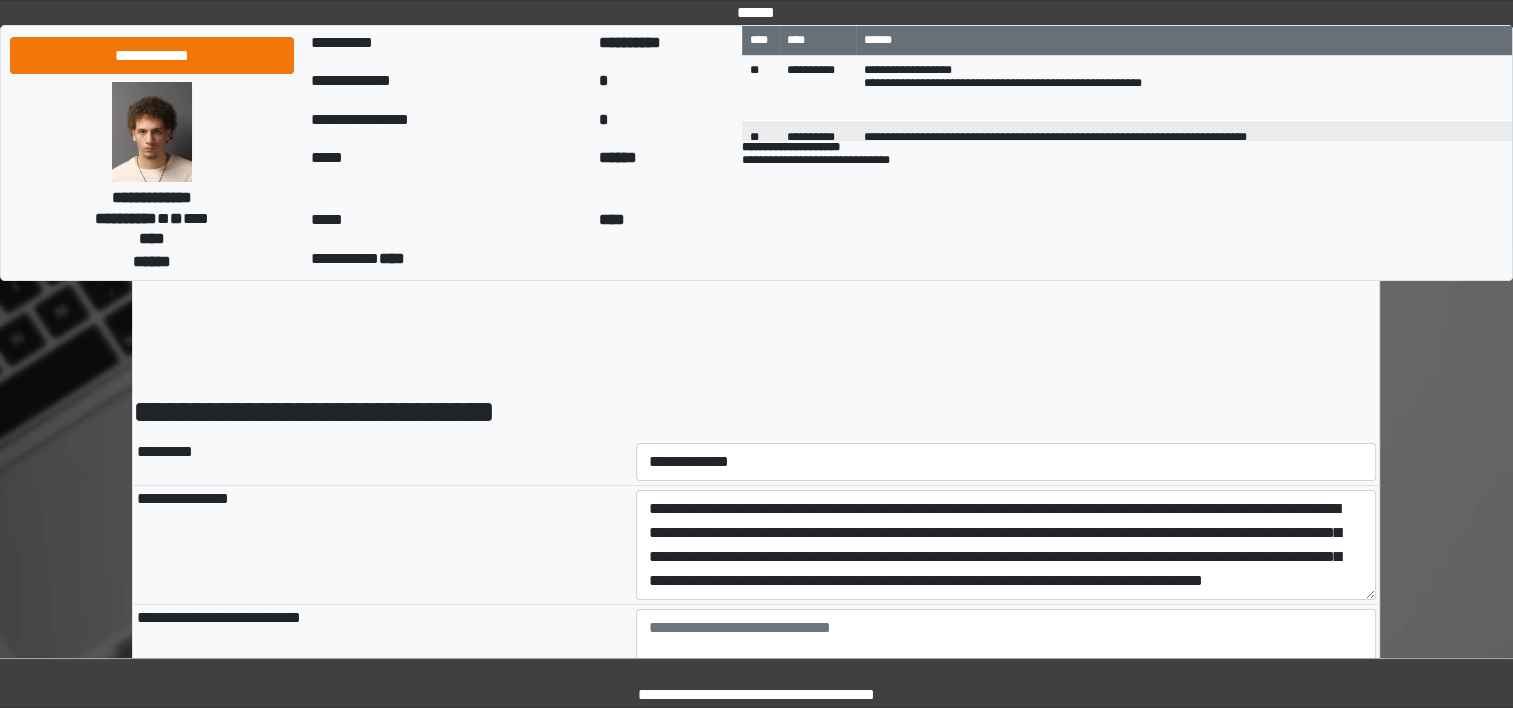 type on "**********" 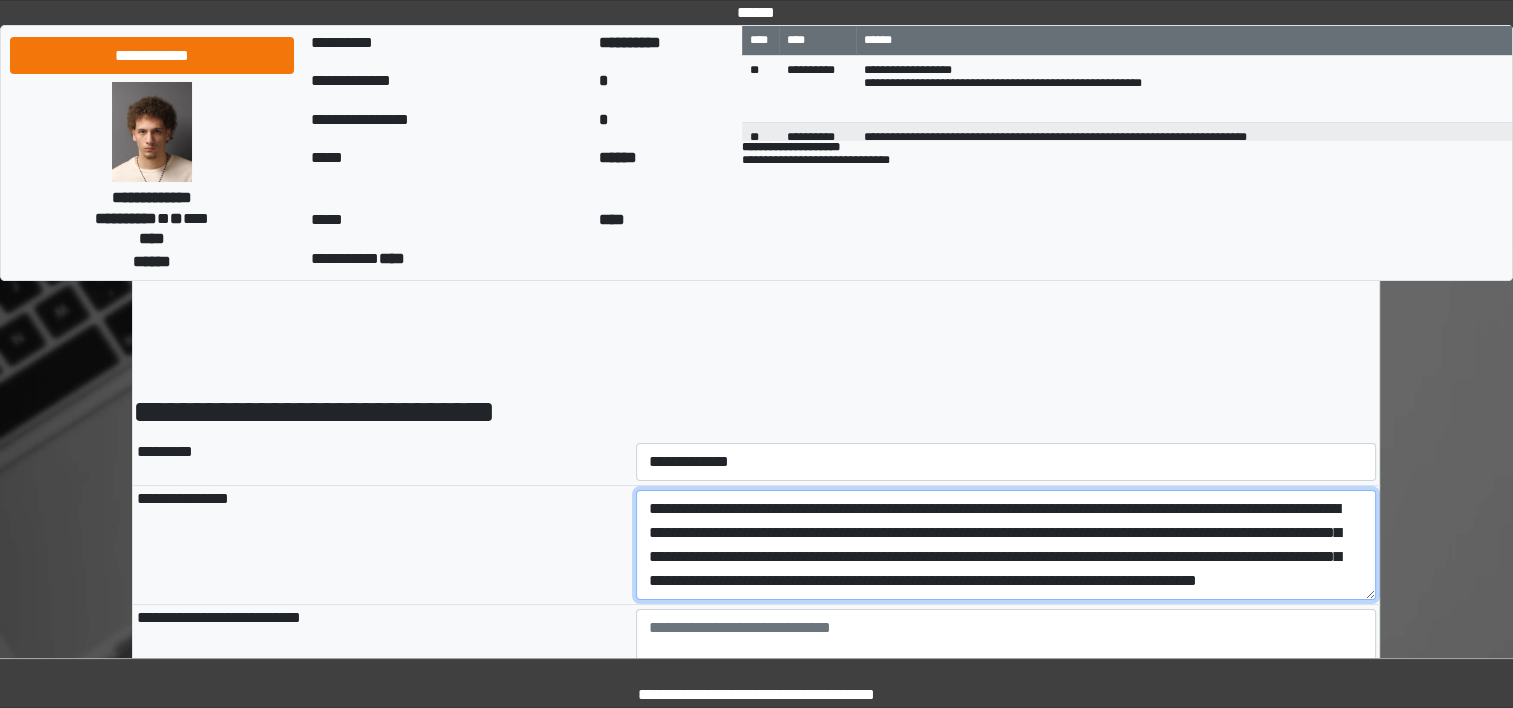 type on "**********" 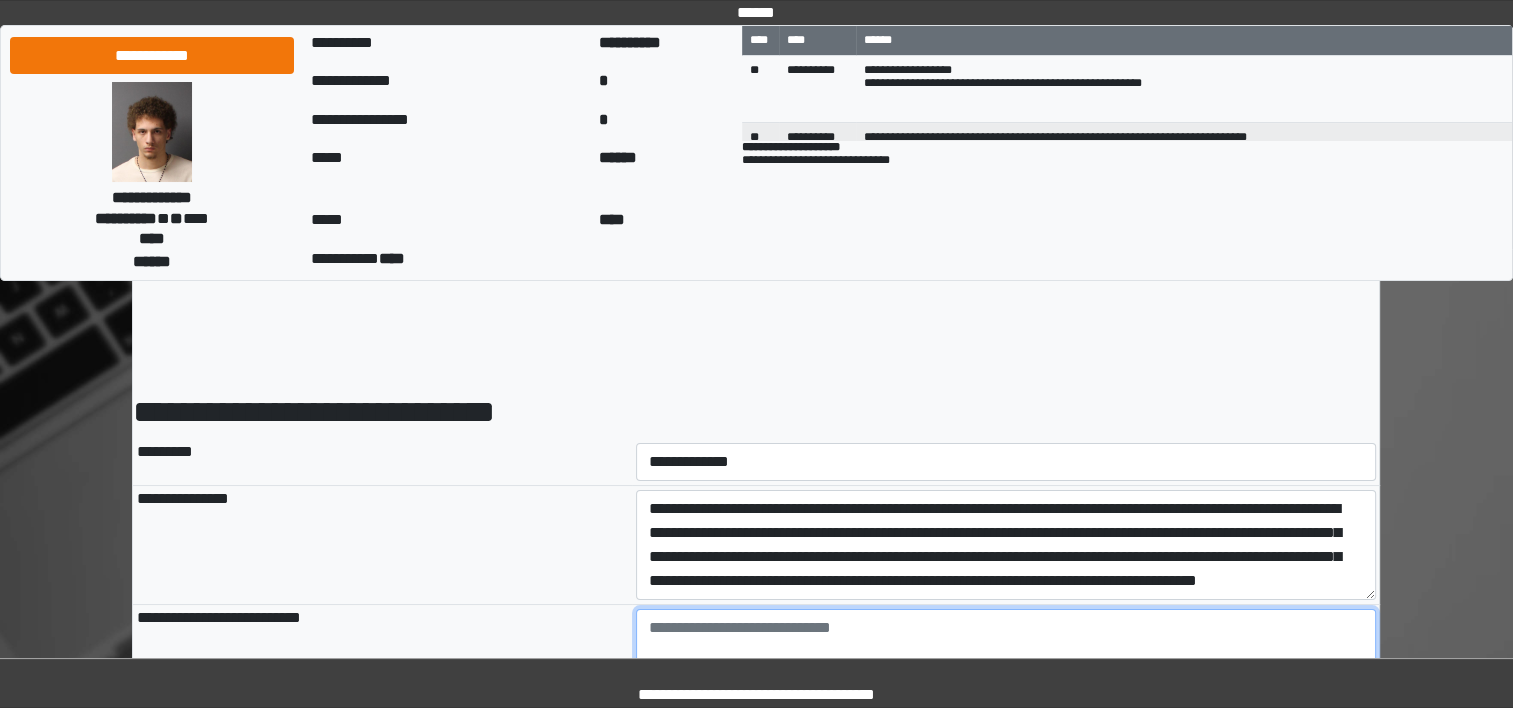 type on "**********" 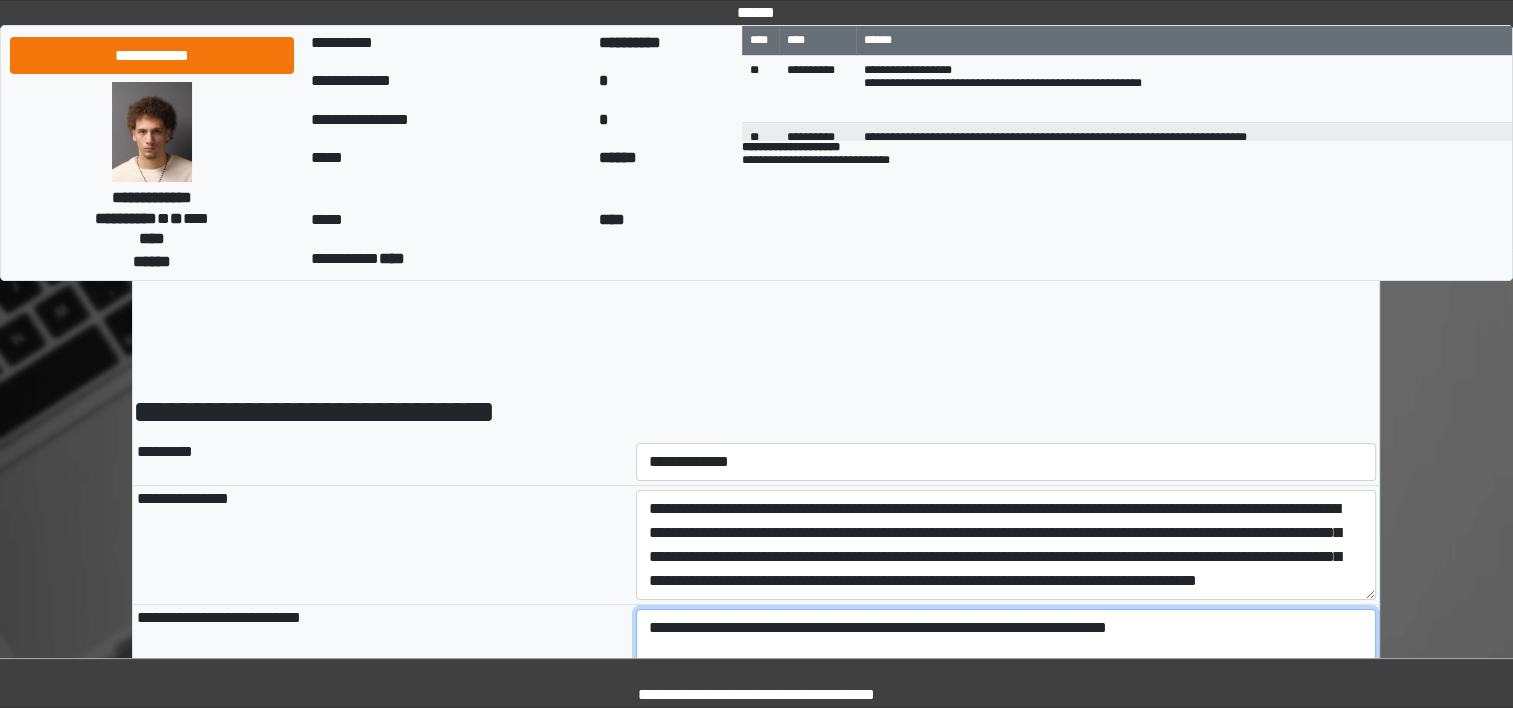 scroll, scrollTop: 24, scrollLeft: 0, axis: vertical 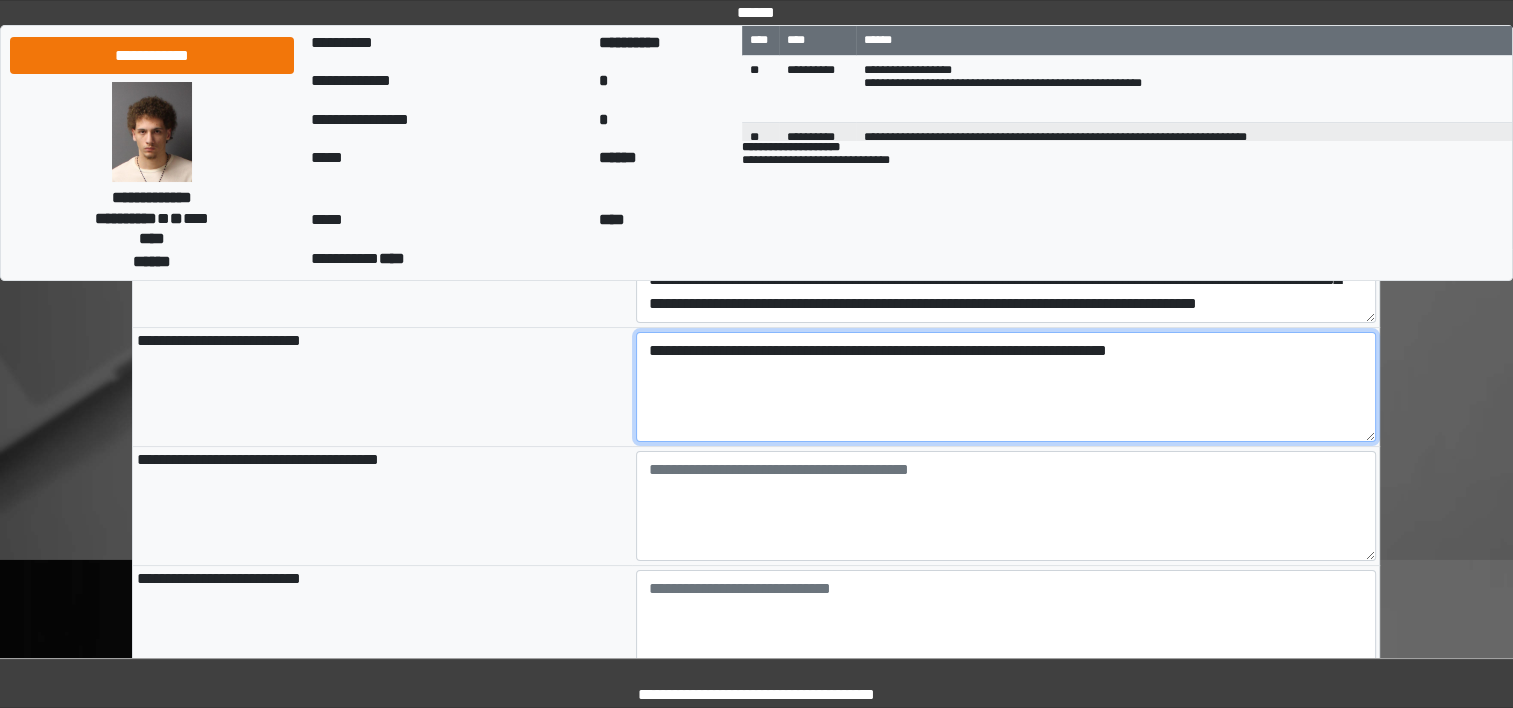 type on "**********" 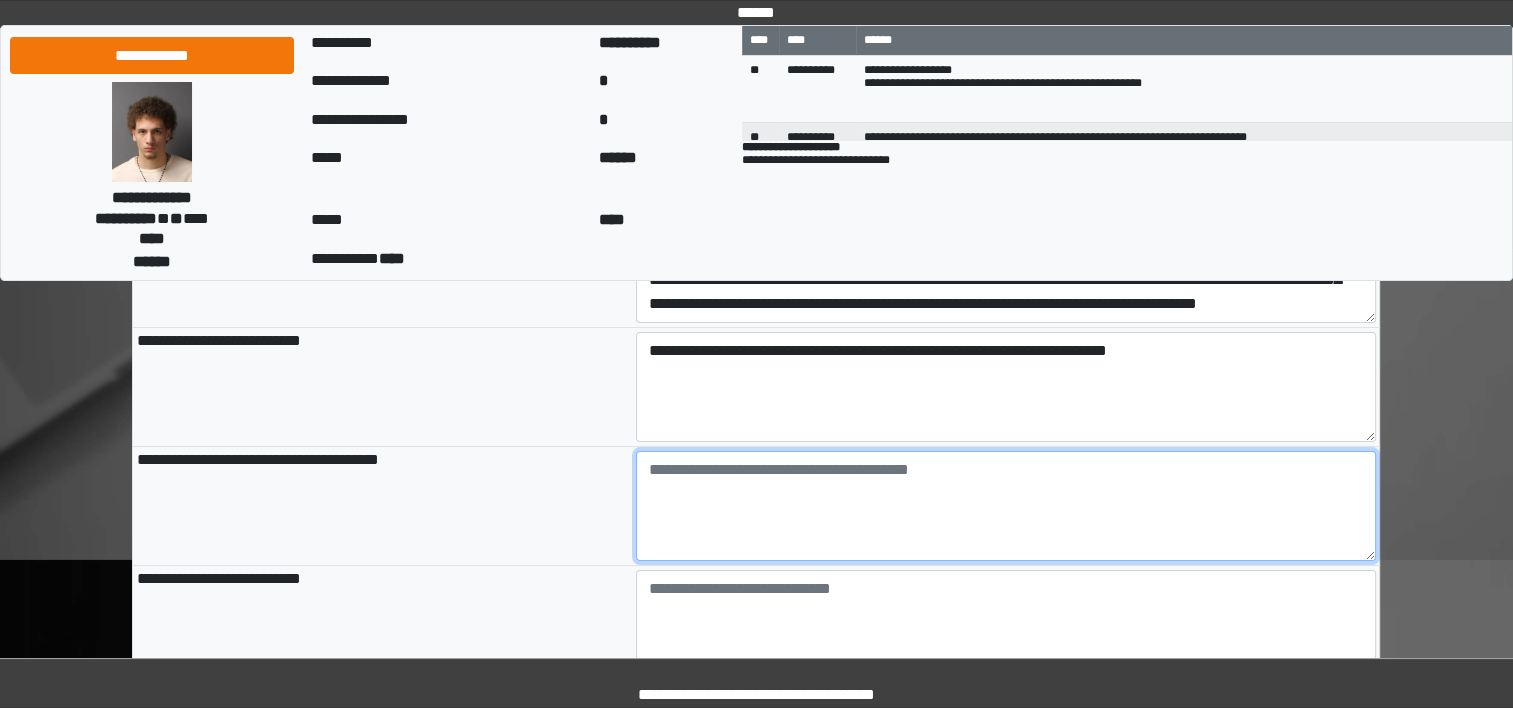 click at bounding box center [1006, 506] 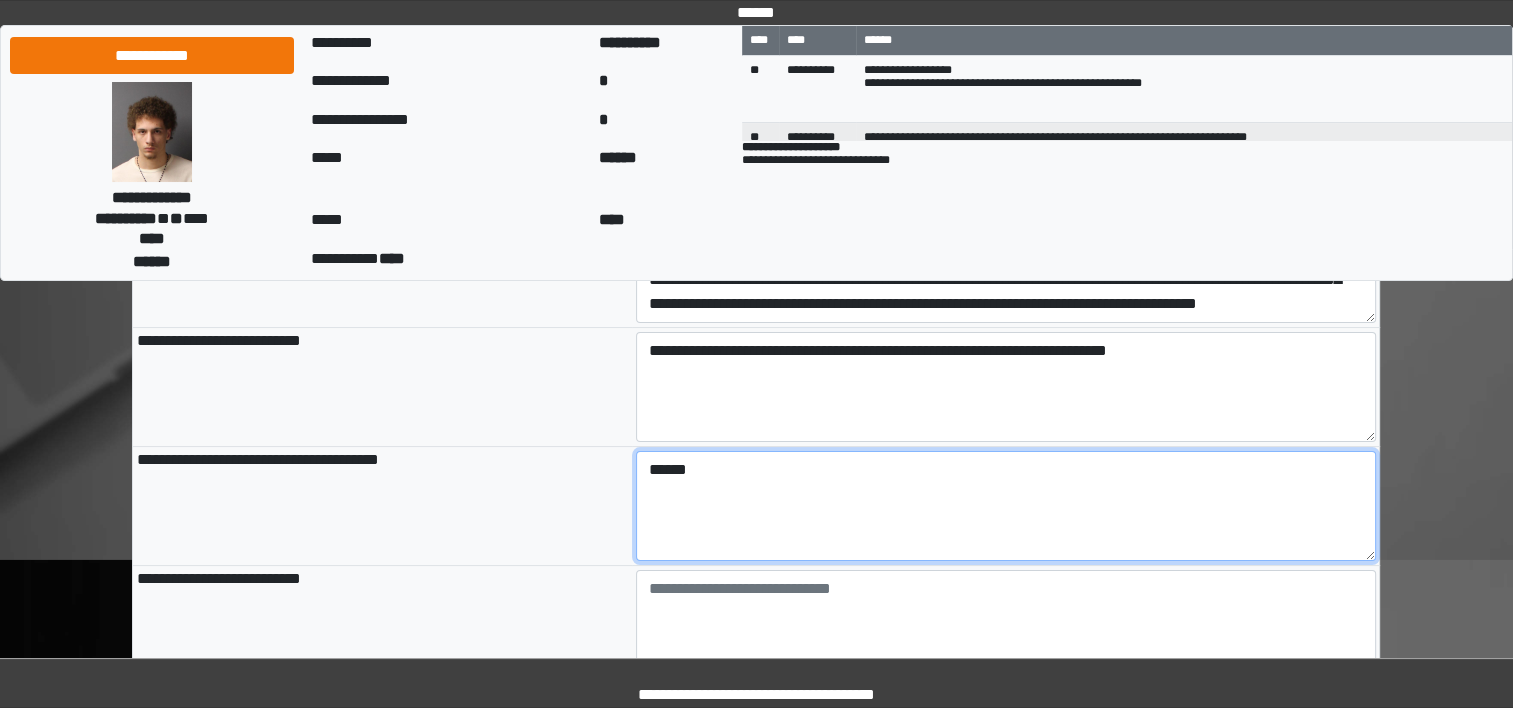 type on "******" 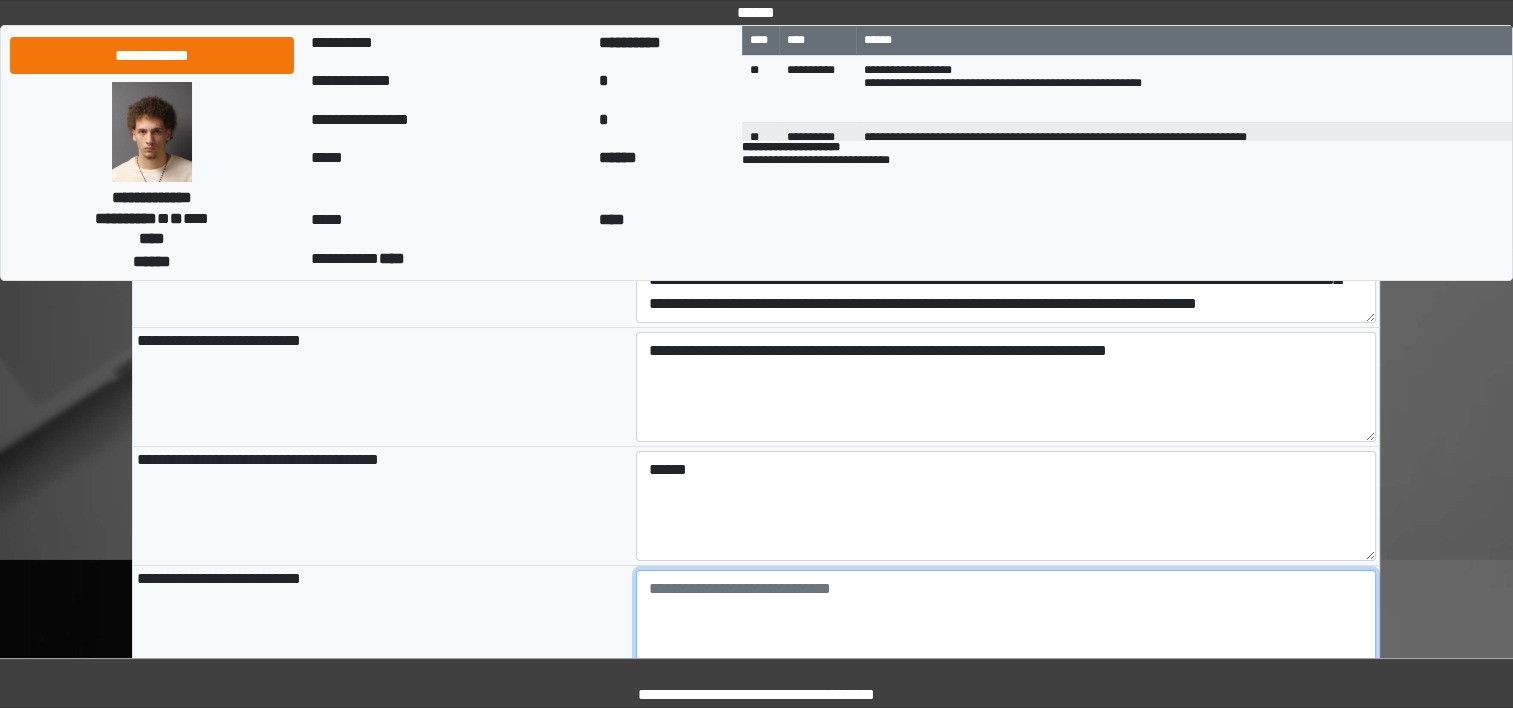 type on "**********" 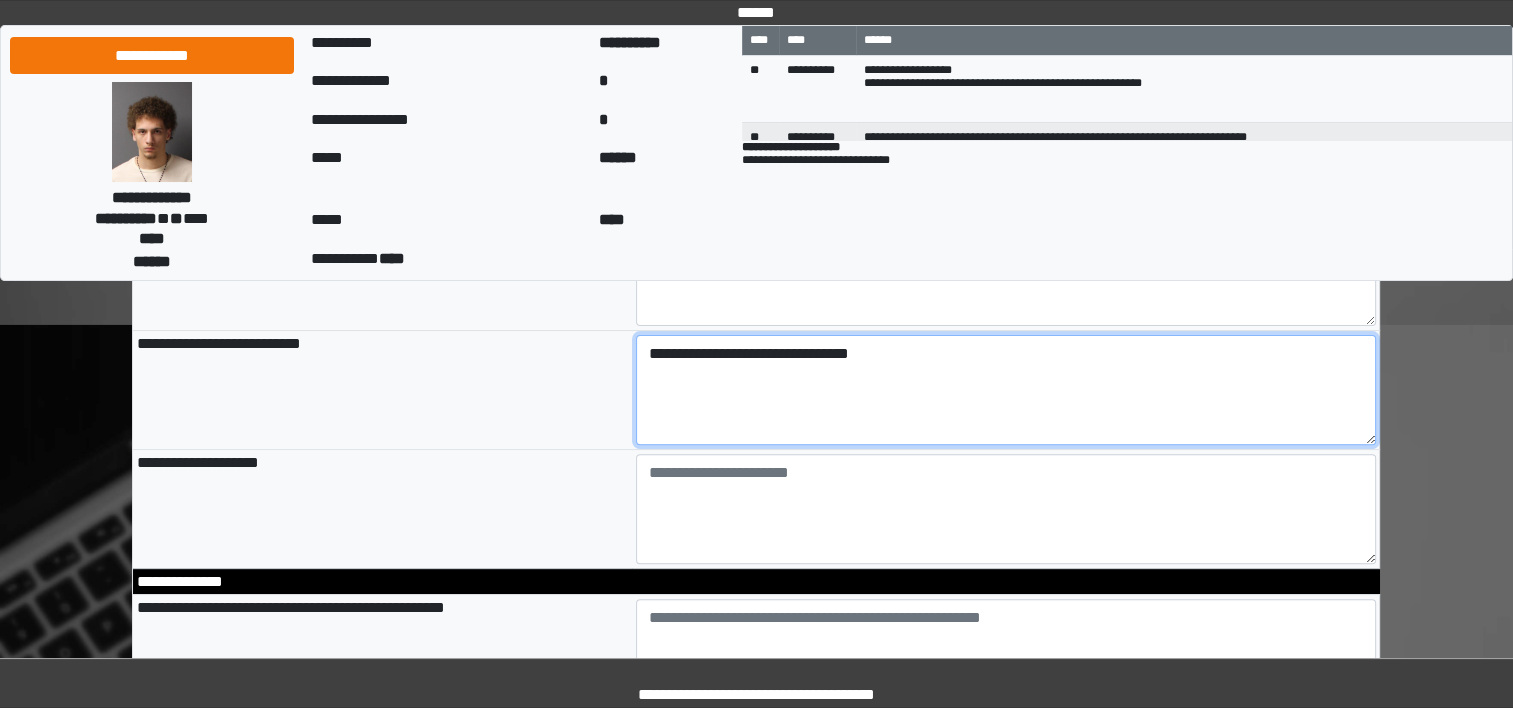 type on "**********" 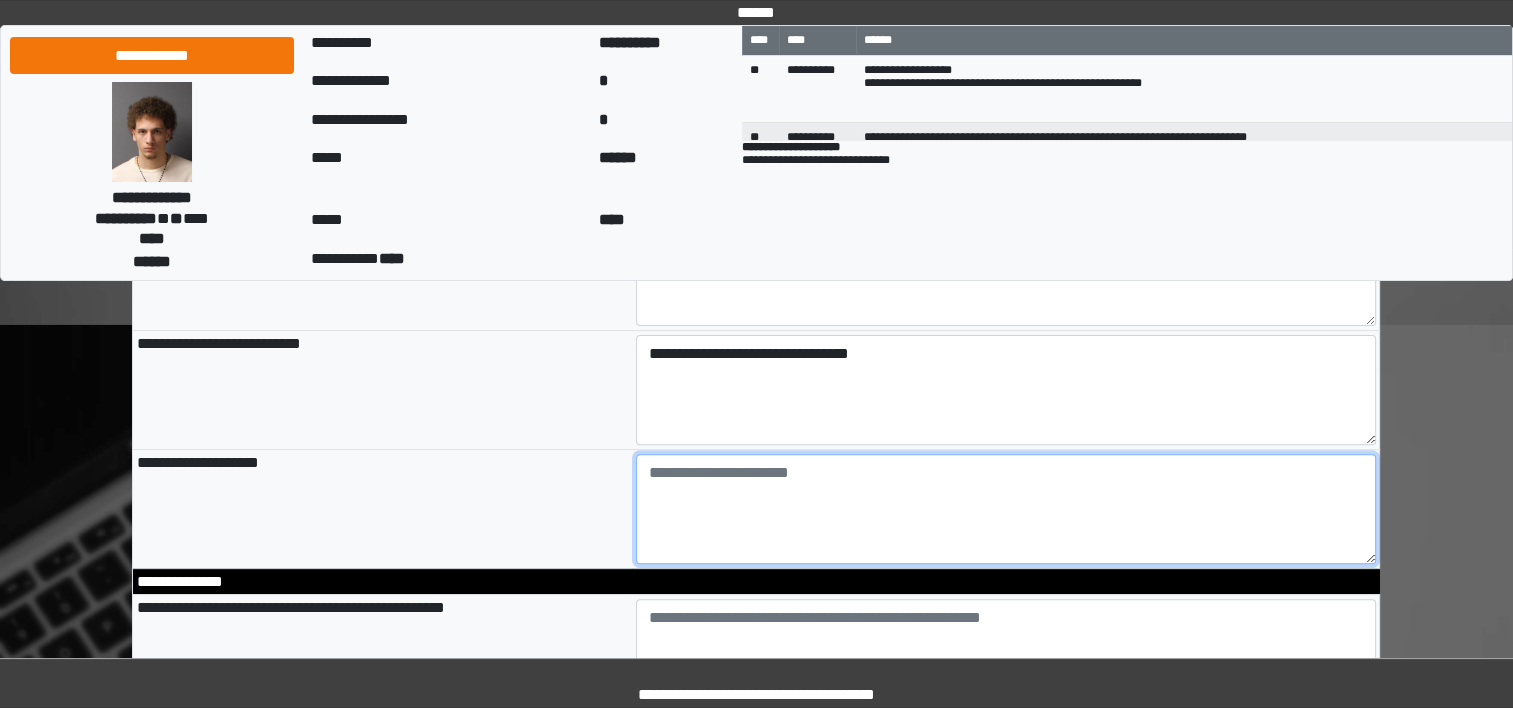 type on "**********" 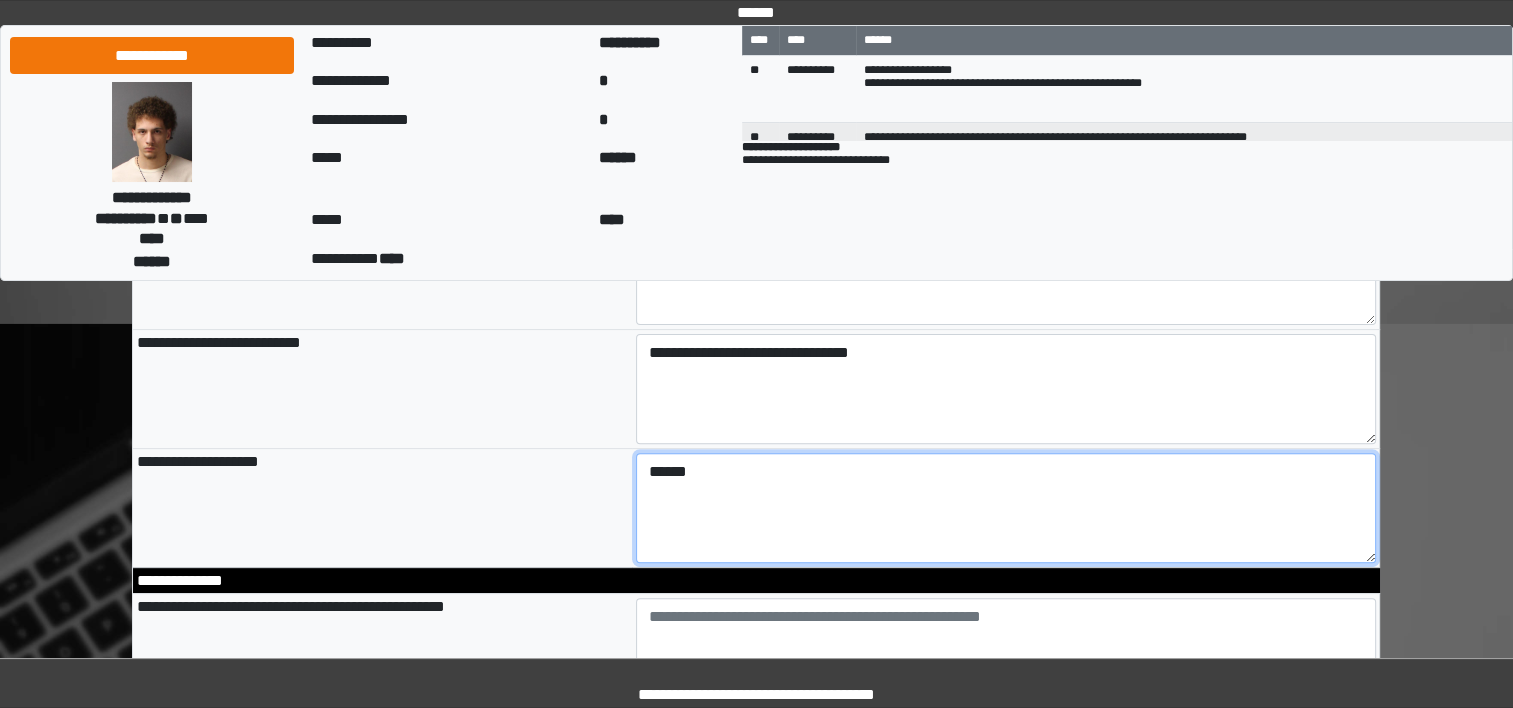type on "******" 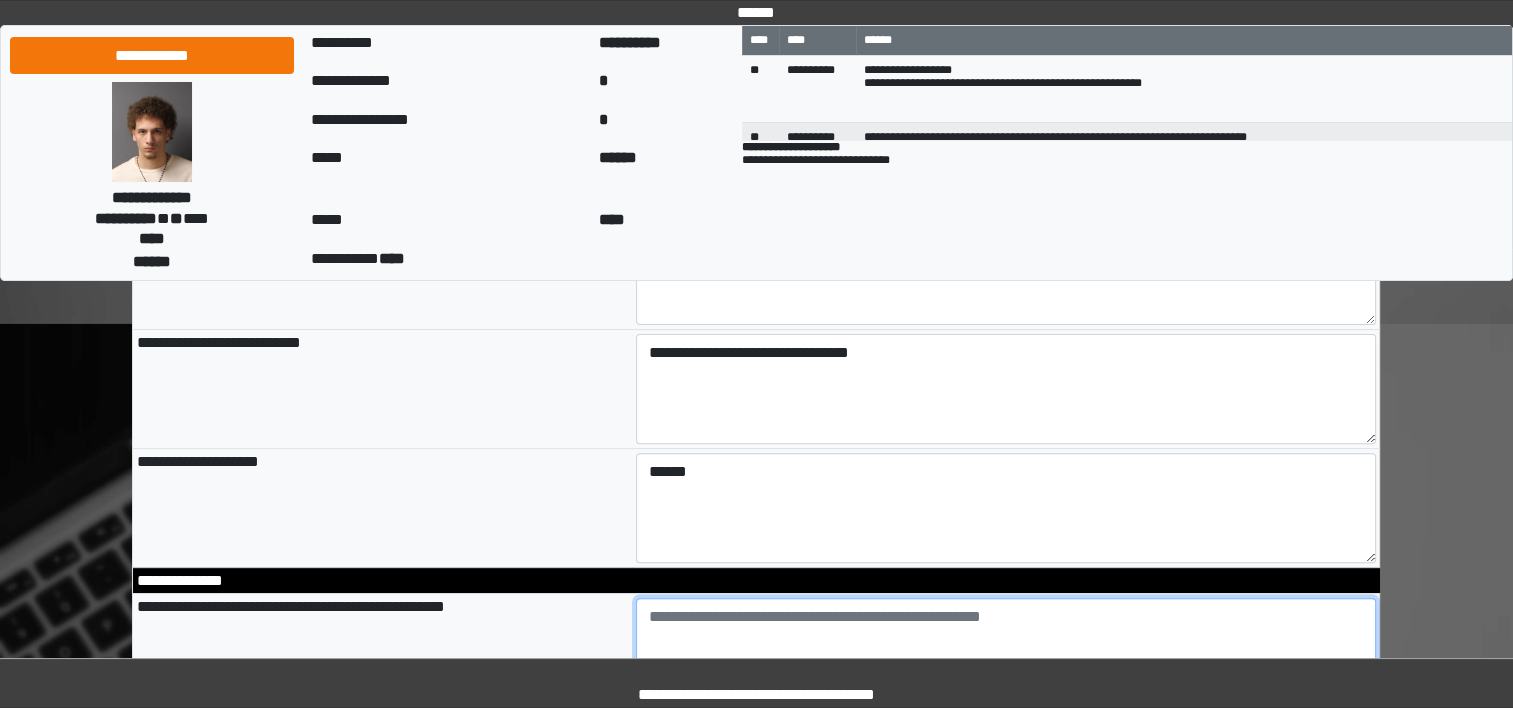 type on "**********" 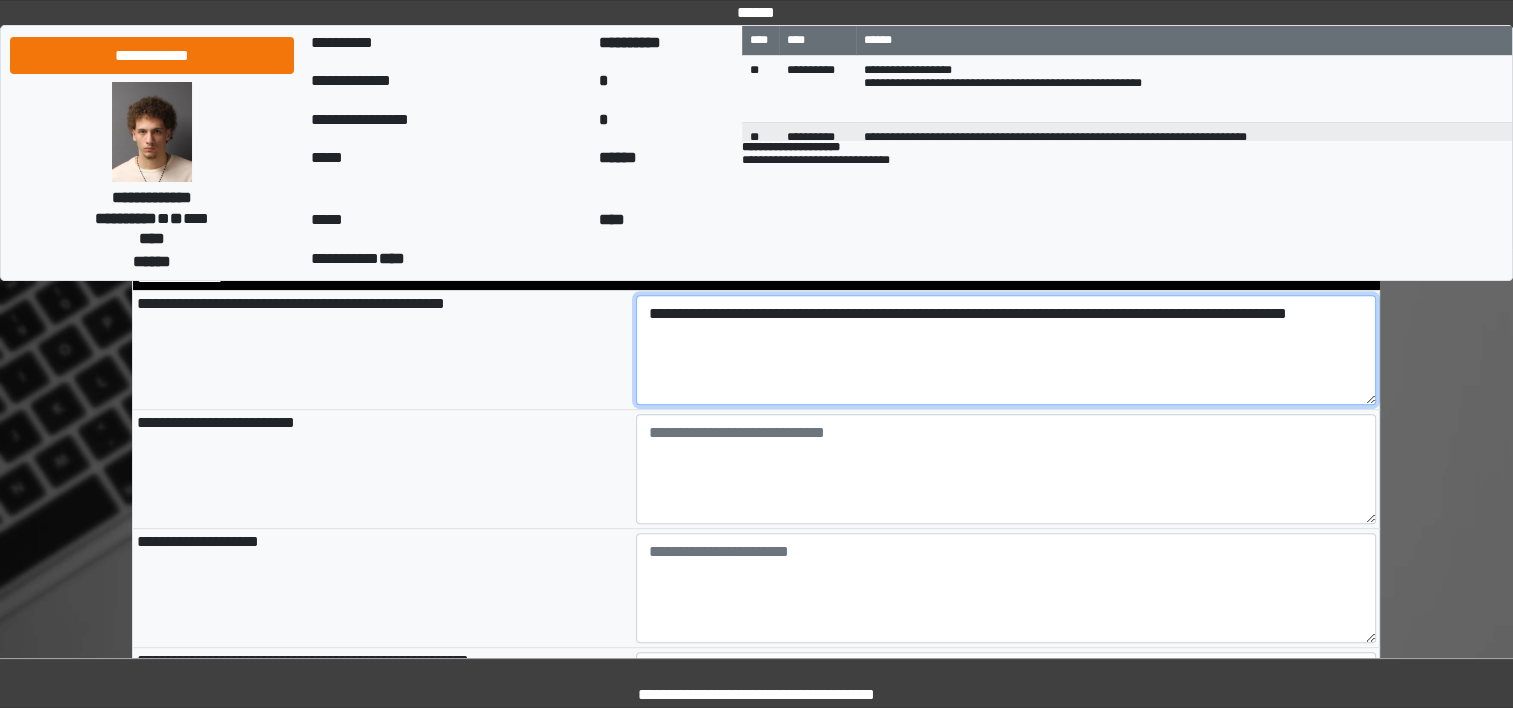 scroll, scrollTop: 816, scrollLeft: 0, axis: vertical 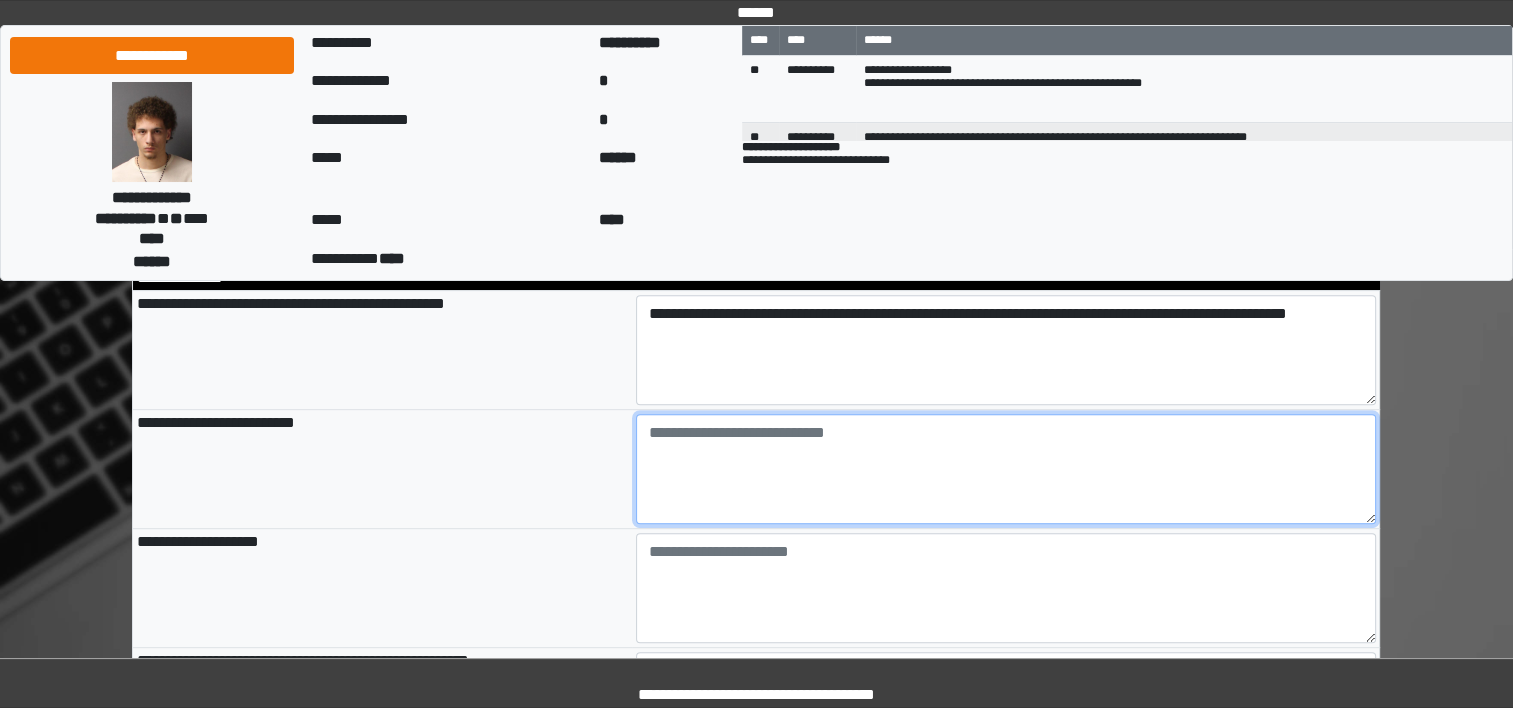 type on "**********" 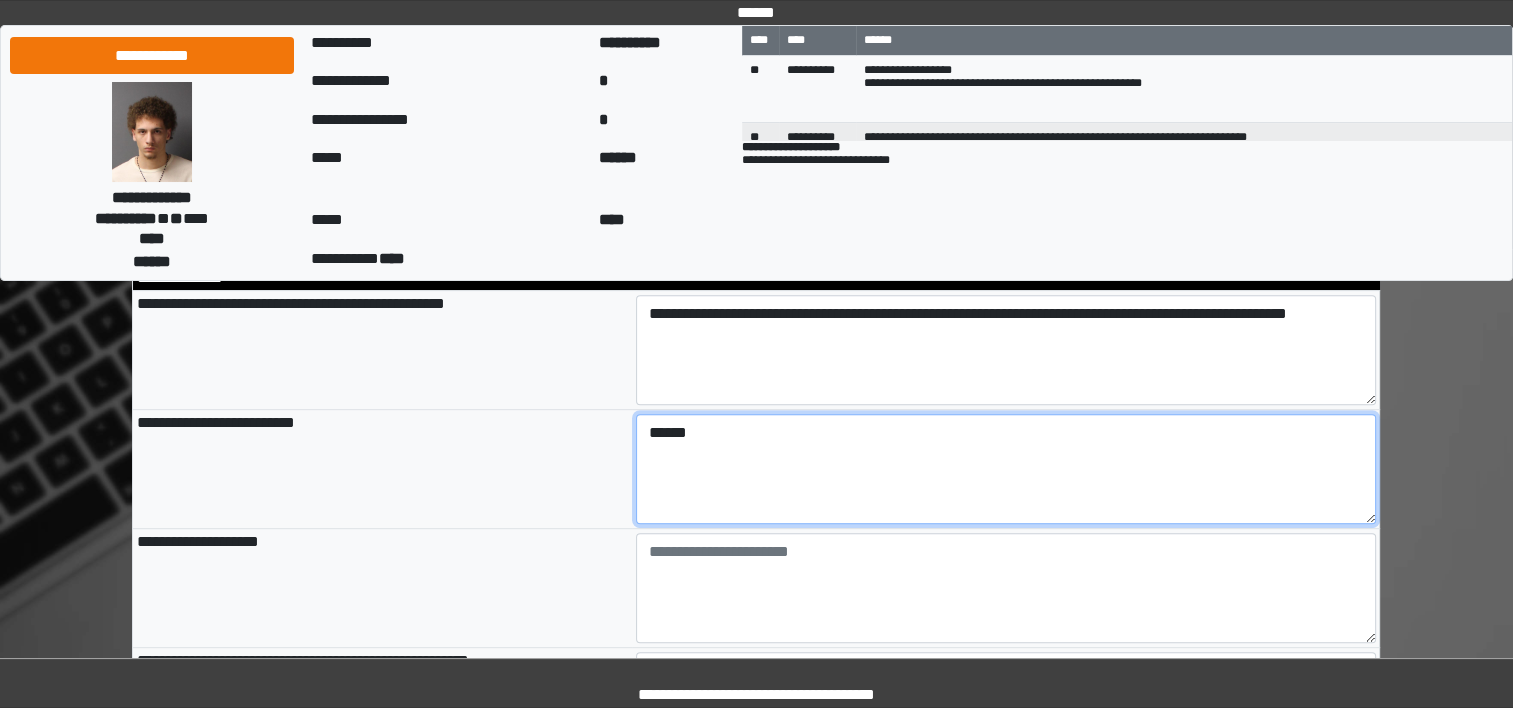 type on "******" 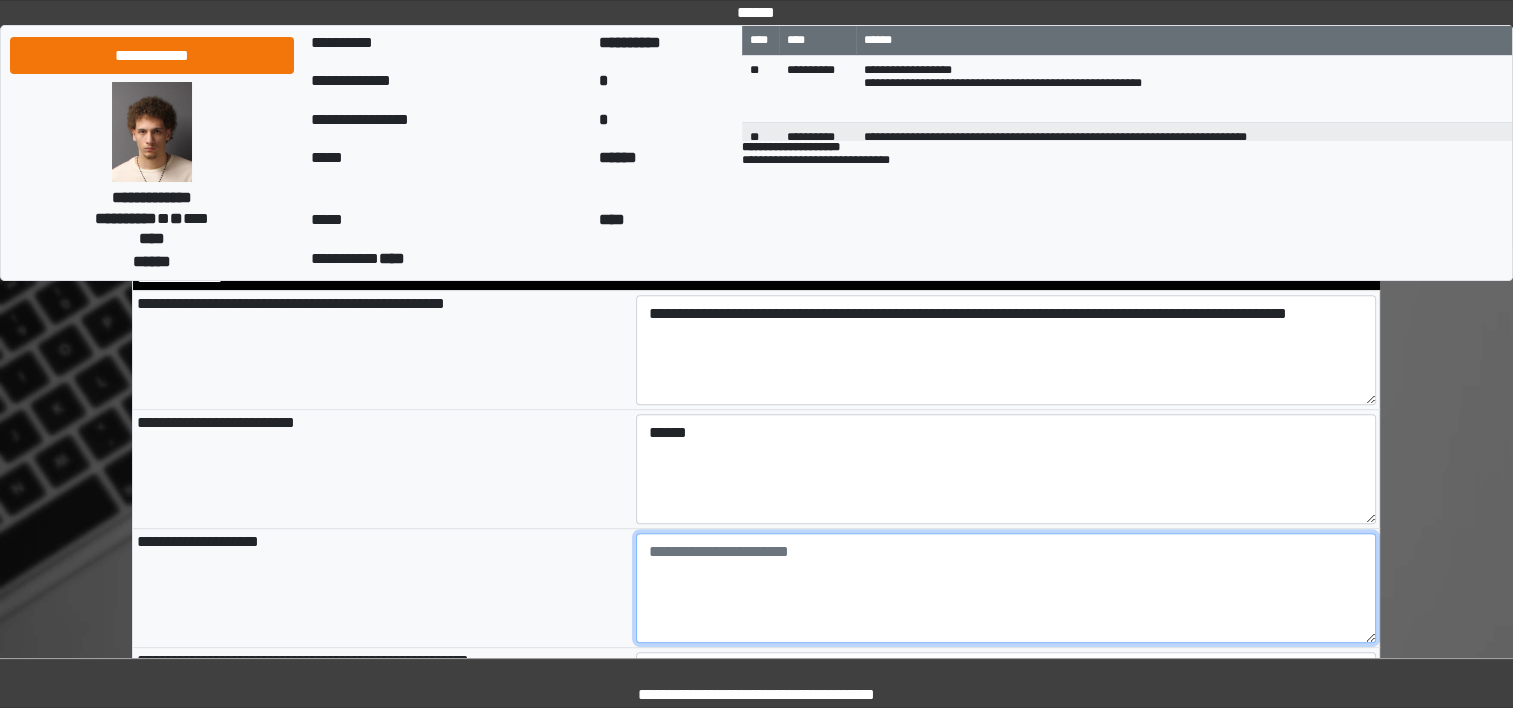 type on "**********" 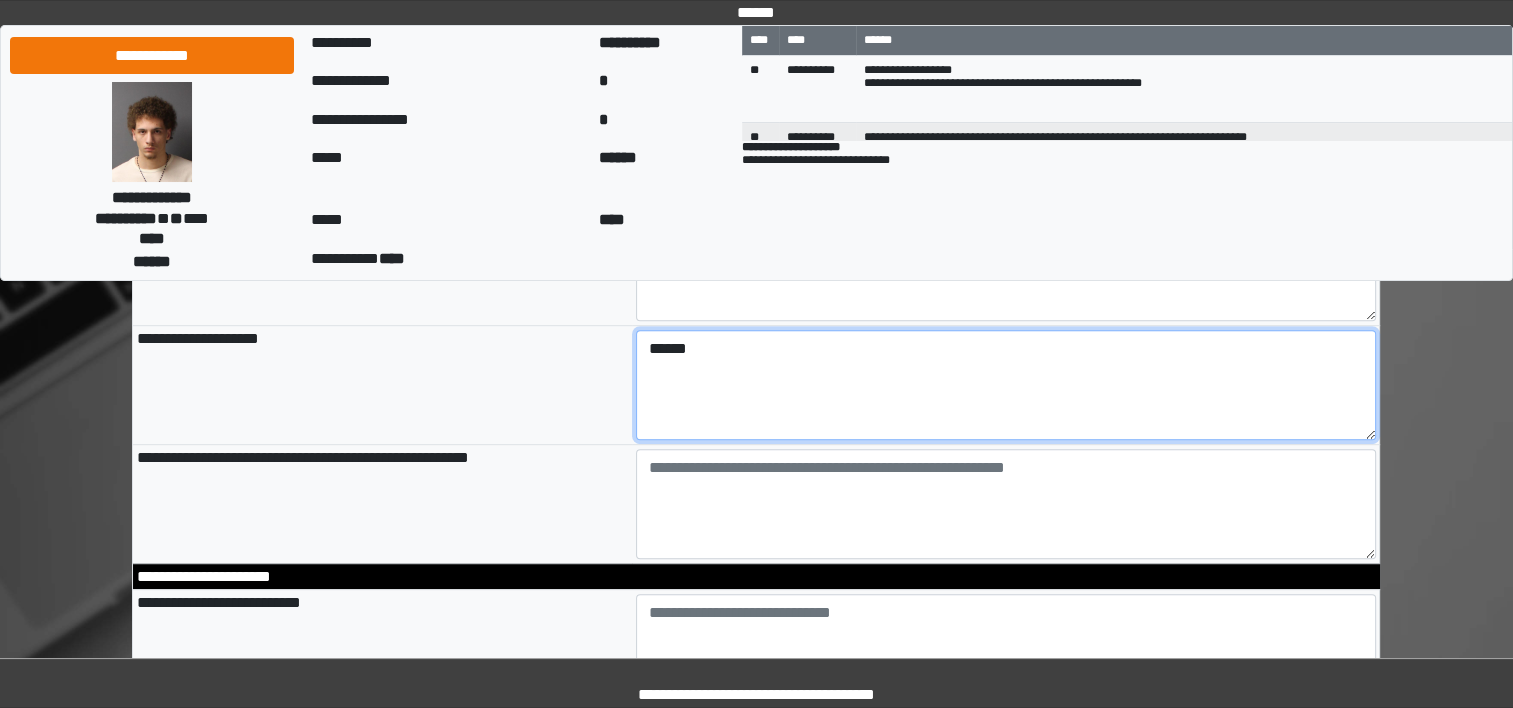 scroll, scrollTop: 1021, scrollLeft: 0, axis: vertical 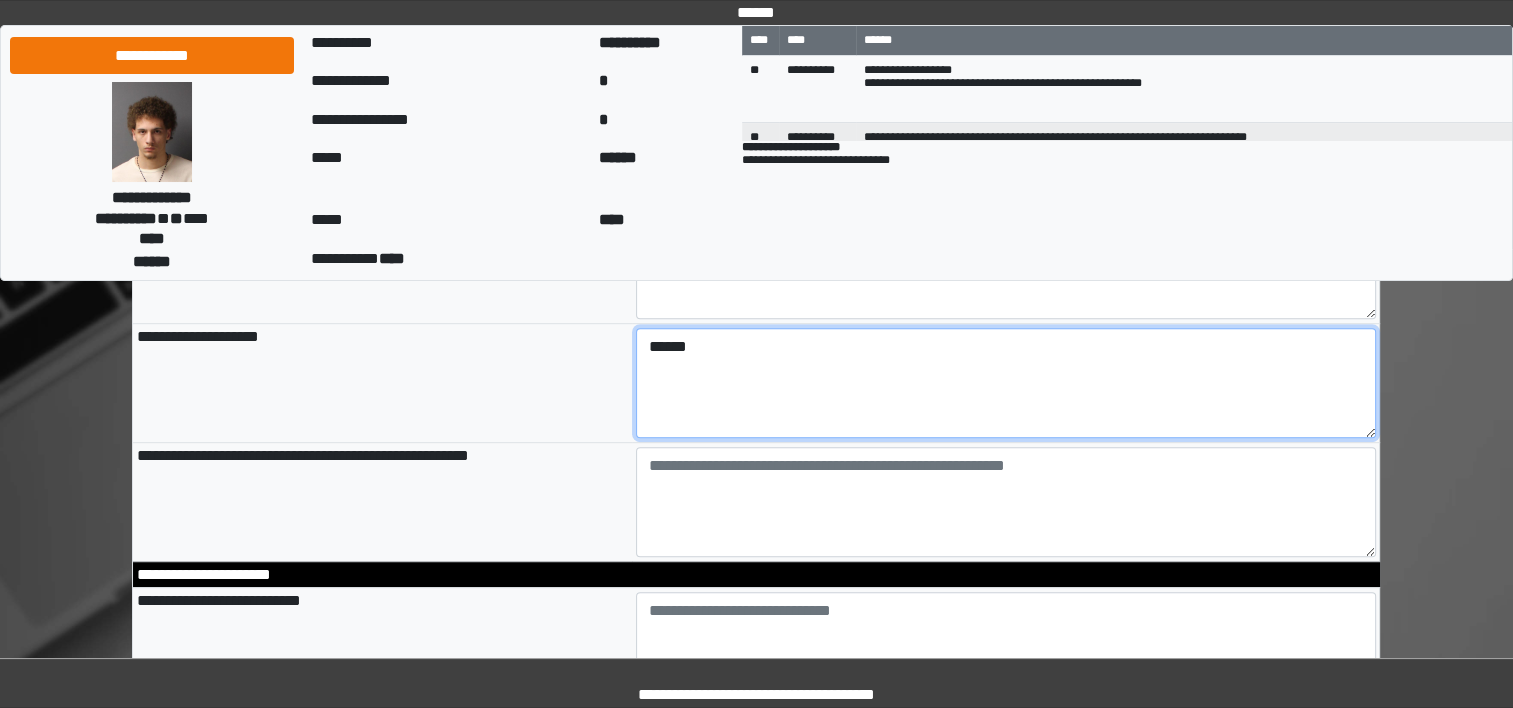 type on "******" 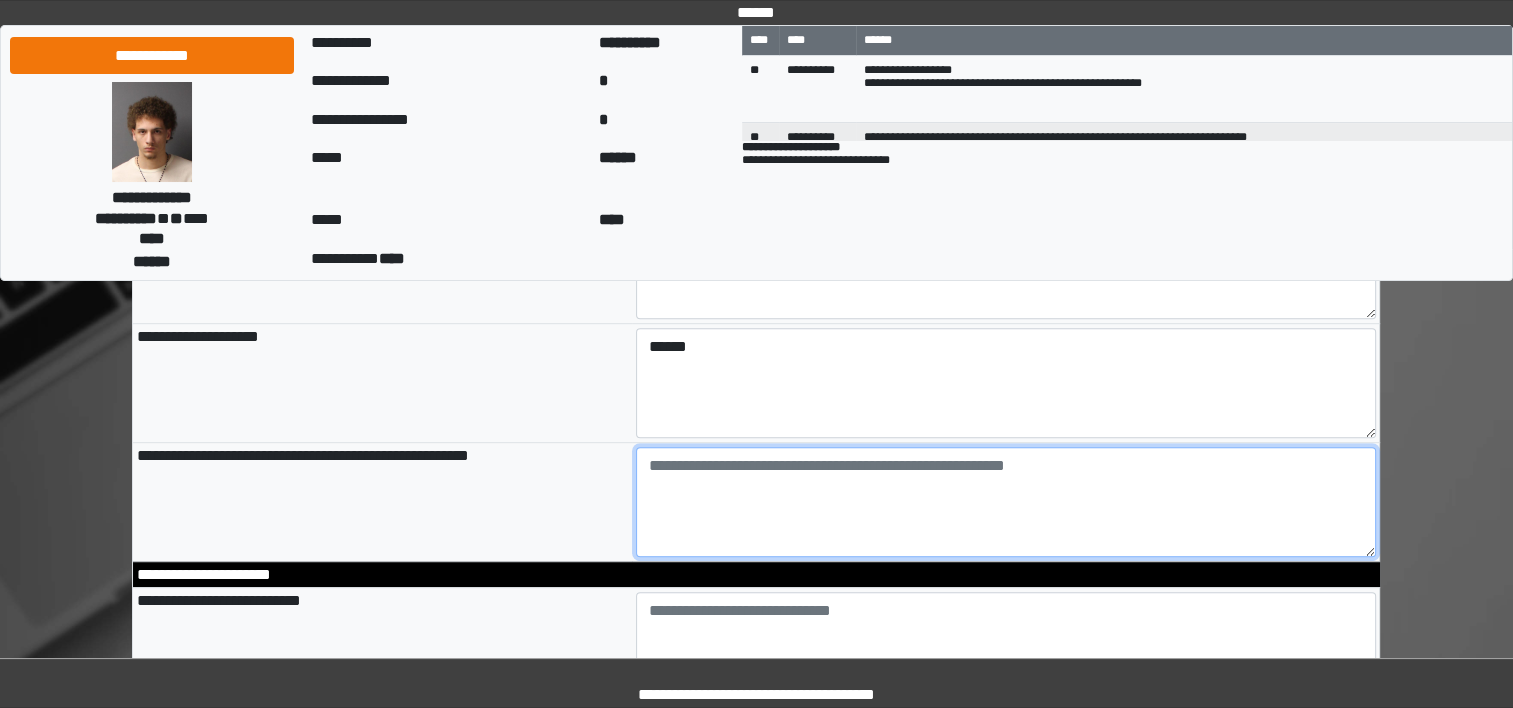 type on "**********" 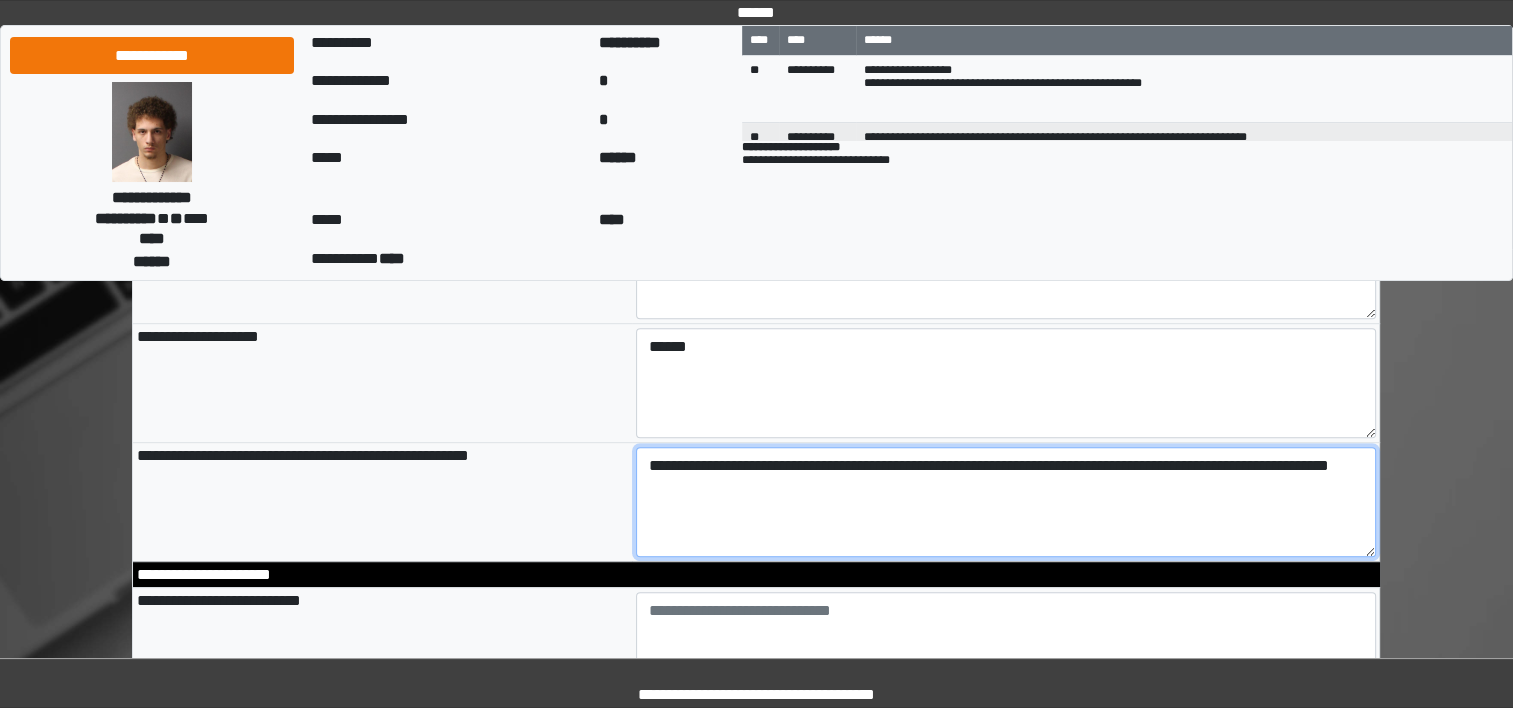 type on "**********" 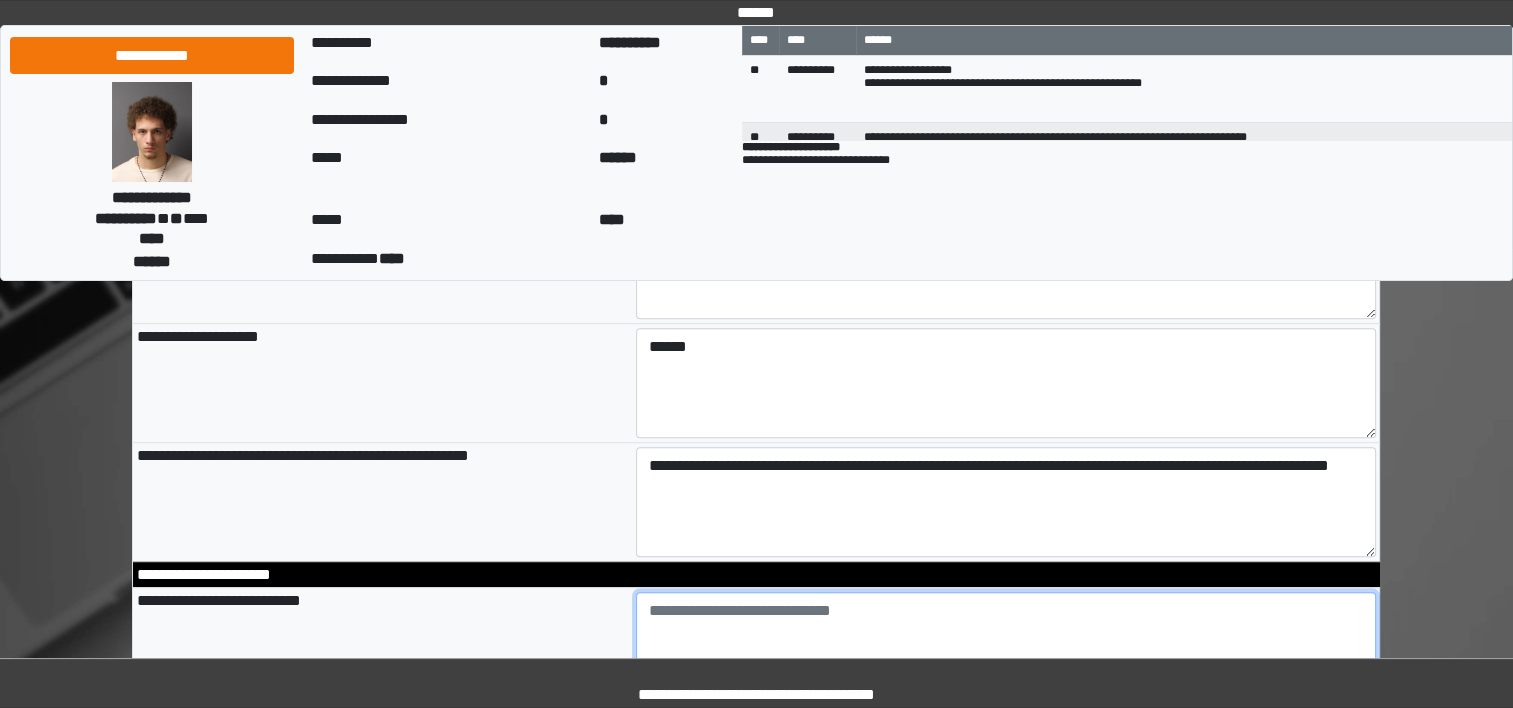 type on "**********" 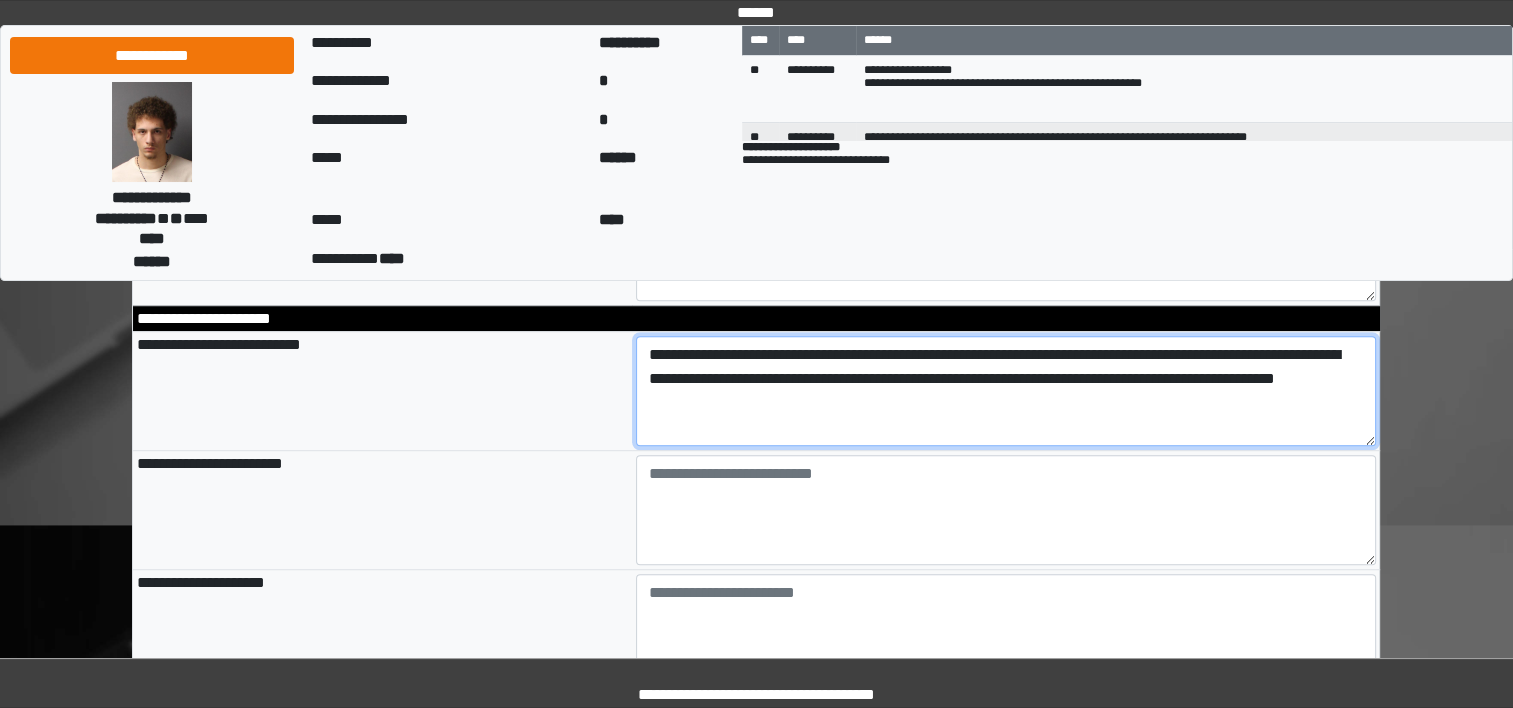scroll, scrollTop: 1291, scrollLeft: 0, axis: vertical 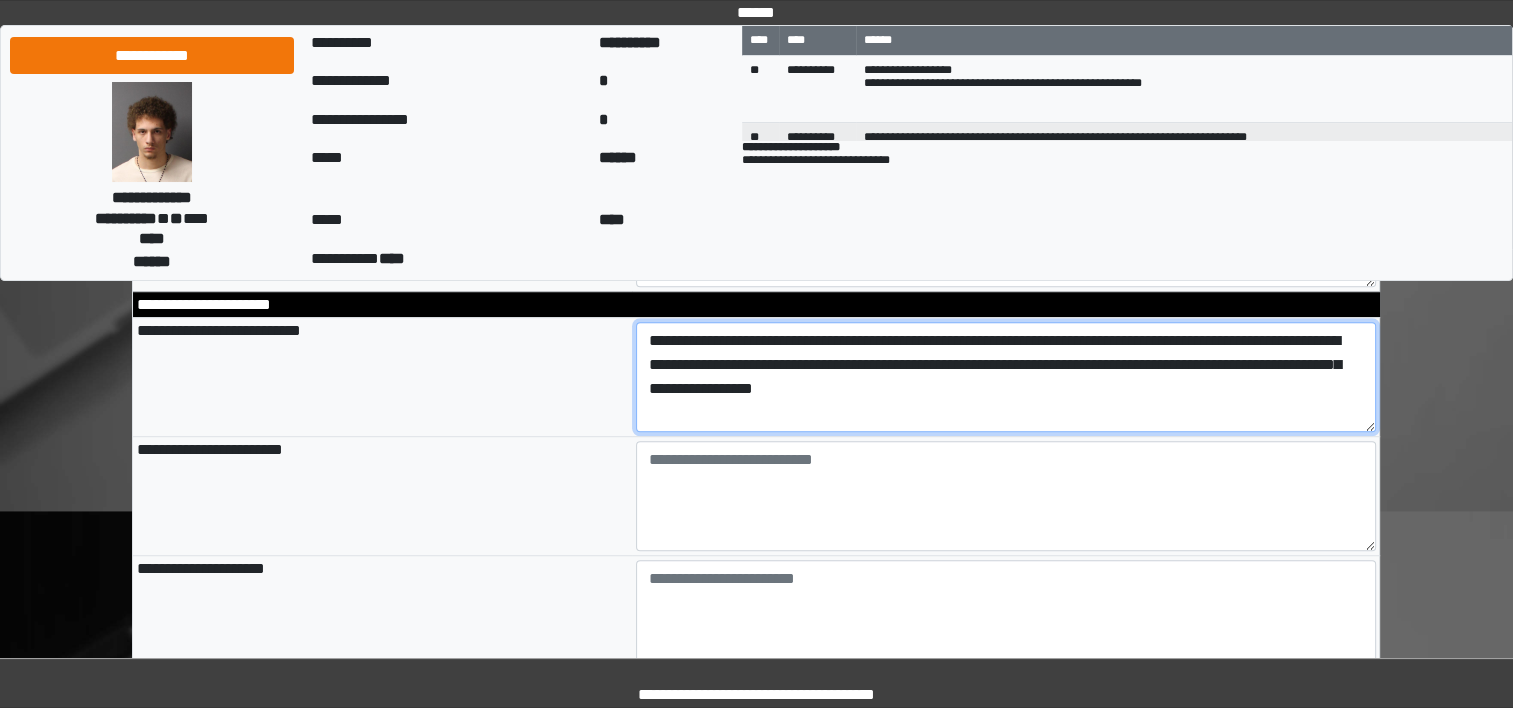 type on "**********" 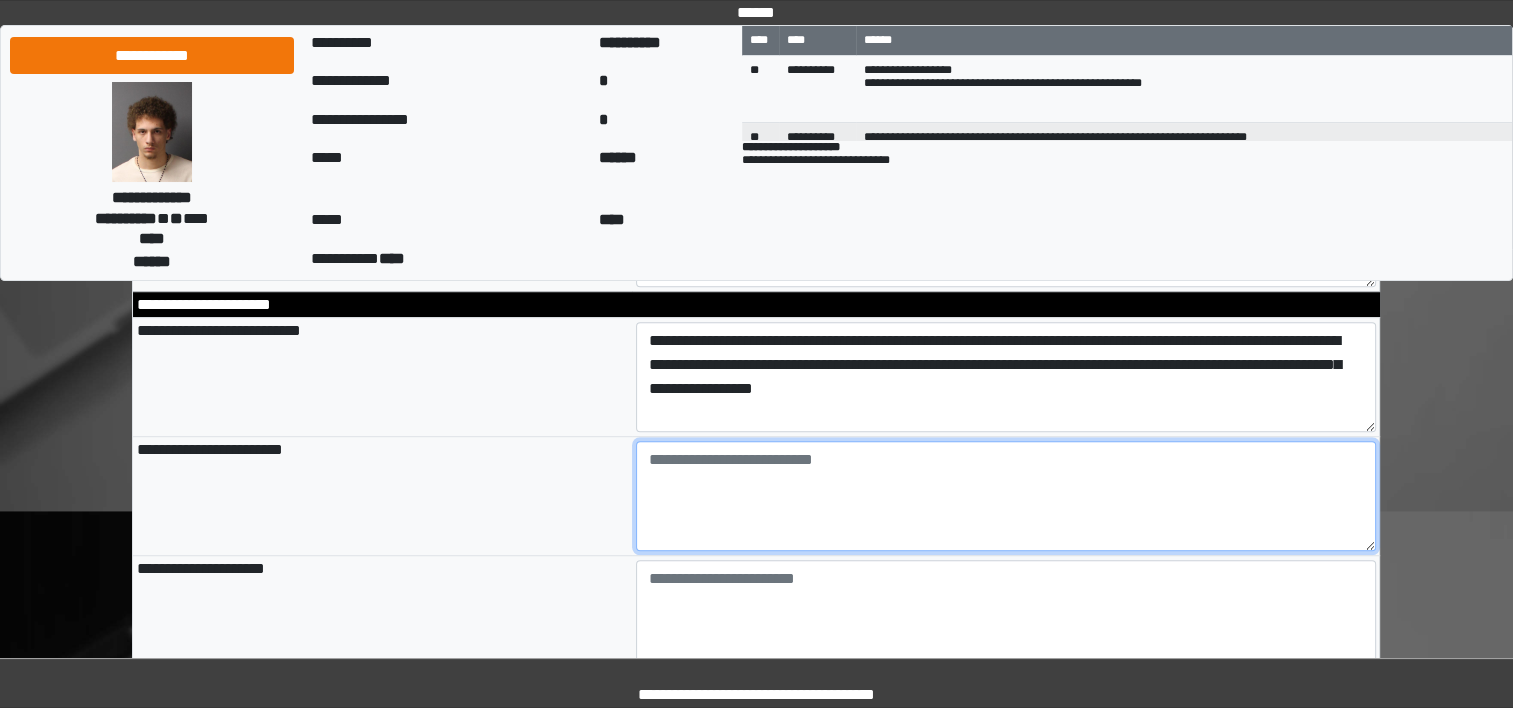 type on "**********" 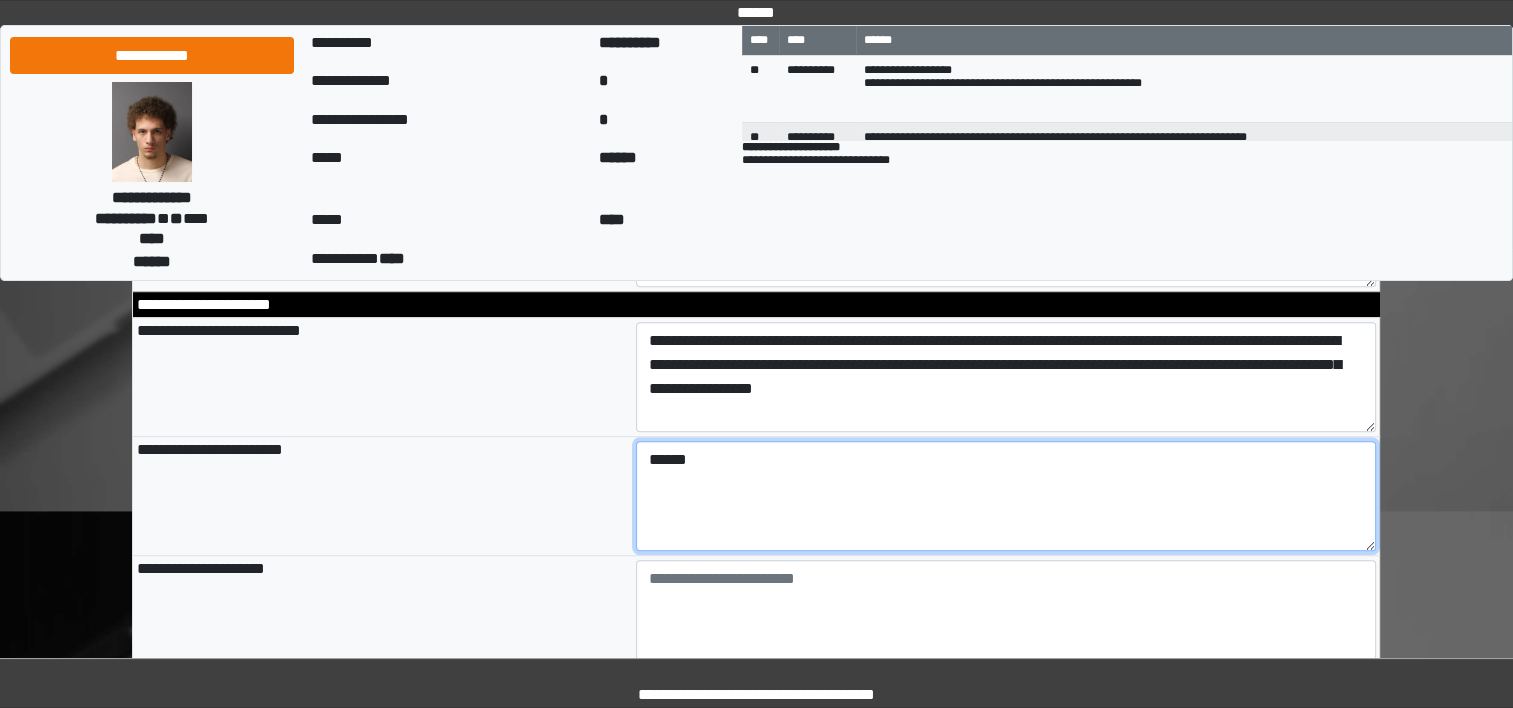 type on "******" 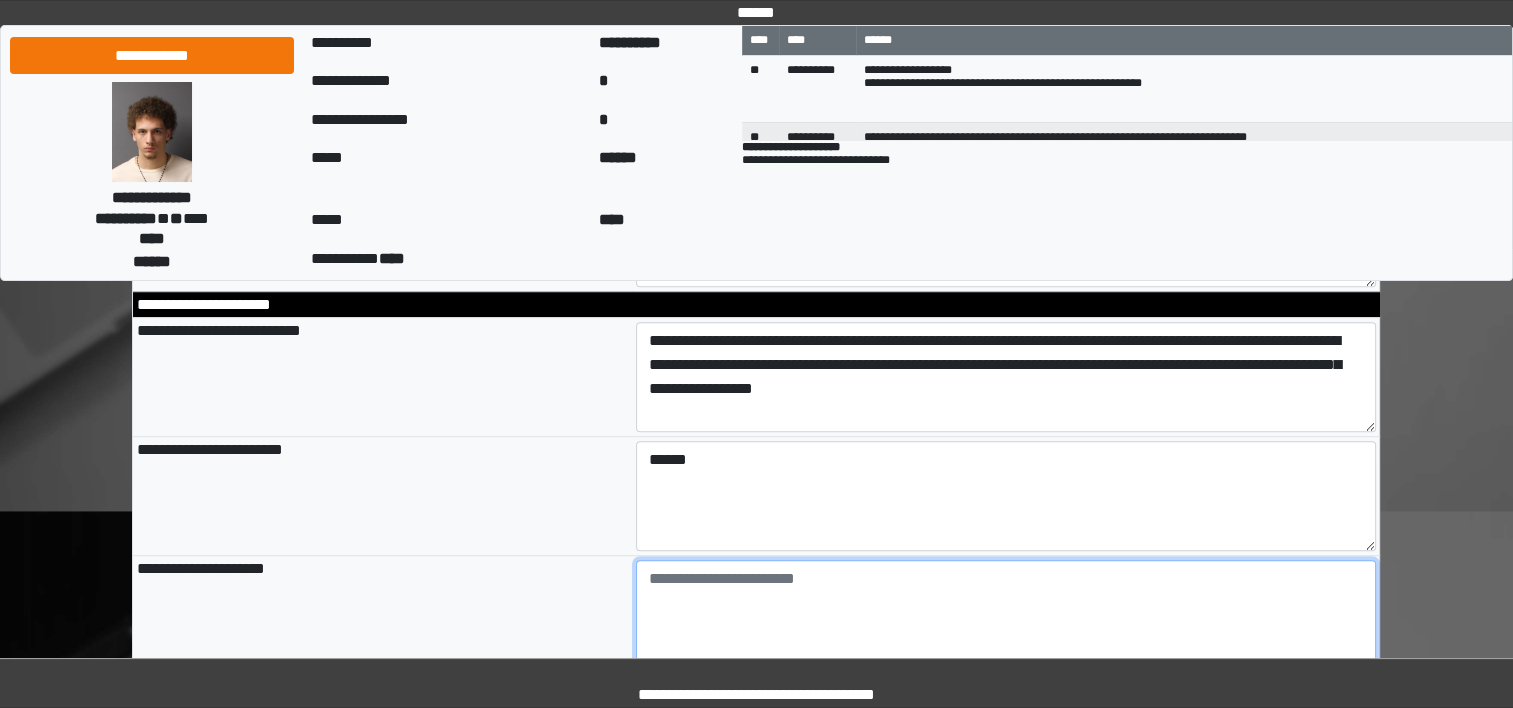 type on "**********" 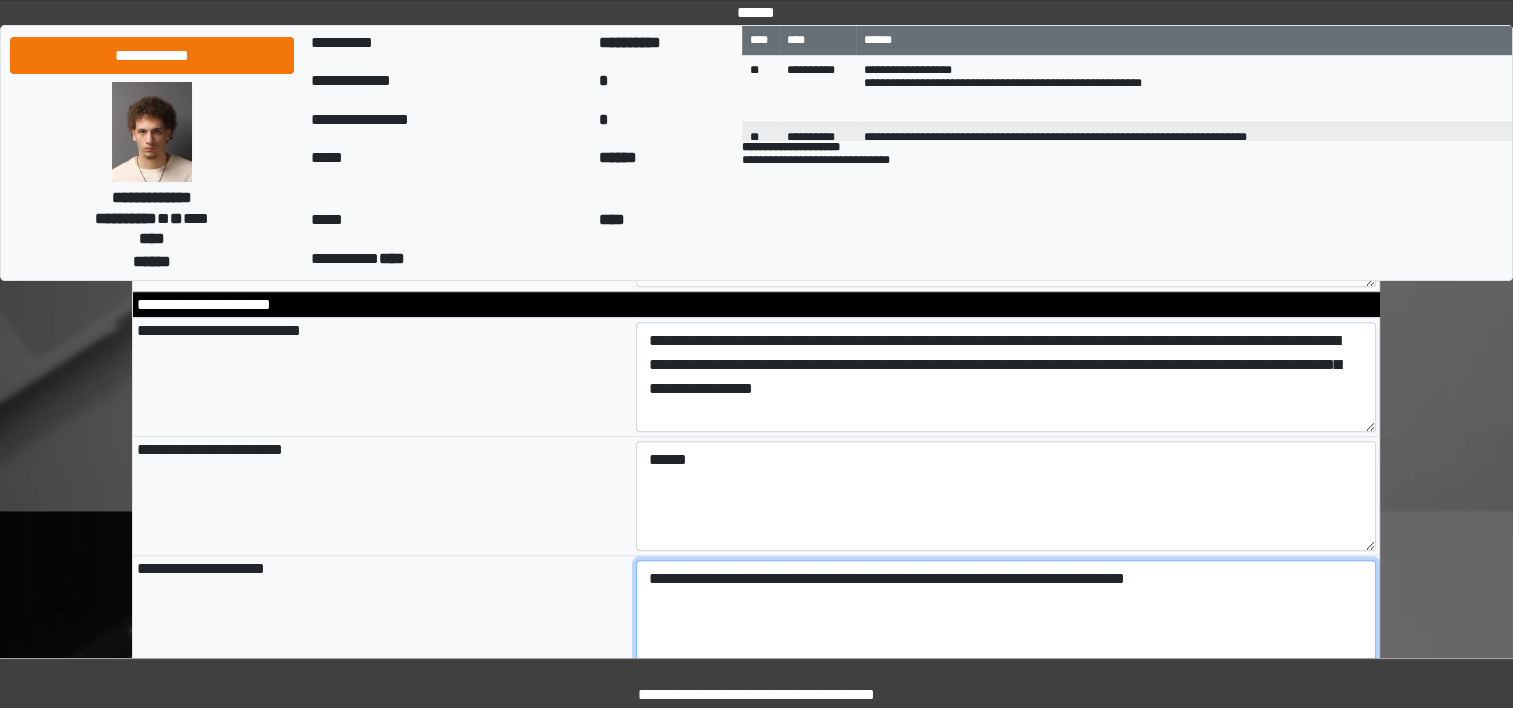 type on "**********" 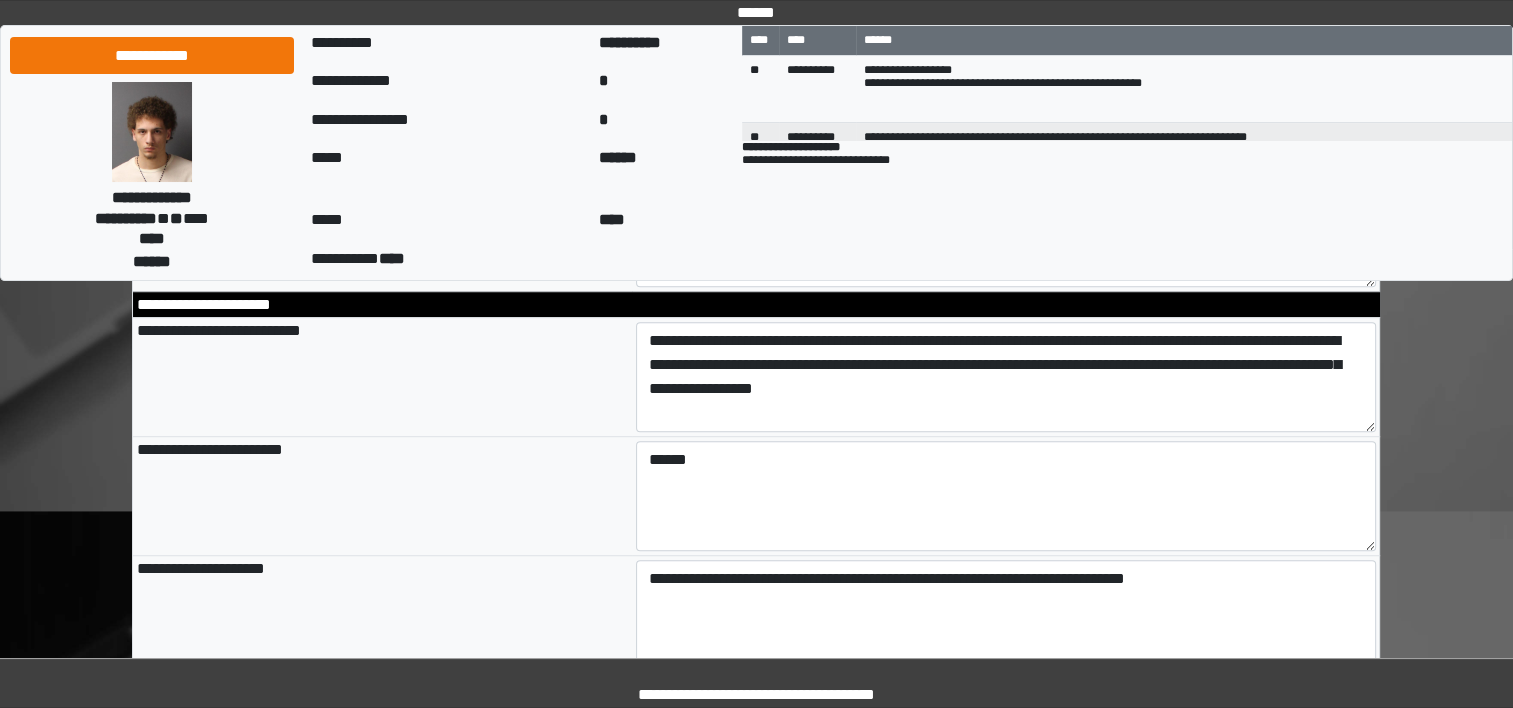 type on "**********" 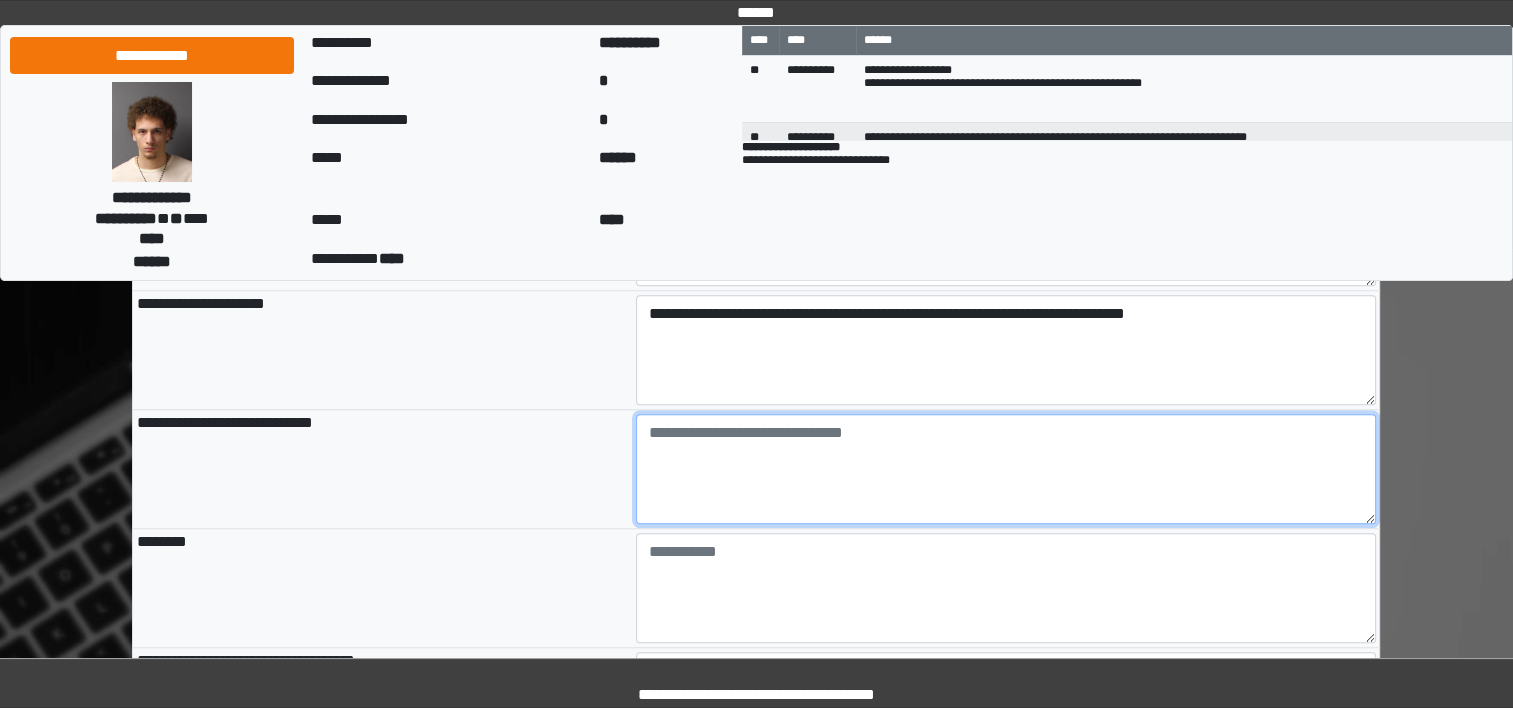 scroll, scrollTop: 1564, scrollLeft: 0, axis: vertical 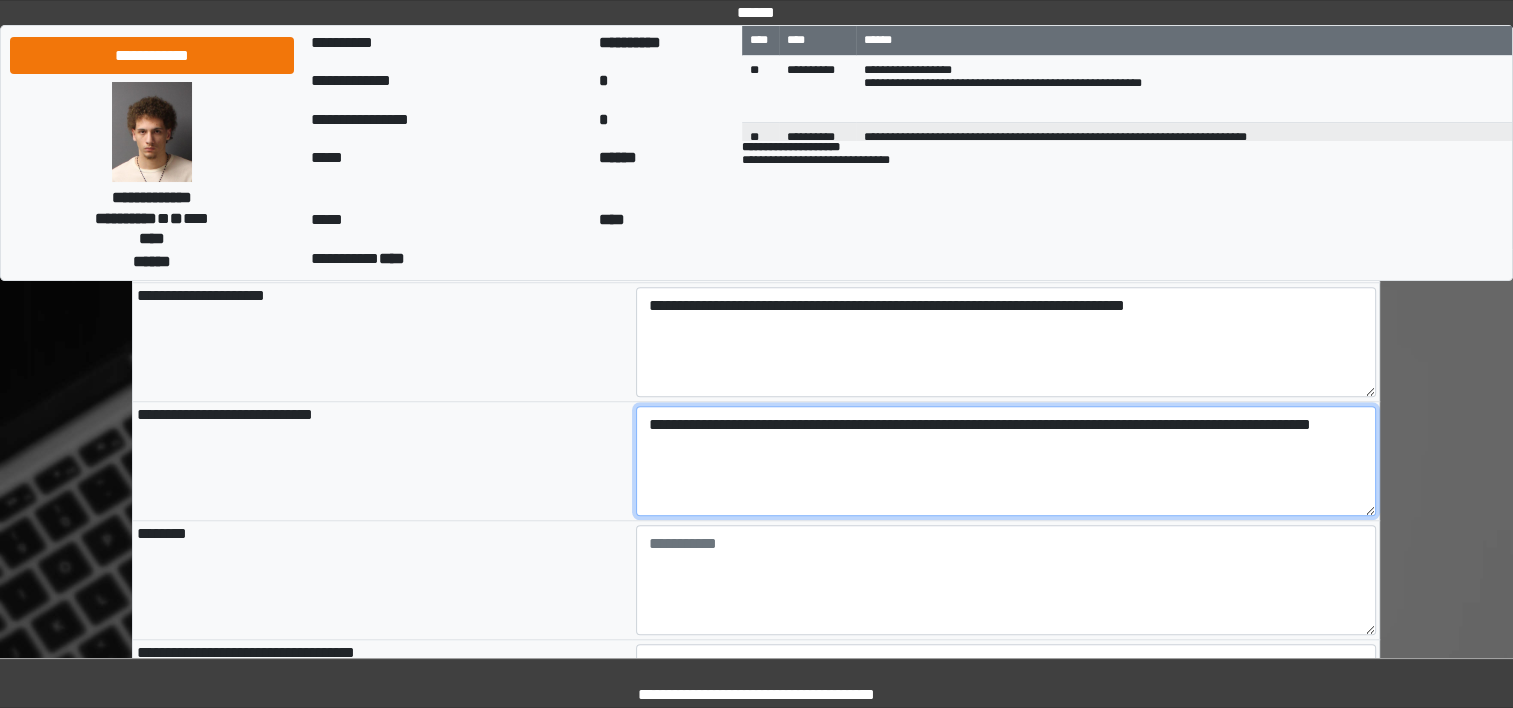 type on "**********" 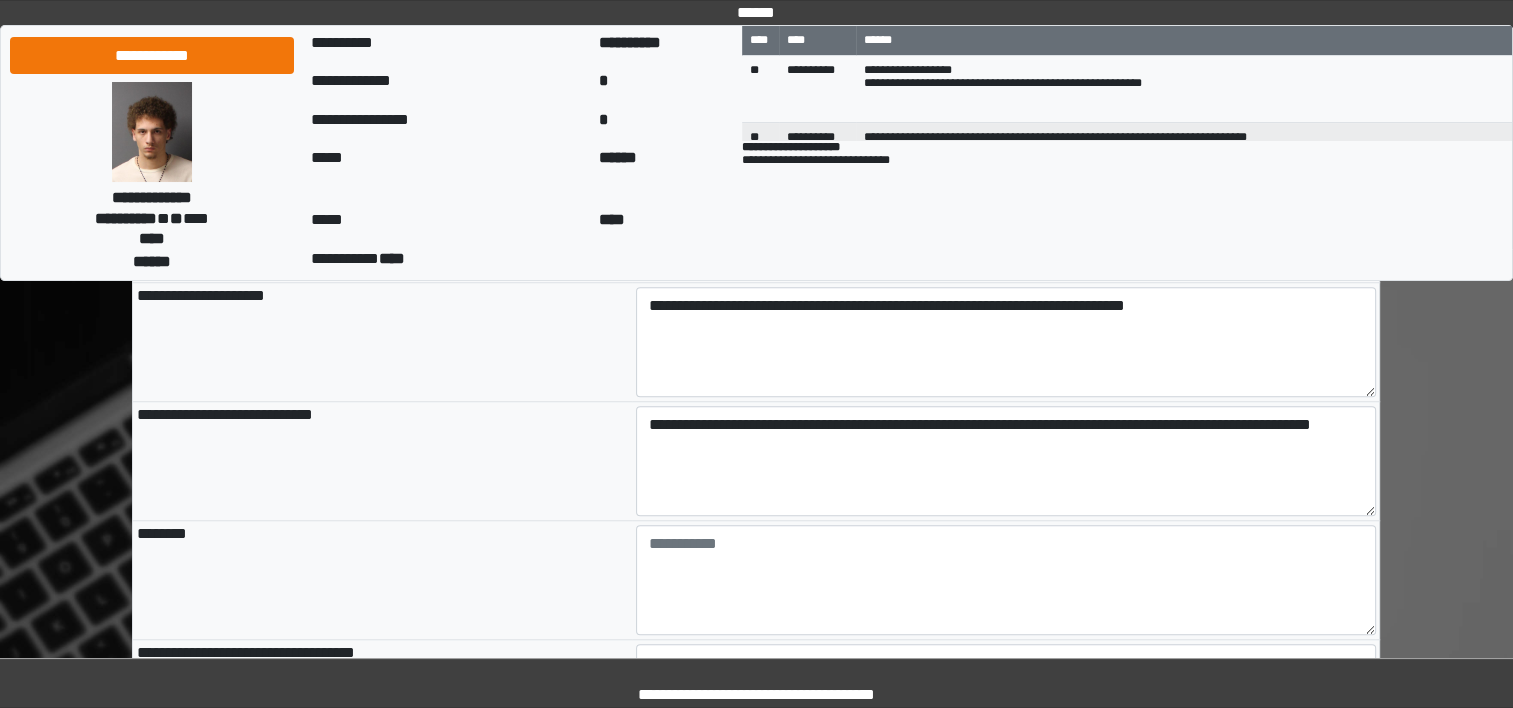 type on "**********" 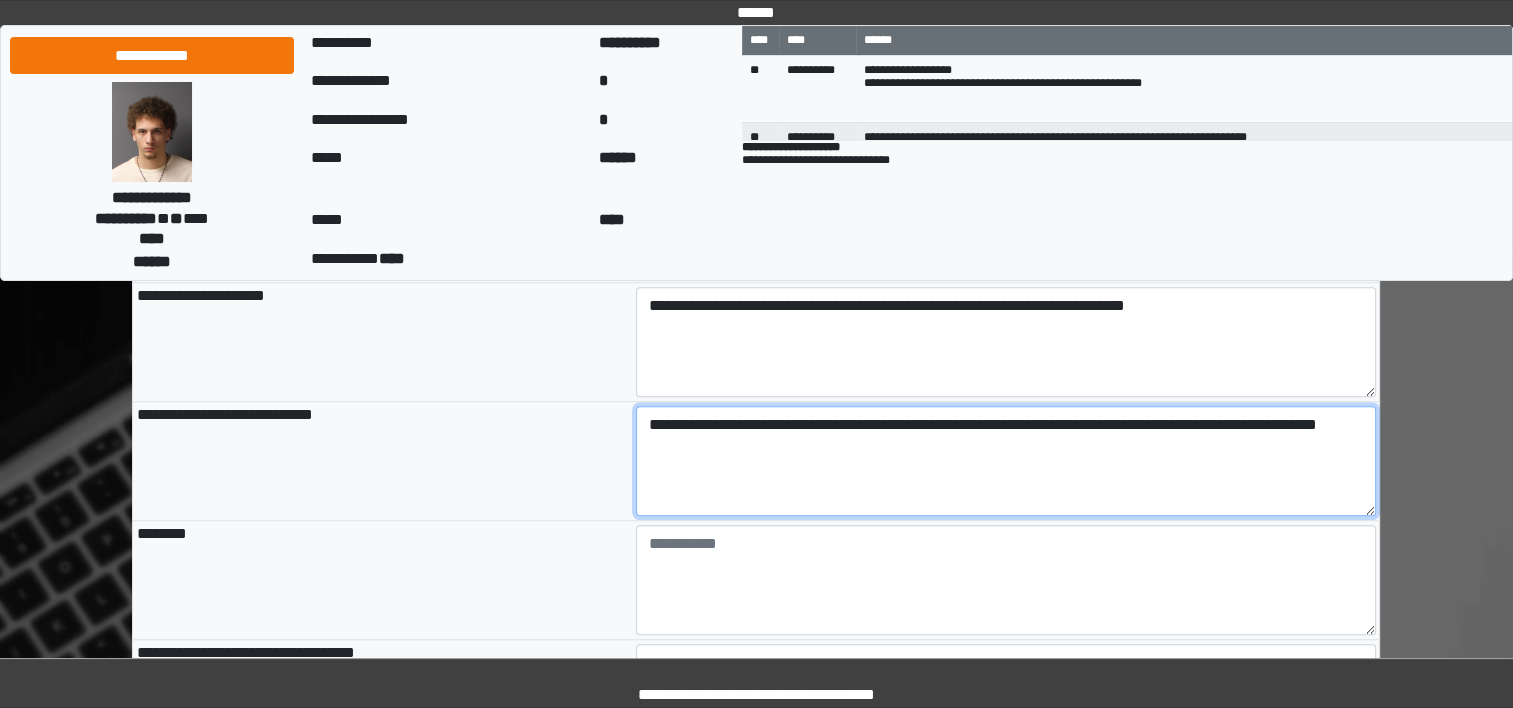 type on "**********" 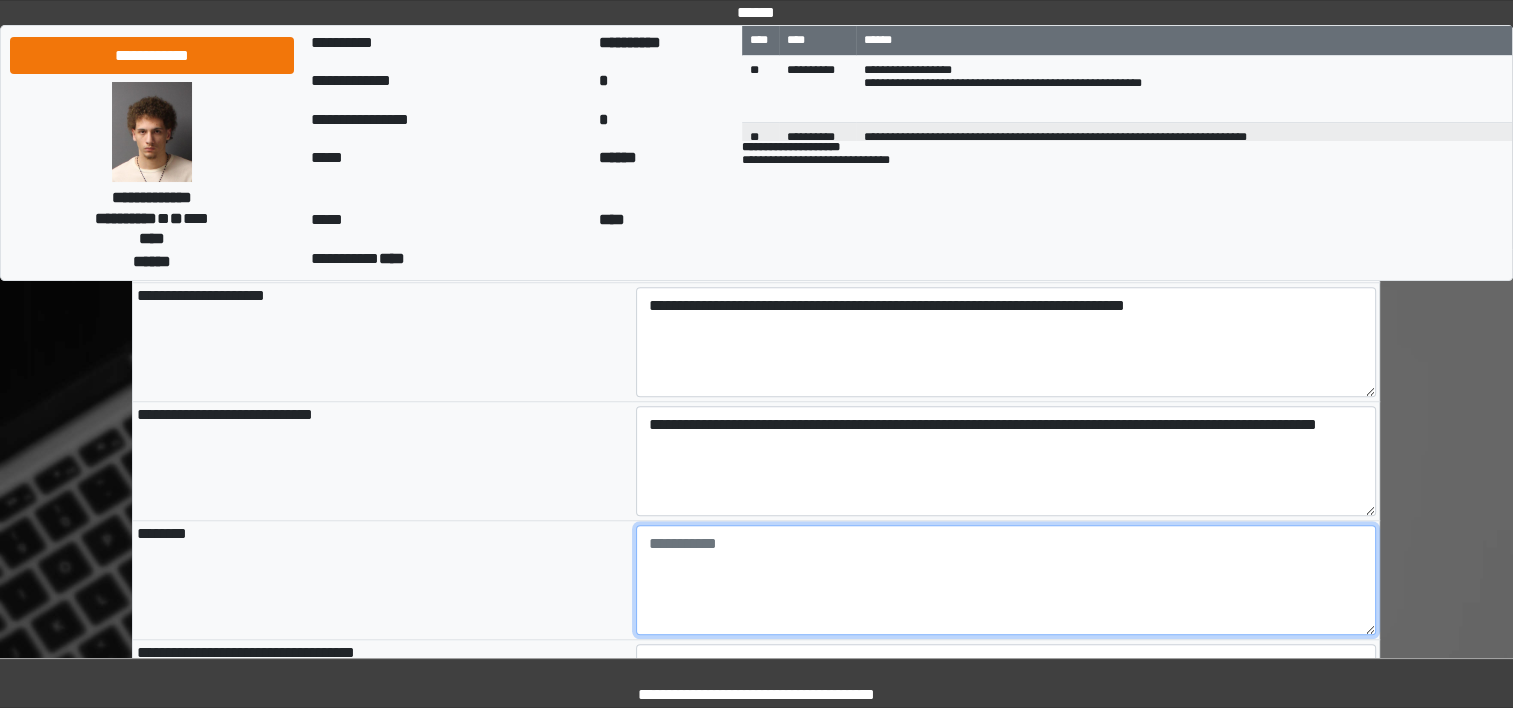 type on "**********" 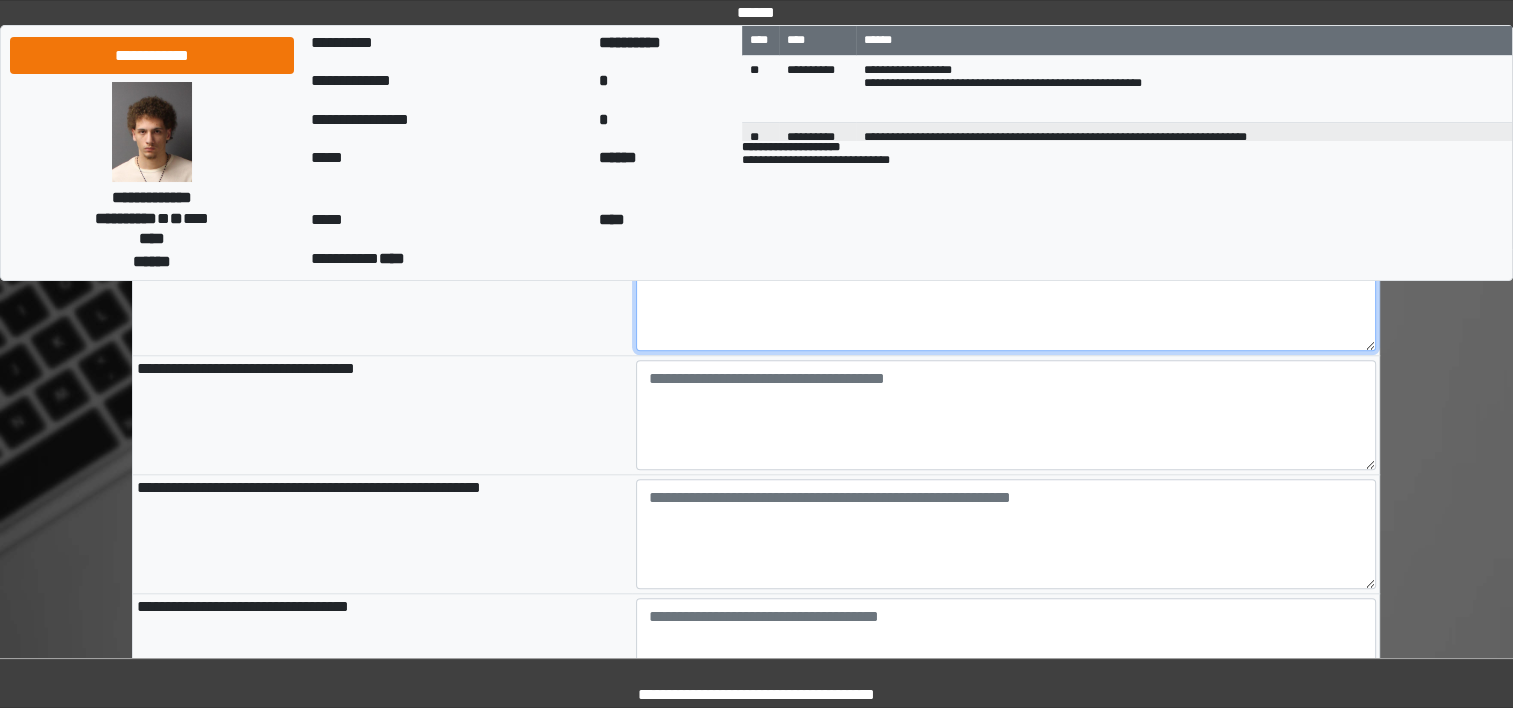scroll, scrollTop: 1854, scrollLeft: 0, axis: vertical 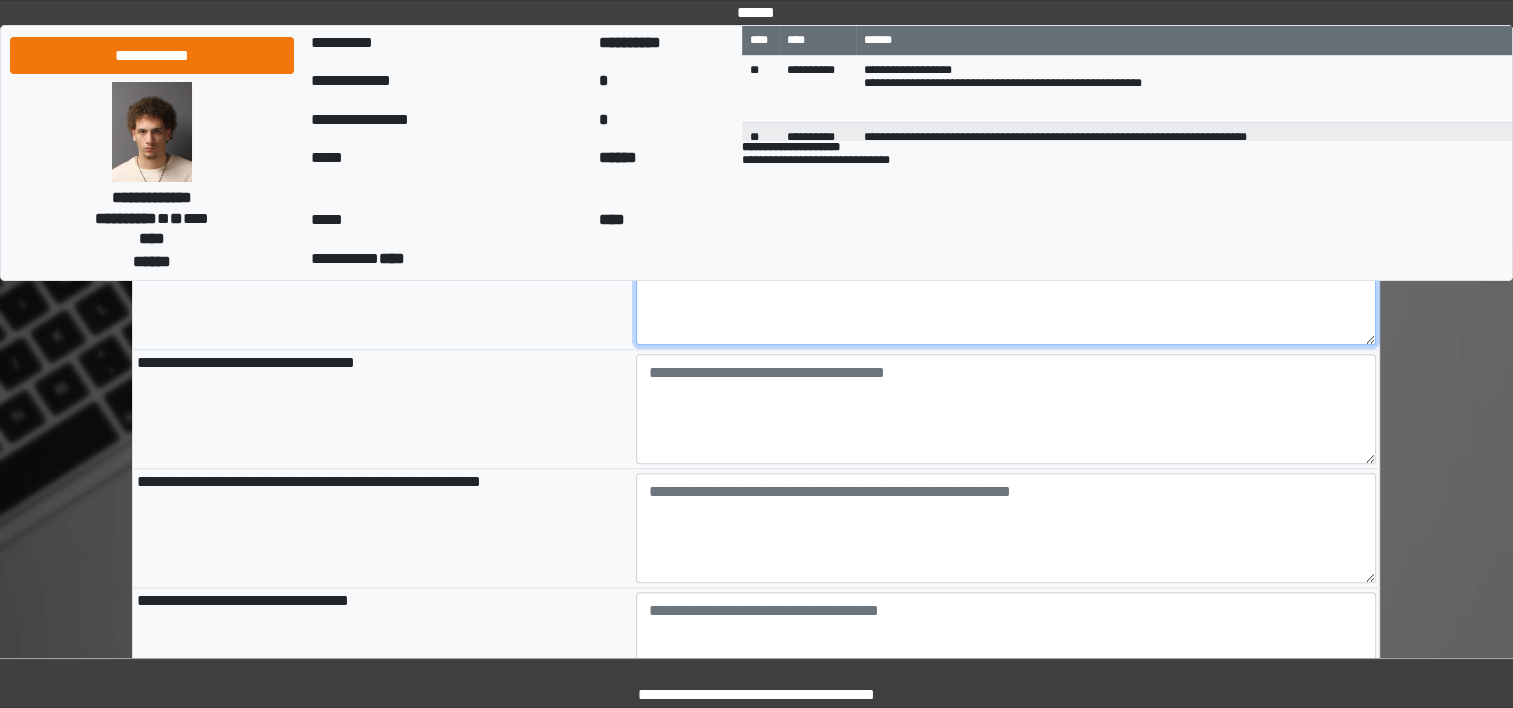 type on "******" 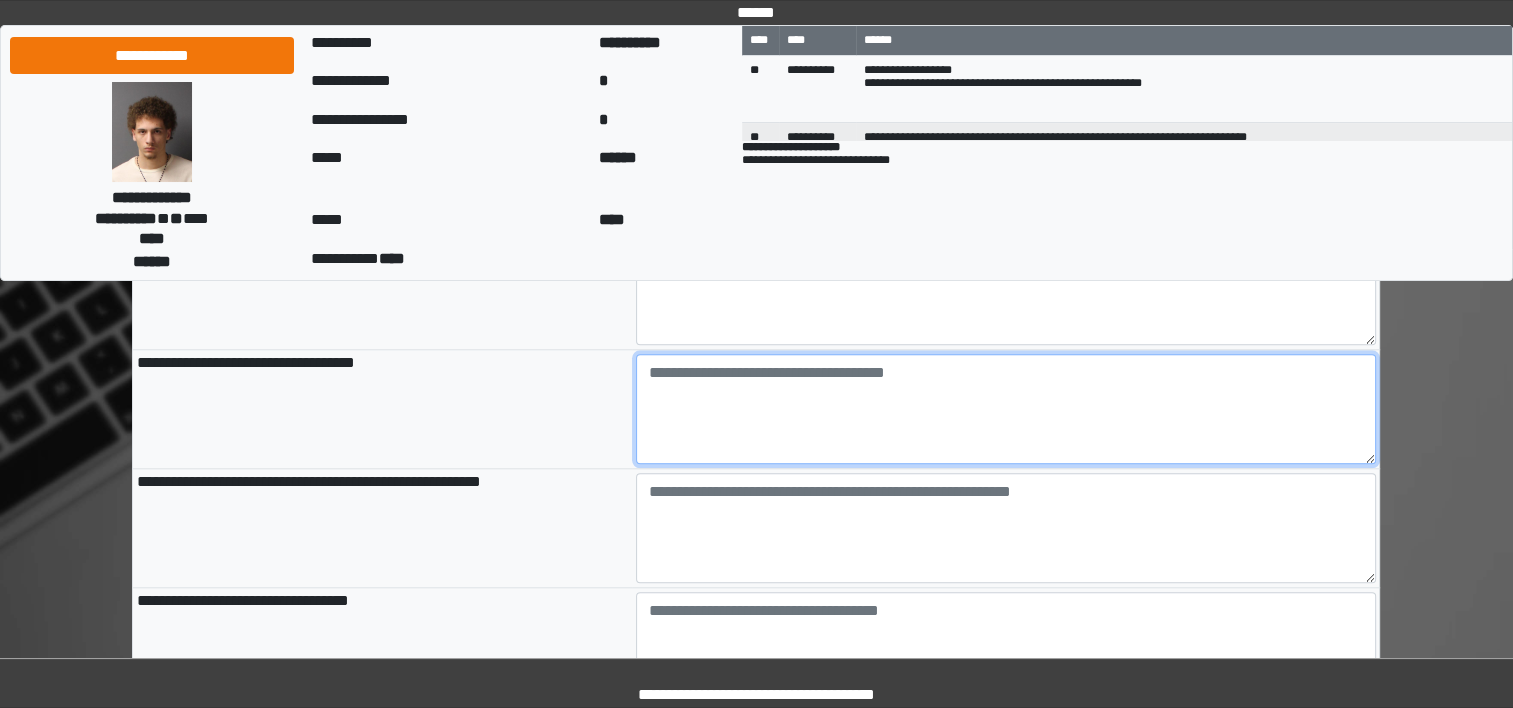 click at bounding box center (1006, 409) 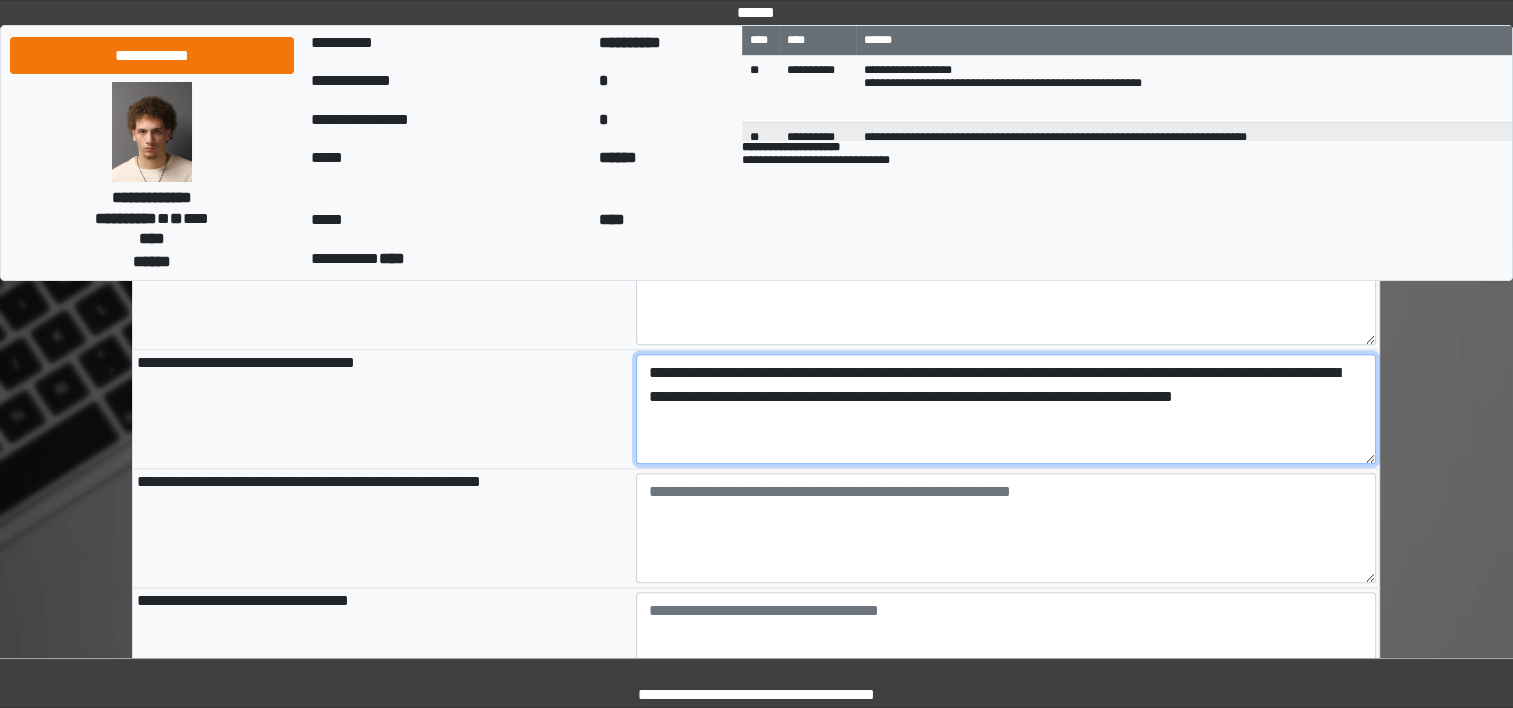 type on "**********" 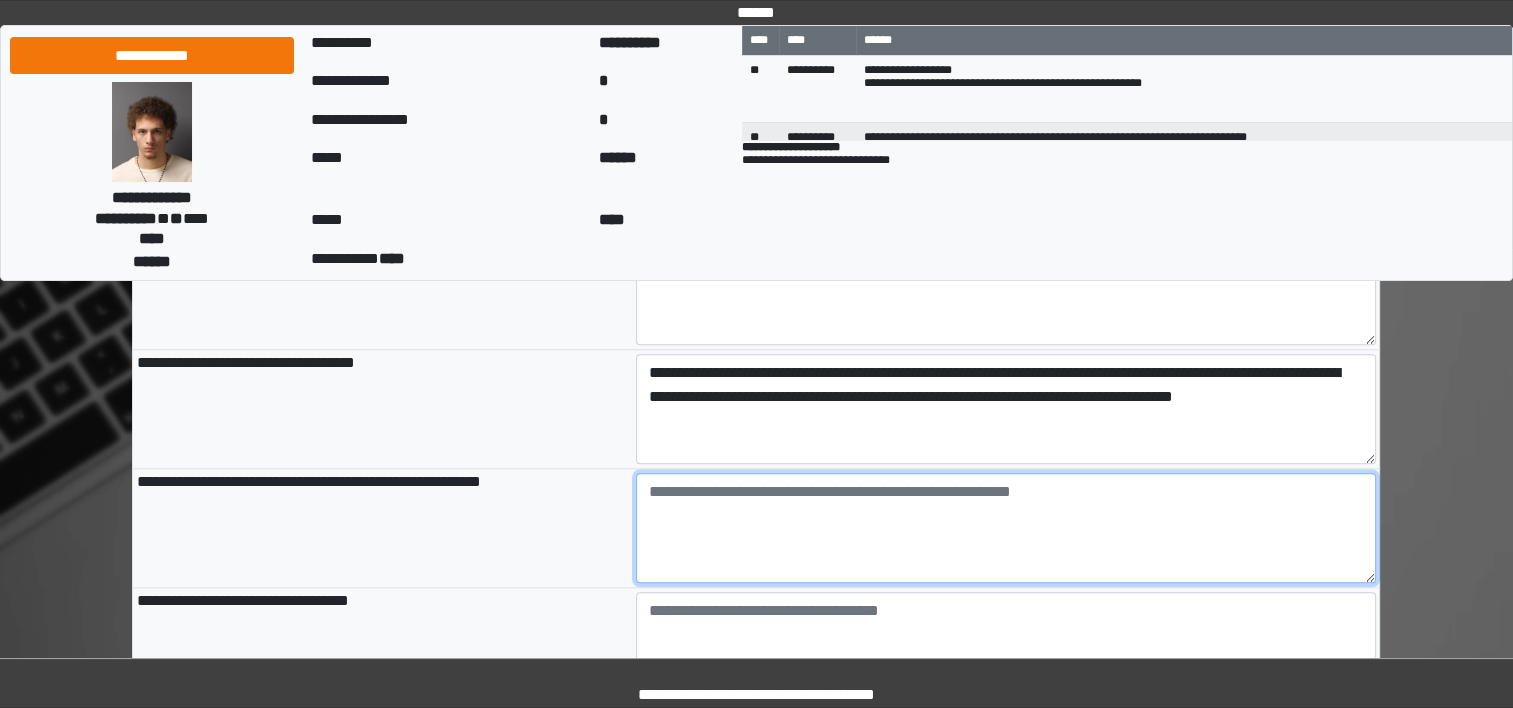 type on "**********" 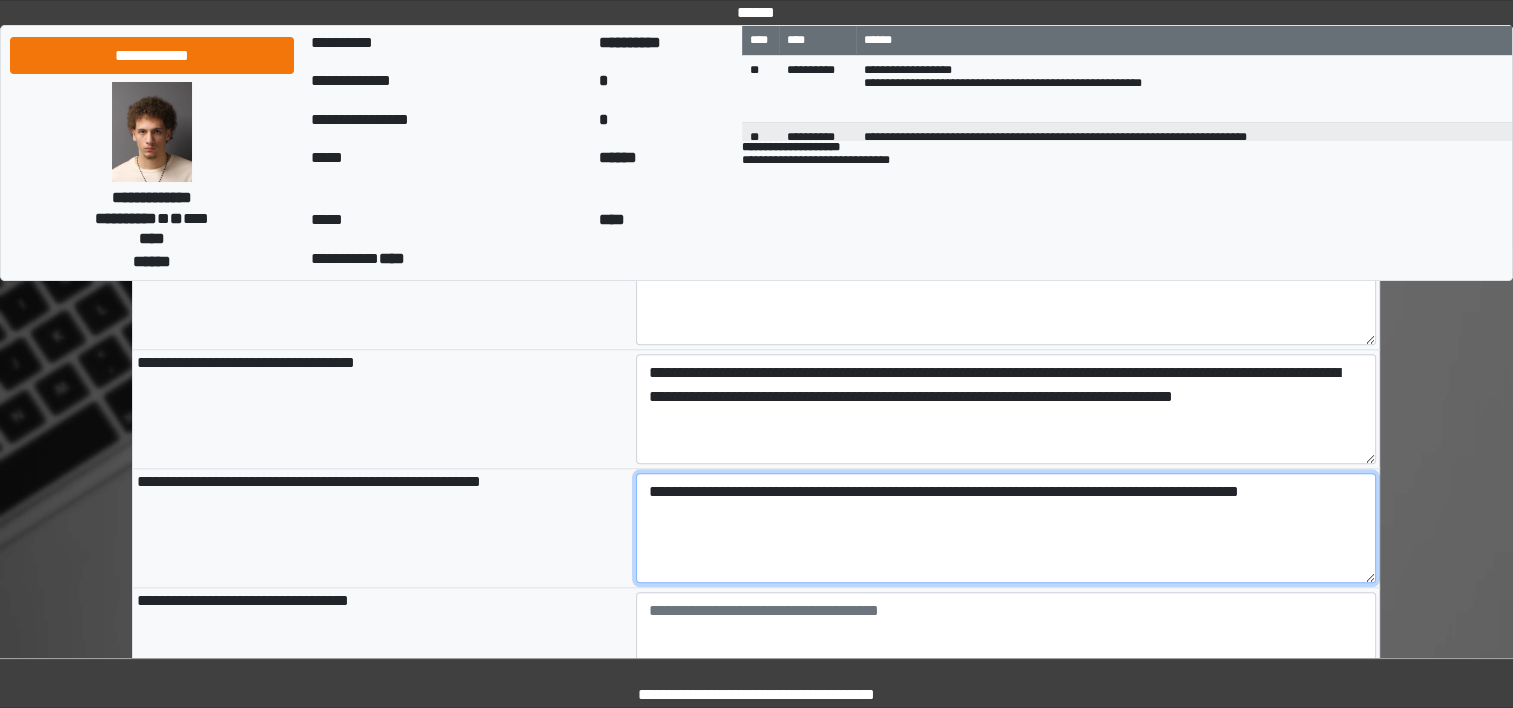 type on "**********" 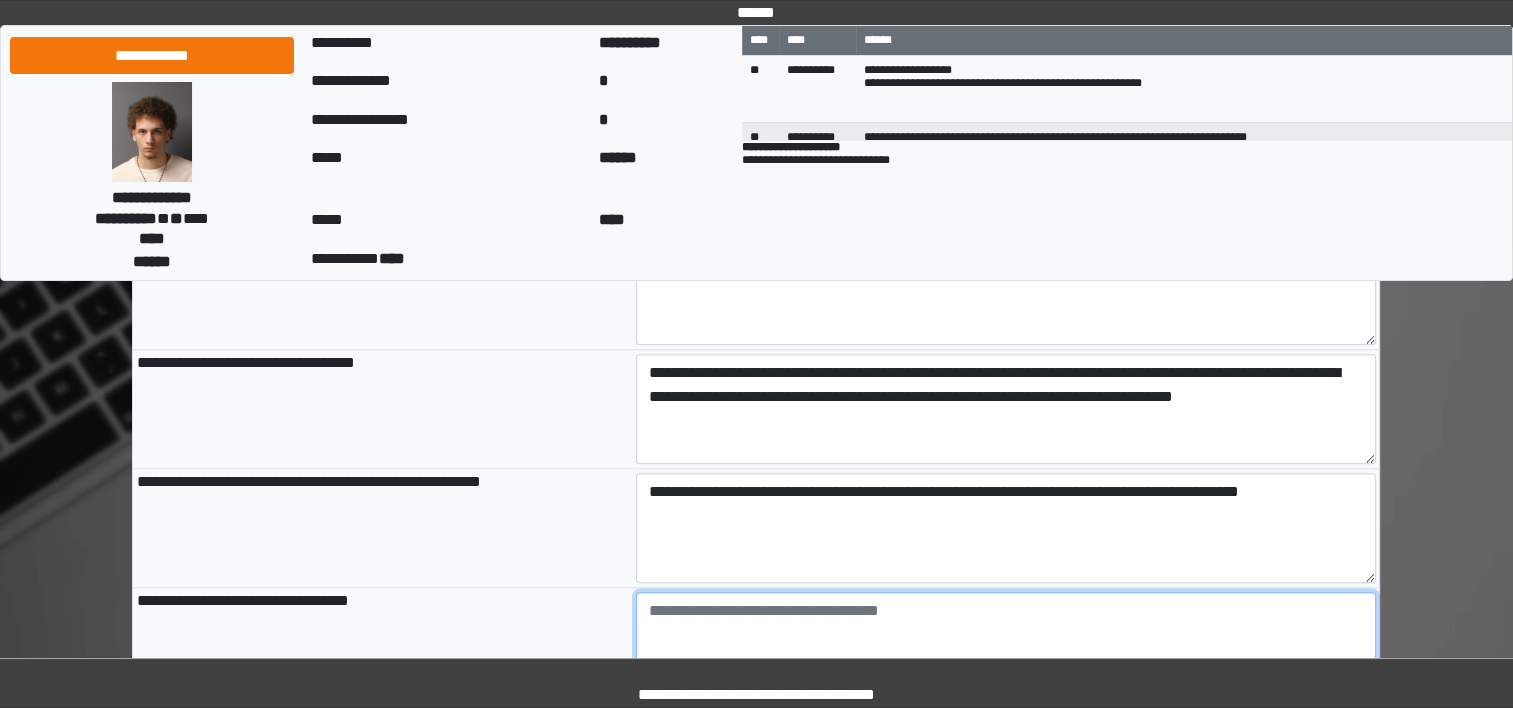 type on "**********" 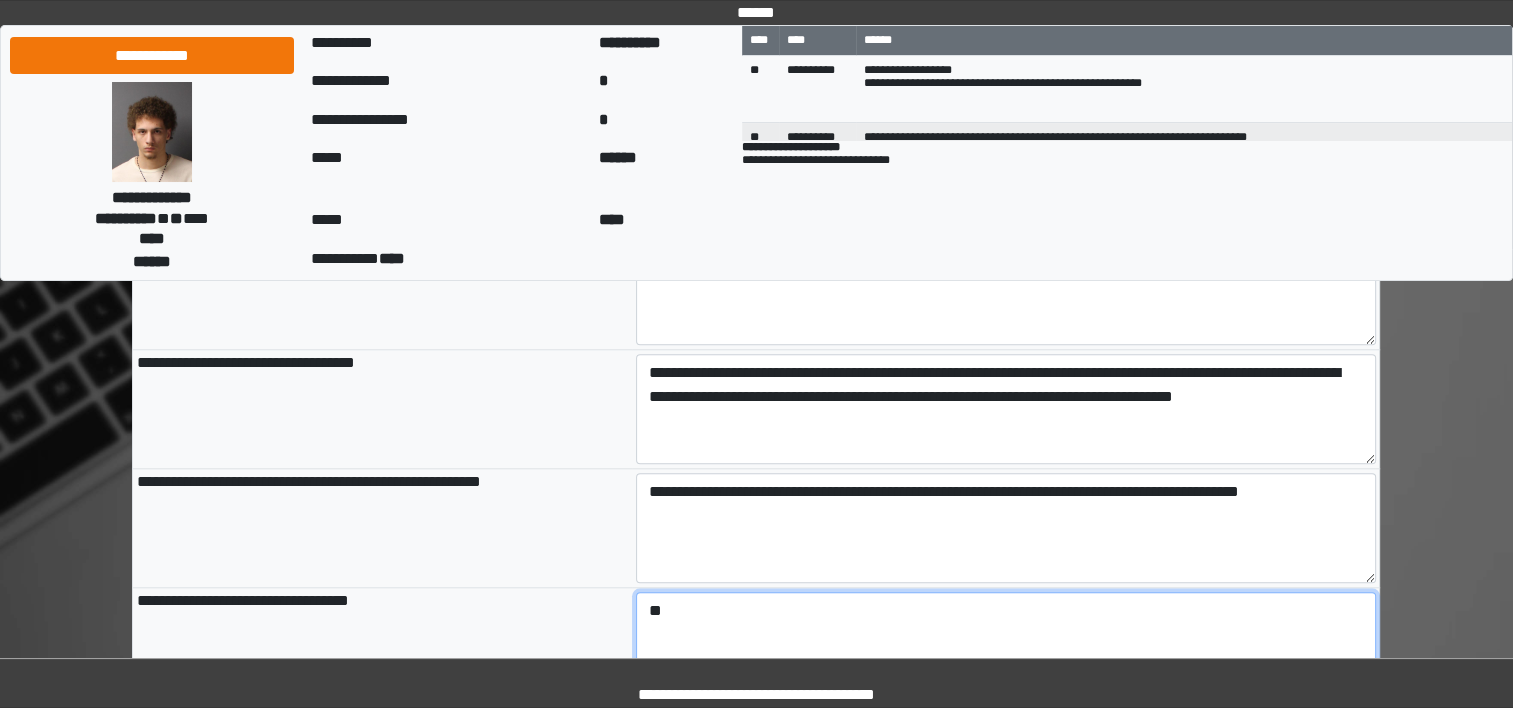 type on "*" 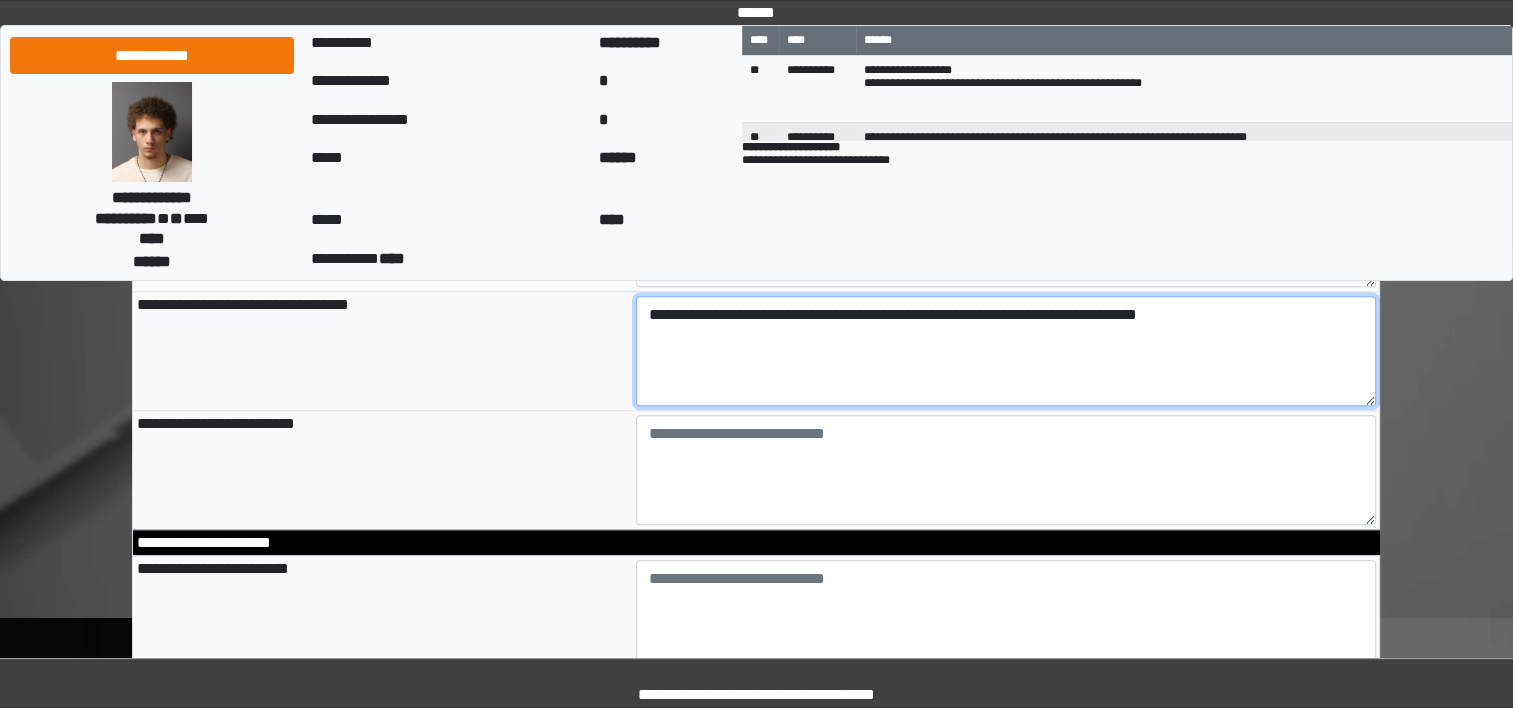 scroll, scrollTop: 2156, scrollLeft: 0, axis: vertical 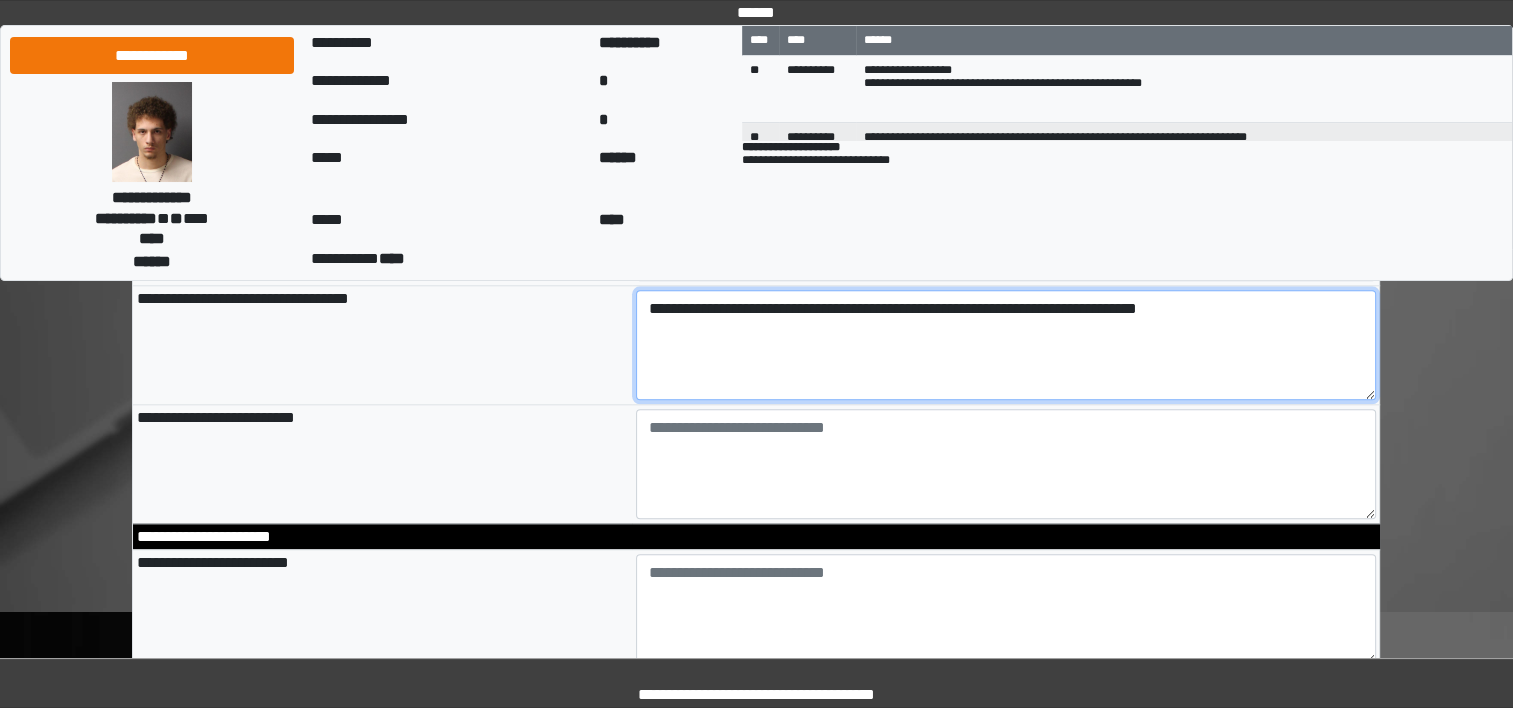 type on "**********" 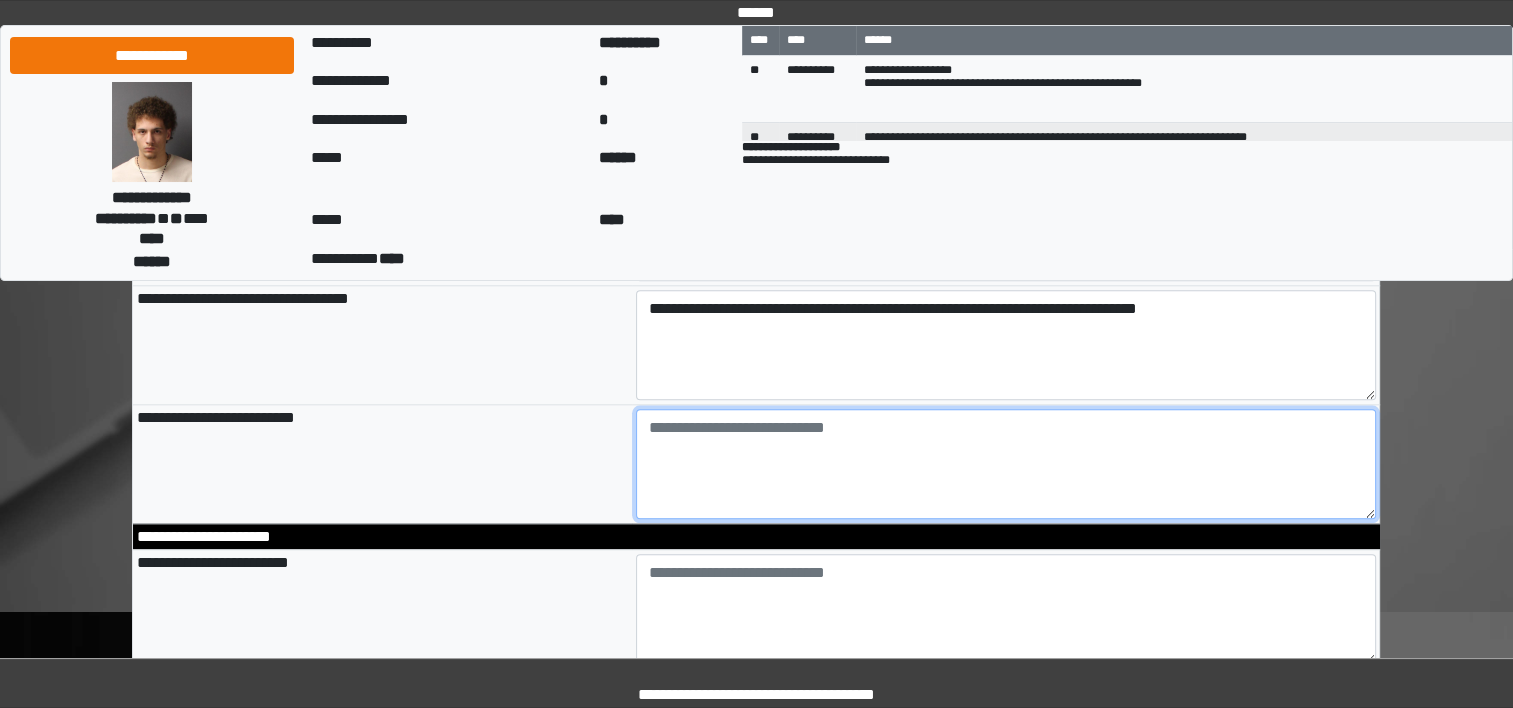 click at bounding box center [1006, 464] 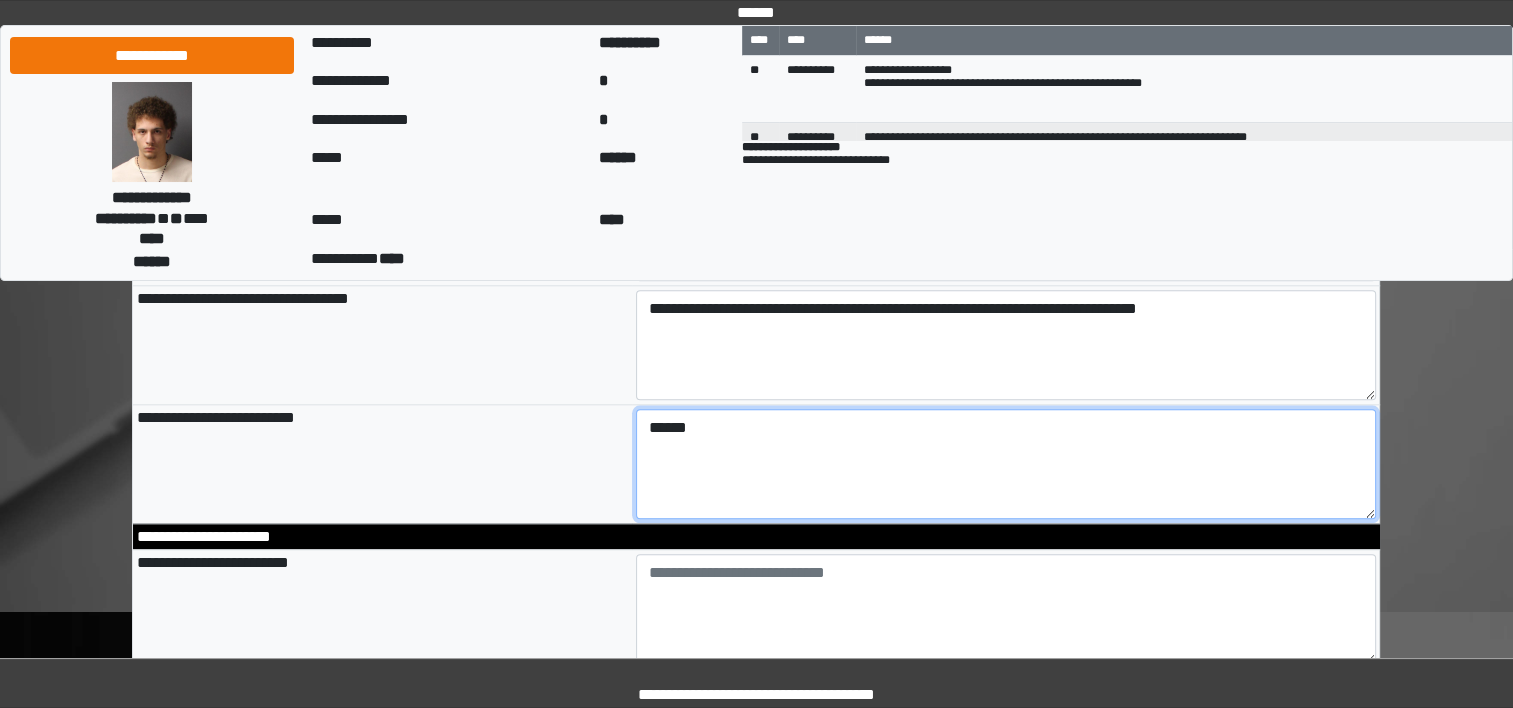 type on "******" 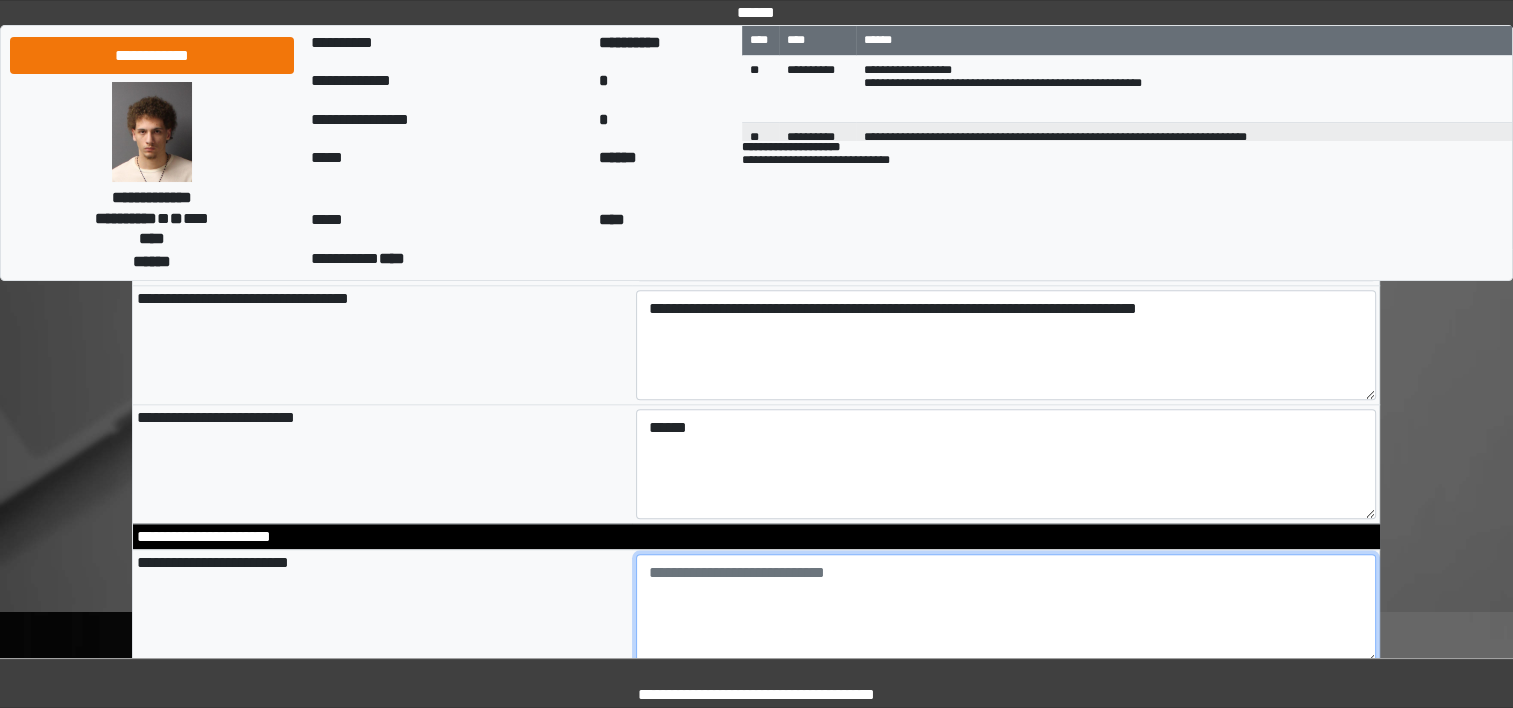 type on "**********" 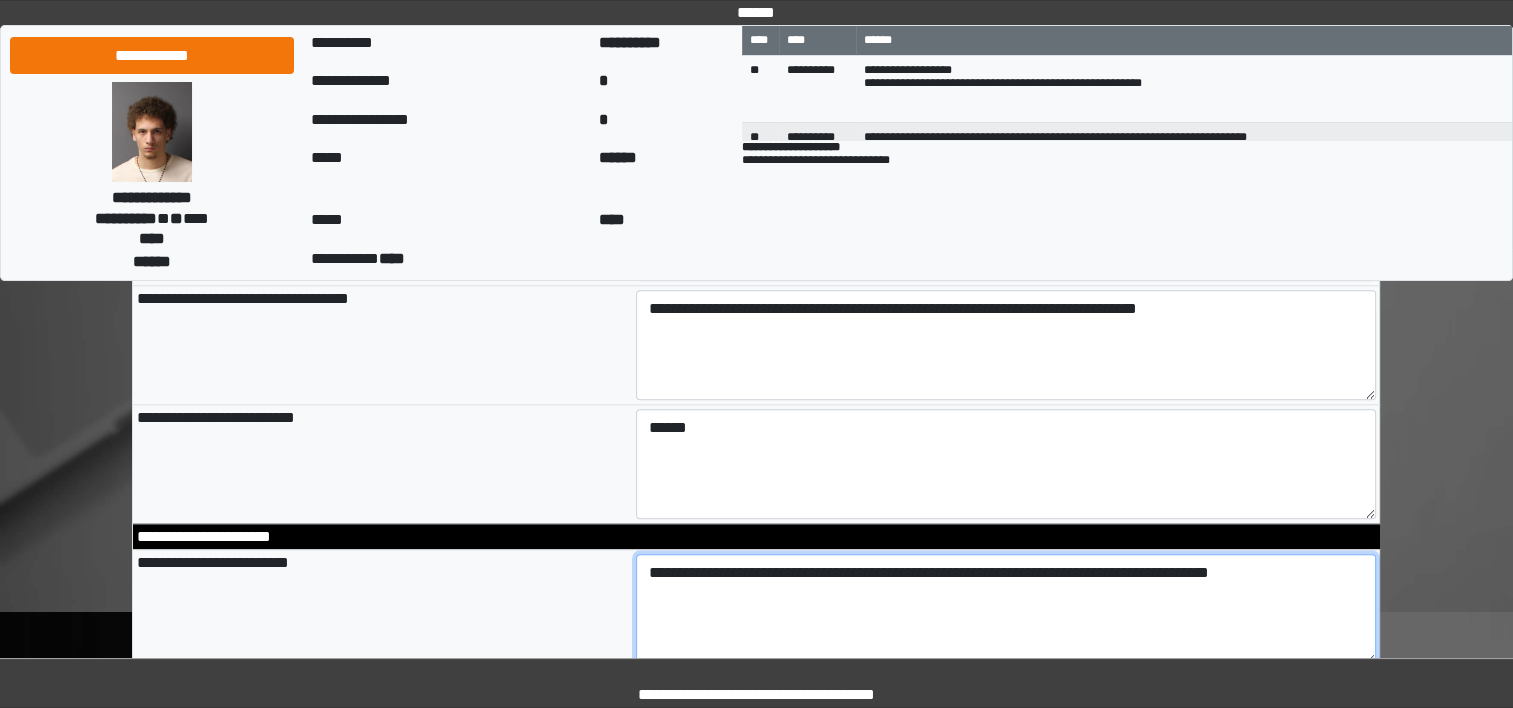 click on "**********" at bounding box center (1006, 609) 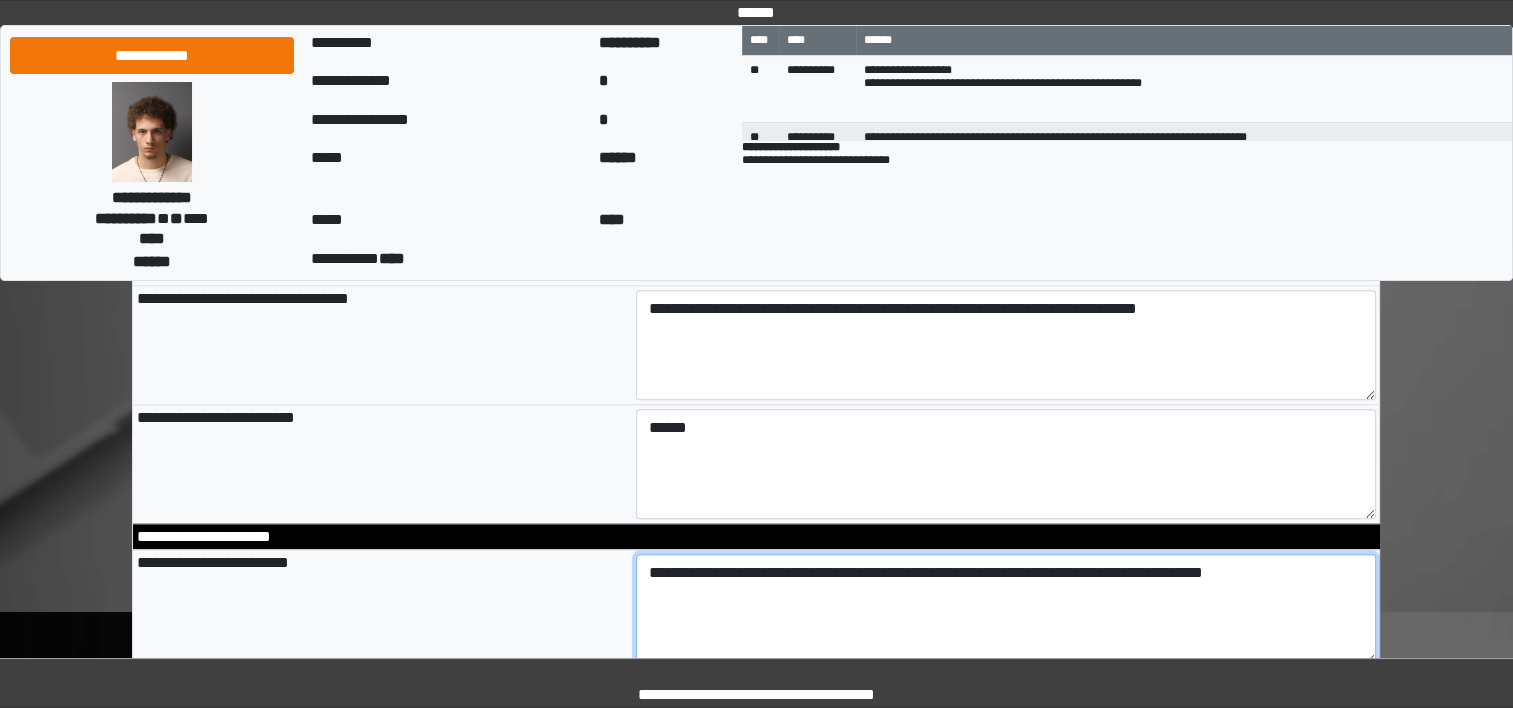type on "**********" 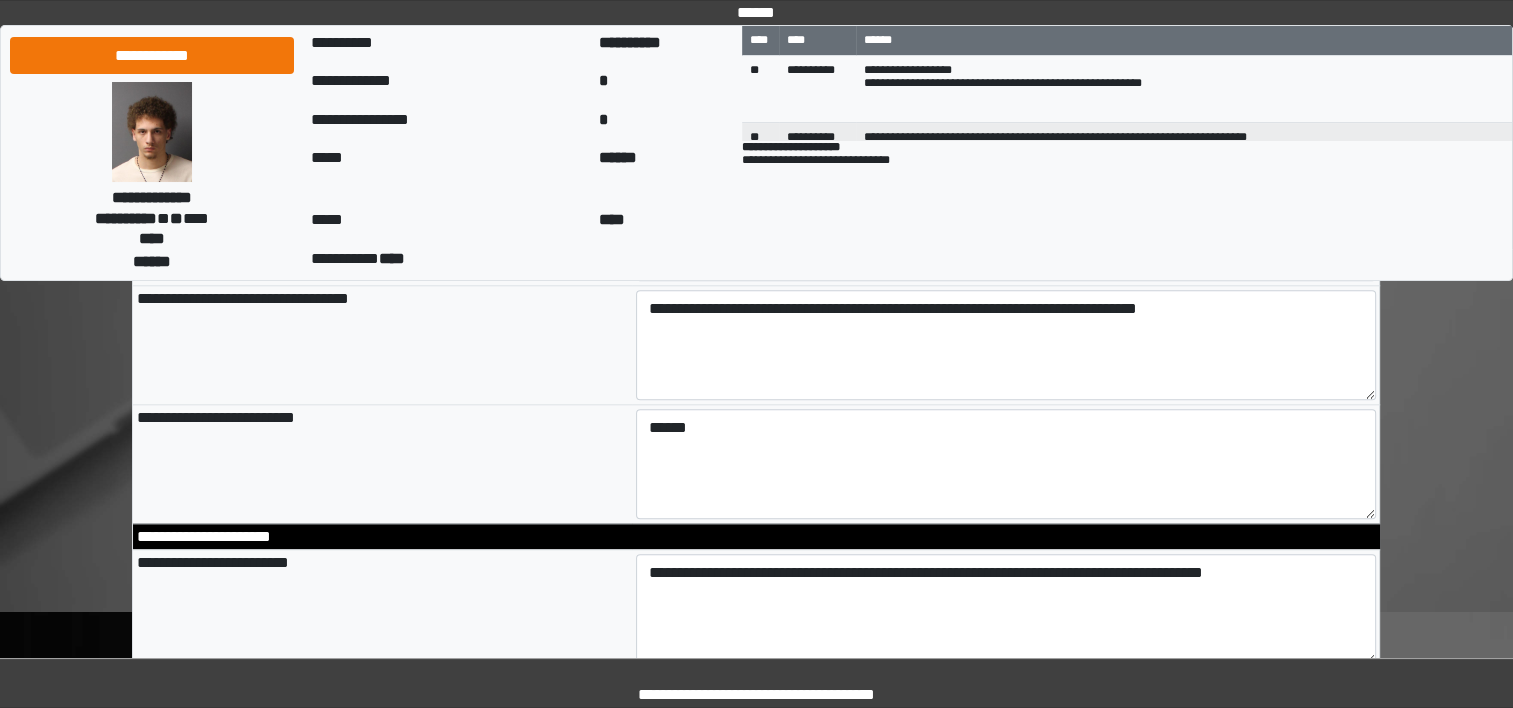 type on "**********" 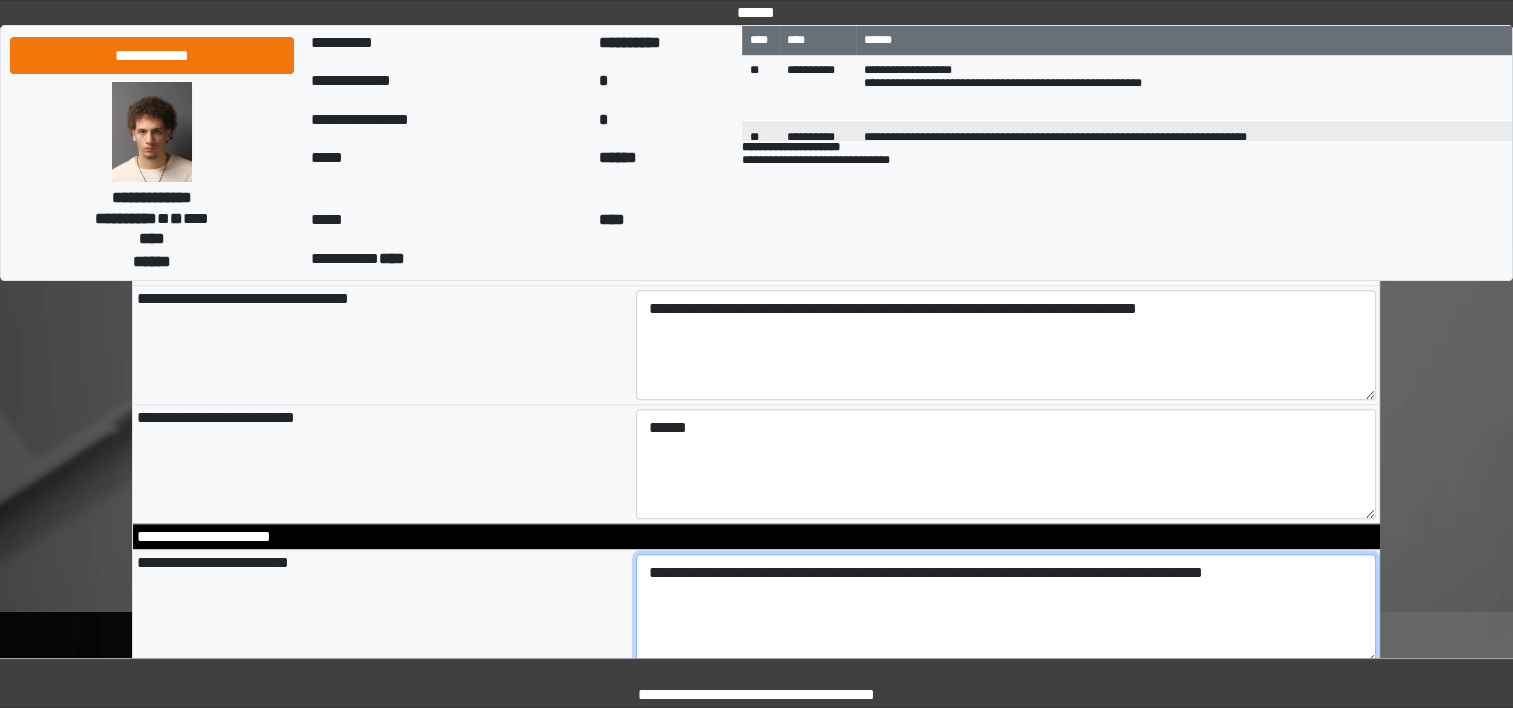 type on "**********" 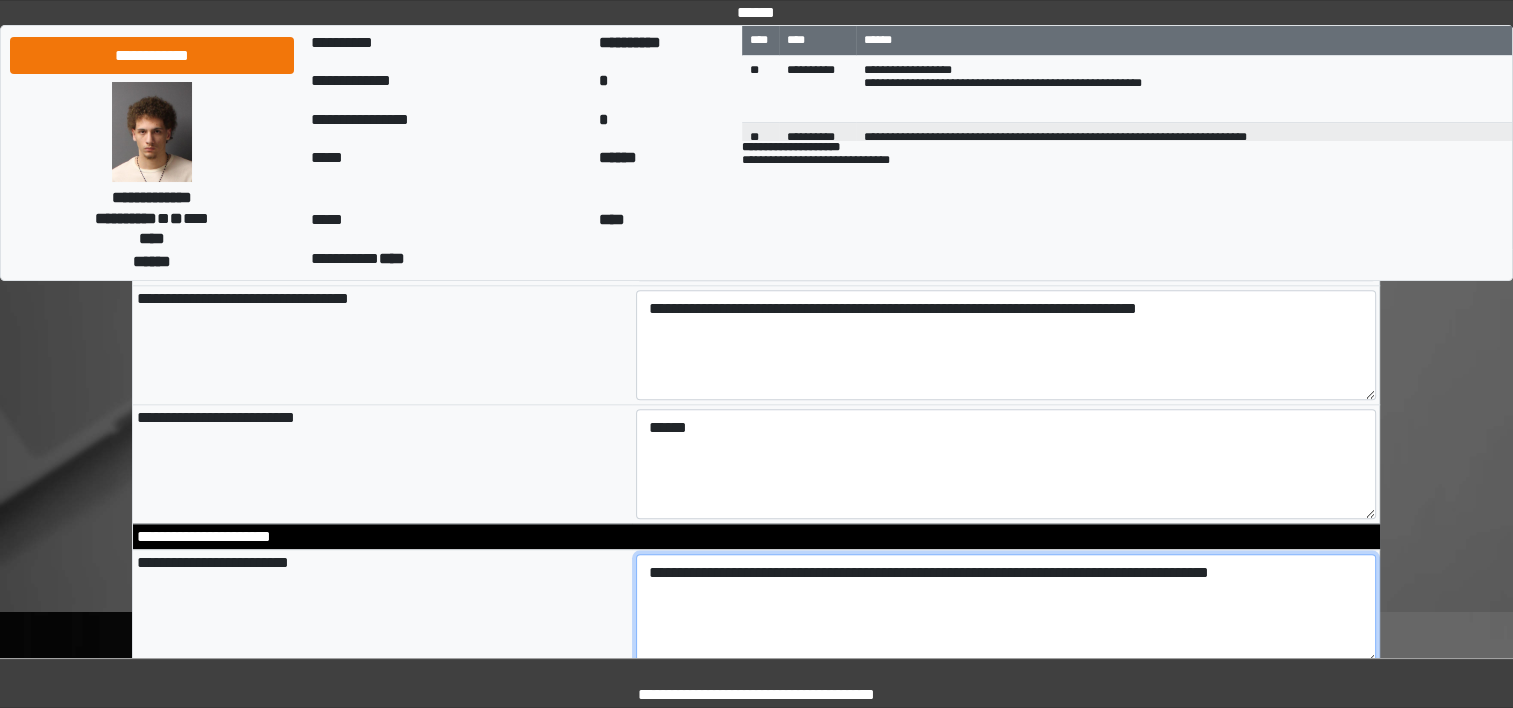click on "**********" at bounding box center [1006, 609] 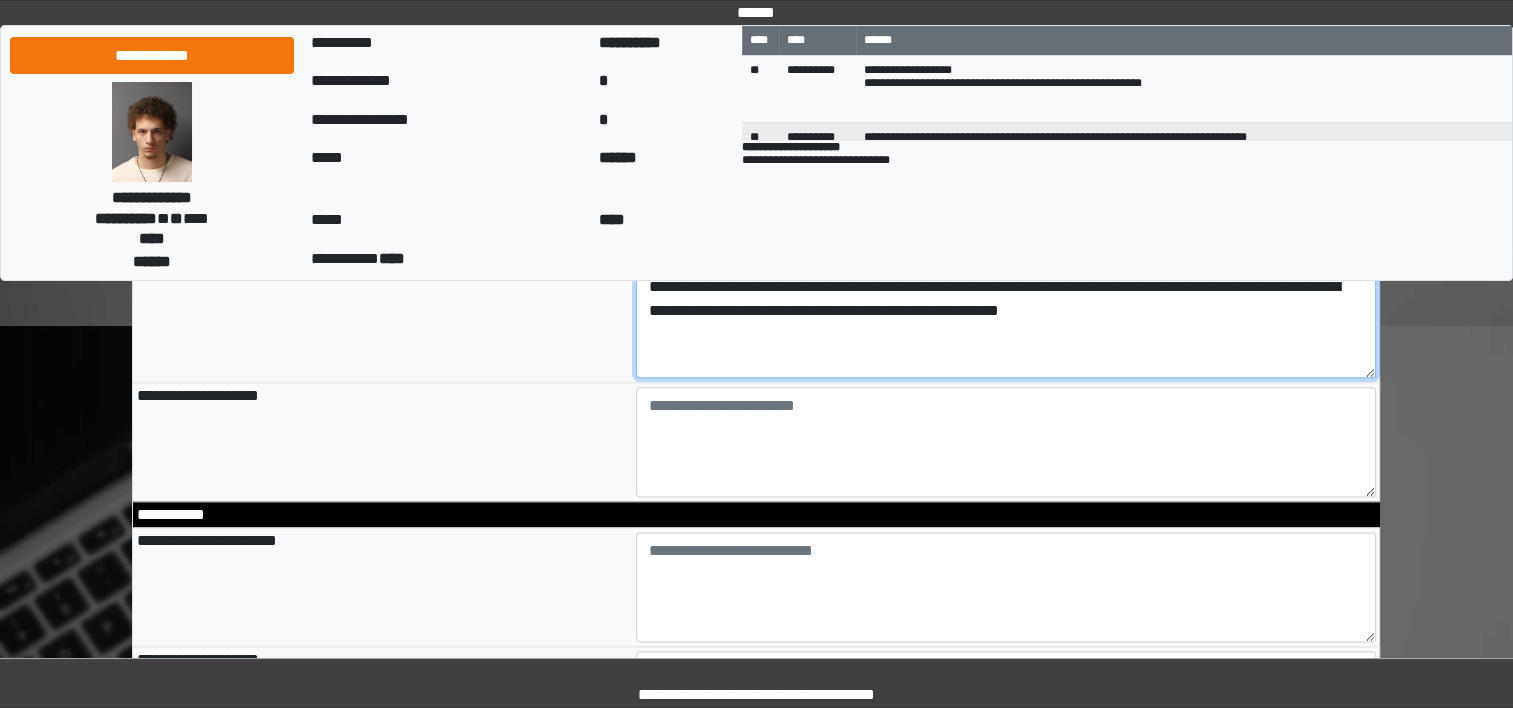 scroll, scrollTop: 2446, scrollLeft: 0, axis: vertical 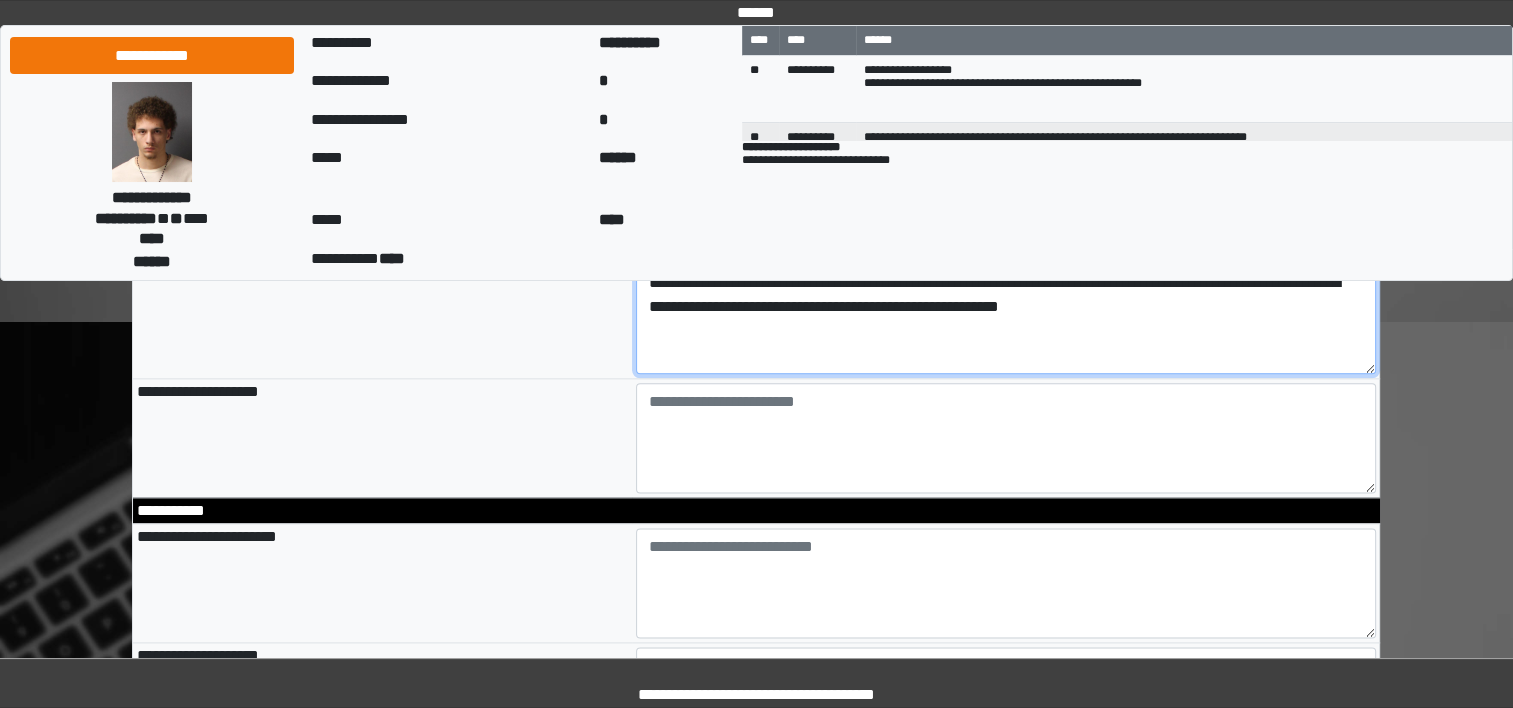 type on "**********" 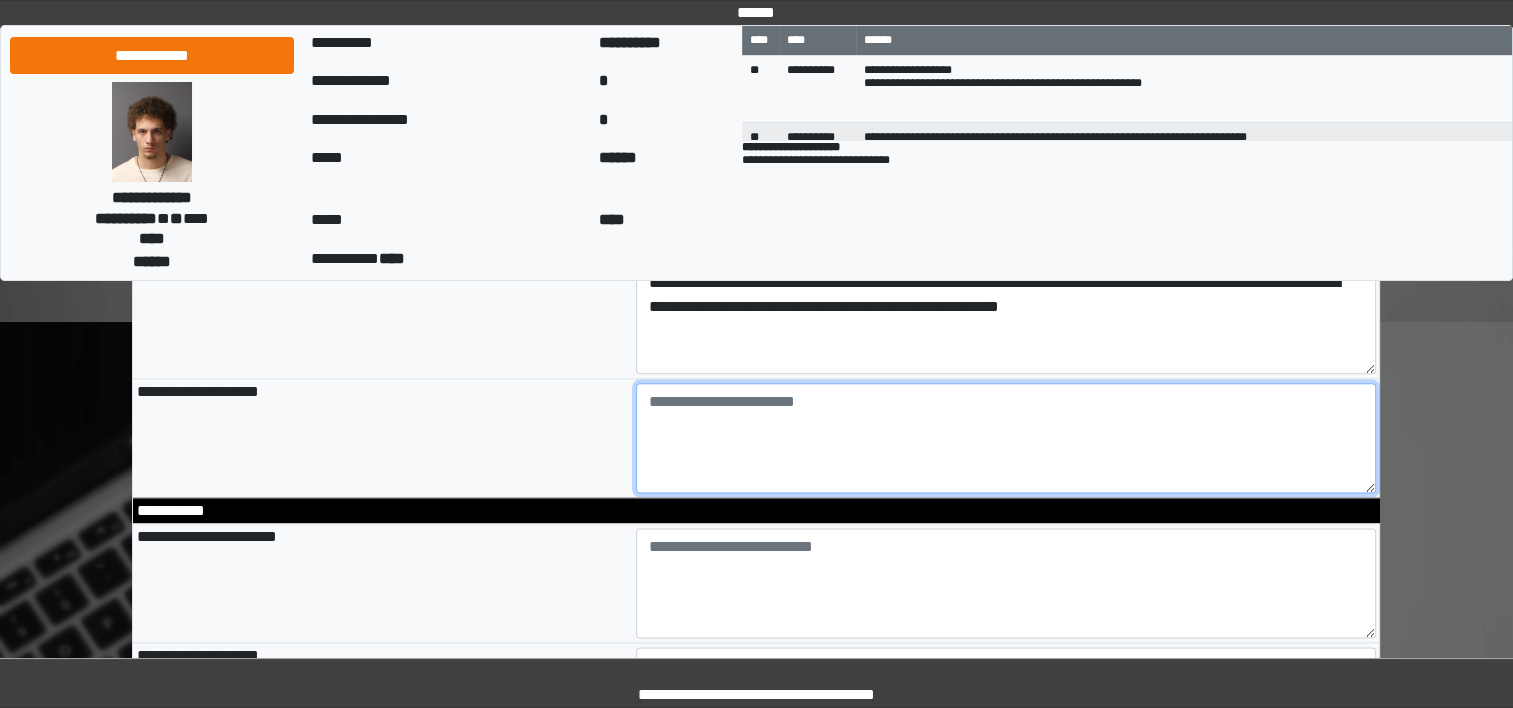 click at bounding box center (1006, 438) 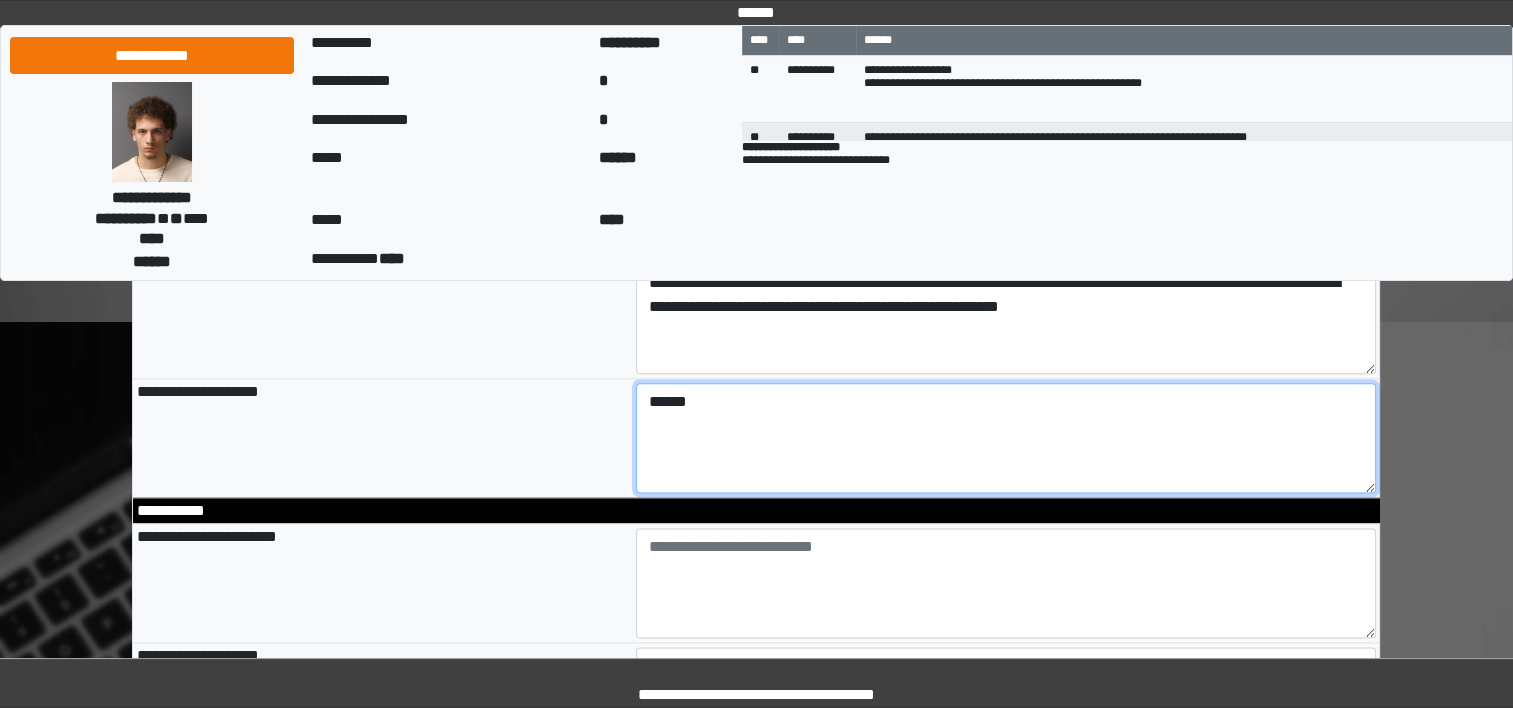type on "******" 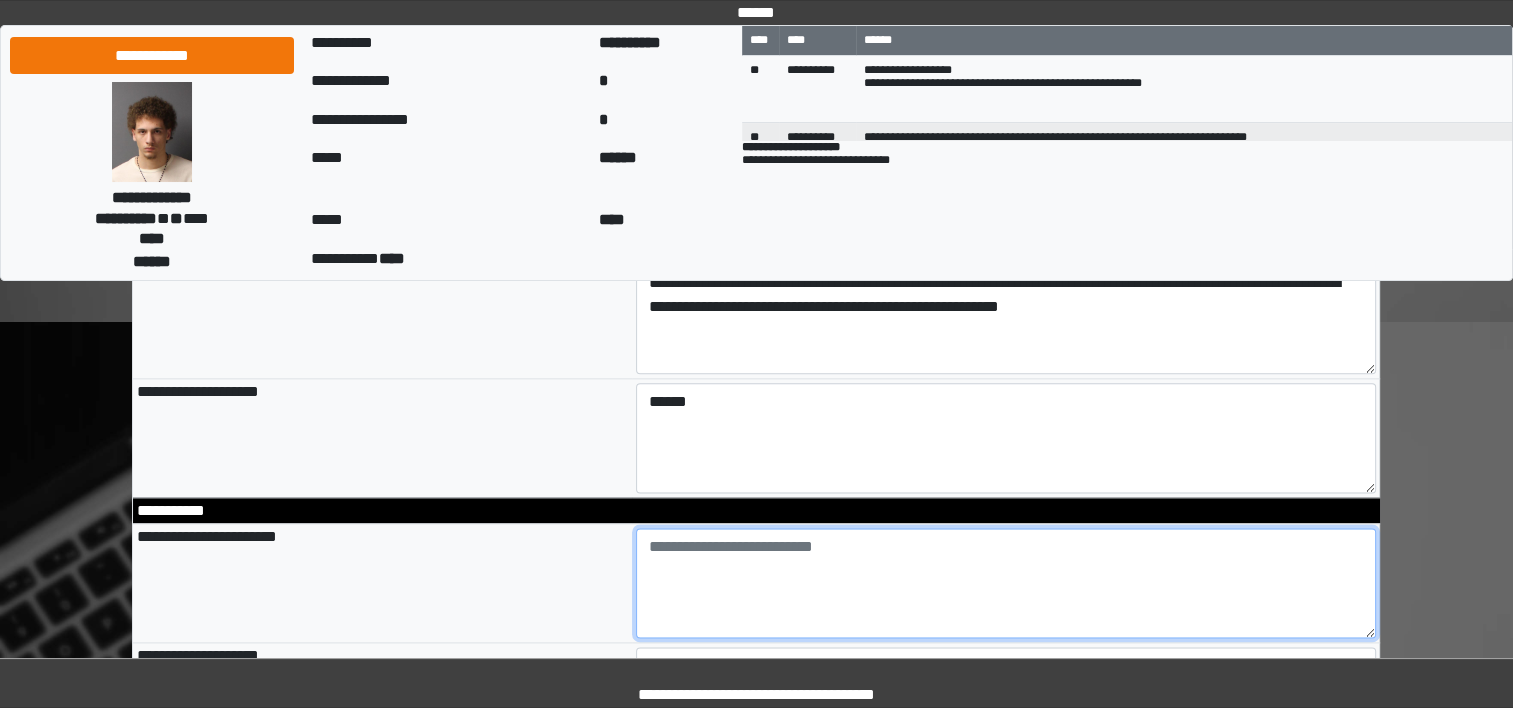 type on "**********" 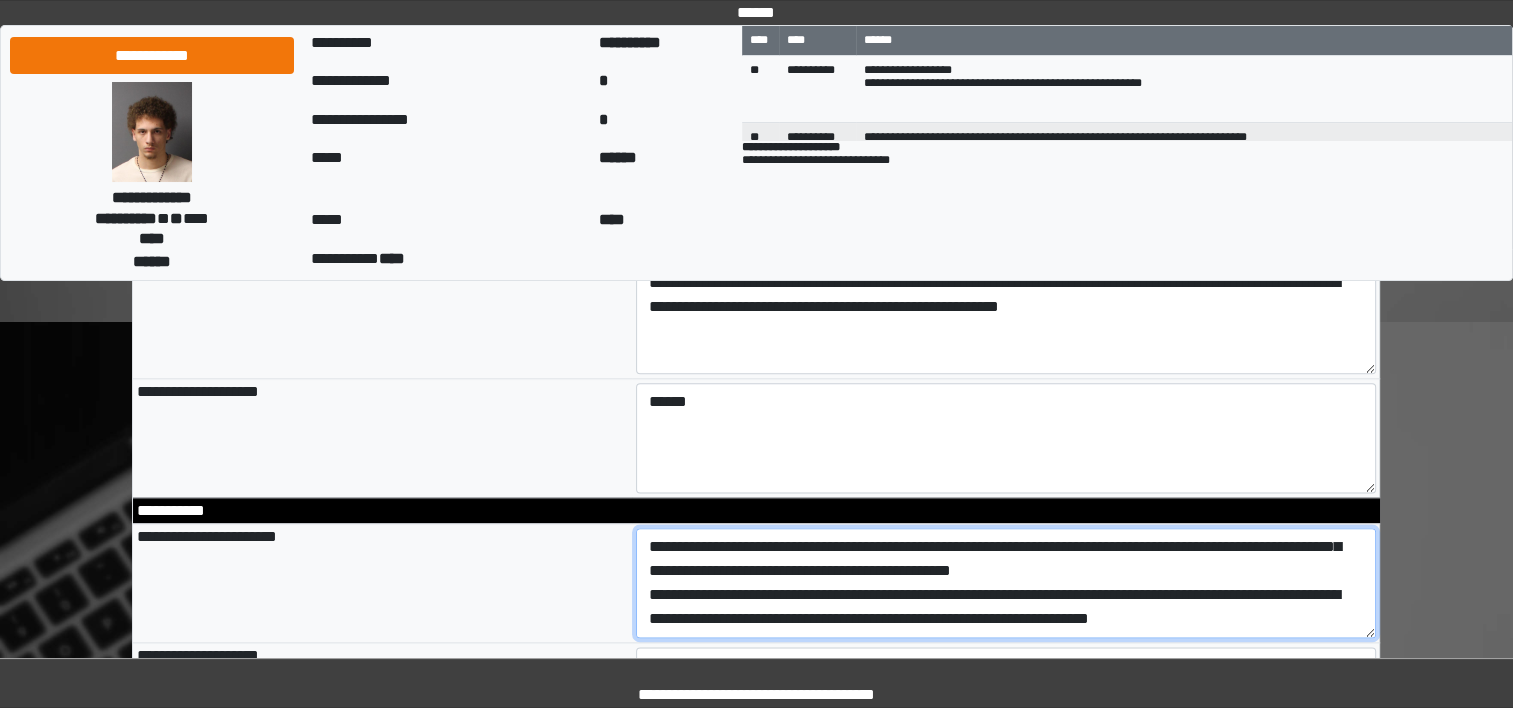 scroll, scrollTop: 136, scrollLeft: 0, axis: vertical 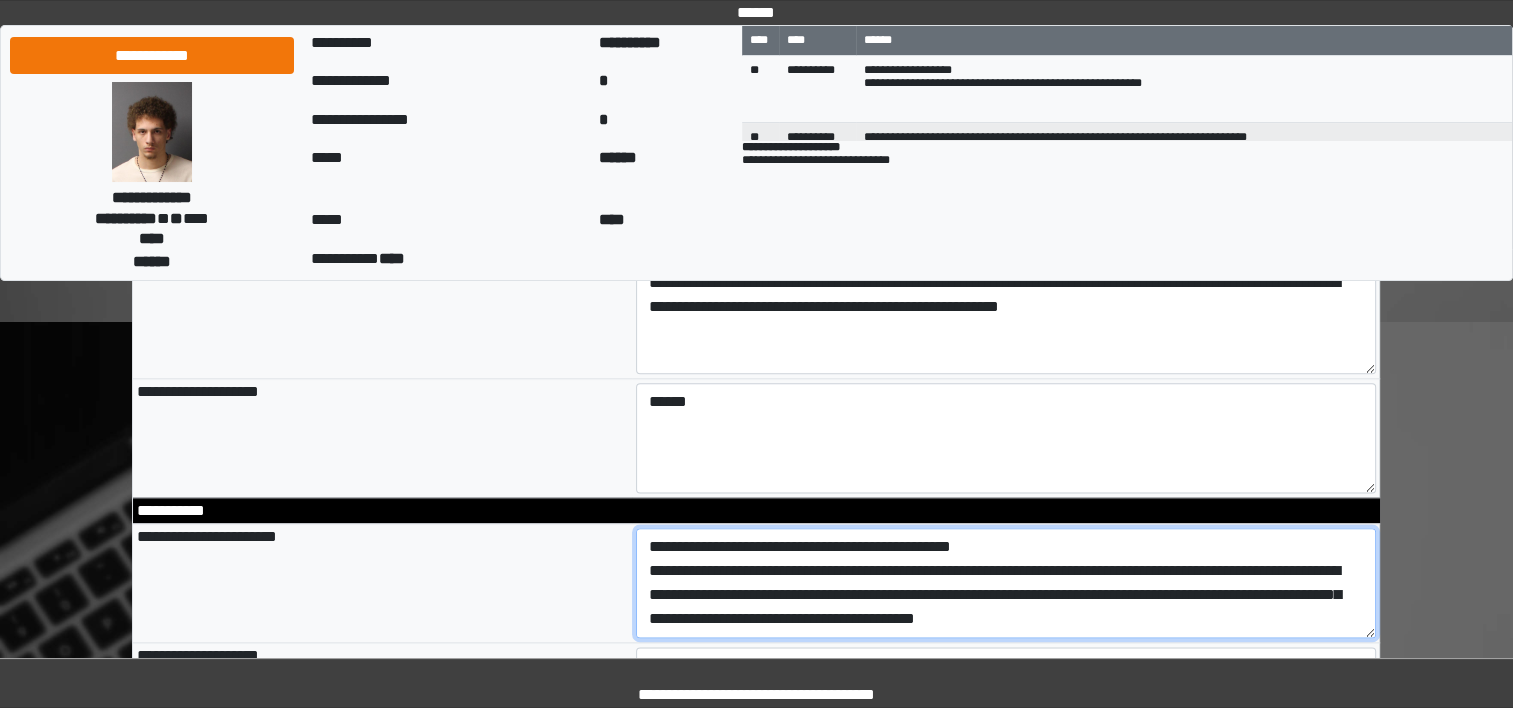 type on "**********" 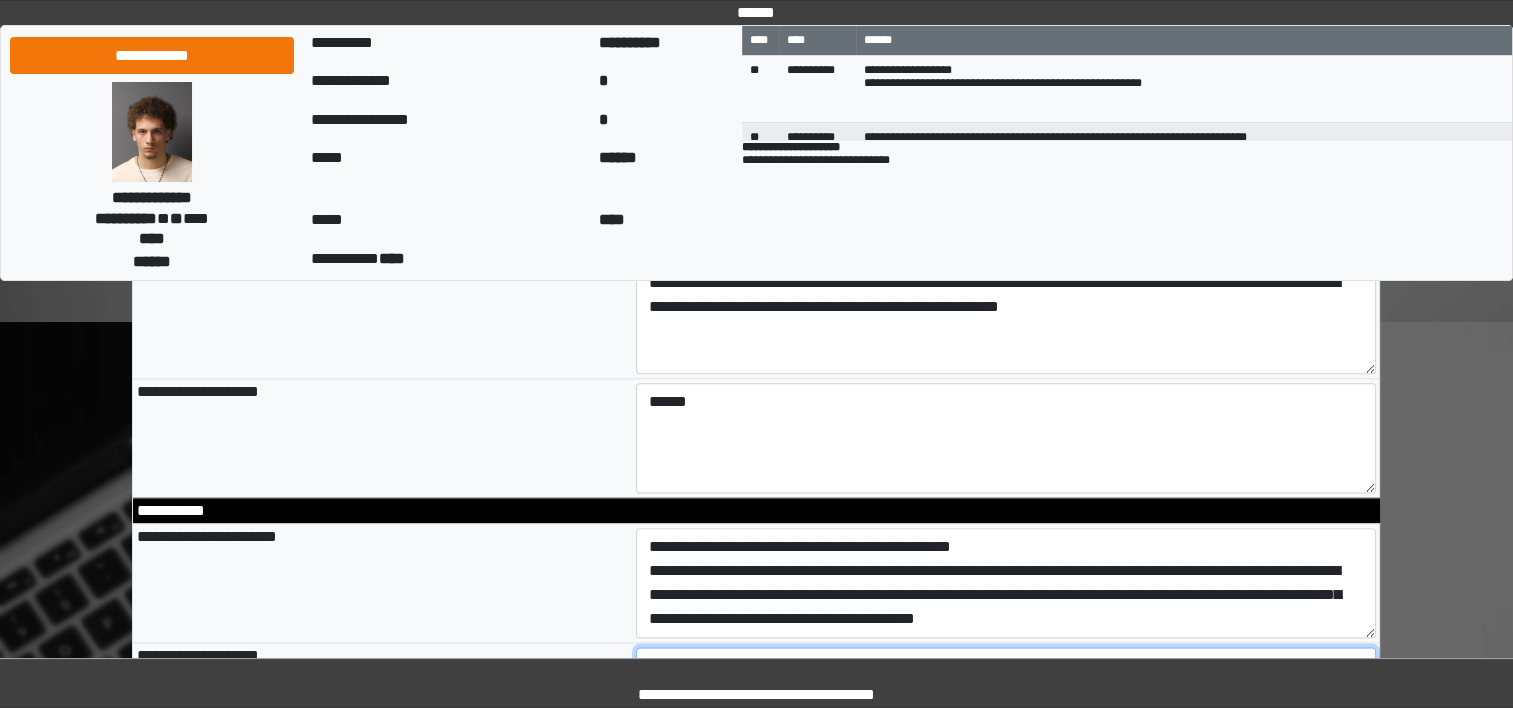 type on "**********" 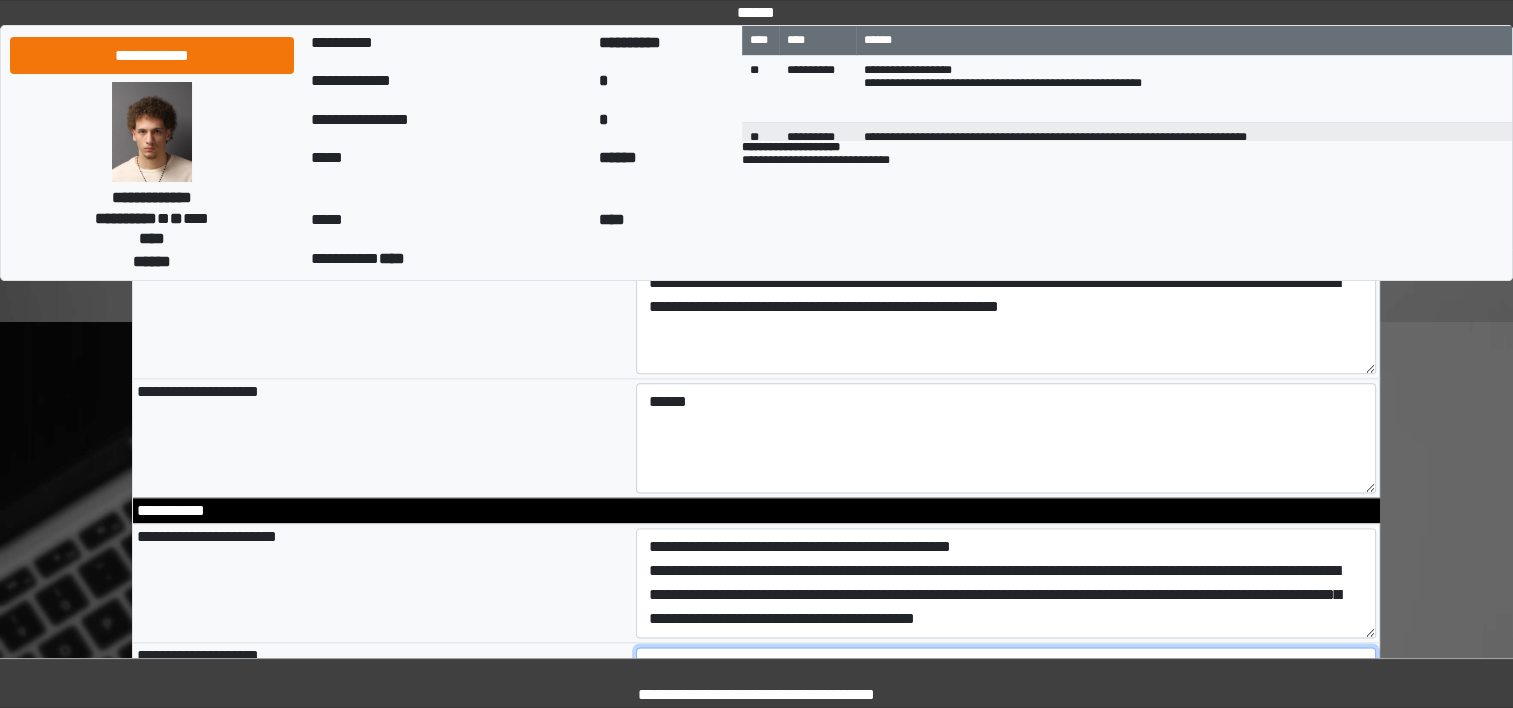 scroll, scrollTop: 144, scrollLeft: 0, axis: vertical 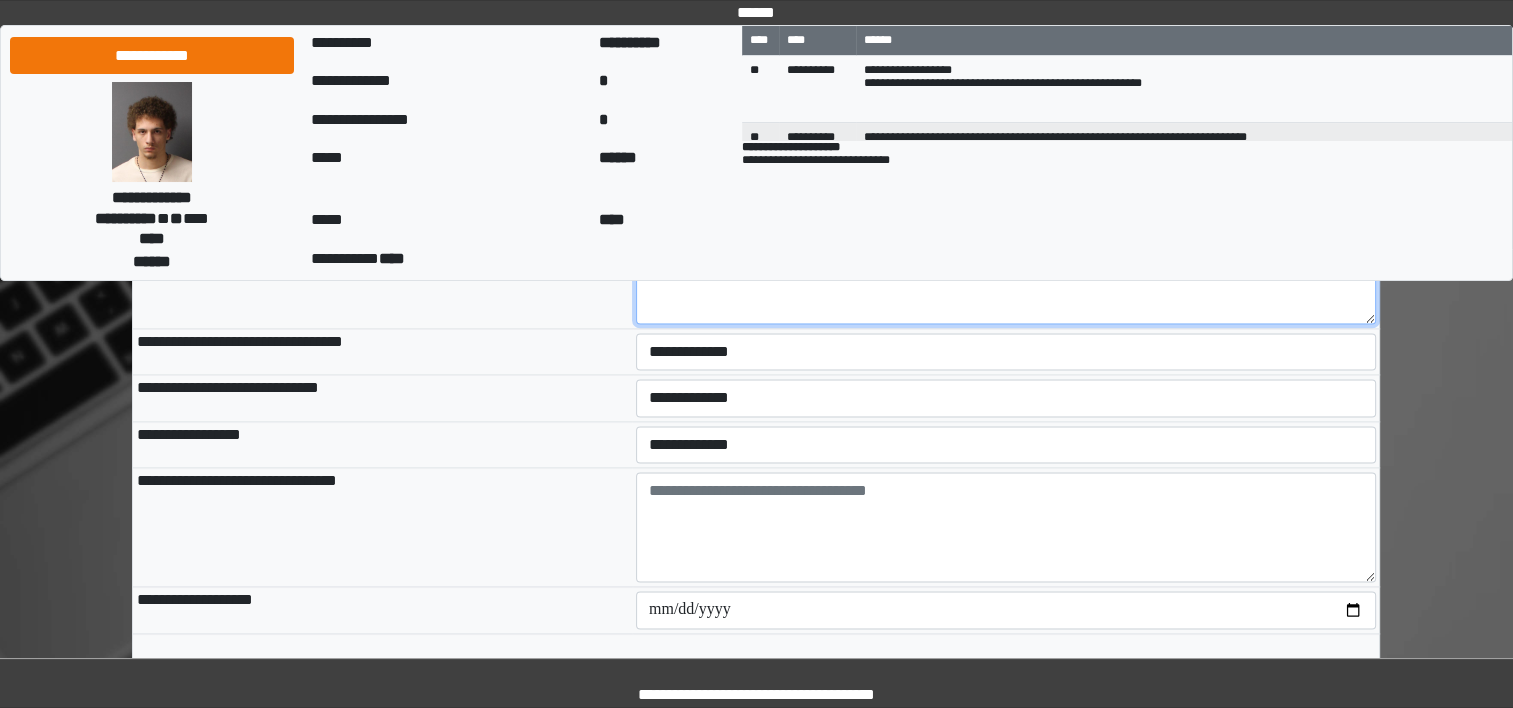 type on "**********" 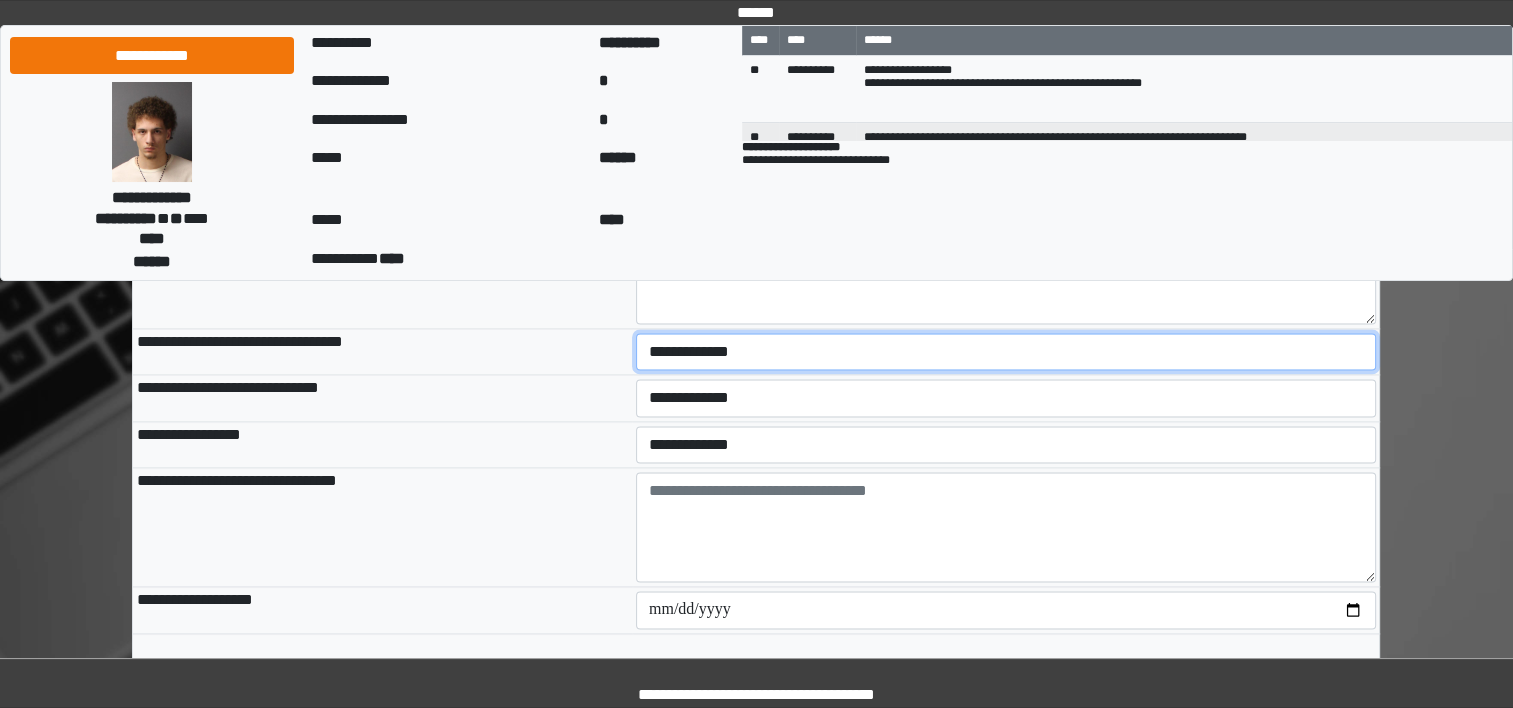 click on "**********" at bounding box center (1006, 352) 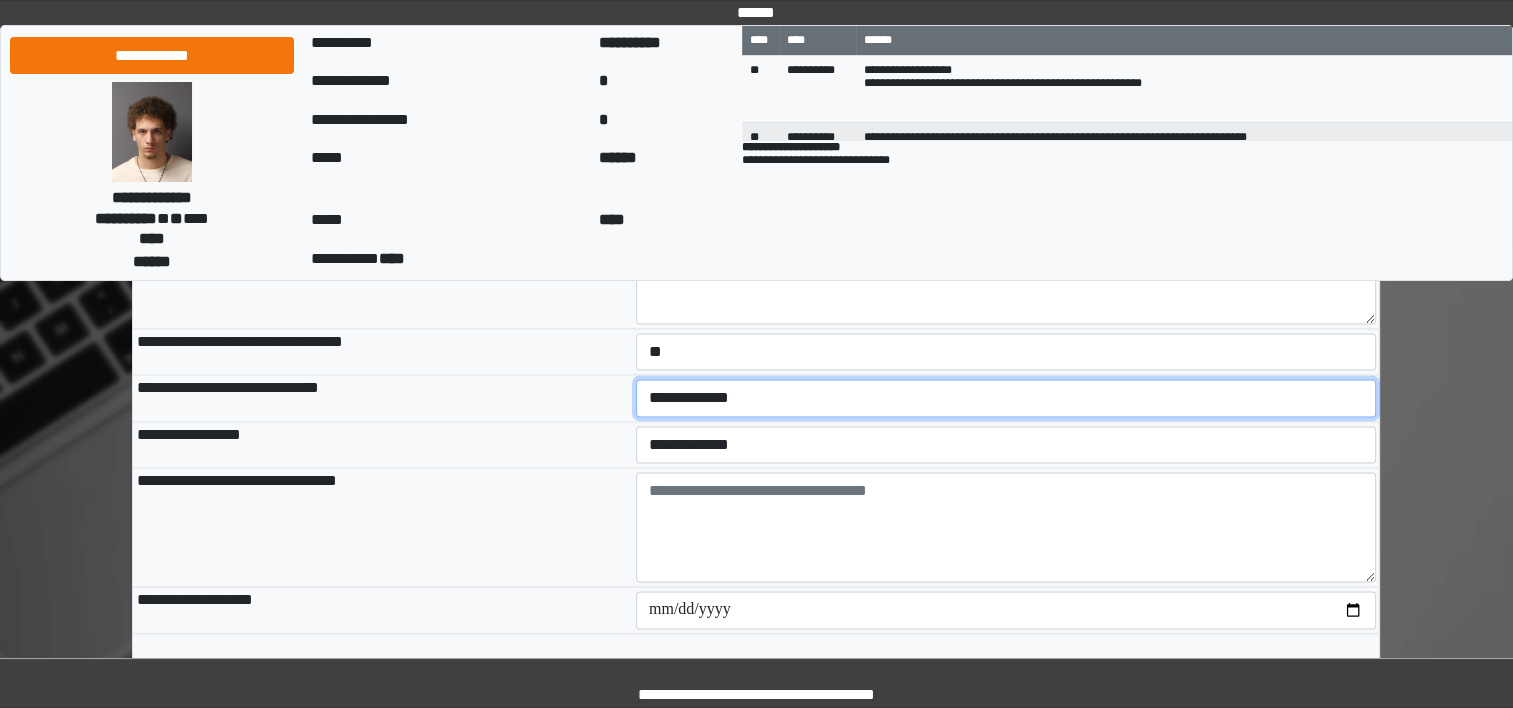 click on "**********" at bounding box center [1006, 398] 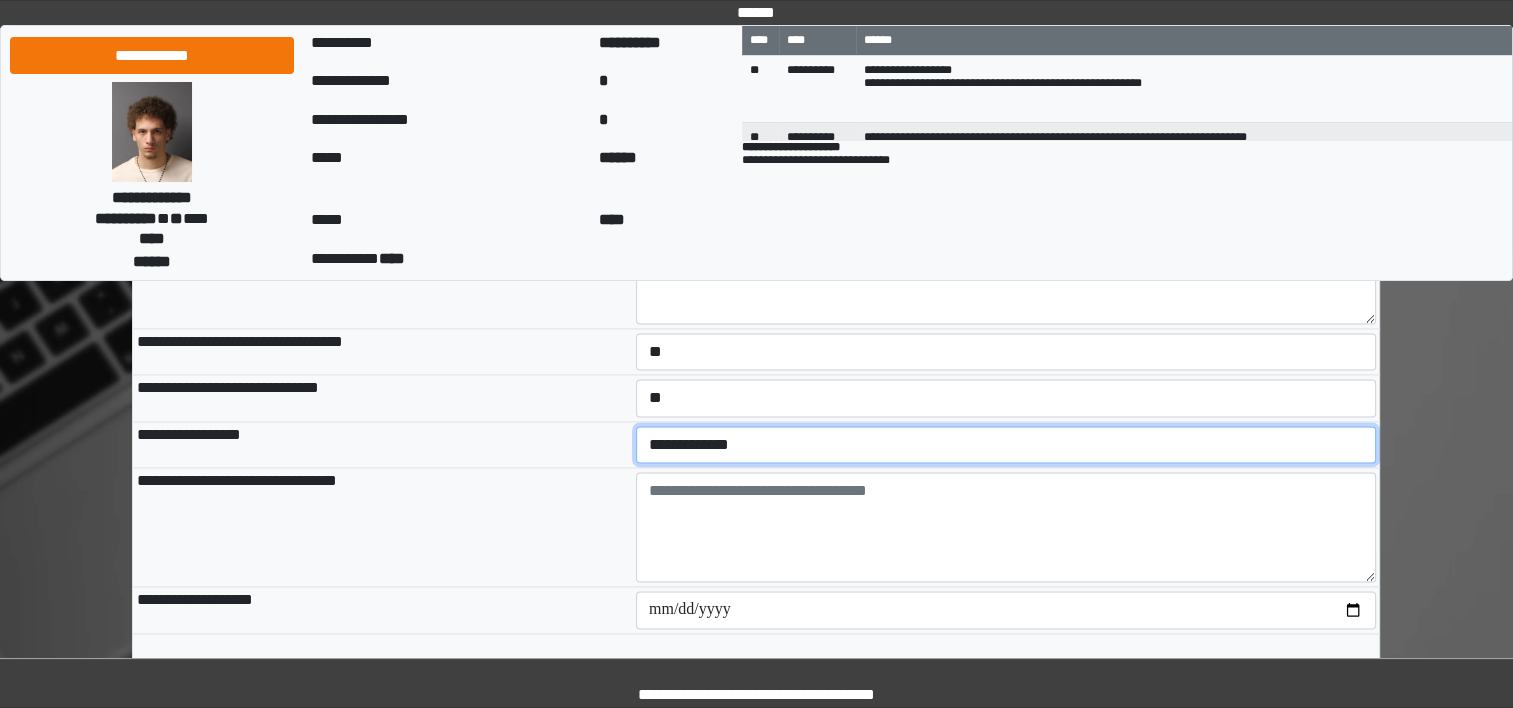 click on "**********" at bounding box center (1006, 445) 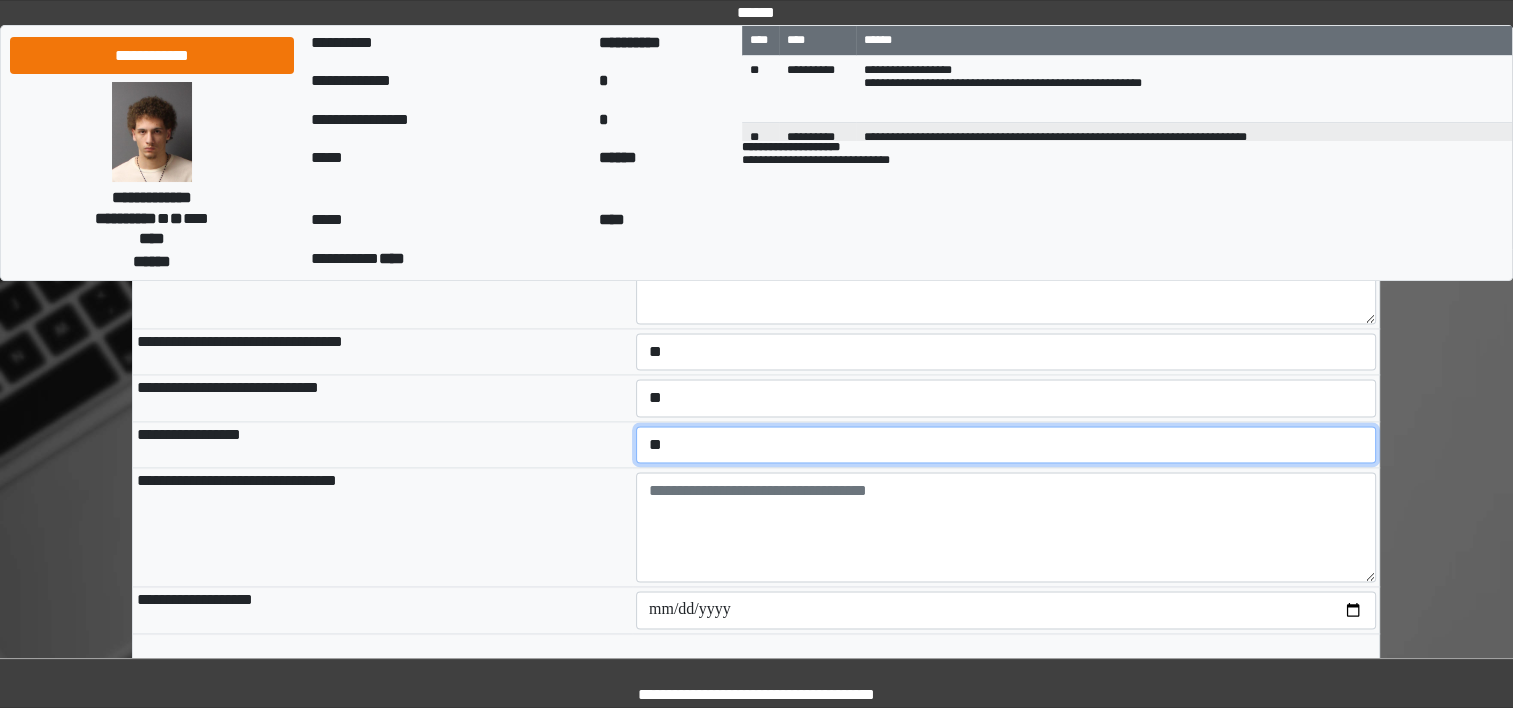 click on "**********" at bounding box center [1006, 445] 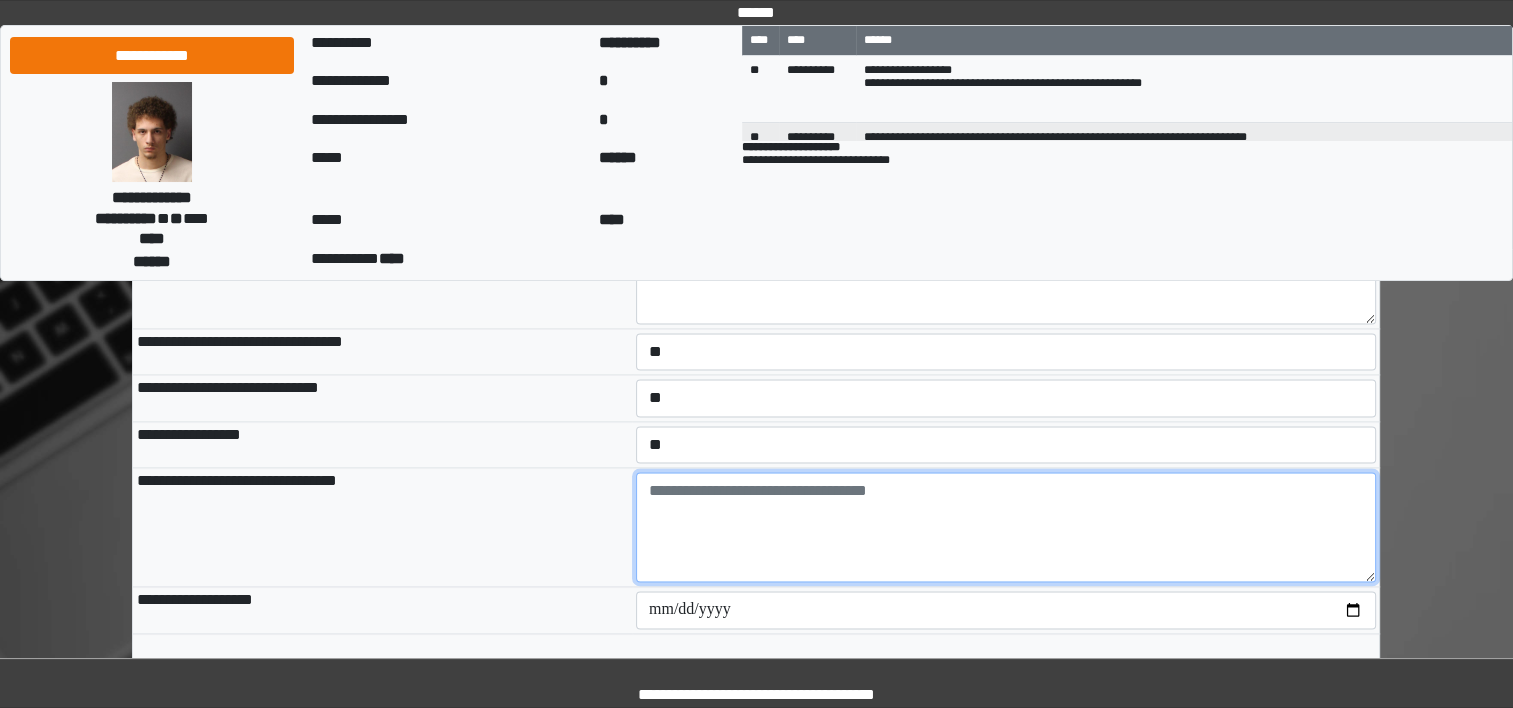click at bounding box center (1006, 527) 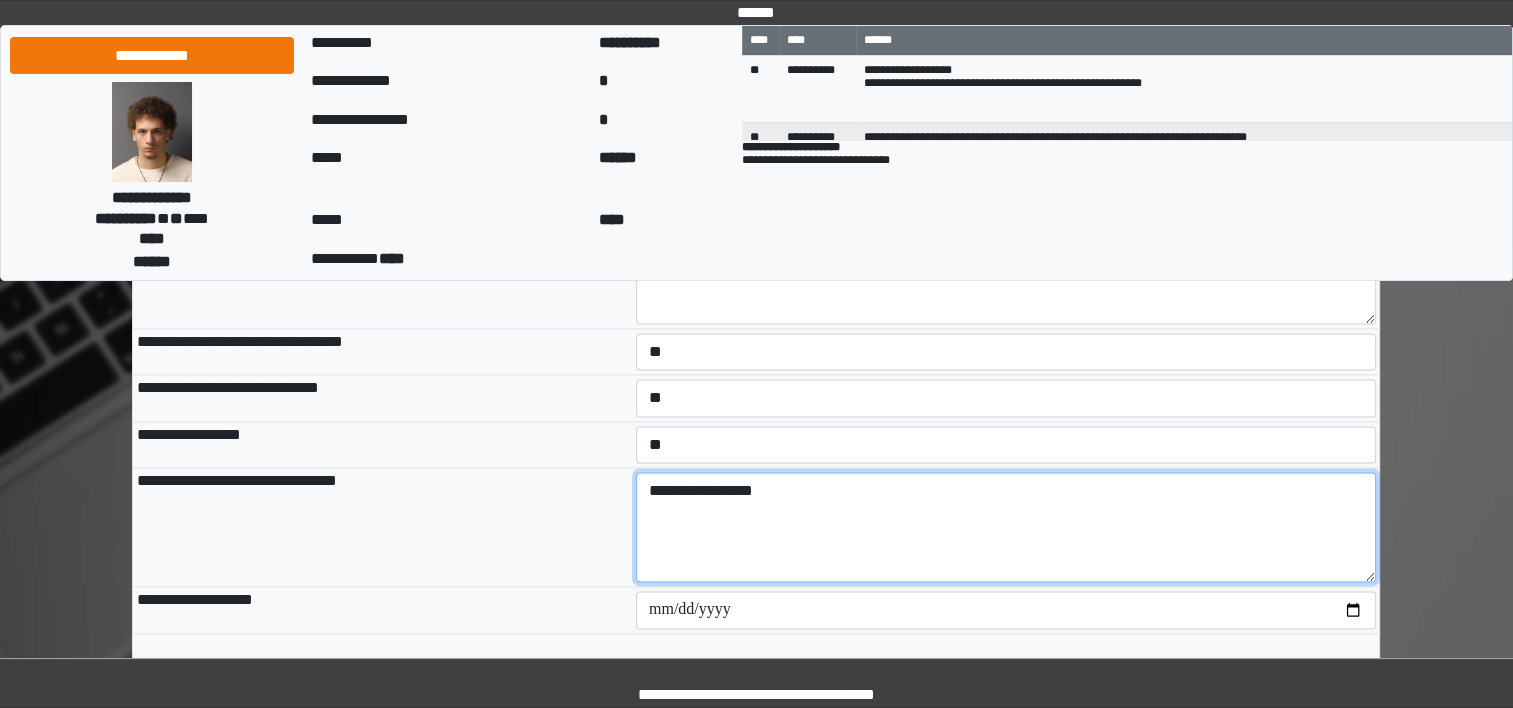 type on "**********" 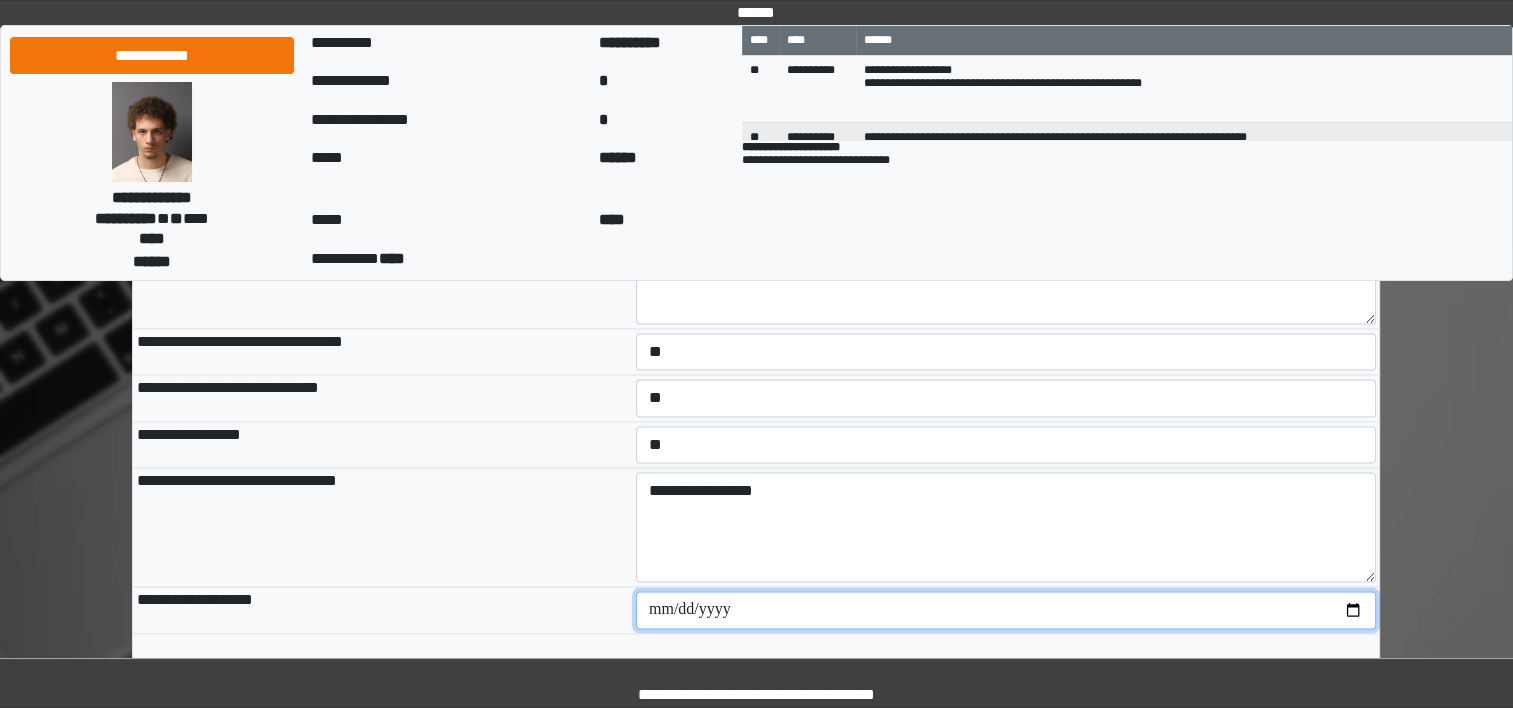 type on "**********" 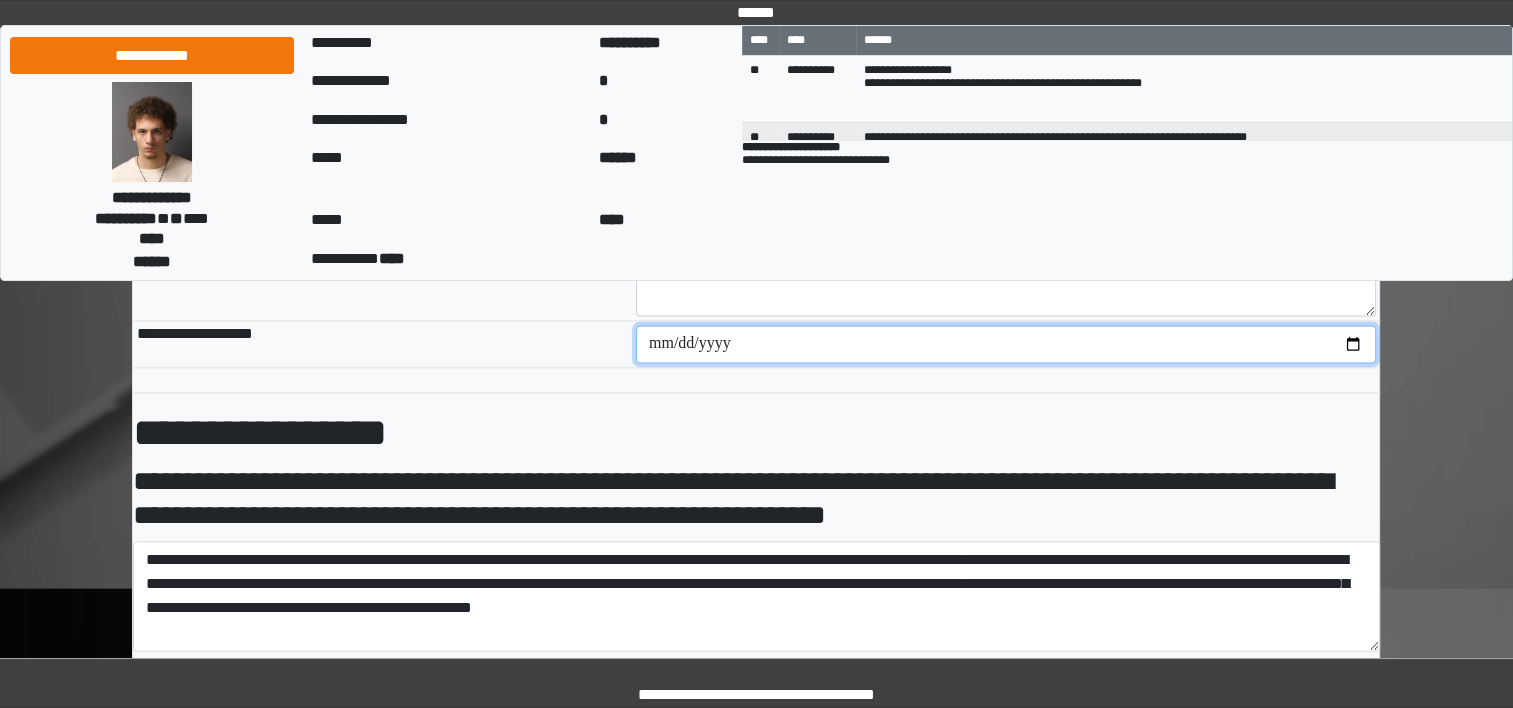 scroll, scrollTop: 3288, scrollLeft: 0, axis: vertical 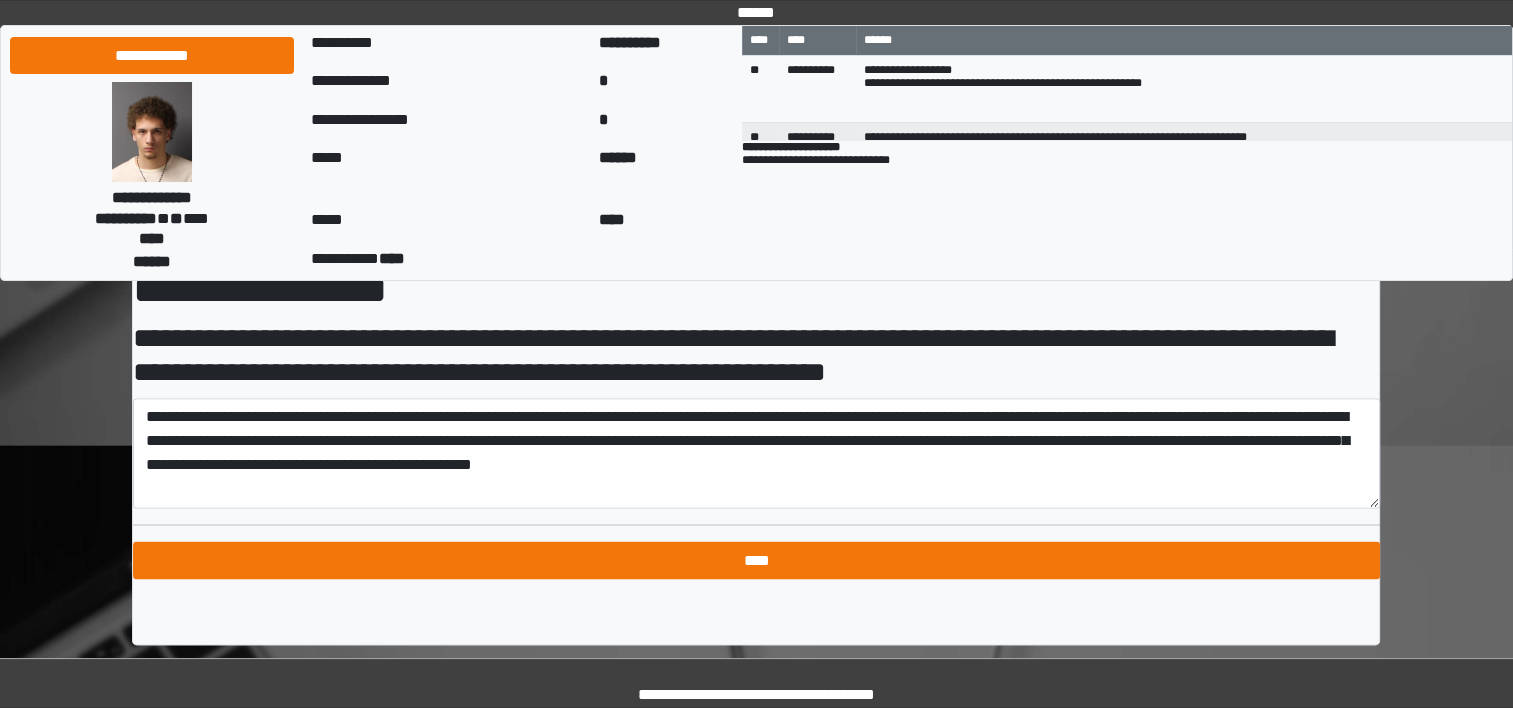 click on "****" at bounding box center [756, 560] 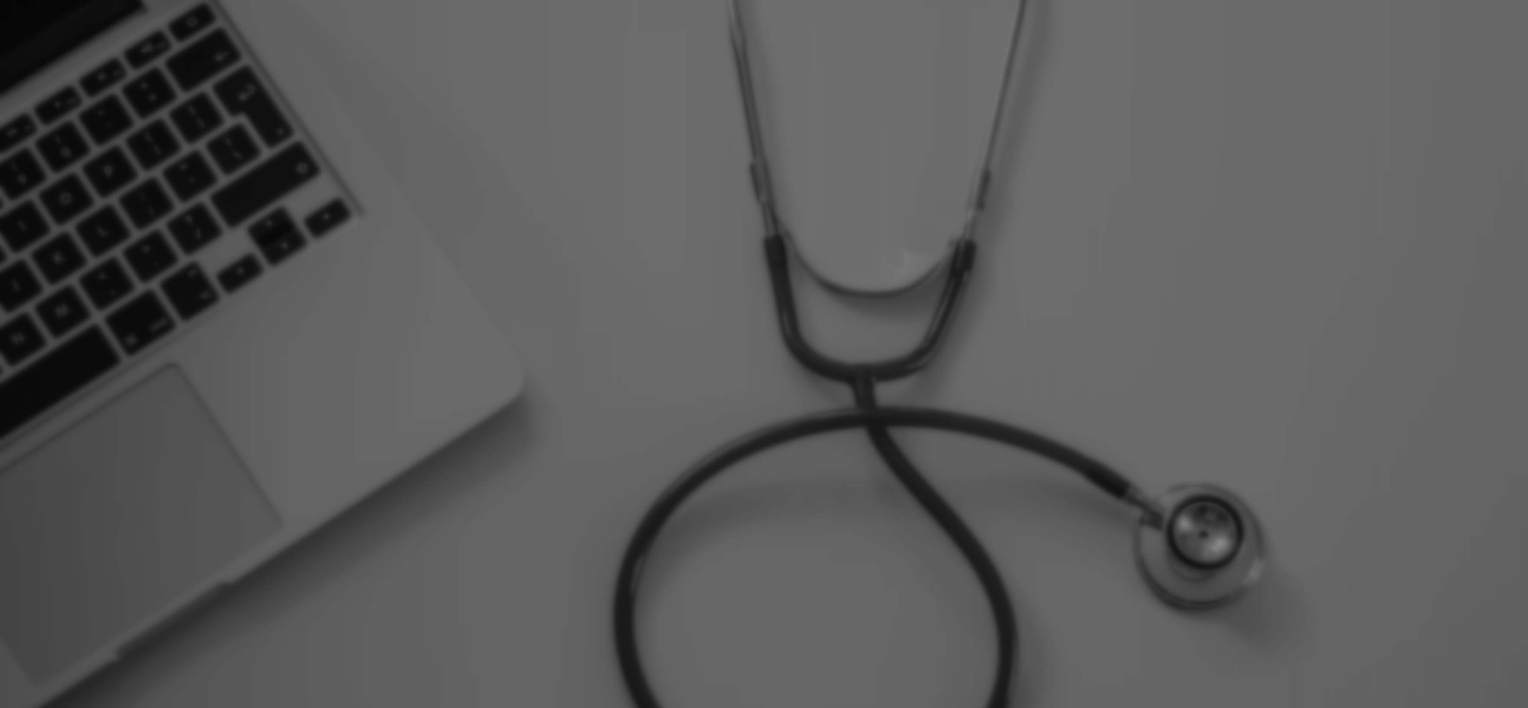 scroll, scrollTop: 0, scrollLeft: 0, axis: both 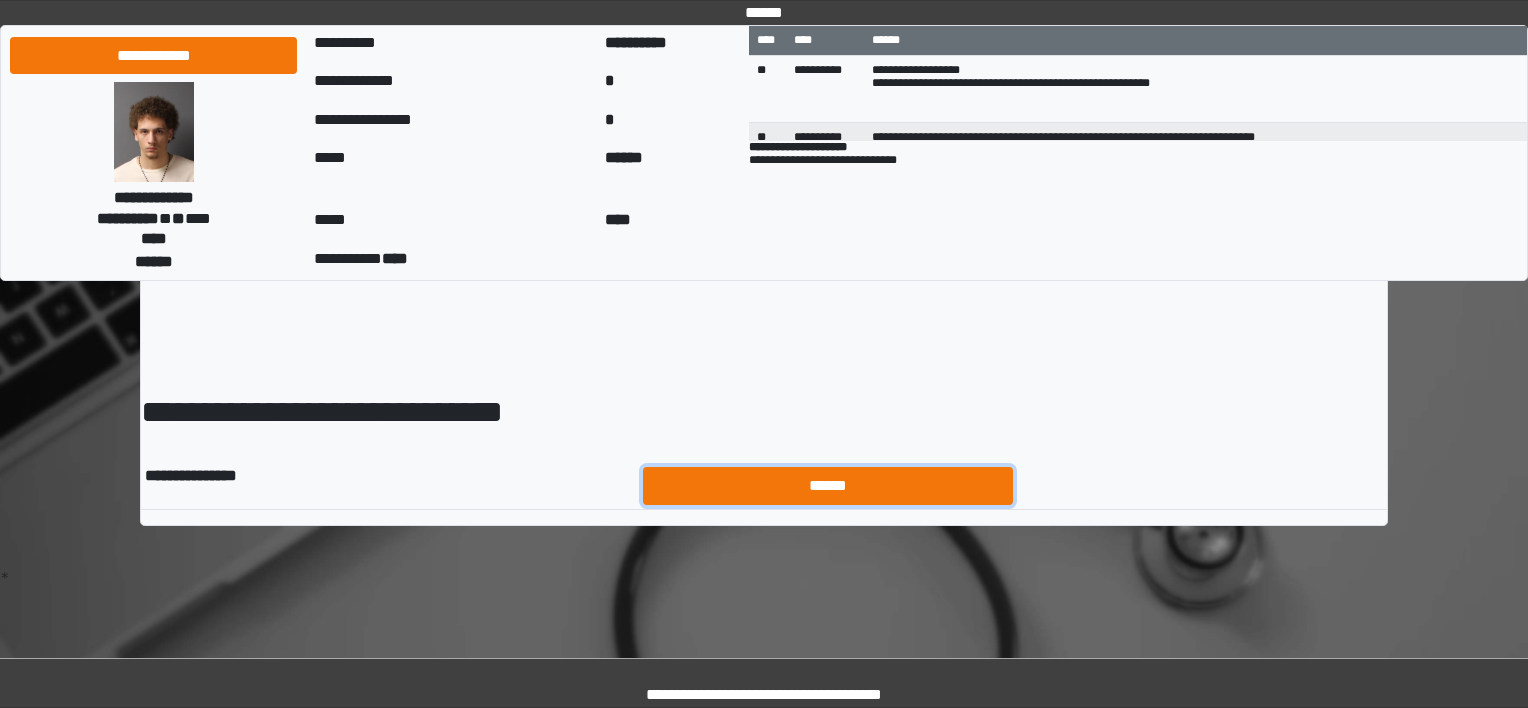 click on "******" at bounding box center [828, 486] 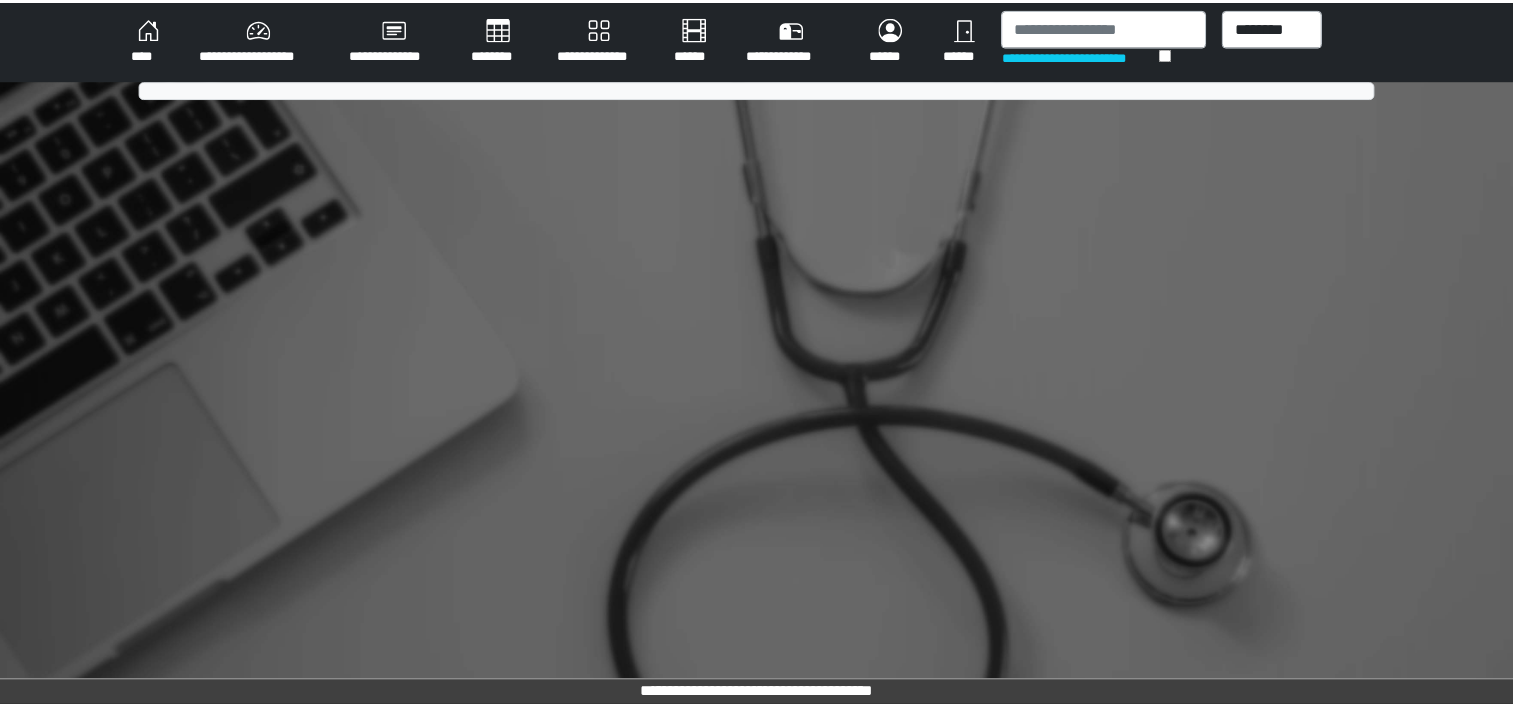scroll, scrollTop: 0, scrollLeft: 0, axis: both 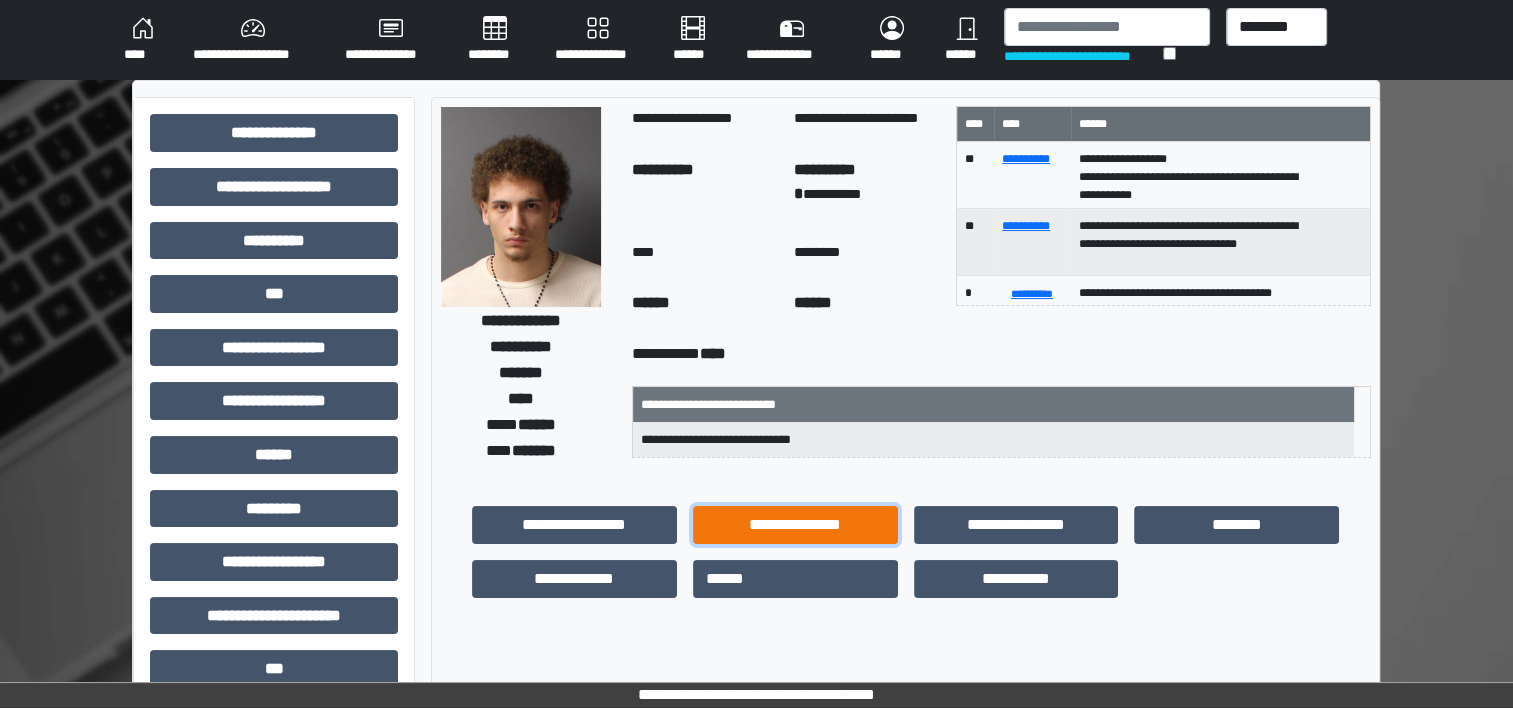 click on "**********" at bounding box center [795, 525] 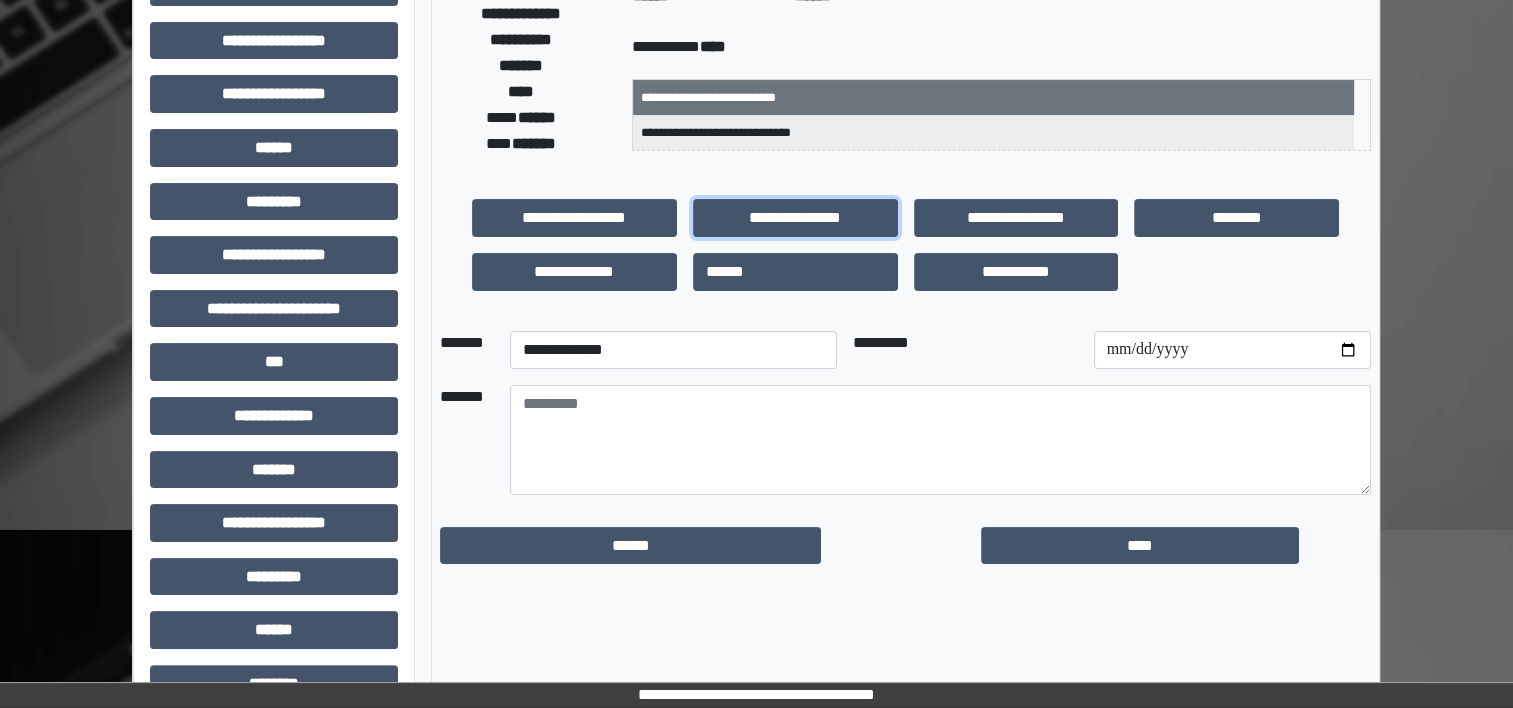 scroll, scrollTop: 312, scrollLeft: 0, axis: vertical 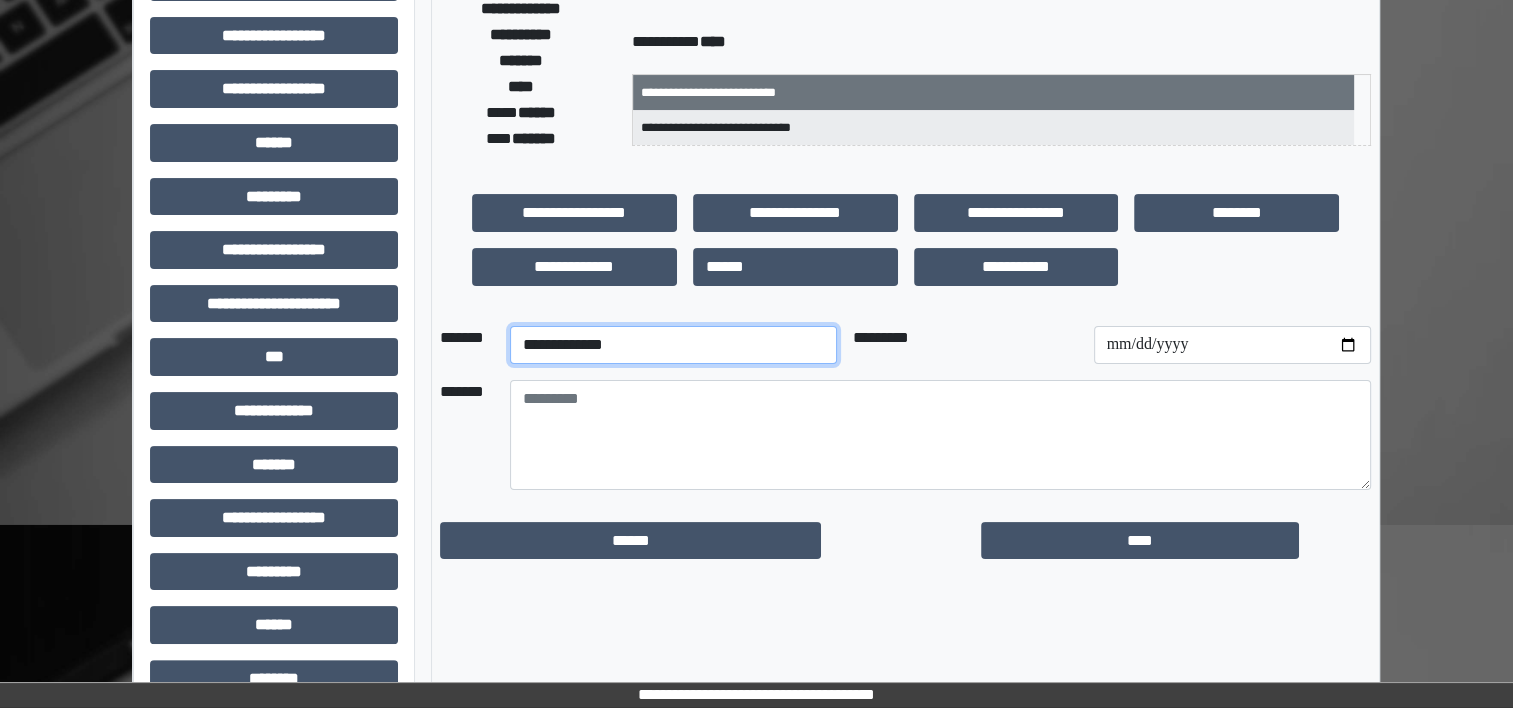 click on "**********" at bounding box center [673, 345] 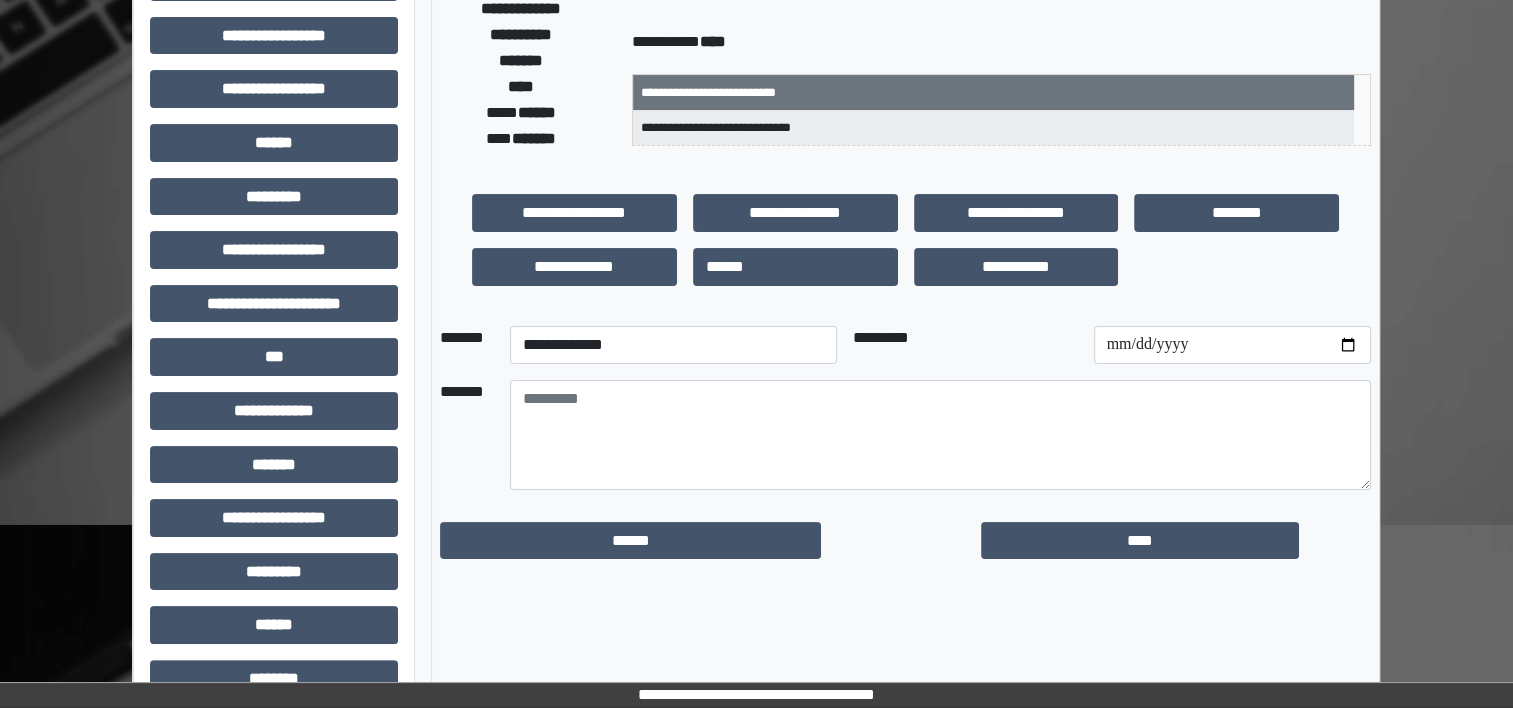 click at bounding box center [1232, 345] 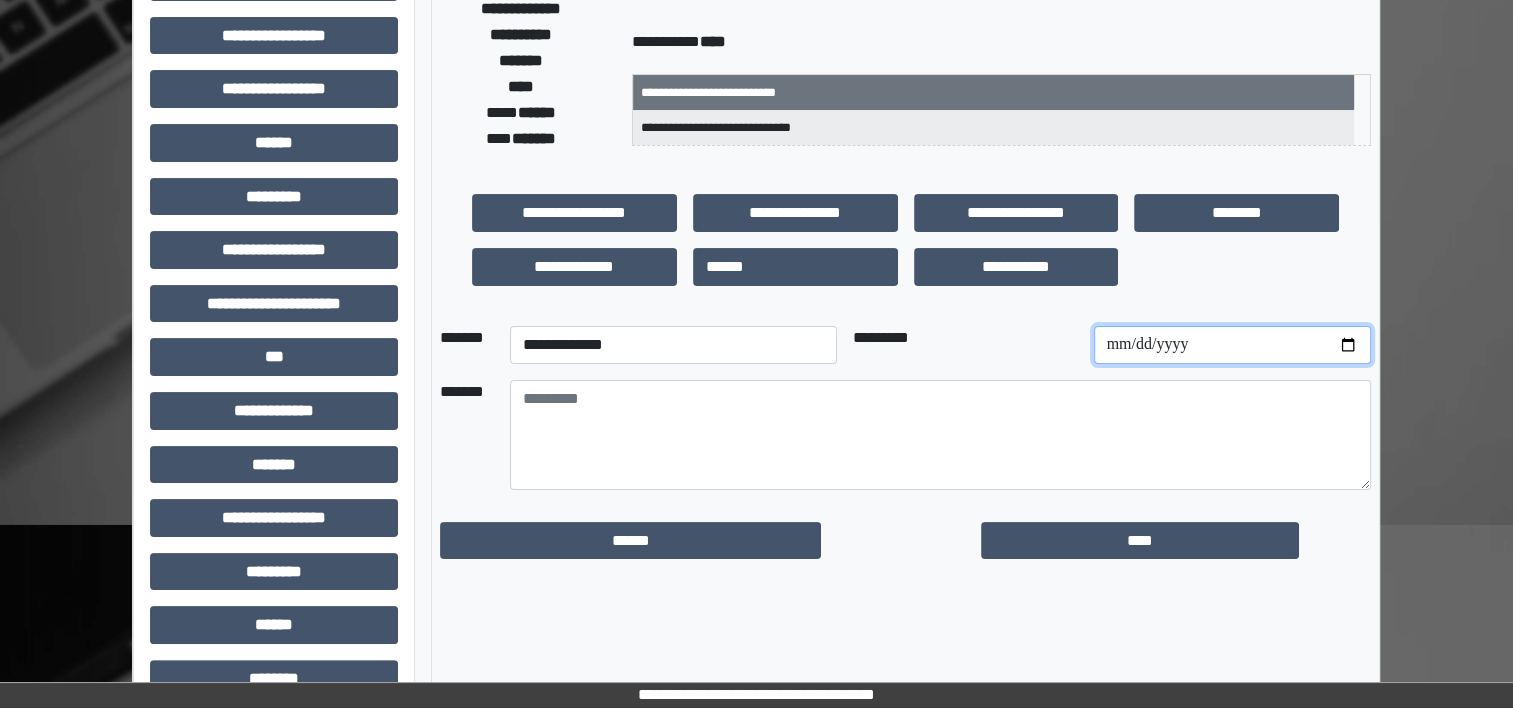 type on "**********" 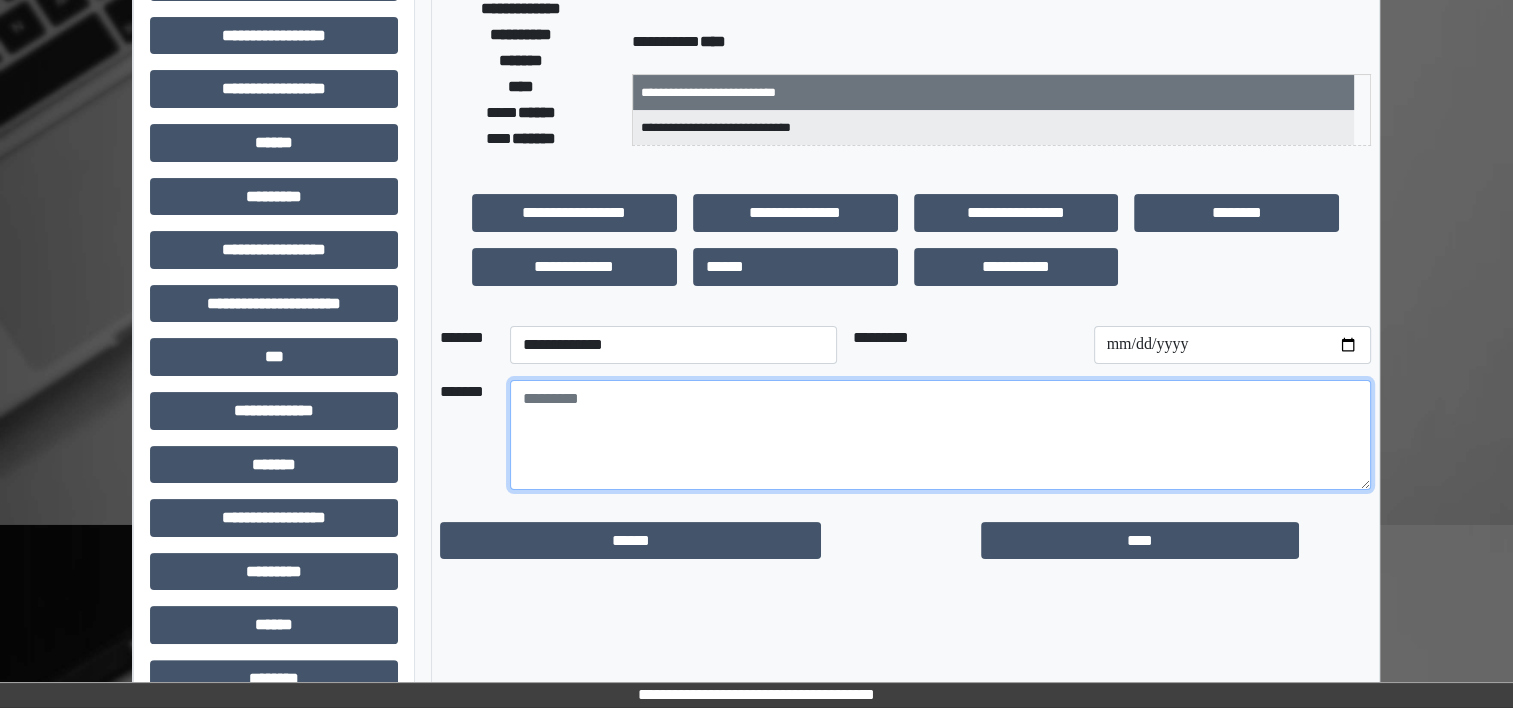 click at bounding box center (940, 435) 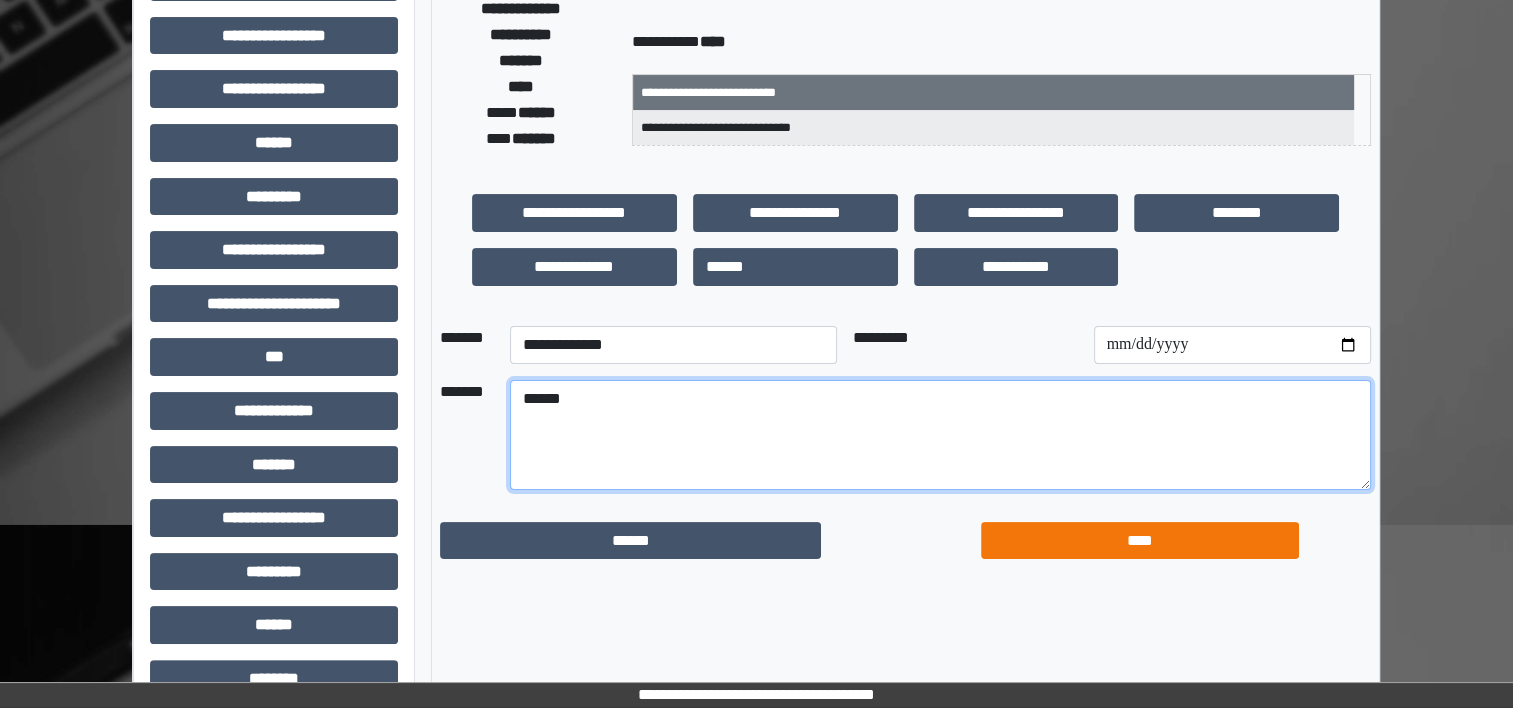 type on "******" 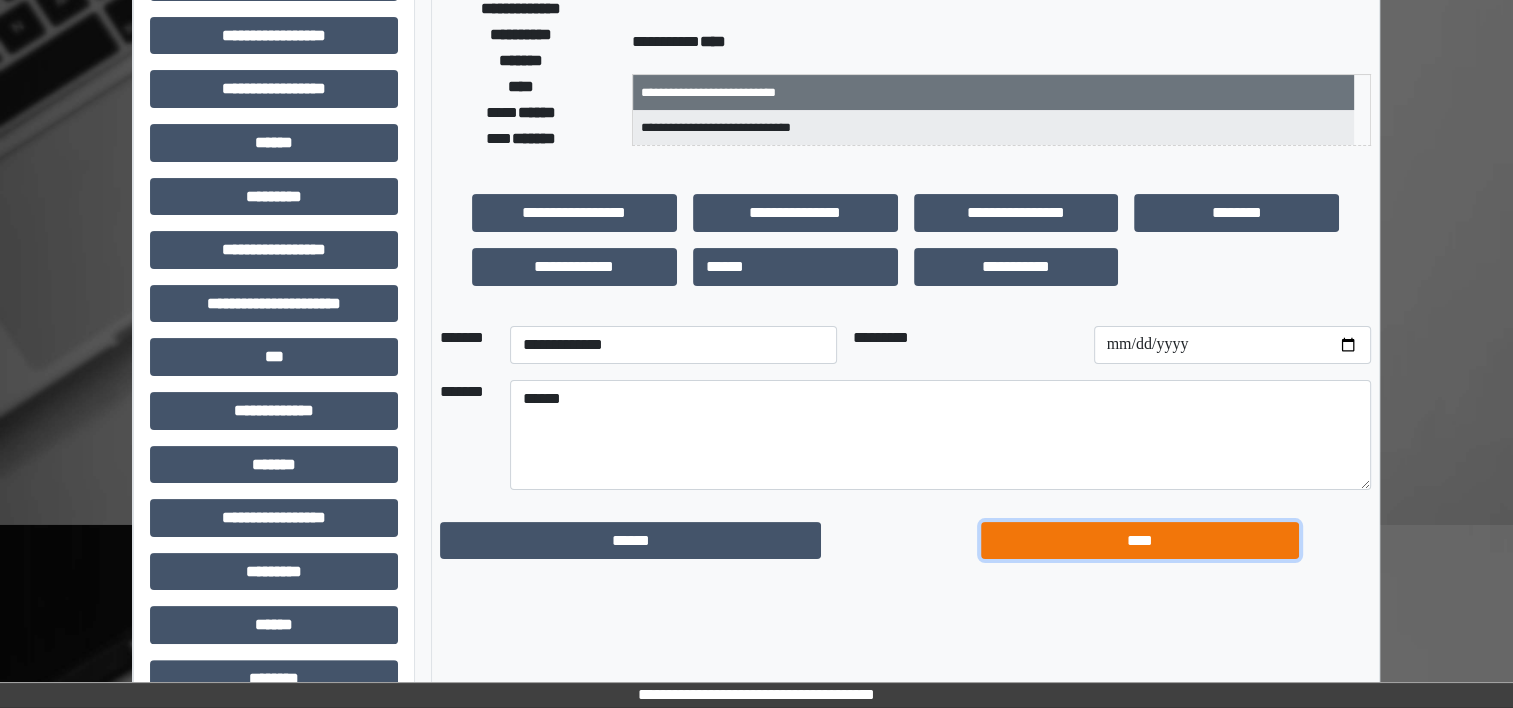 click on "****" at bounding box center [1140, 541] 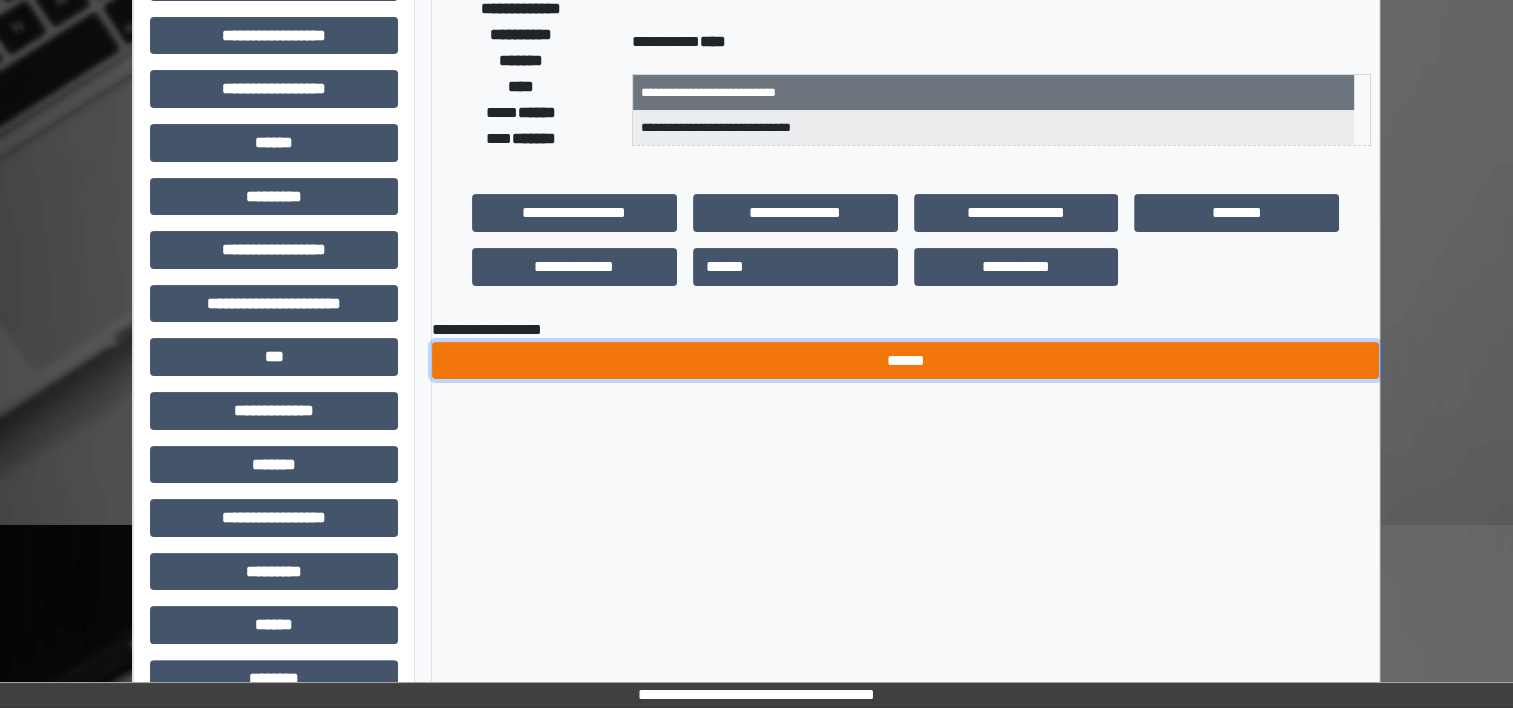 click on "******" at bounding box center (905, 361) 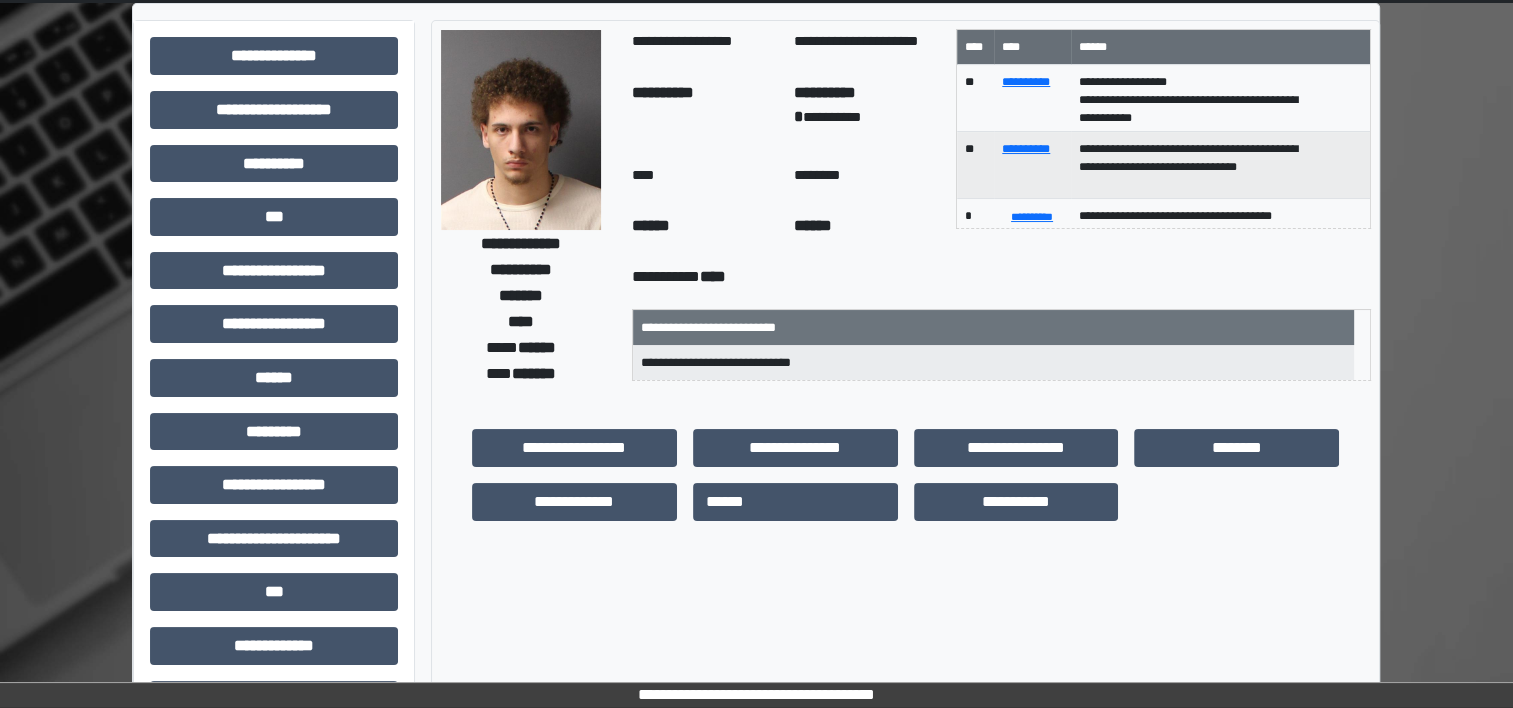 scroll, scrollTop: 0, scrollLeft: 0, axis: both 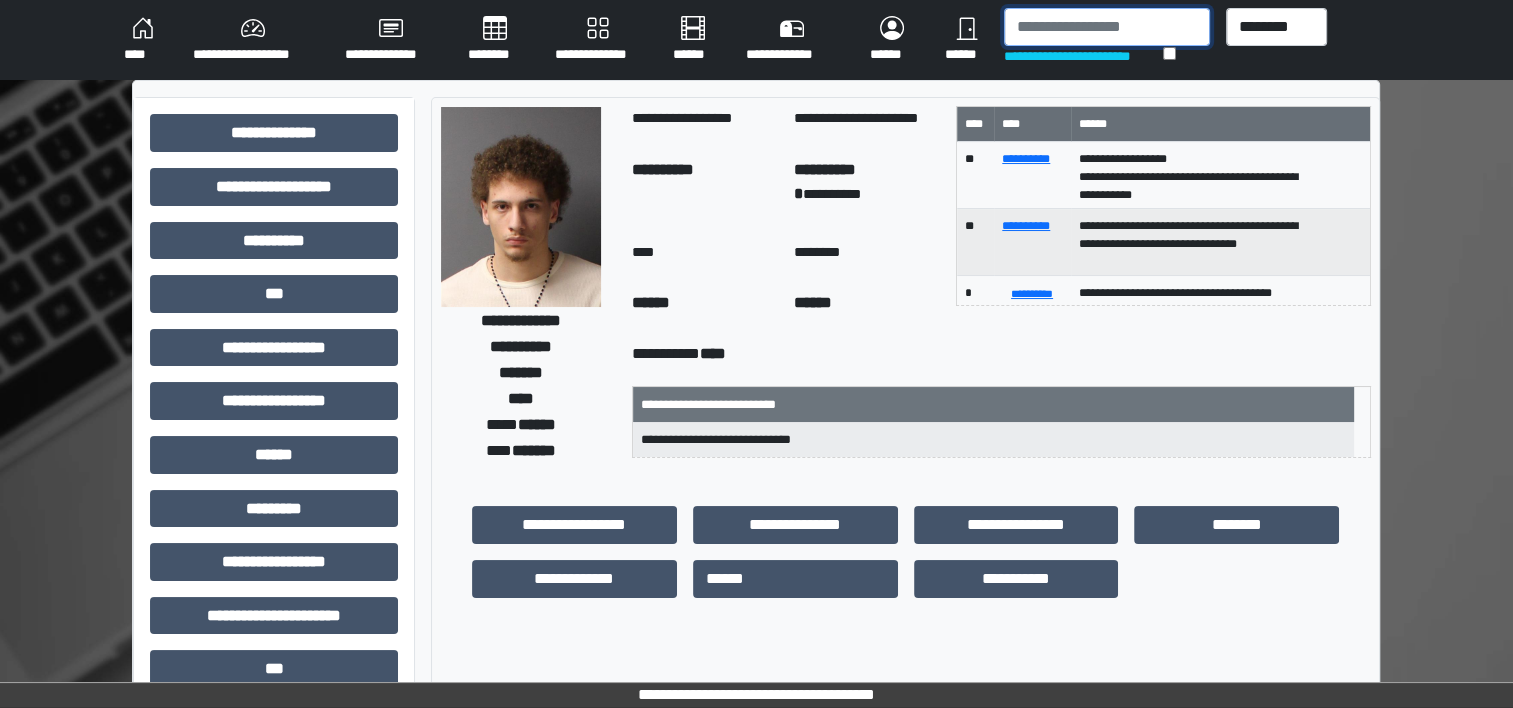 click at bounding box center (1107, 27) 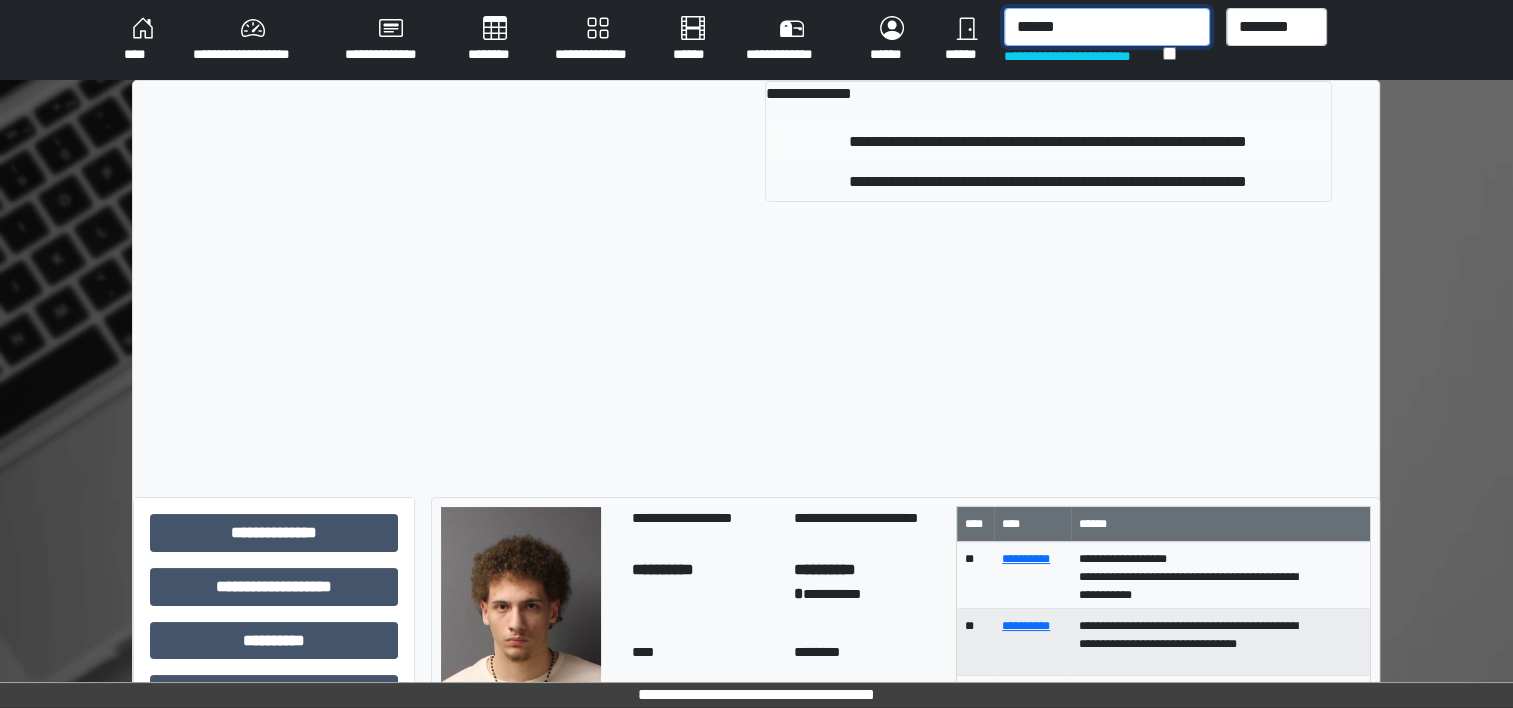 type on "******" 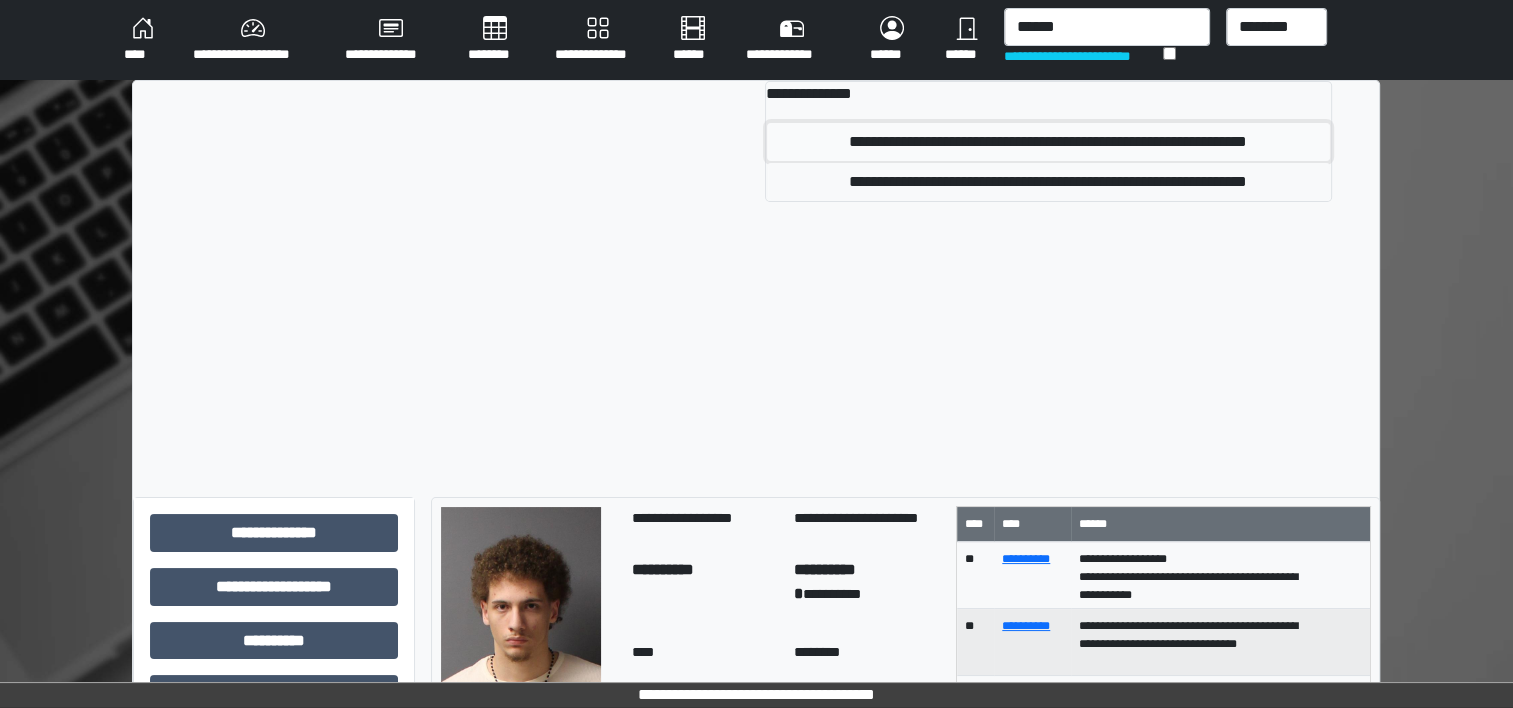 click on "**********" at bounding box center (1048, 142) 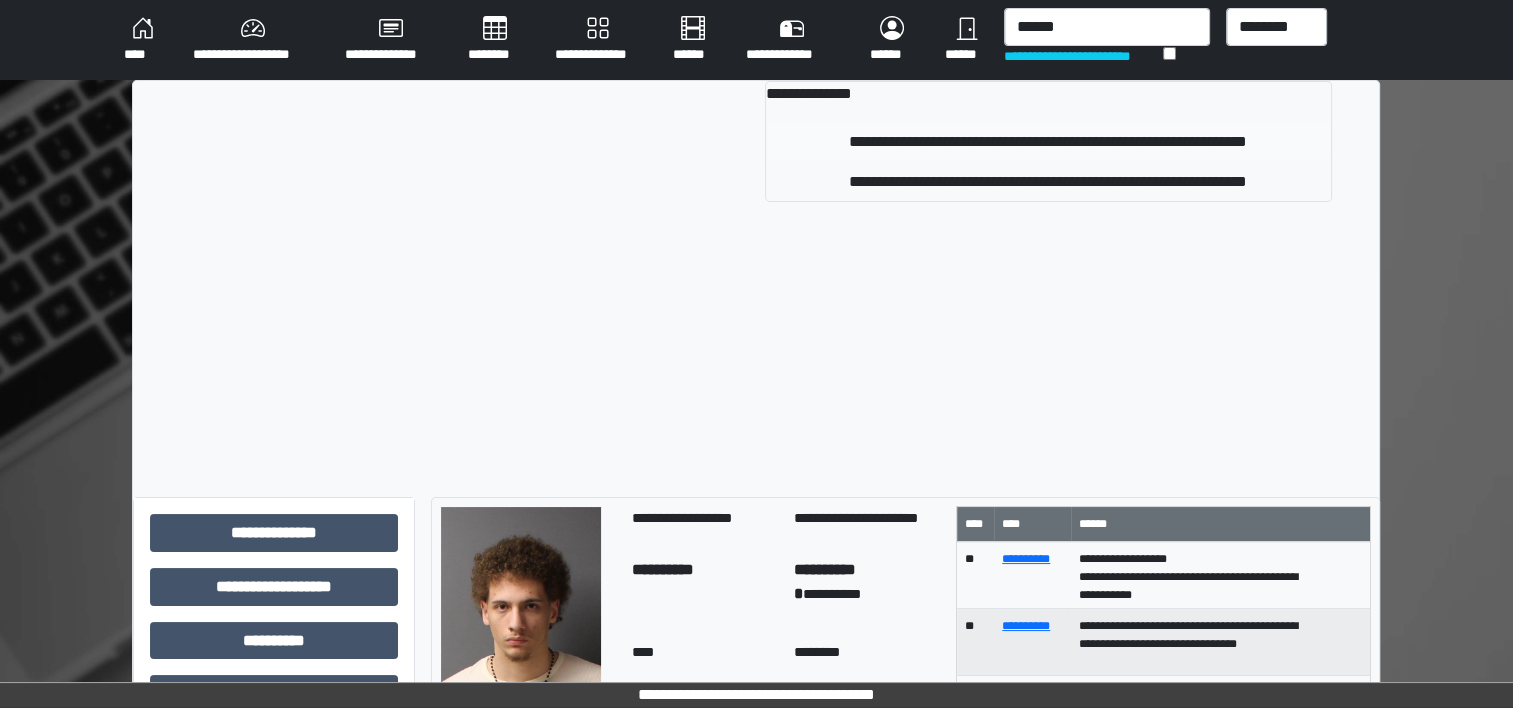 type 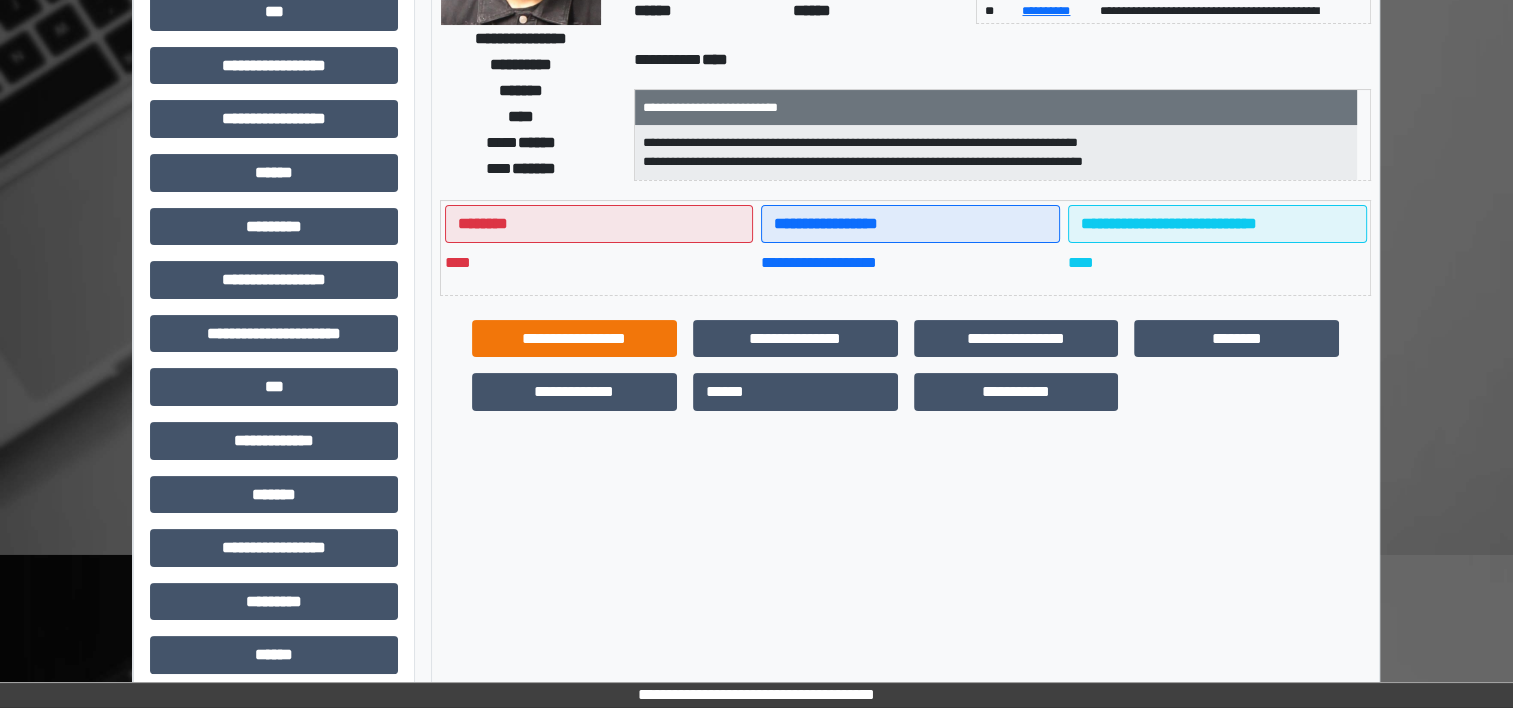 click on "**********" at bounding box center [574, 339] 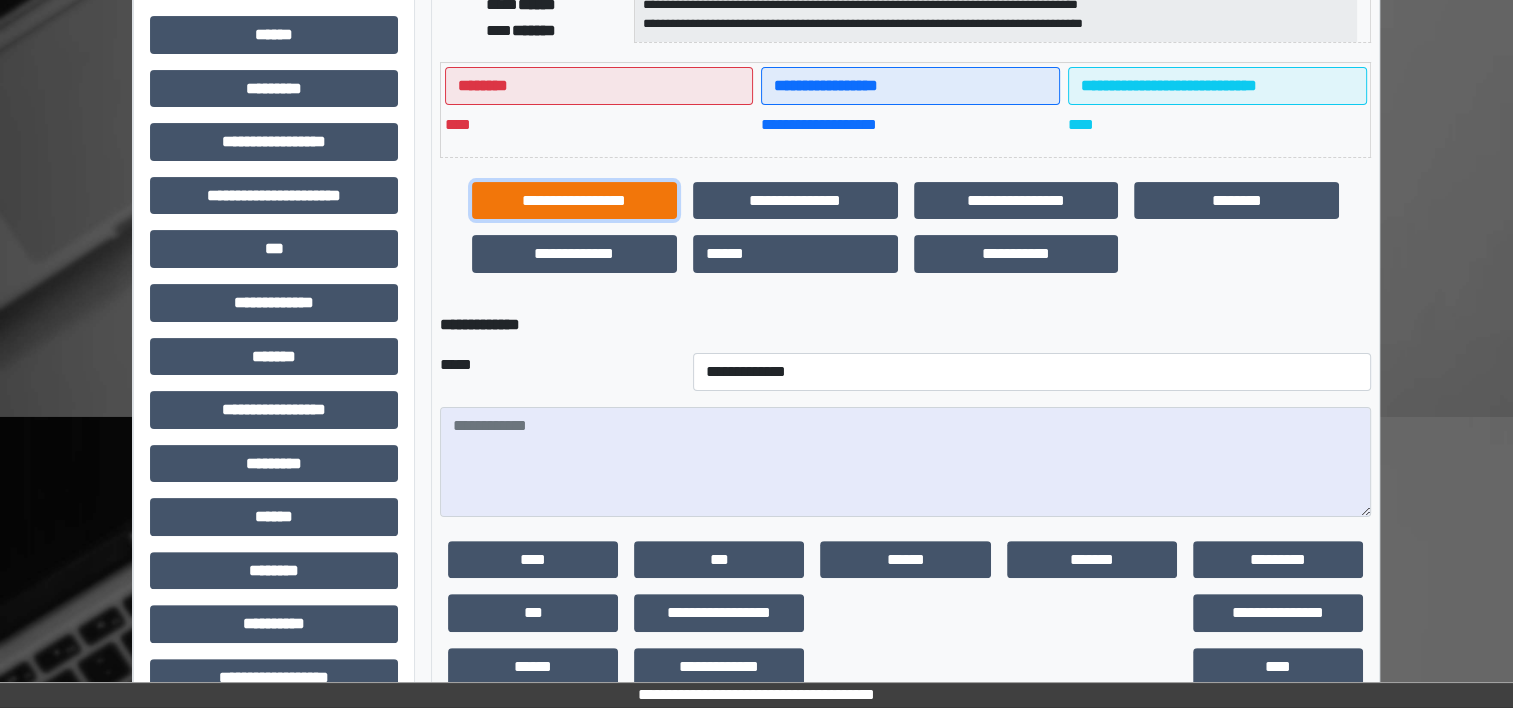scroll, scrollTop: 462, scrollLeft: 0, axis: vertical 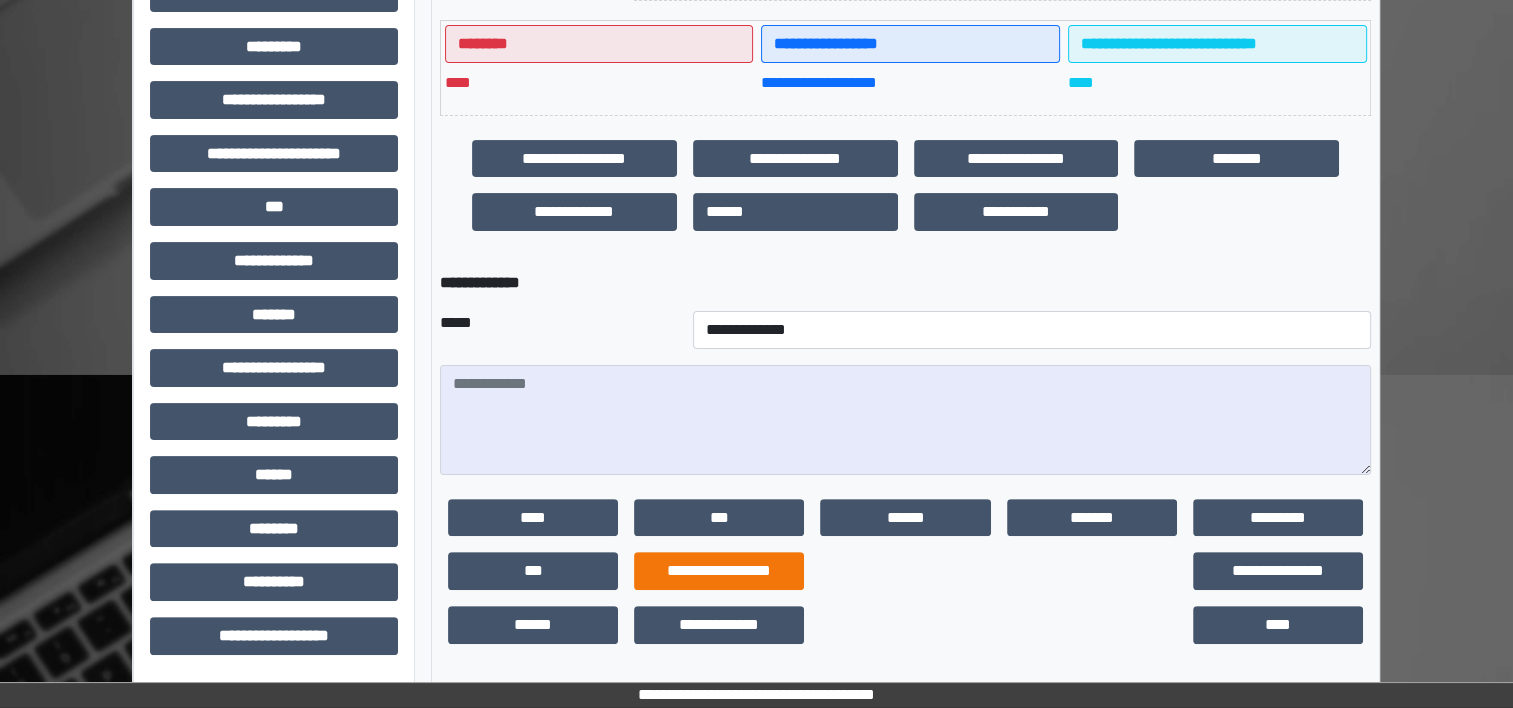 click on "**********" at bounding box center (719, 571) 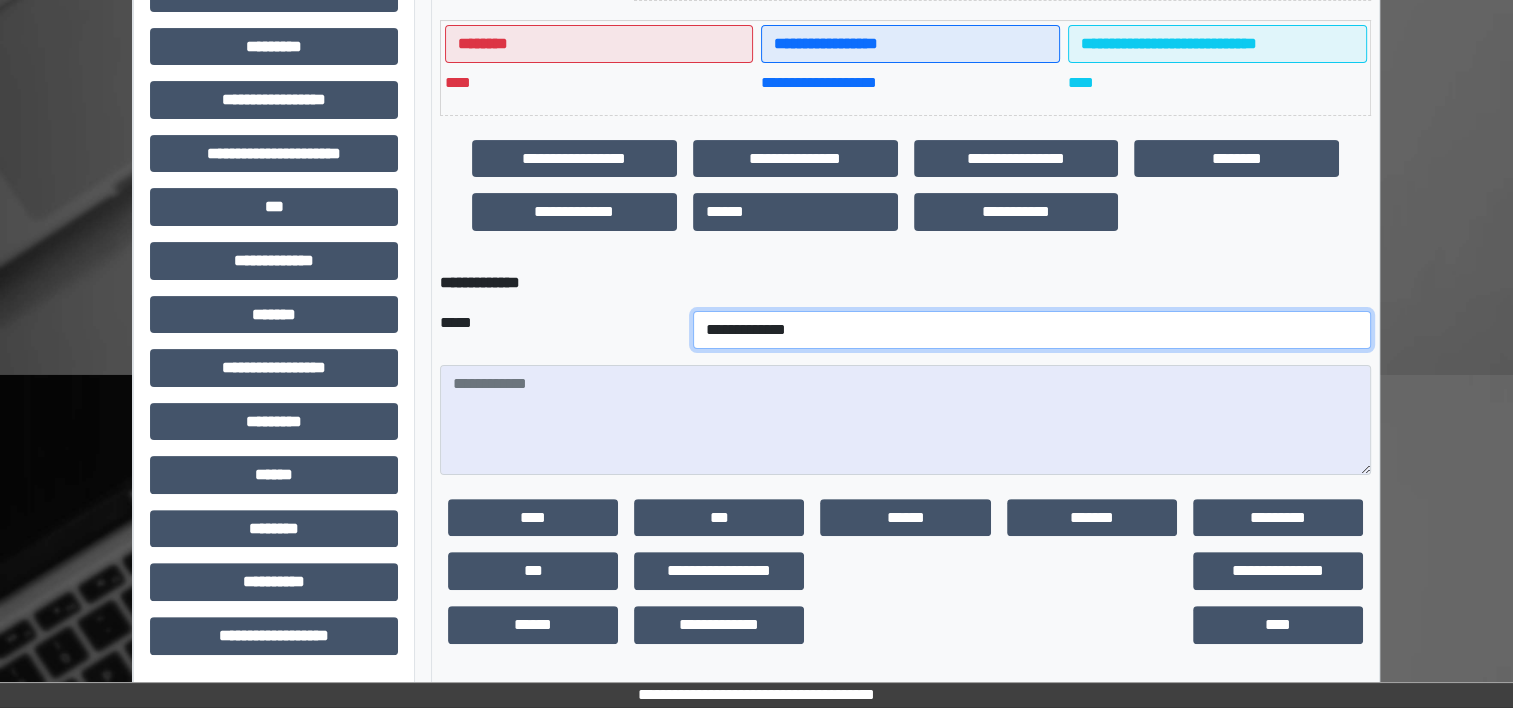 click on "**********" at bounding box center (1032, 330) 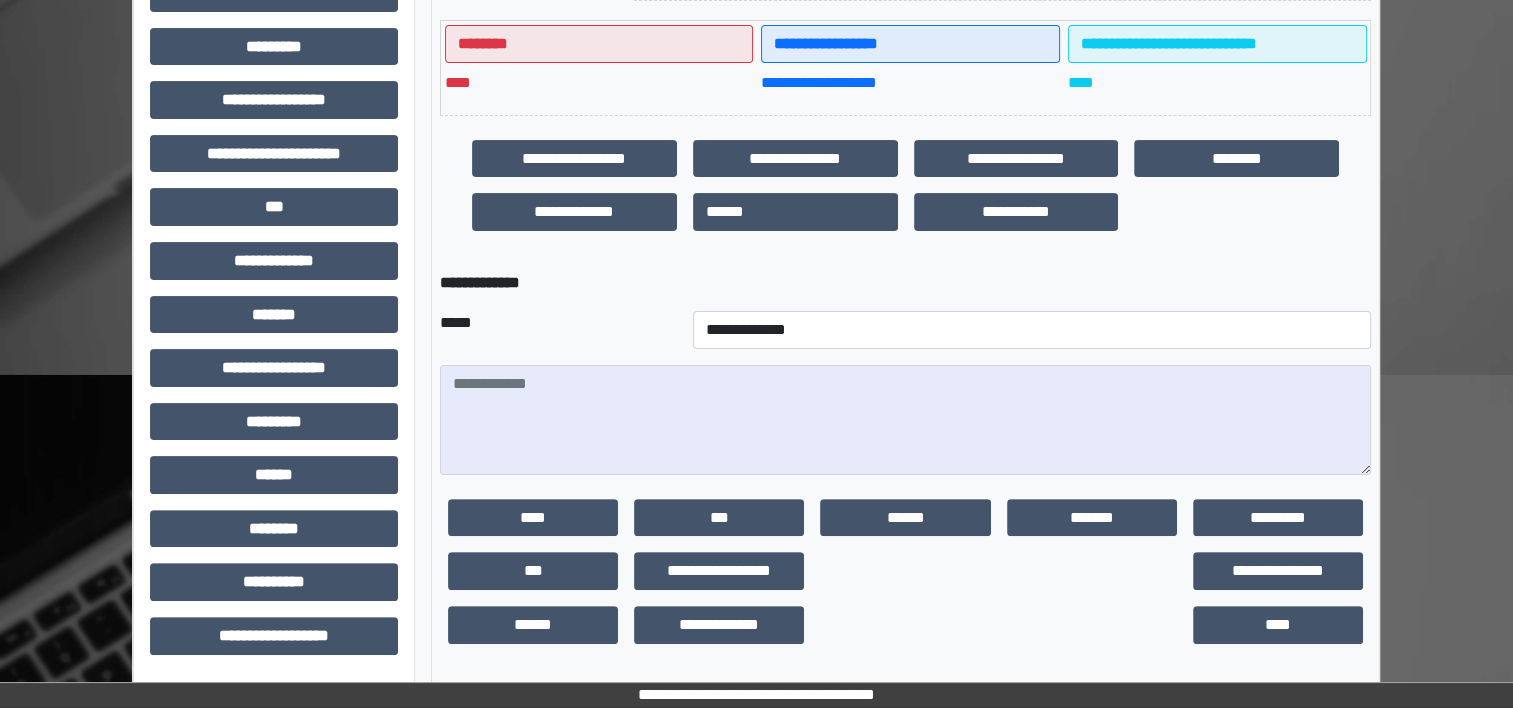 click on "*****" at bounding box center (558, 330) 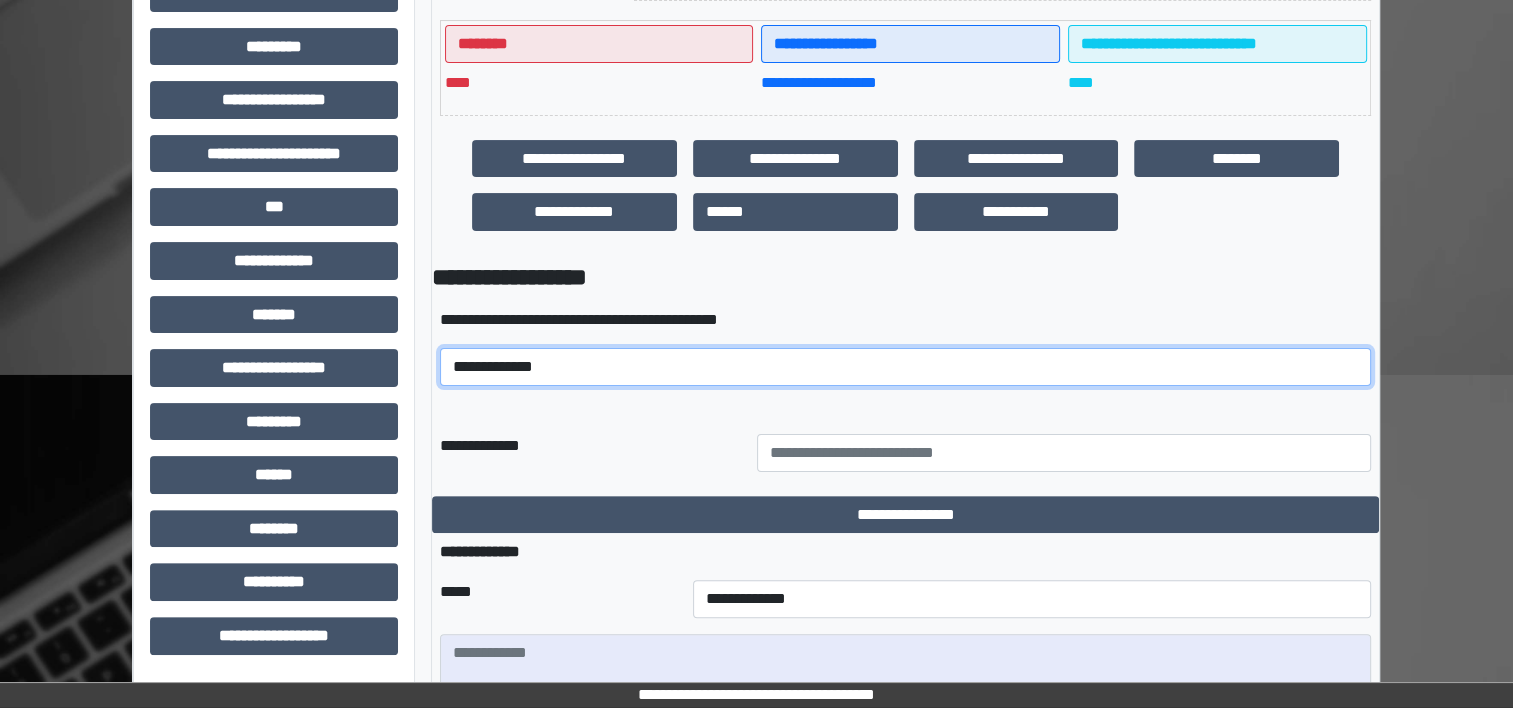 click on "**********" at bounding box center [905, 367] 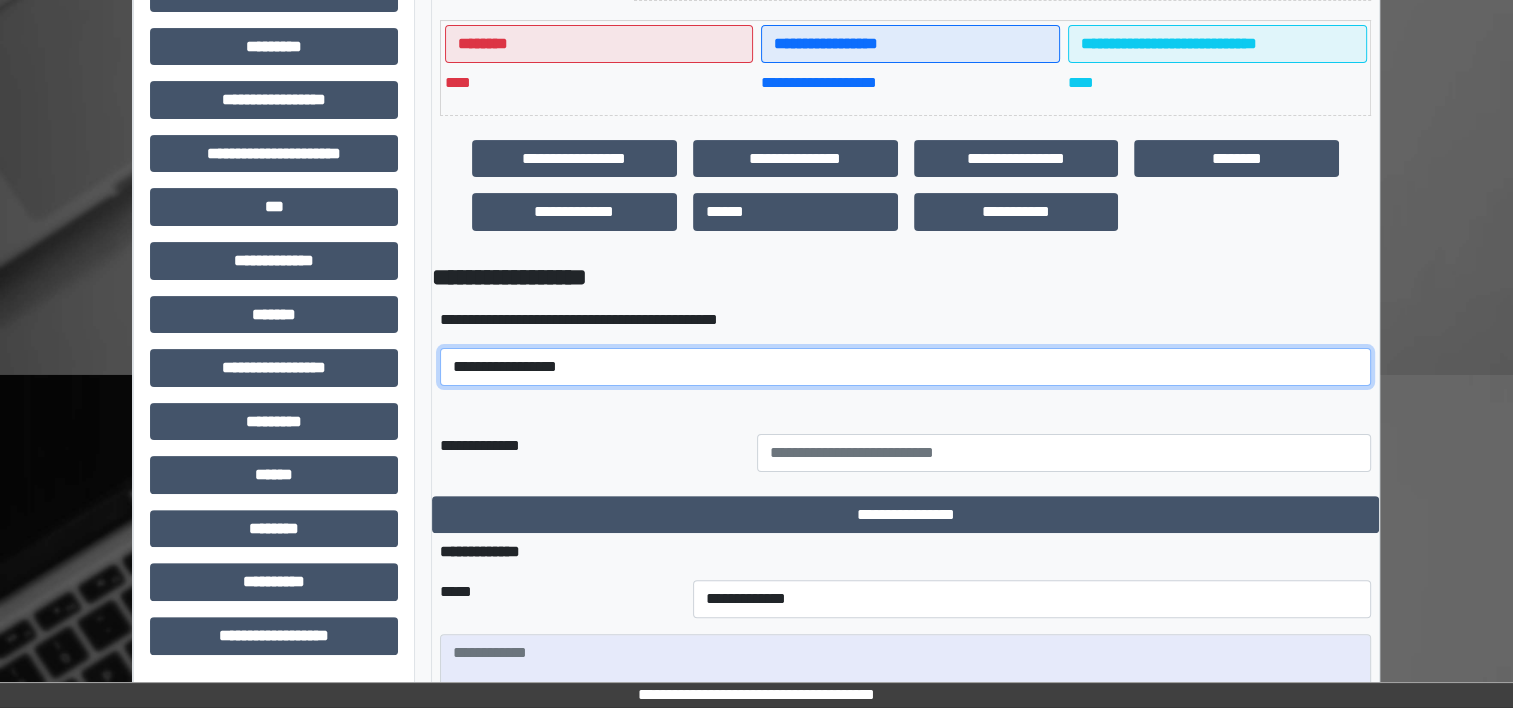 click on "**********" at bounding box center (905, 367) 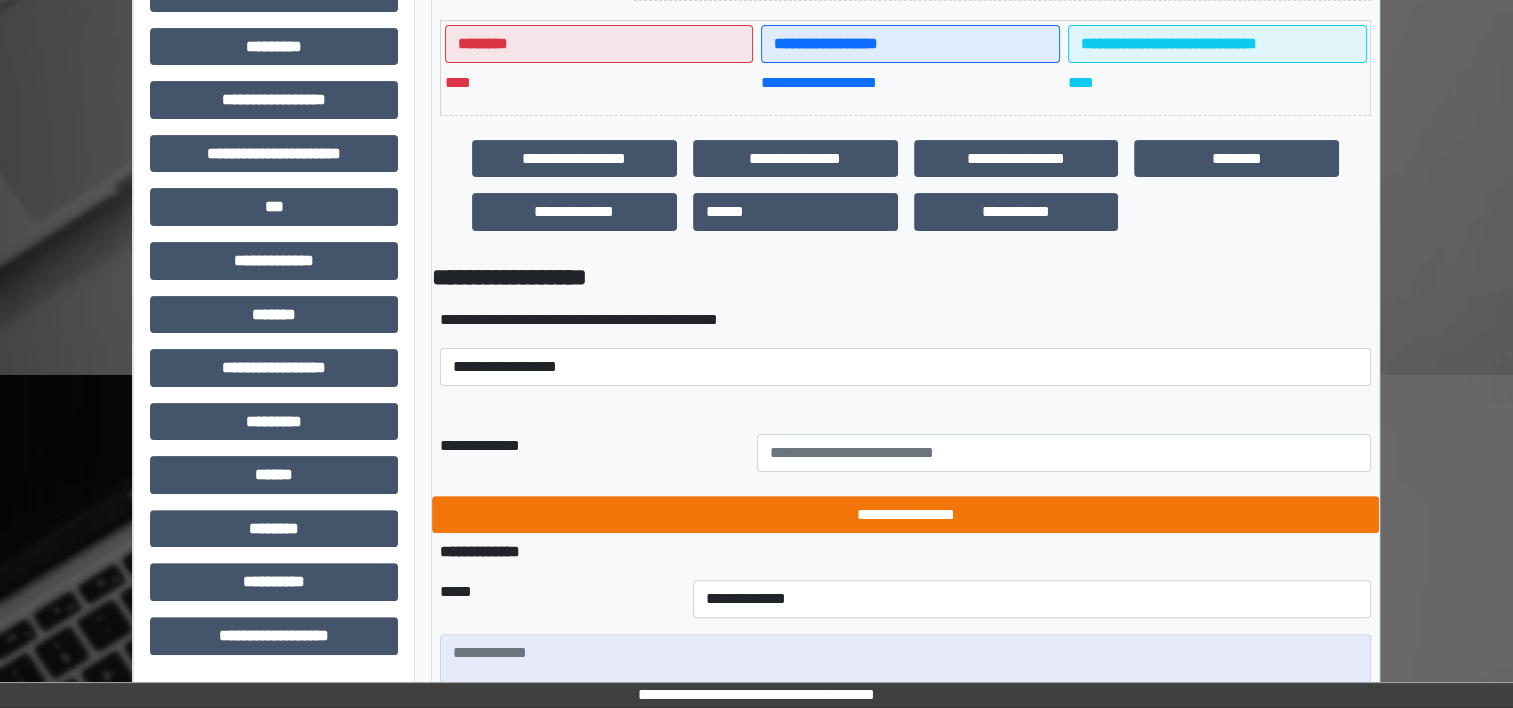 click on "**********" at bounding box center (905, 515) 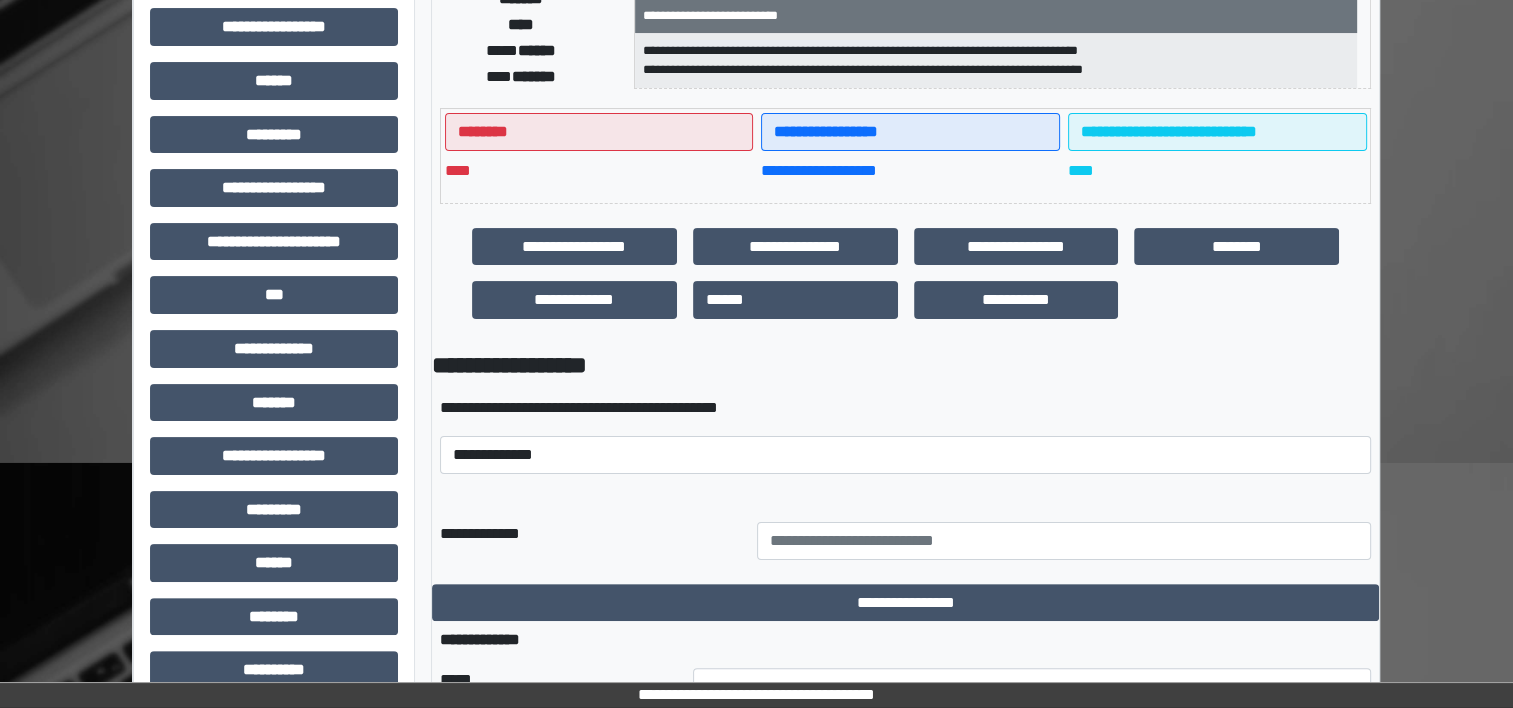 scroll, scrollTop: 368, scrollLeft: 0, axis: vertical 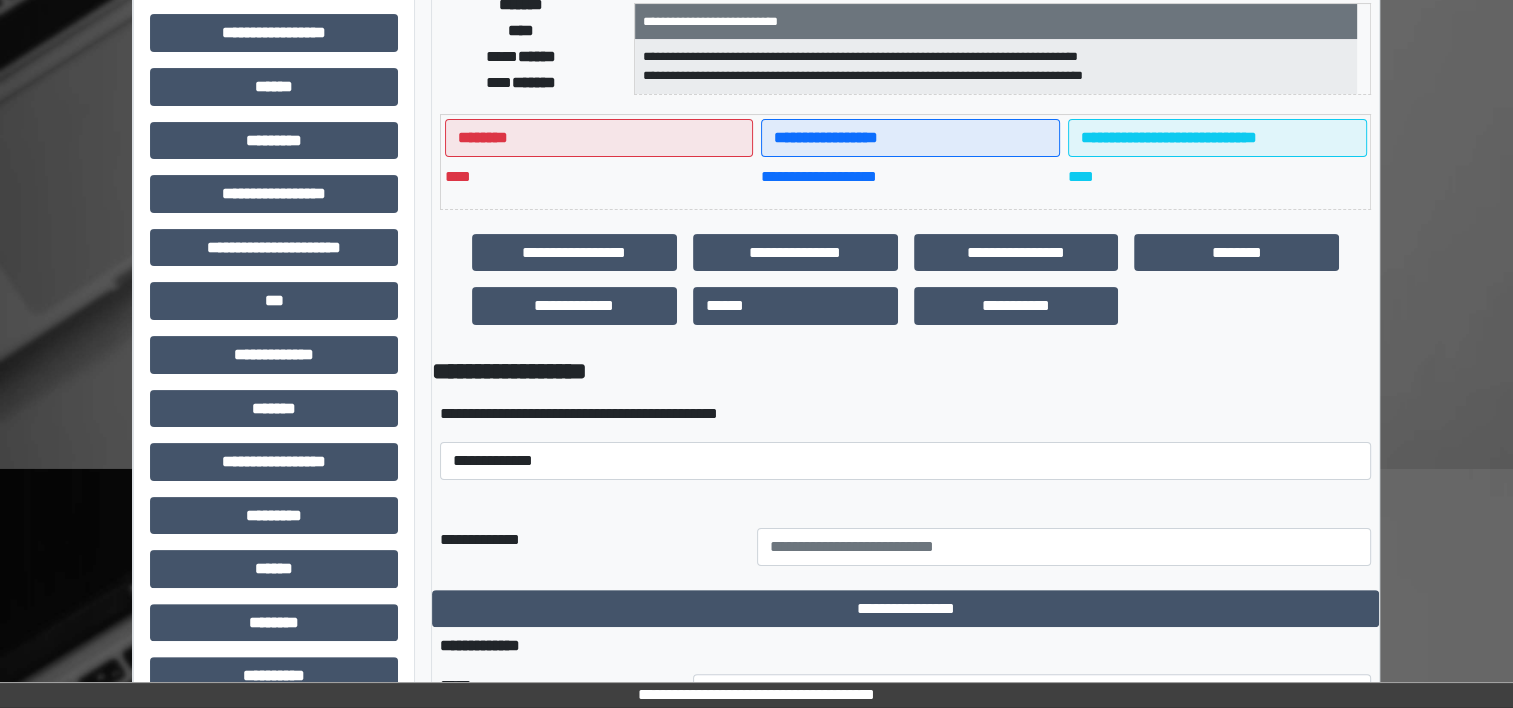 click on "**********" at bounding box center [274, 355] 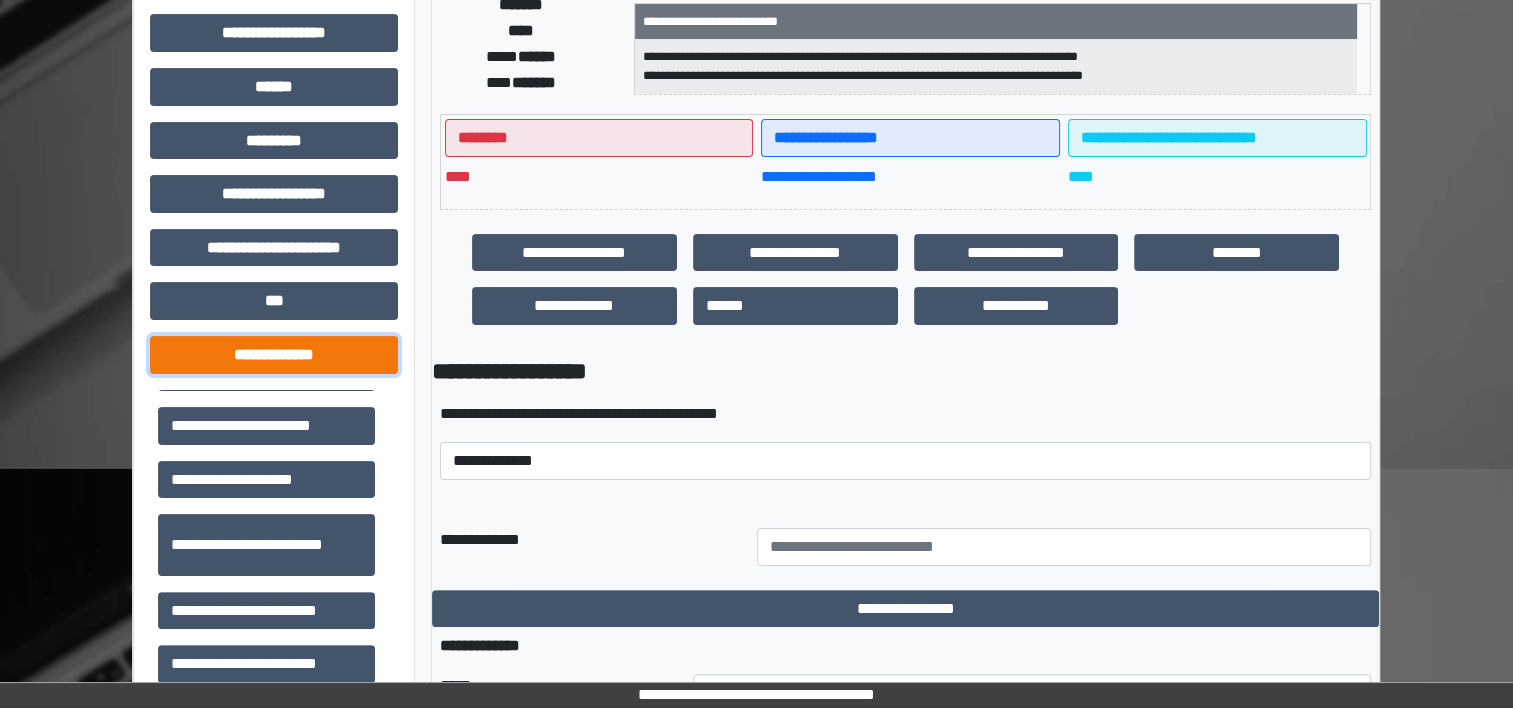 scroll, scrollTop: 415, scrollLeft: 0, axis: vertical 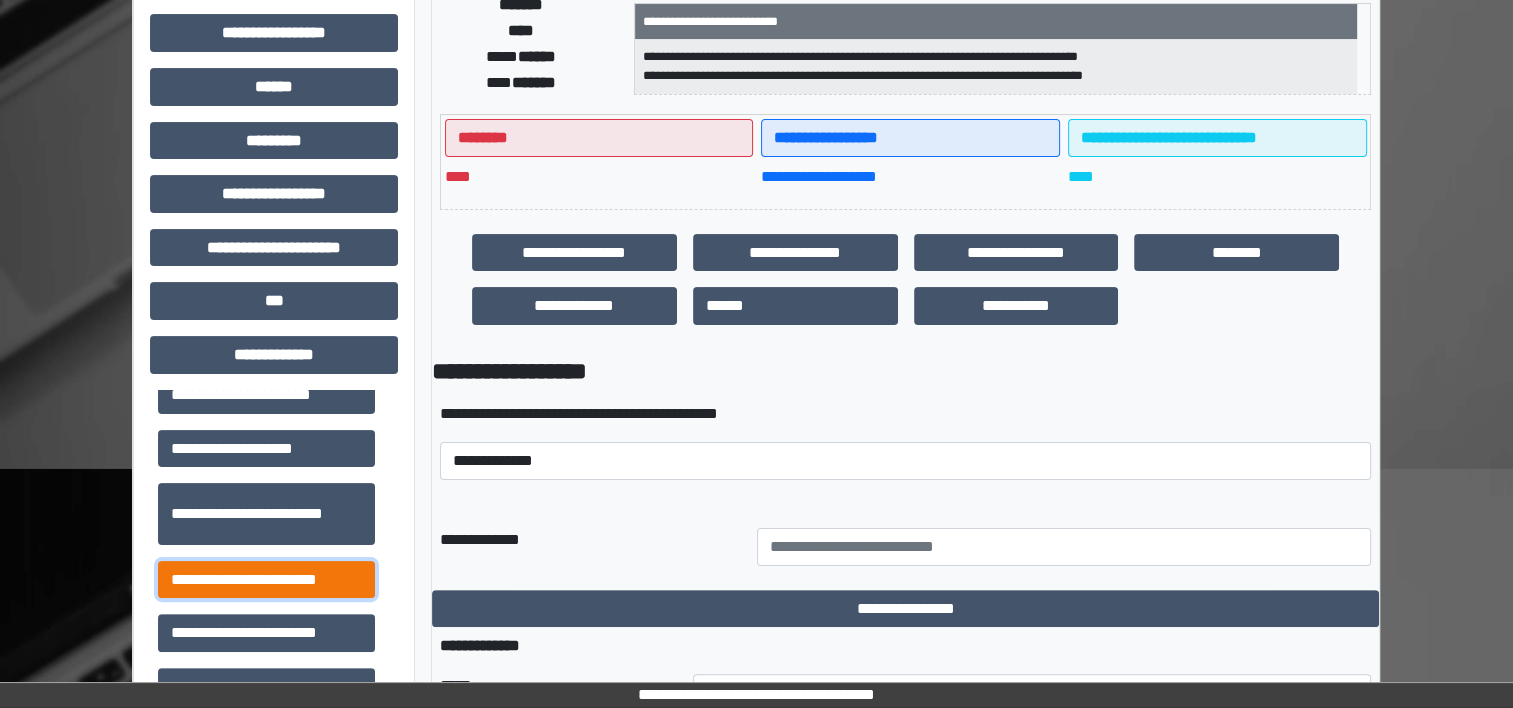 click on "**********" at bounding box center (266, 580) 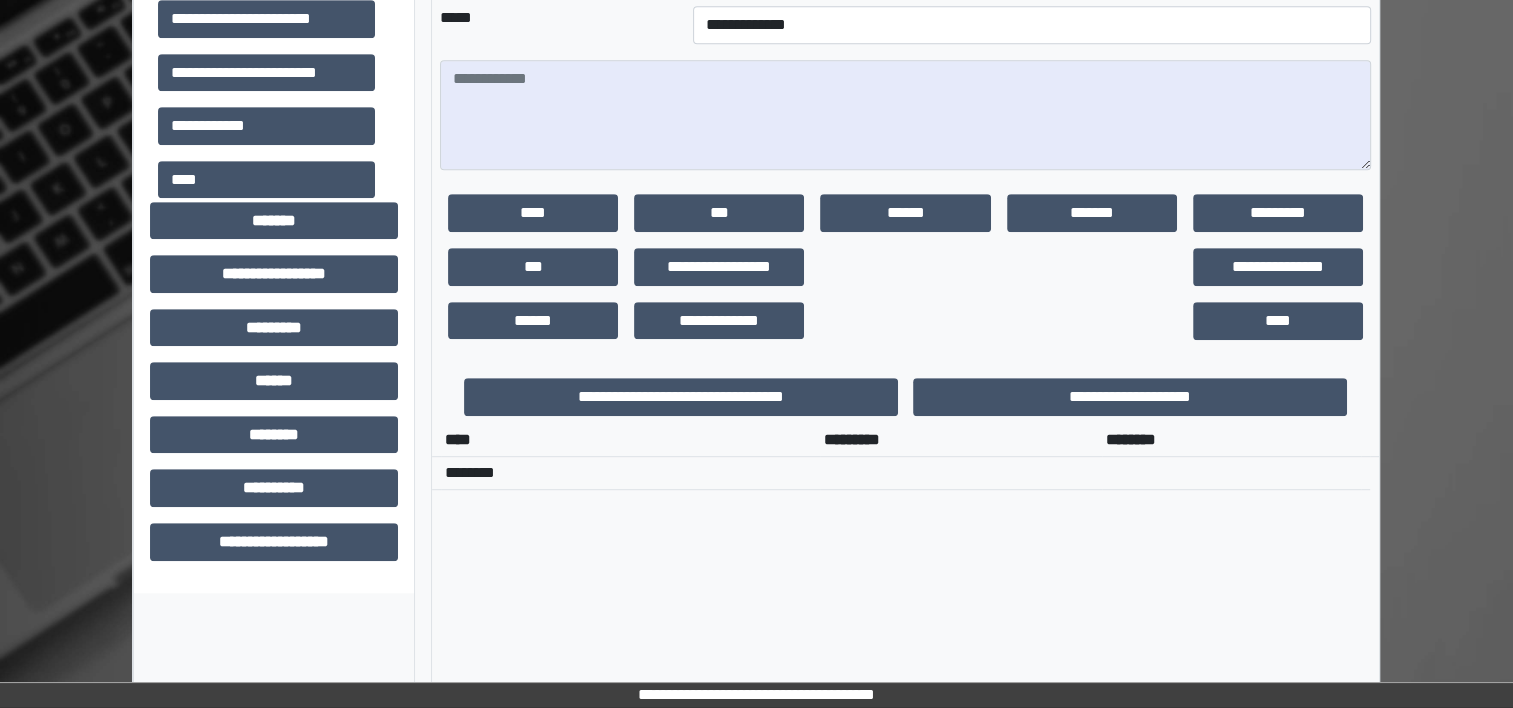 scroll, scrollTop: 1040, scrollLeft: 0, axis: vertical 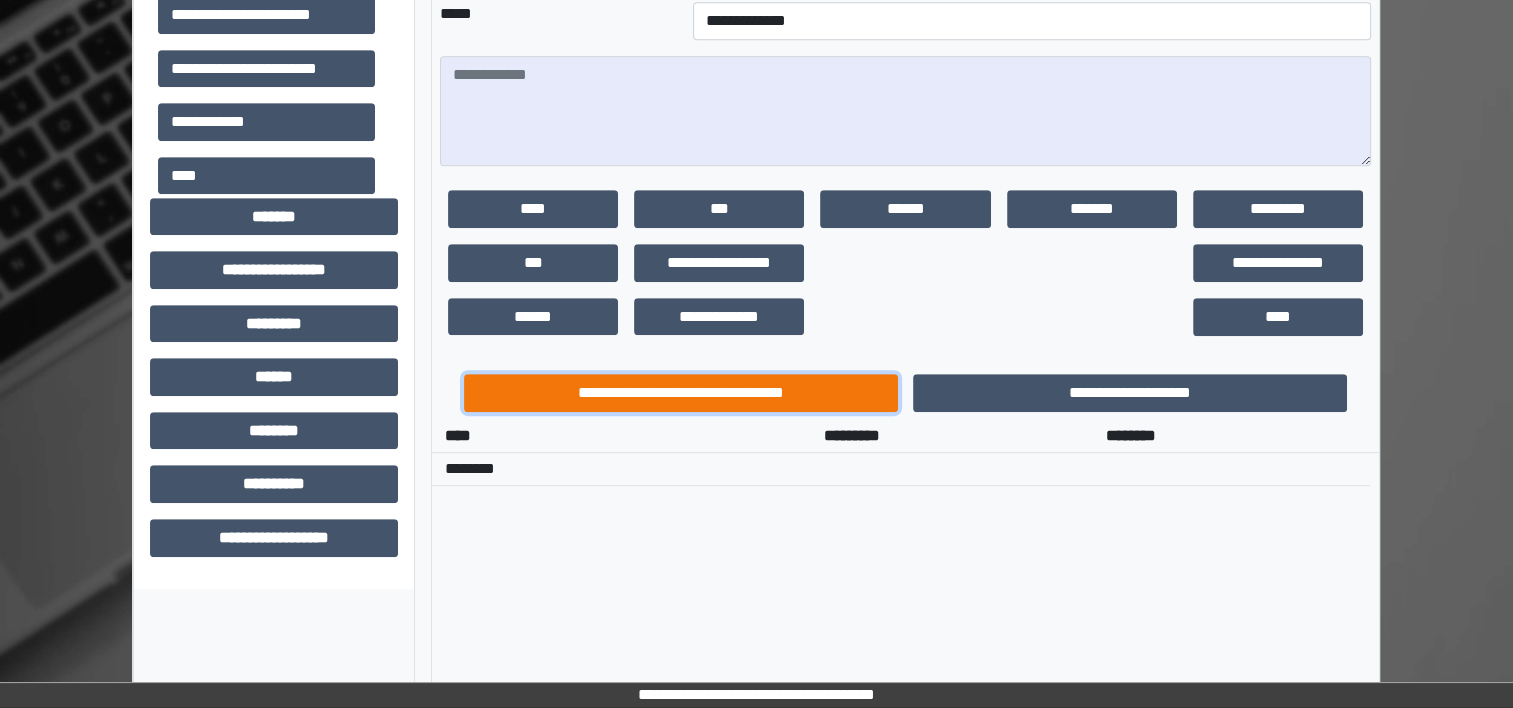 click on "**********" at bounding box center [681, 393] 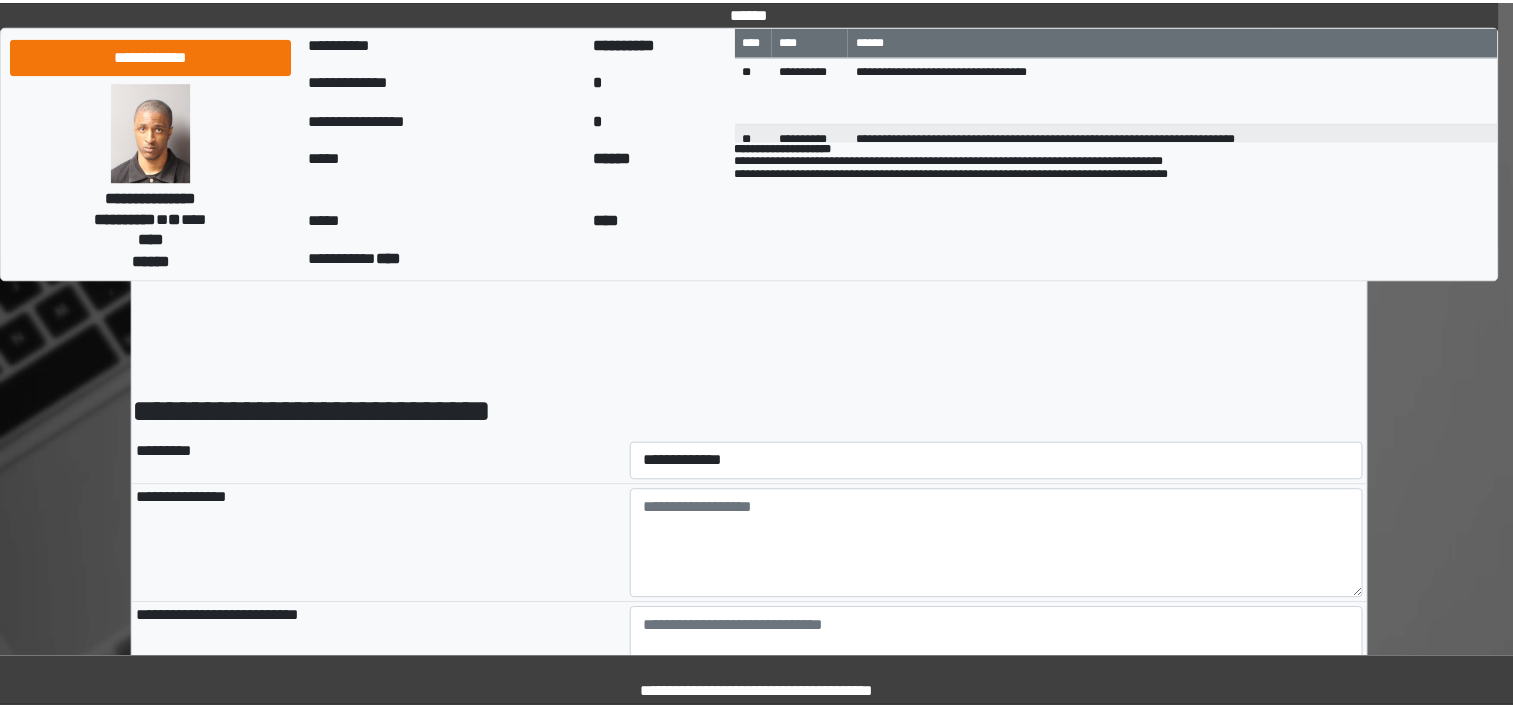 scroll, scrollTop: 0, scrollLeft: 0, axis: both 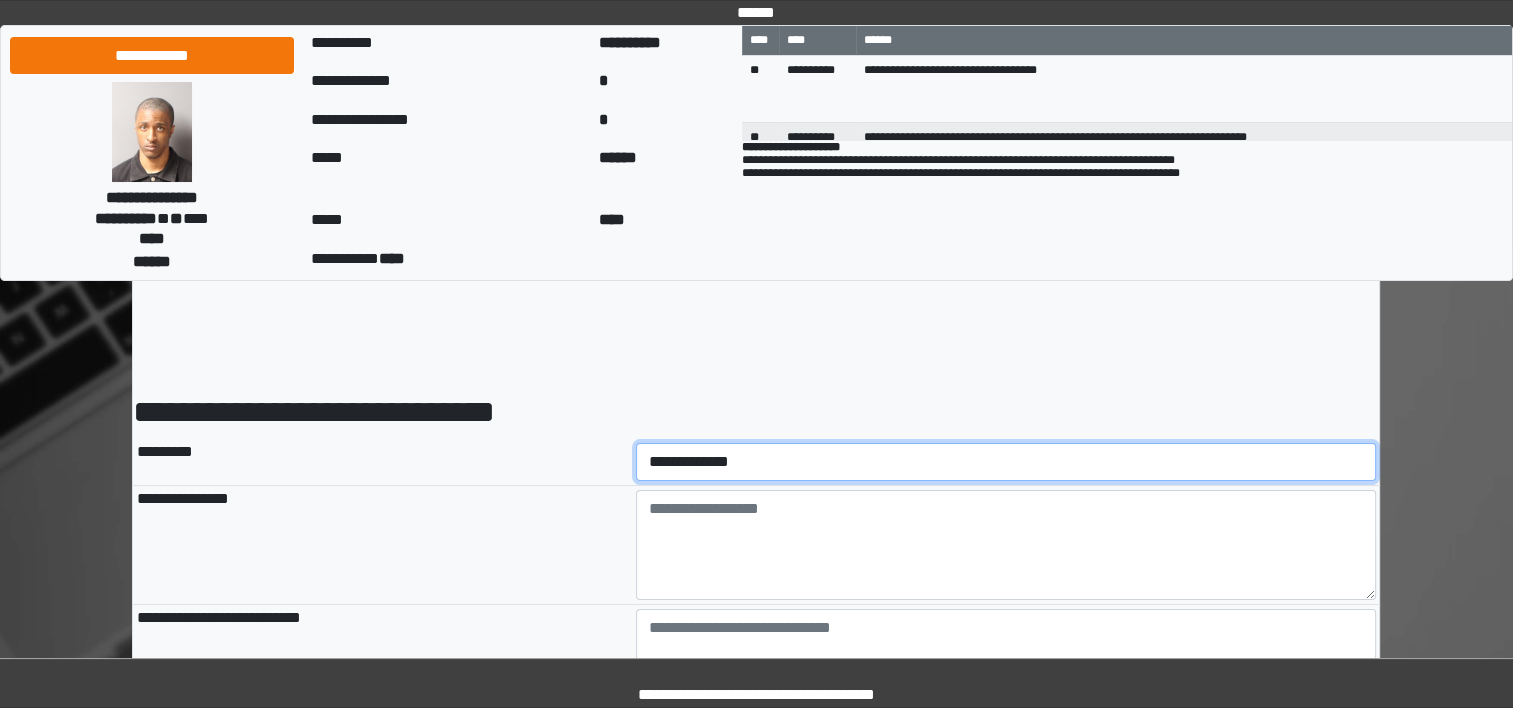 click on "**********" at bounding box center (1006, 462) 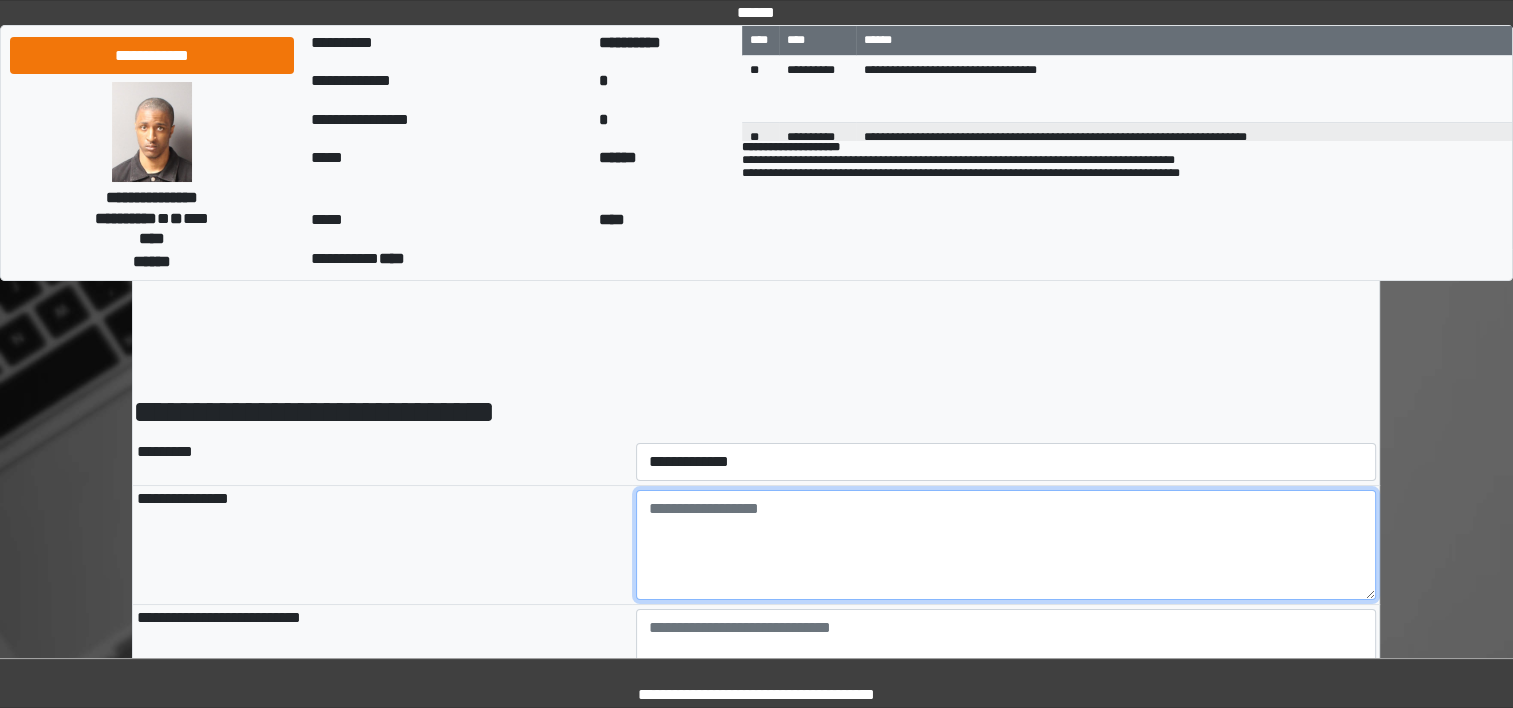 click at bounding box center (1006, 545) 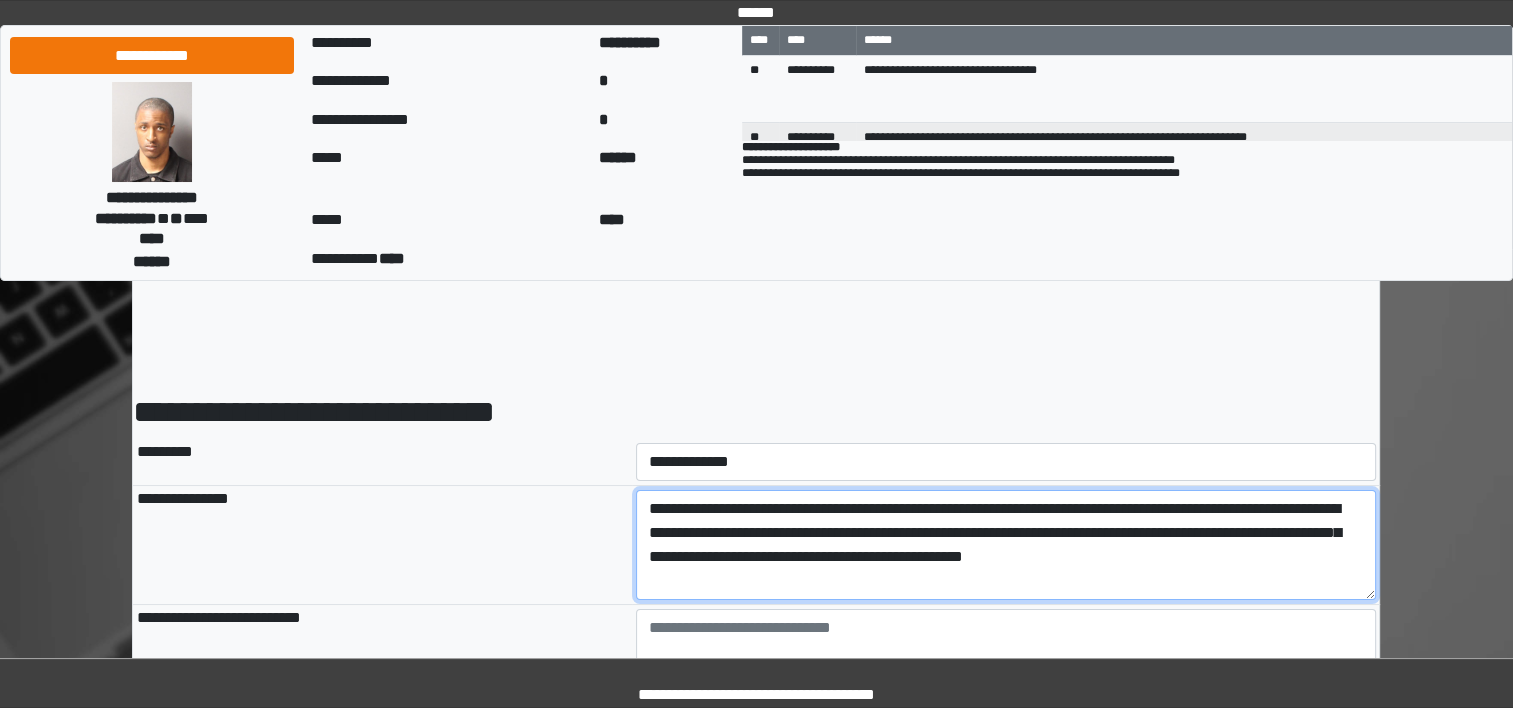 type on "**********" 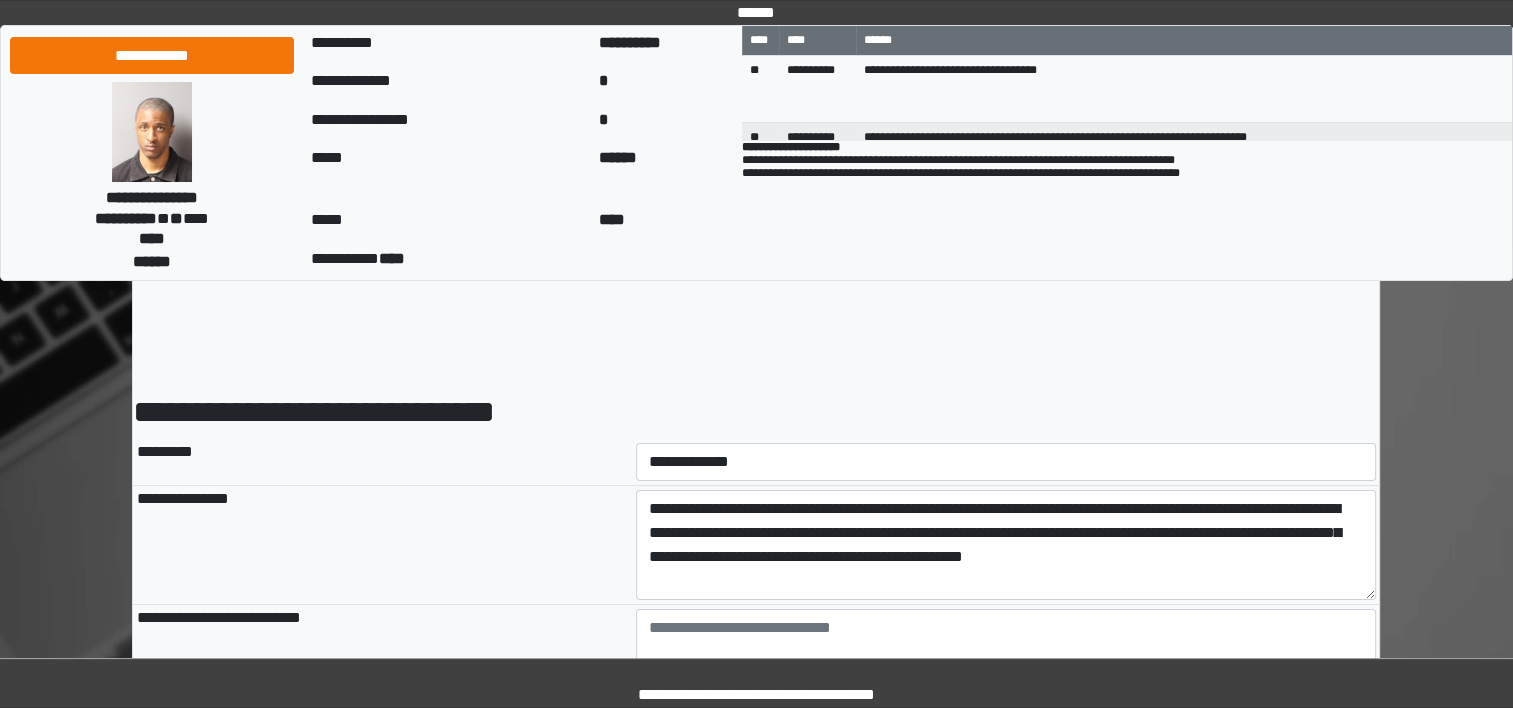 type on "**********" 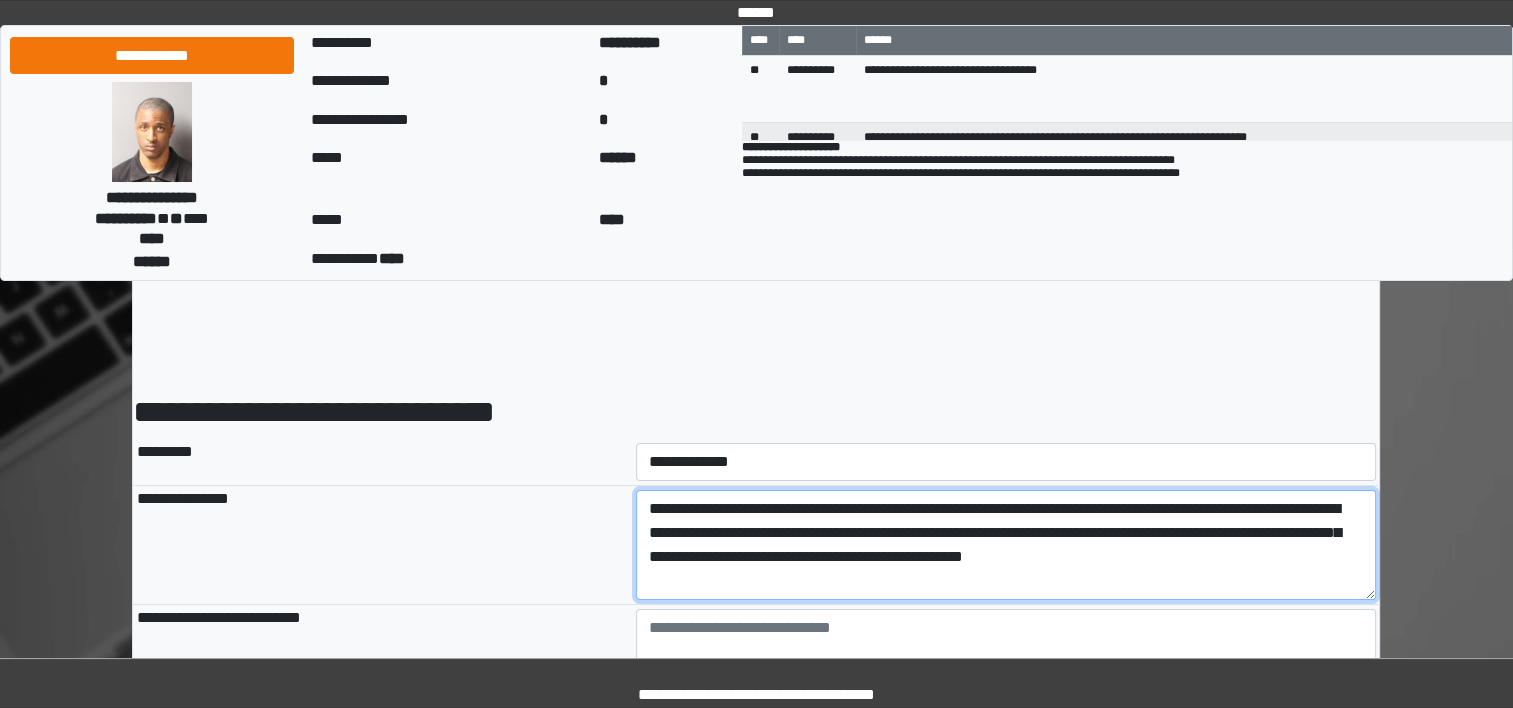 type on "**********" 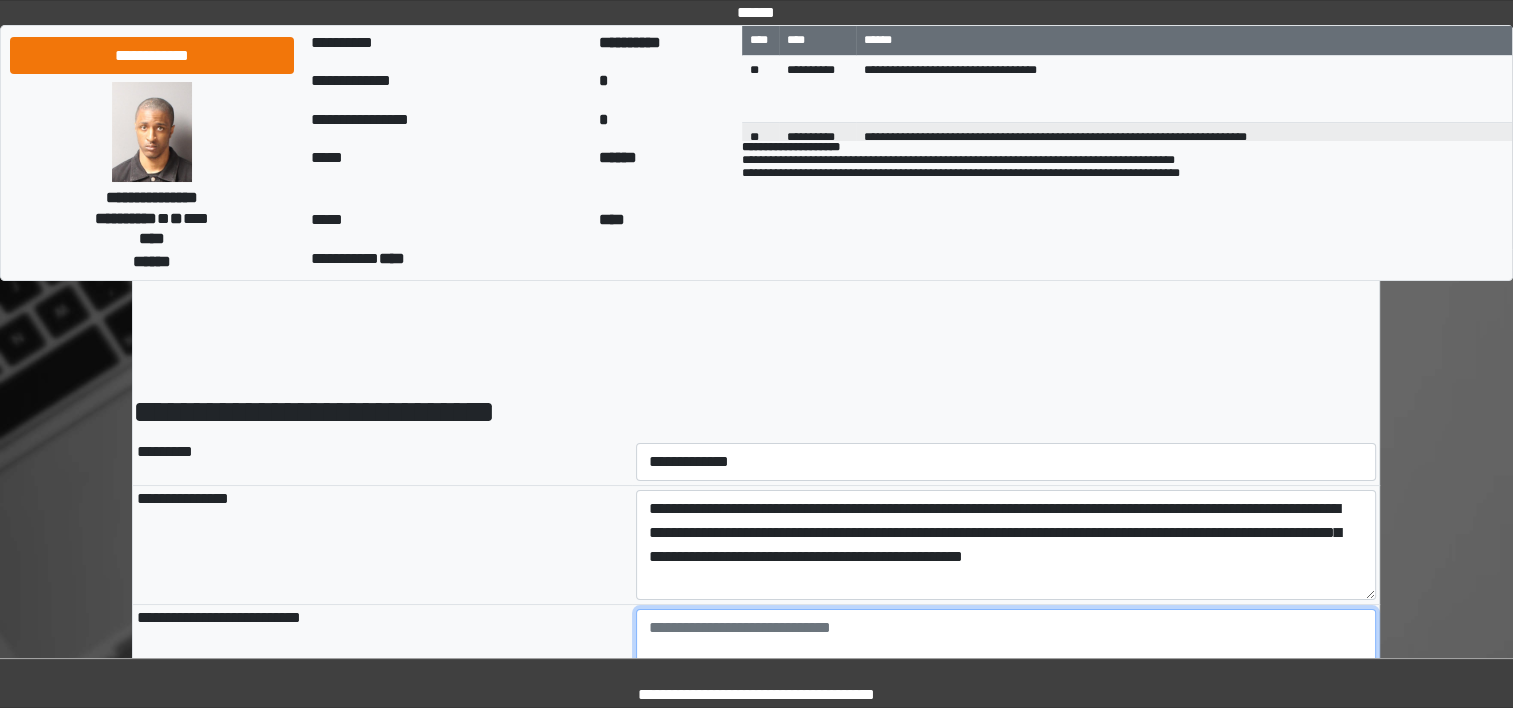 type on "**********" 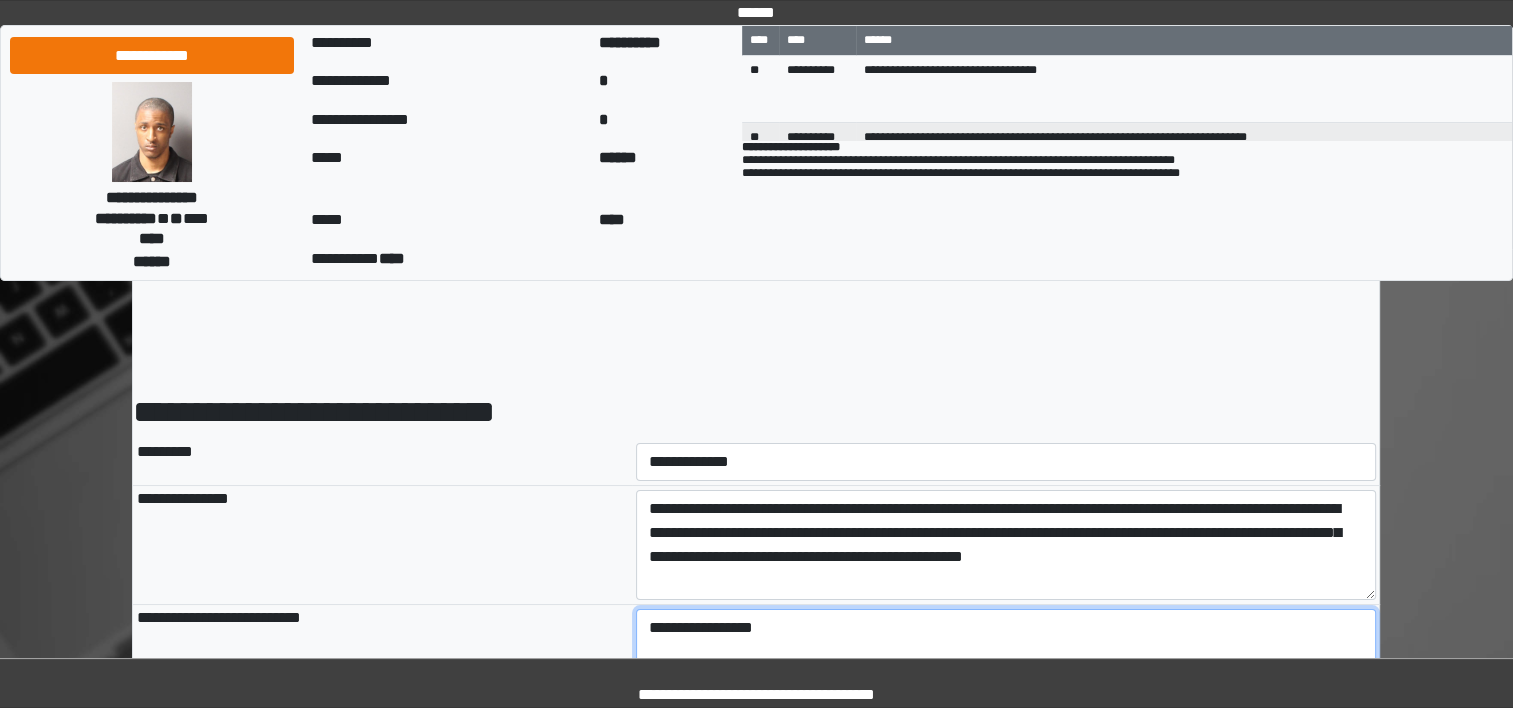 type on "**********" 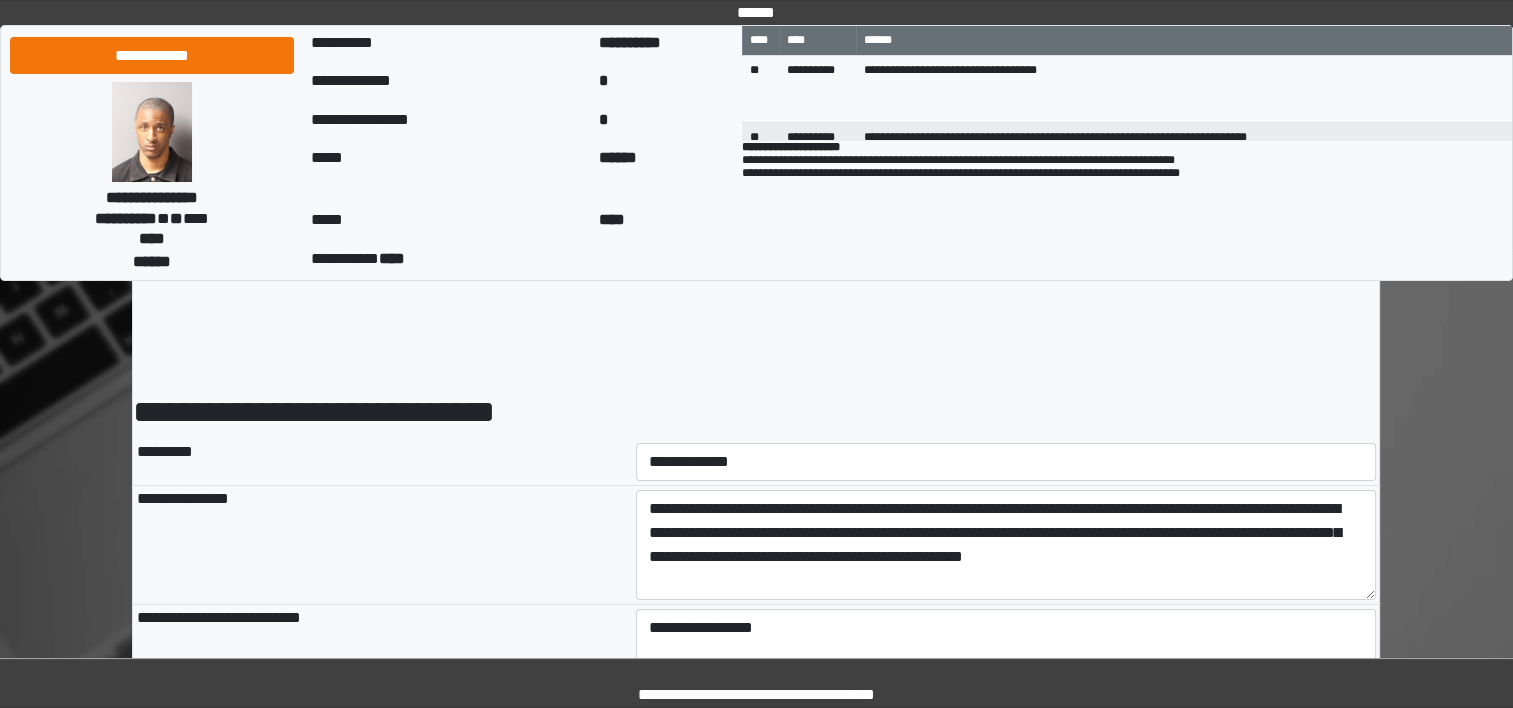 type on "**********" 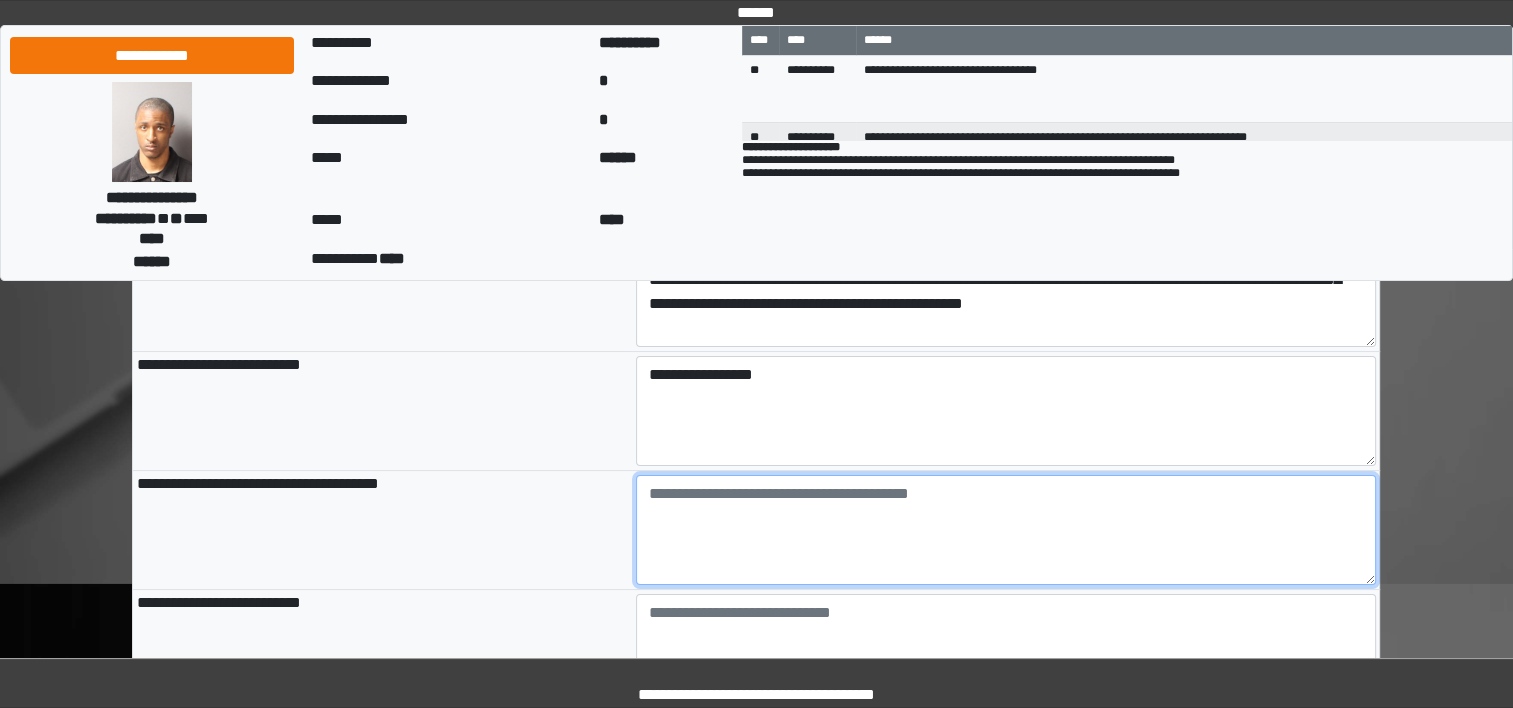 scroll, scrollTop: 391, scrollLeft: 0, axis: vertical 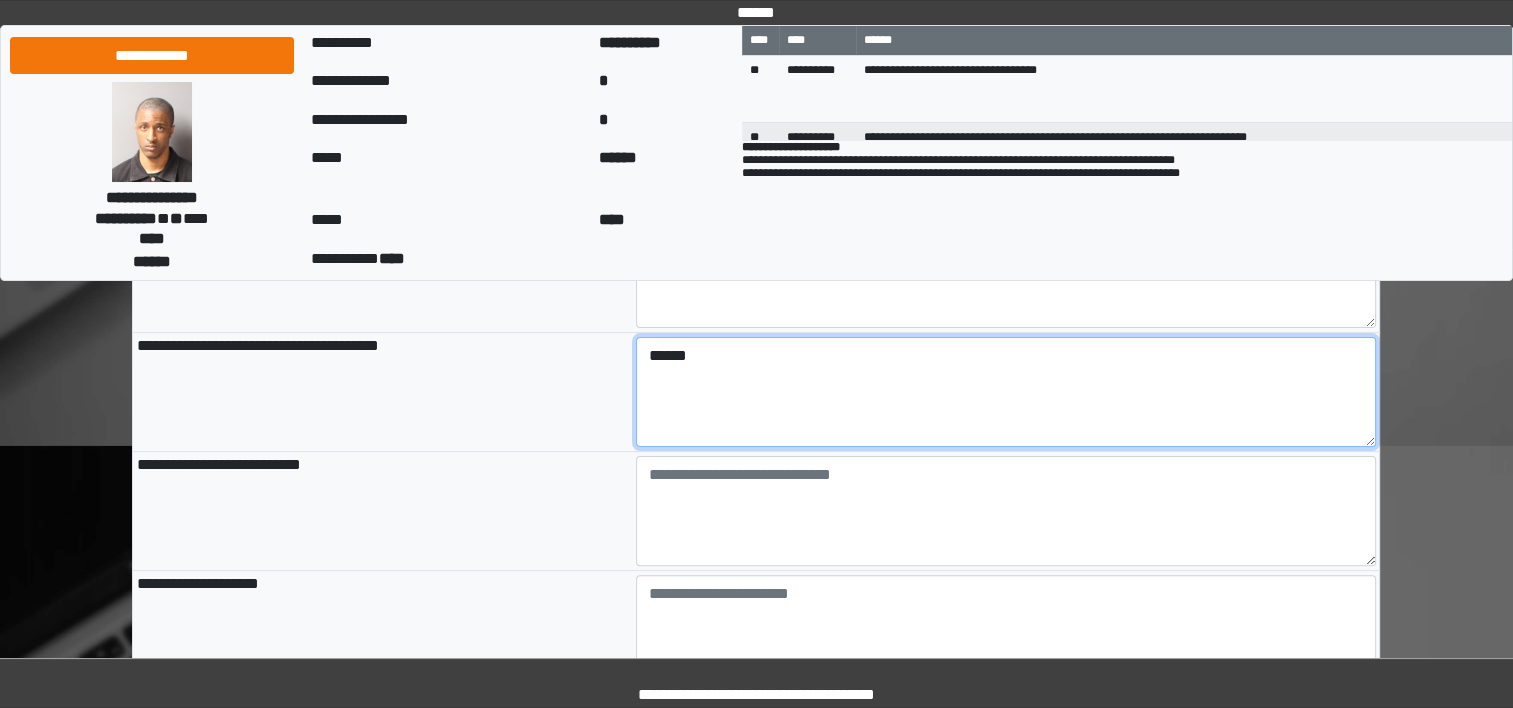 type on "******" 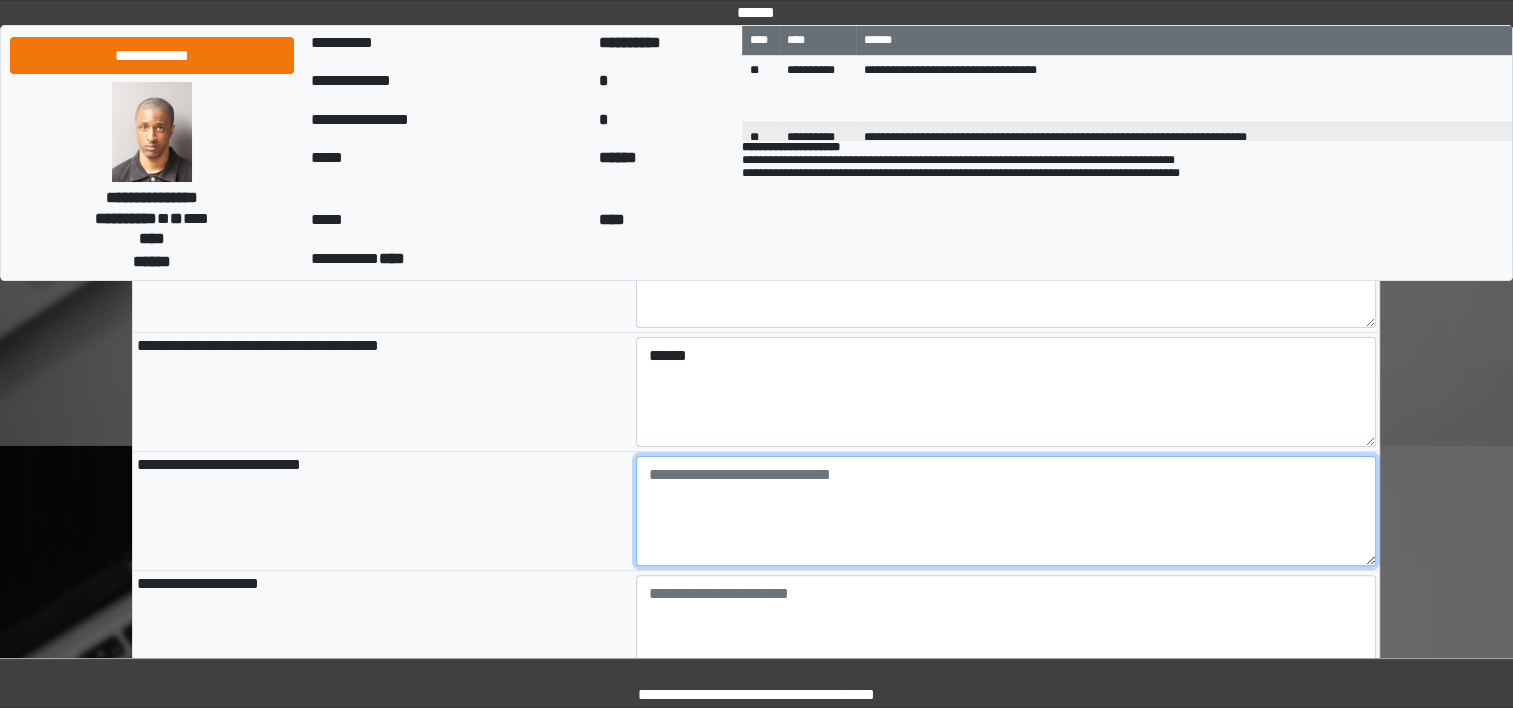 type on "**********" 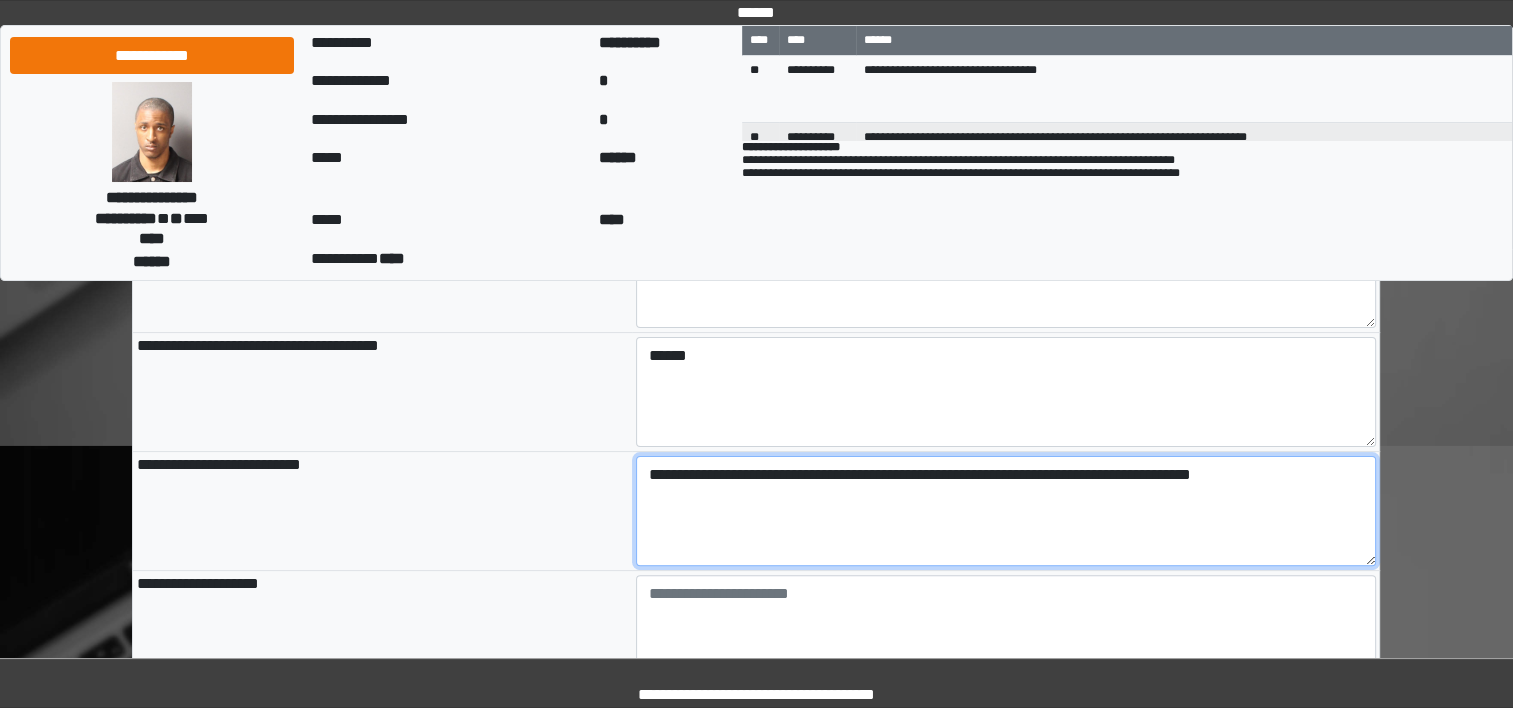 type on "**********" 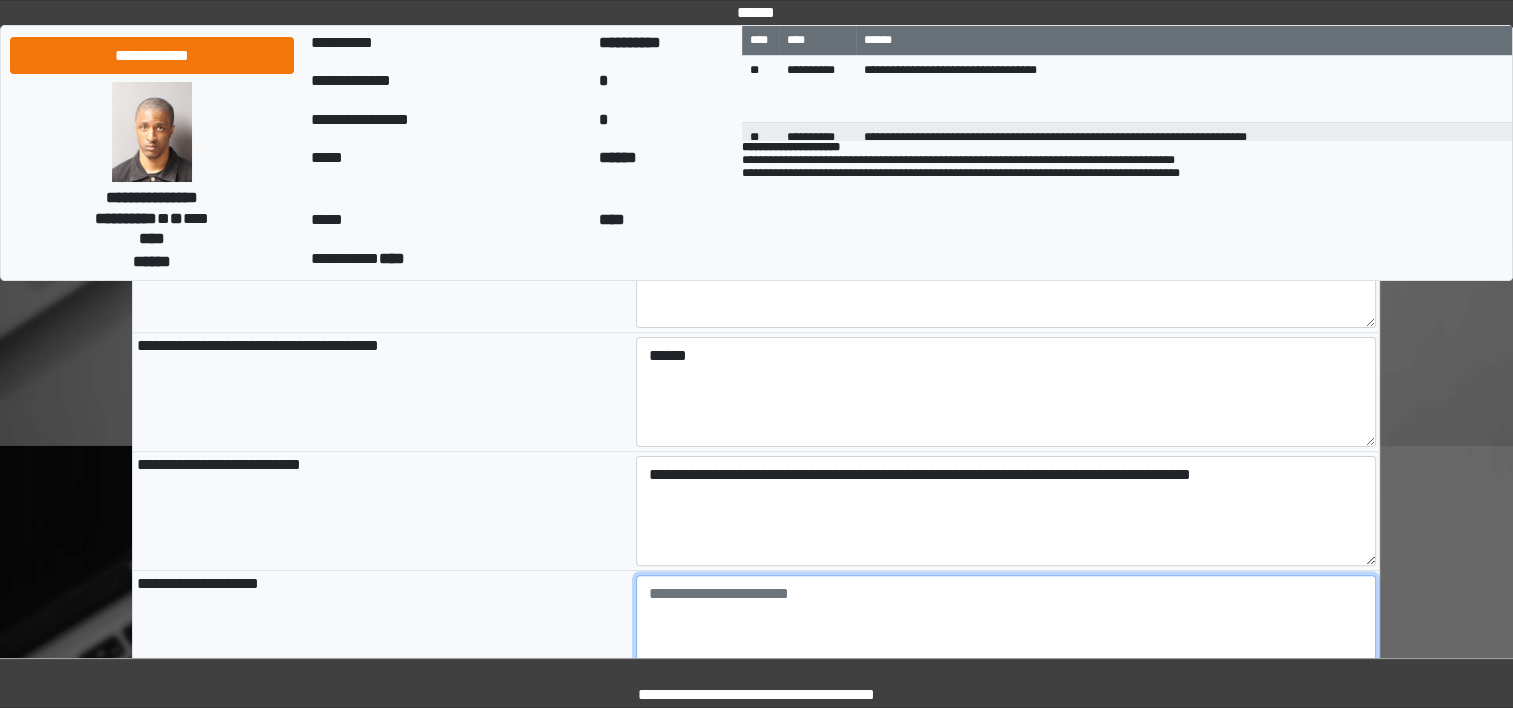 type on "**********" 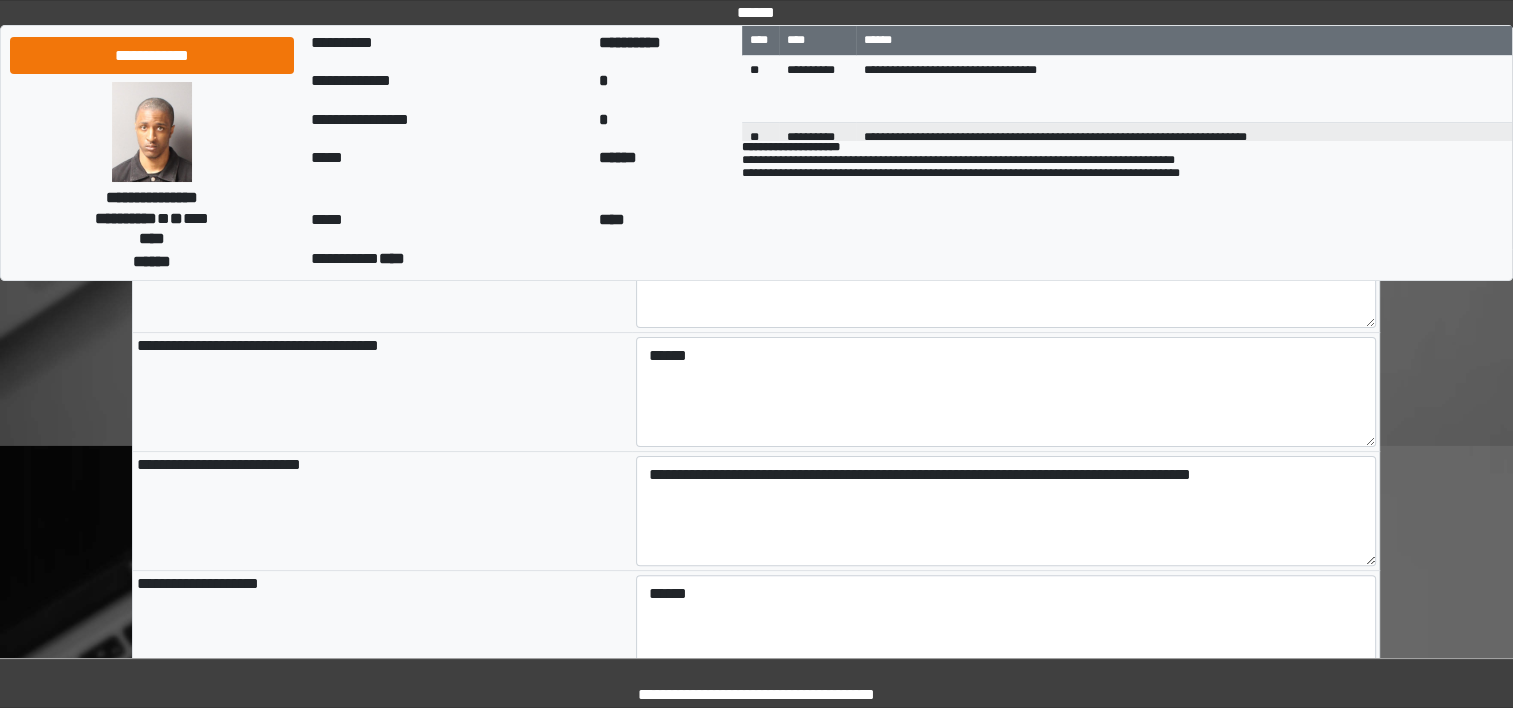 type on "**********" 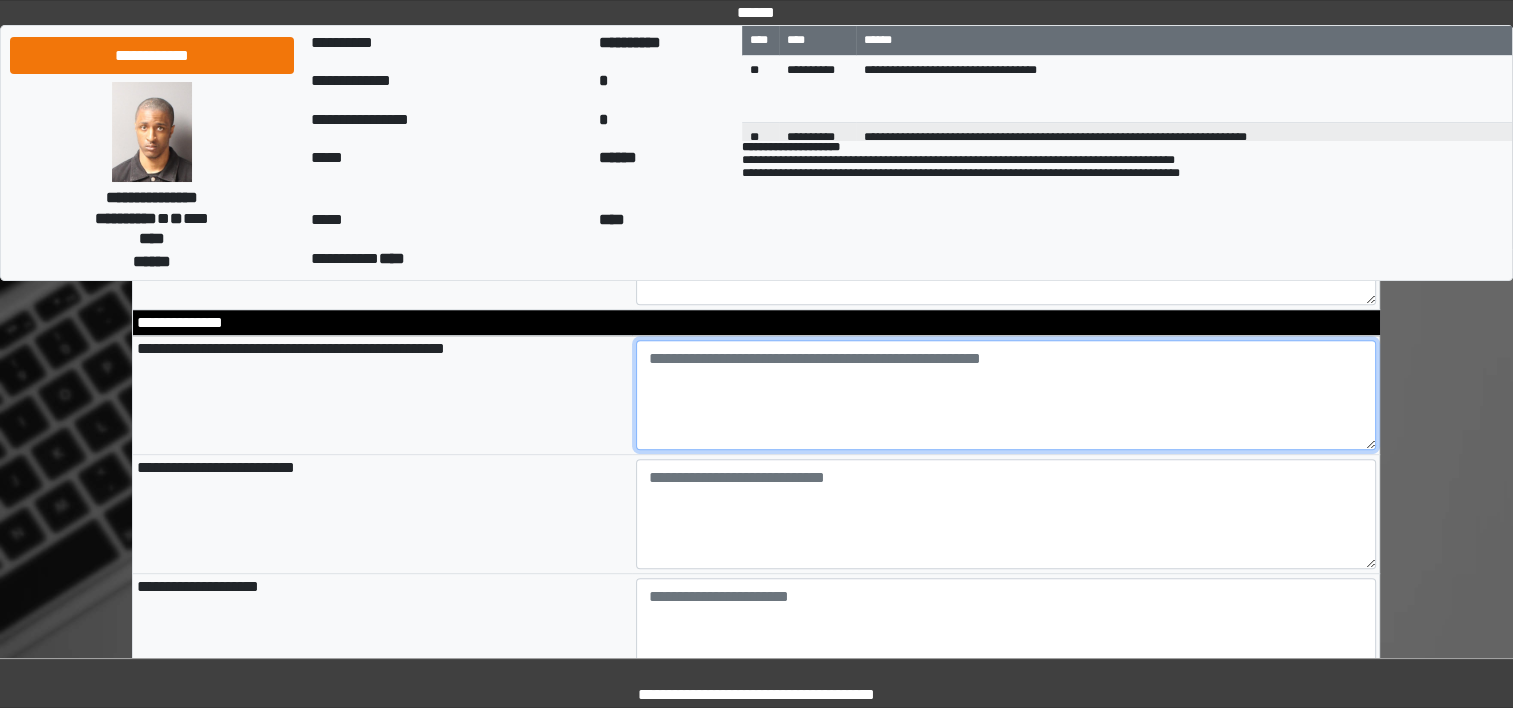 scroll, scrollTop: 776, scrollLeft: 0, axis: vertical 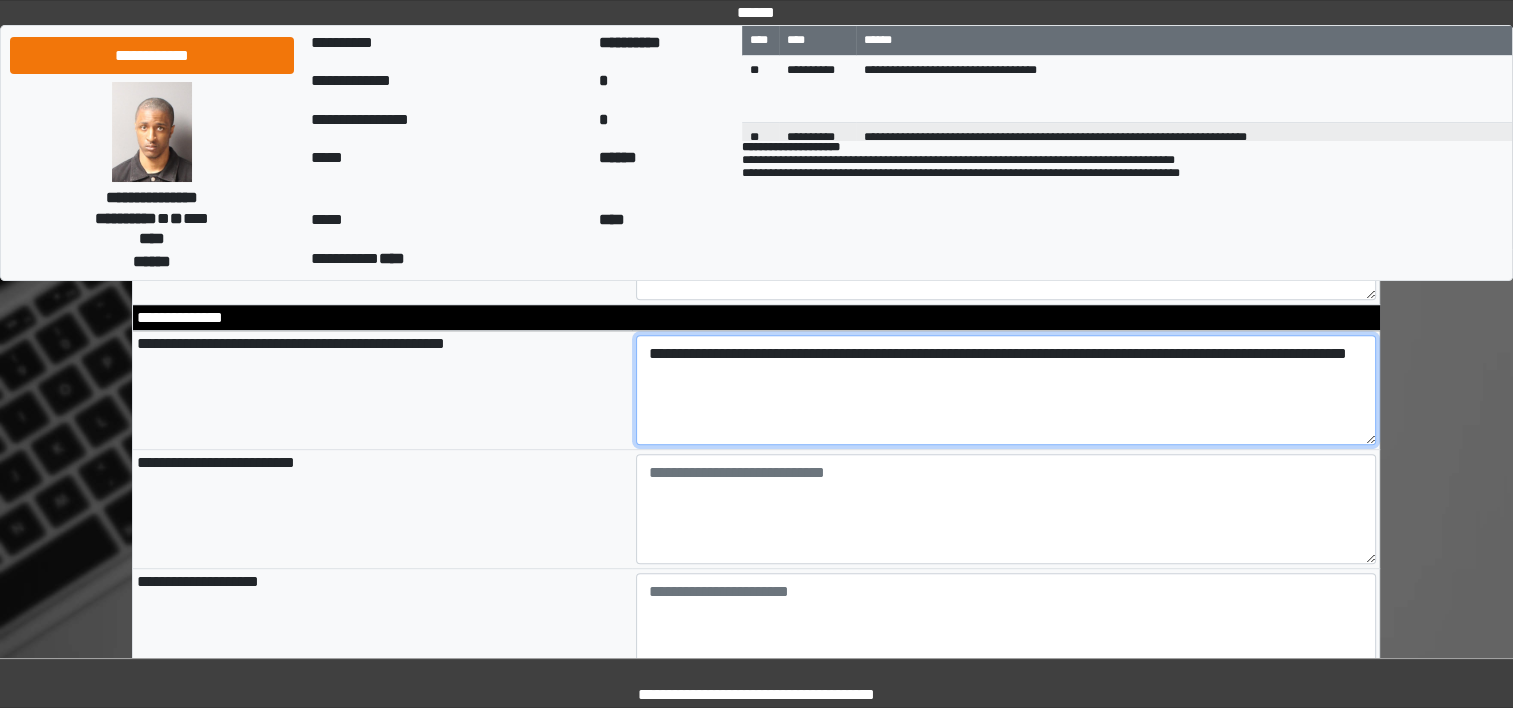 type on "**********" 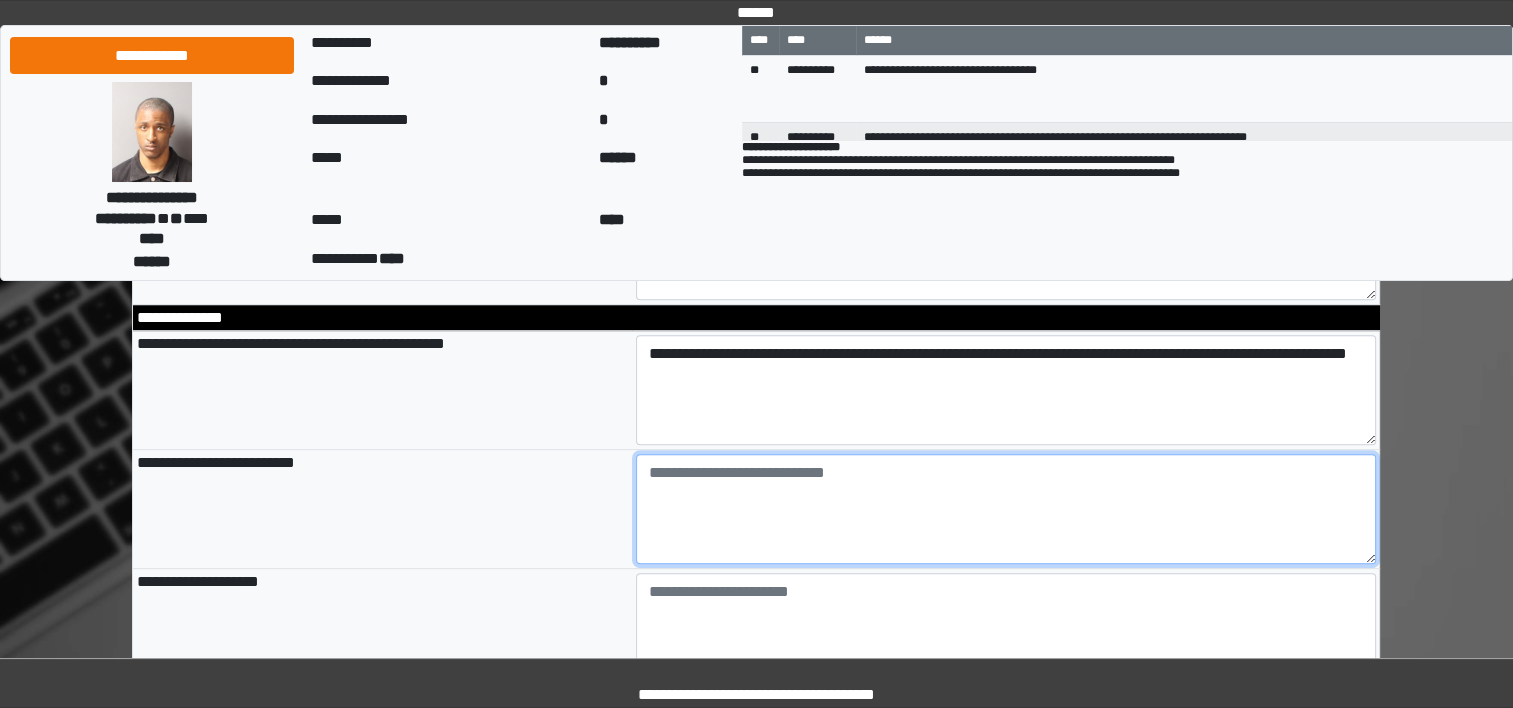 type on "**********" 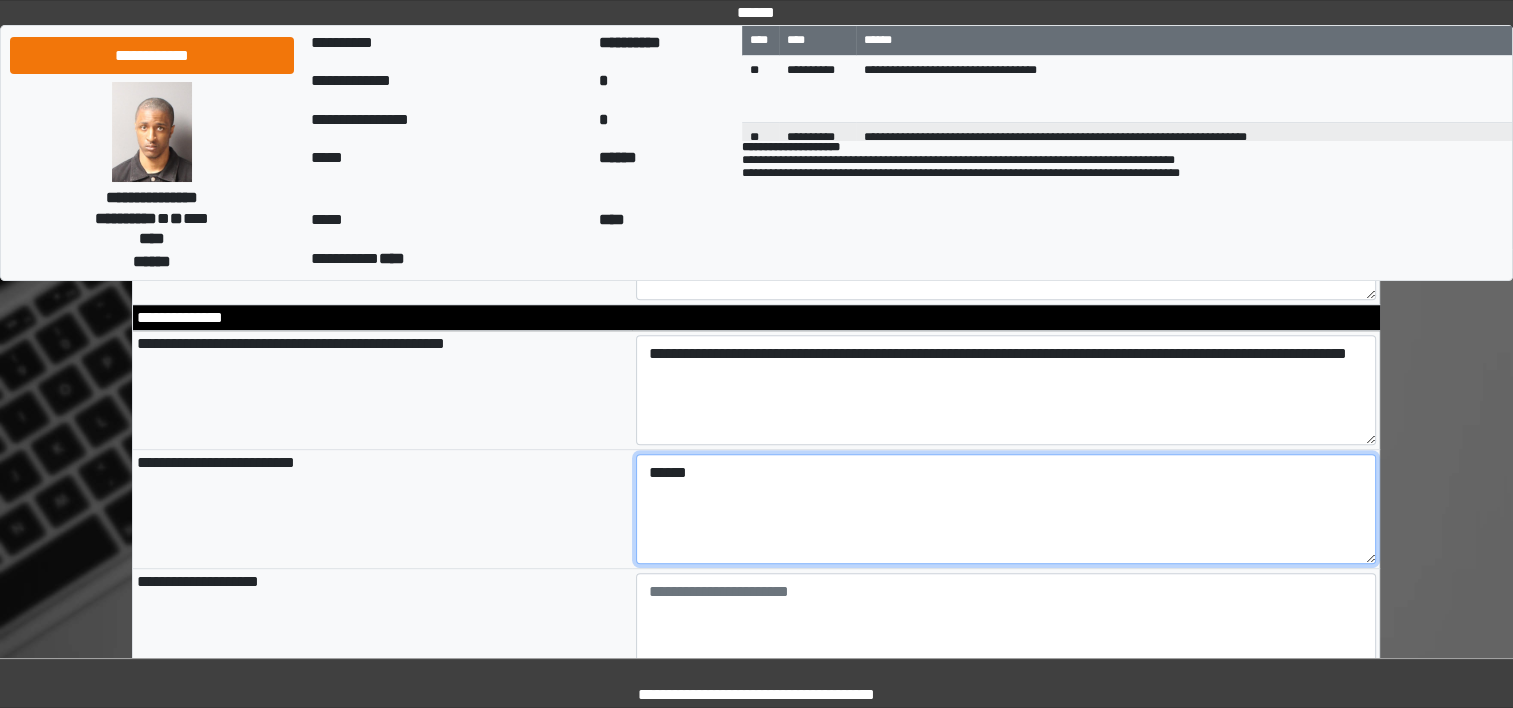 type on "******" 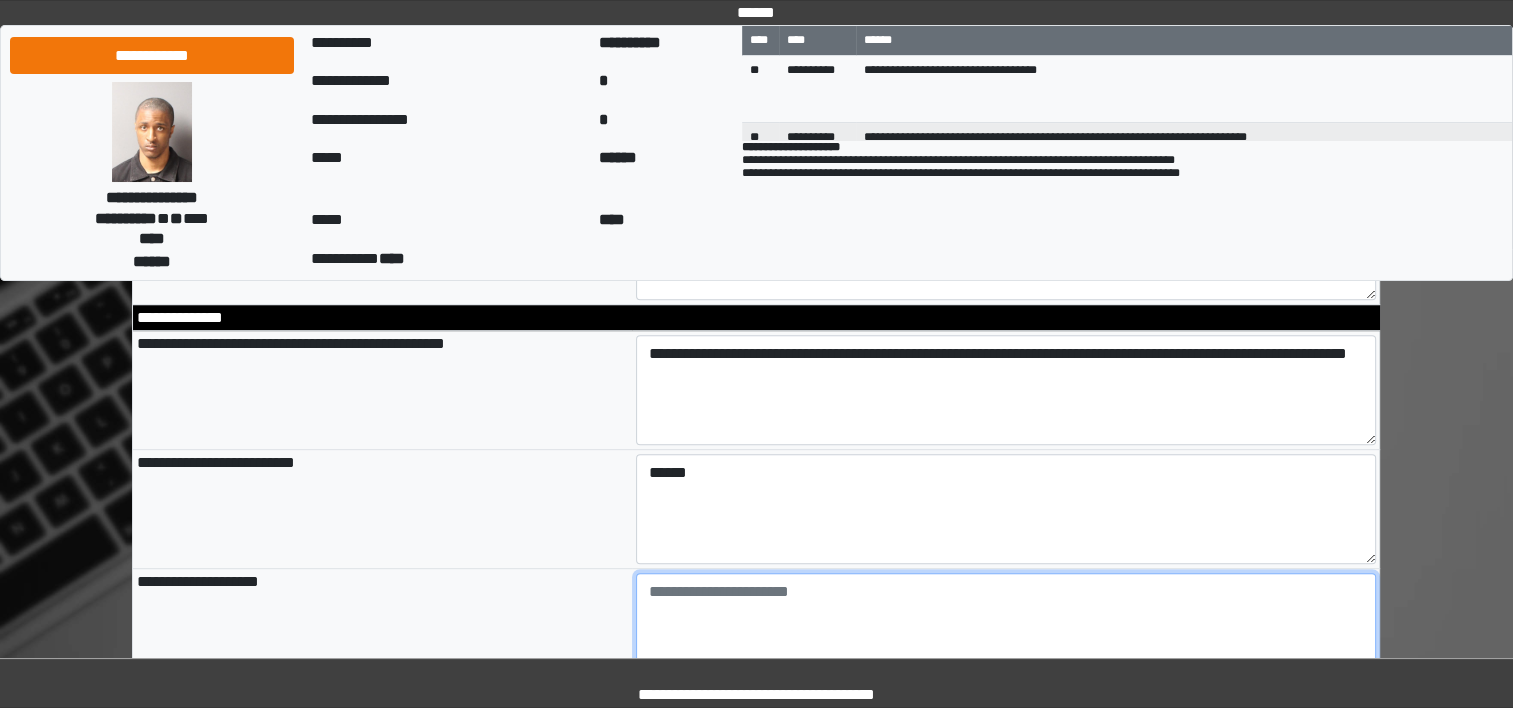 type on "**********" 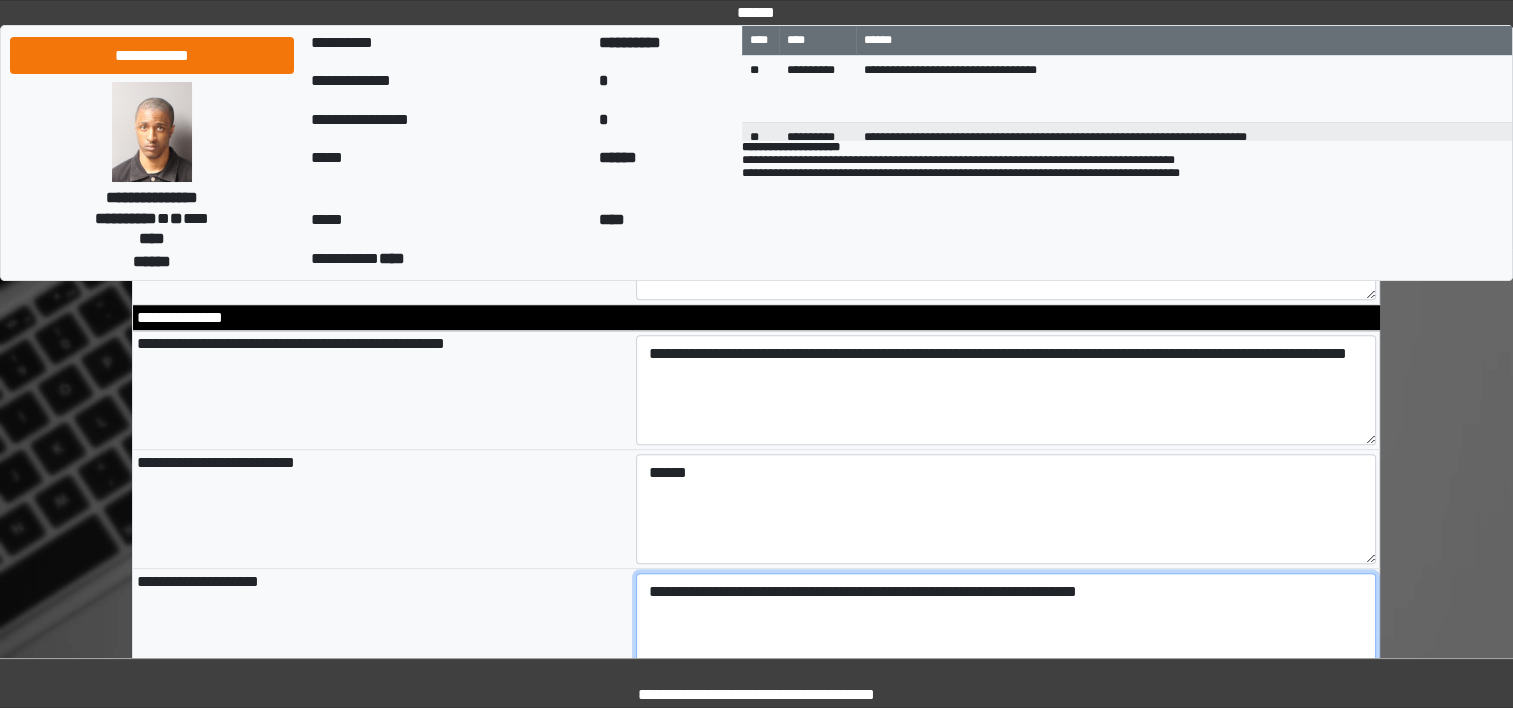 type on "**********" 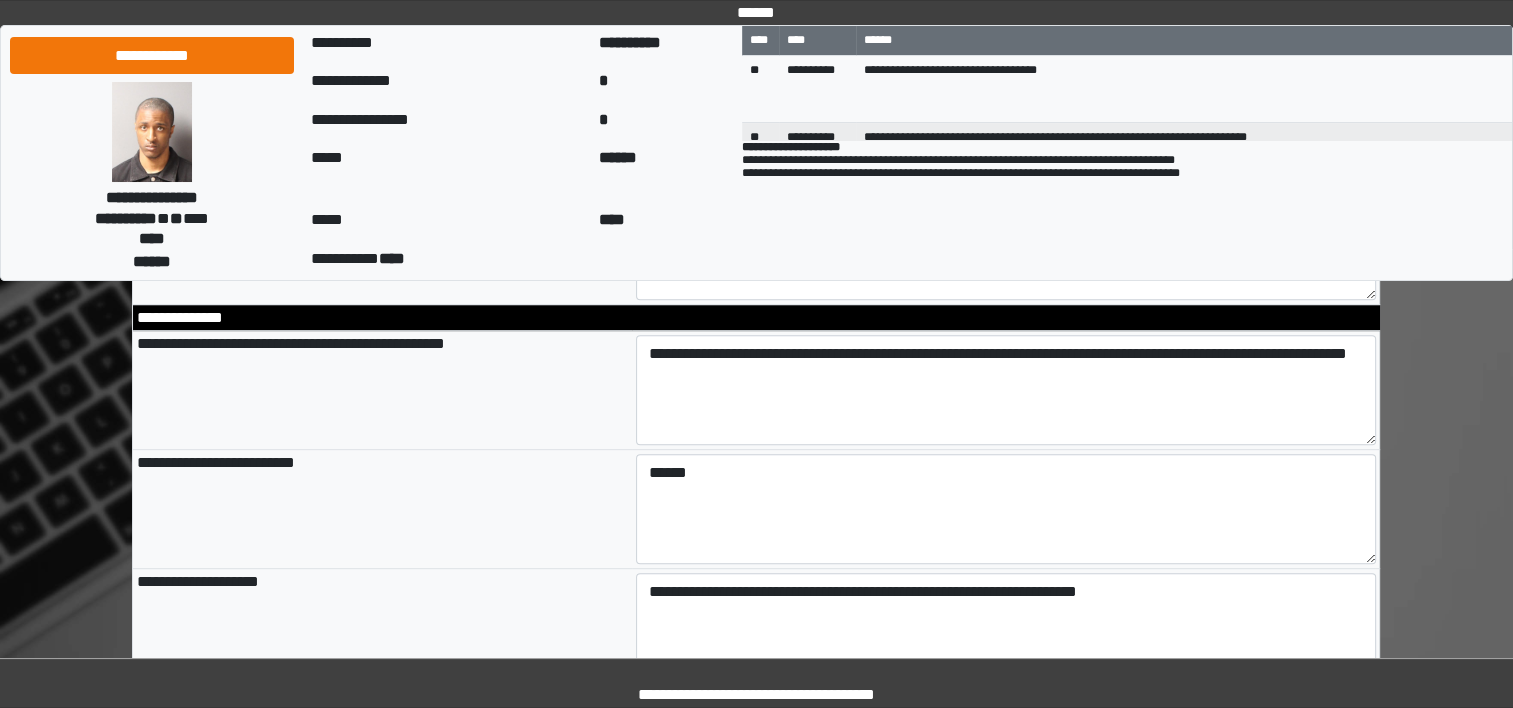 type on "**********" 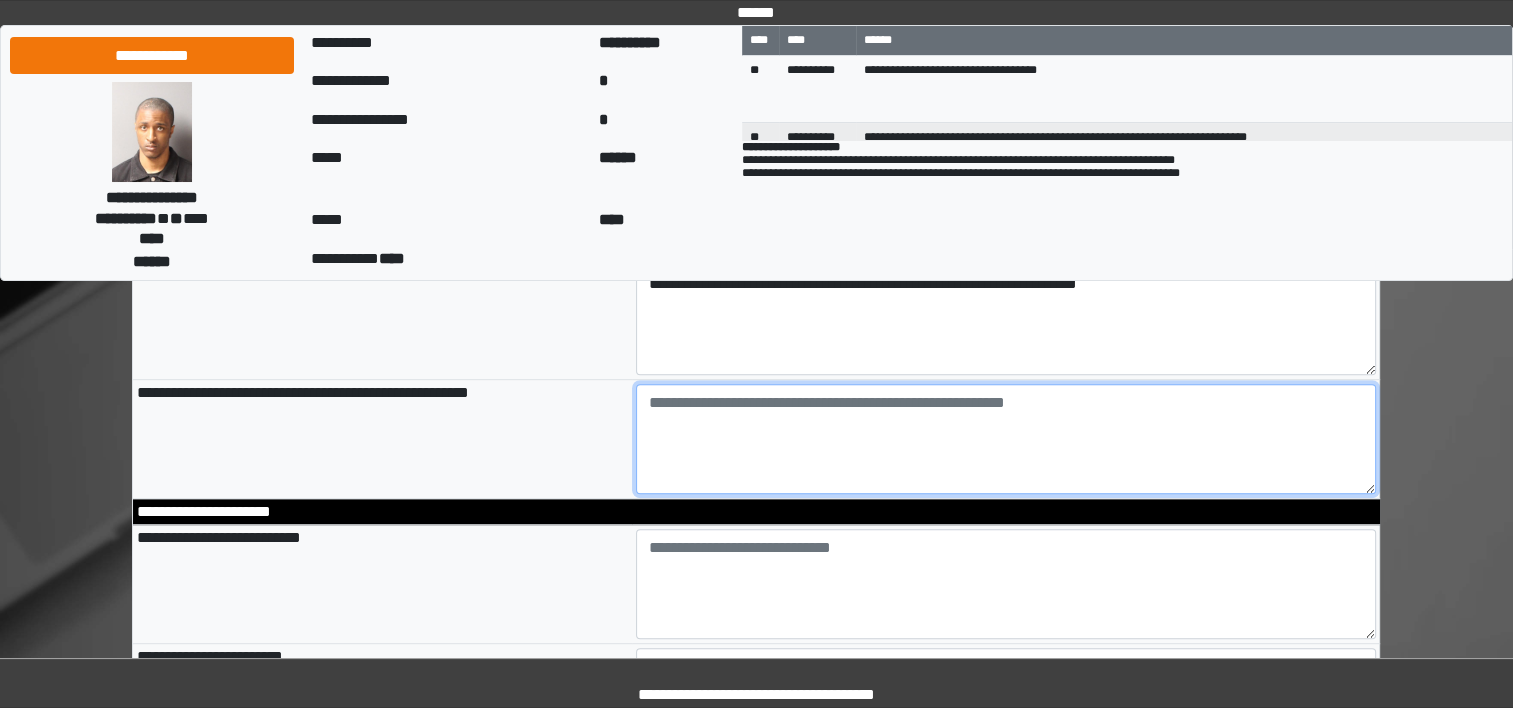 scroll, scrollTop: 1085, scrollLeft: 0, axis: vertical 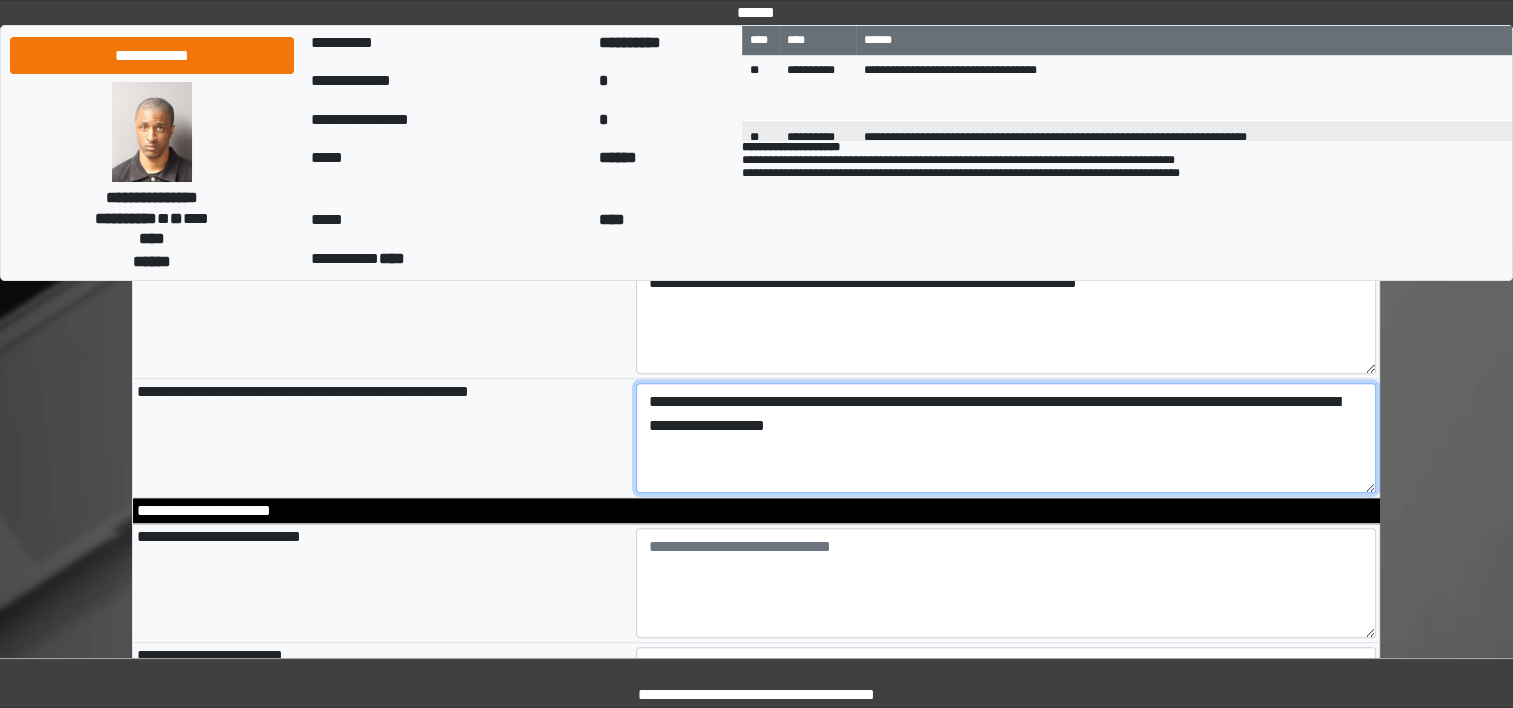 type on "**********" 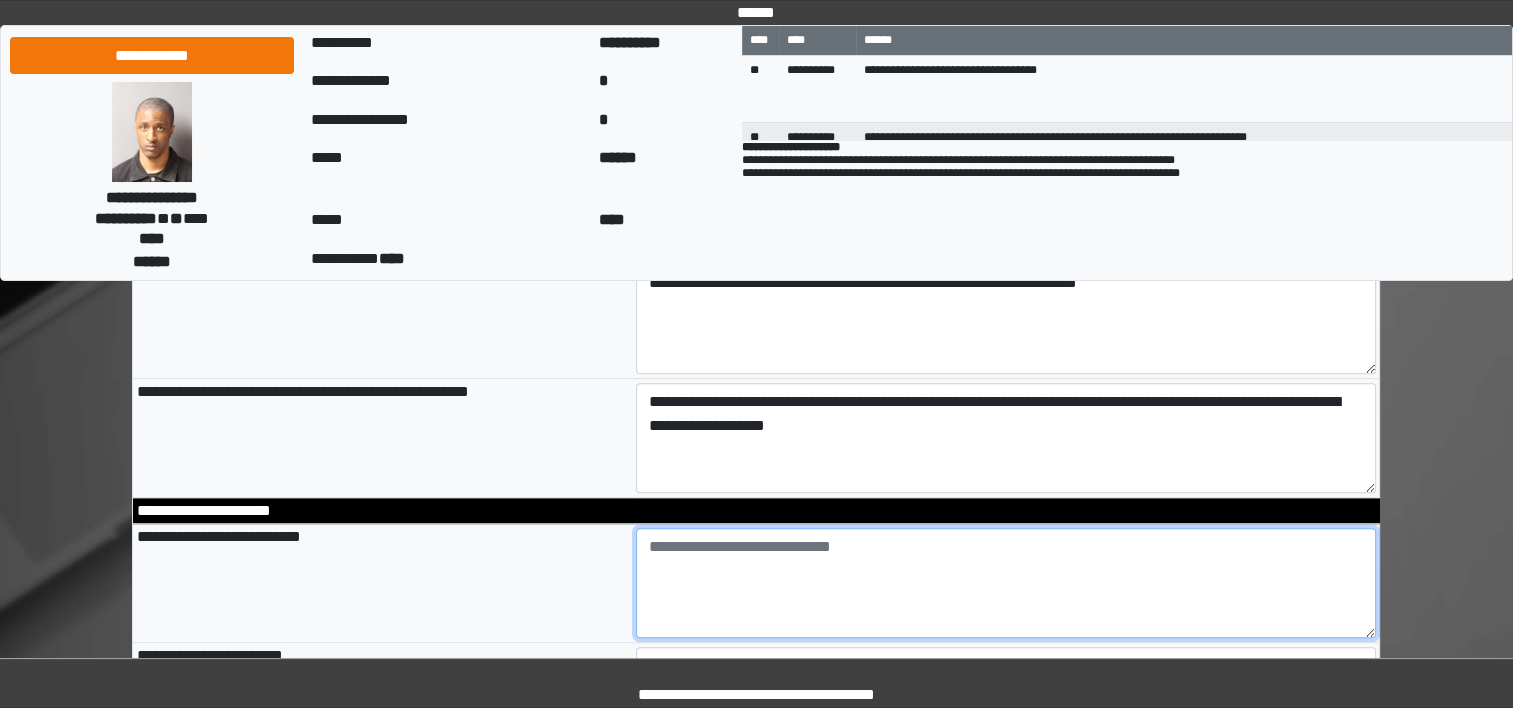 type on "**********" 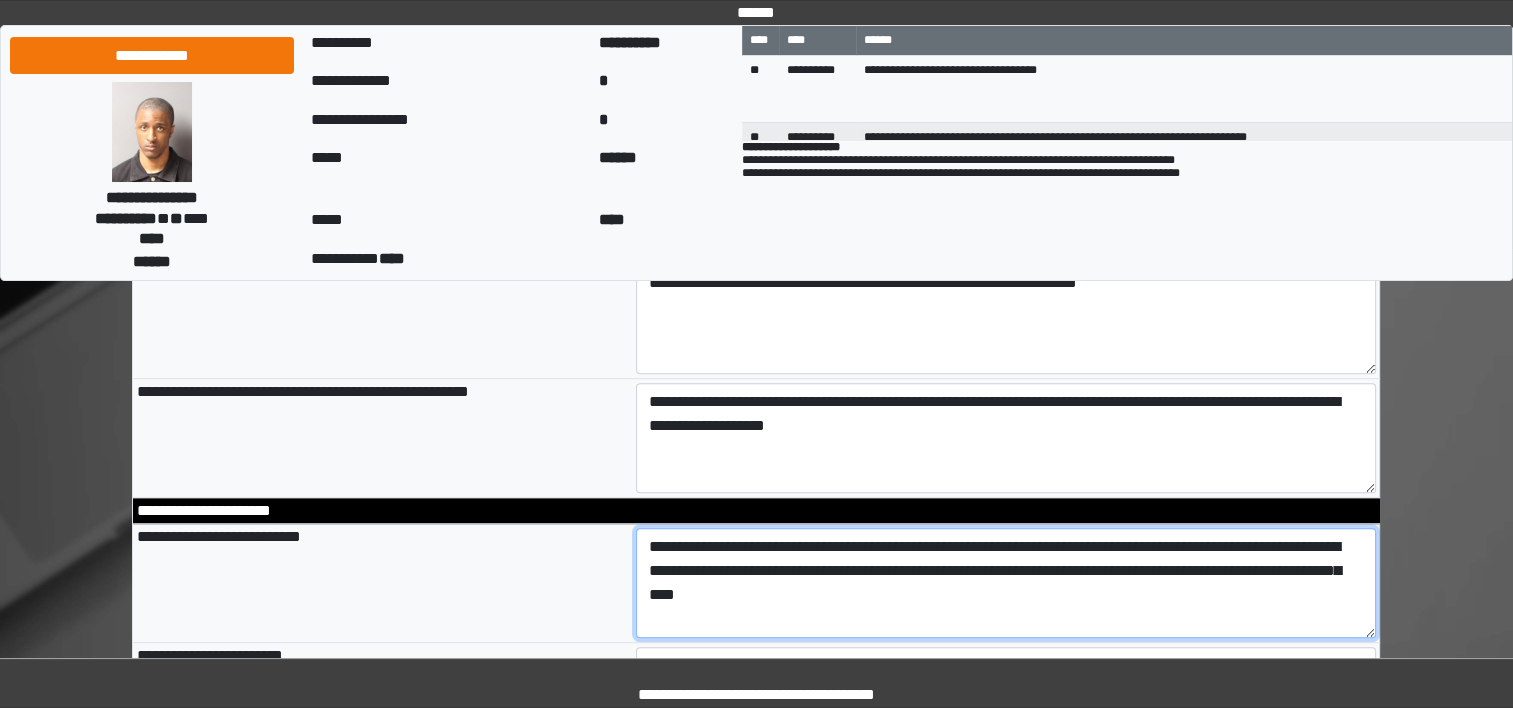 click on "**********" at bounding box center [1006, 583] 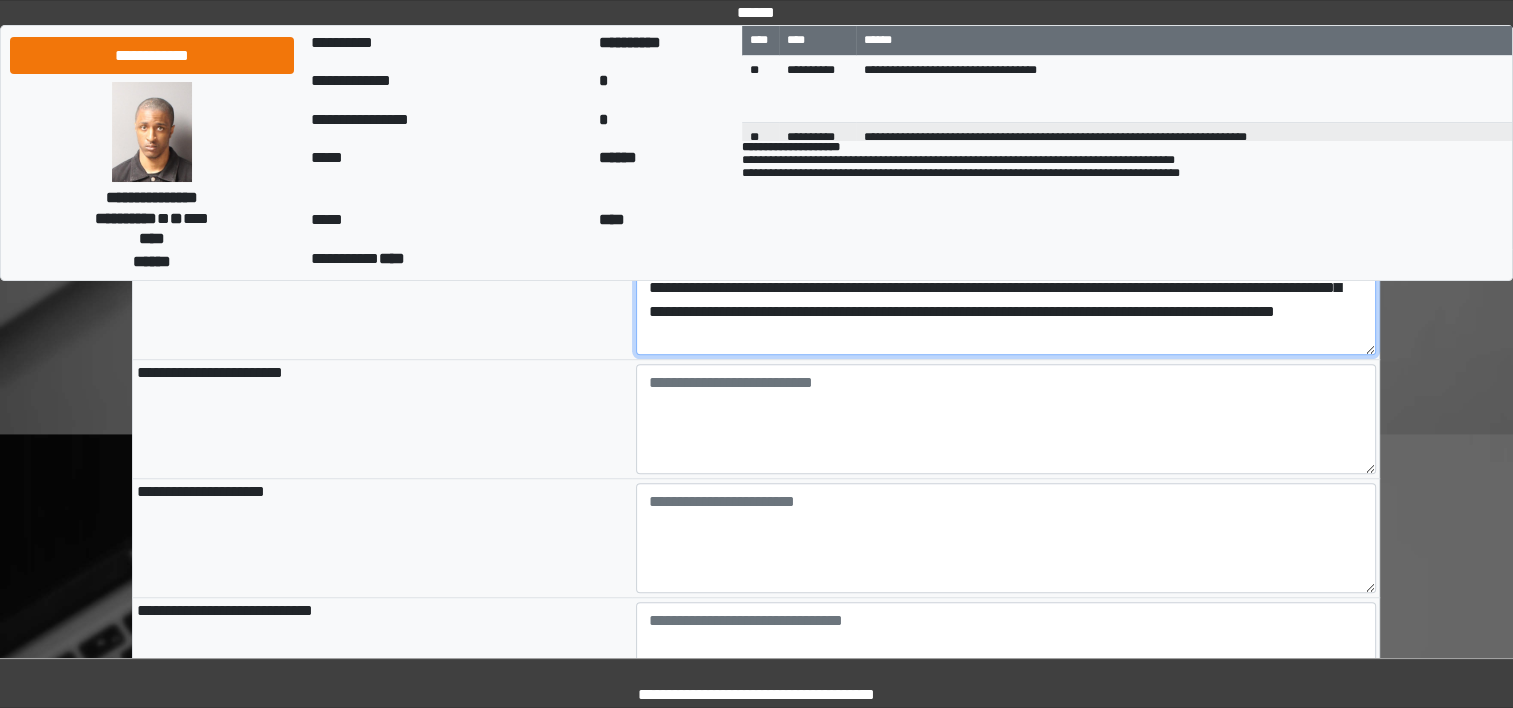 scroll, scrollTop: 1382, scrollLeft: 0, axis: vertical 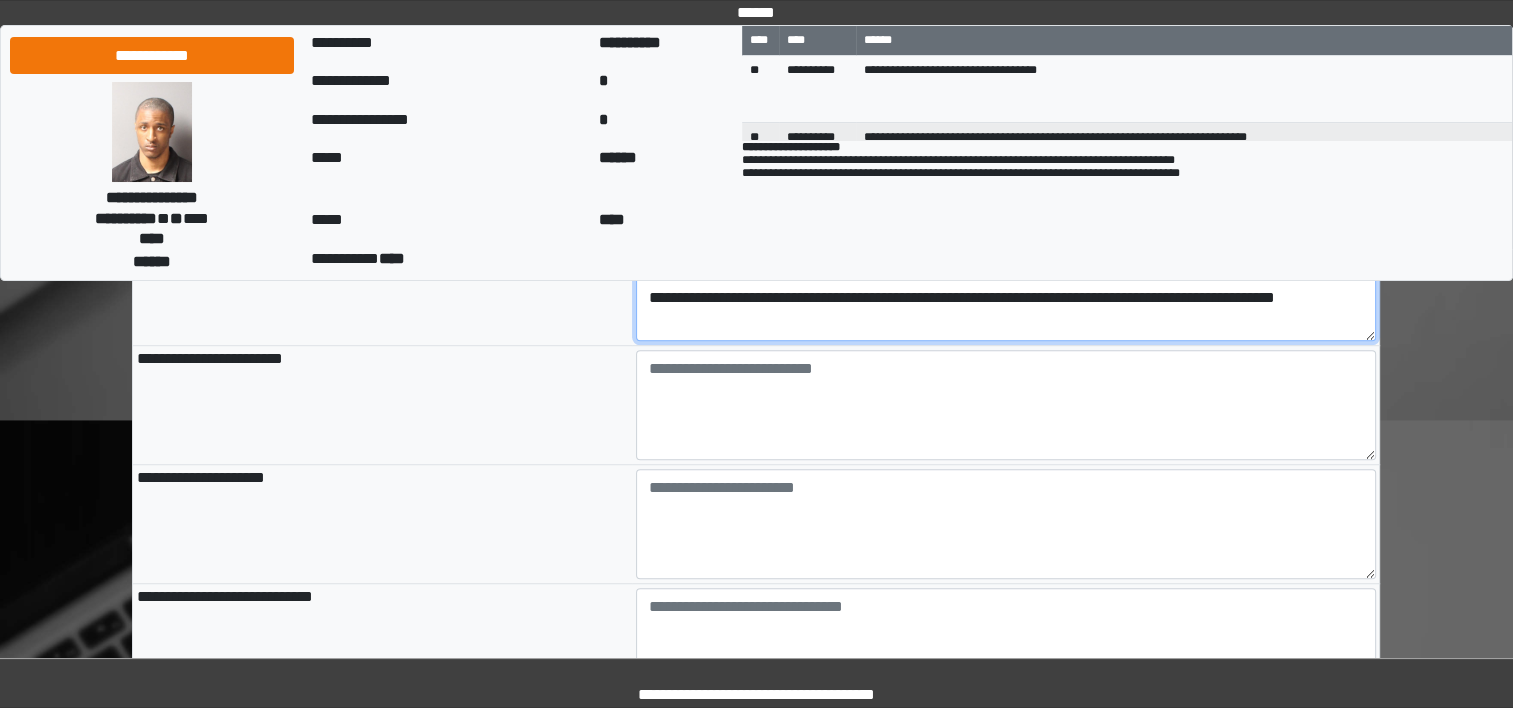 type on "**********" 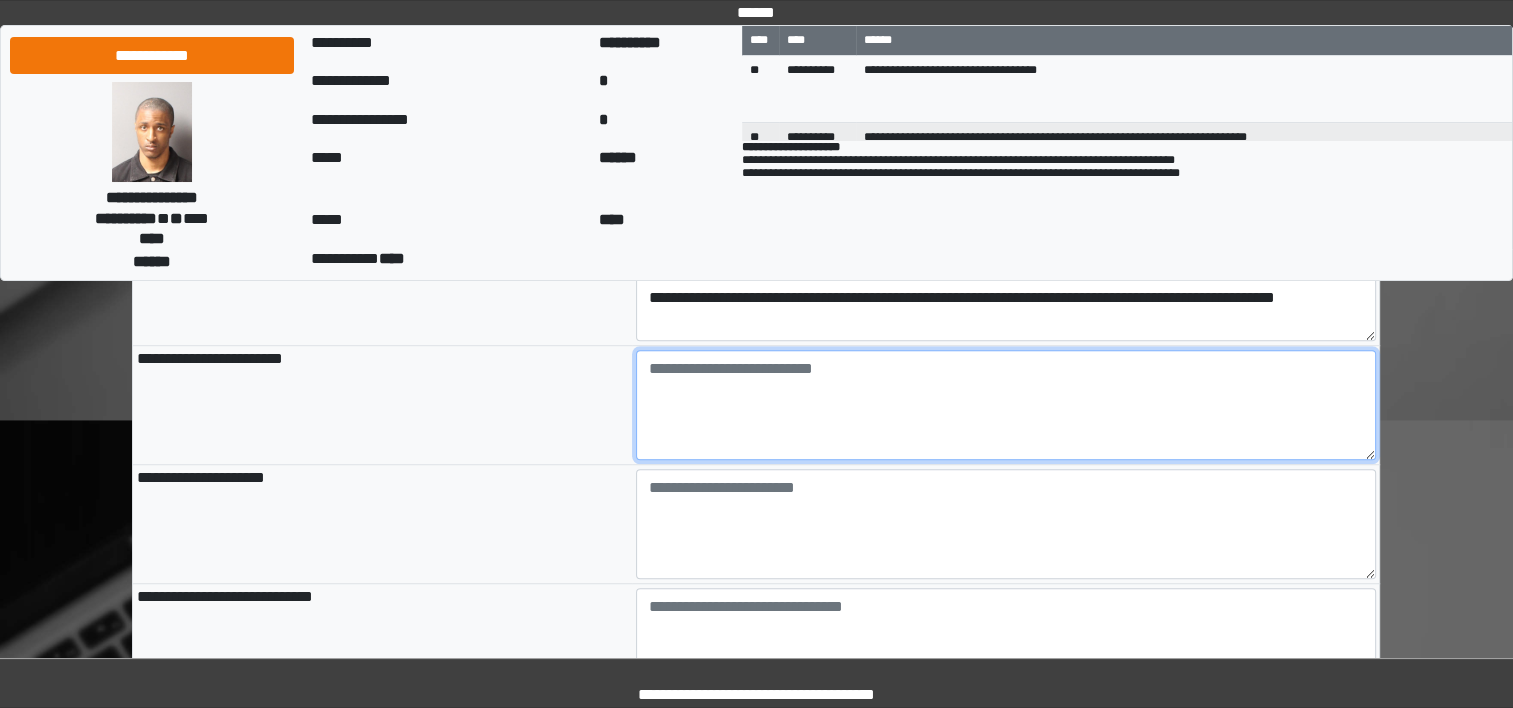 click at bounding box center (1006, 405) 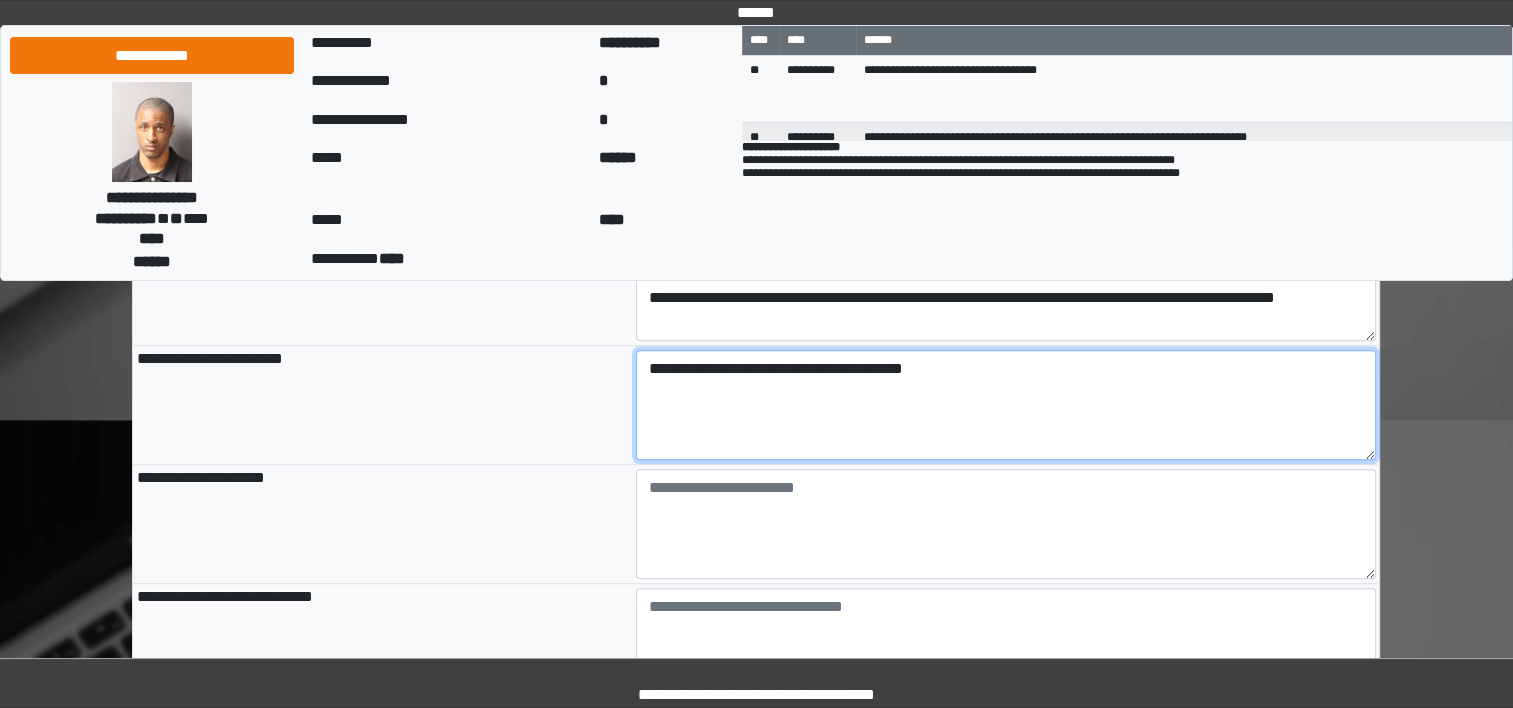 type on "**********" 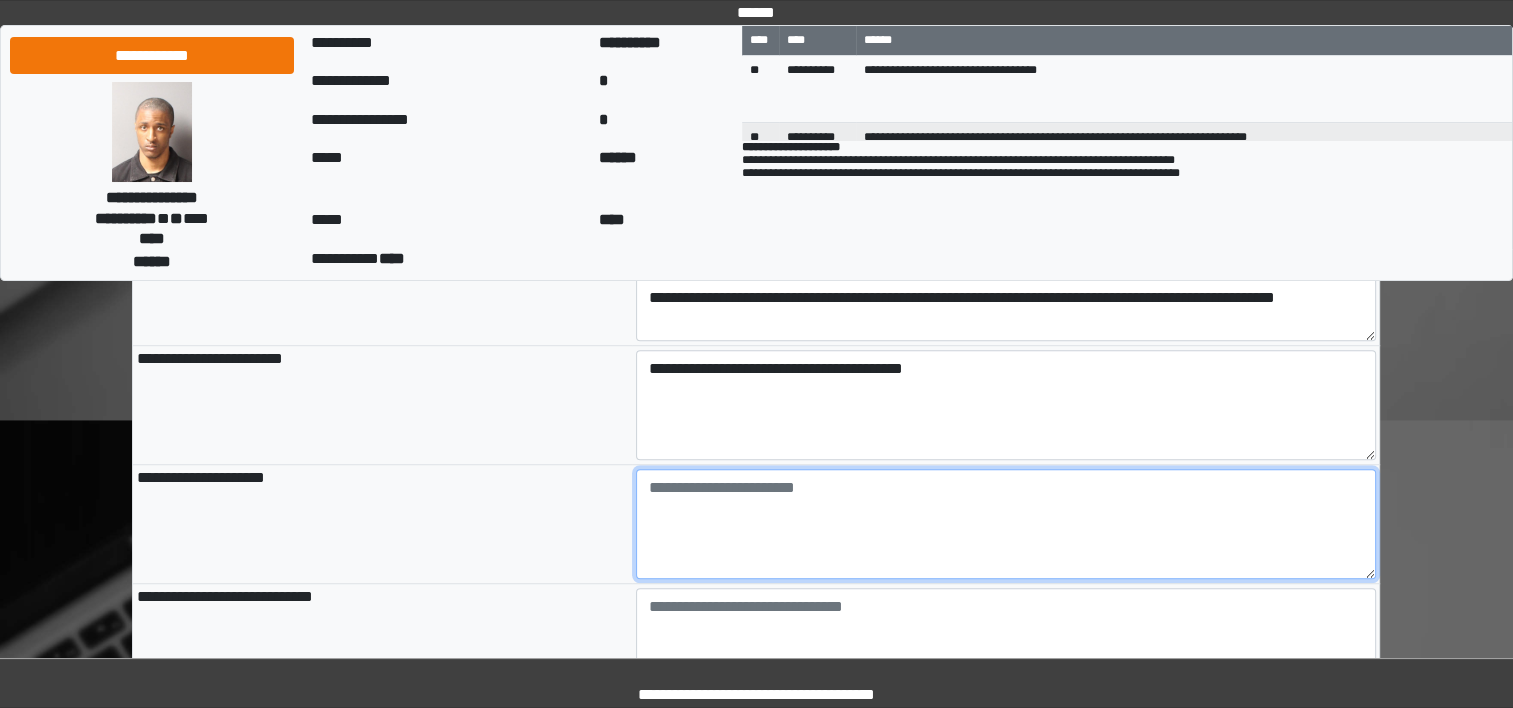 type on "**********" 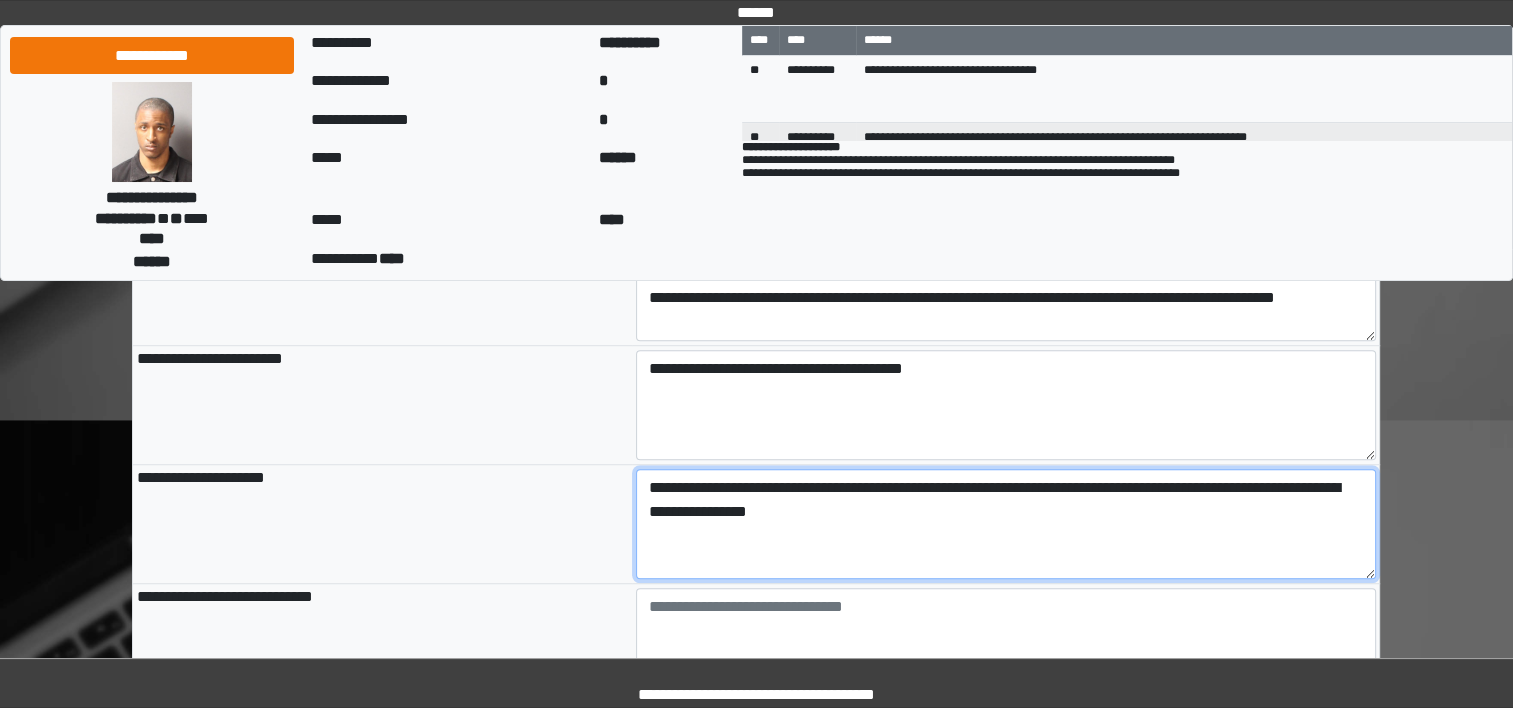 type on "**********" 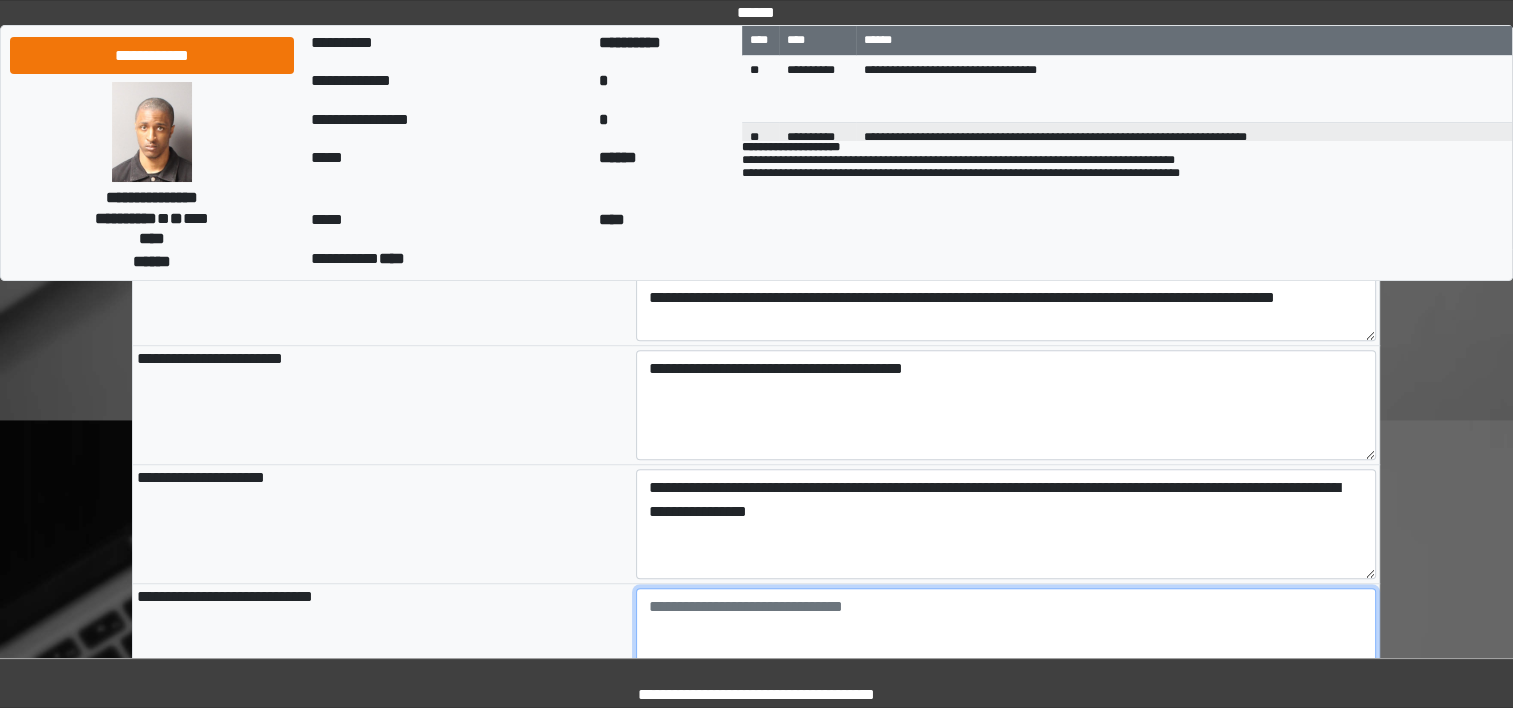 type on "**********" 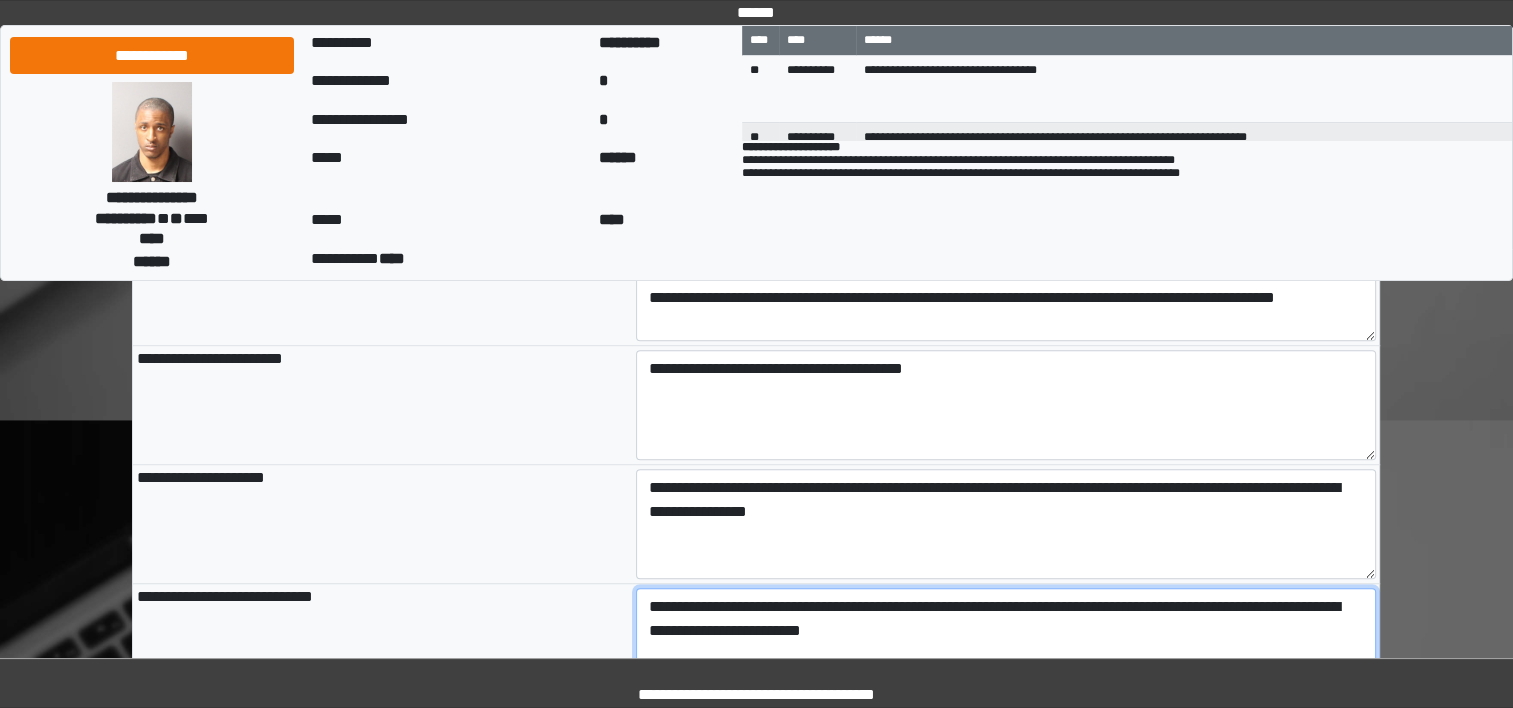 type on "**********" 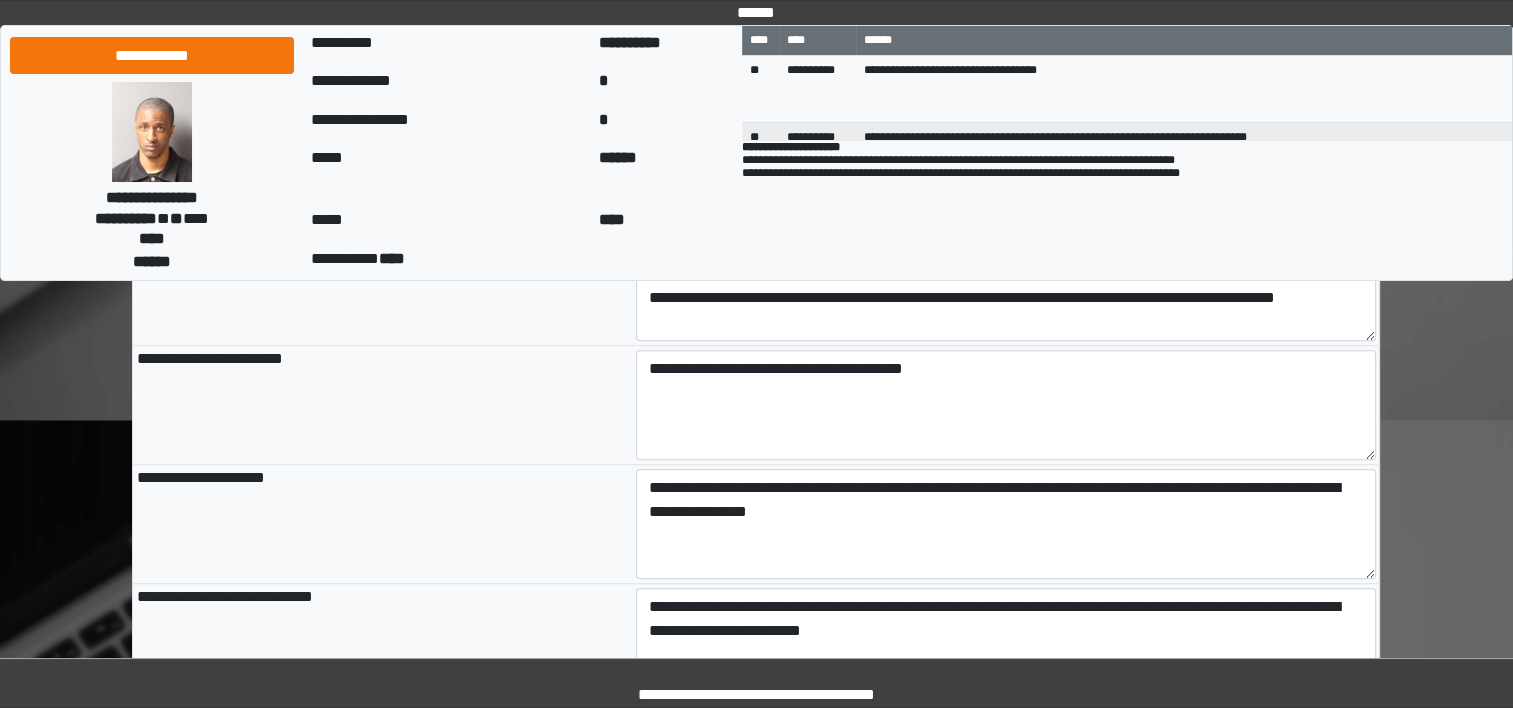 type on "**********" 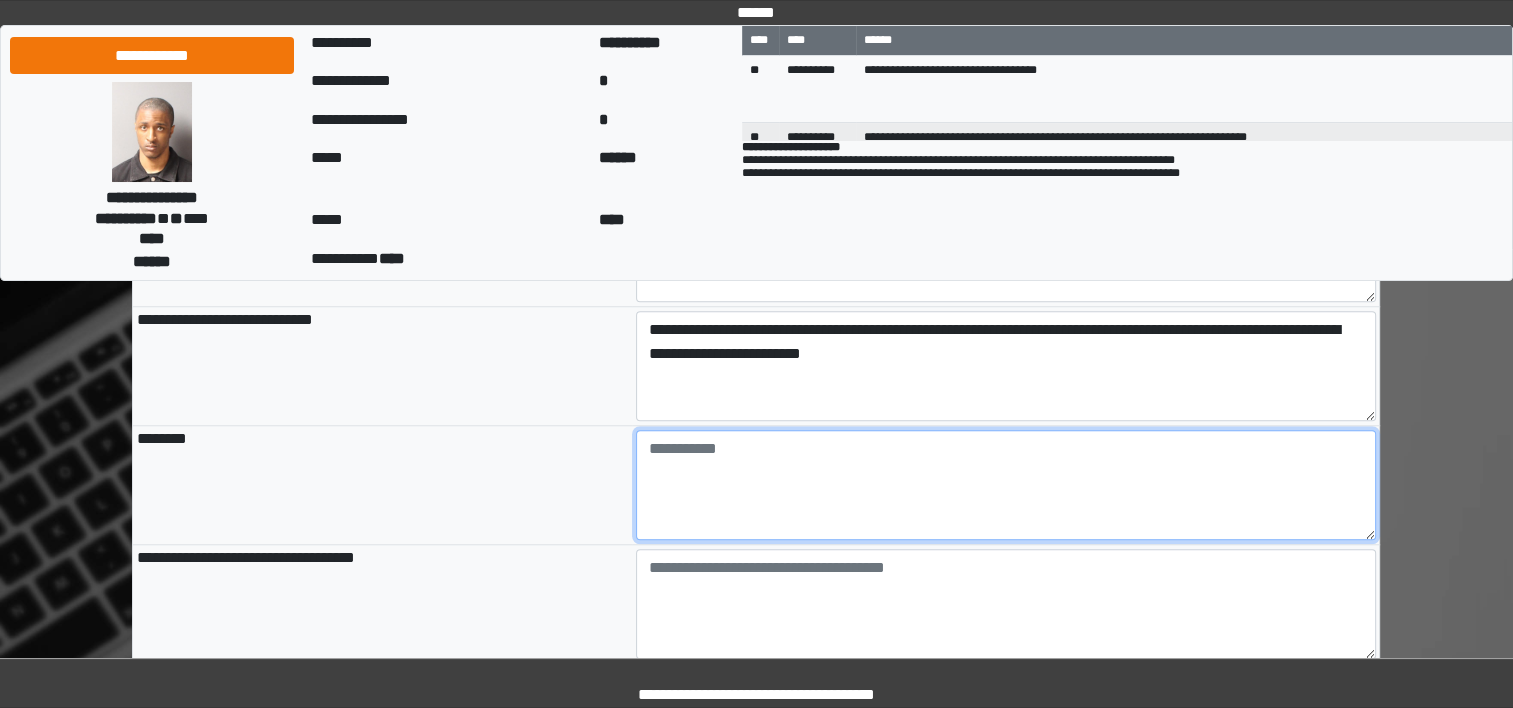 scroll, scrollTop: 1754, scrollLeft: 0, axis: vertical 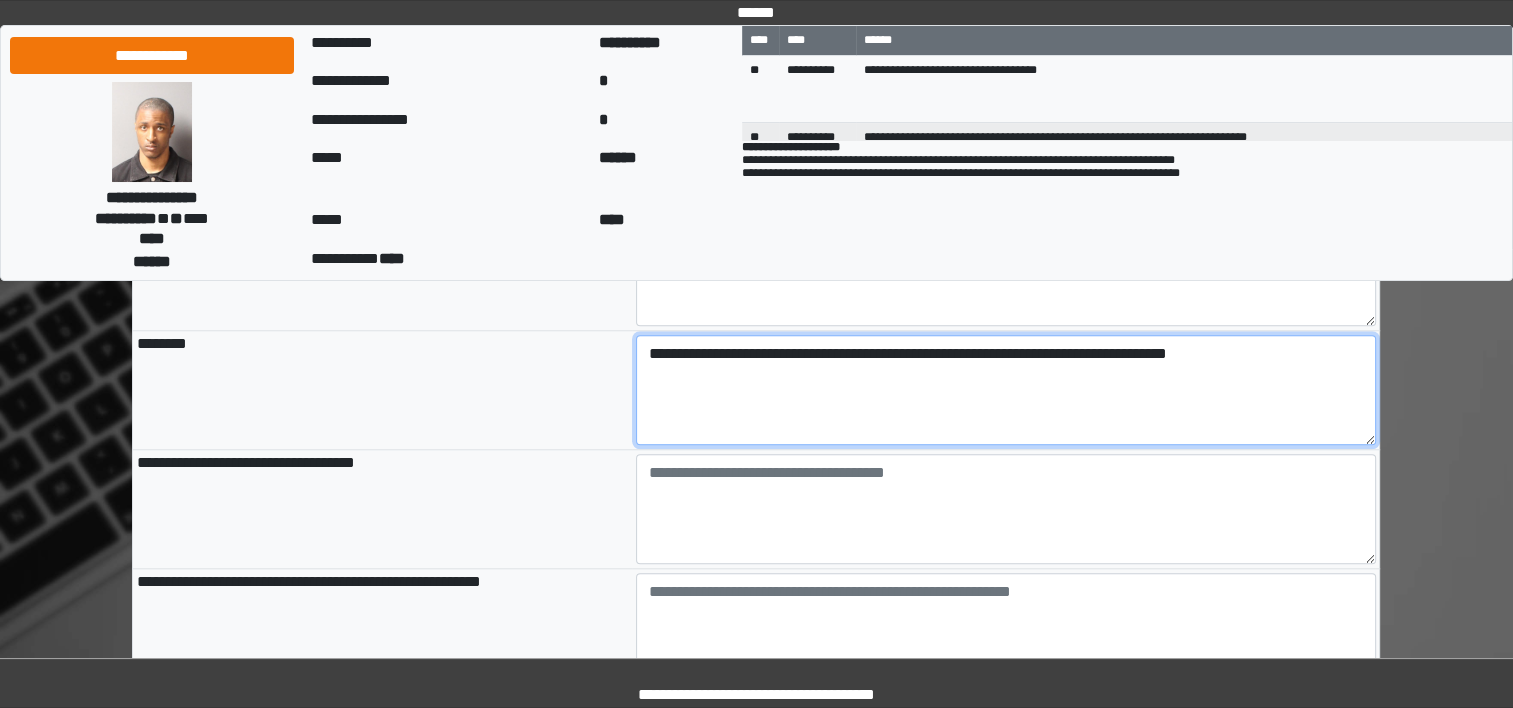 type on "**********" 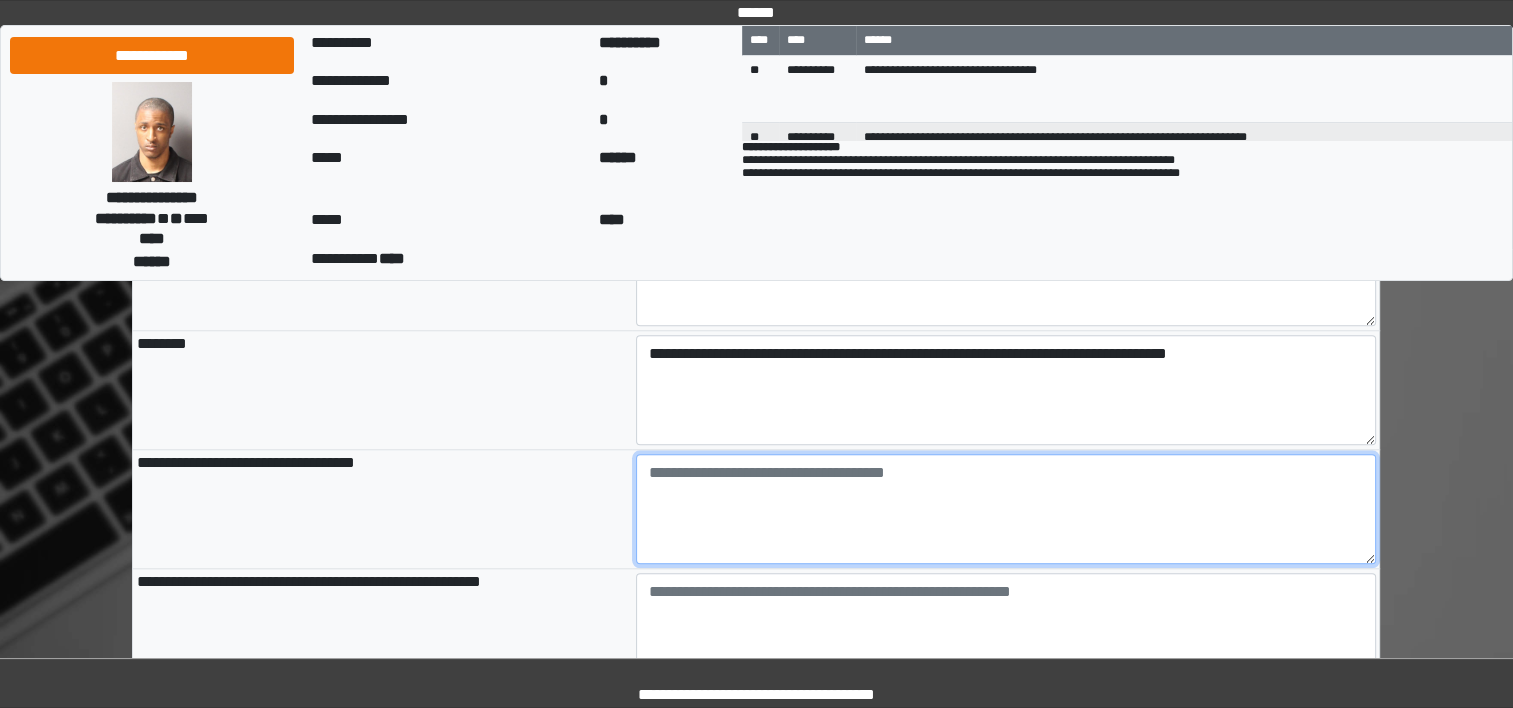 type on "**********" 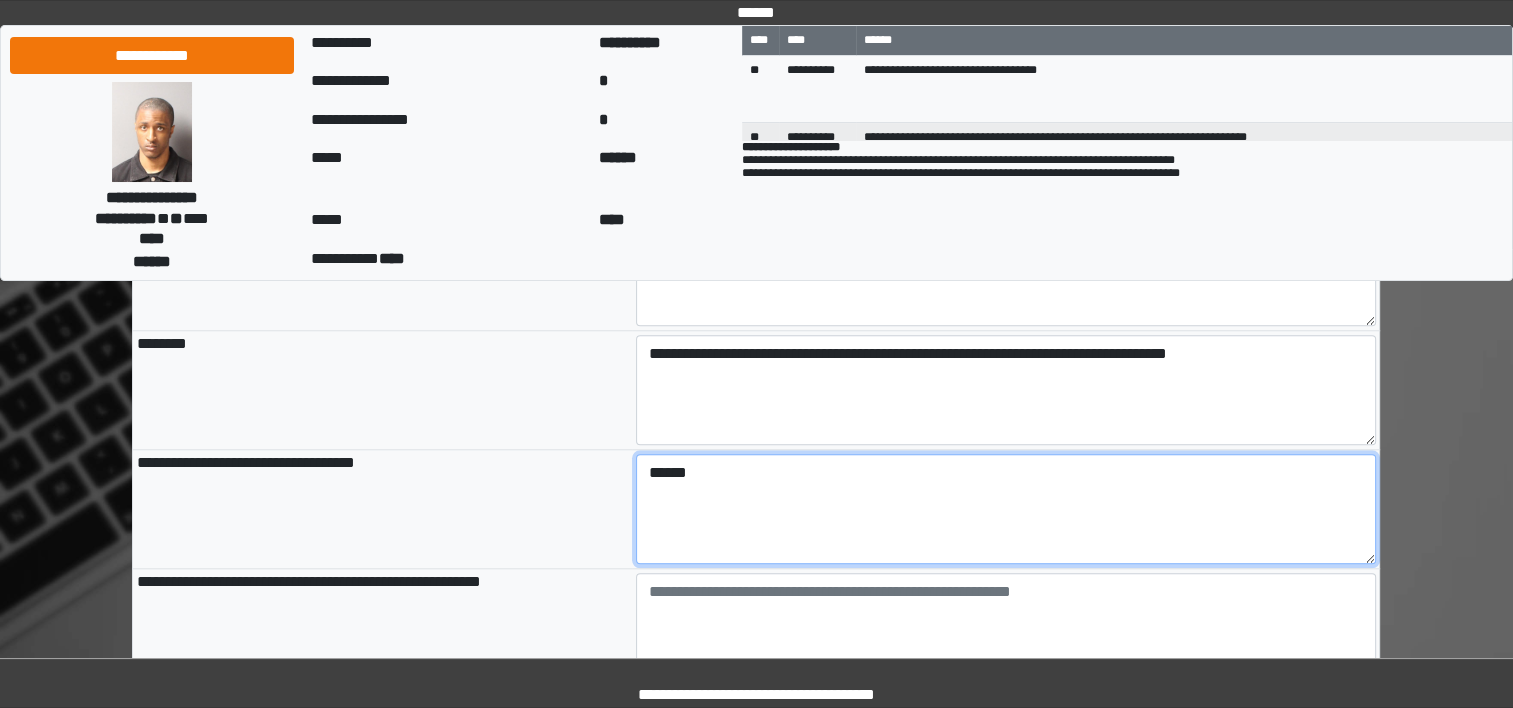 type on "******" 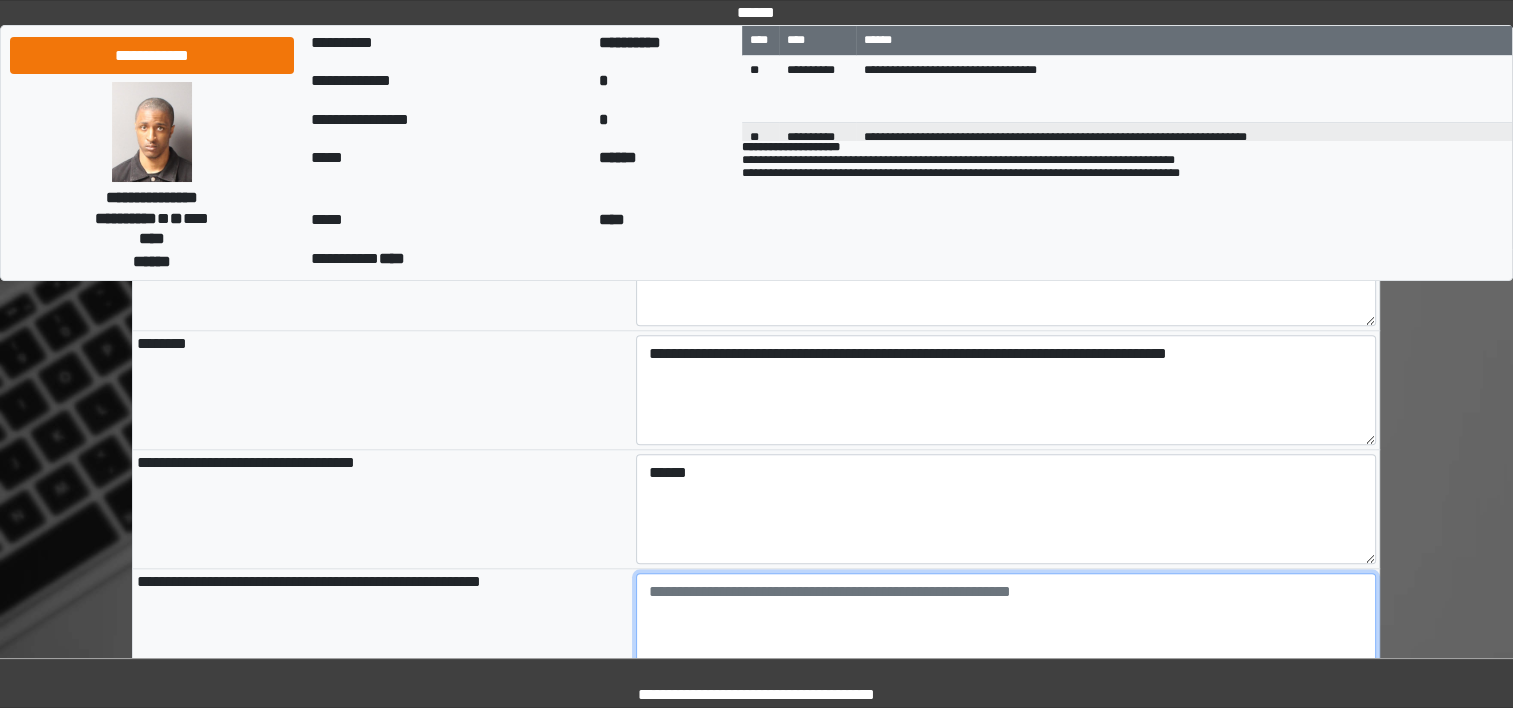 type on "**********" 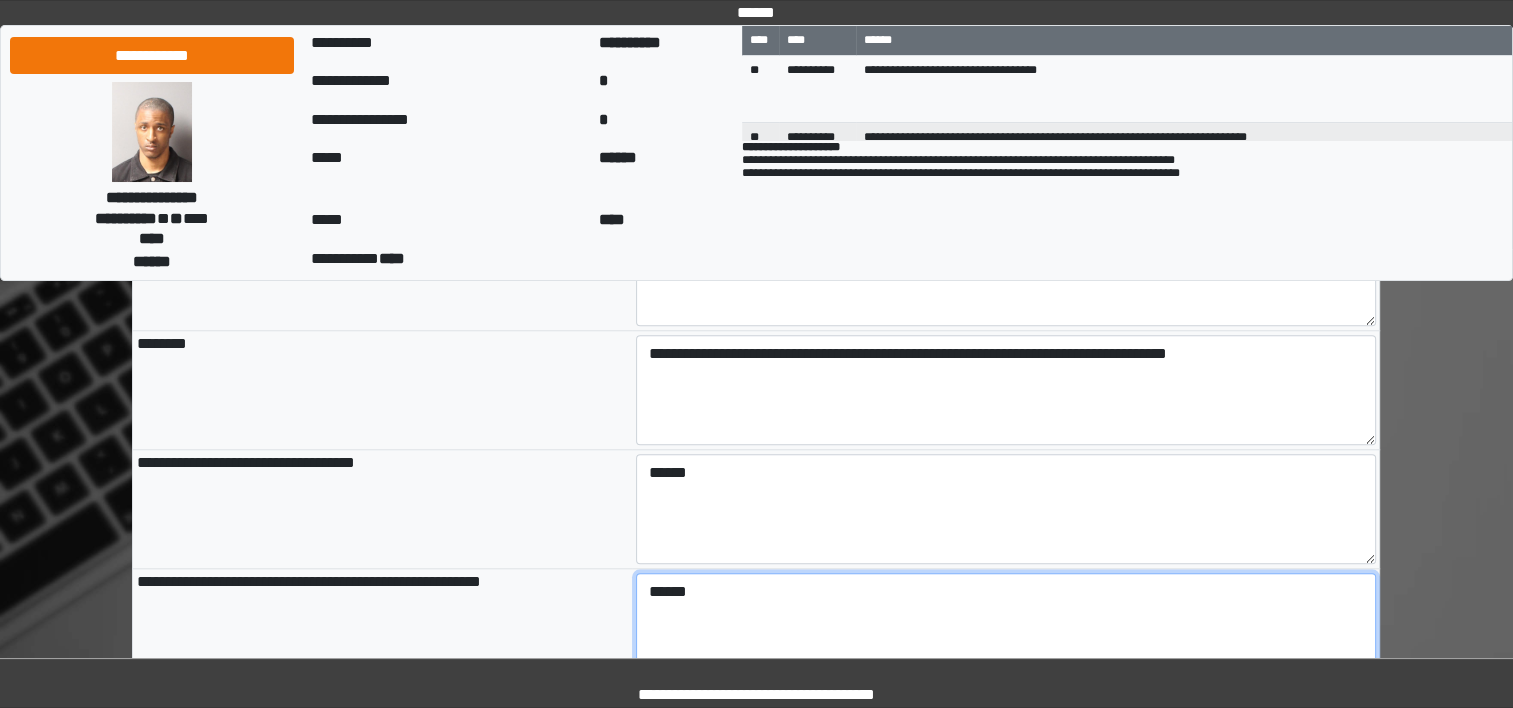 type on "******" 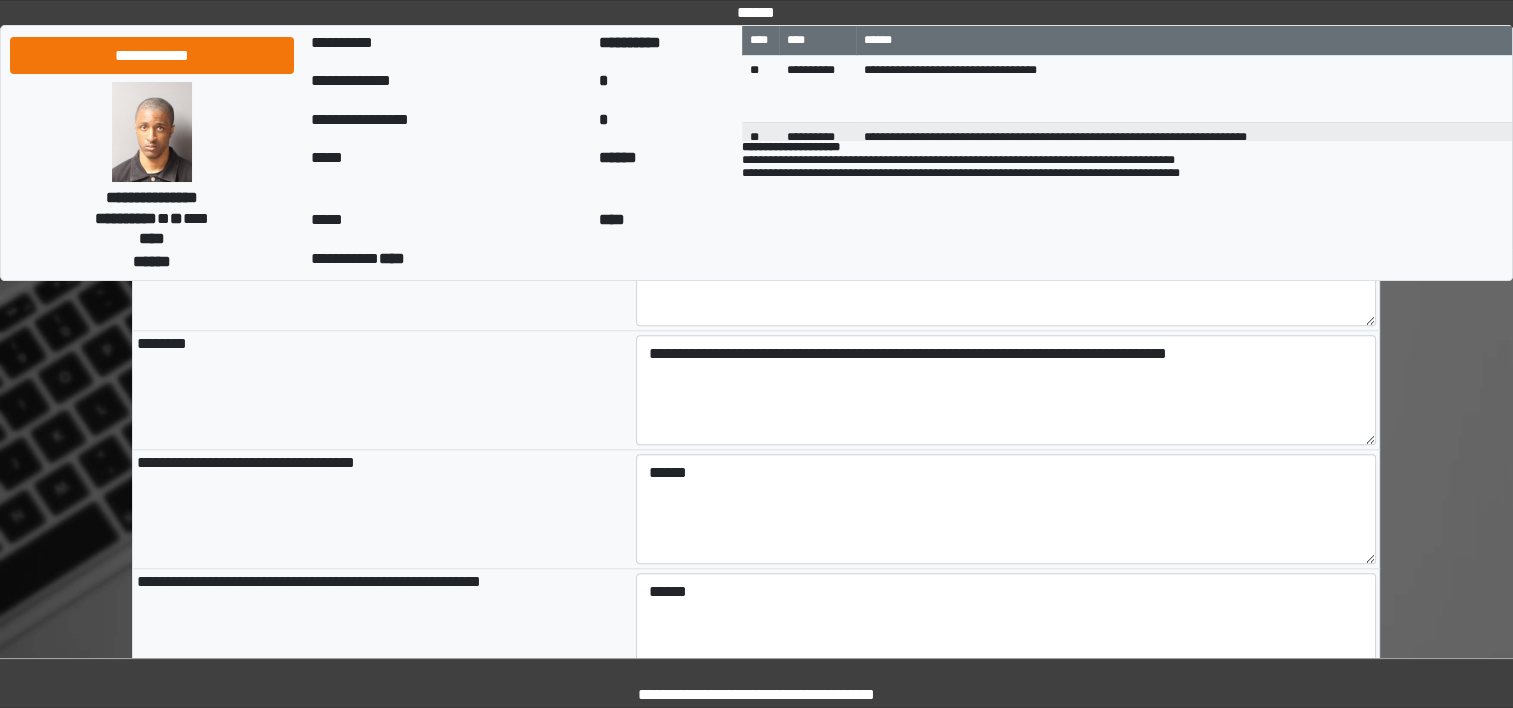 type on "**********" 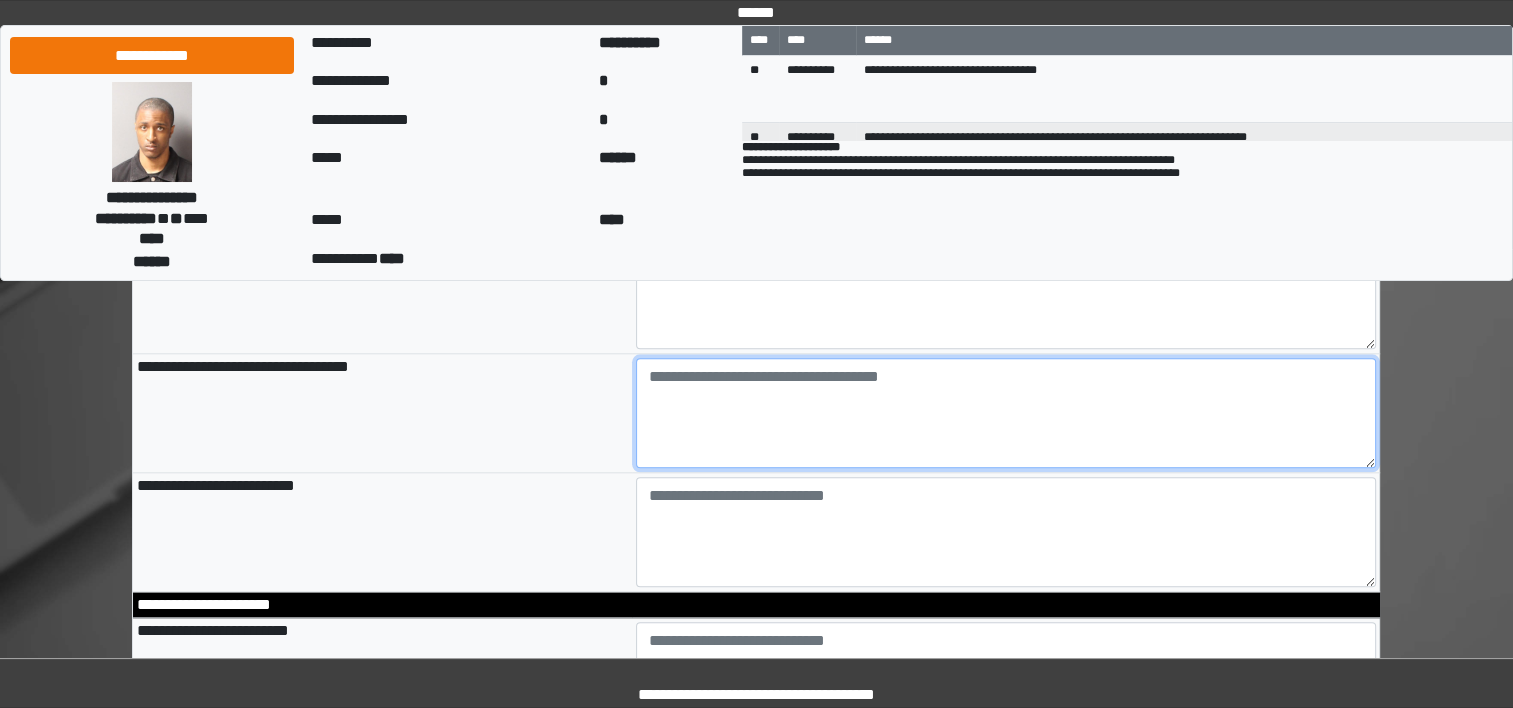 scroll, scrollTop: 2088, scrollLeft: 0, axis: vertical 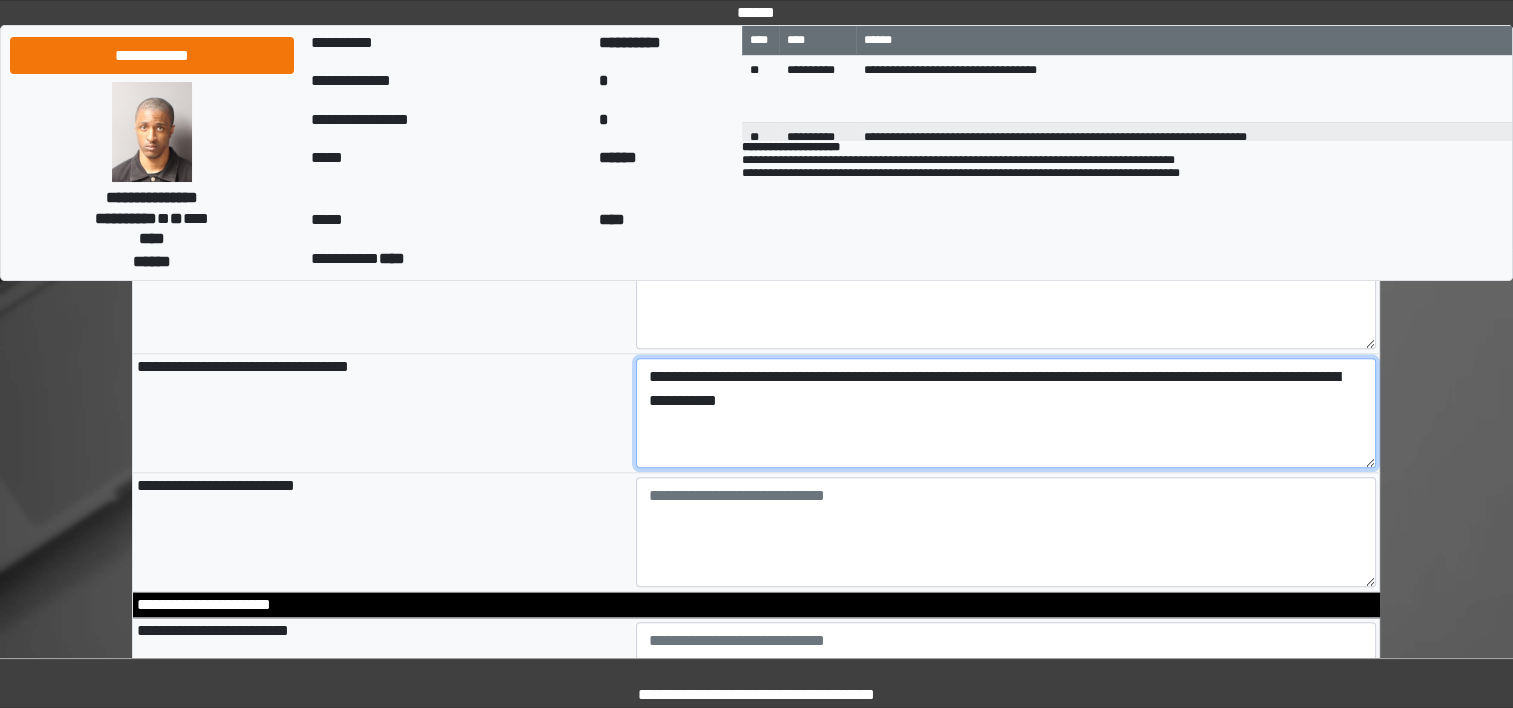 type on "**********" 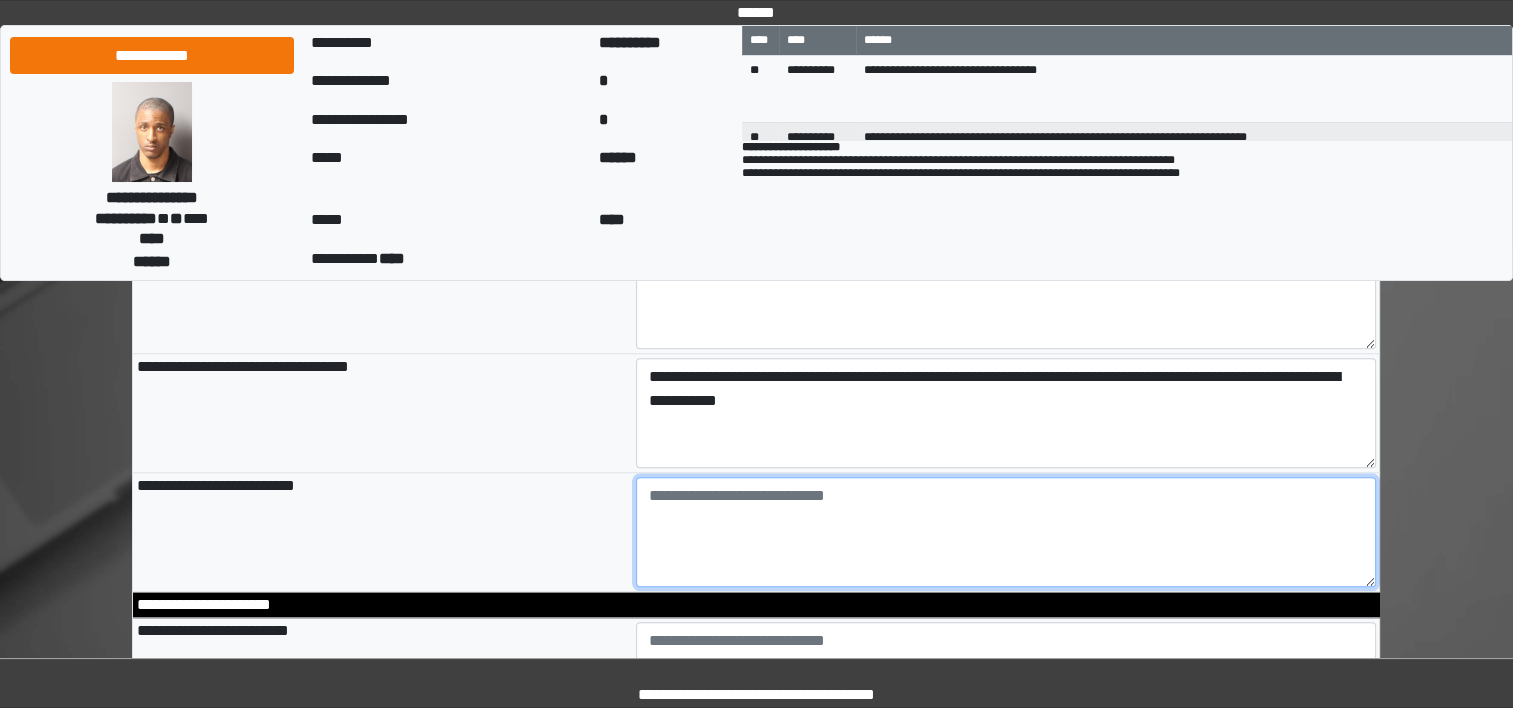 type on "**********" 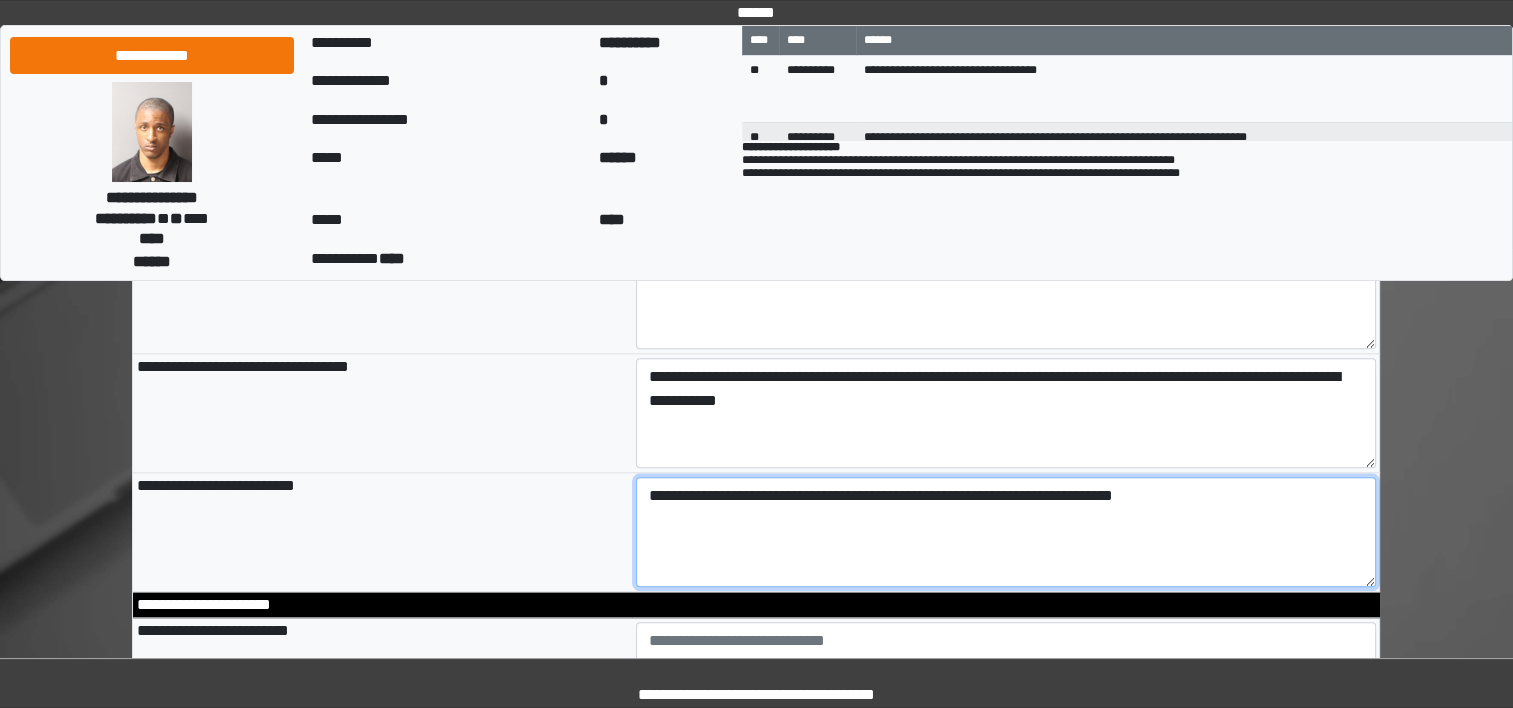 type on "**********" 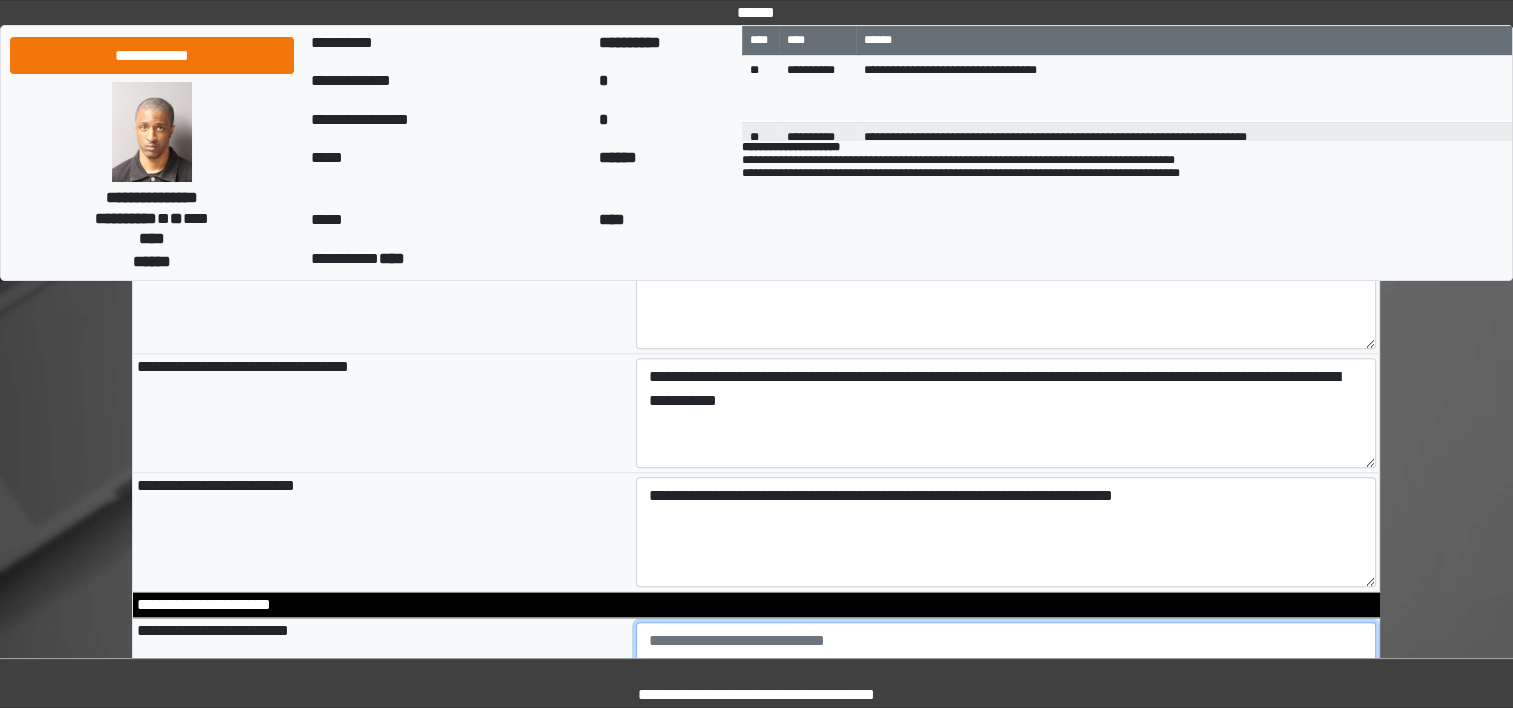 type on "**********" 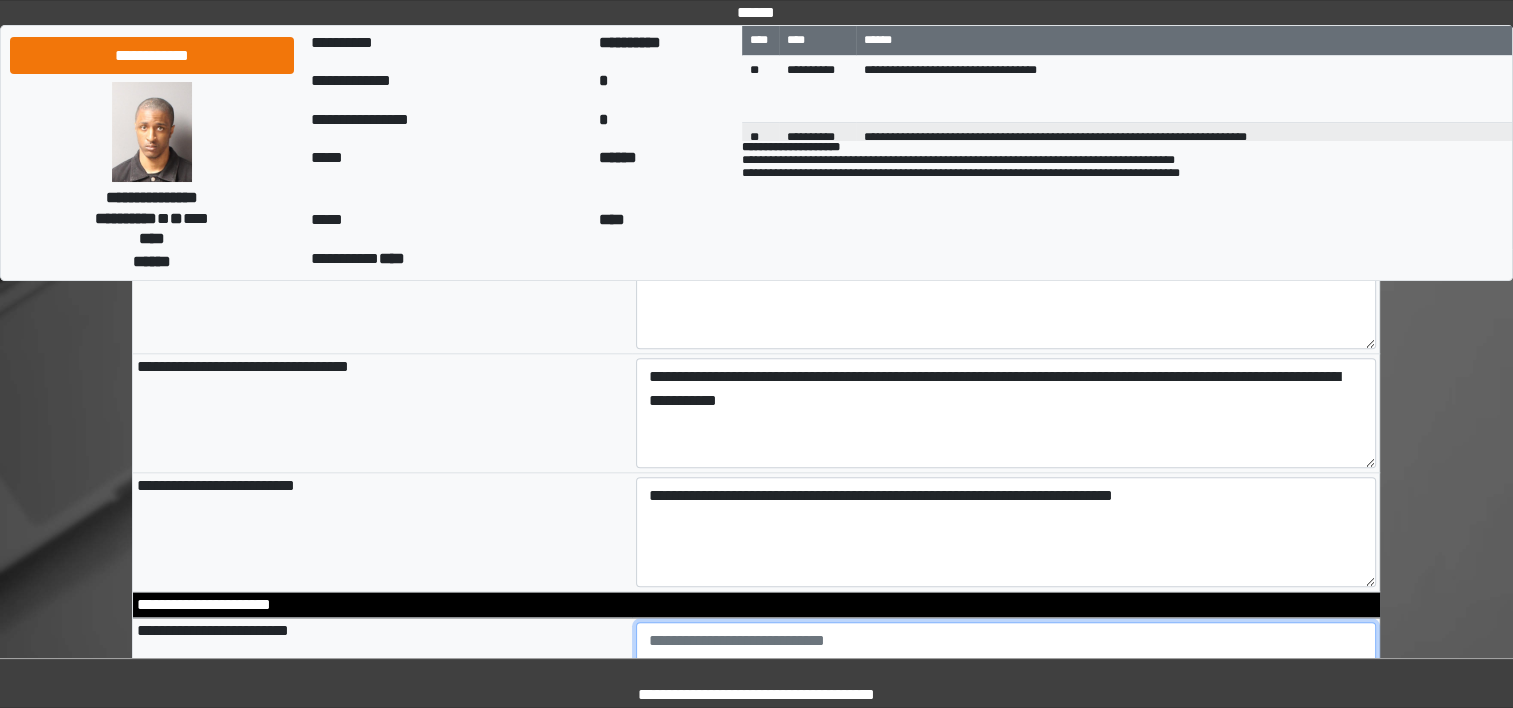 scroll, scrollTop: 2090, scrollLeft: 0, axis: vertical 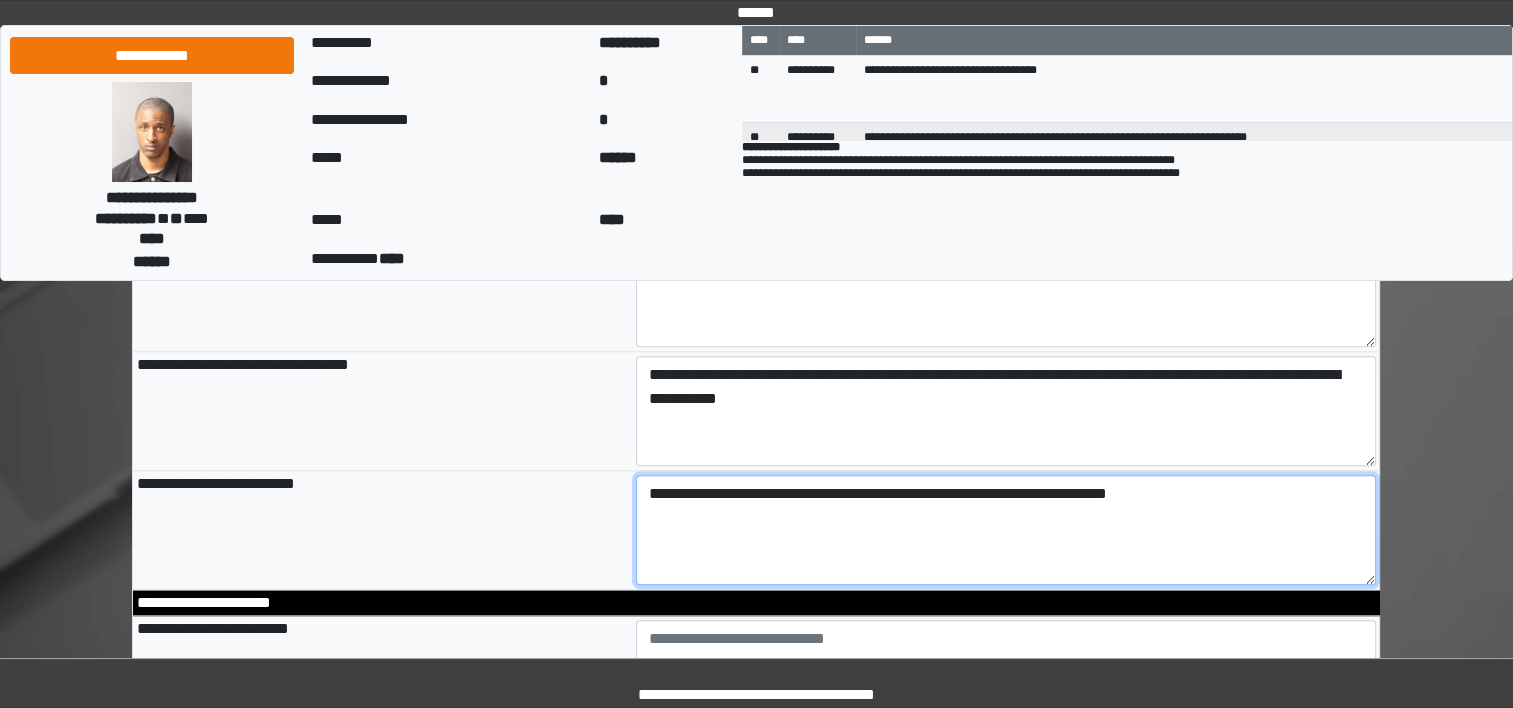 type on "**********" 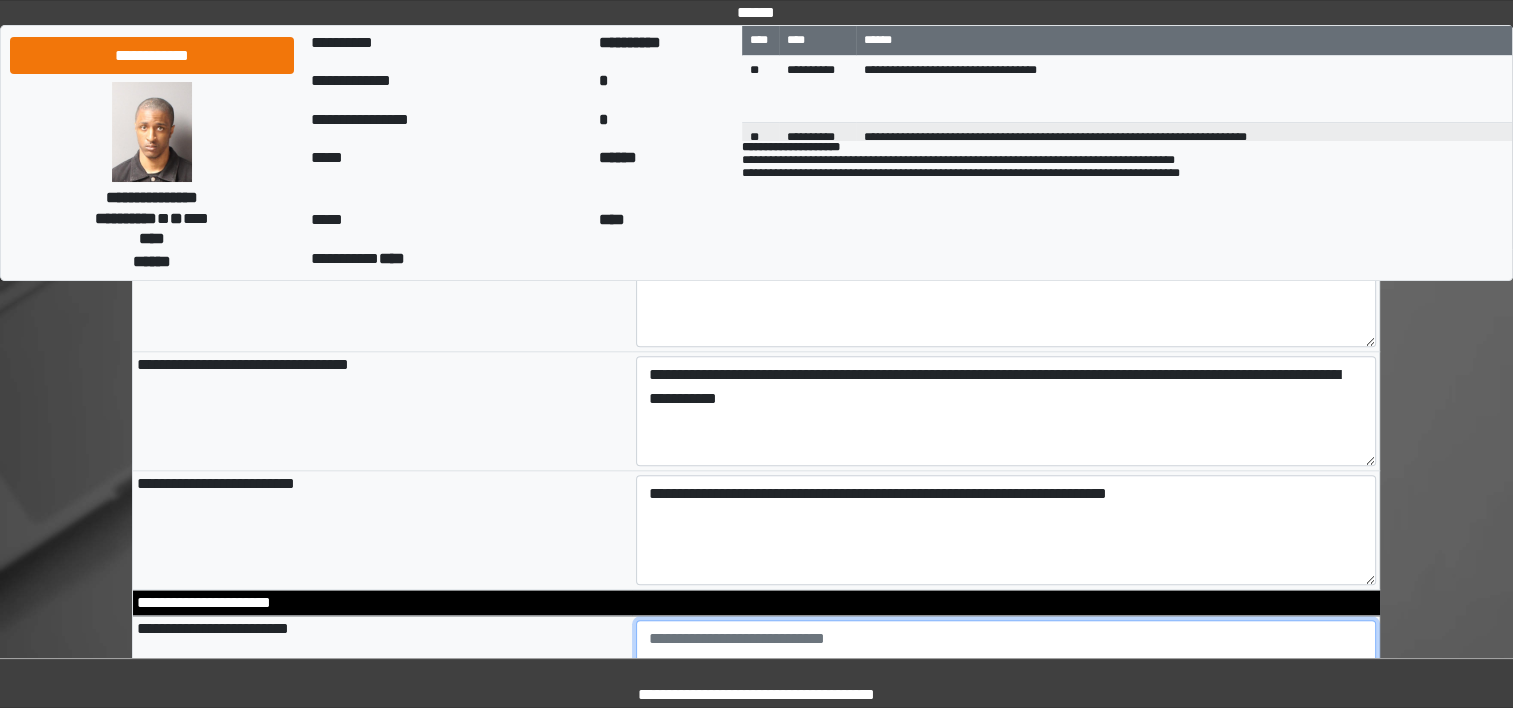 type on "**********" 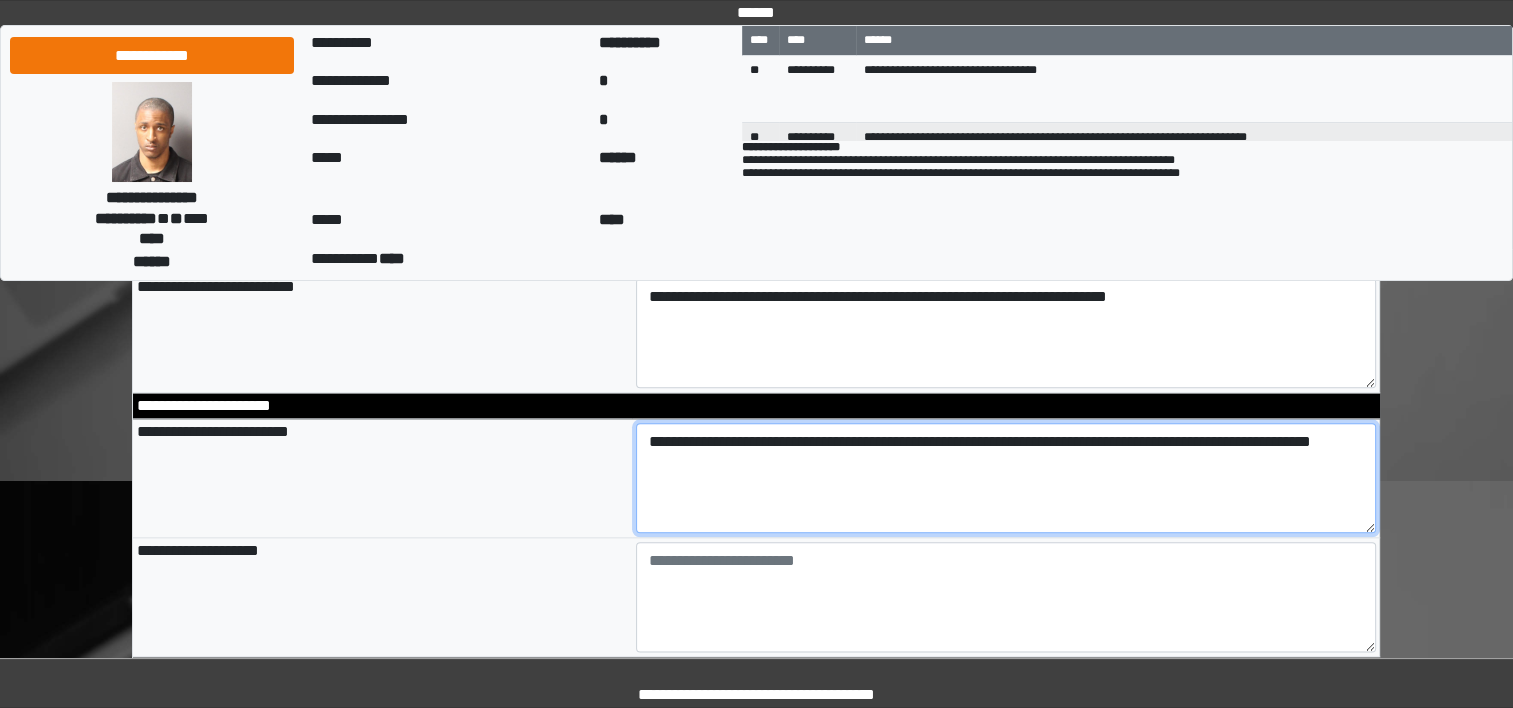 scroll, scrollTop: 2289, scrollLeft: 0, axis: vertical 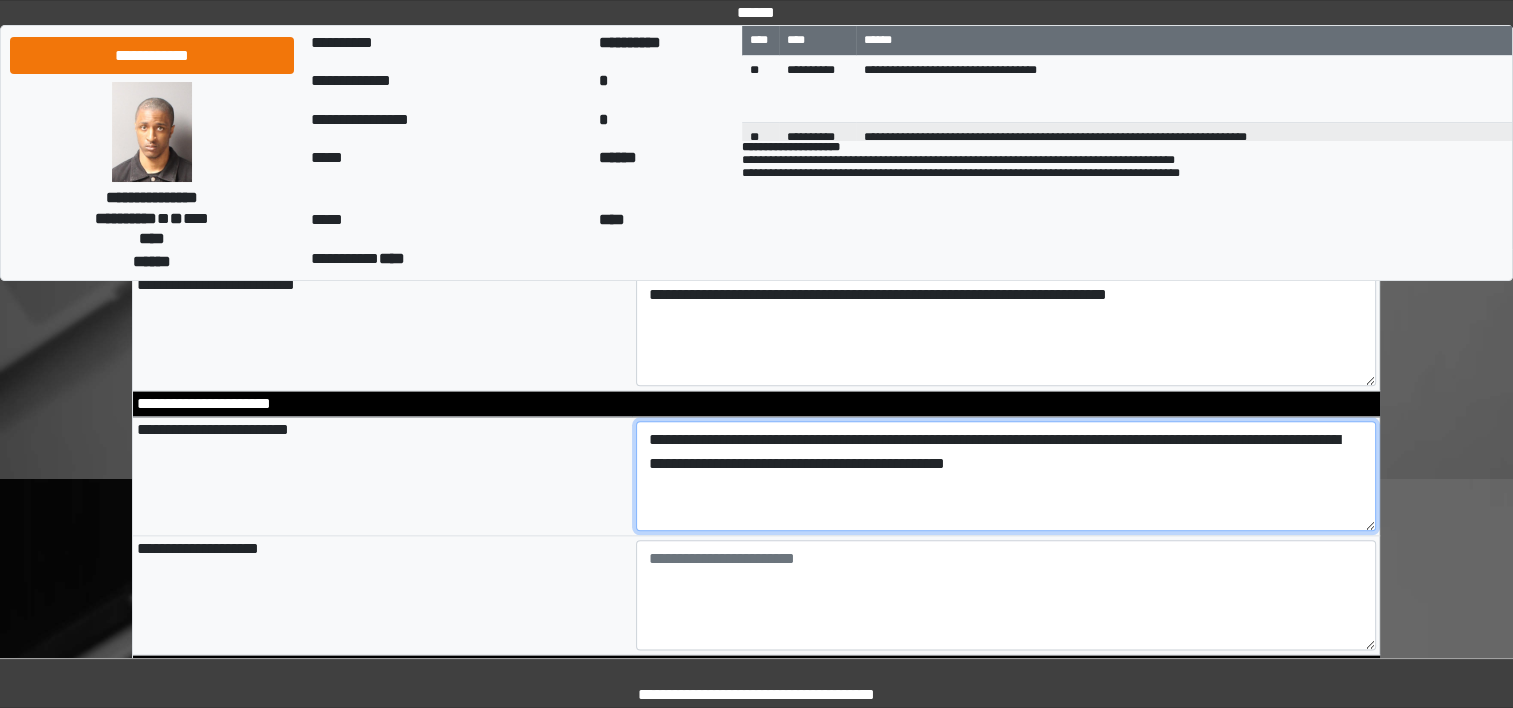 type on "**********" 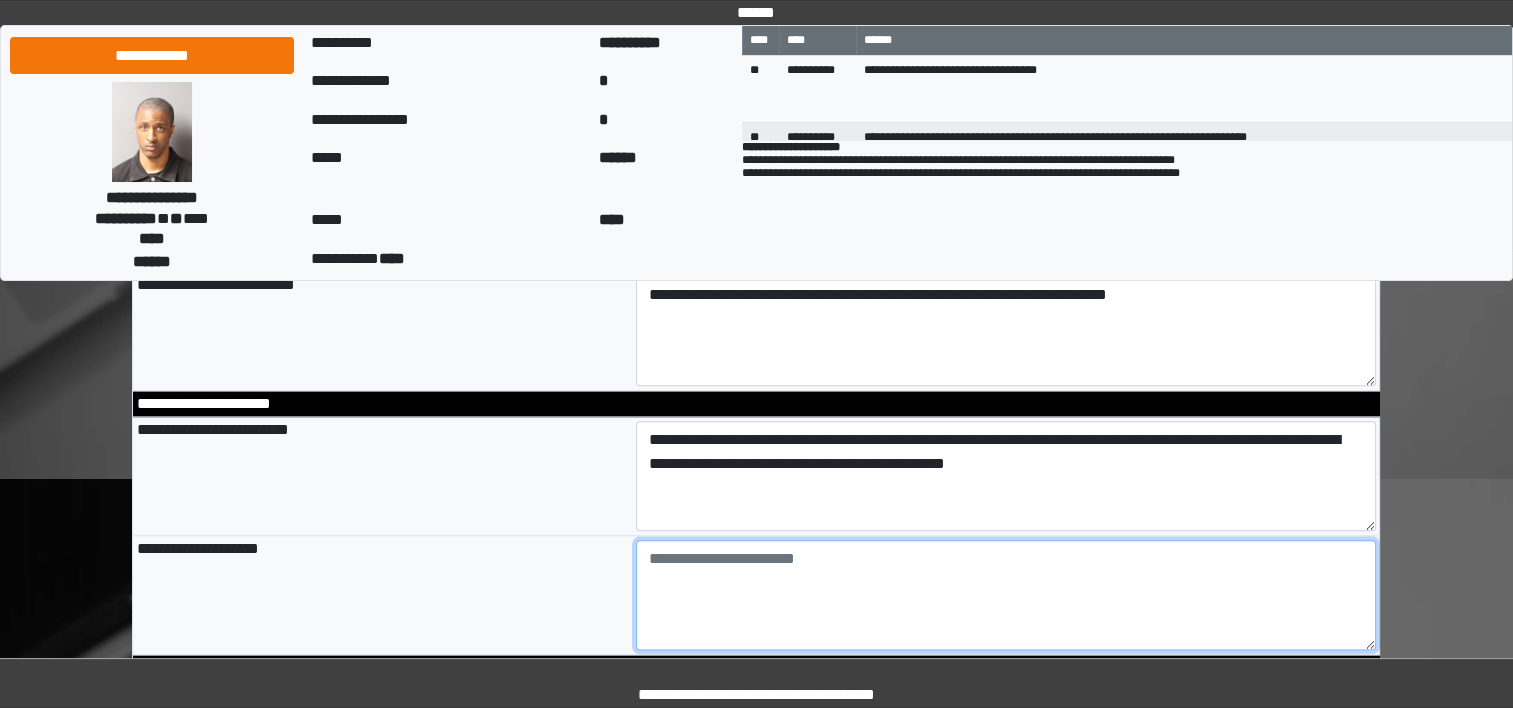 type on "**********" 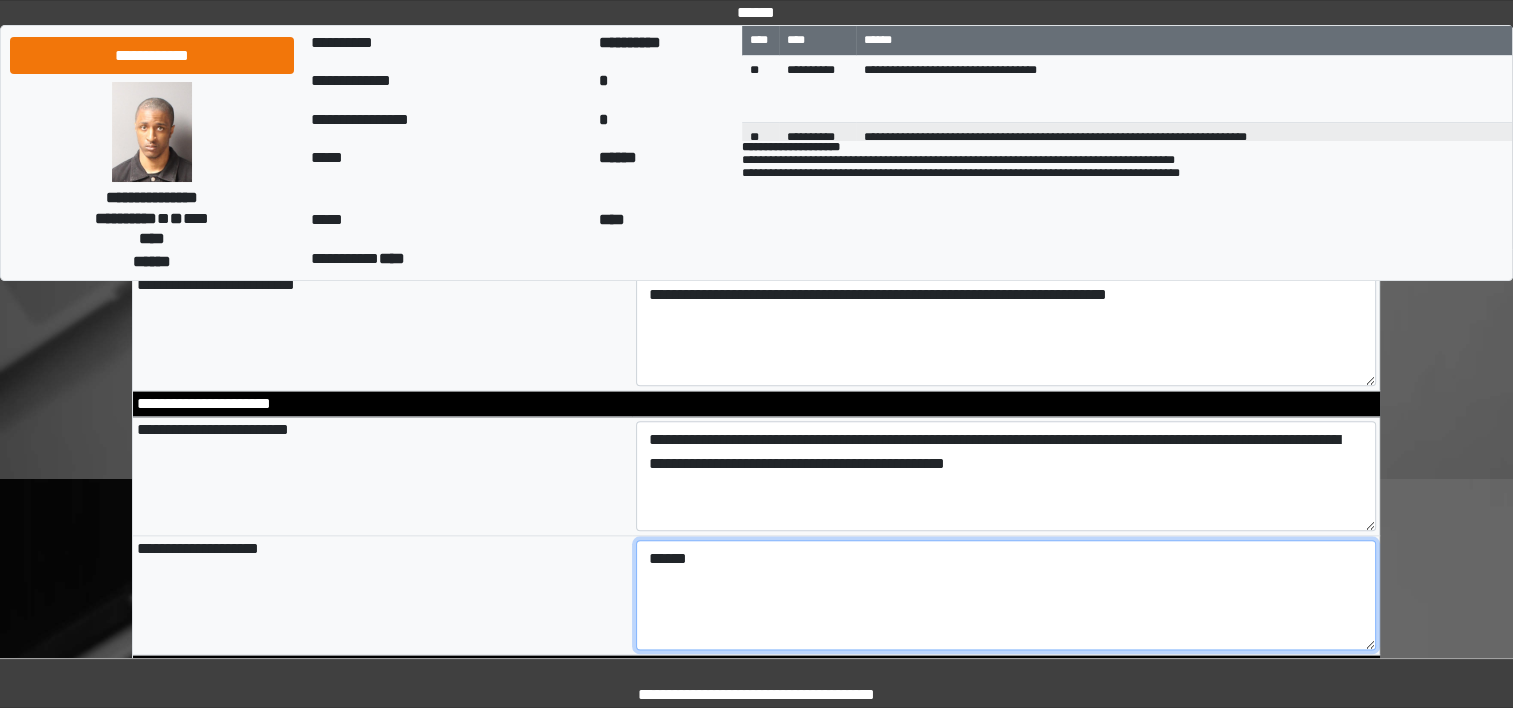 type on "******" 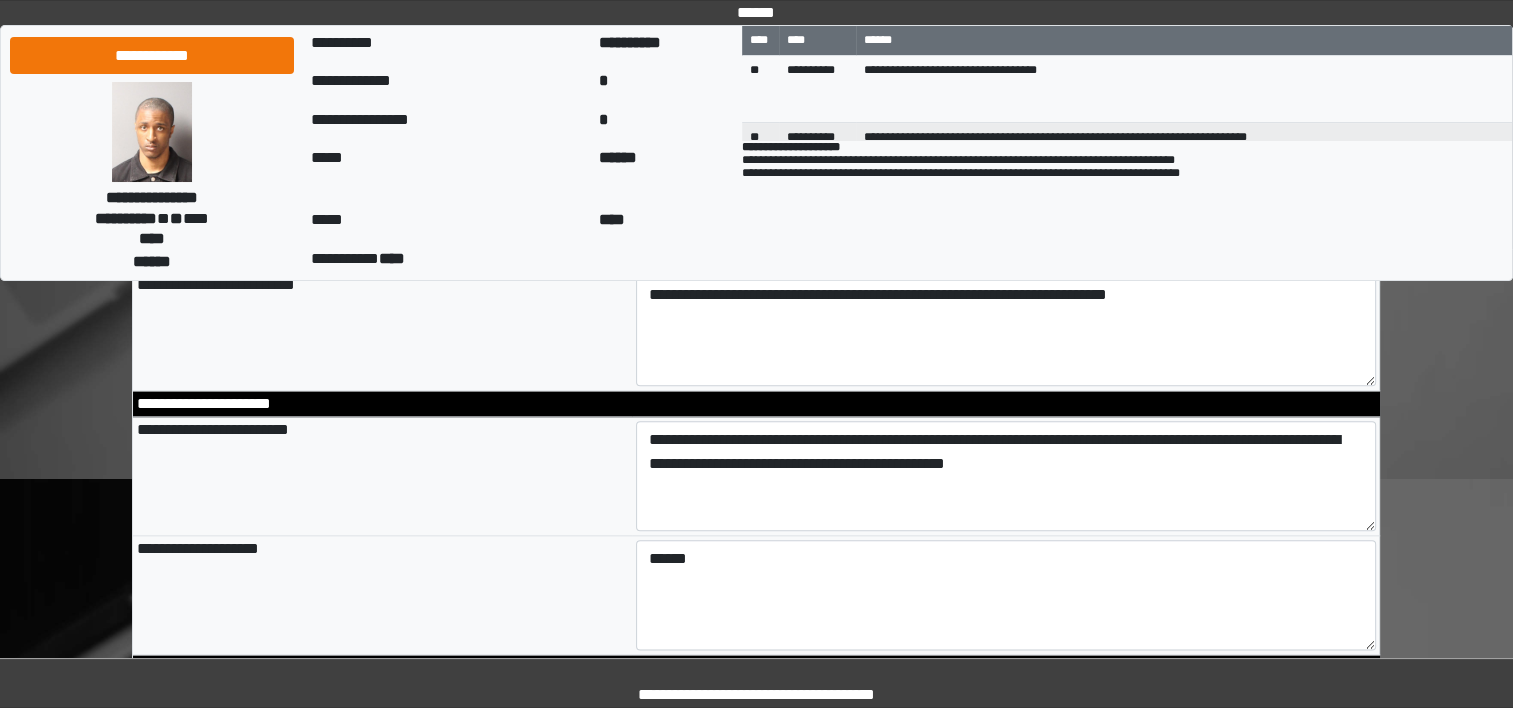 type on "**********" 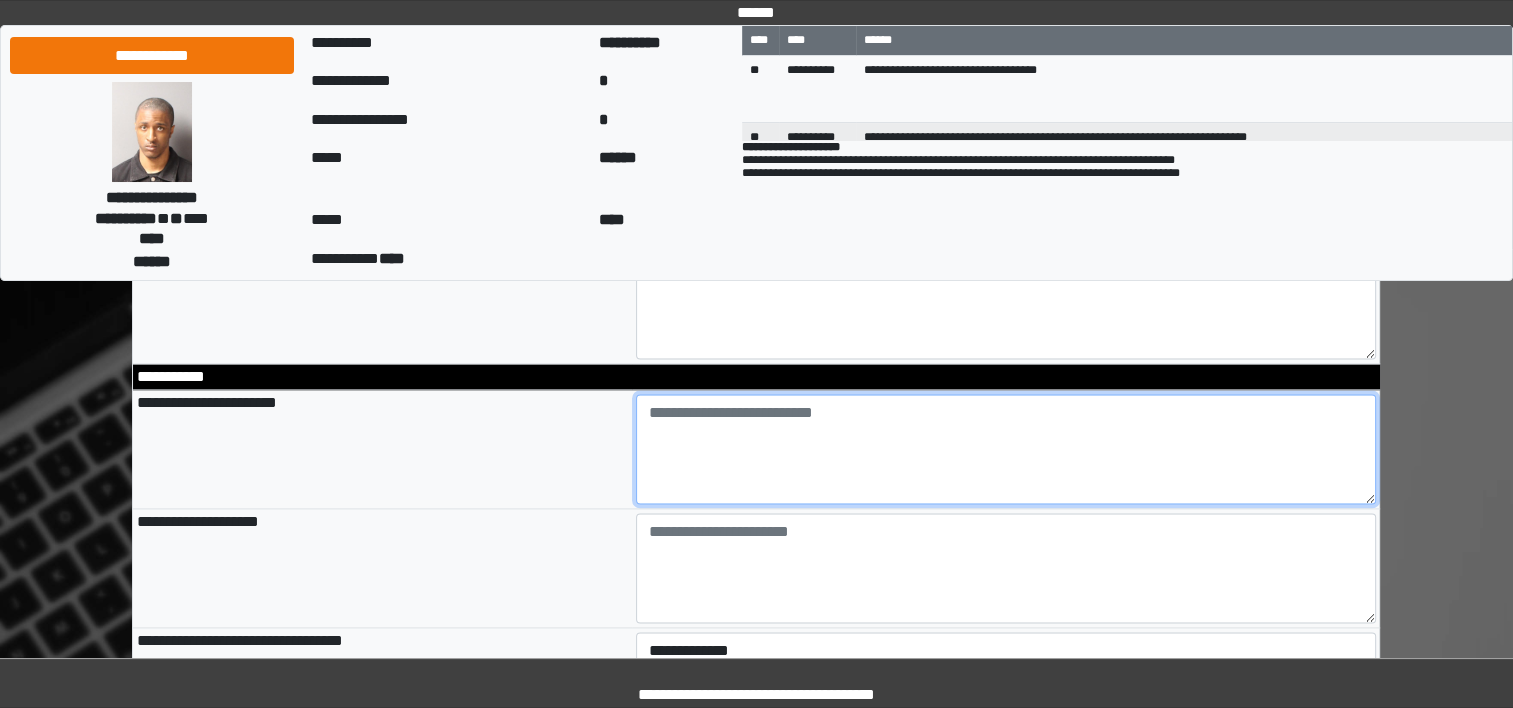 scroll, scrollTop: 2580, scrollLeft: 0, axis: vertical 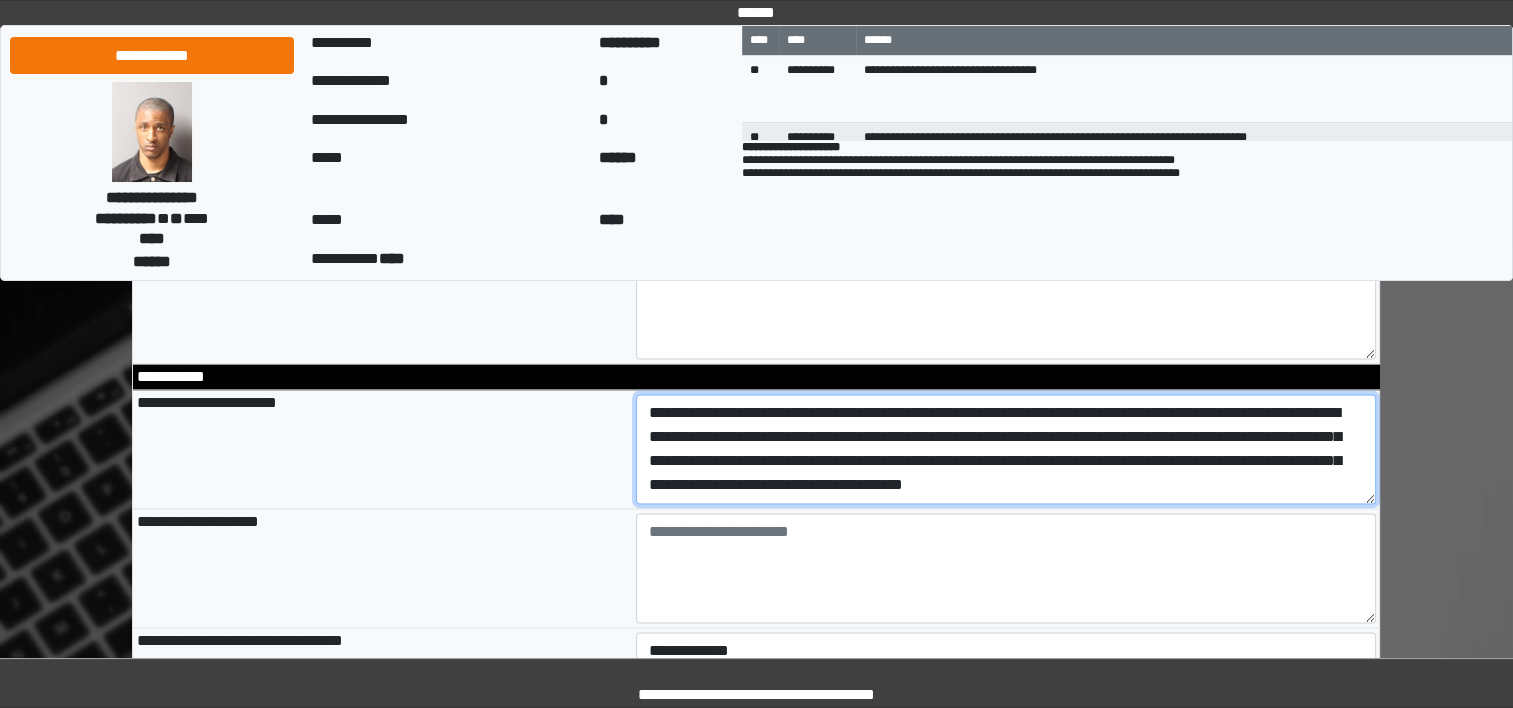 type on "**********" 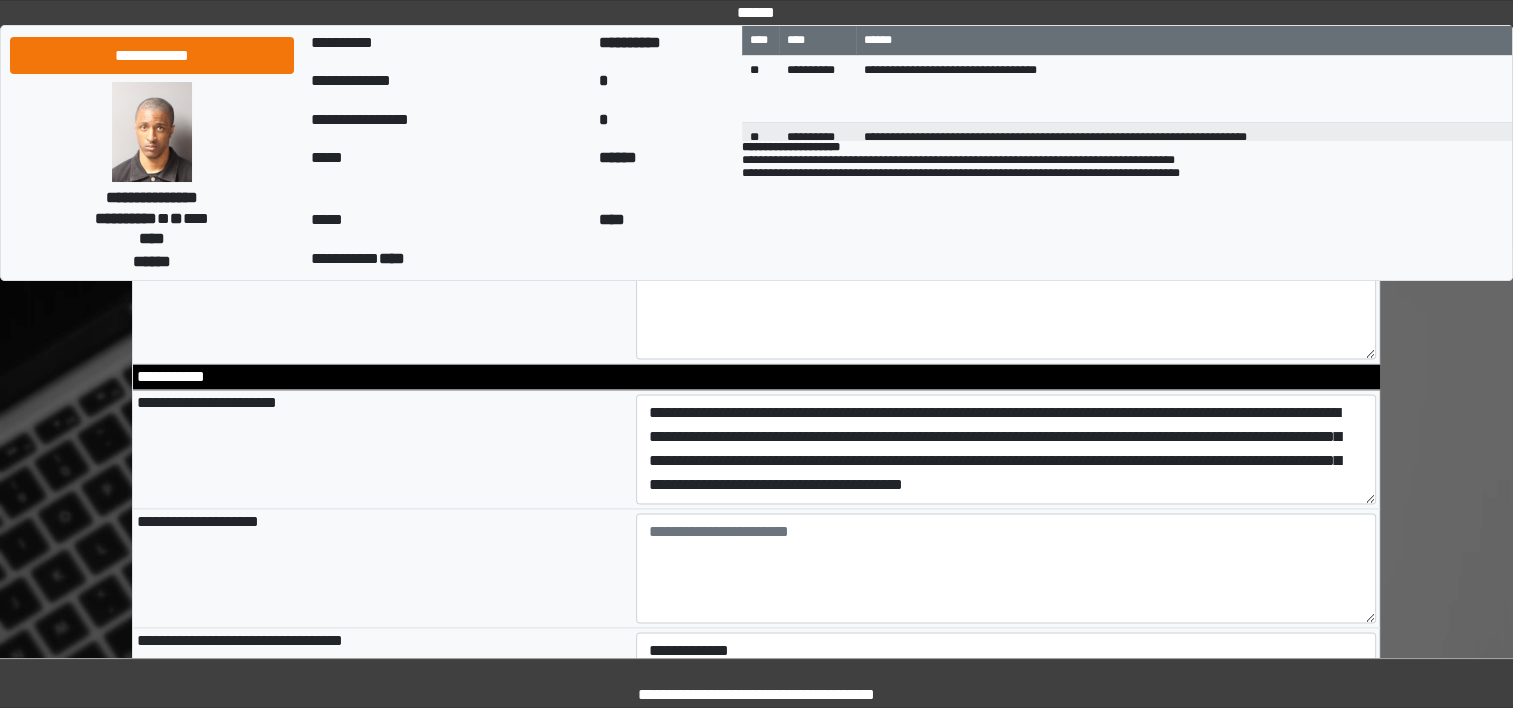 type on "**********" 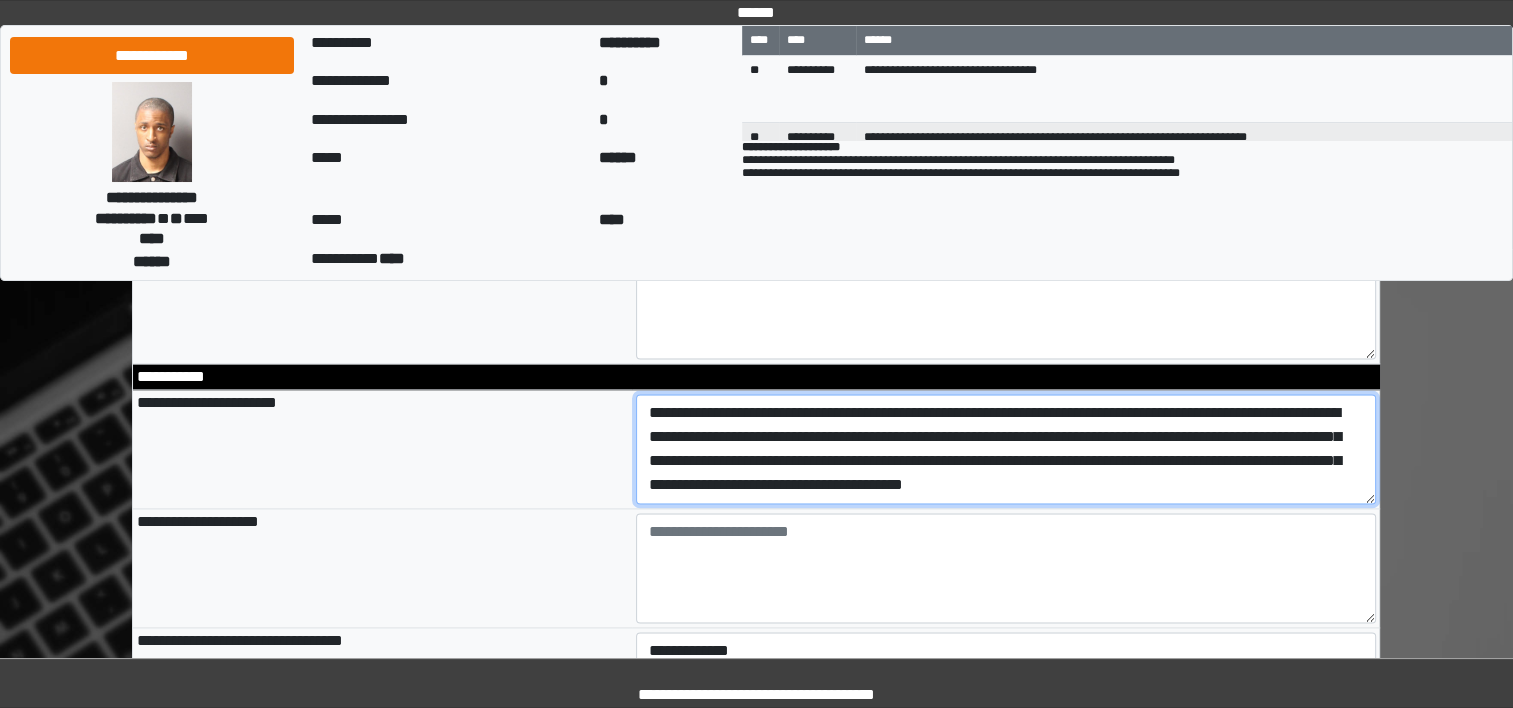 type on "**********" 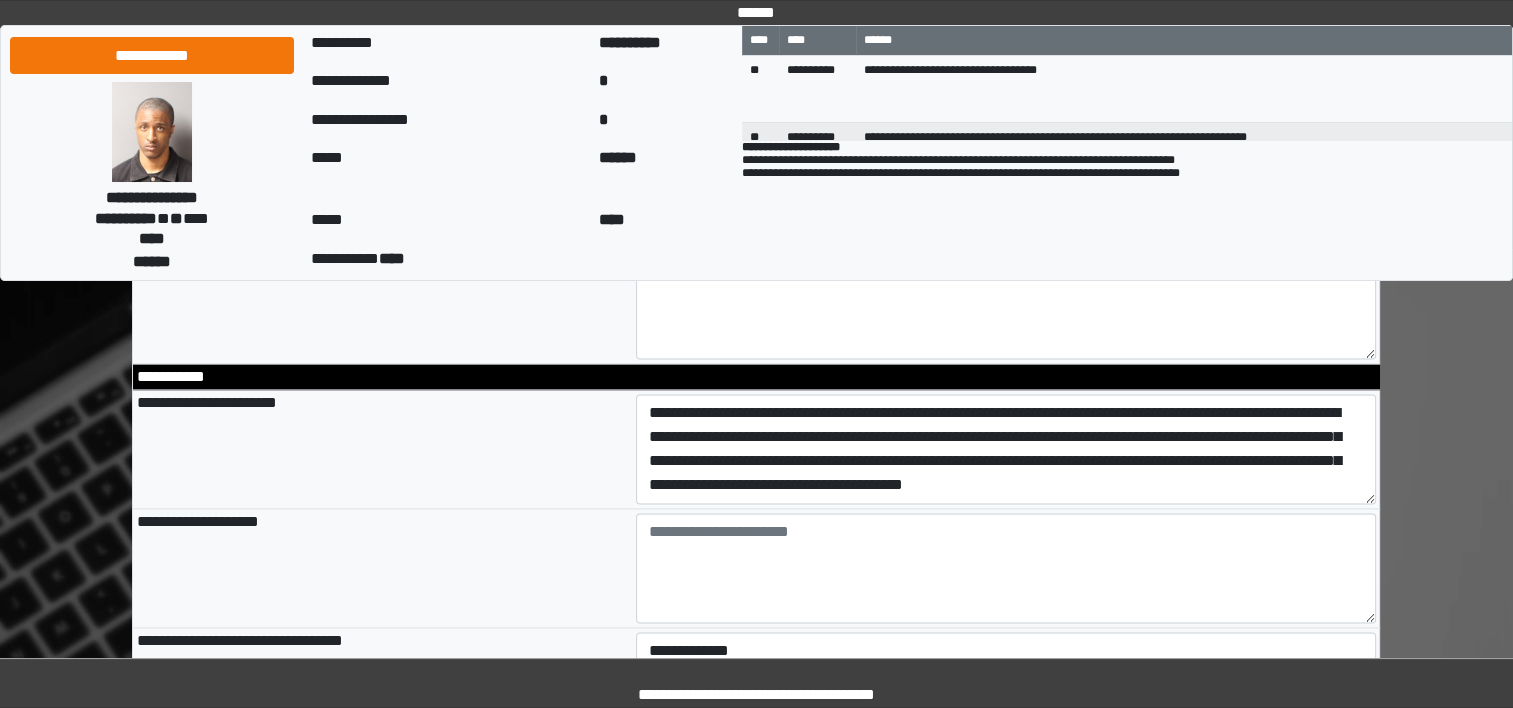 type on "**********" 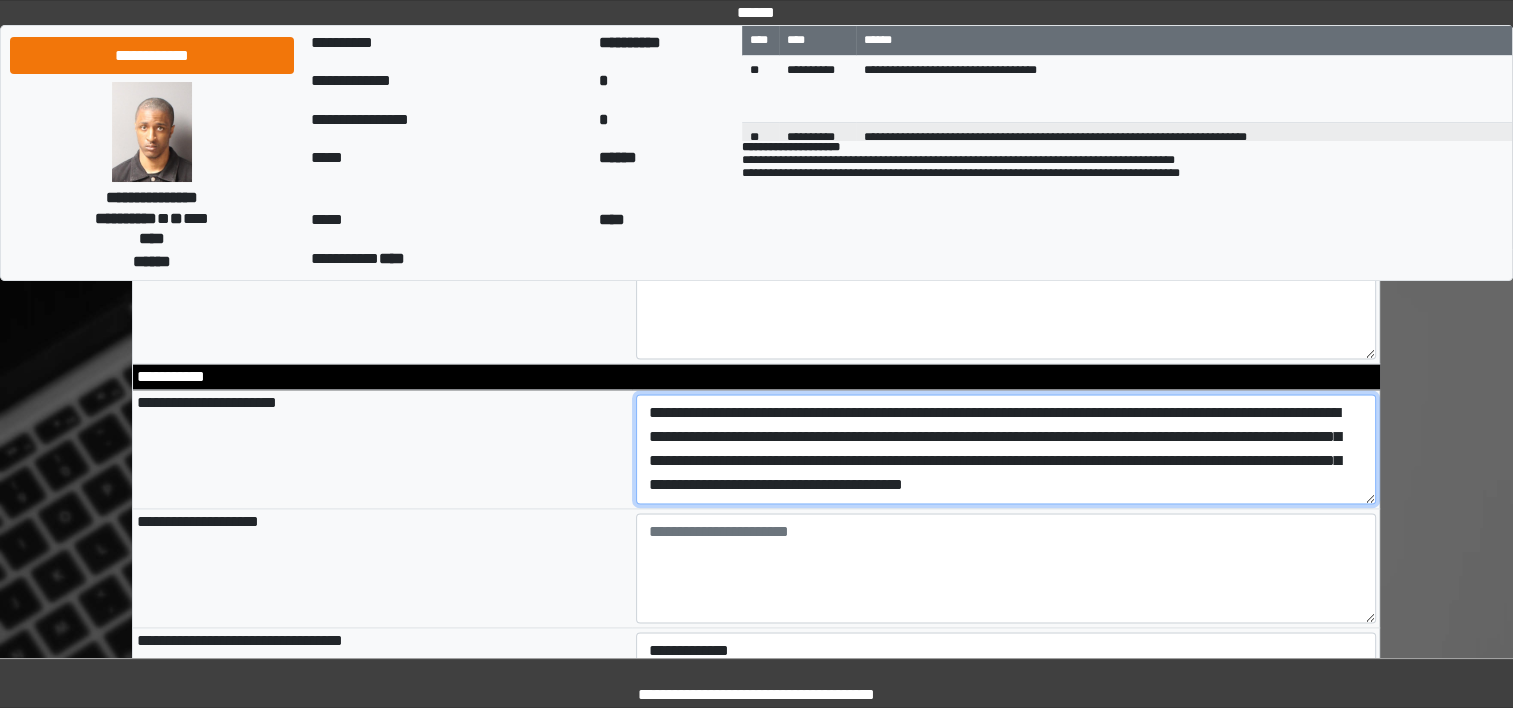 click on "**********" at bounding box center (1006, 449) 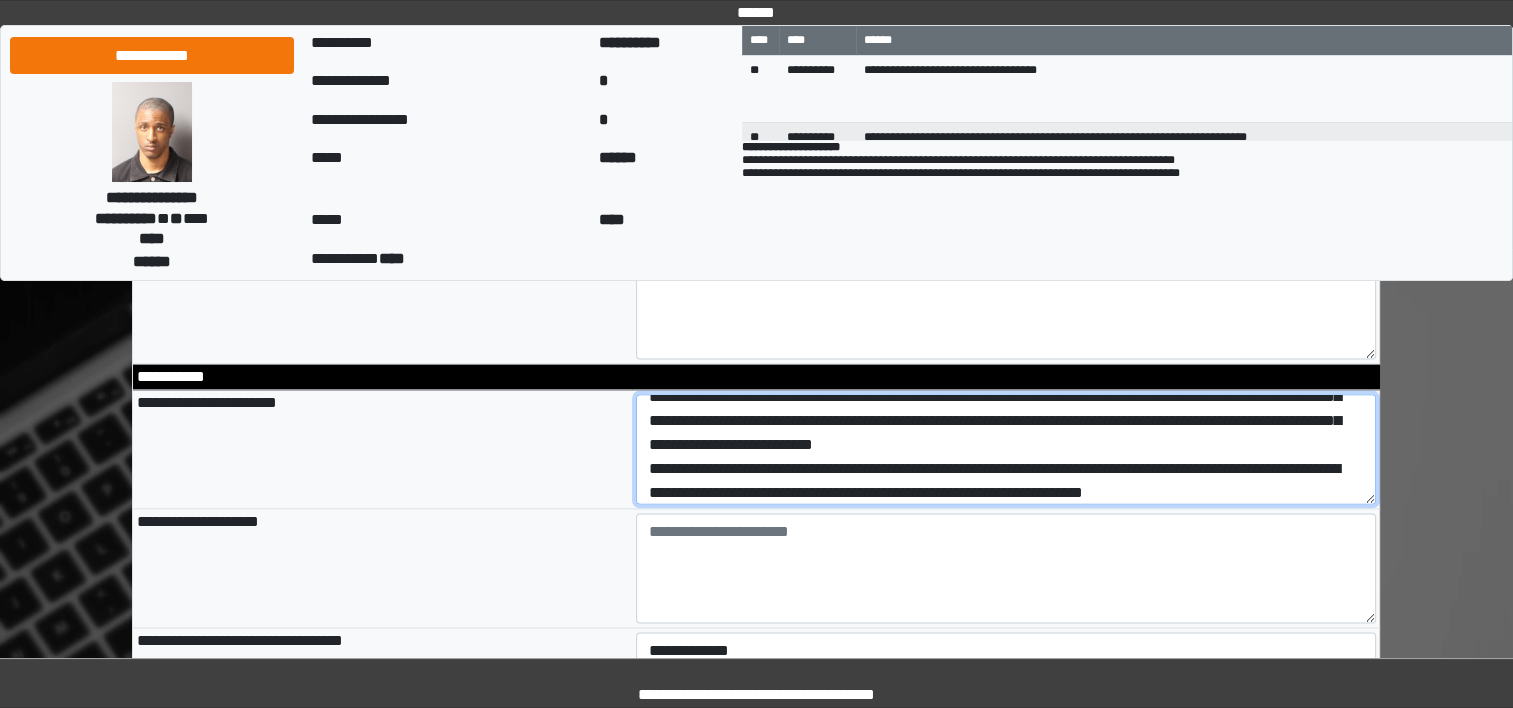 scroll, scrollTop: 88, scrollLeft: 0, axis: vertical 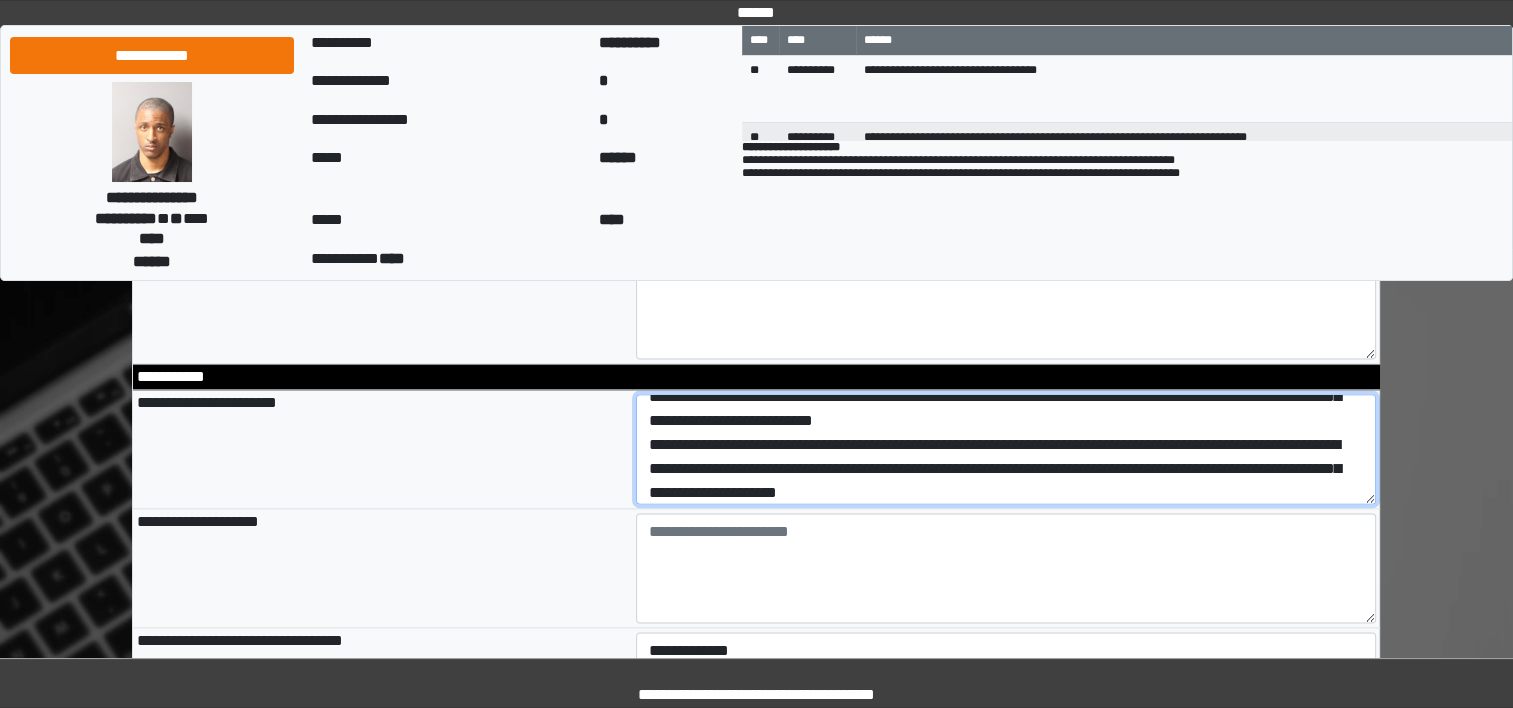 type on "**********" 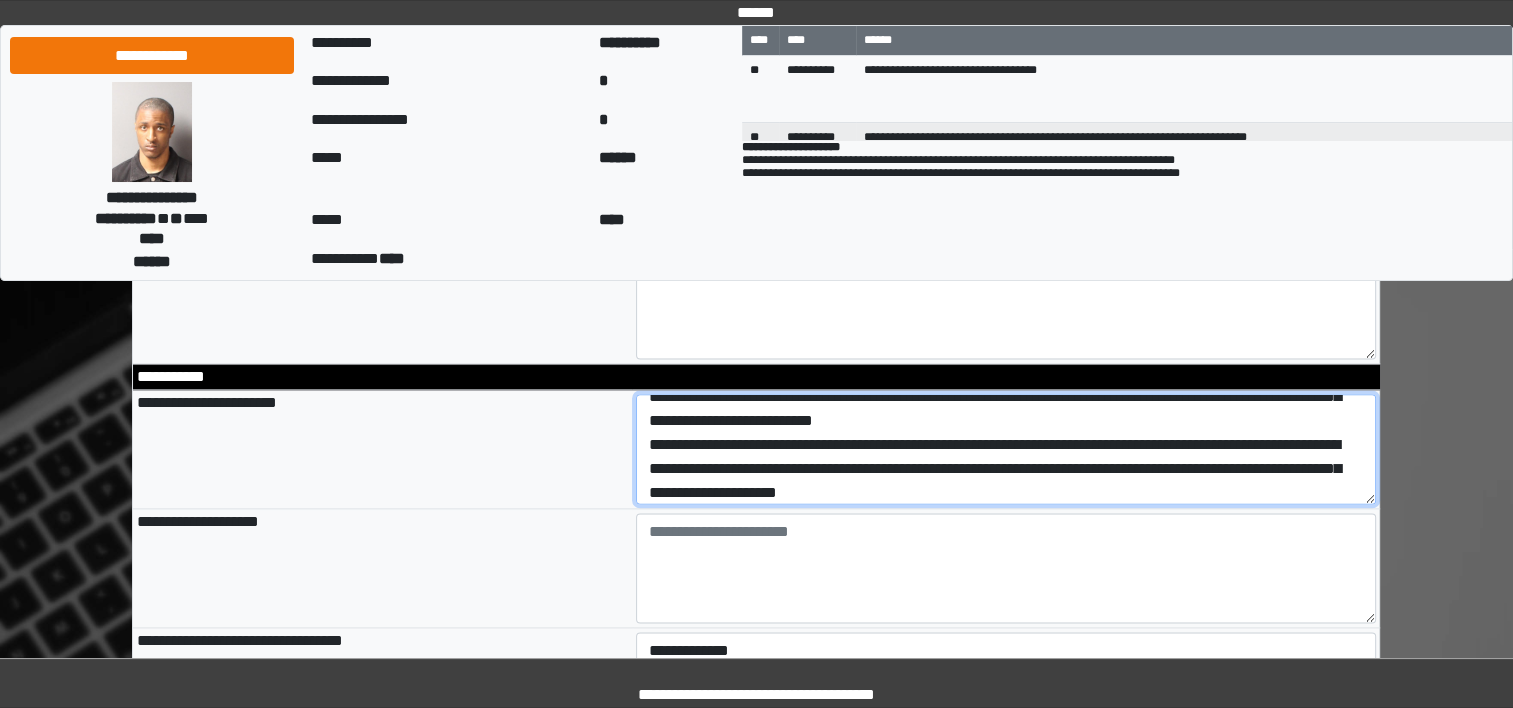 type on "**********" 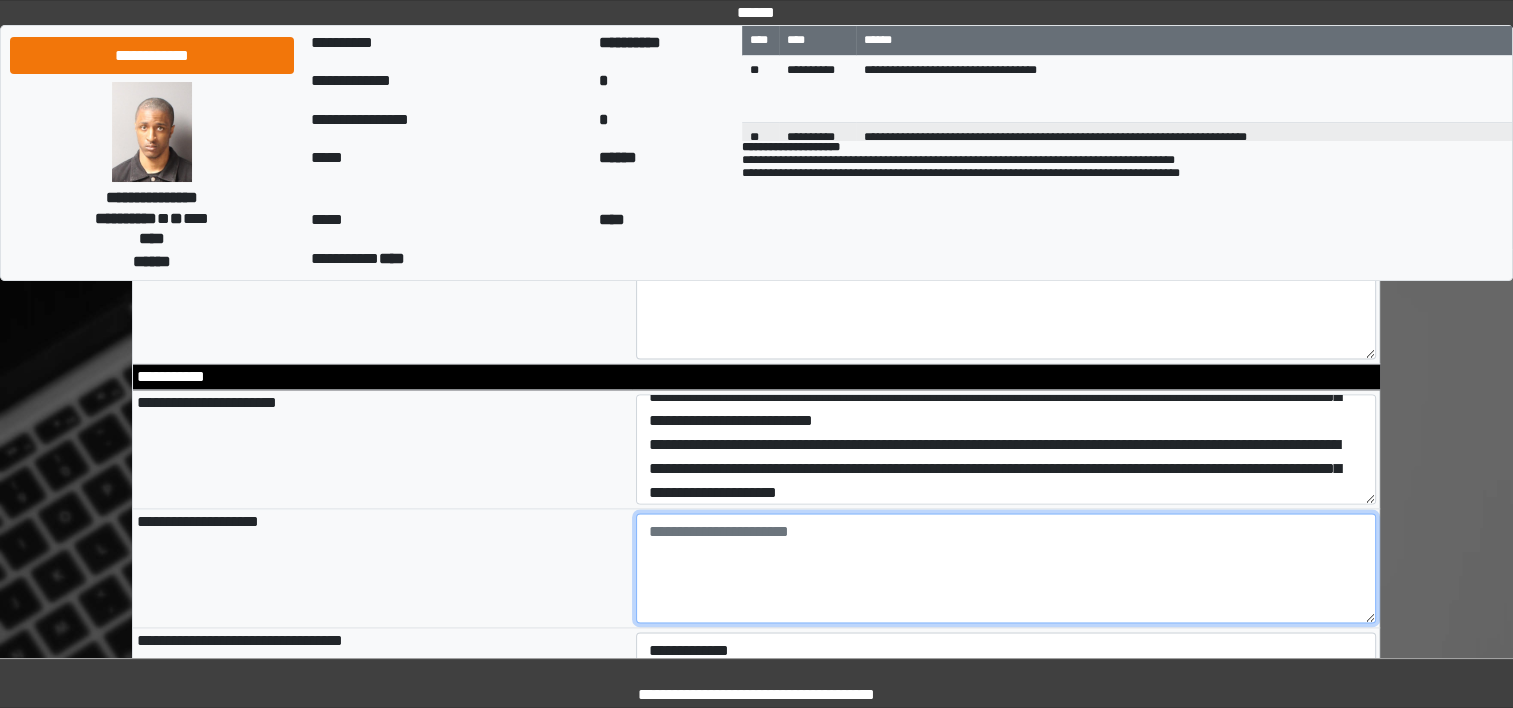 type on "**********" 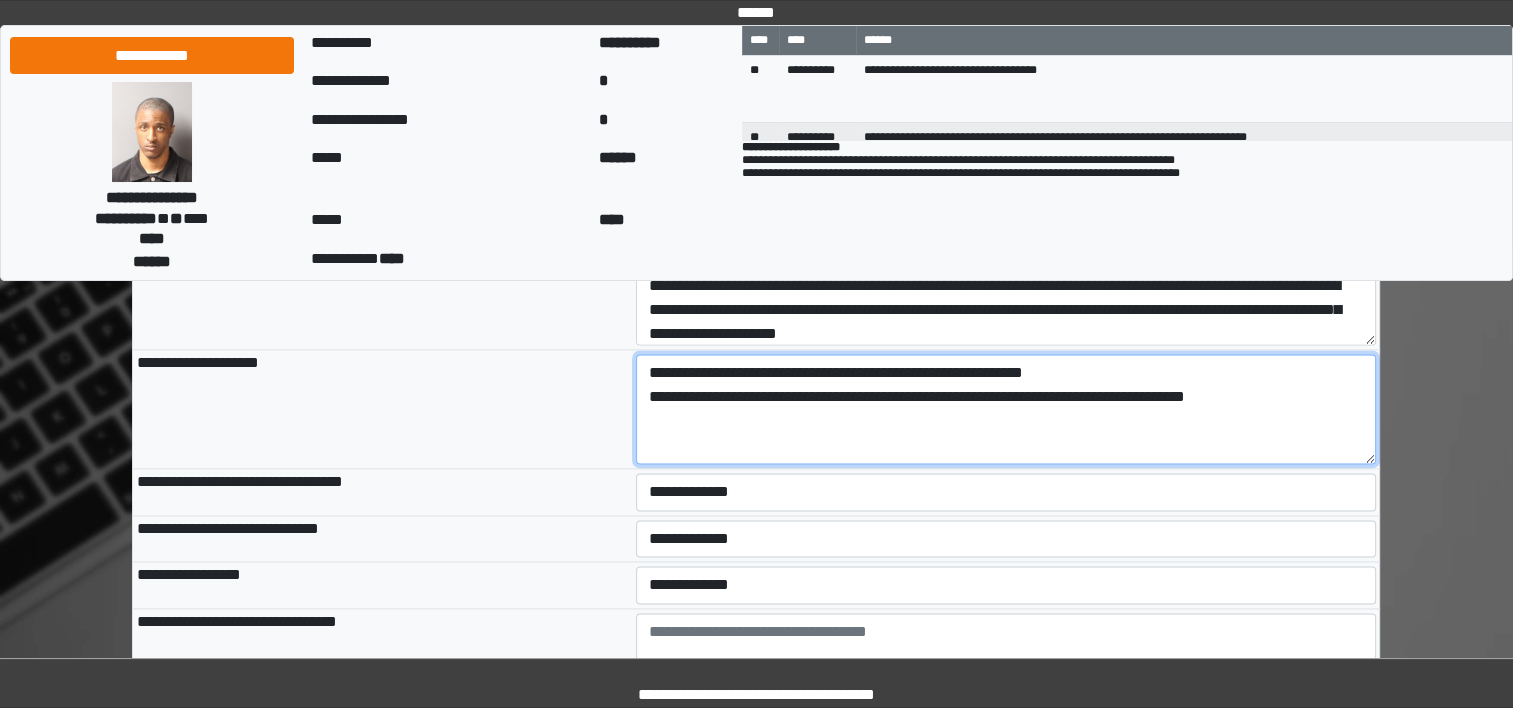 scroll, scrollTop: 2741, scrollLeft: 0, axis: vertical 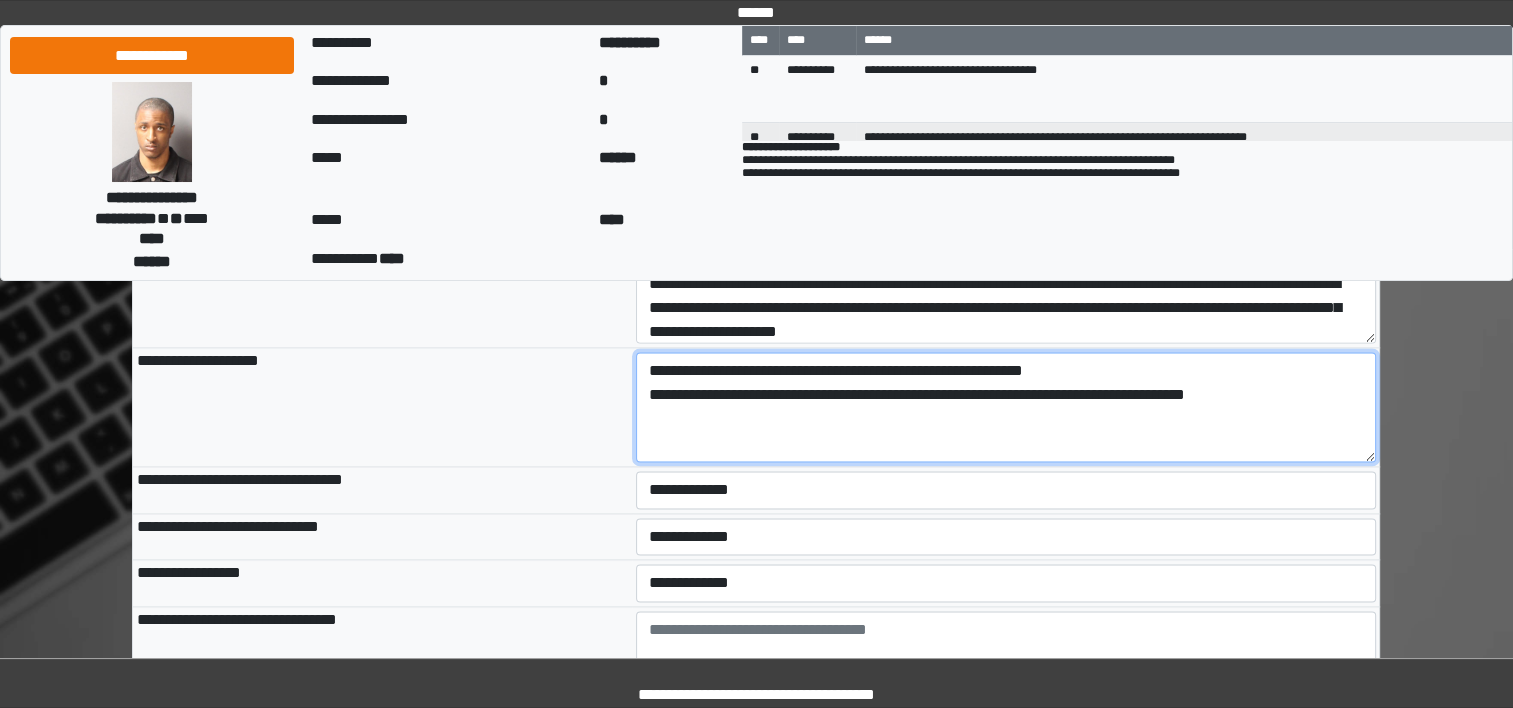 type on "**********" 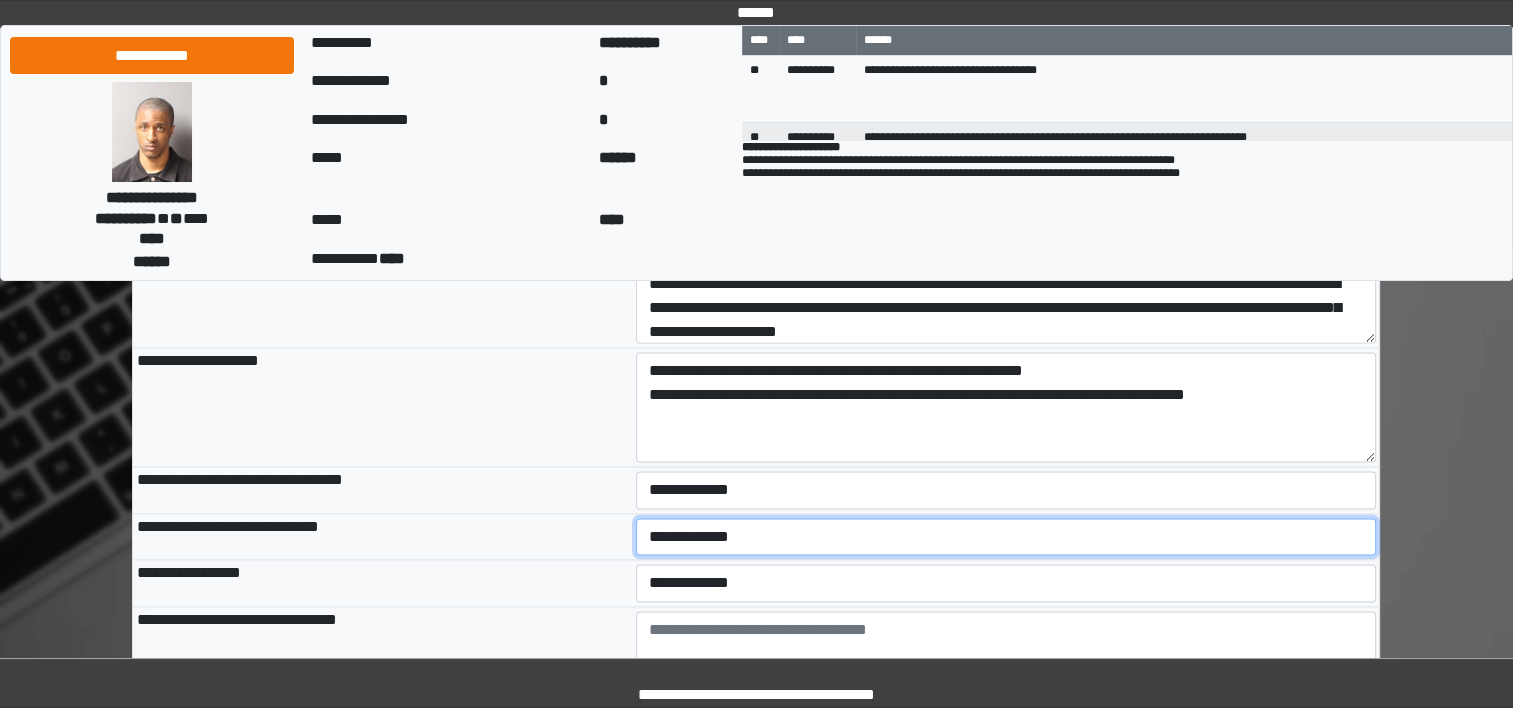 click on "**********" at bounding box center [1006, 537] 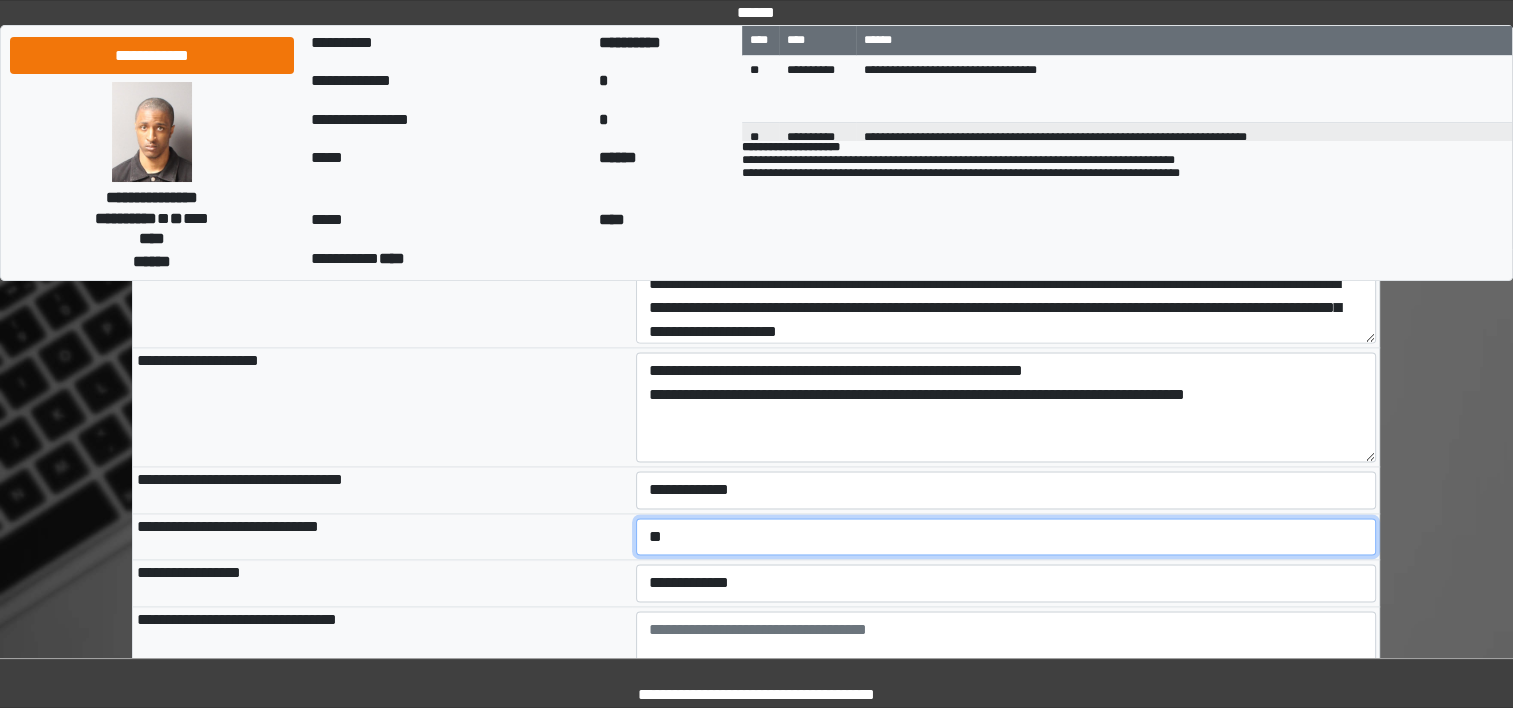 click on "**********" at bounding box center [1006, 537] 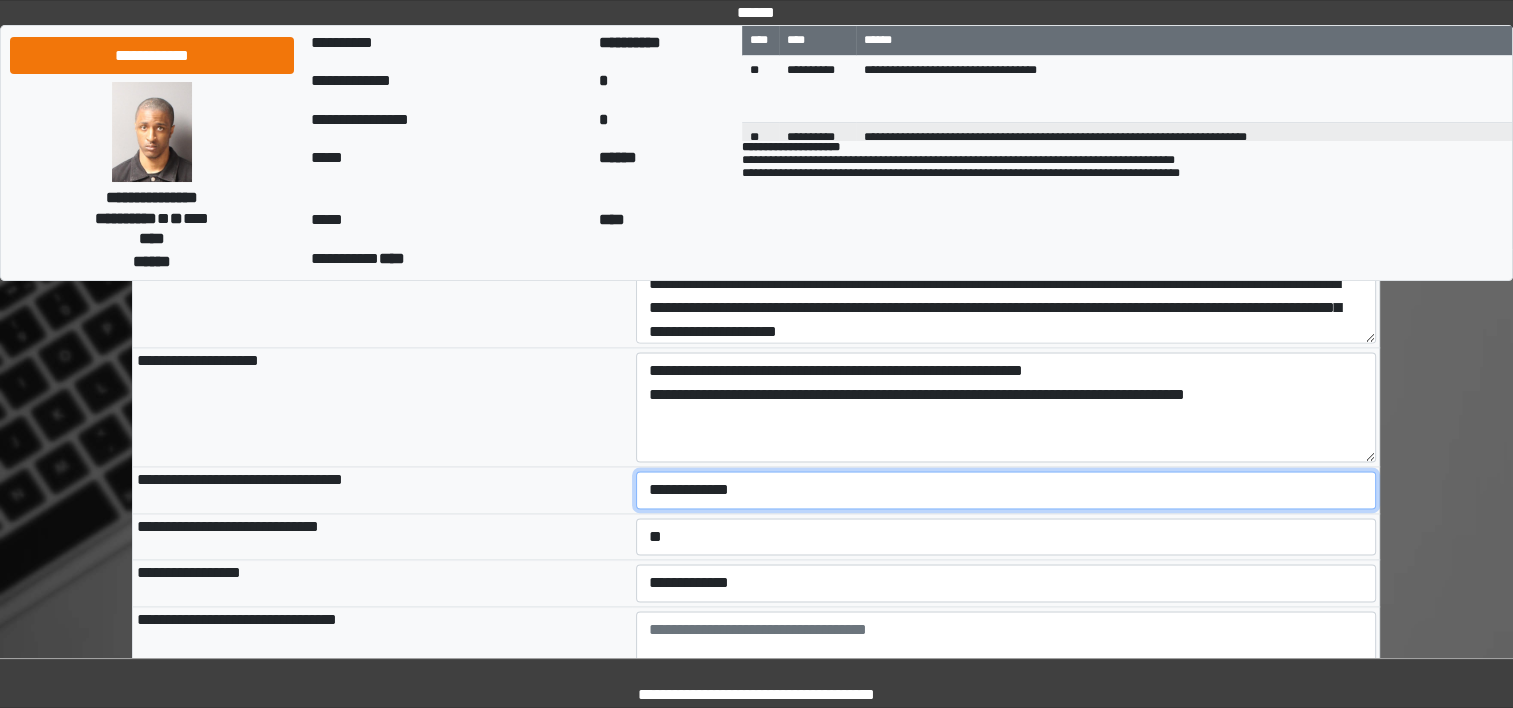 click on "**********" at bounding box center (1006, 490) 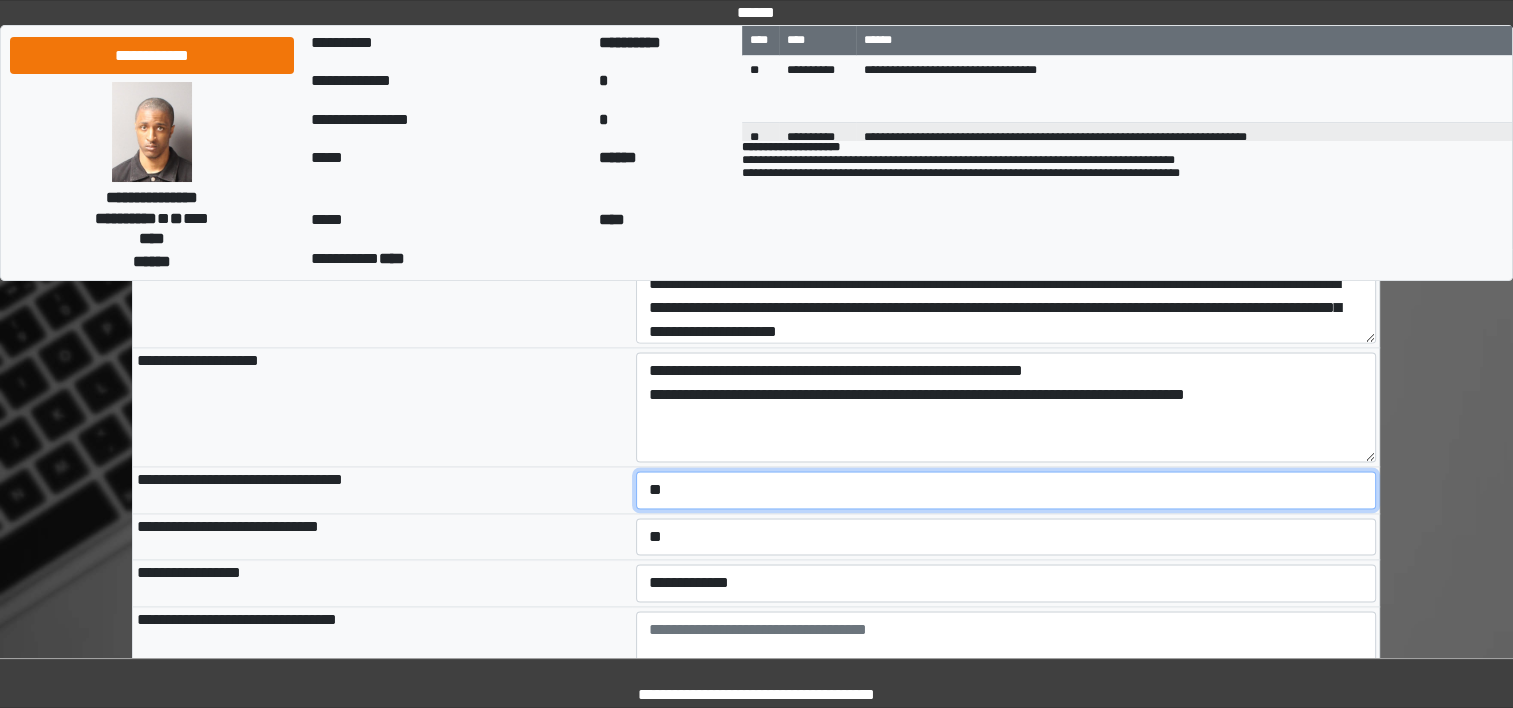 click on "**********" at bounding box center [1006, 490] 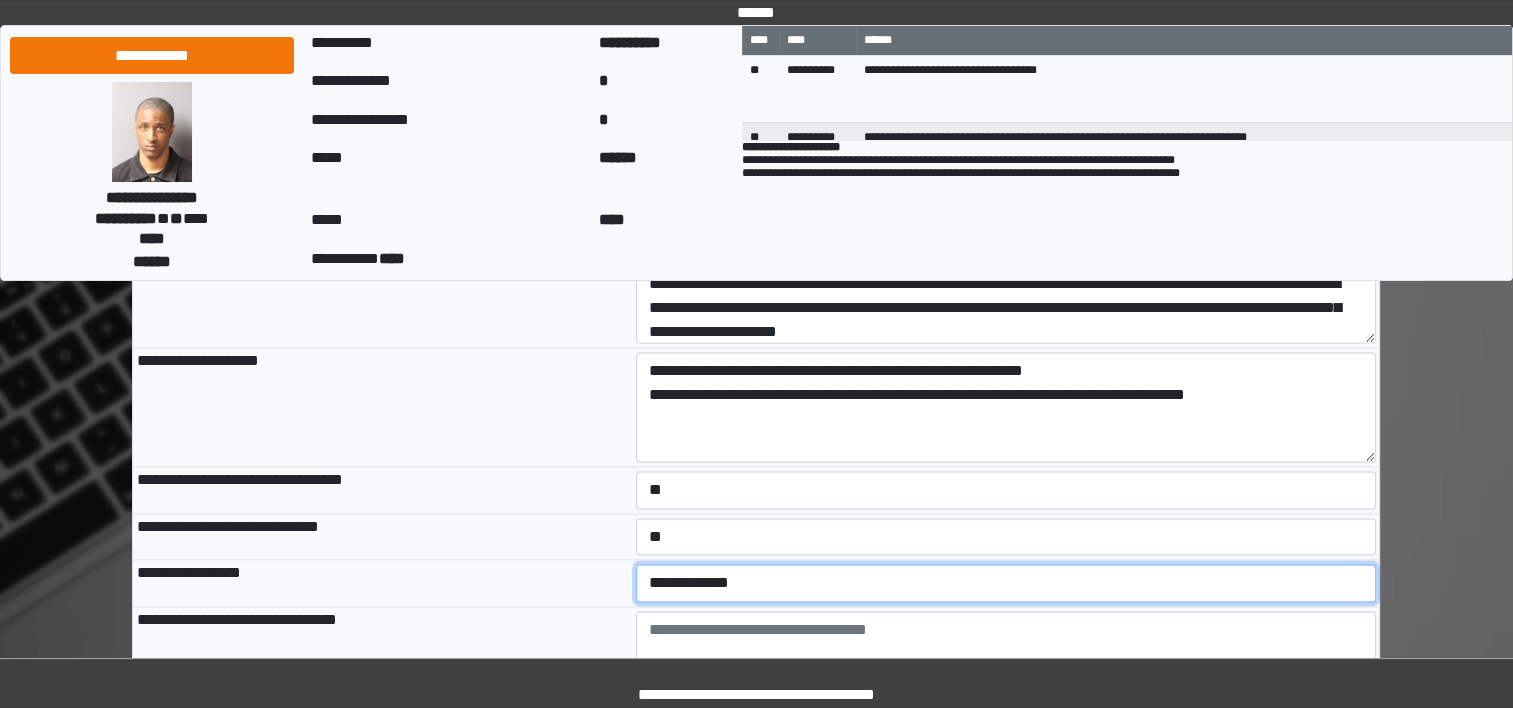 click on "**********" at bounding box center [1006, 583] 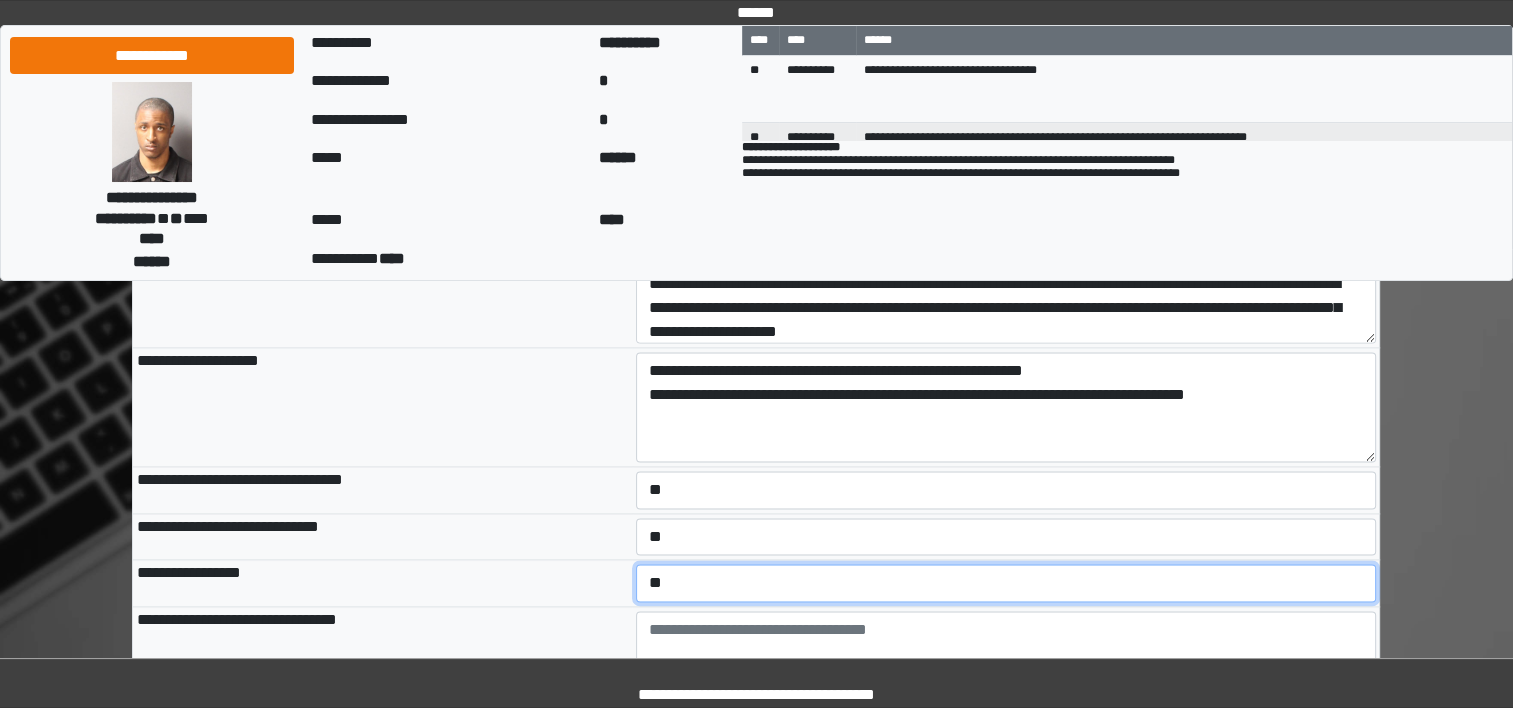 click on "**********" at bounding box center [1006, 583] 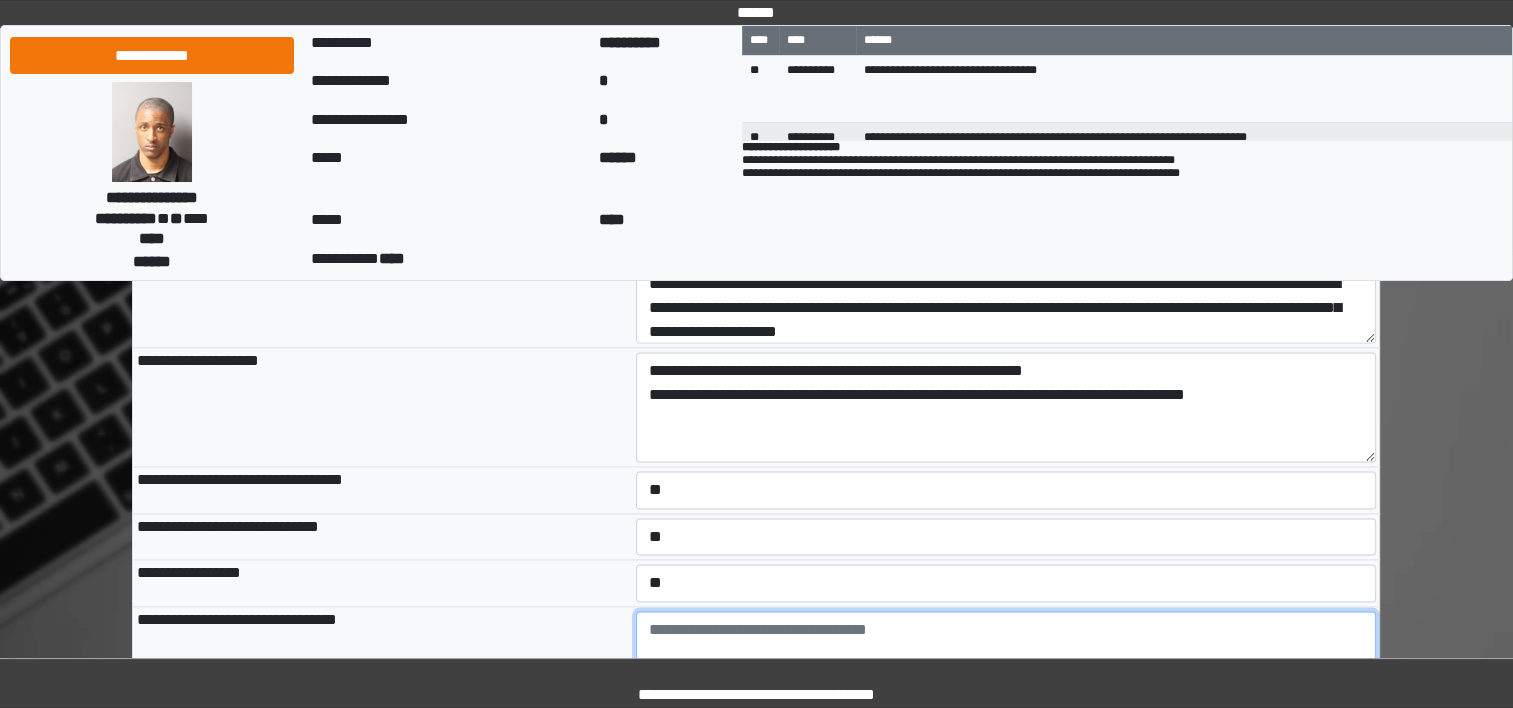 click at bounding box center (1006, 666) 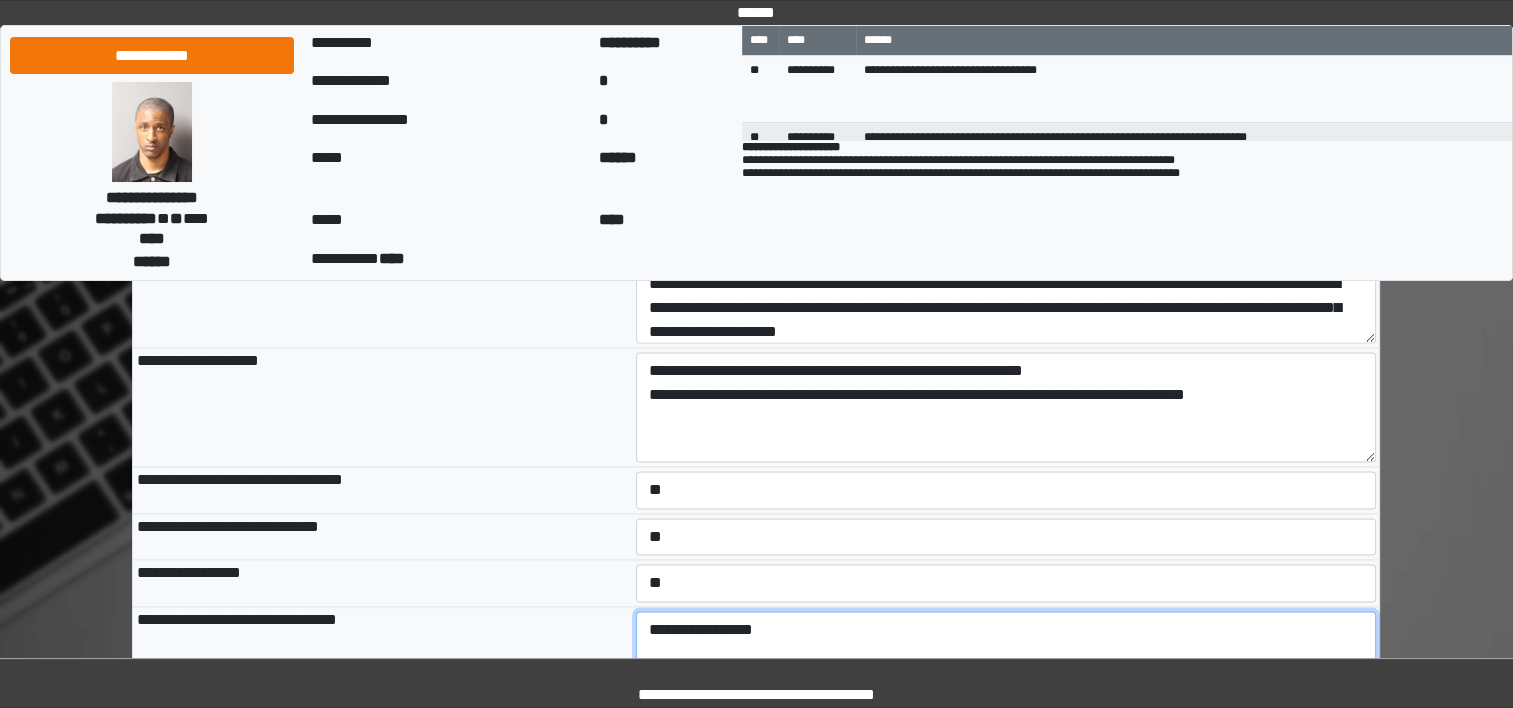 type on "**********" 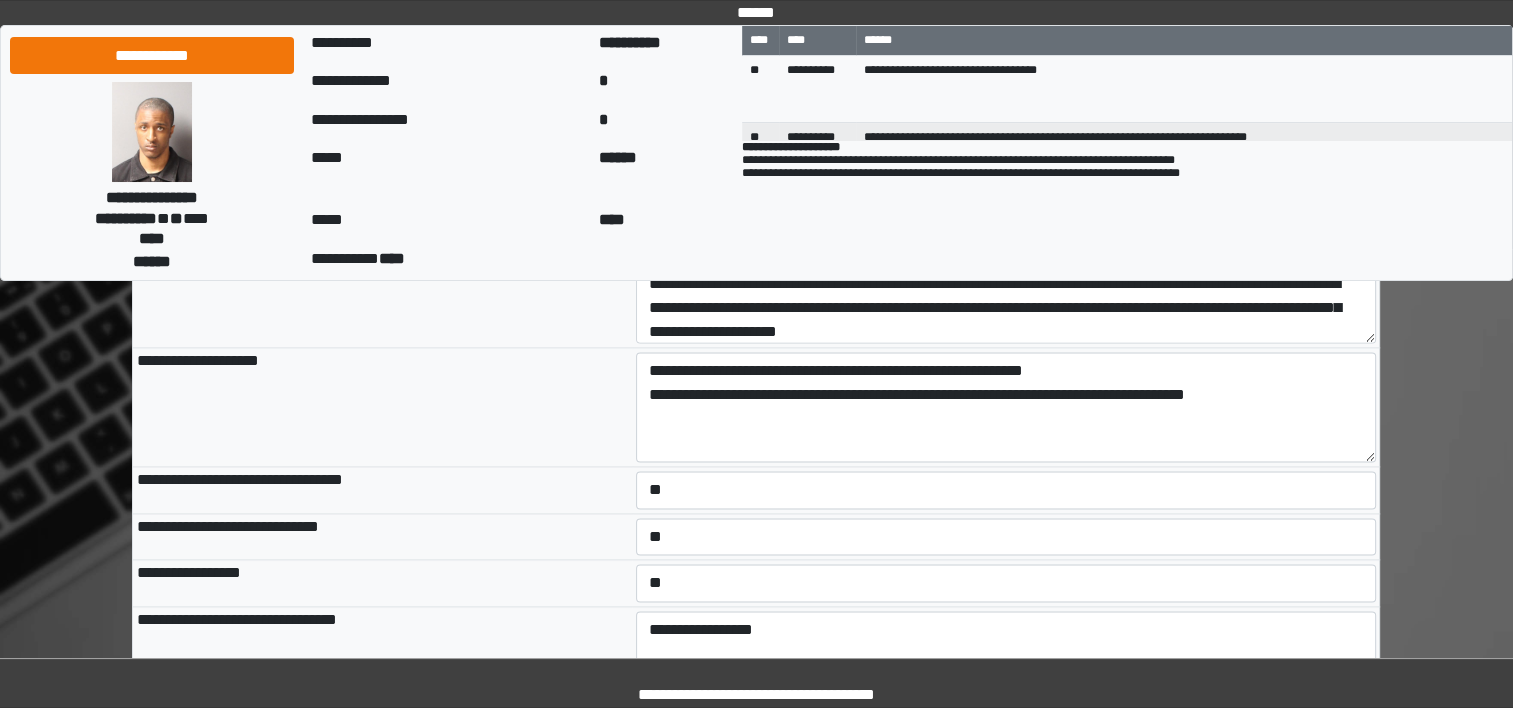 type on "**********" 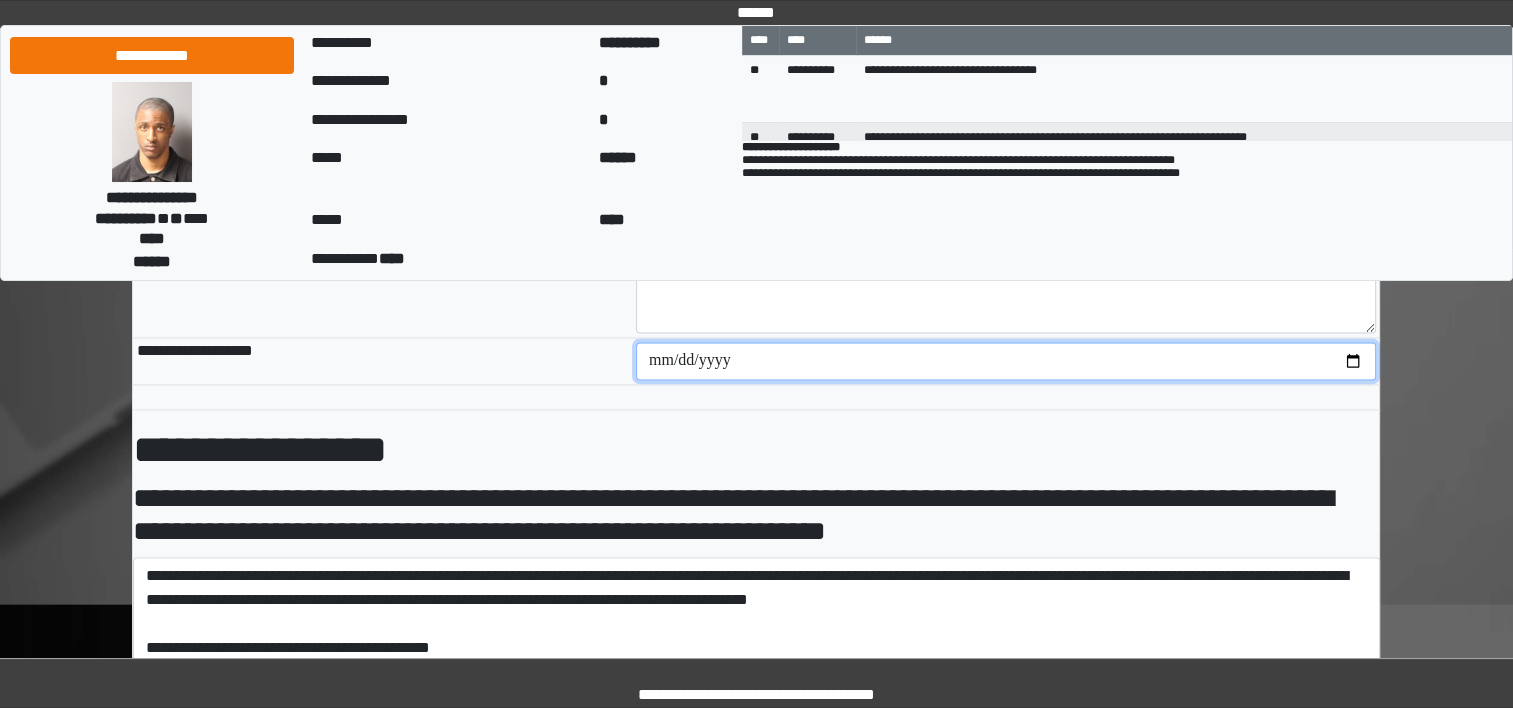 scroll, scrollTop: 3138, scrollLeft: 0, axis: vertical 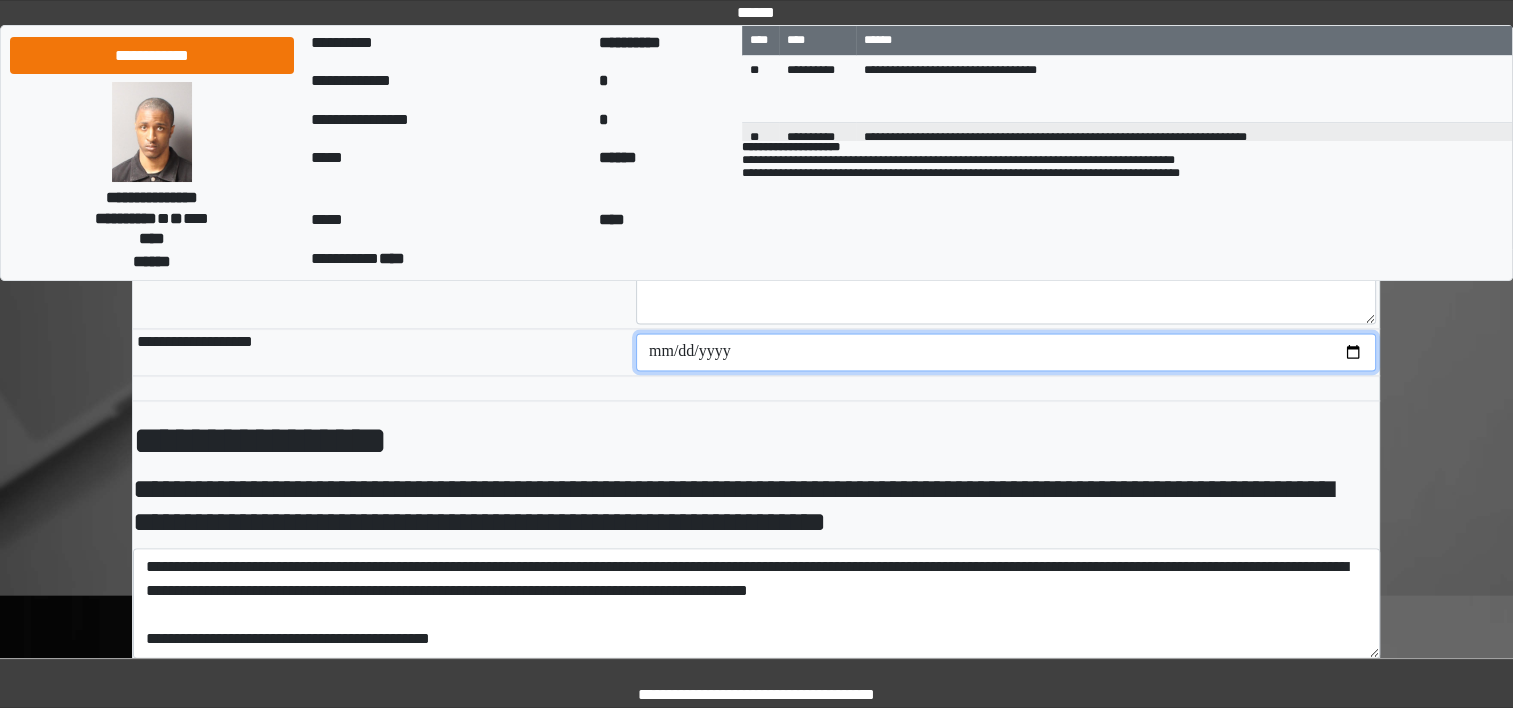 type on "**********" 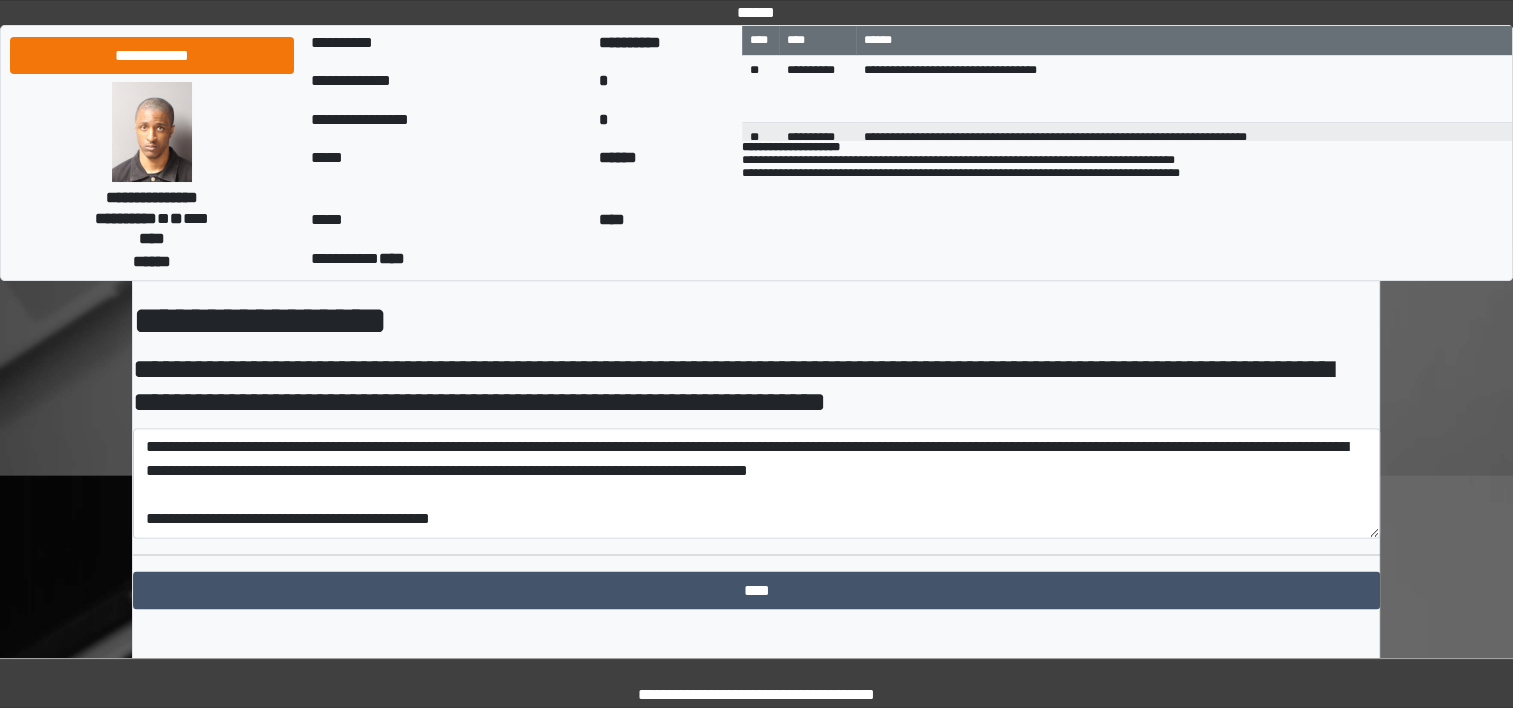 scroll, scrollTop: 3288, scrollLeft: 0, axis: vertical 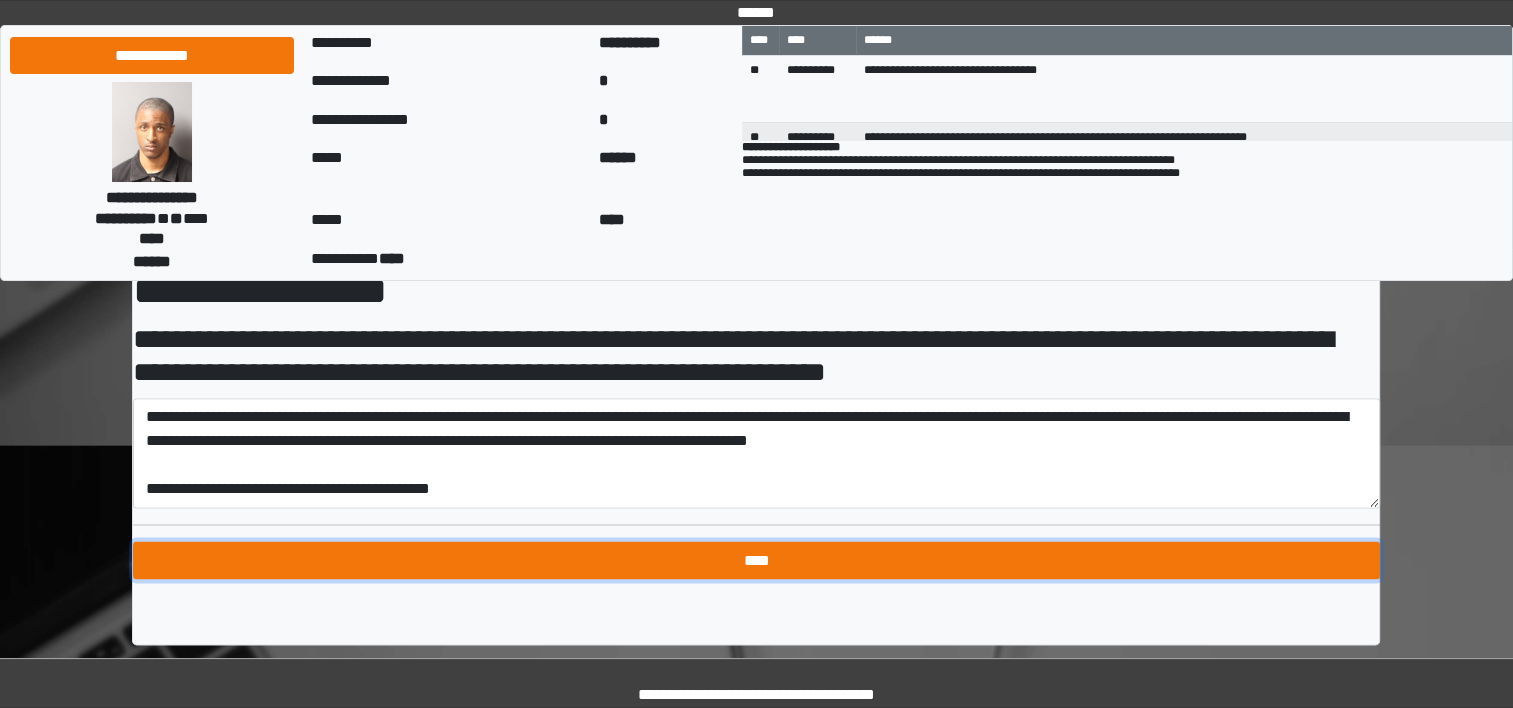click on "****" at bounding box center (756, 560) 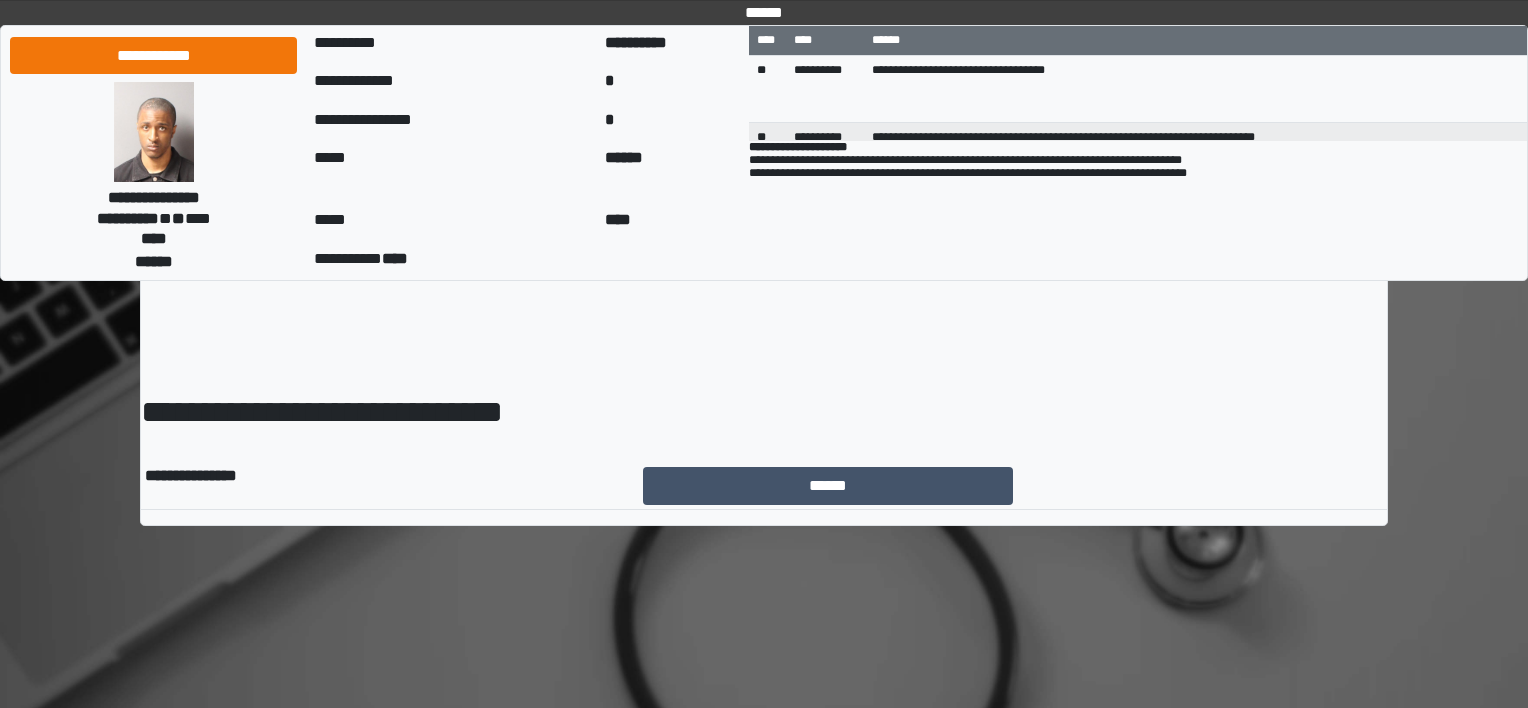 scroll, scrollTop: 0, scrollLeft: 0, axis: both 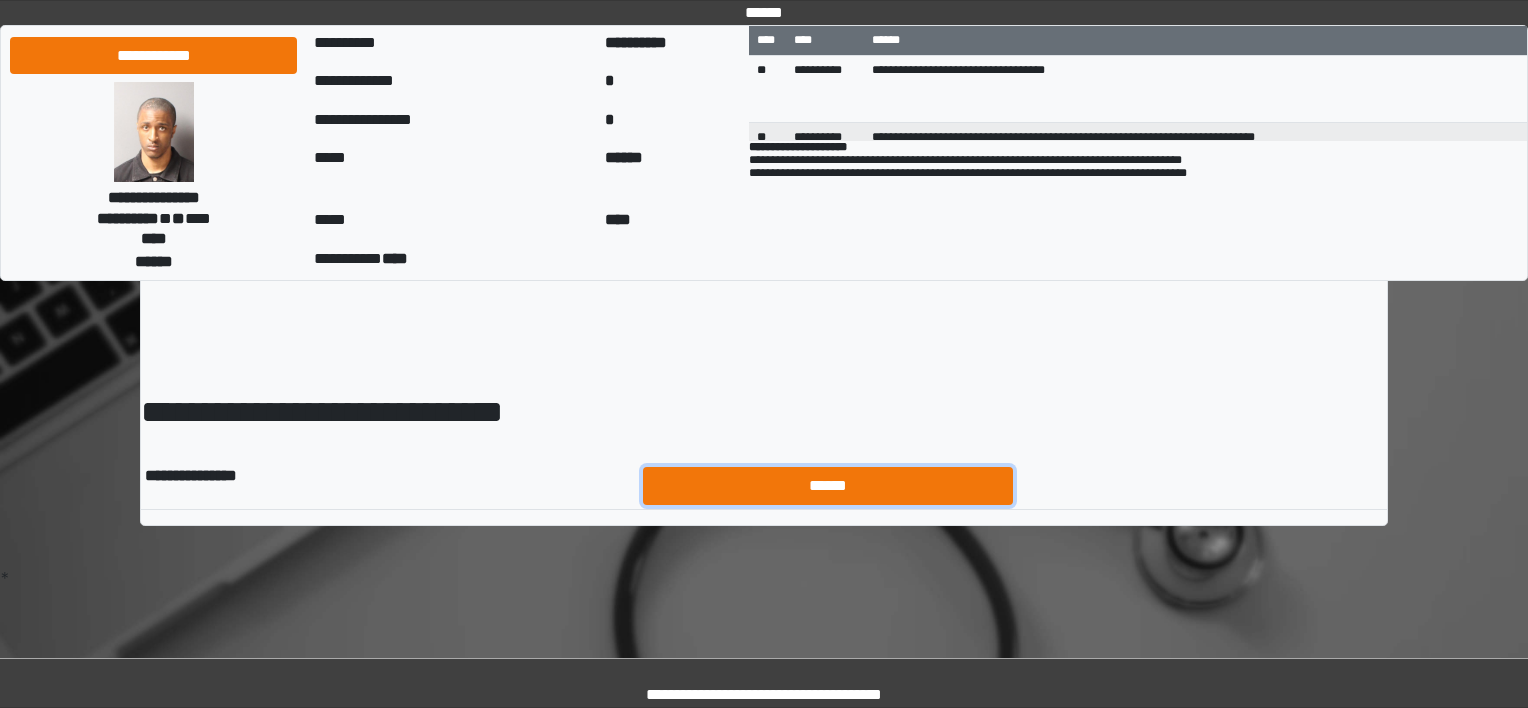 click on "******" at bounding box center [828, 486] 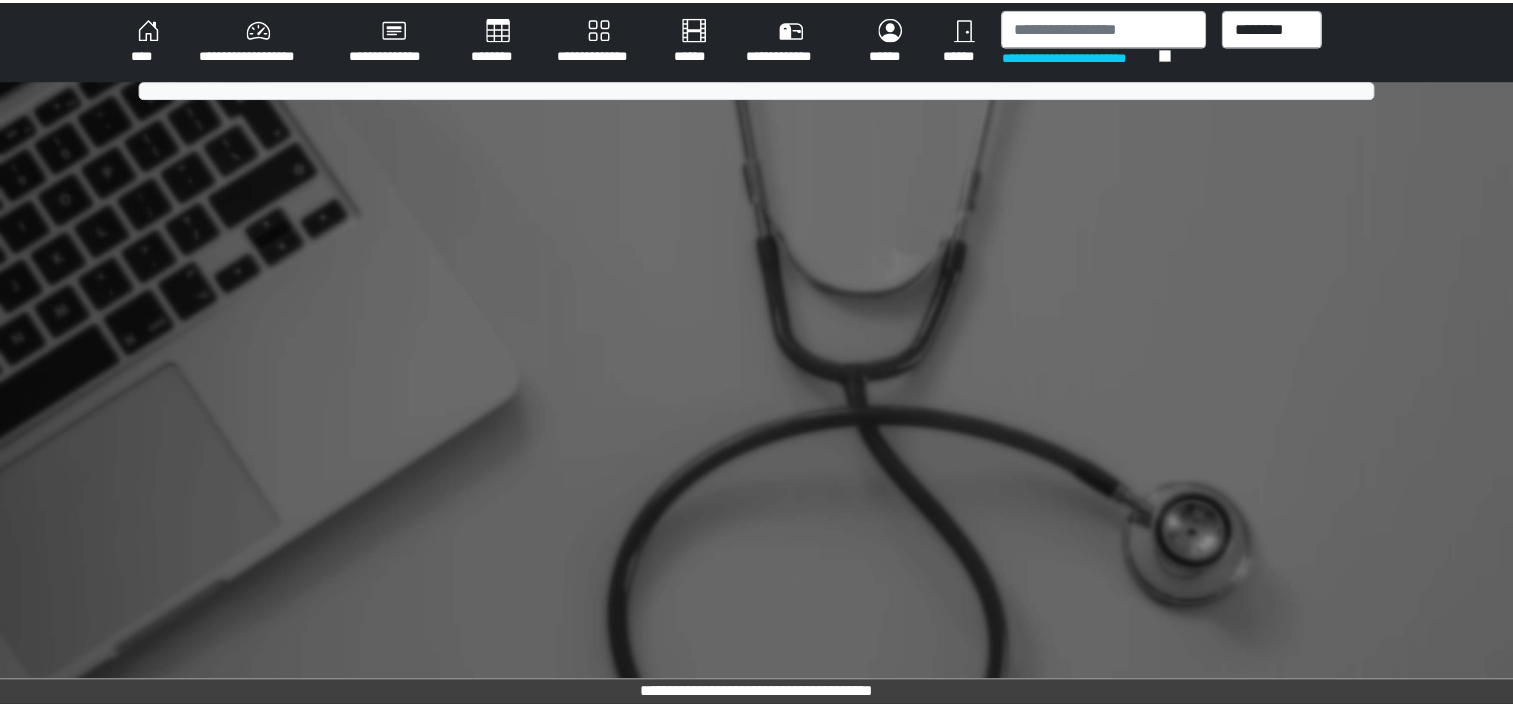 scroll, scrollTop: 0, scrollLeft: 0, axis: both 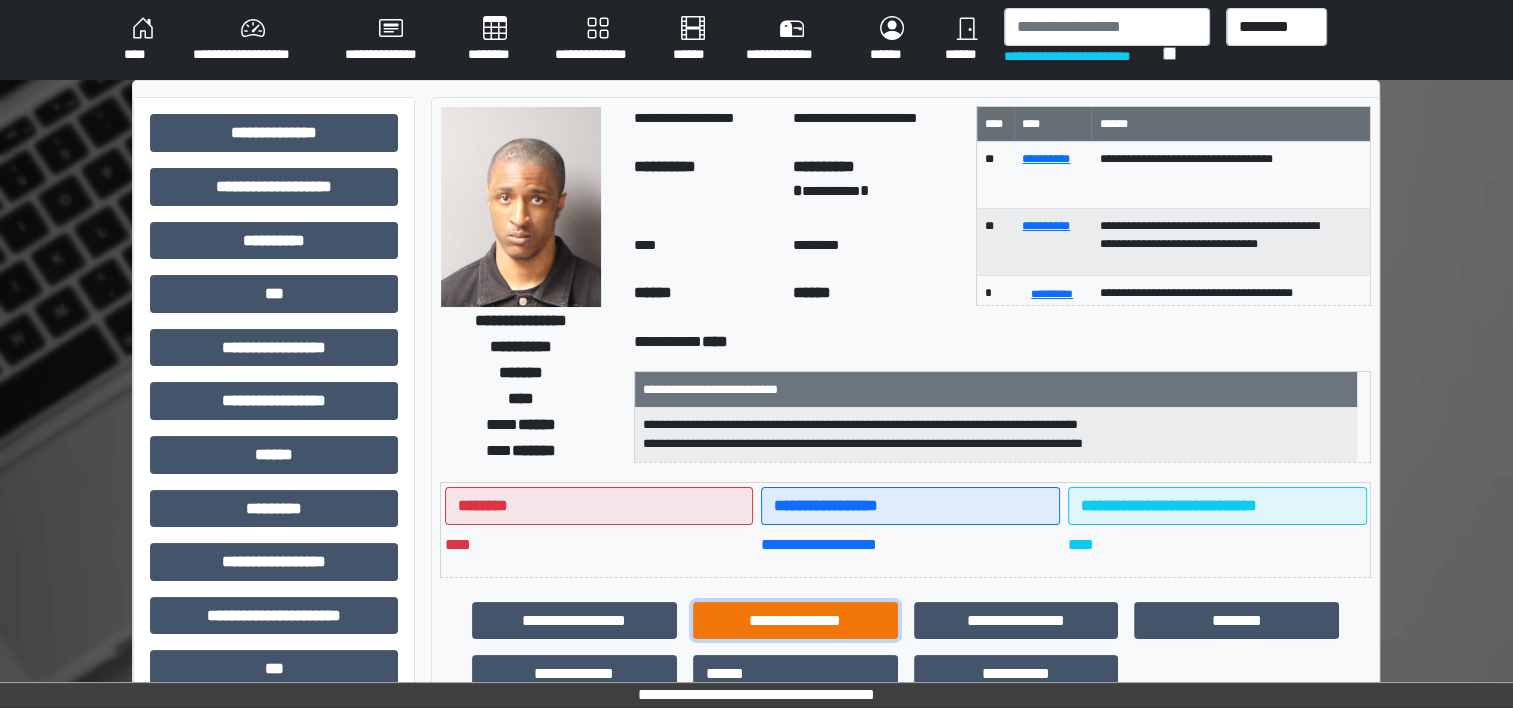 click on "**********" at bounding box center [795, 621] 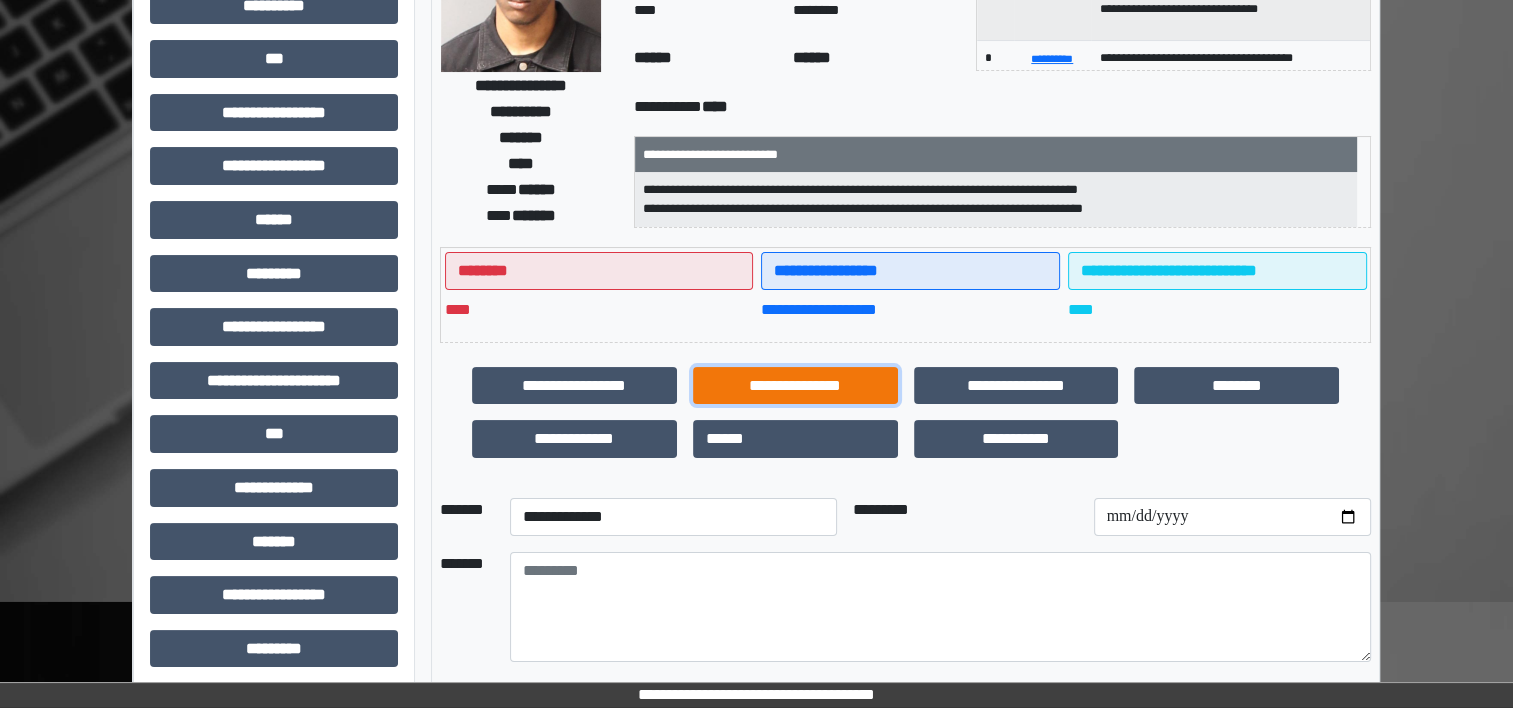 scroll, scrollTop: 251, scrollLeft: 0, axis: vertical 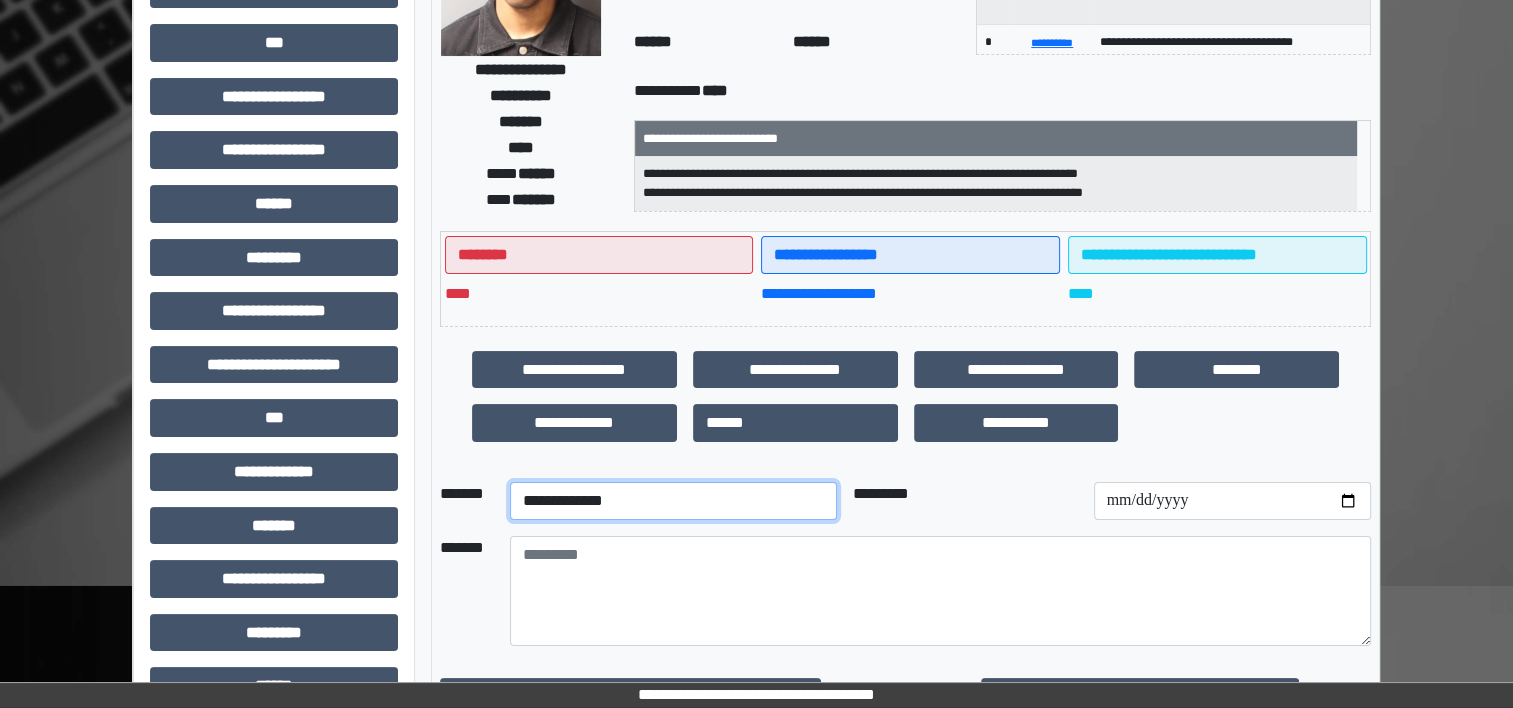 click on "**********" at bounding box center (673, 501) 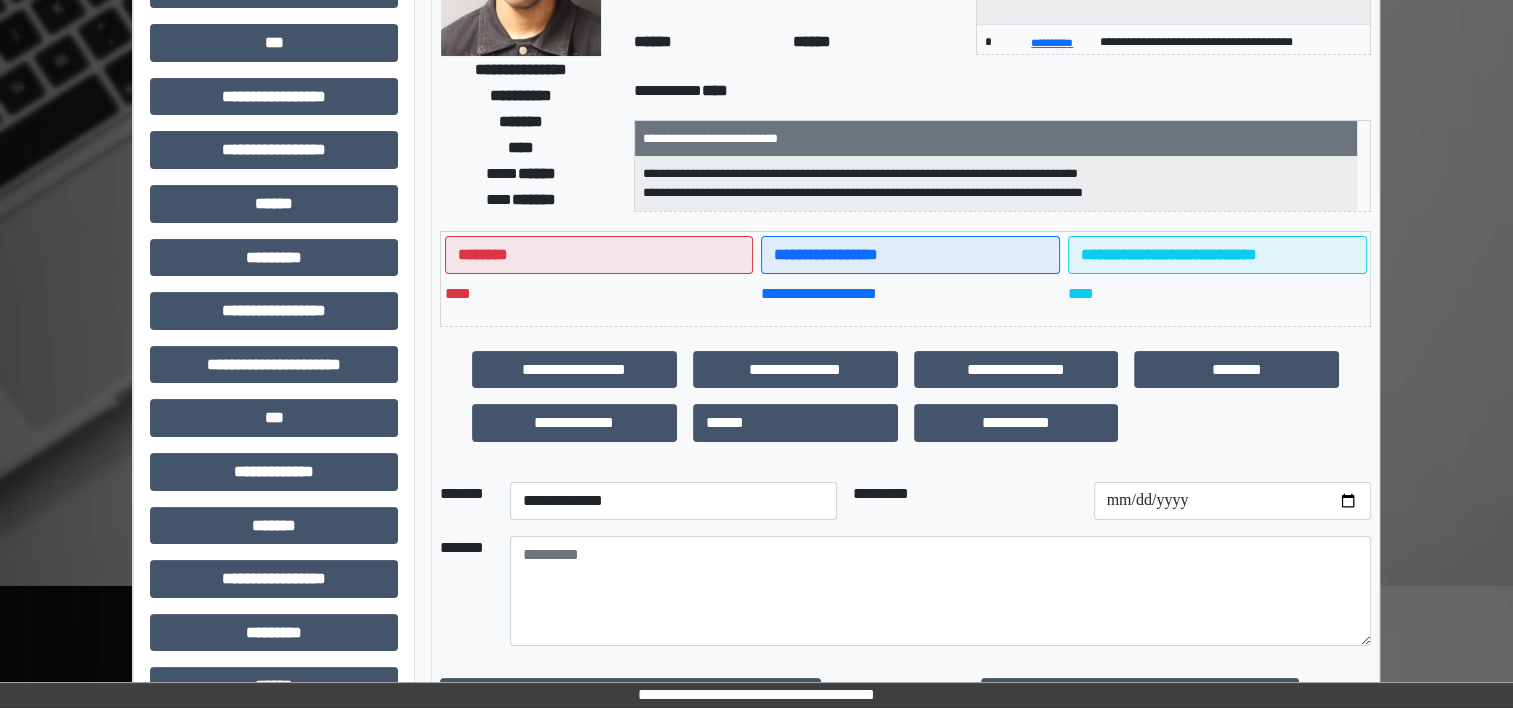 click at bounding box center (1232, 501) 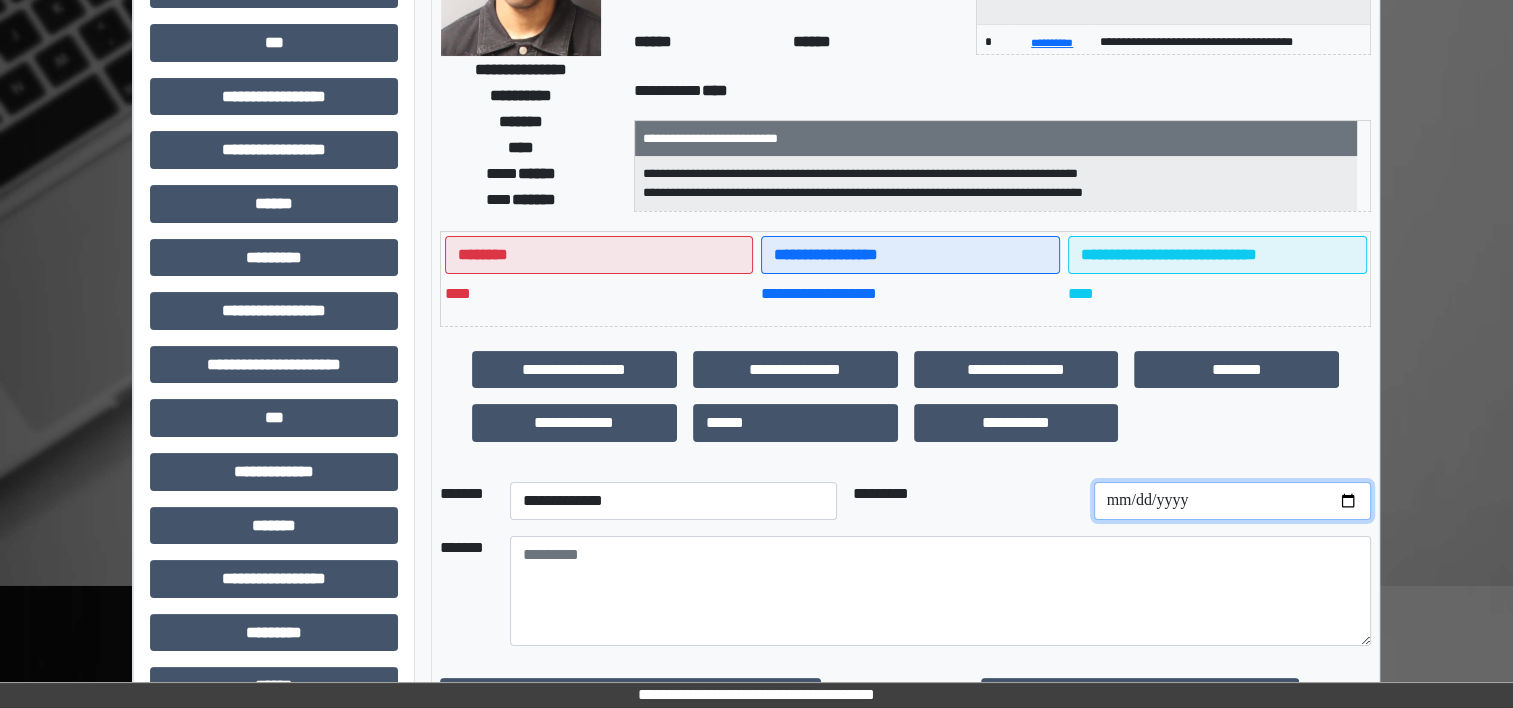 type on "**********" 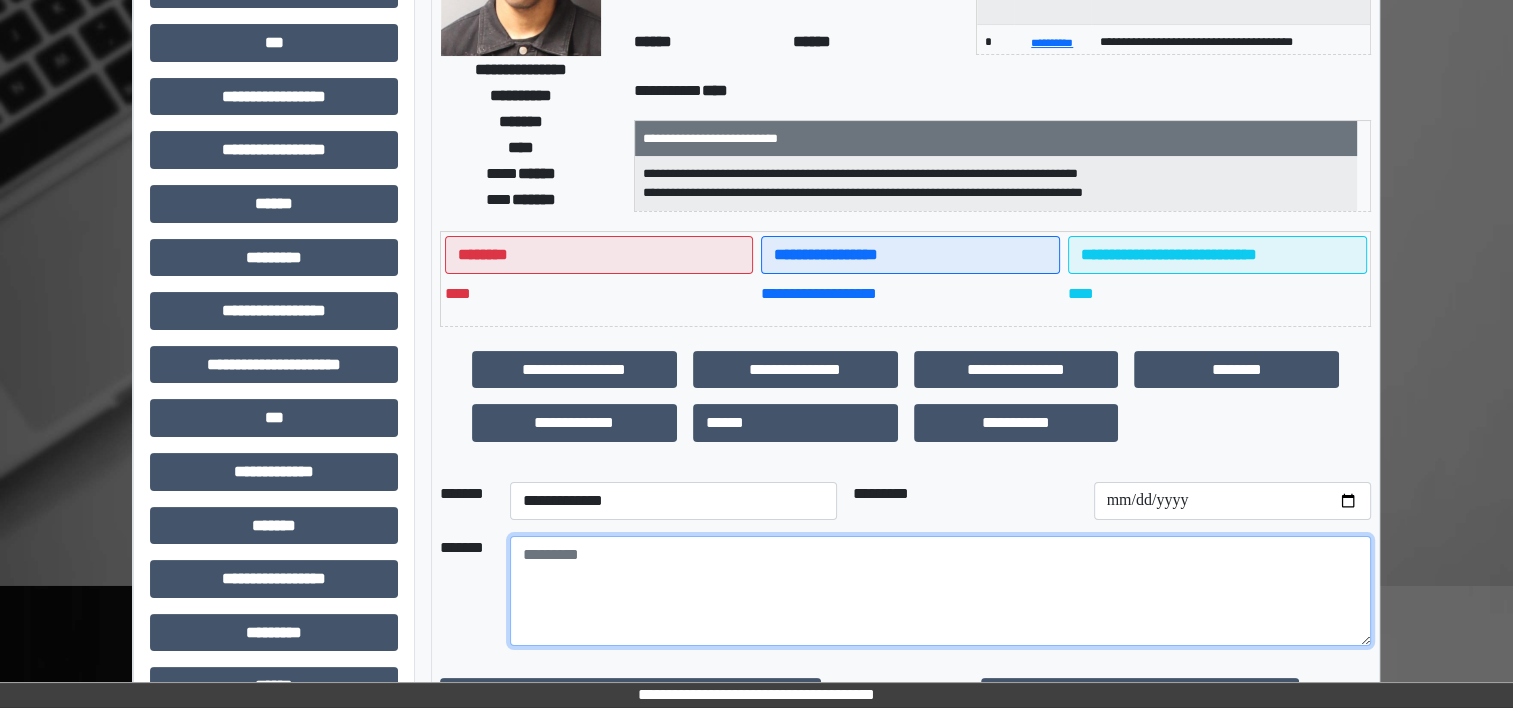 click at bounding box center (940, 591) 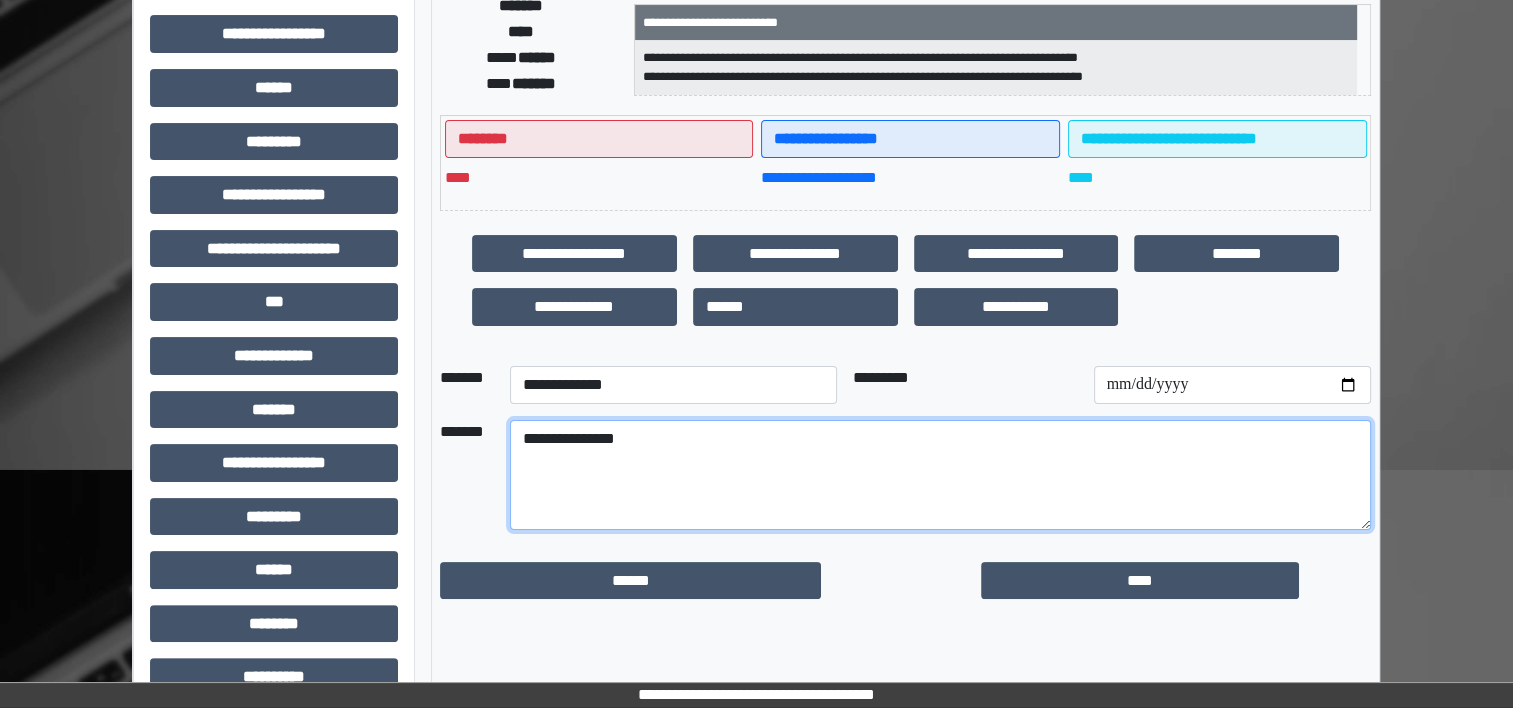 scroll, scrollTop: 458, scrollLeft: 0, axis: vertical 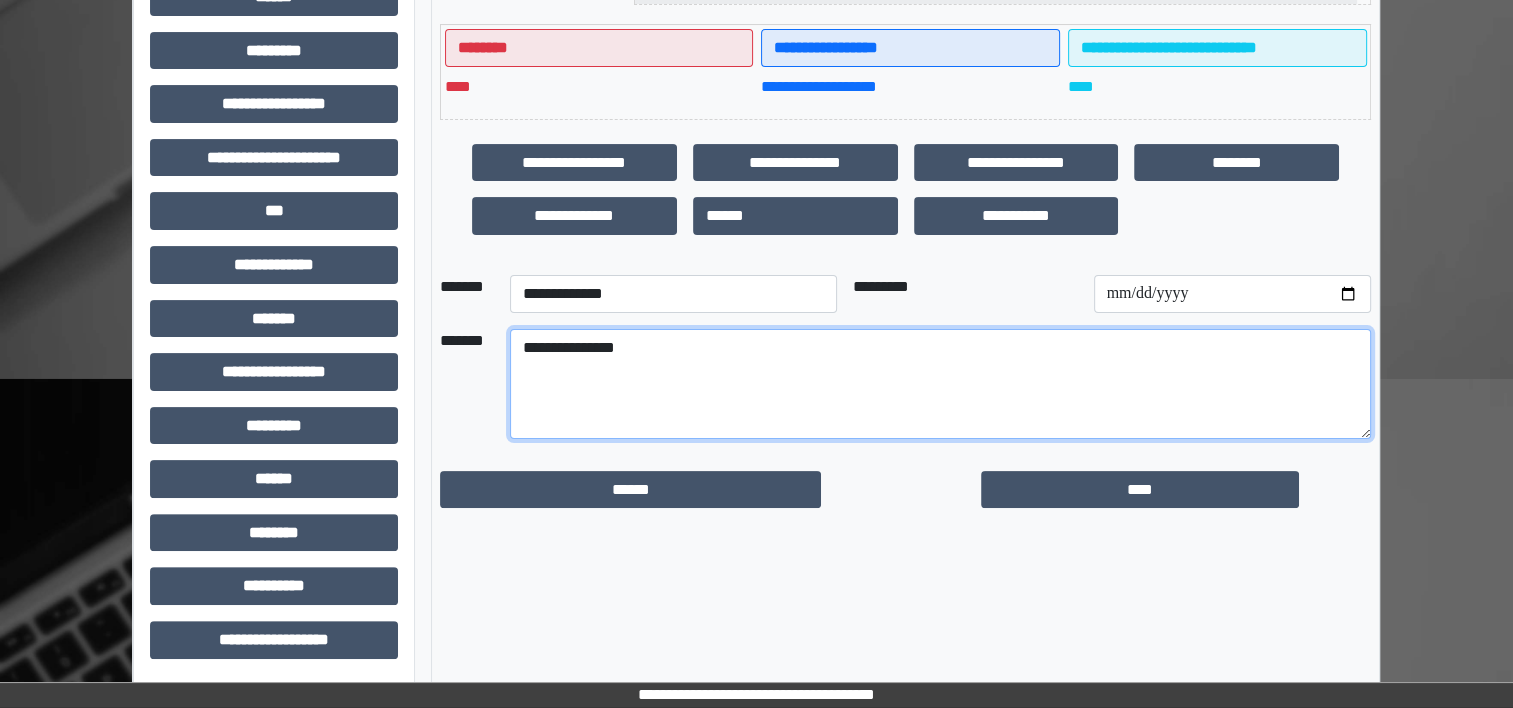 type on "**********" 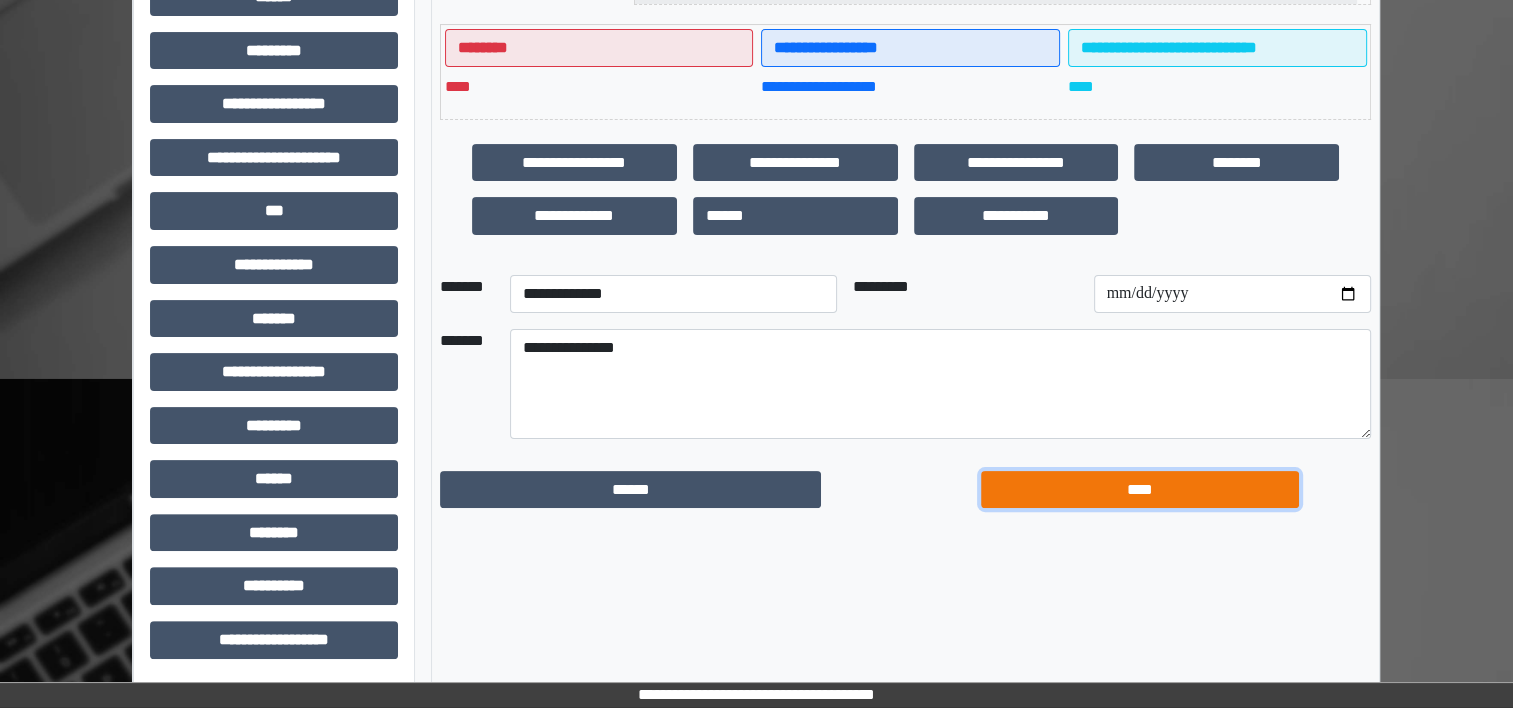 click on "****" at bounding box center (1140, 490) 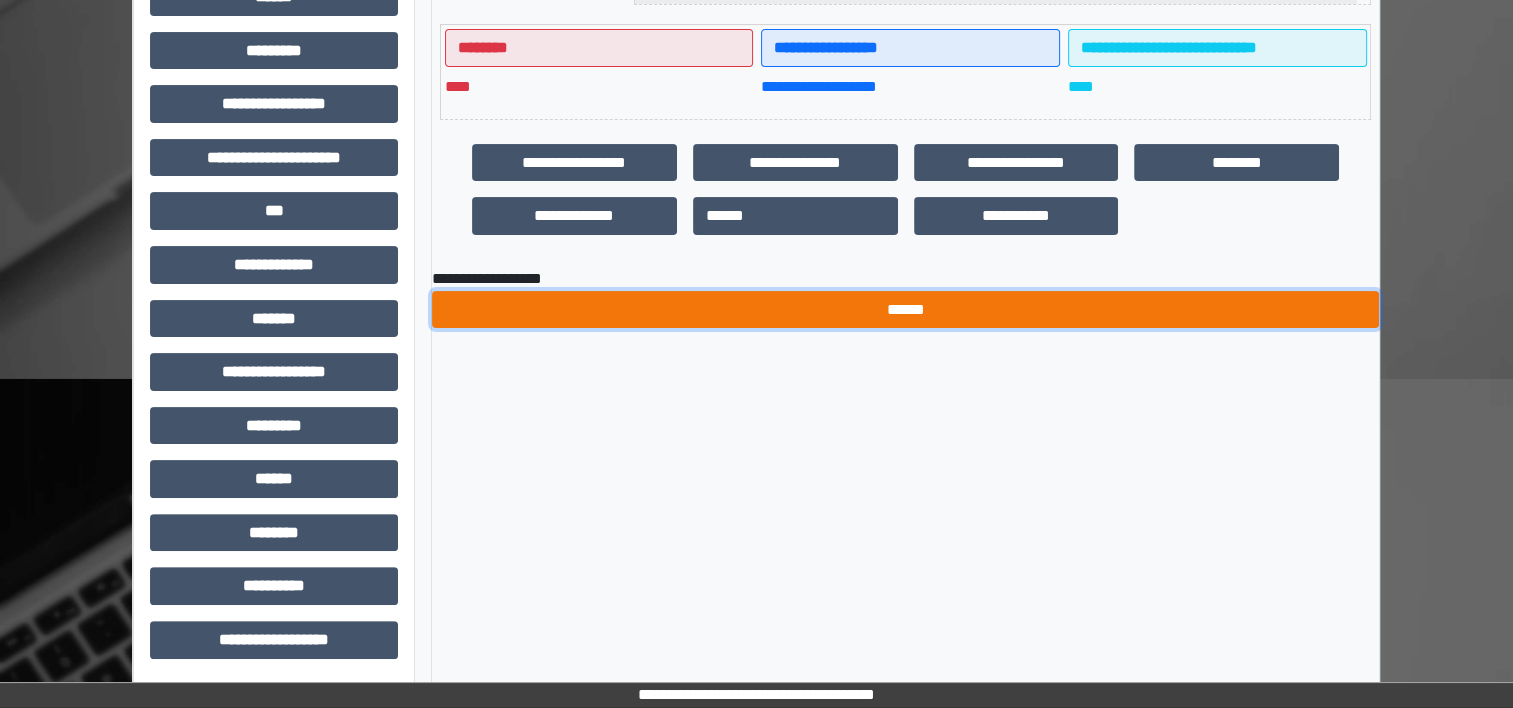 click on "******" at bounding box center (905, 310) 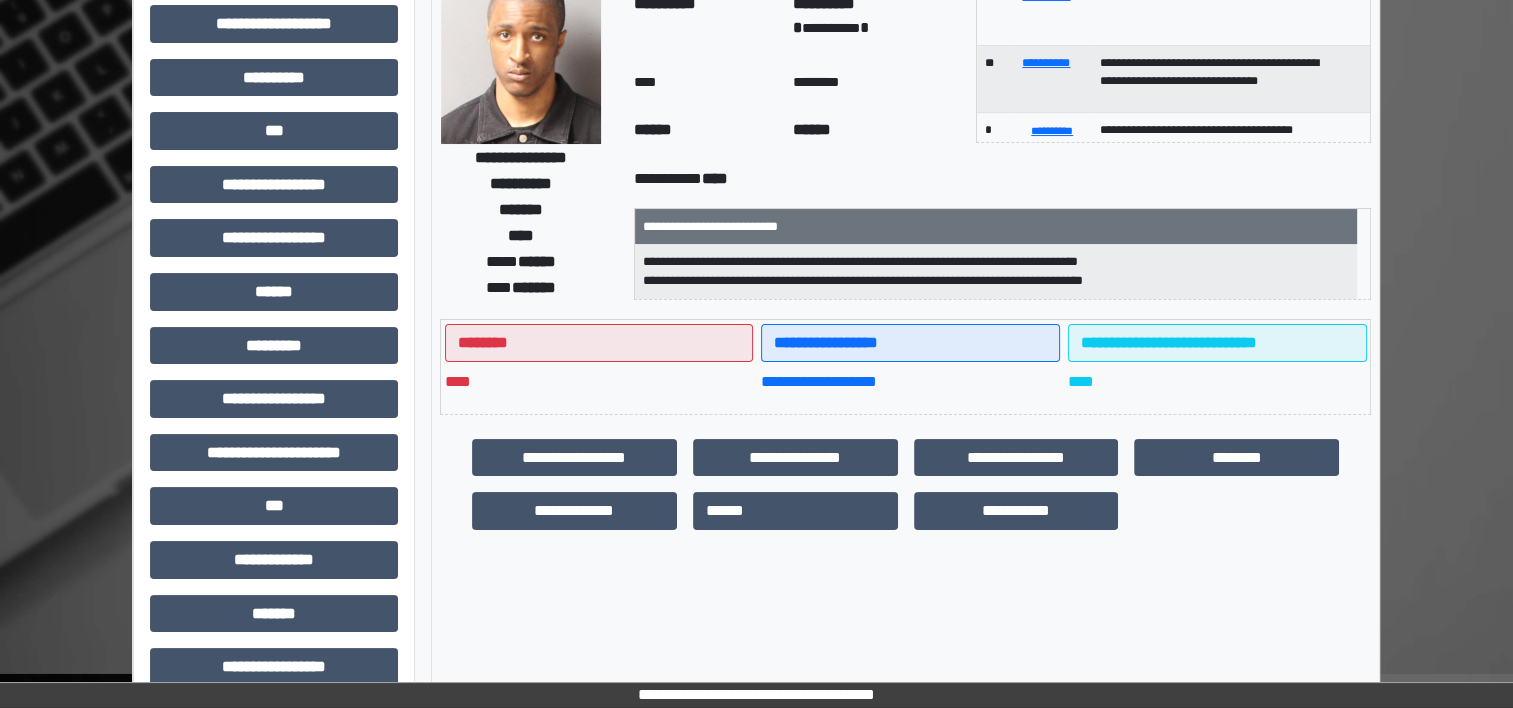scroll, scrollTop: 0, scrollLeft: 0, axis: both 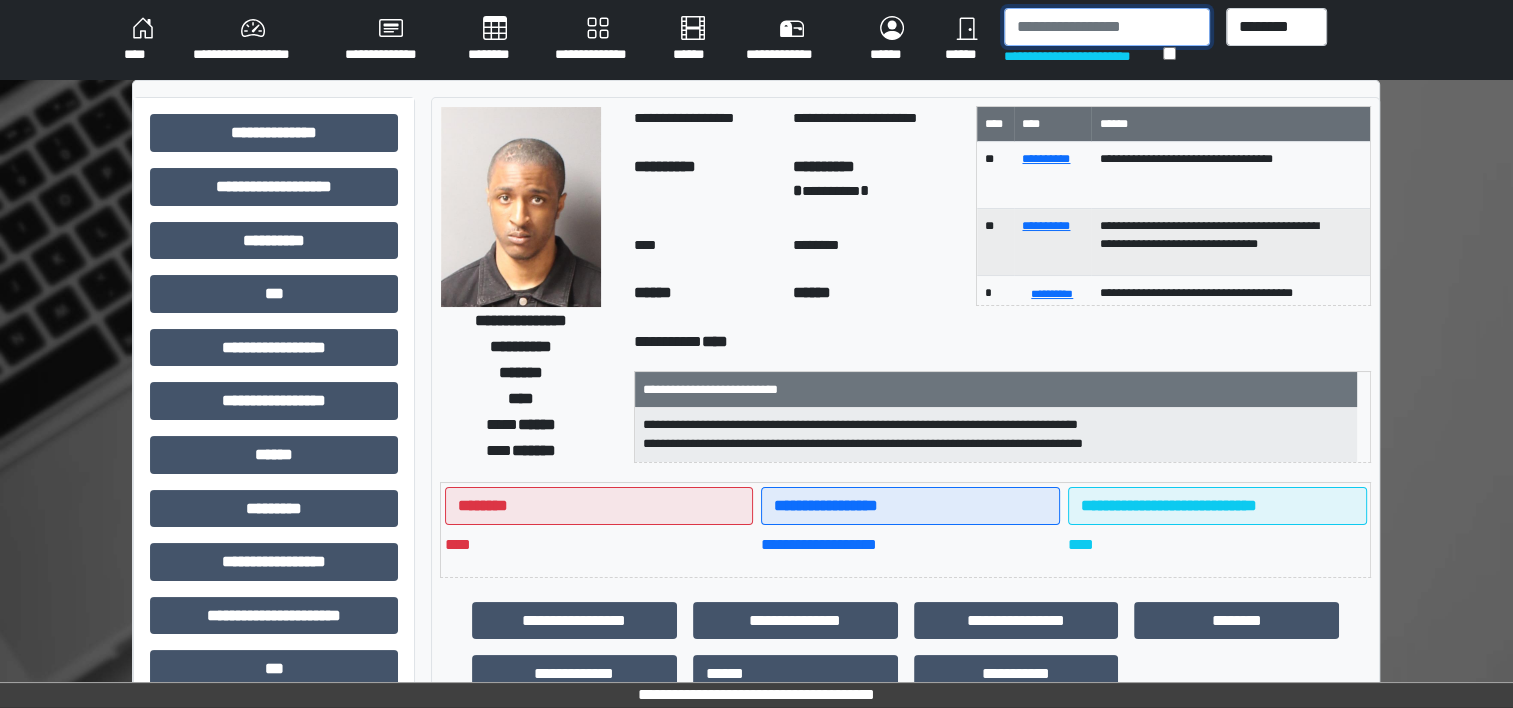 click at bounding box center [1107, 27] 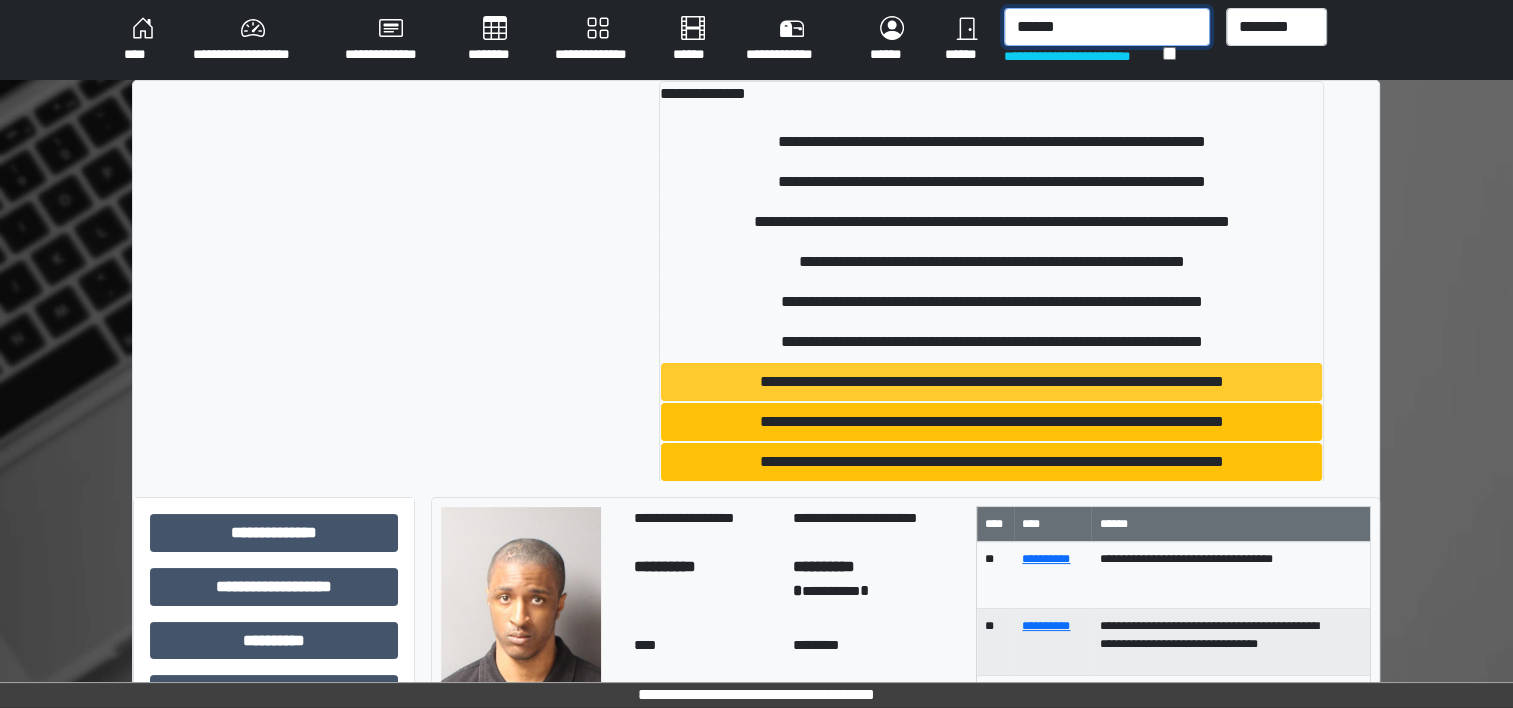 type on "******" 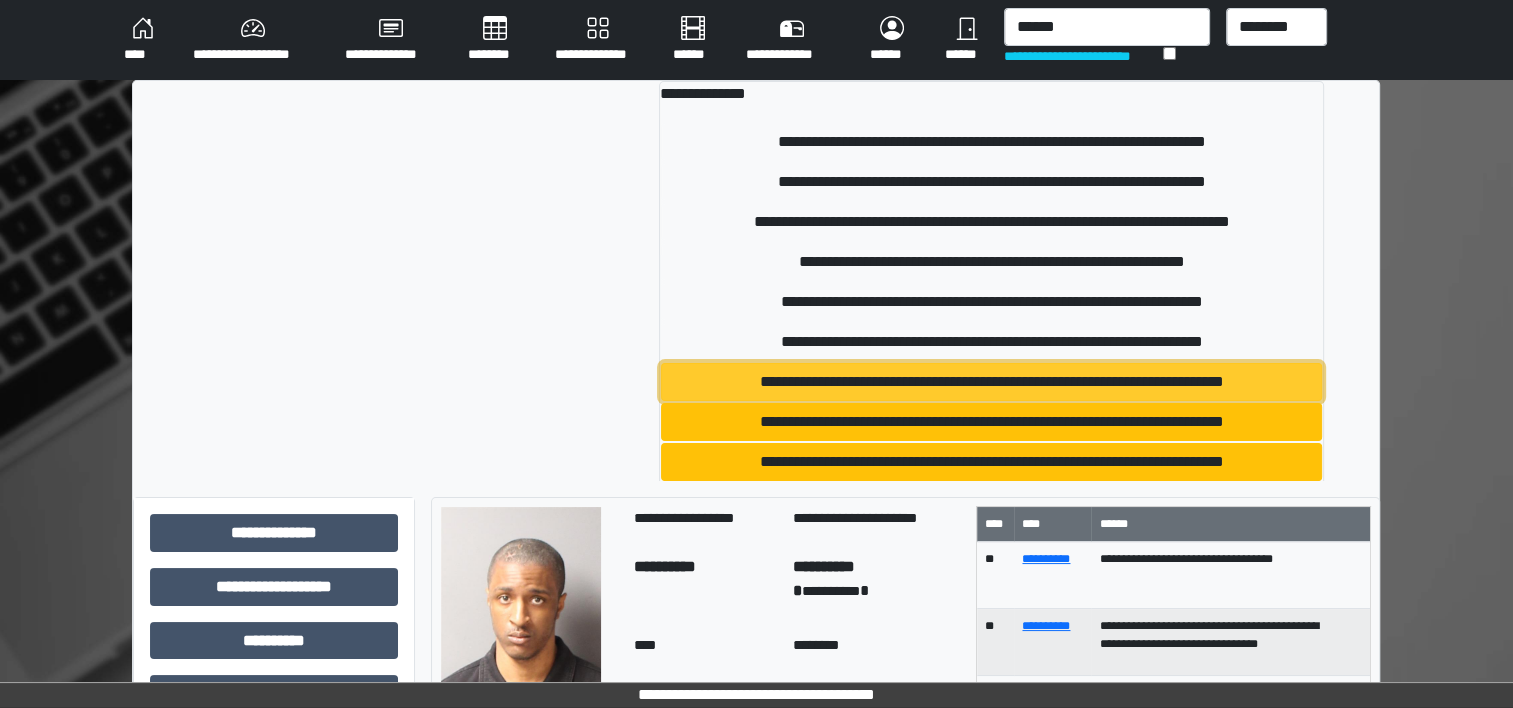 click on "**********" at bounding box center (991, 382) 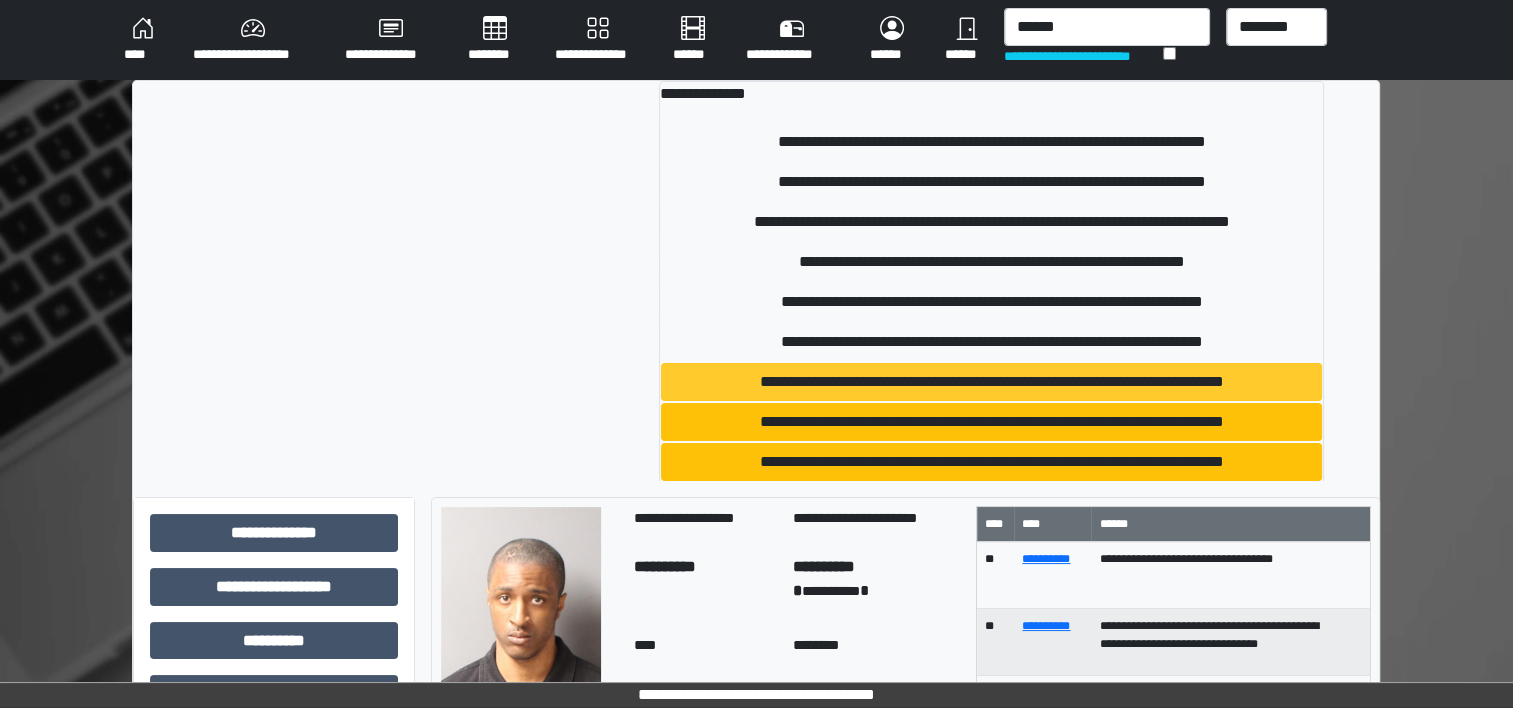 type 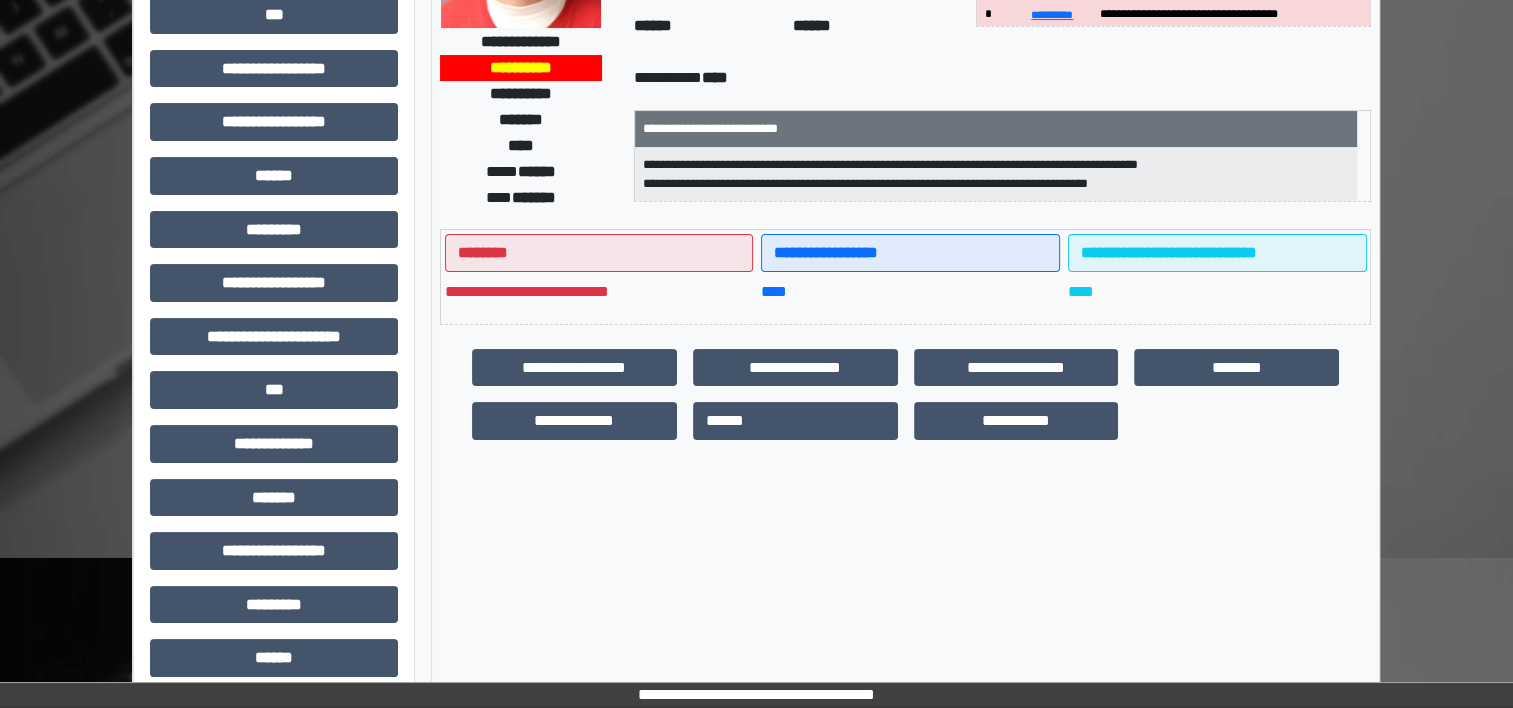 scroll, scrollTop: 280, scrollLeft: 0, axis: vertical 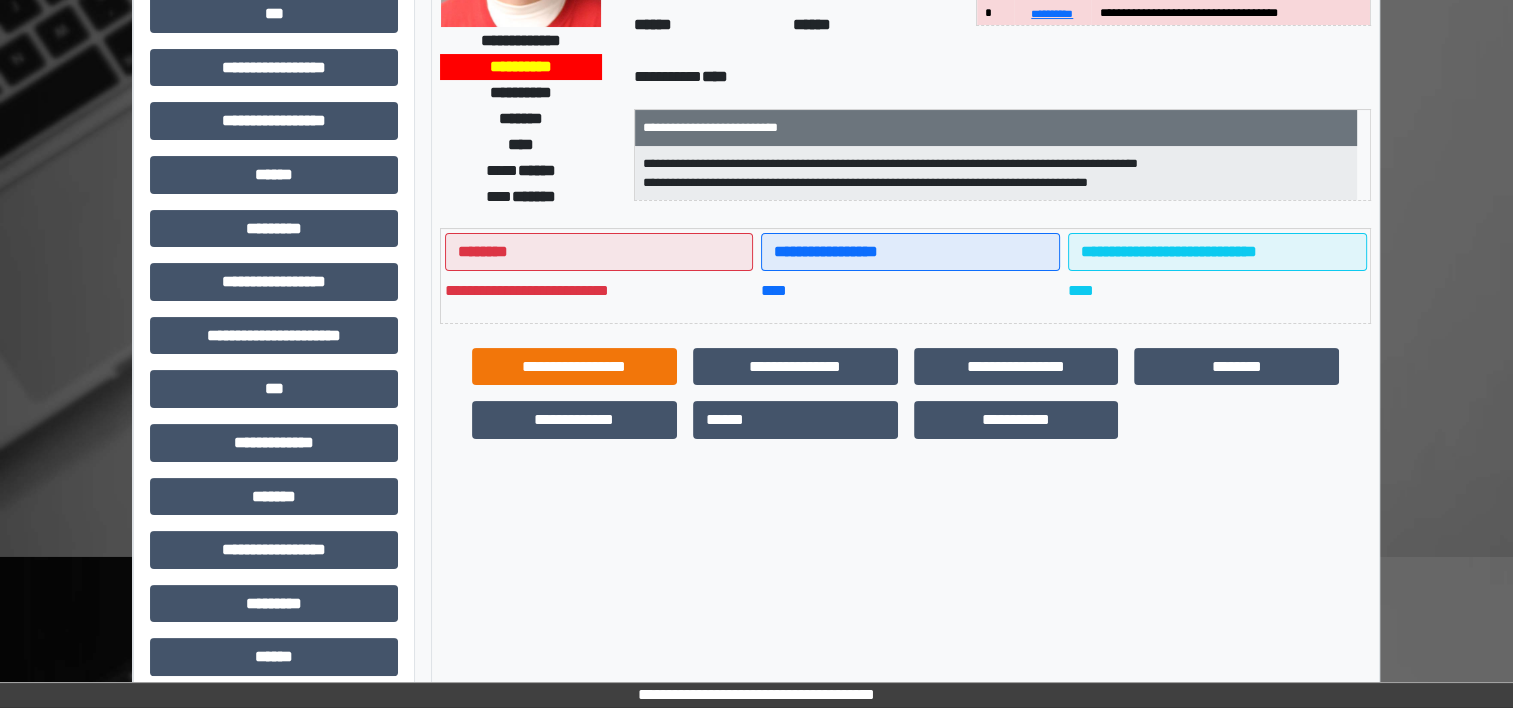 click on "**********" at bounding box center (574, 367) 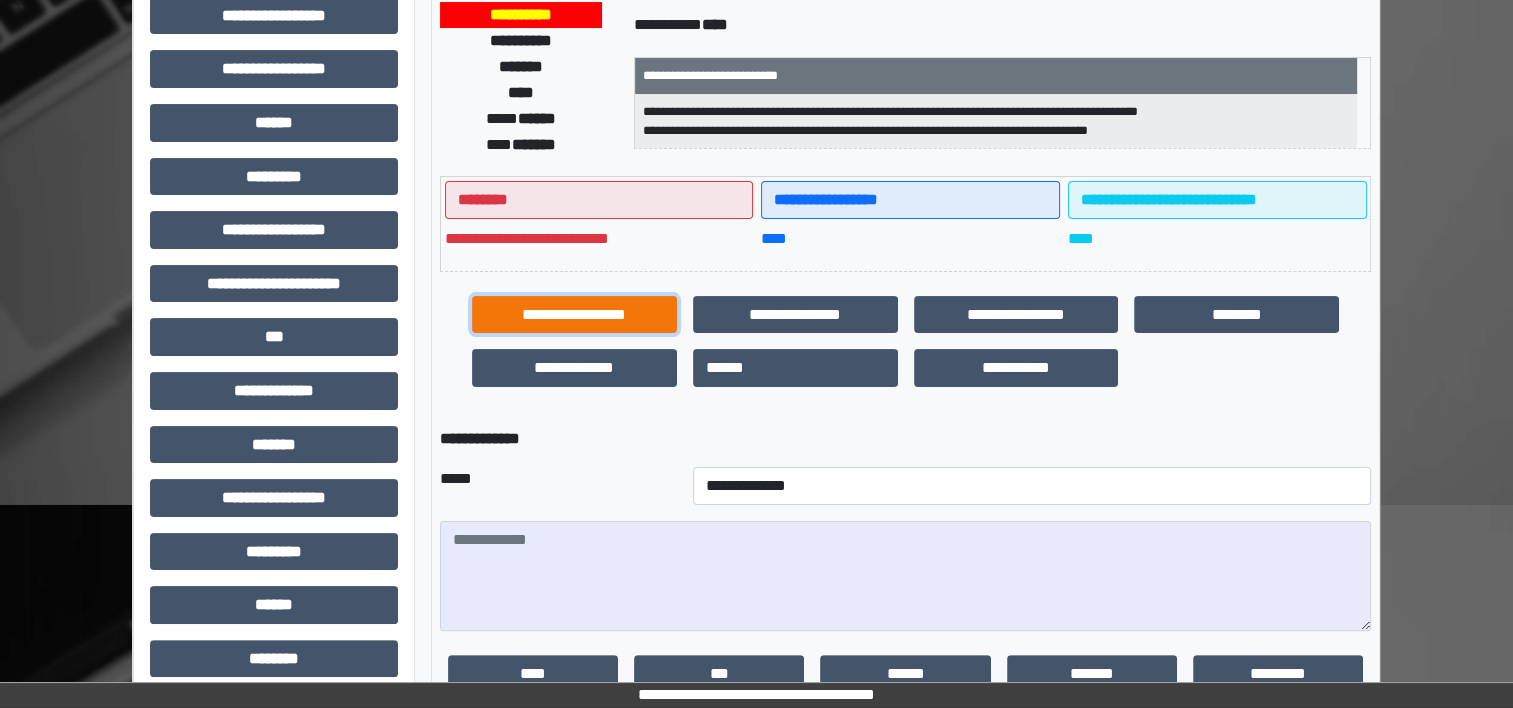 scroll, scrollTop: 488, scrollLeft: 0, axis: vertical 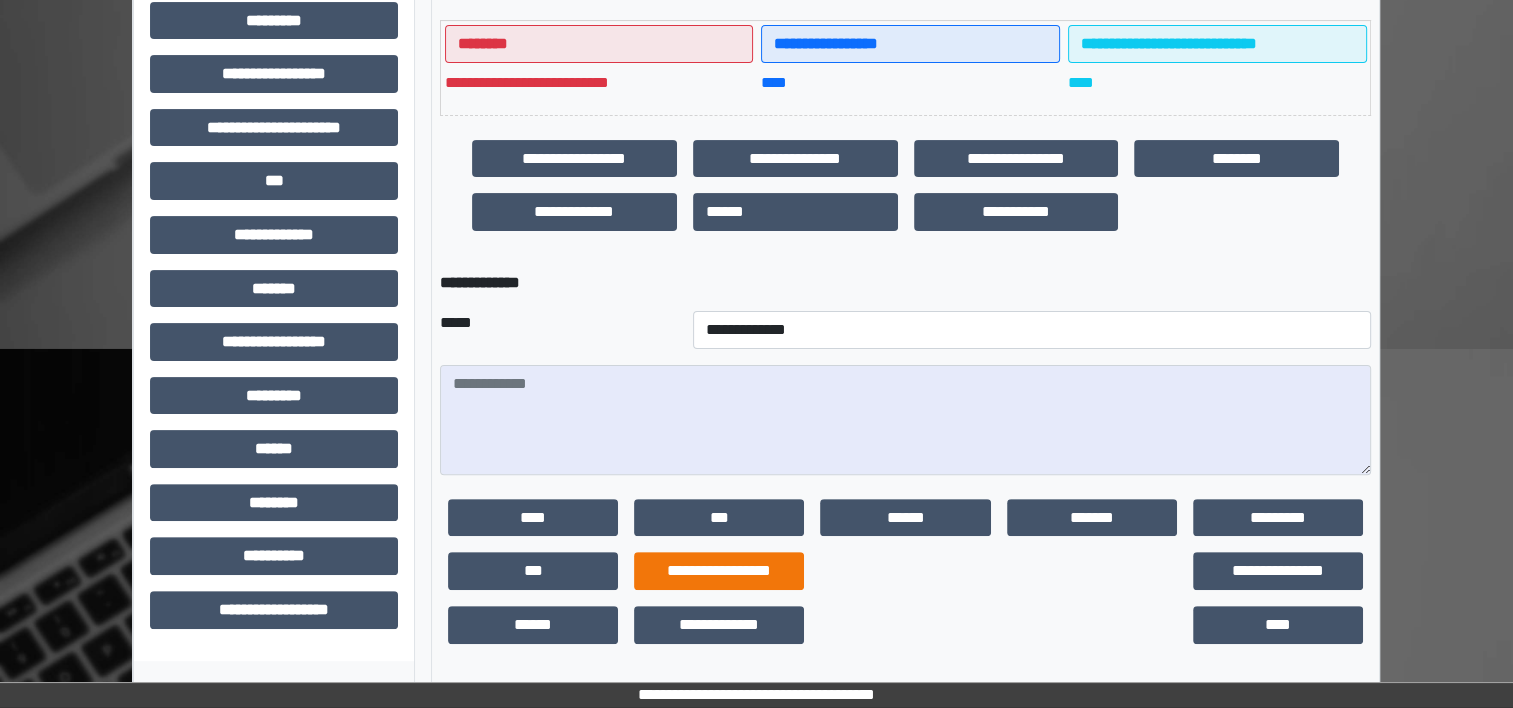 click on "**********" at bounding box center (719, 571) 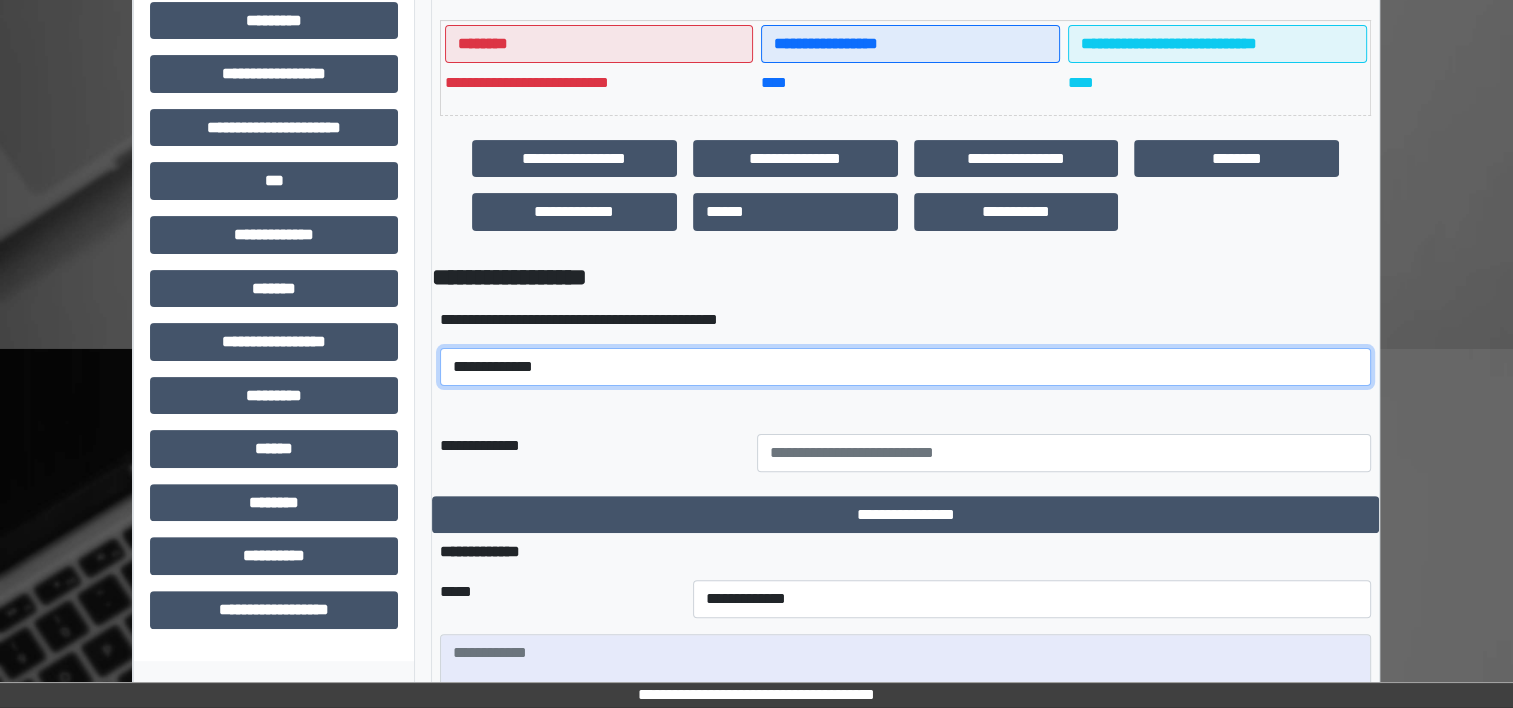 click on "**********" at bounding box center (905, 367) 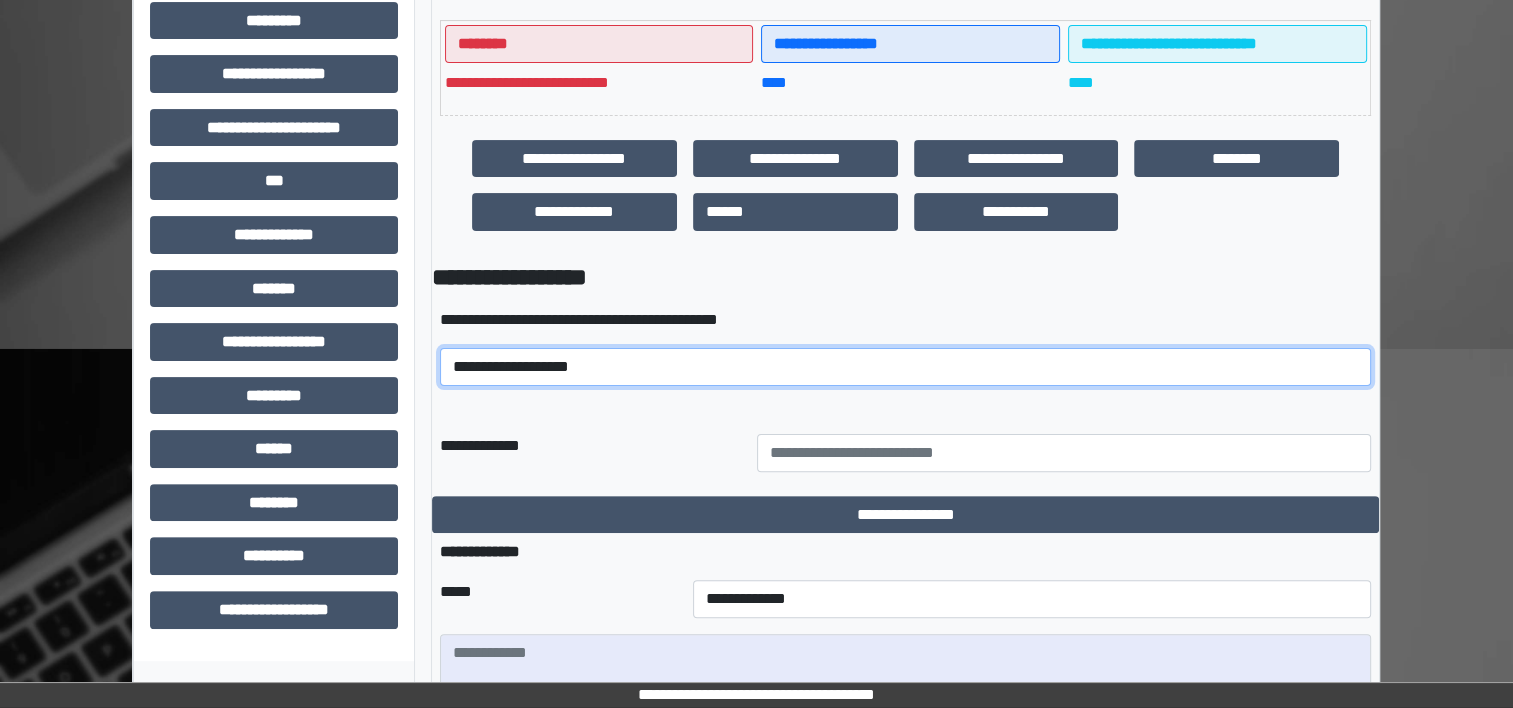 click on "**********" at bounding box center [905, 367] 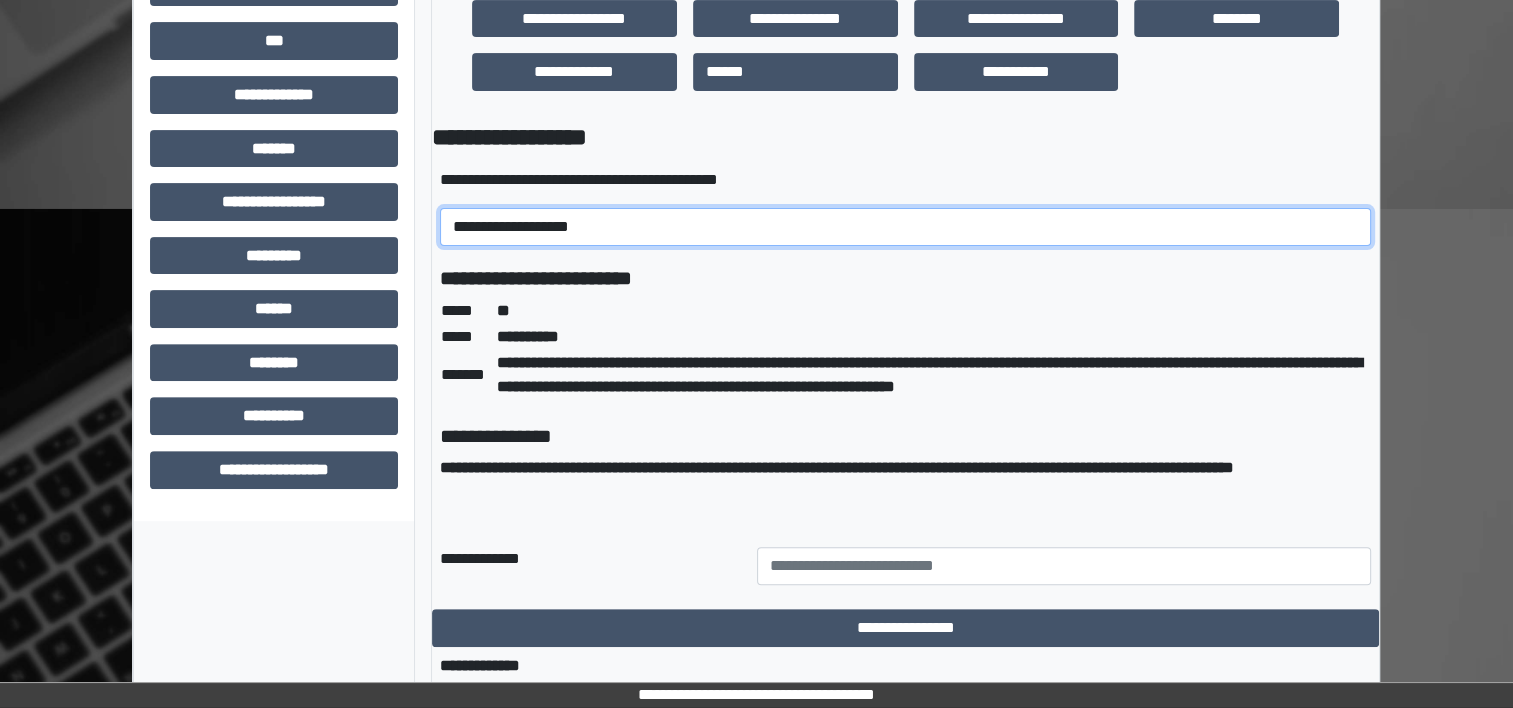scroll, scrollTop: 715, scrollLeft: 0, axis: vertical 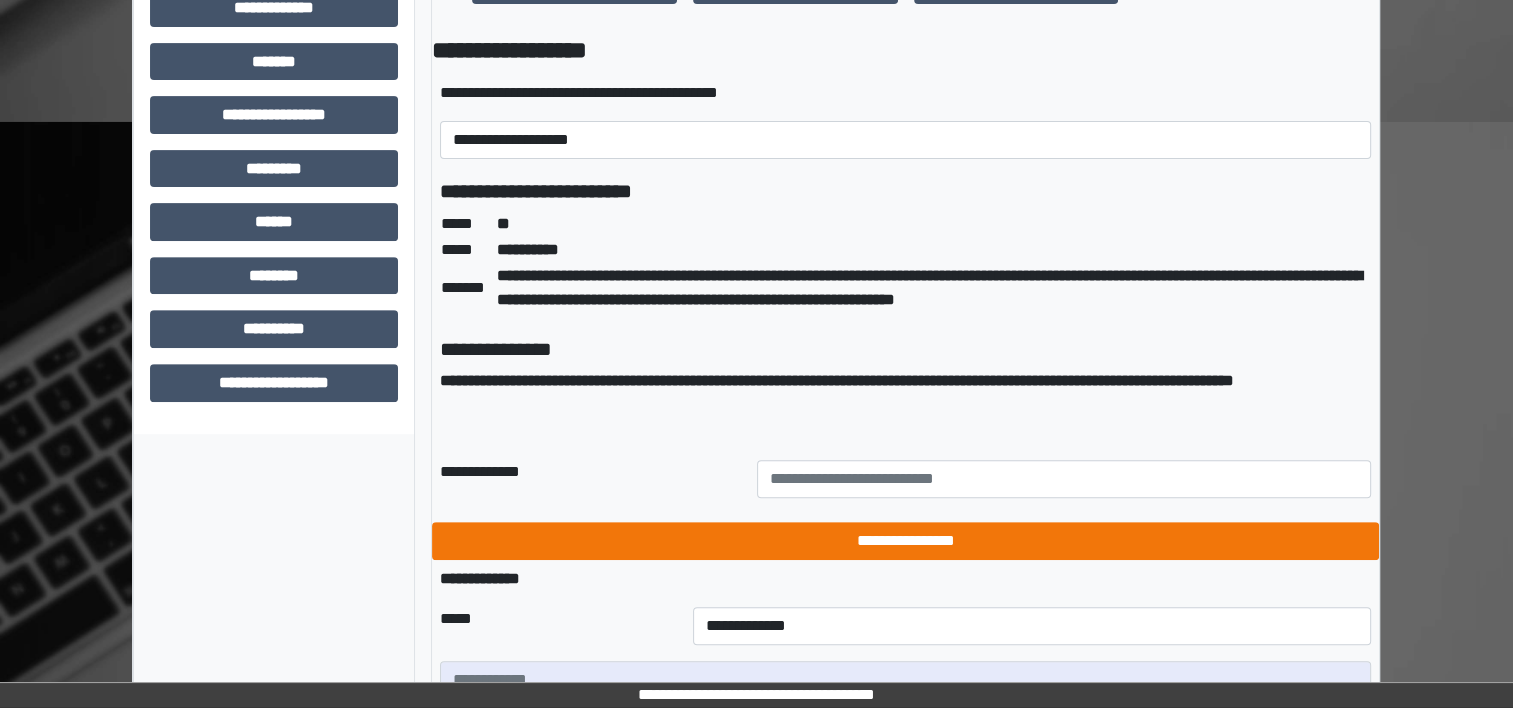 click on "**********" at bounding box center (905, 541) 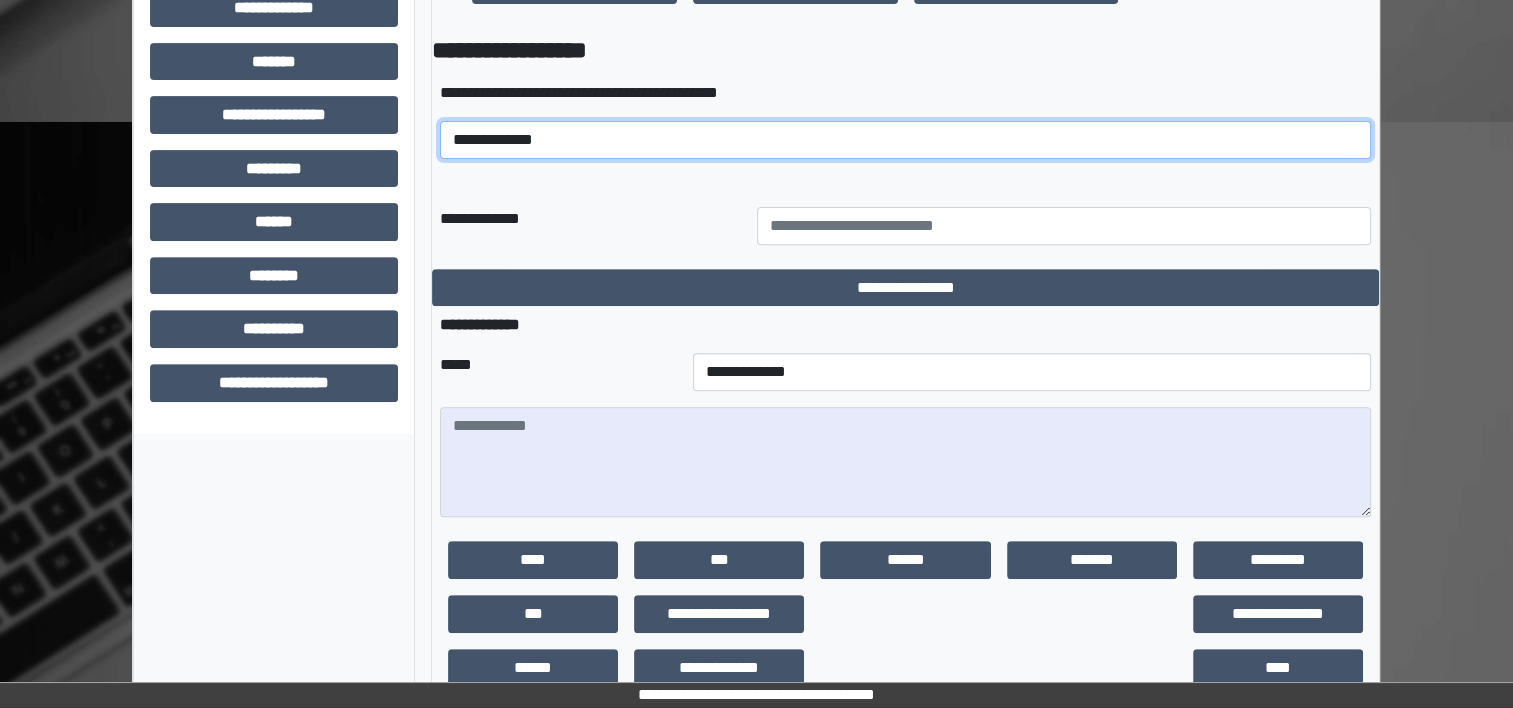 click on "**********" at bounding box center (905, 140) 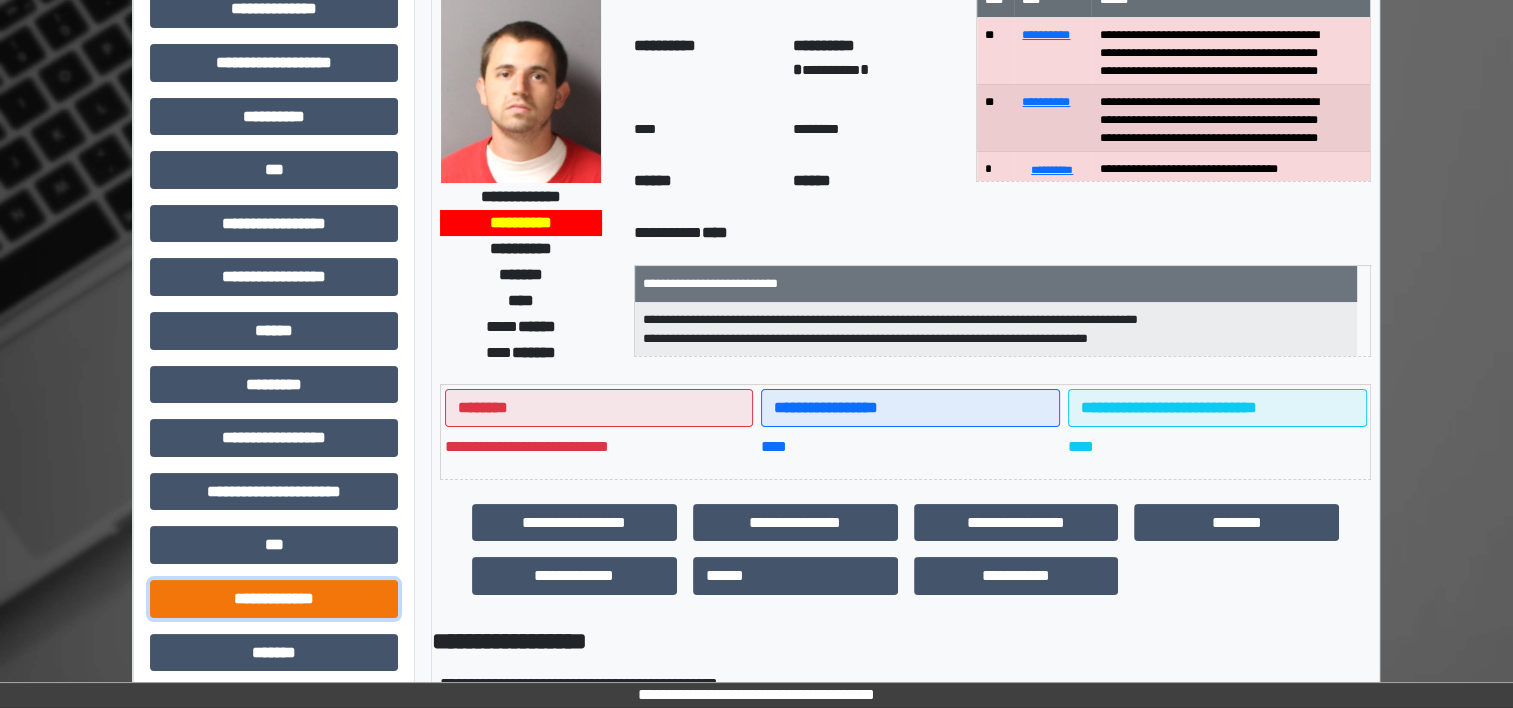 click on "**********" at bounding box center [274, 599] 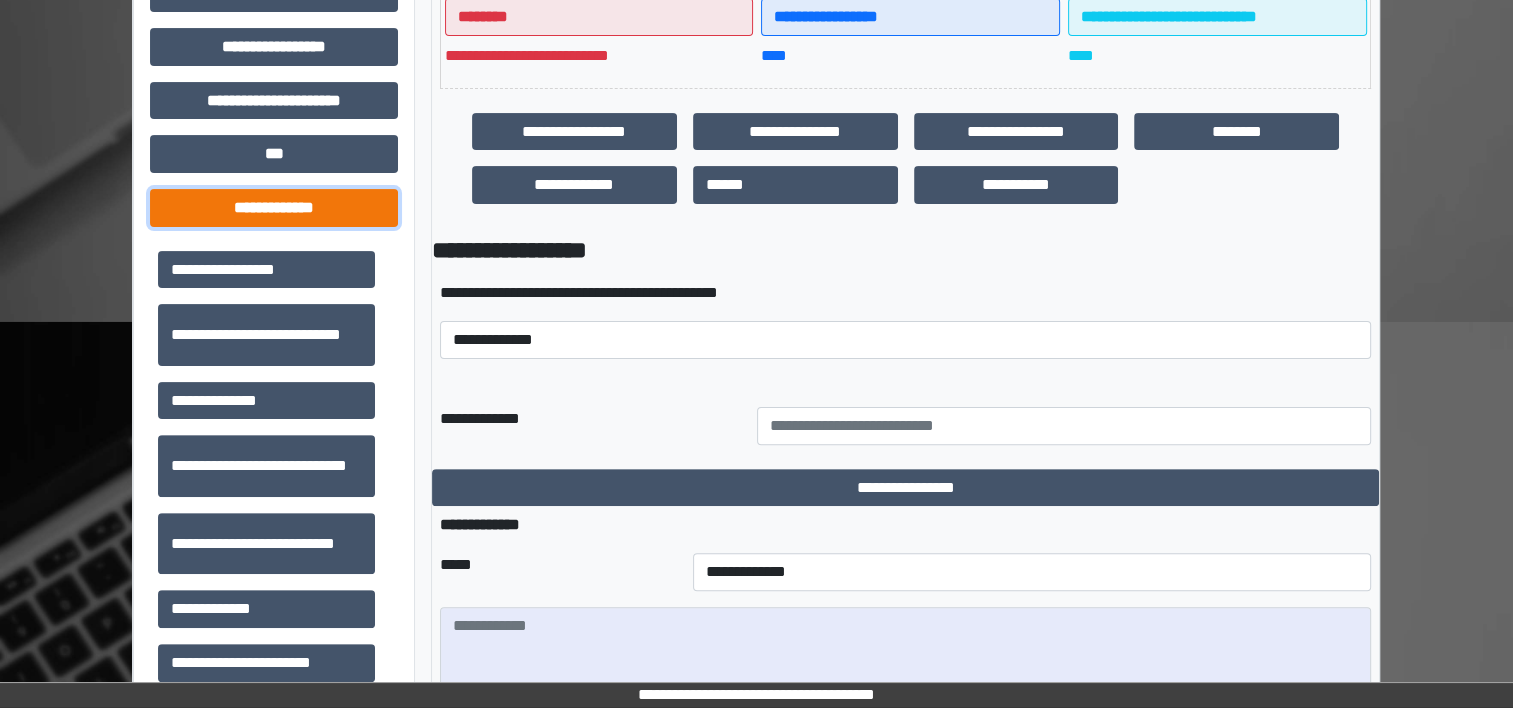 scroll, scrollTop: 517, scrollLeft: 0, axis: vertical 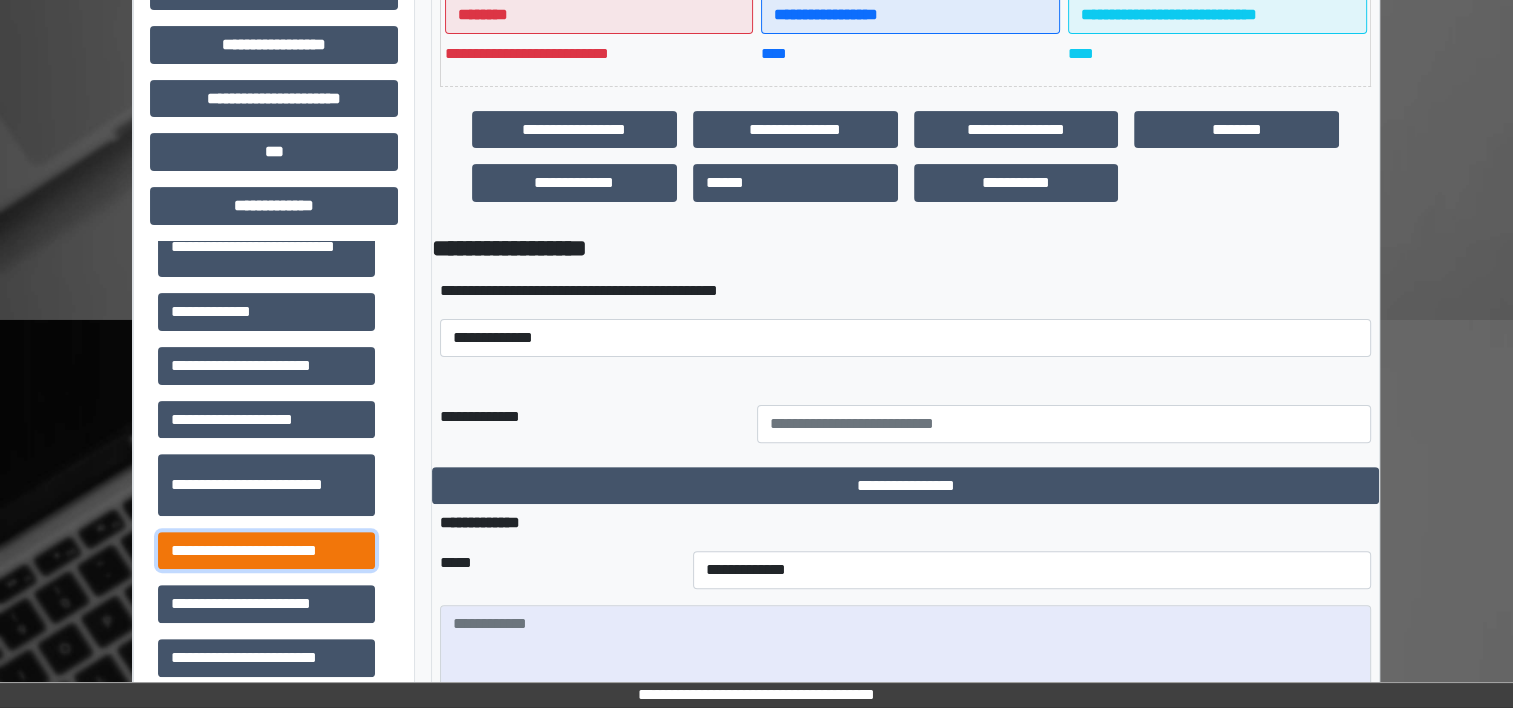 click on "**********" at bounding box center [266, 551] 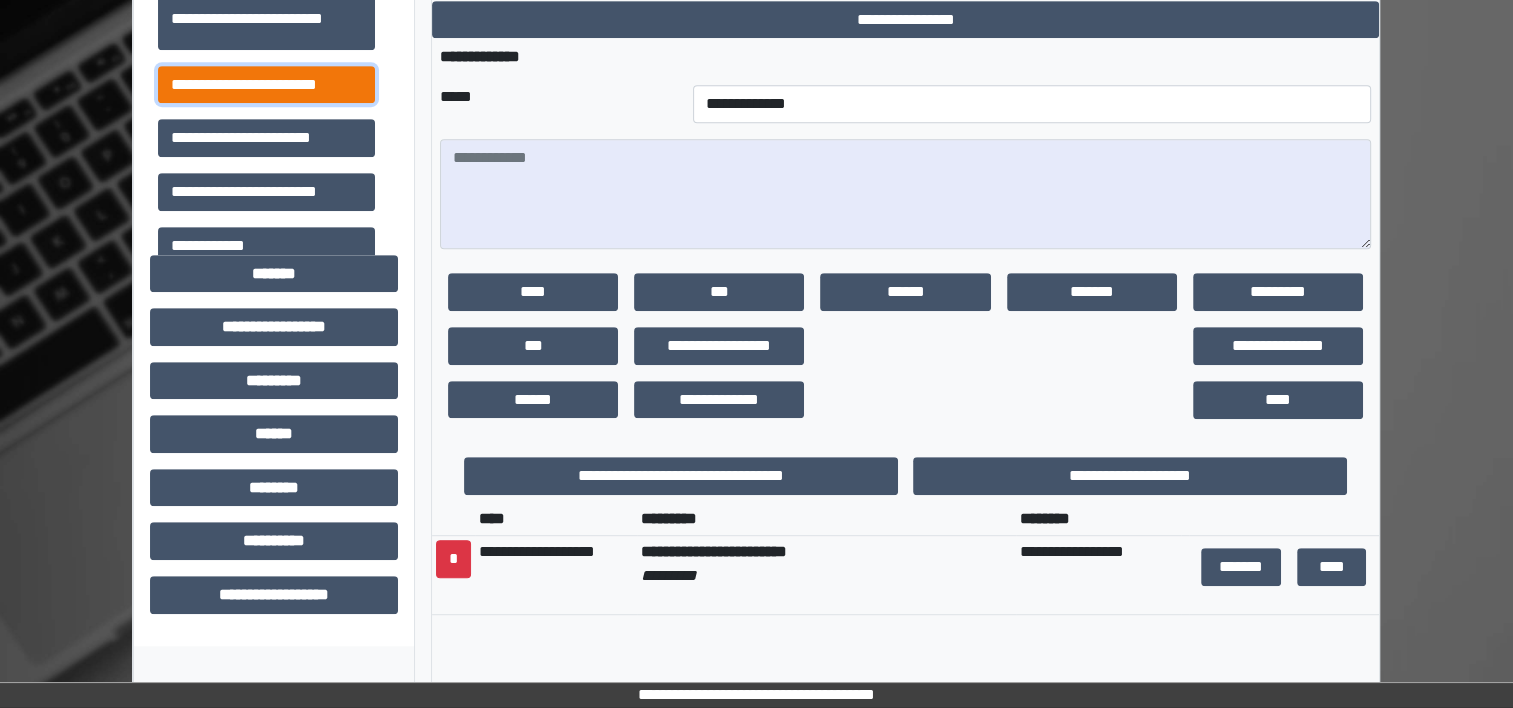 scroll, scrollTop: 1004, scrollLeft: 0, axis: vertical 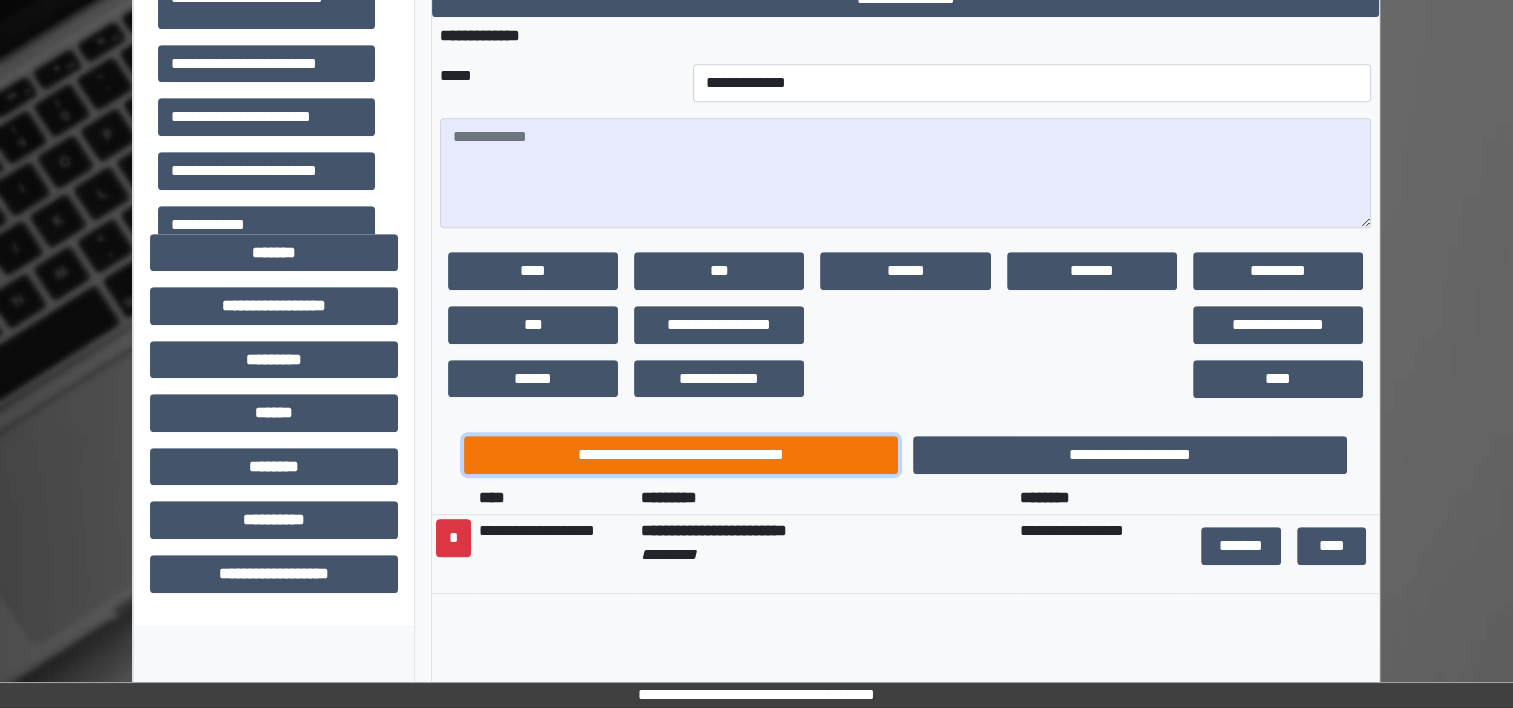 click on "**********" at bounding box center (681, 455) 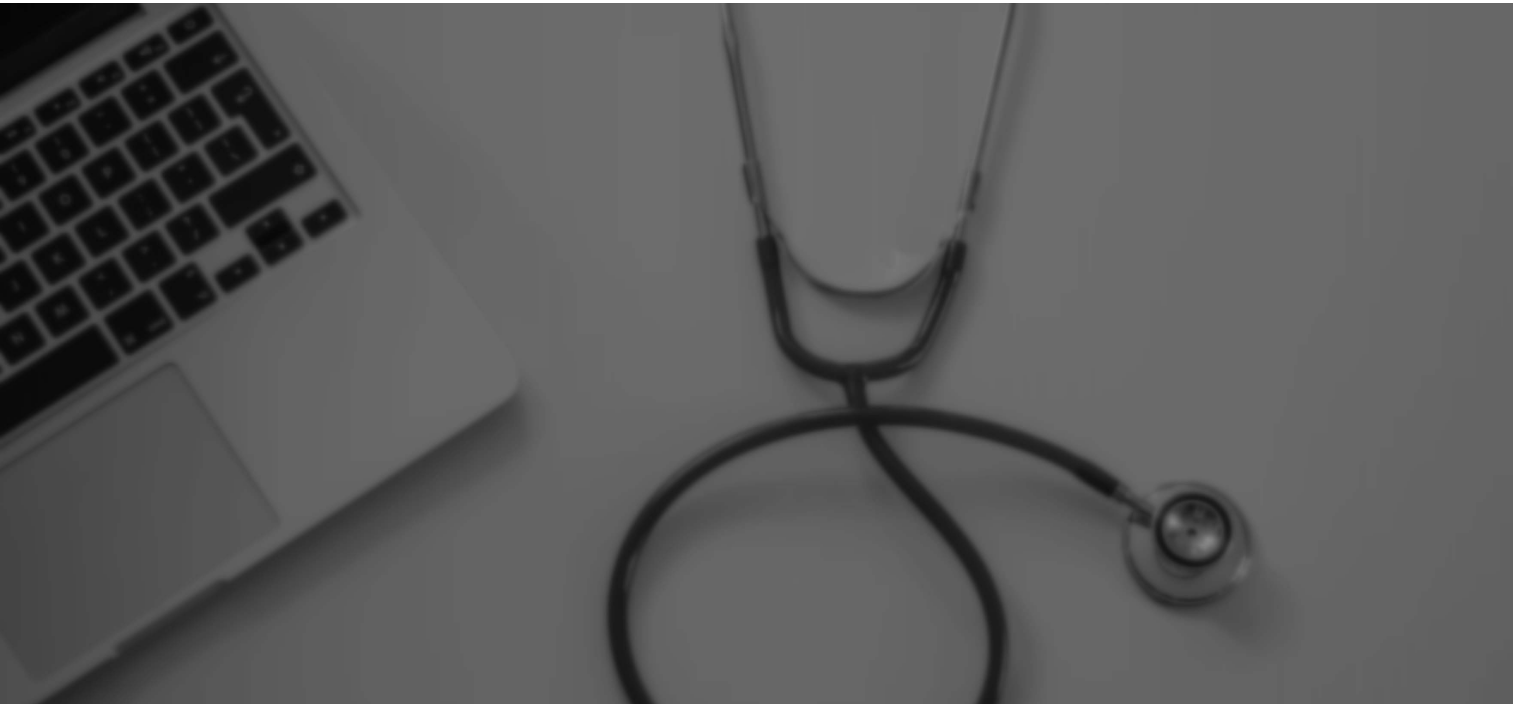 scroll, scrollTop: 0, scrollLeft: 0, axis: both 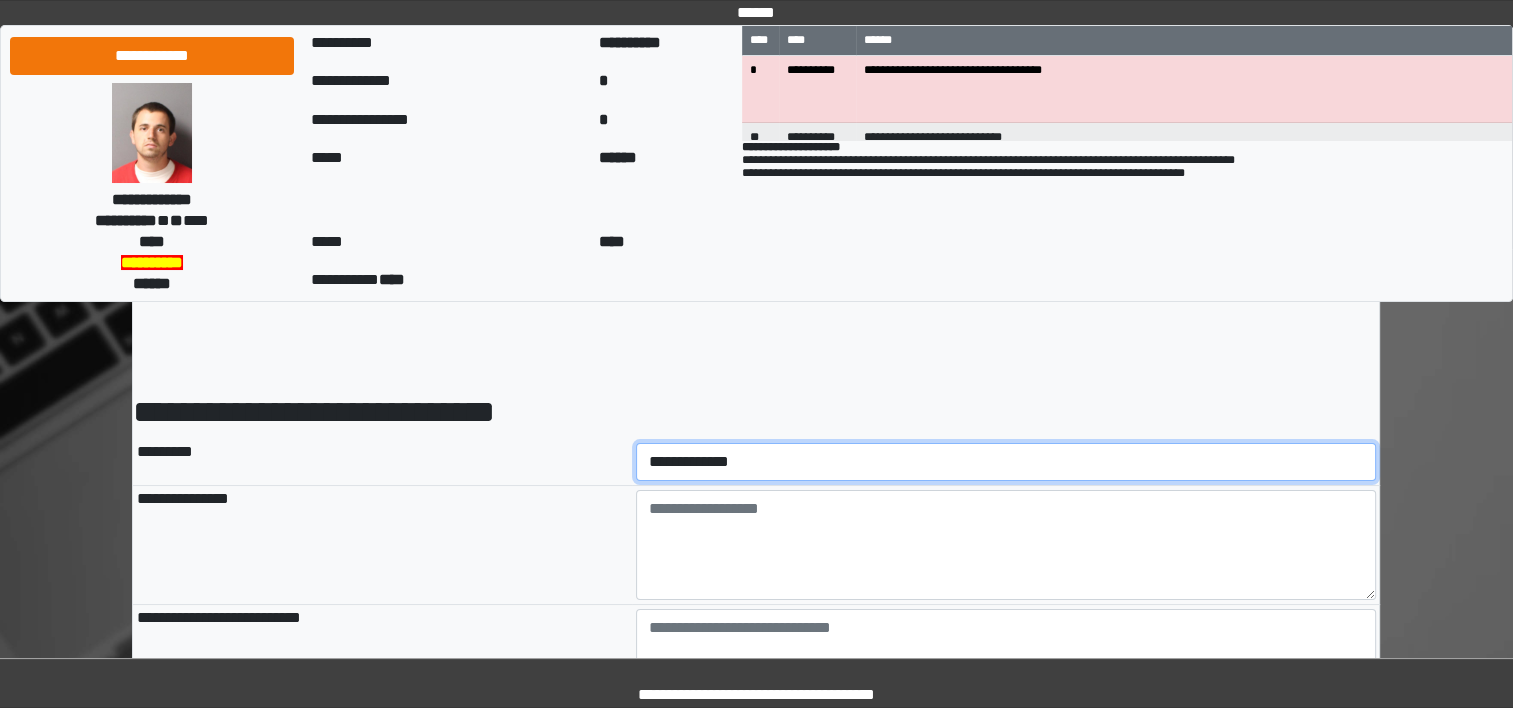 click on "**********" at bounding box center [1006, 462] 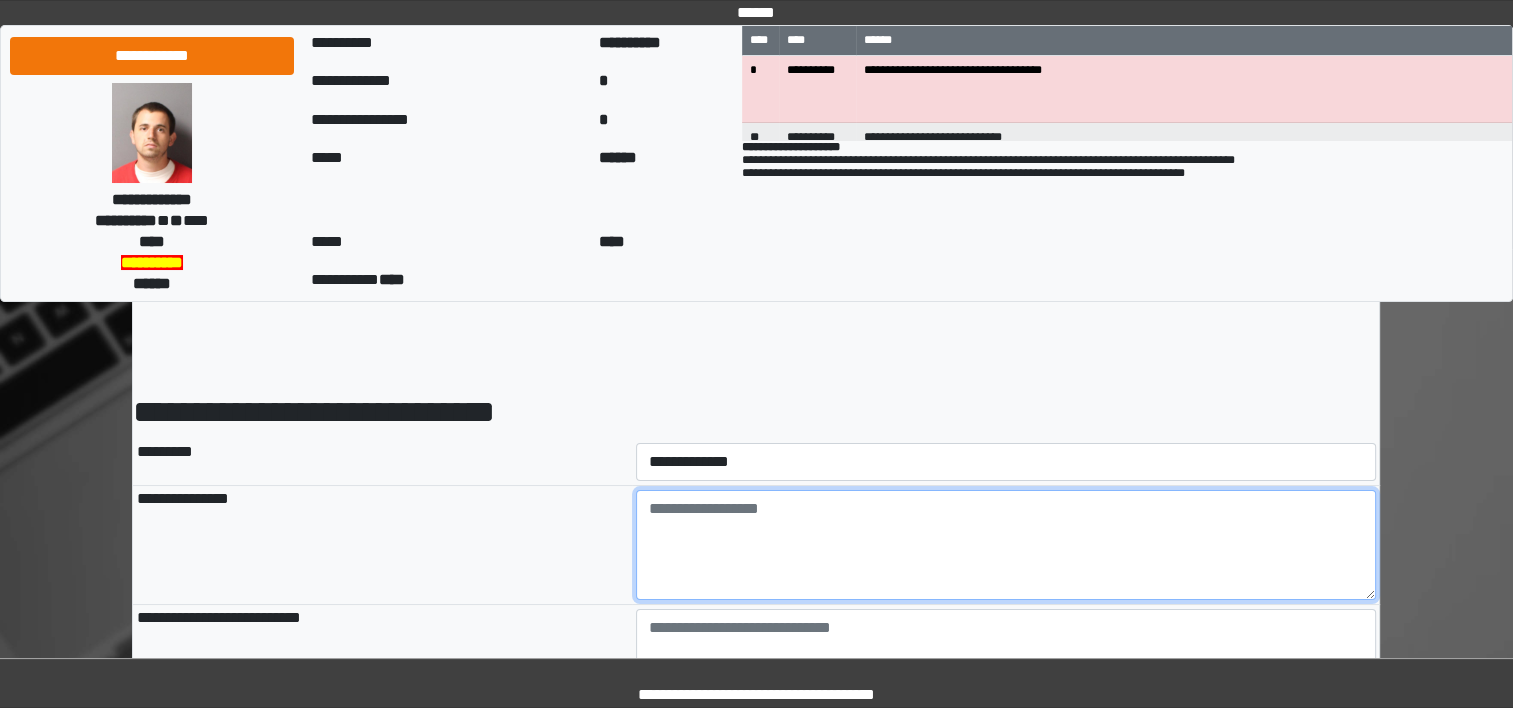 click at bounding box center [1006, 545] 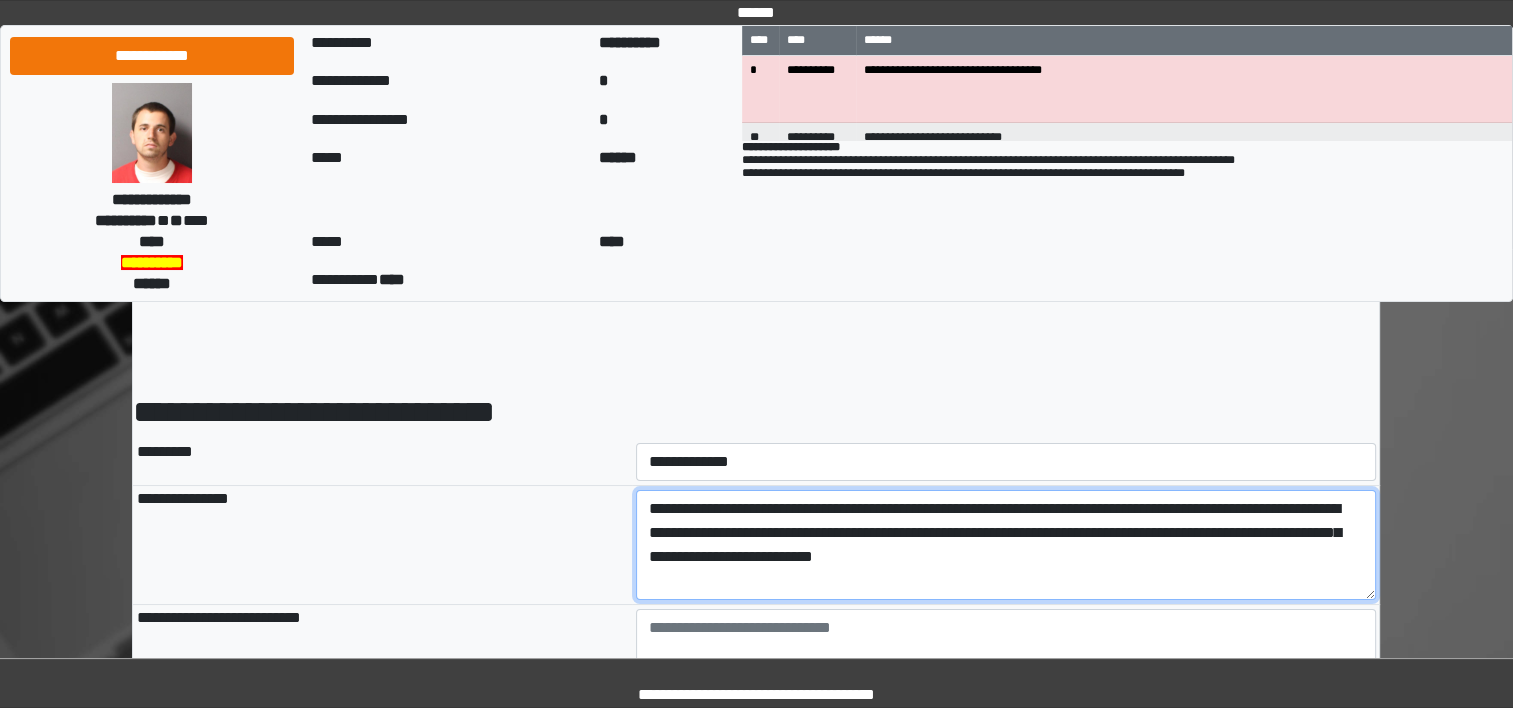 type on "**********" 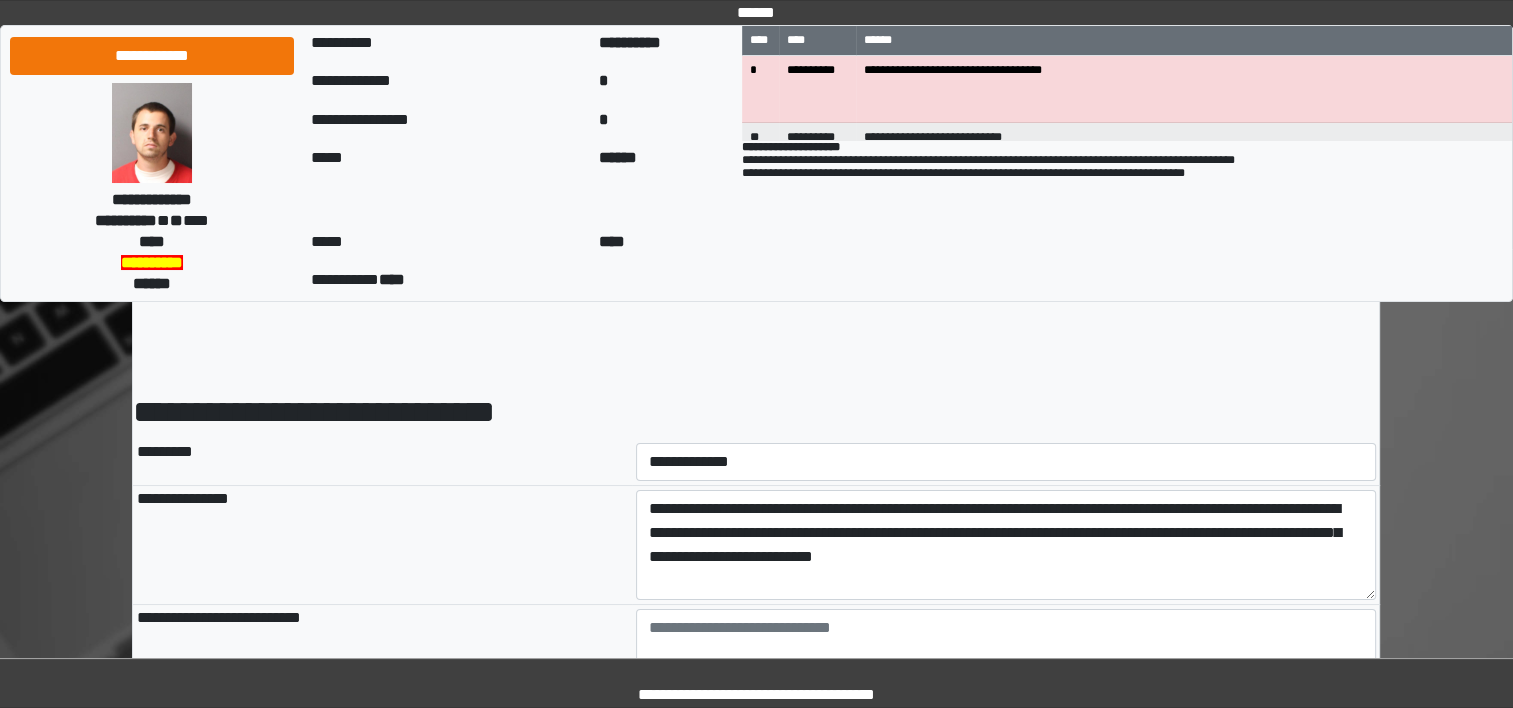 type on "**********" 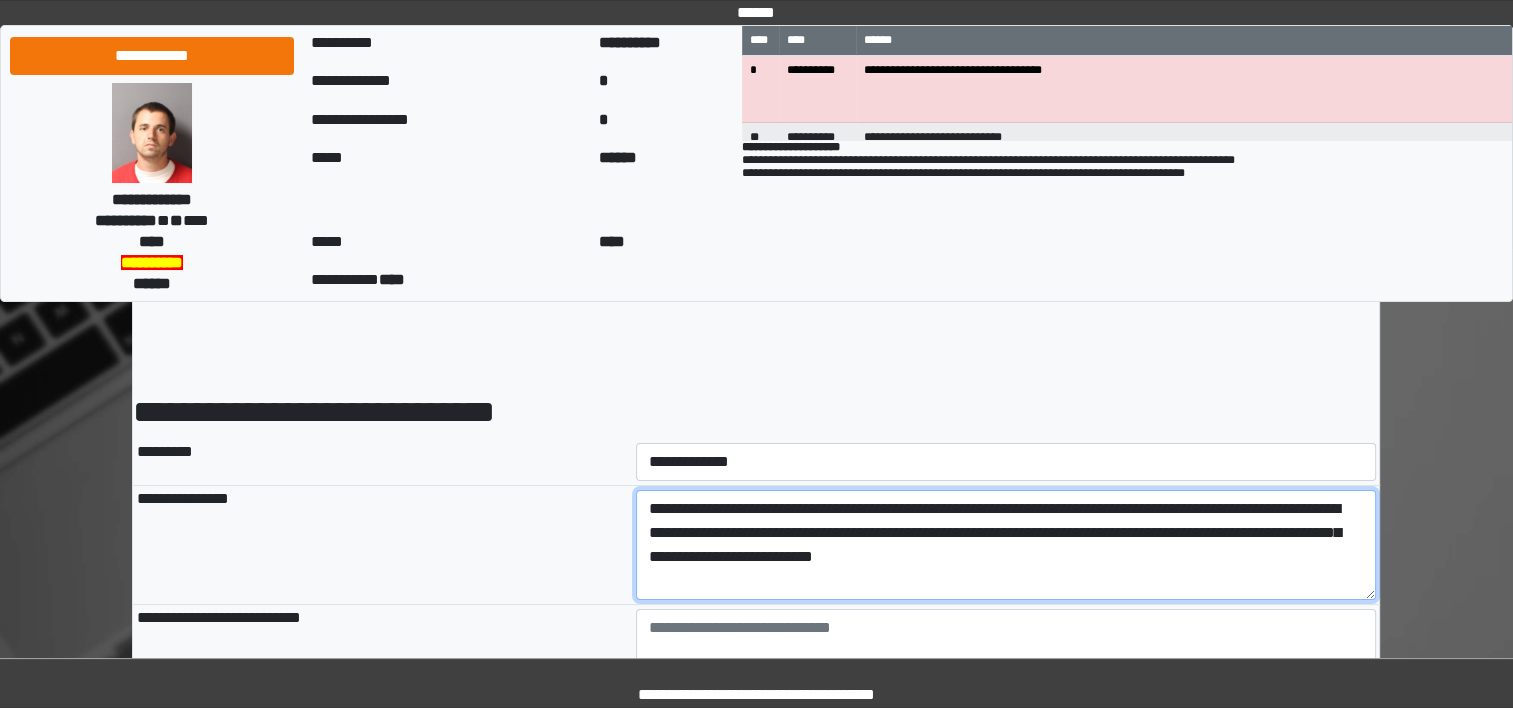 click on "**********" at bounding box center [1006, 545] 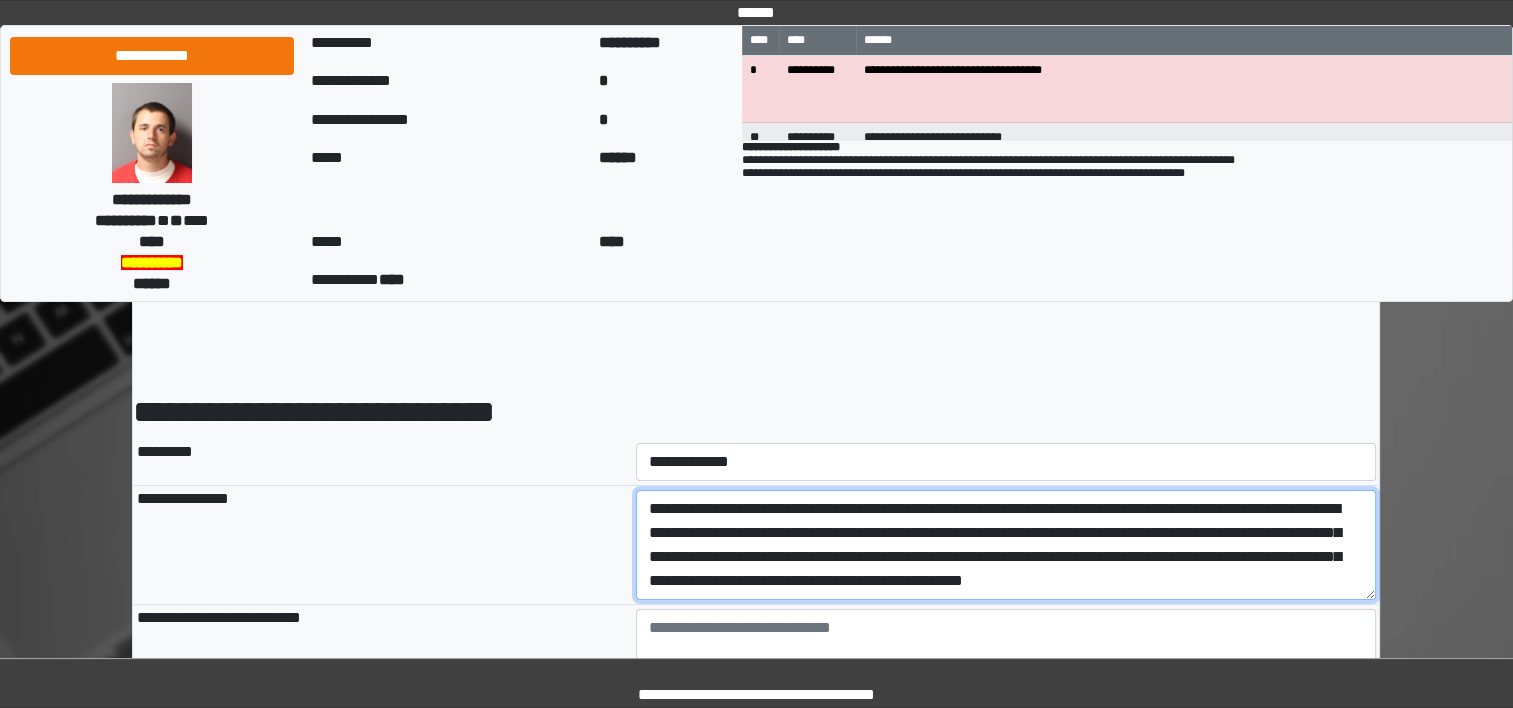 scroll, scrollTop: 16, scrollLeft: 0, axis: vertical 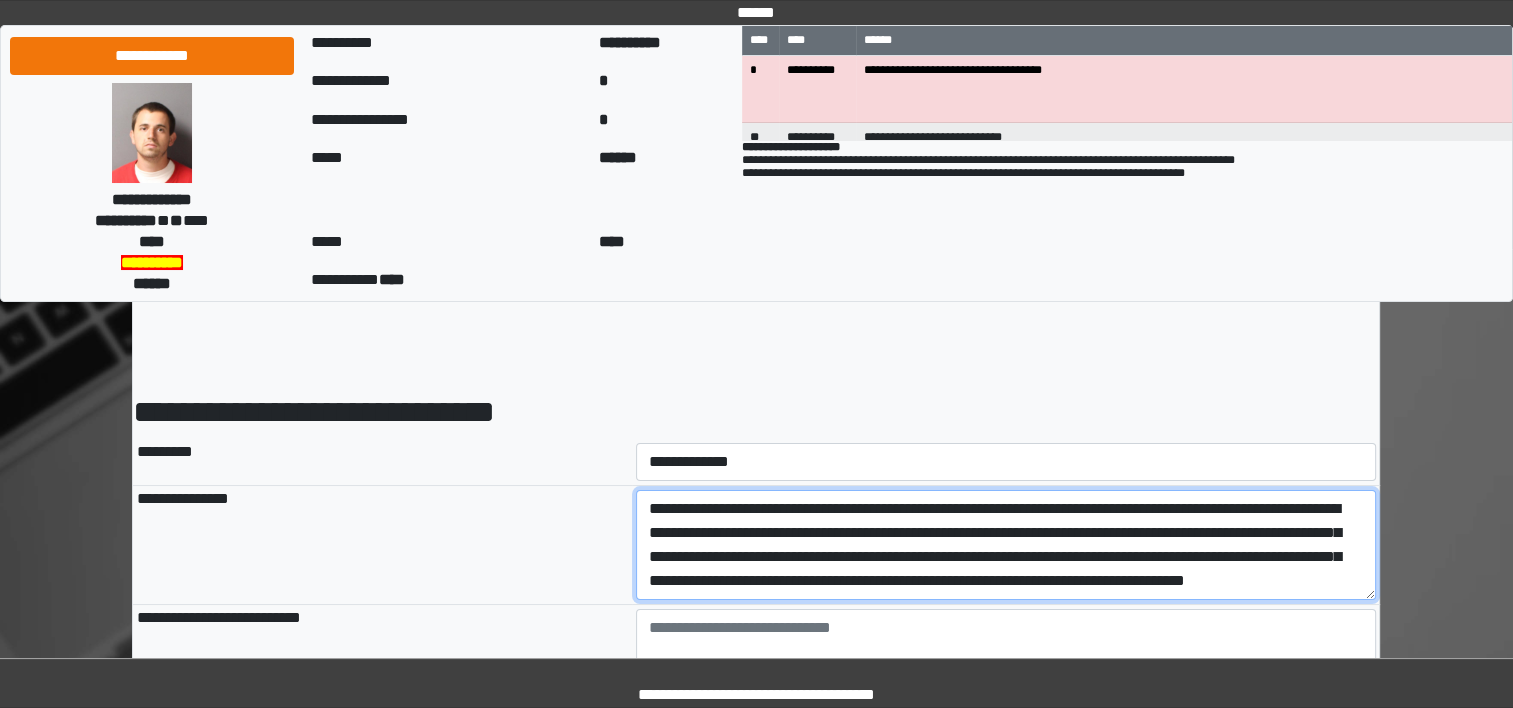 type on "**********" 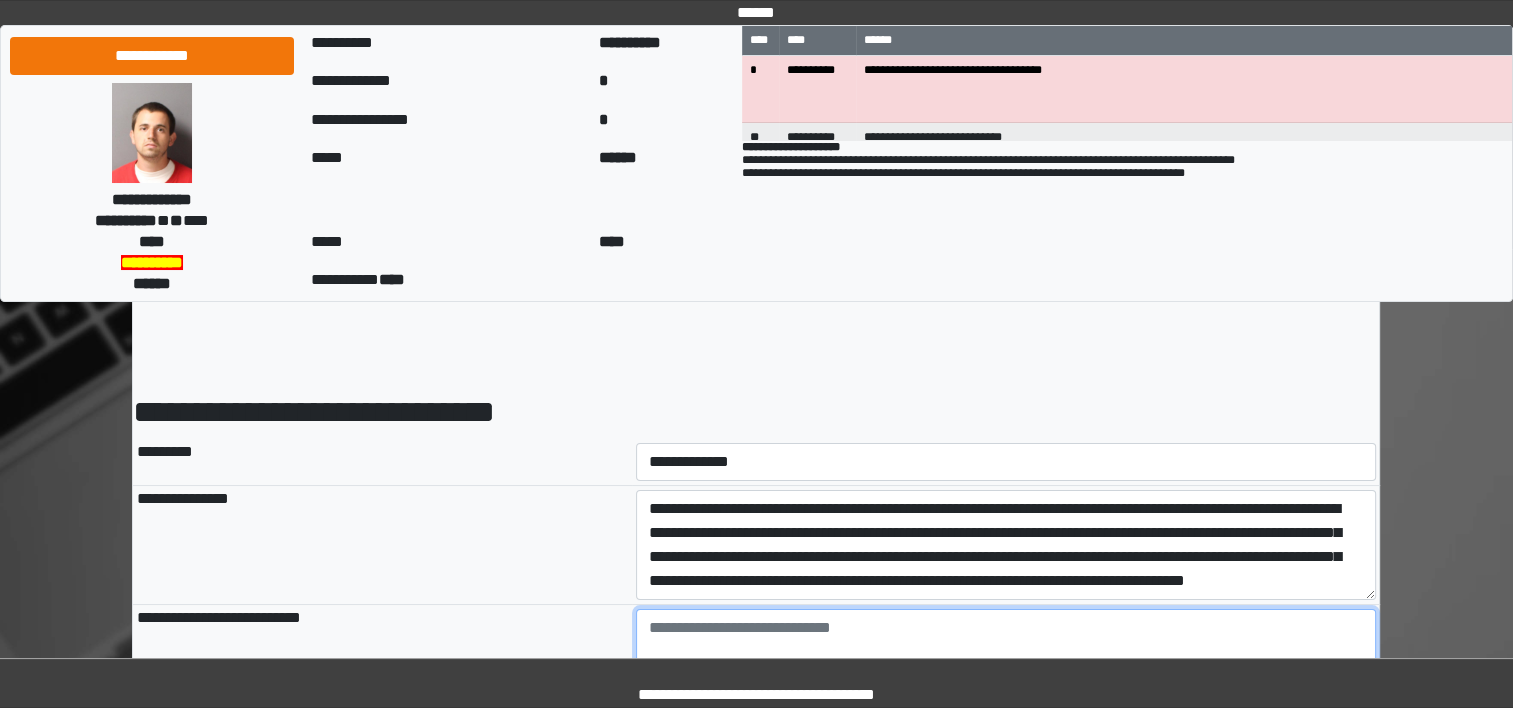 type on "**********" 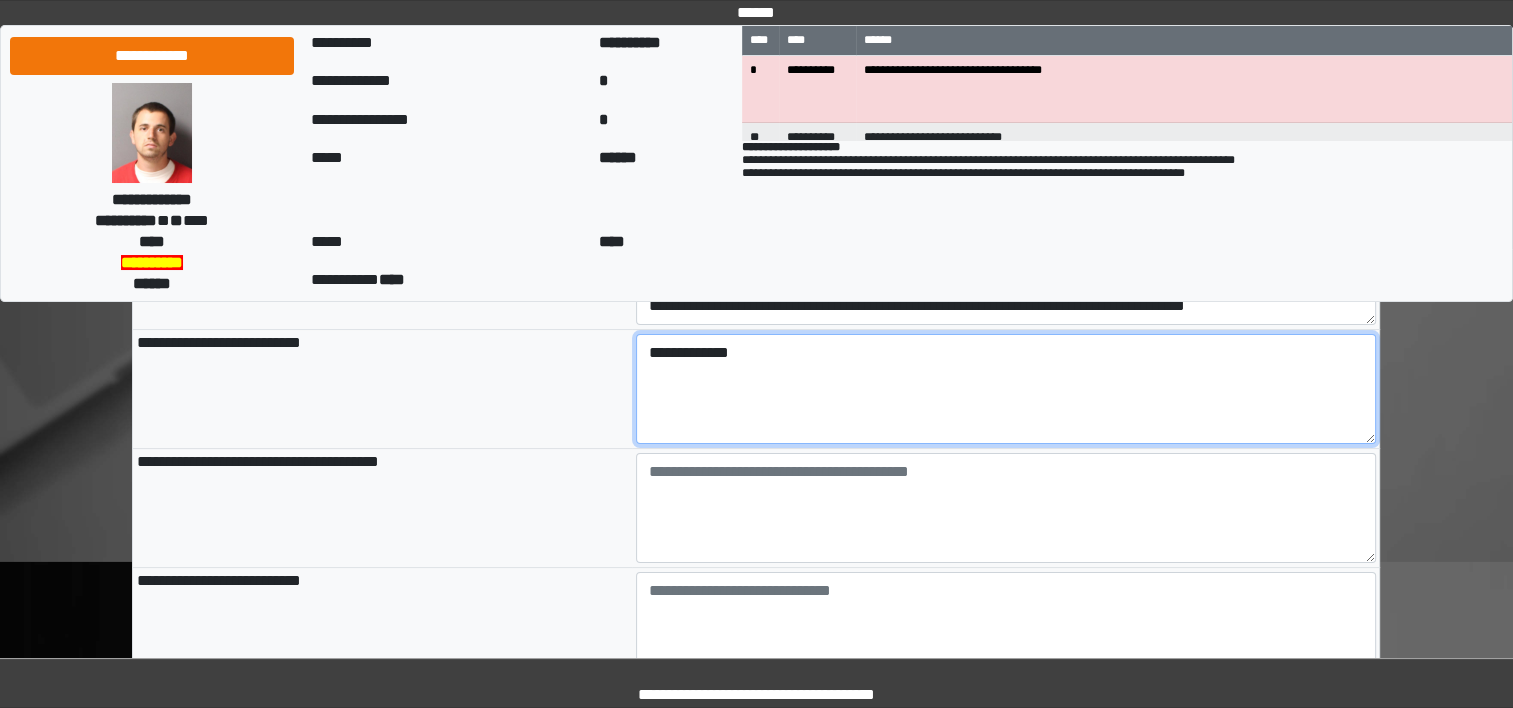 scroll, scrollTop: 276, scrollLeft: 0, axis: vertical 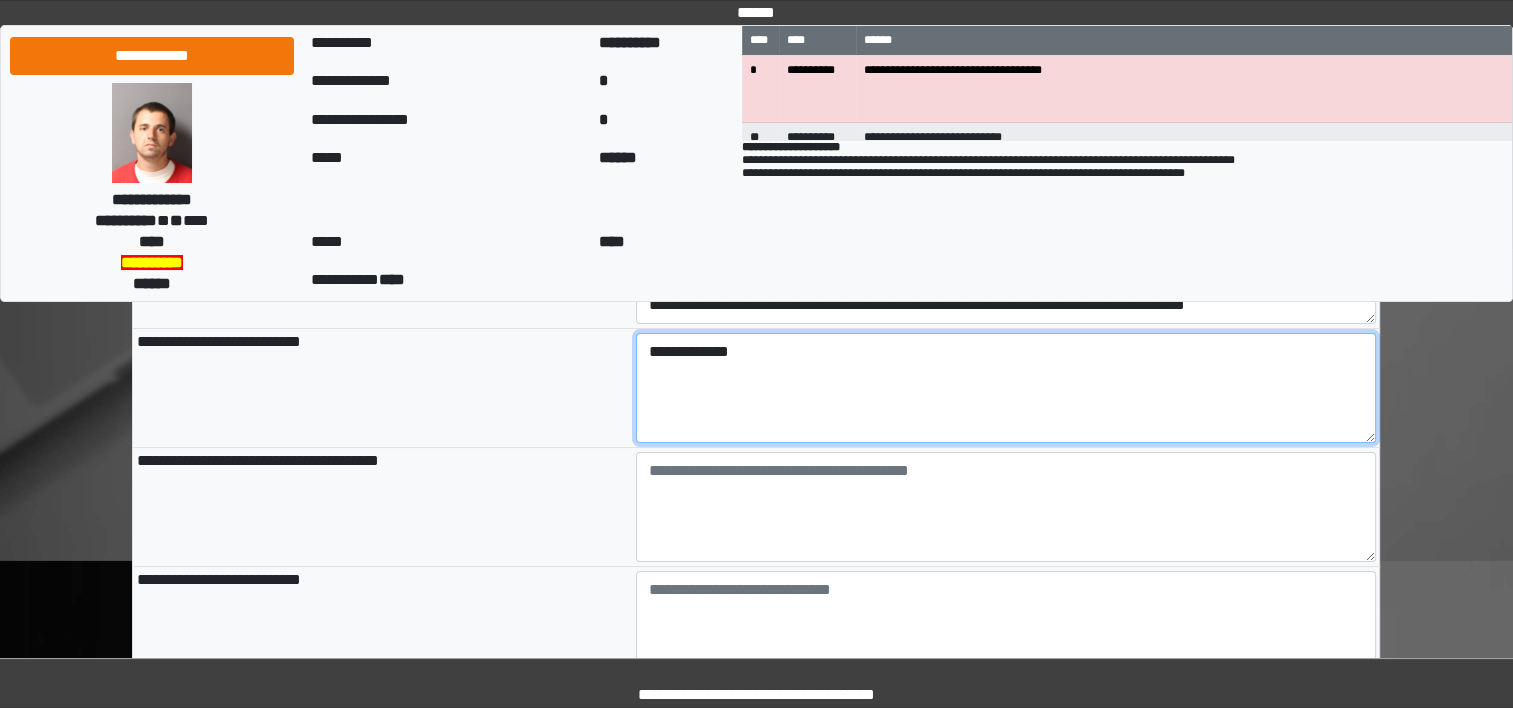 type on "**********" 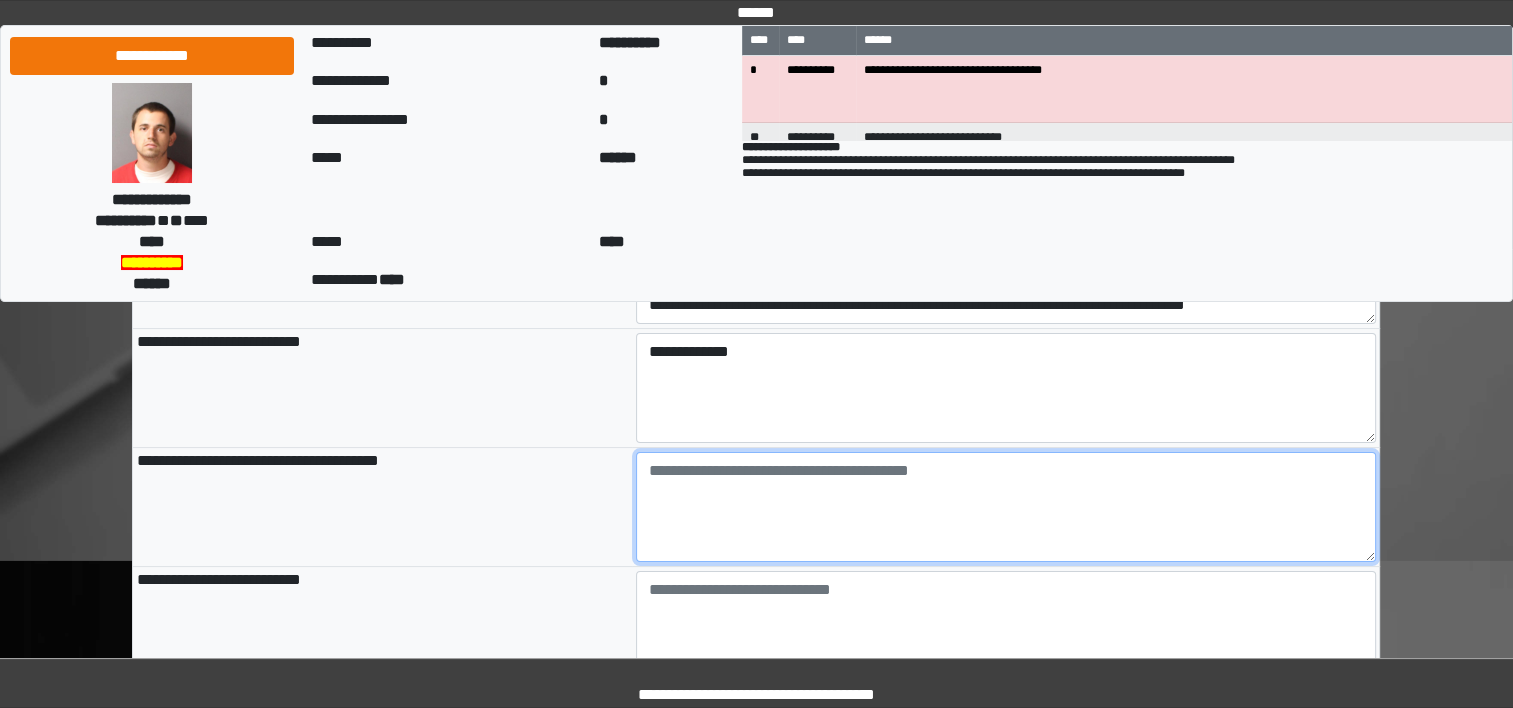 click at bounding box center [1006, 507] 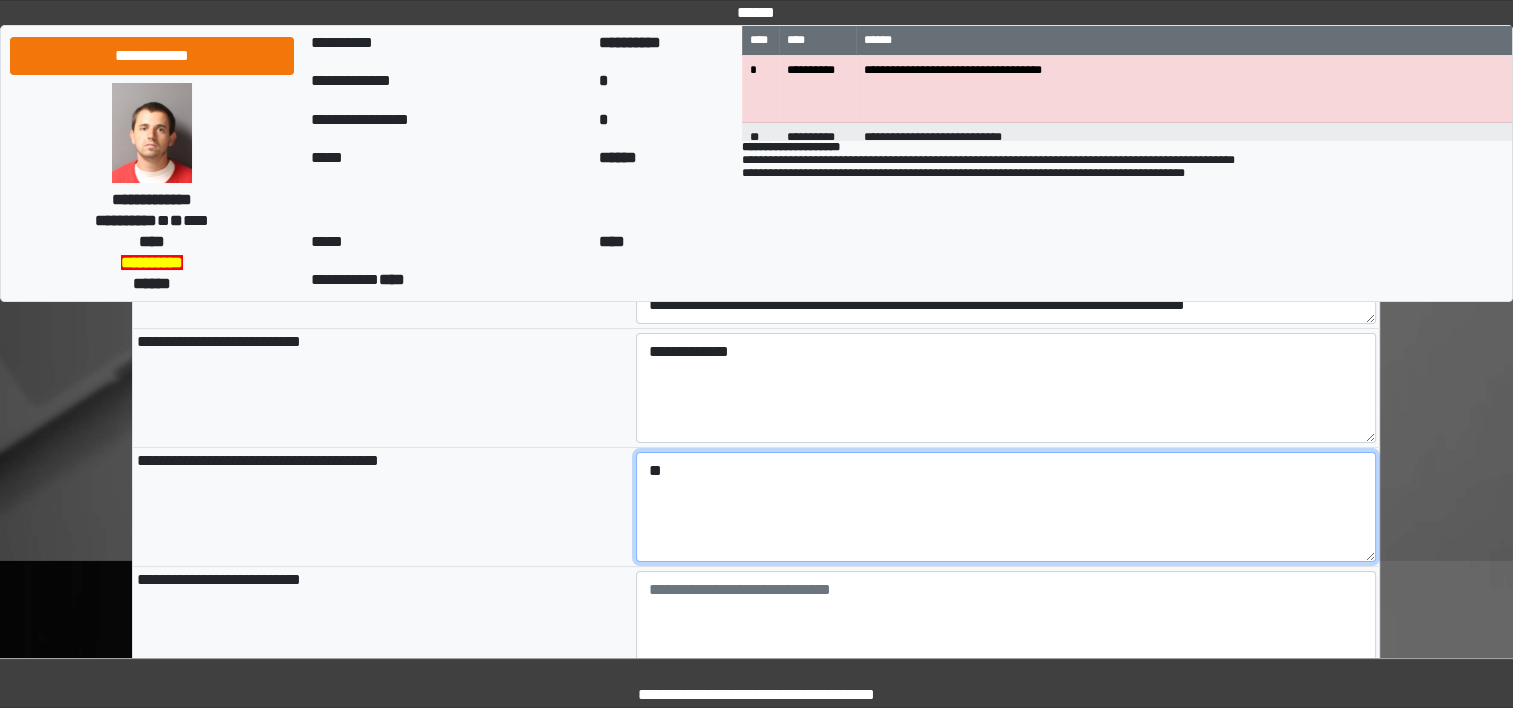type on "*" 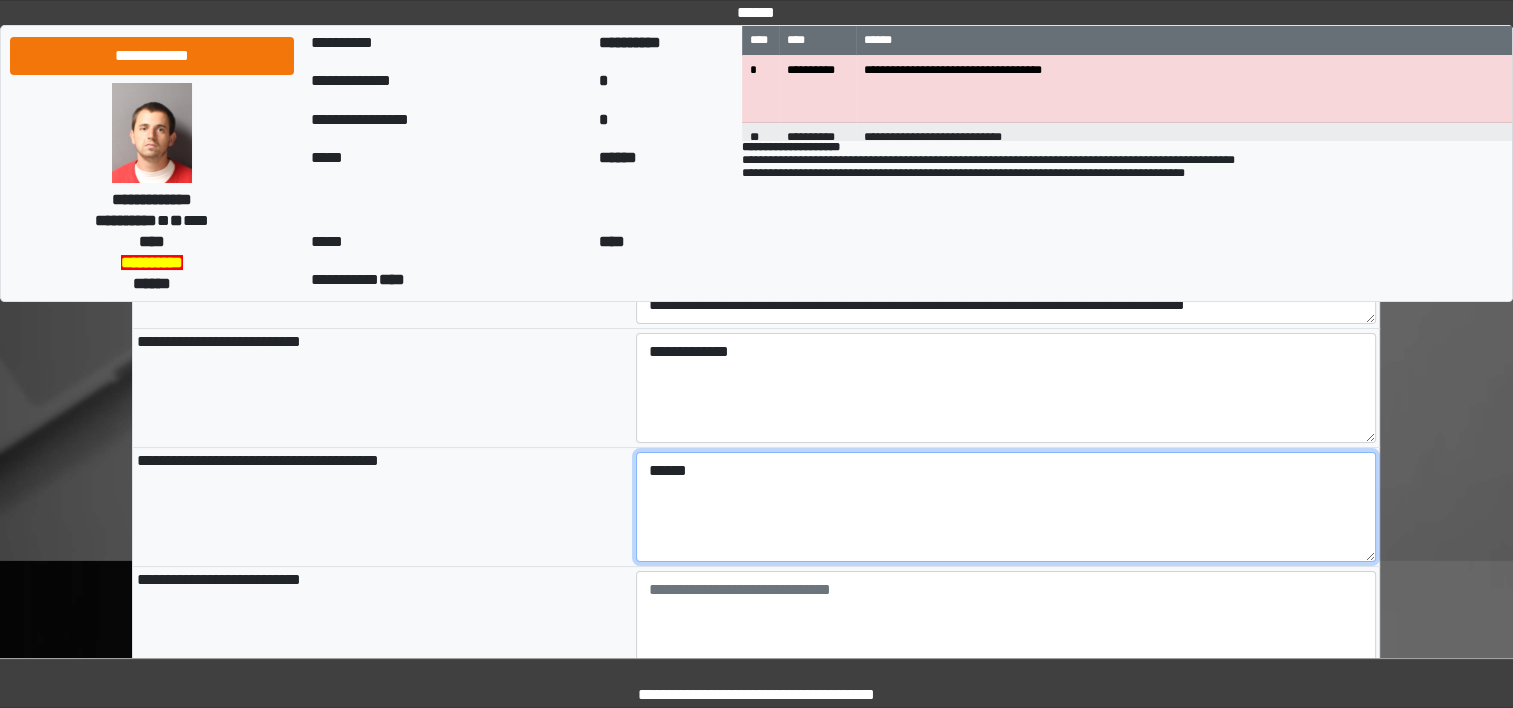 type on "******" 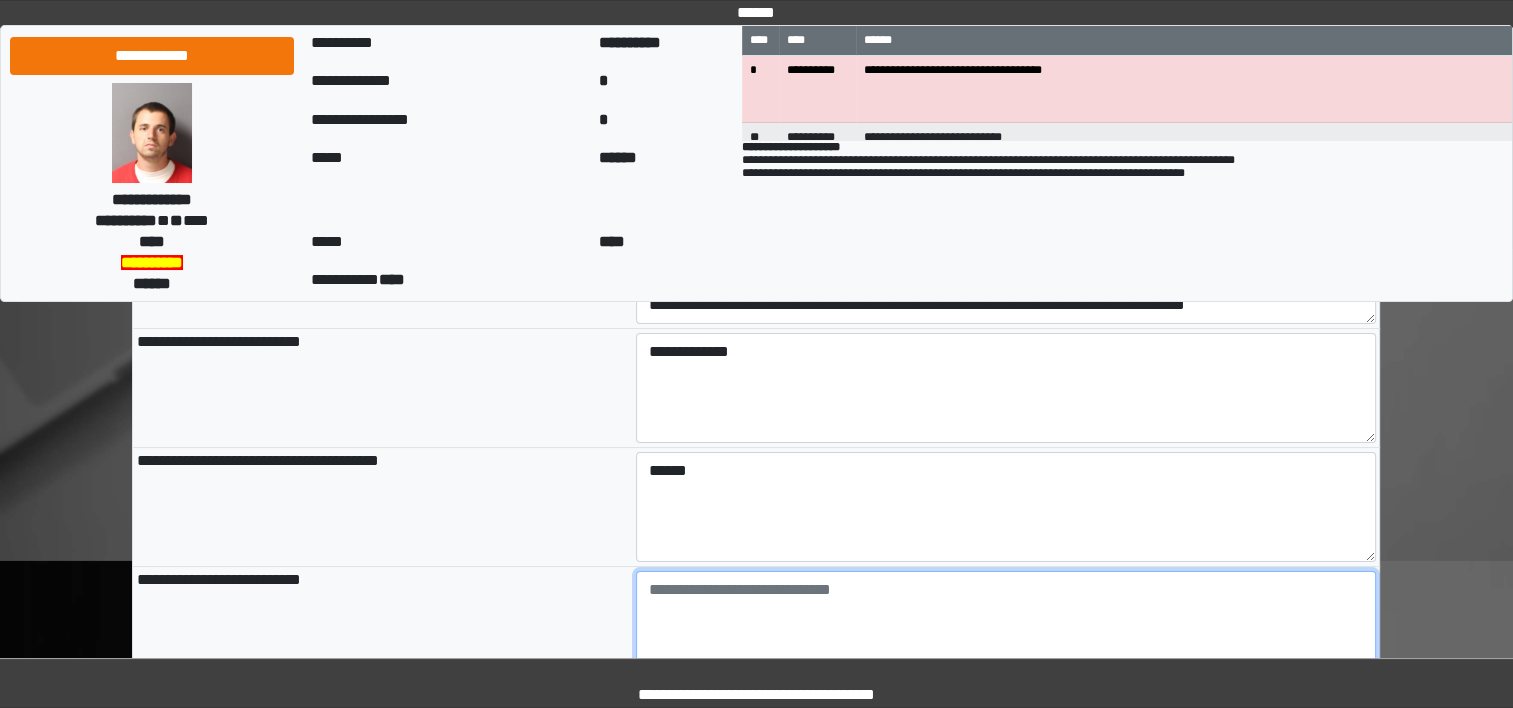 type on "**********" 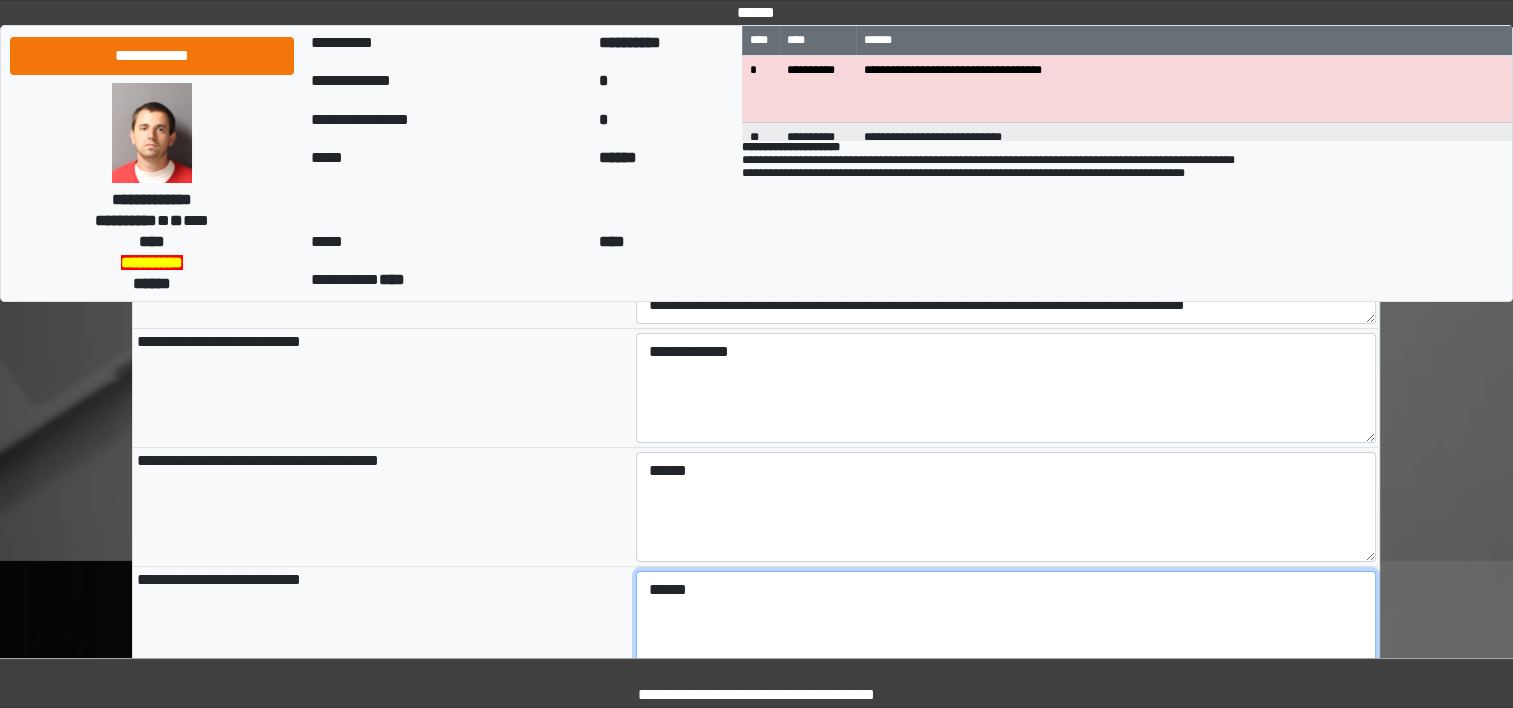 type on "******" 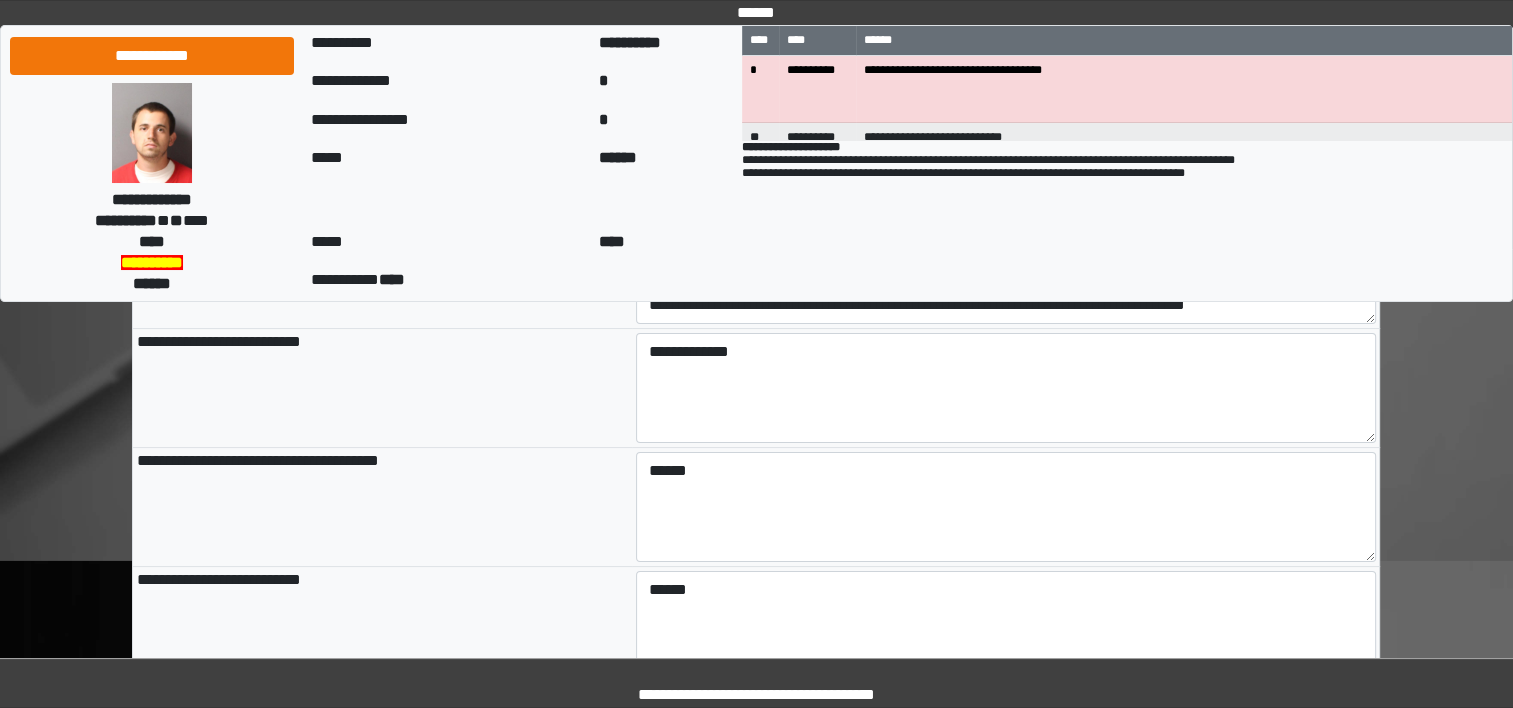 type on "**********" 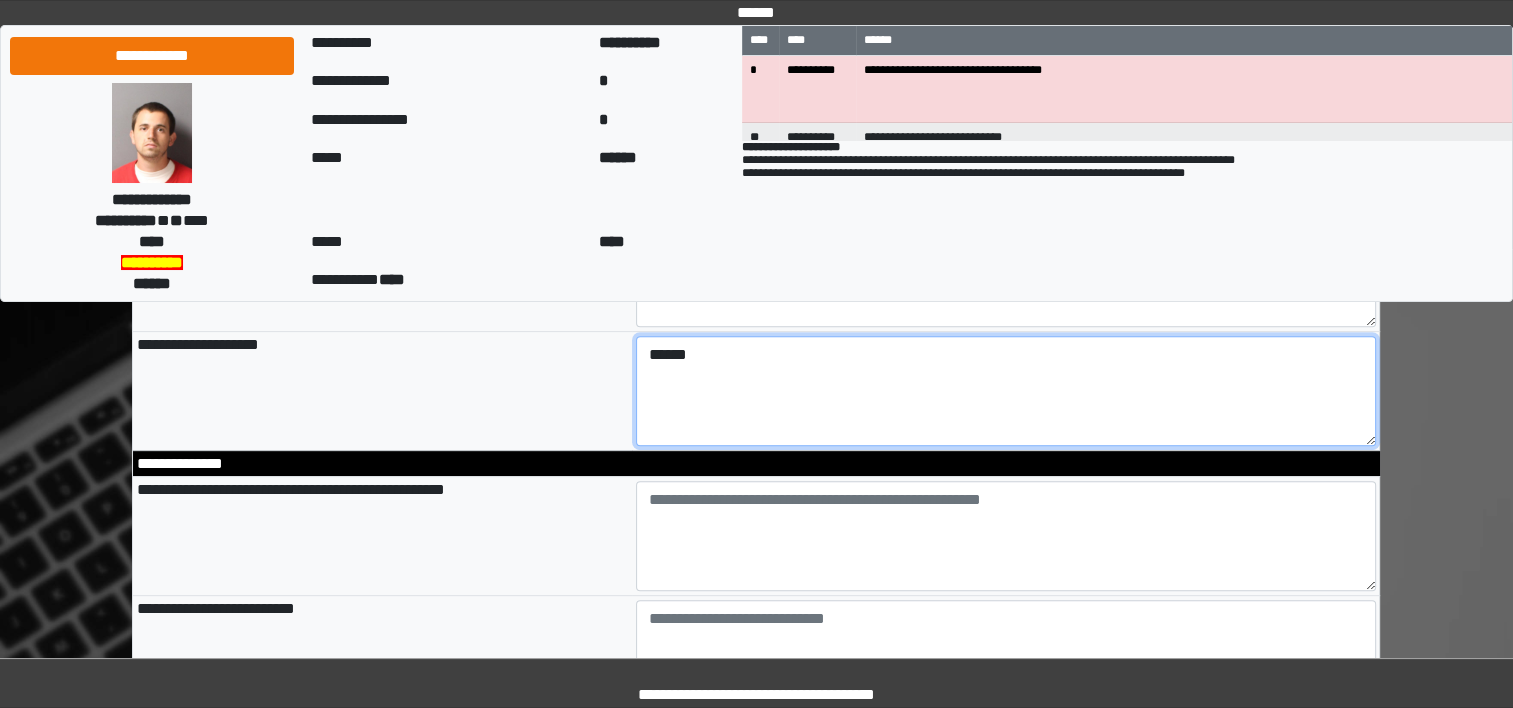 scroll, scrollTop: 631, scrollLeft: 0, axis: vertical 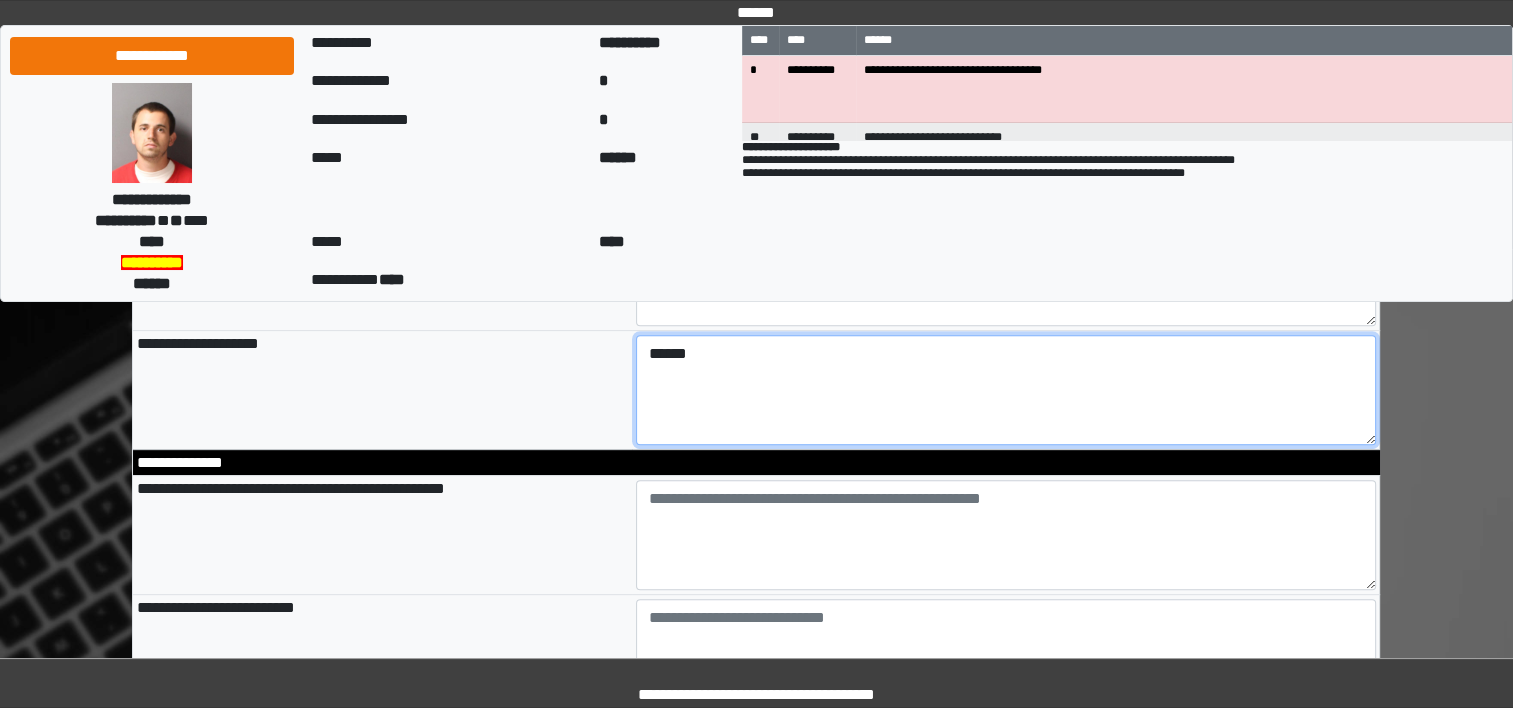 type on "******" 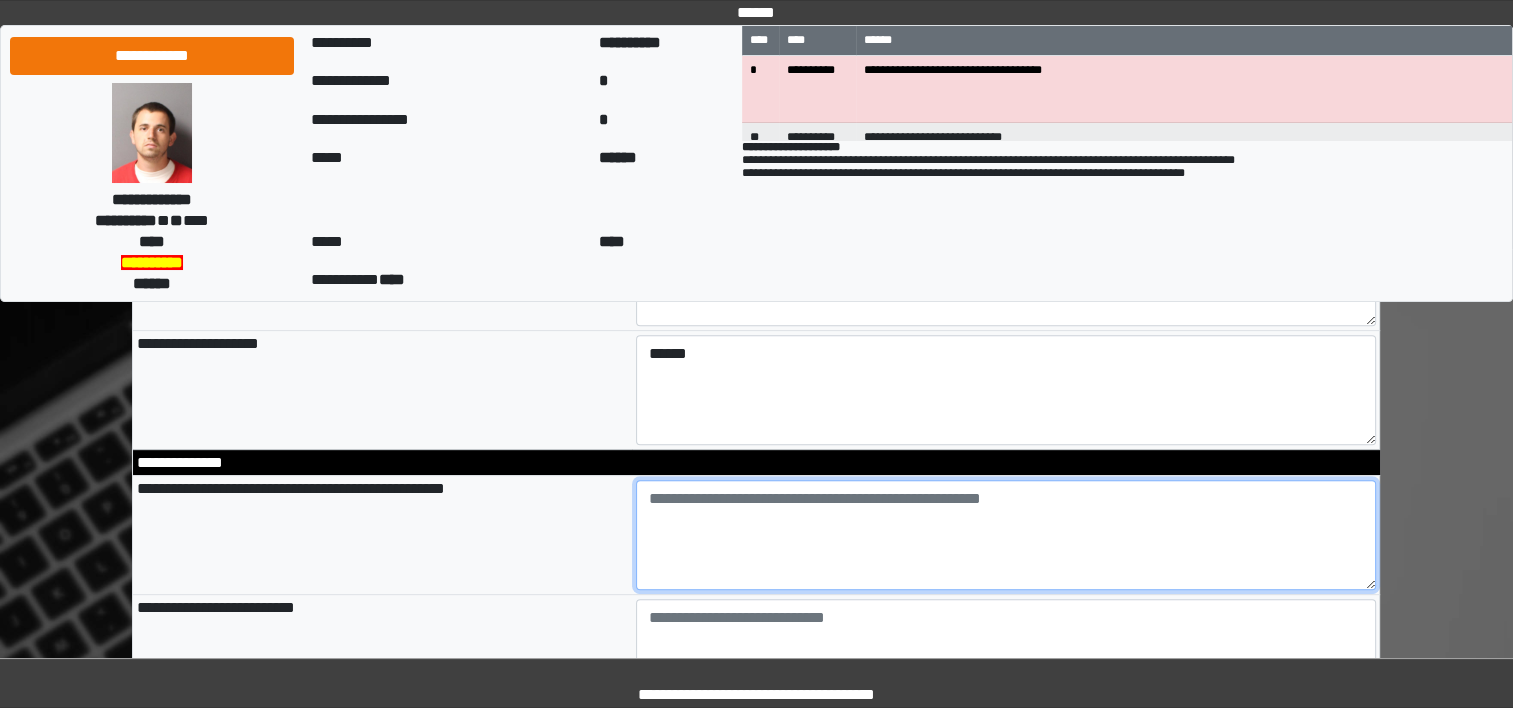 click at bounding box center [1006, 535] 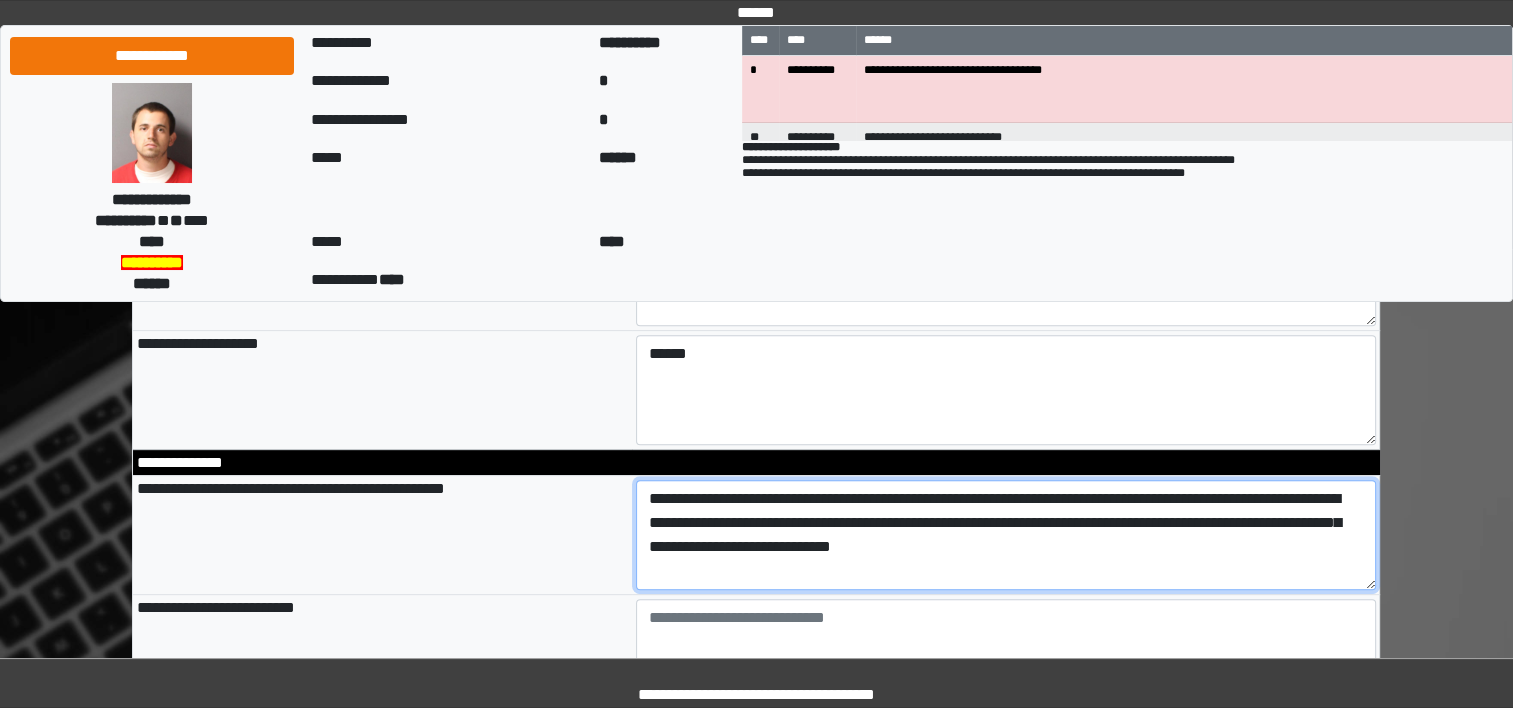 type on "**********" 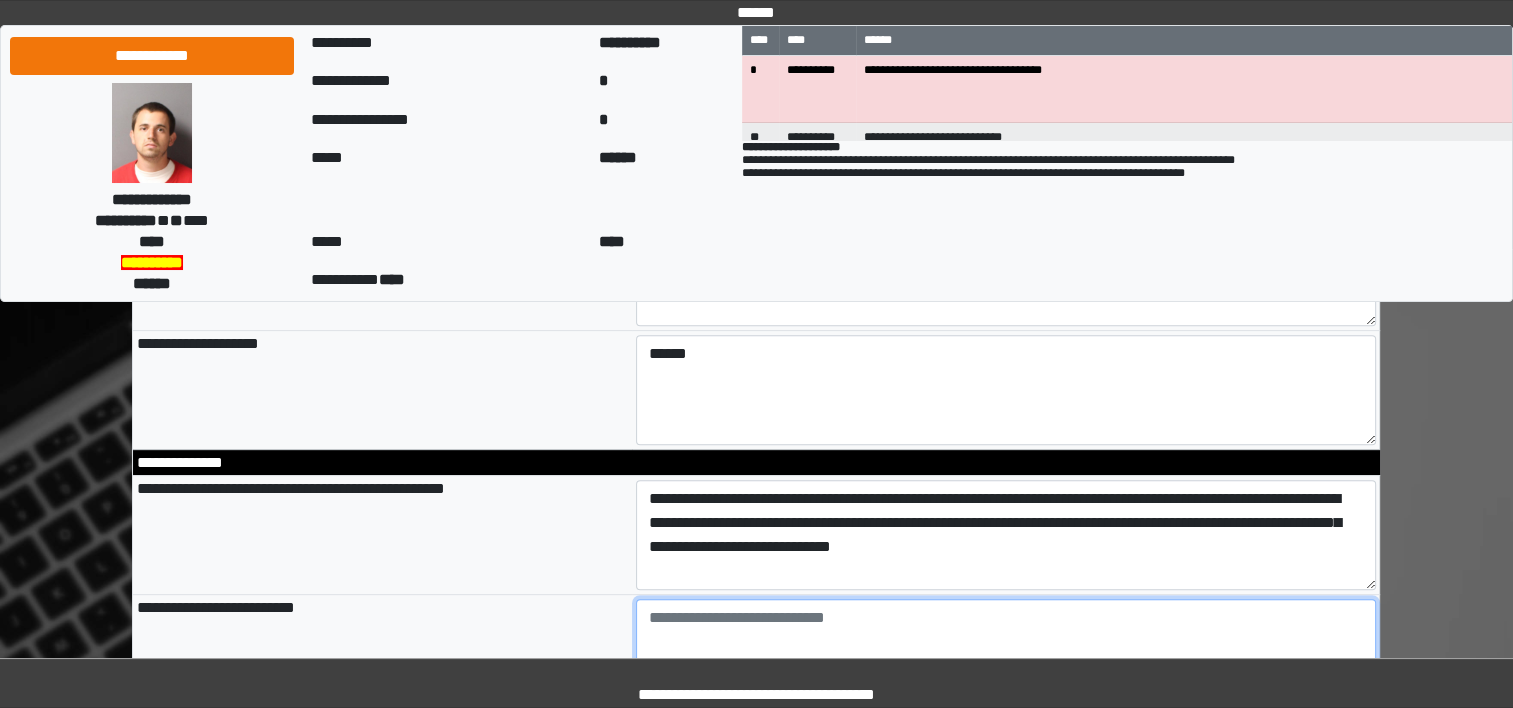 type on "**********" 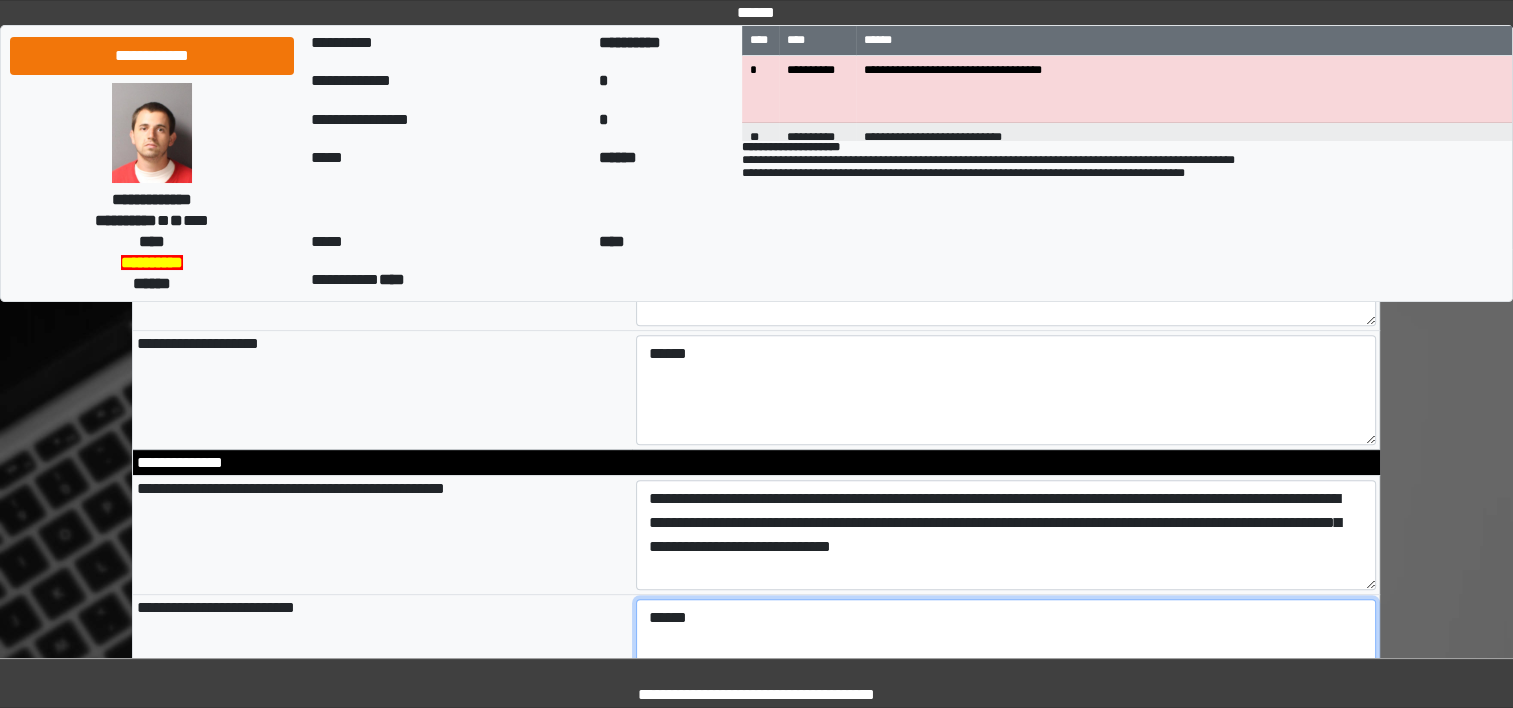 type on "******" 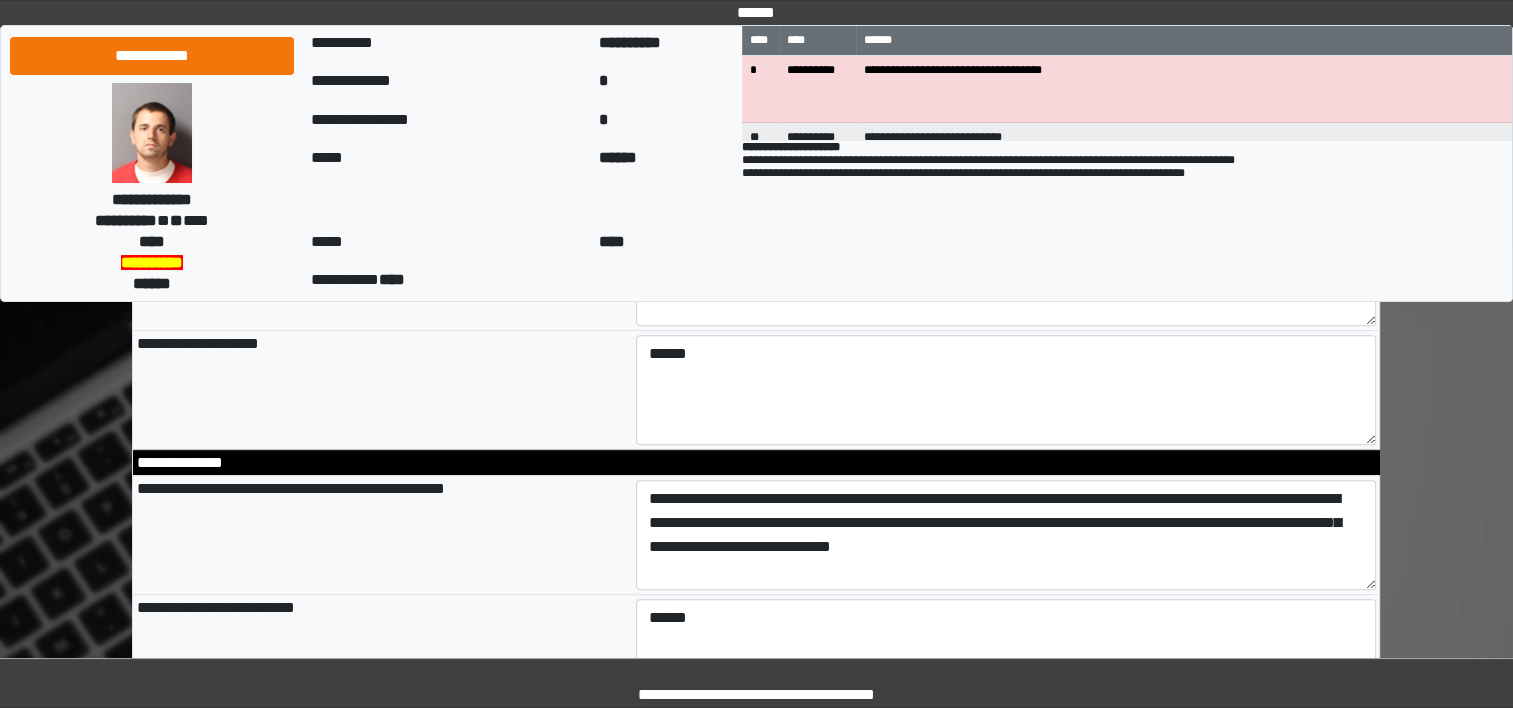 type on "**********" 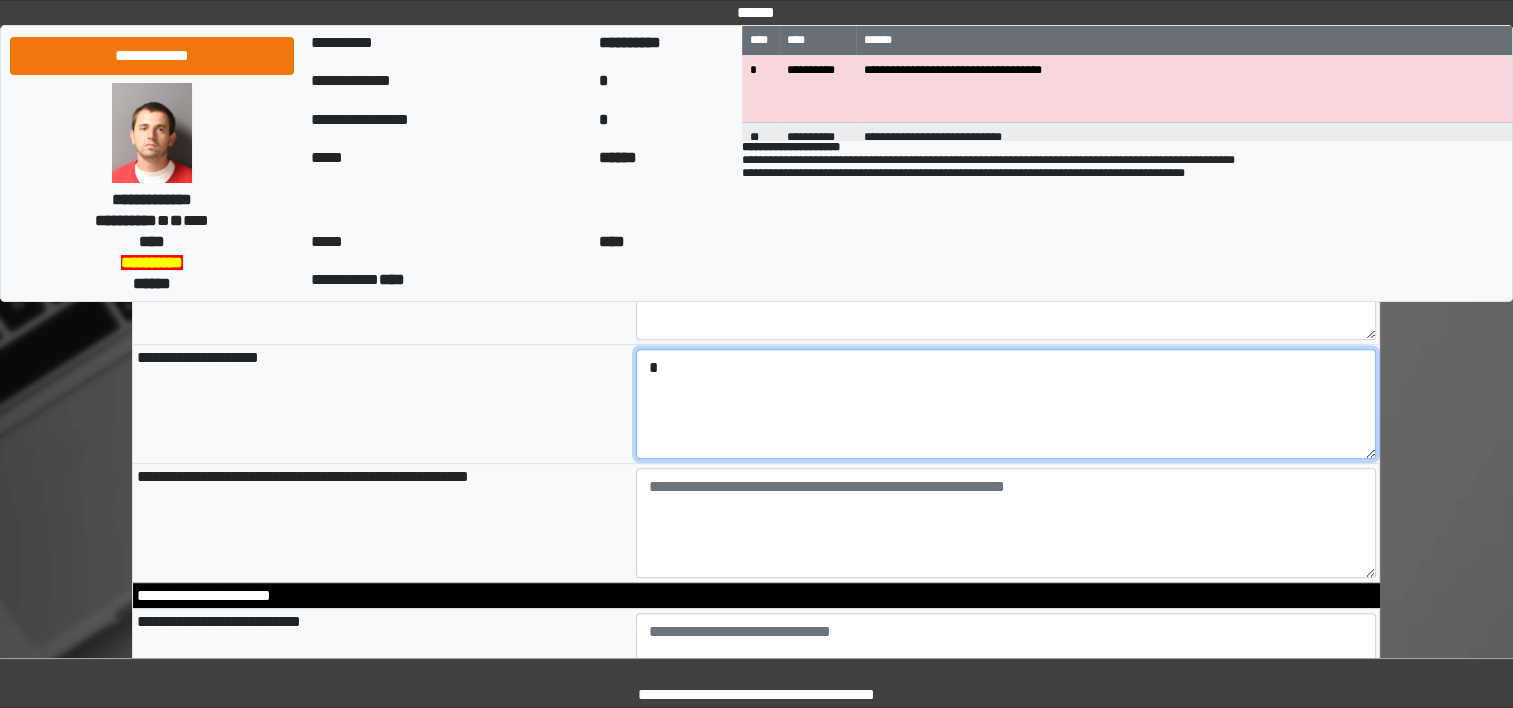scroll, scrollTop: 1013, scrollLeft: 0, axis: vertical 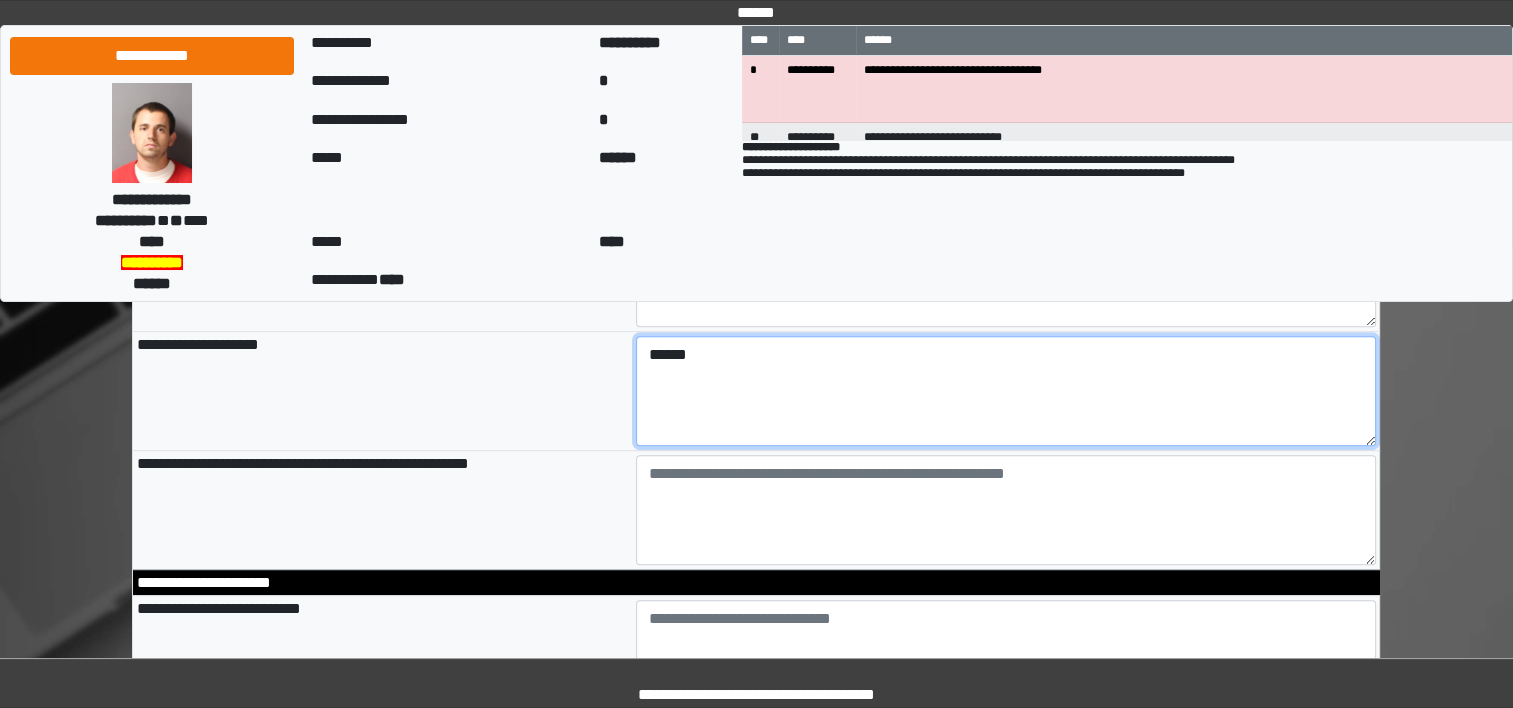 type on "******" 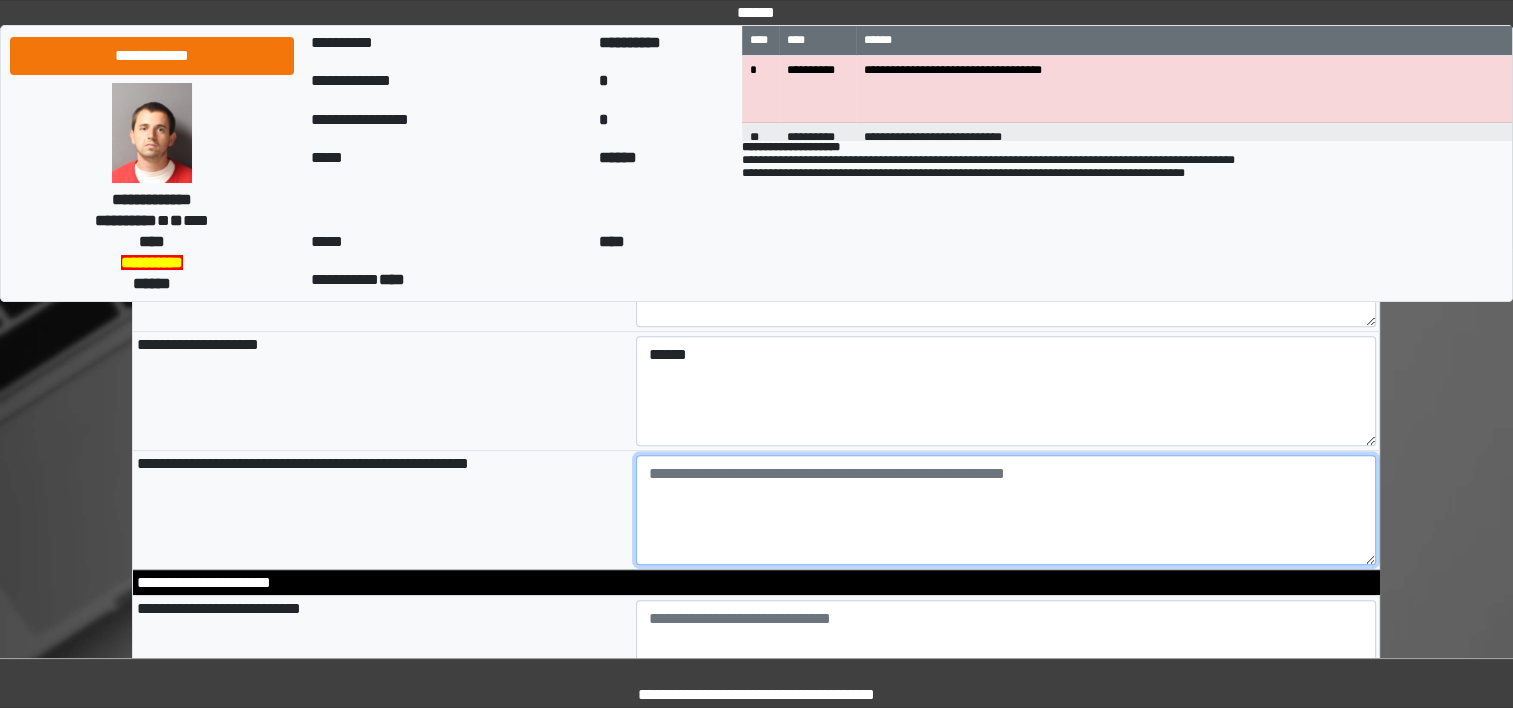 type on "**********" 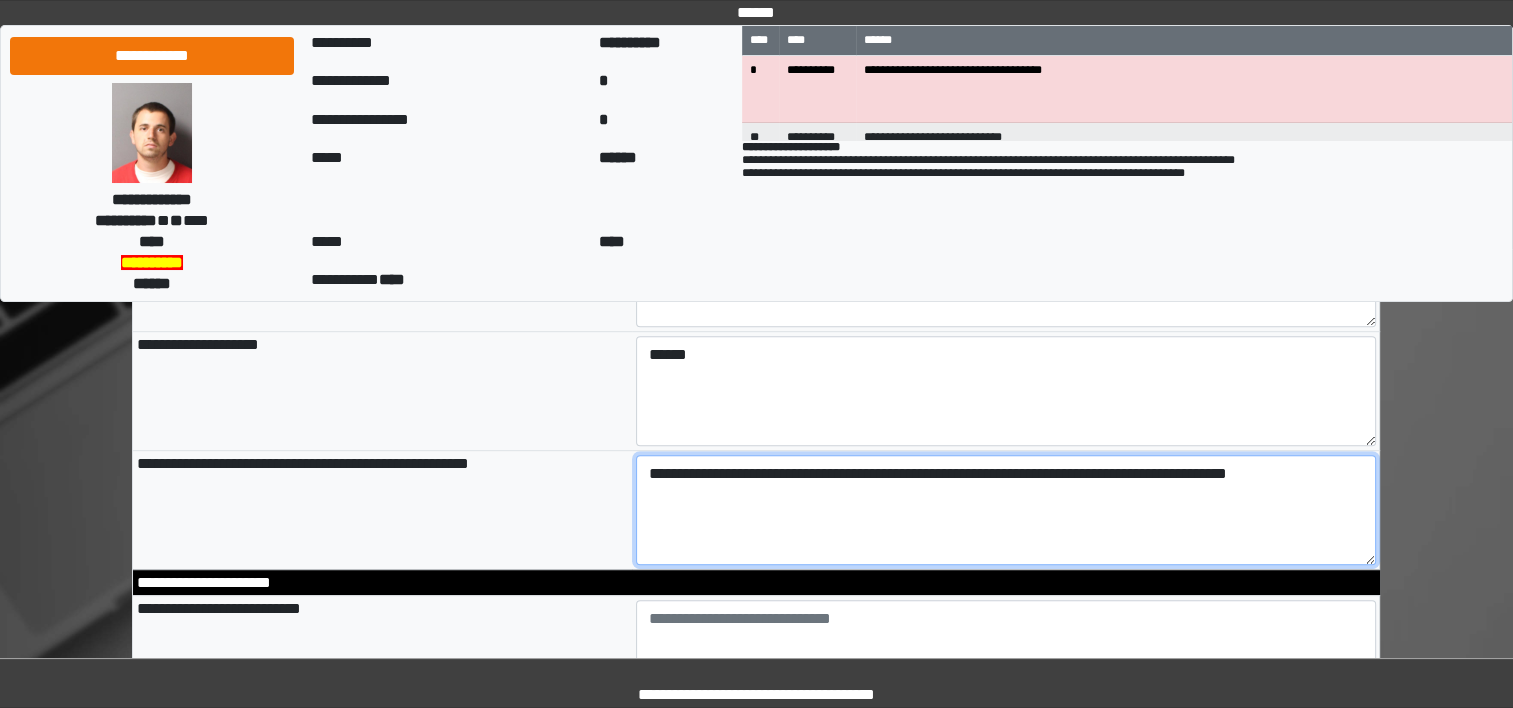 type on "**********" 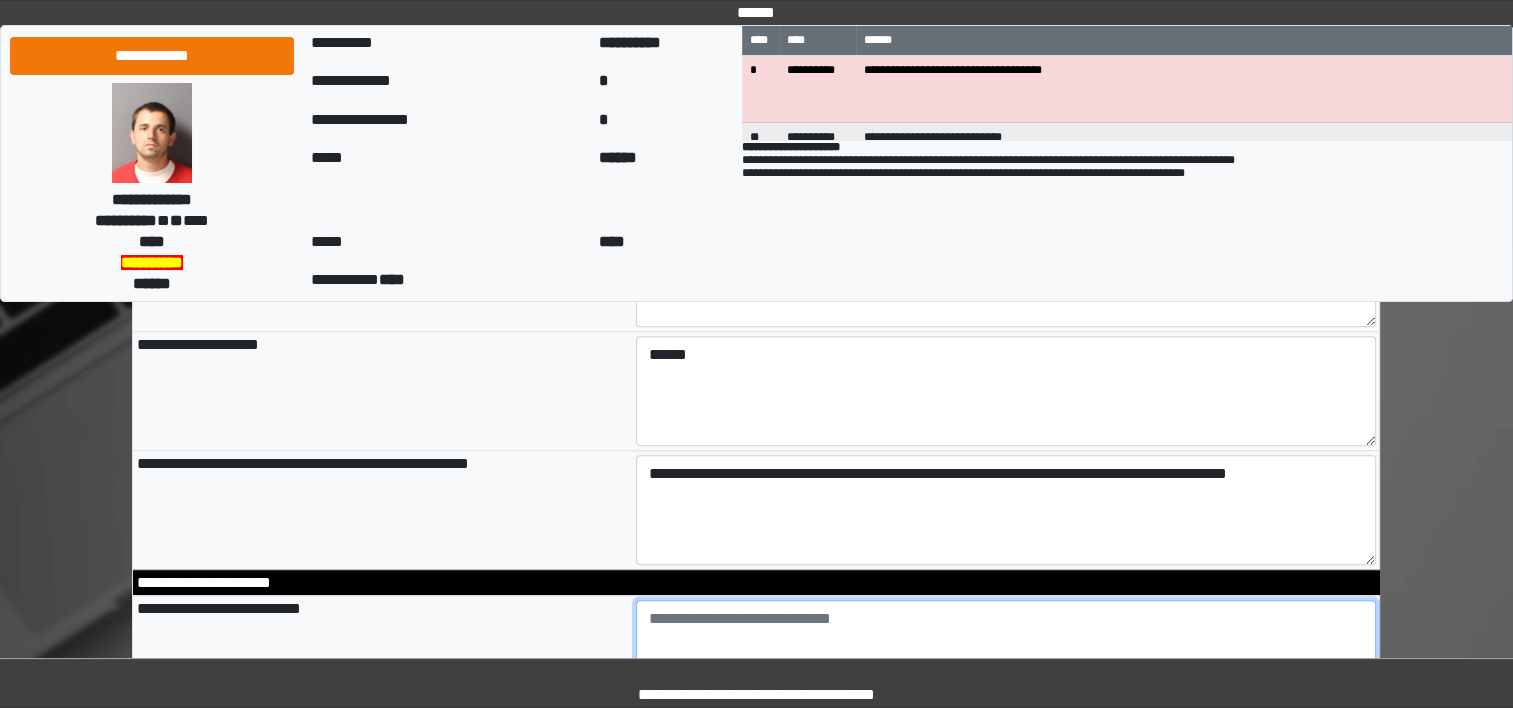 type on "**********" 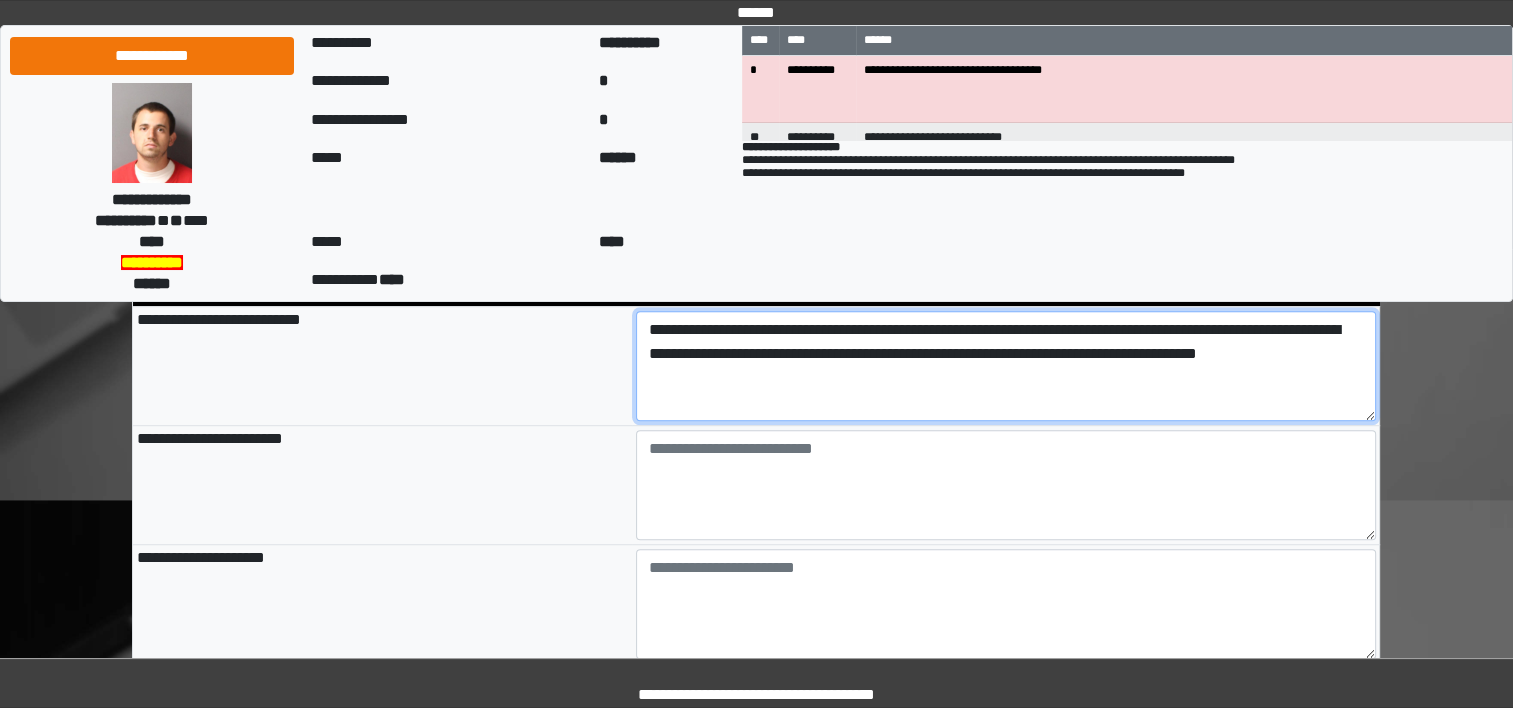scroll, scrollTop: 1349, scrollLeft: 0, axis: vertical 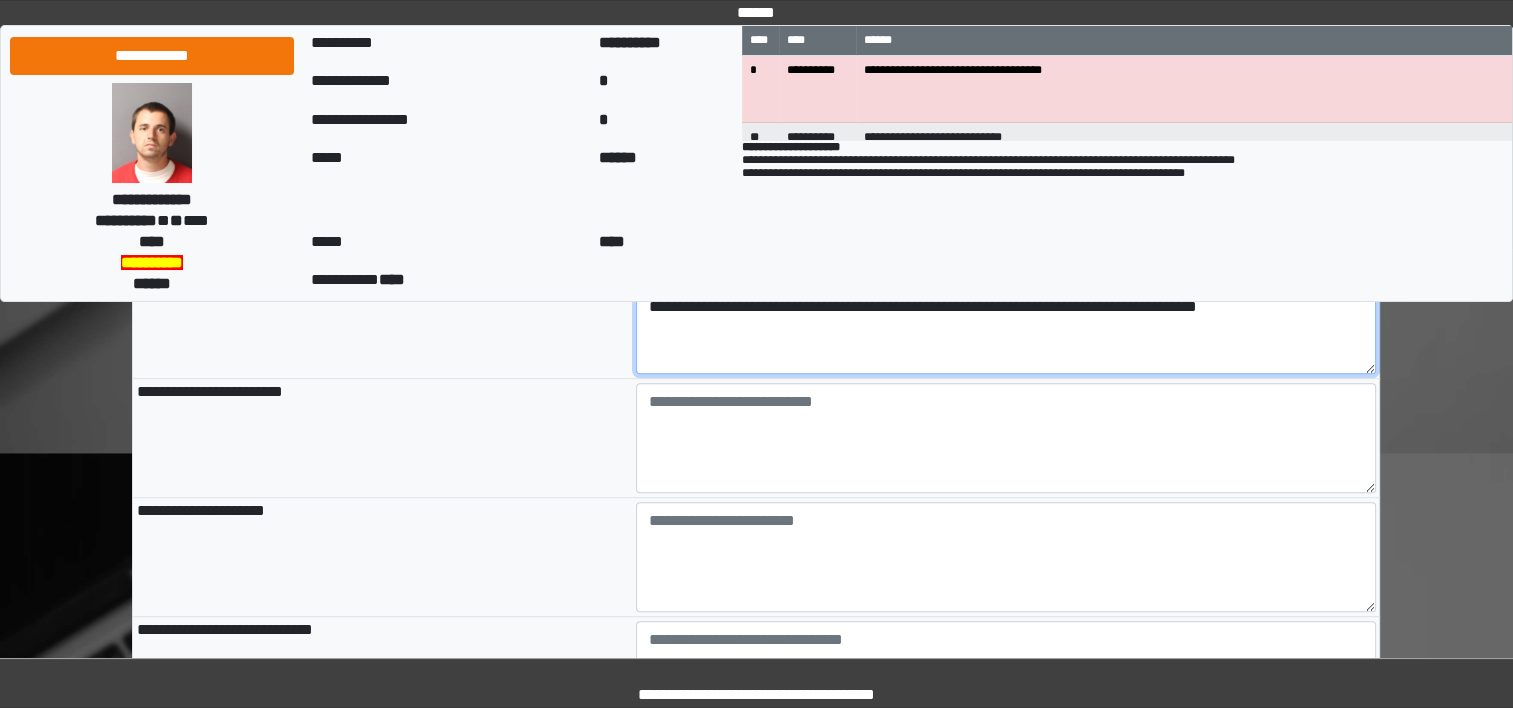 type on "**********" 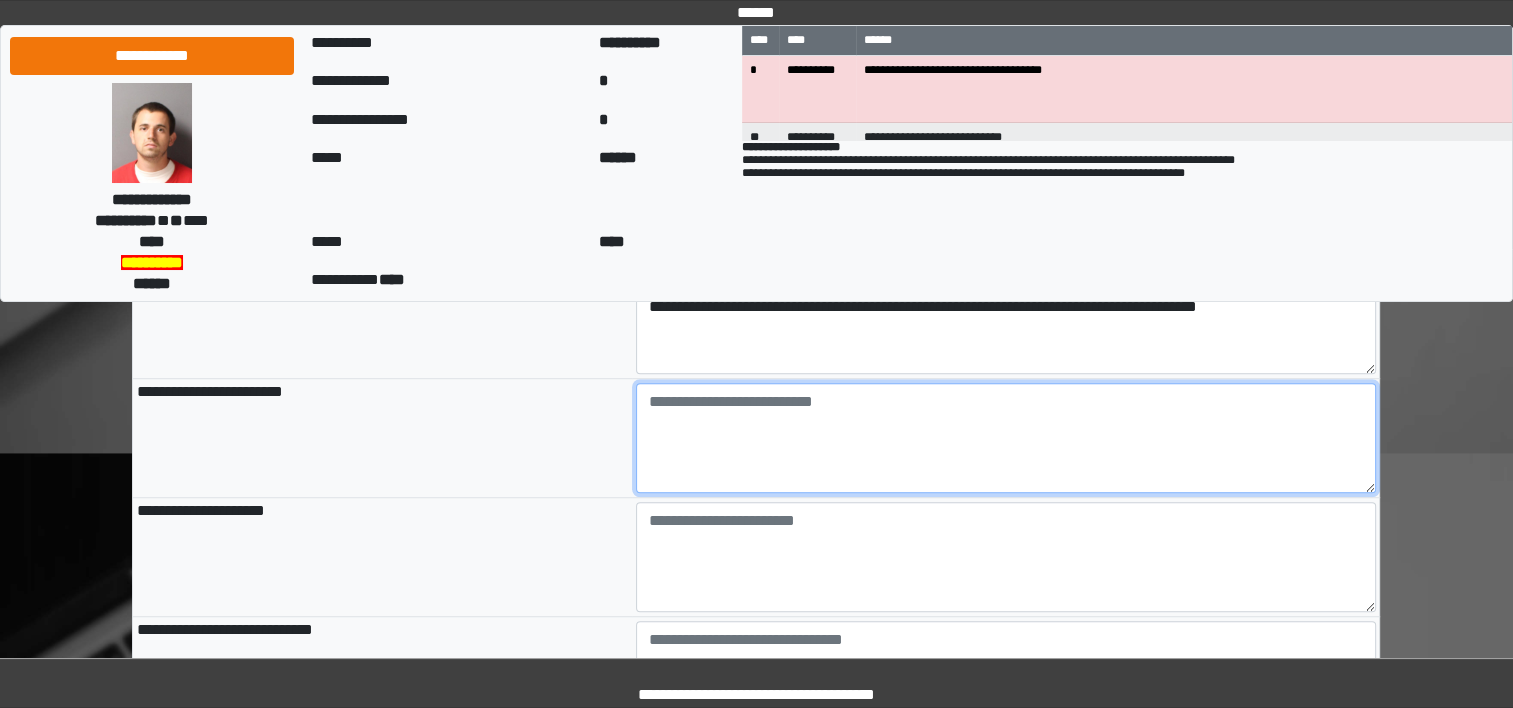 click at bounding box center [1006, 438] 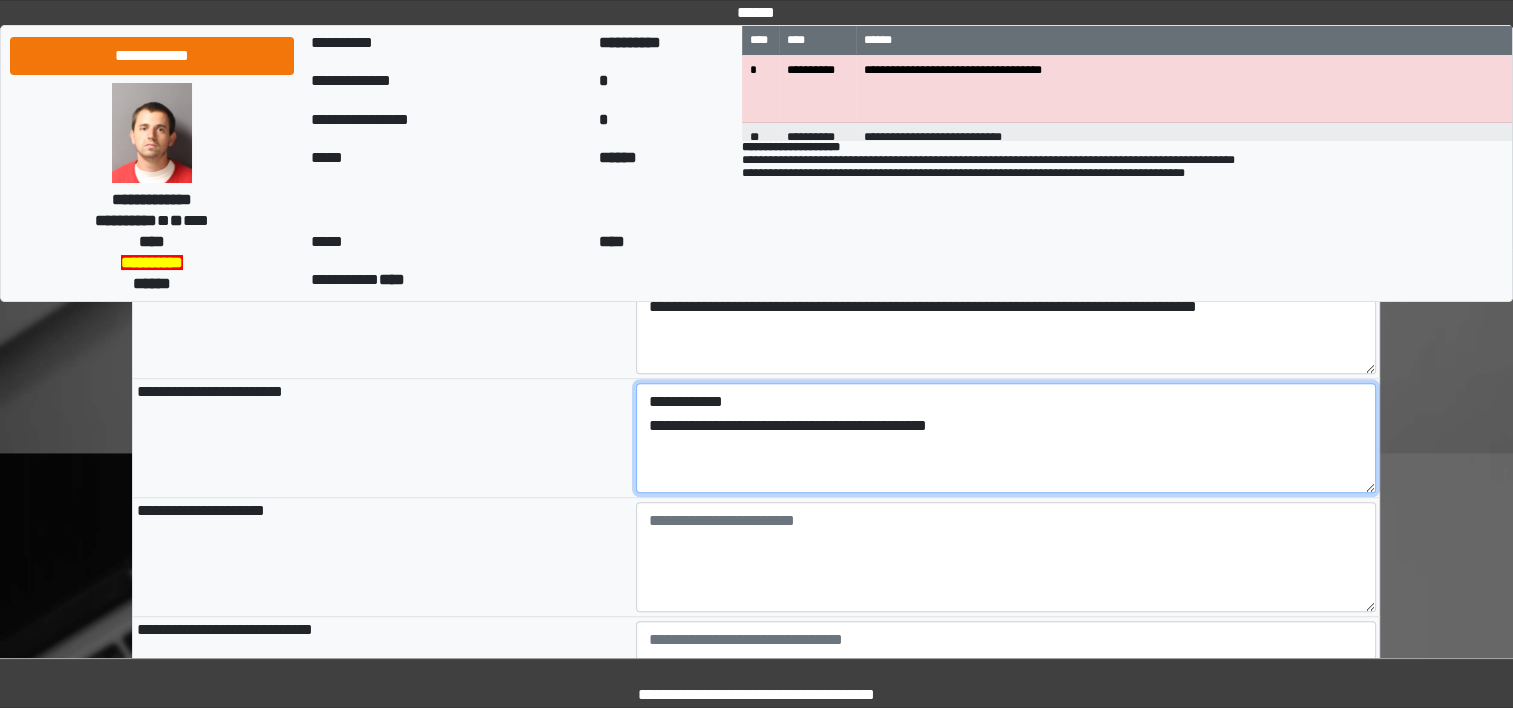 type on "**********" 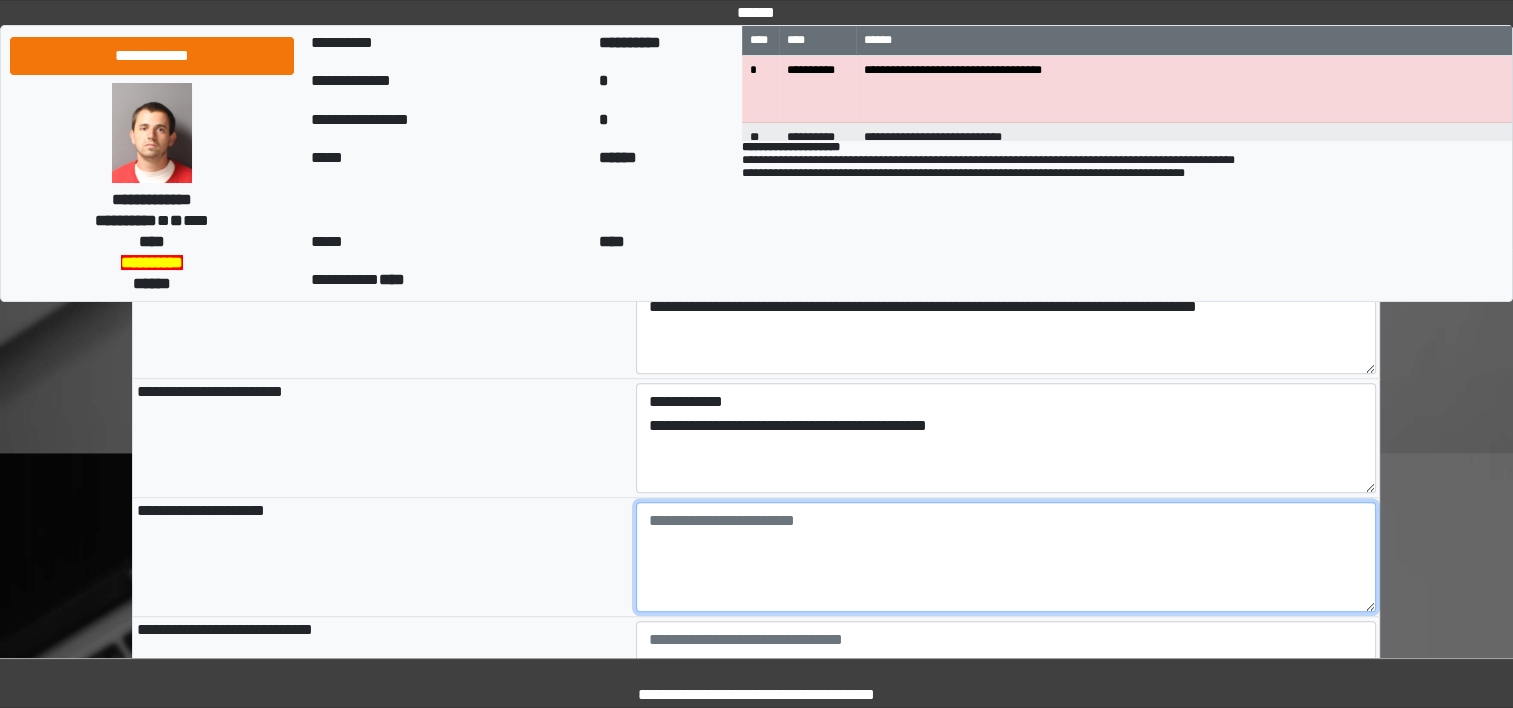 type on "**********" 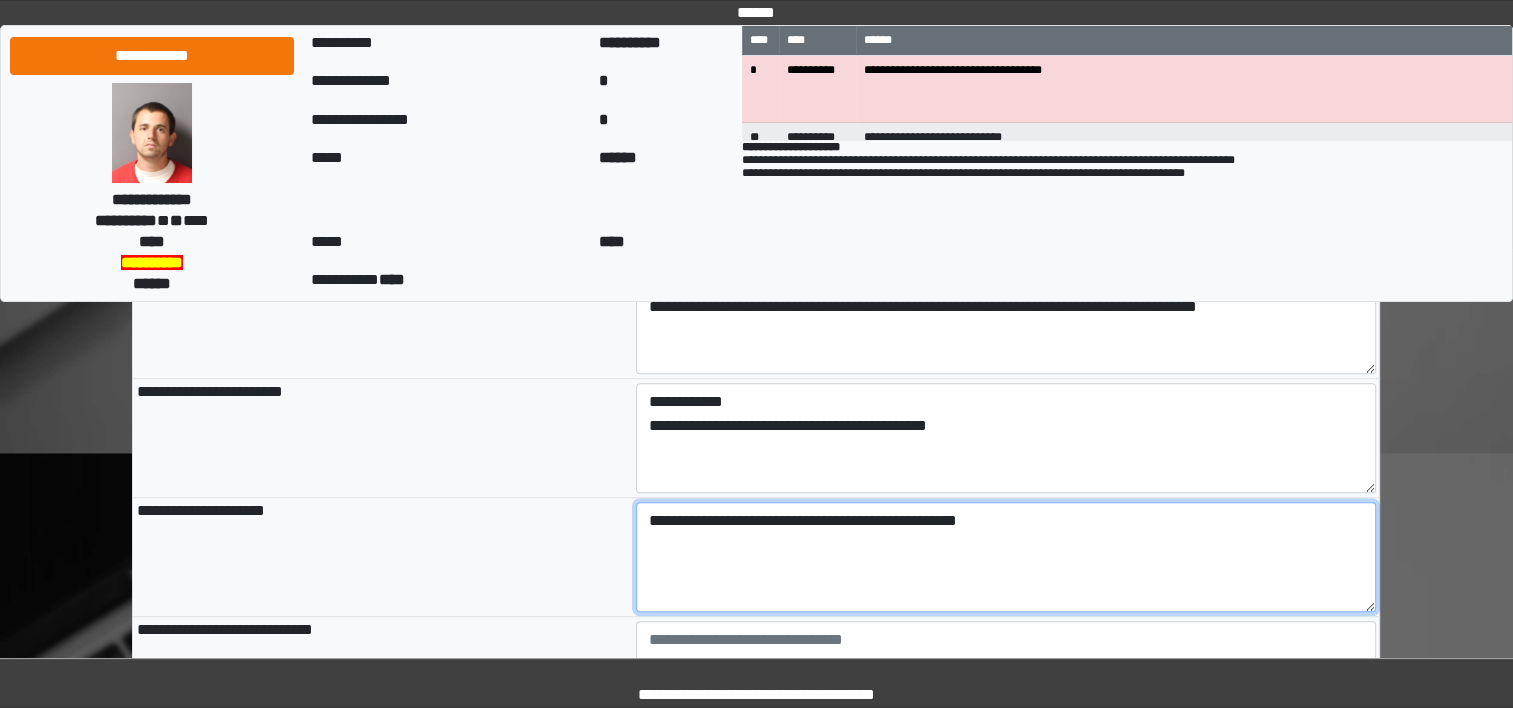 type on "**********" 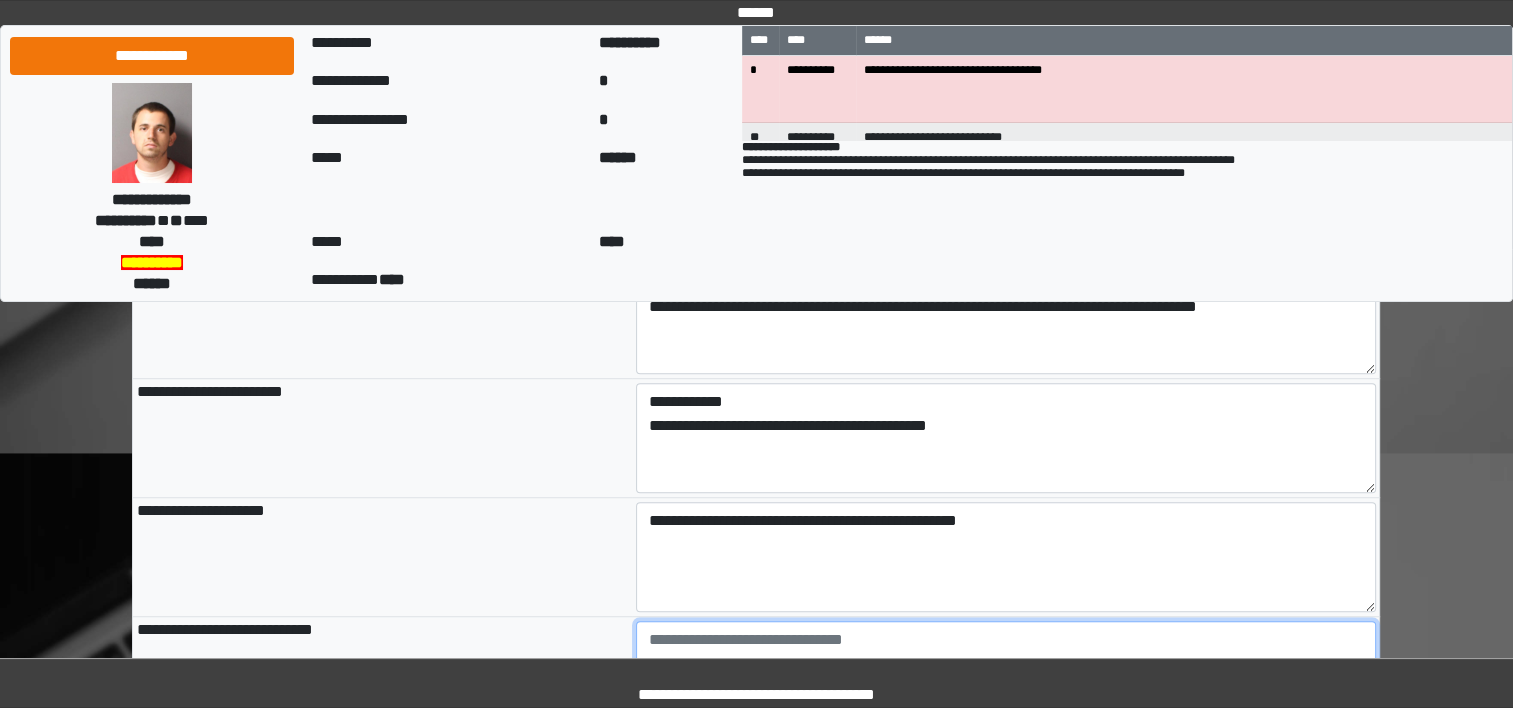 type on "**********" 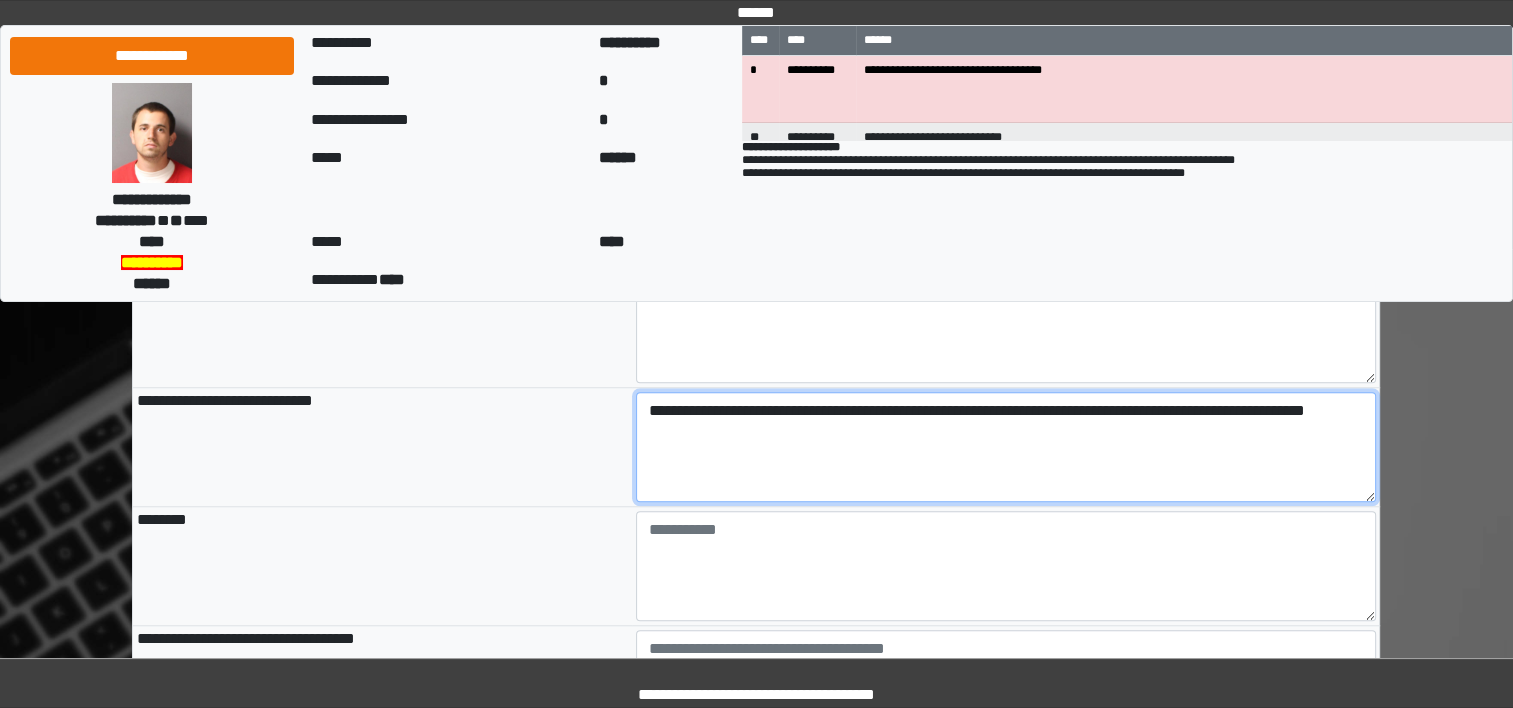 scroll, scrollTop: 1586, scrollLeft: 0, axis: vertical 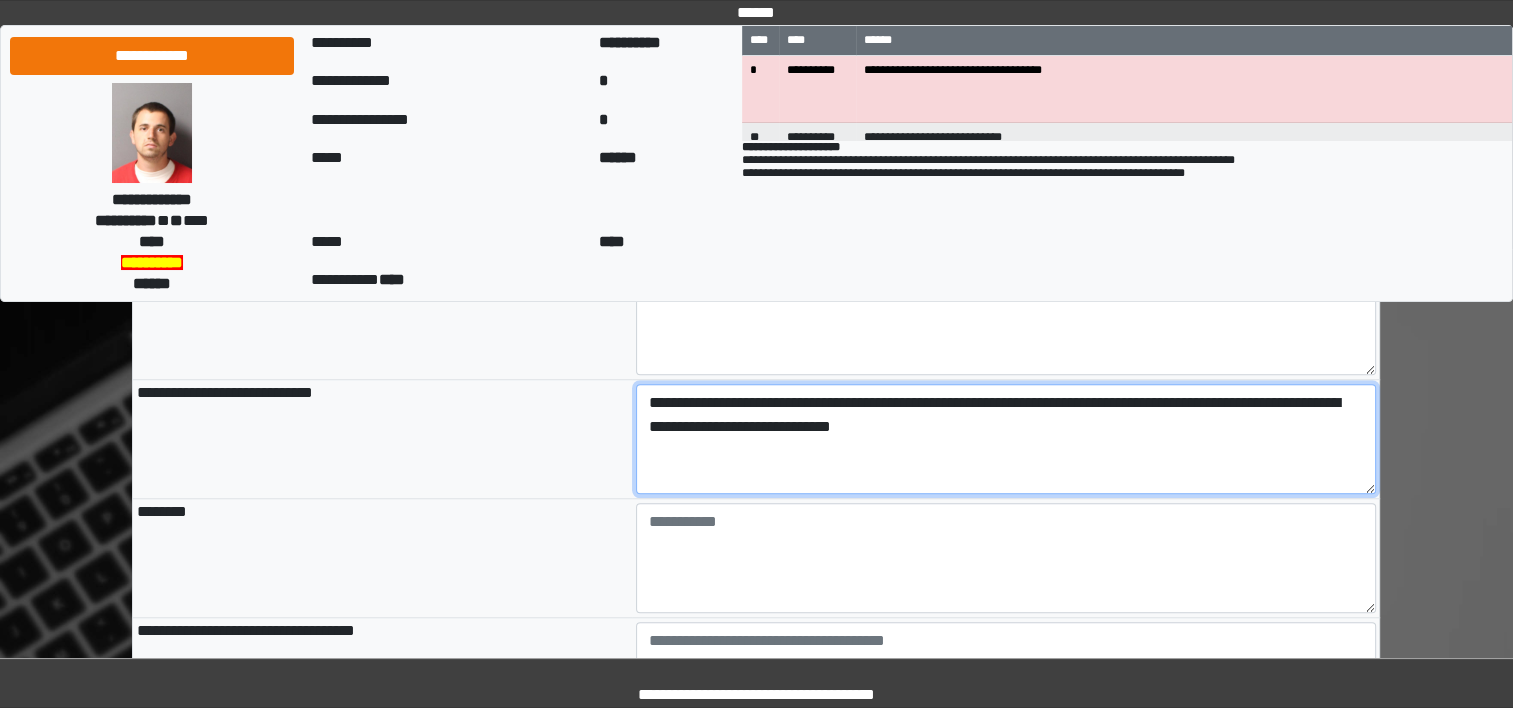 type on "**********" 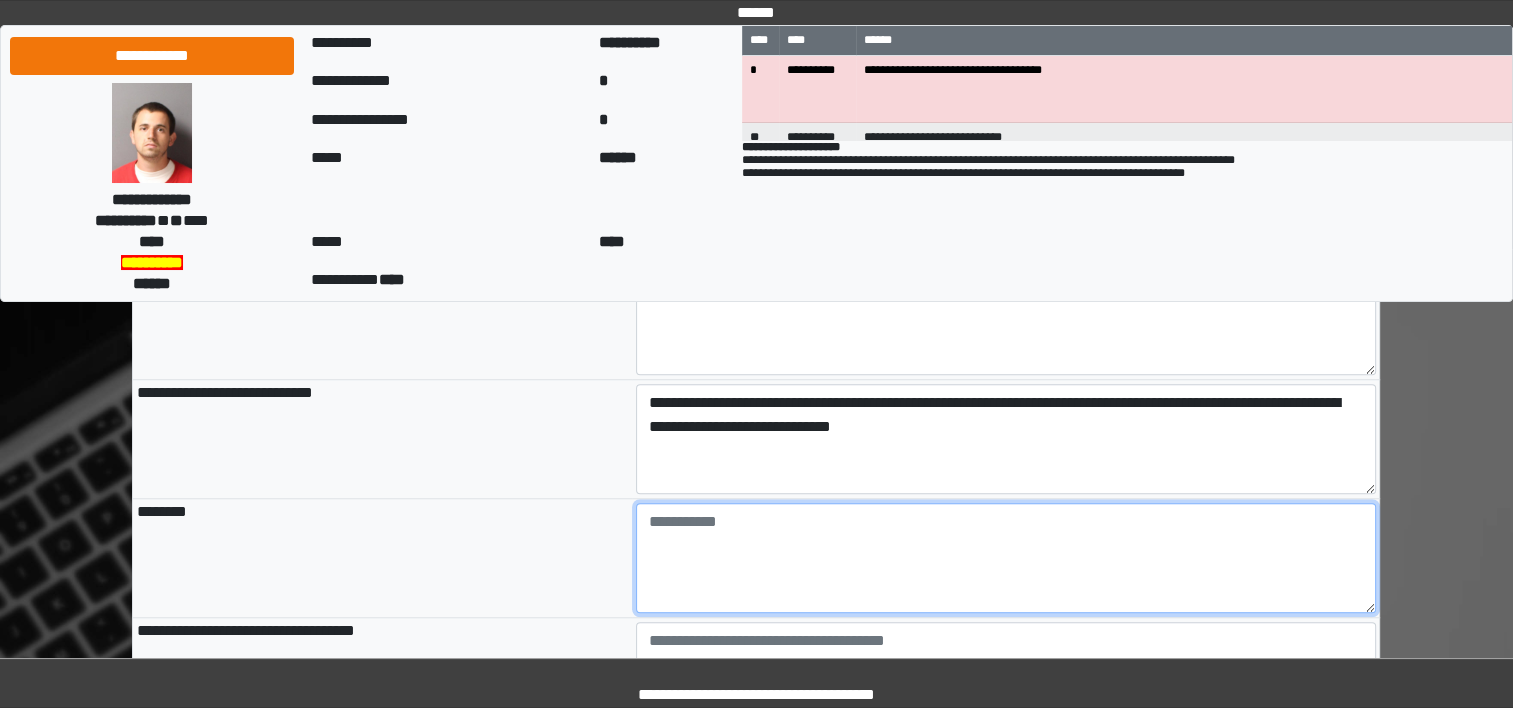 type on "**********" 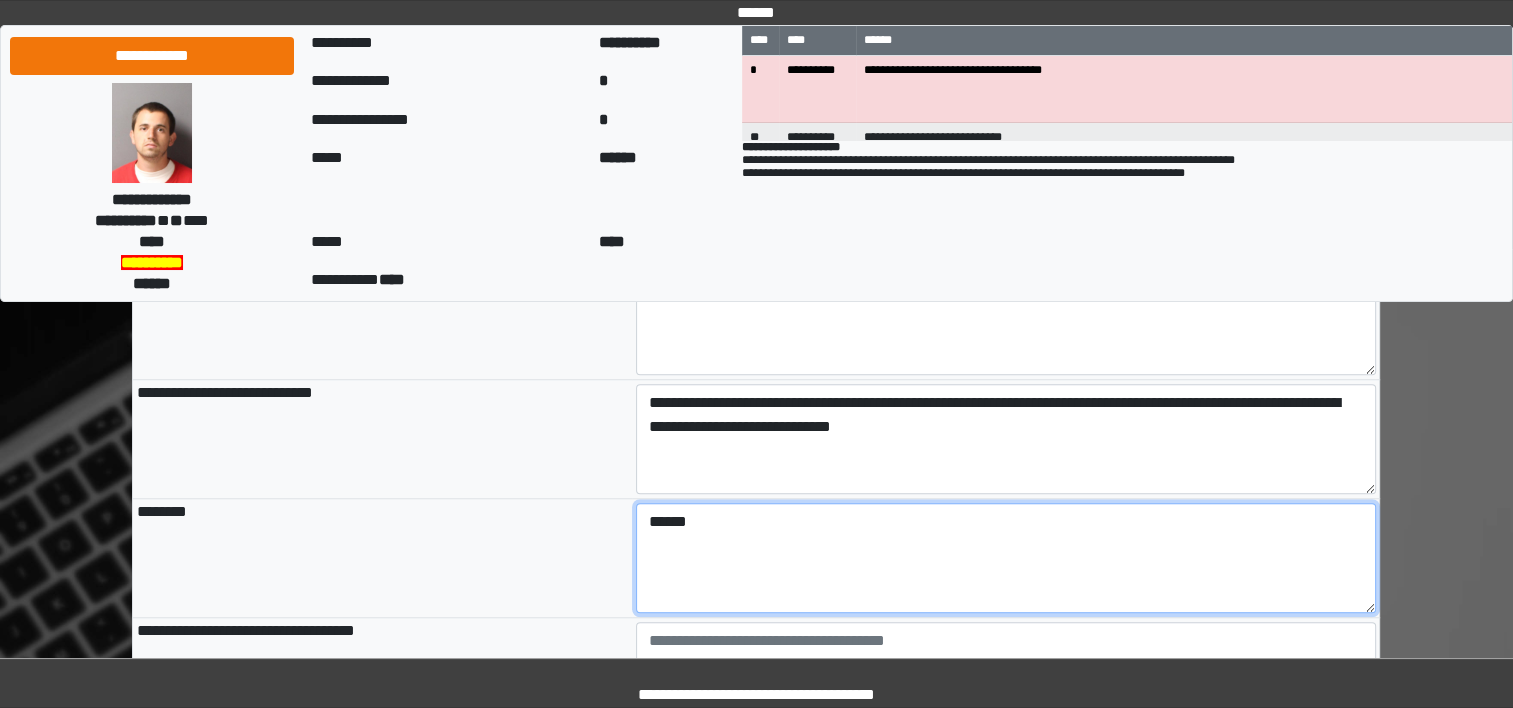 type on "******" 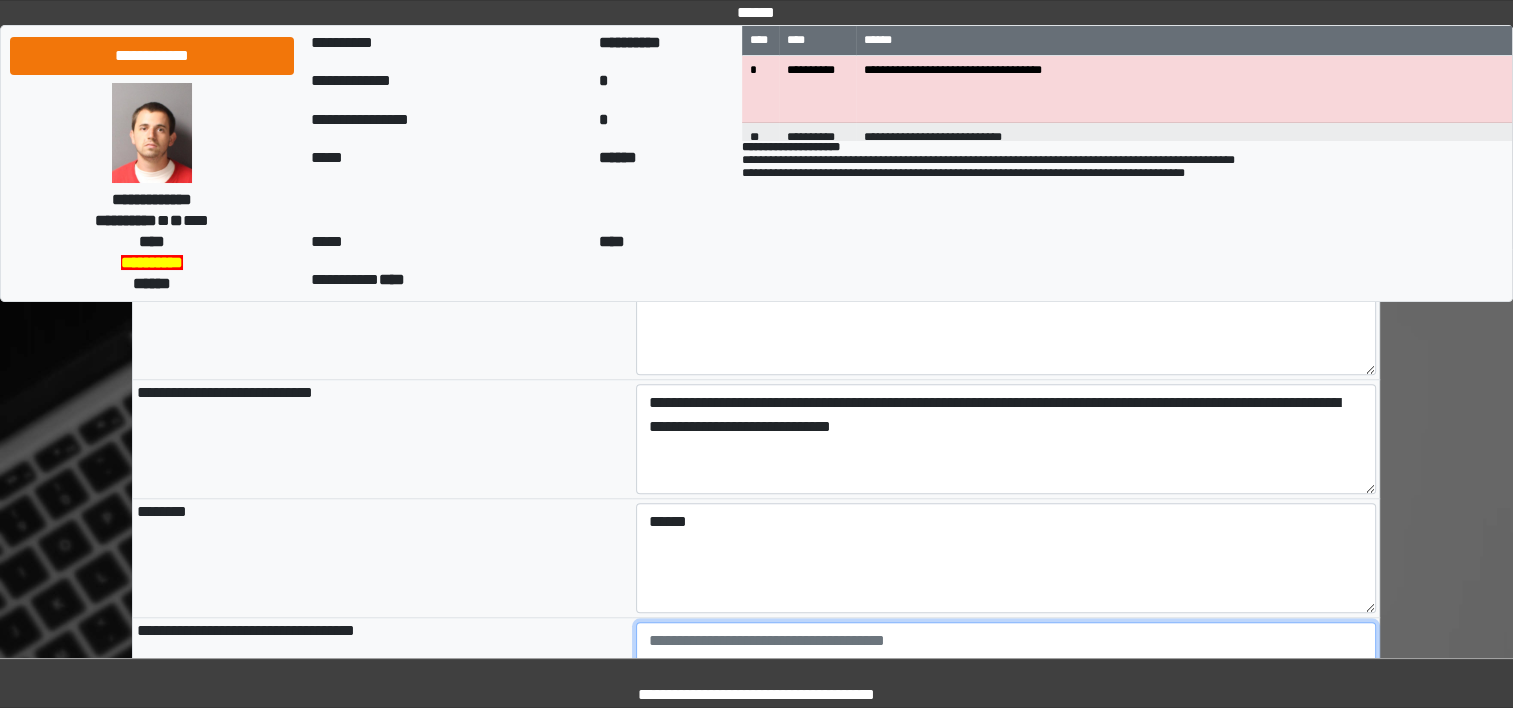 type on "**********" 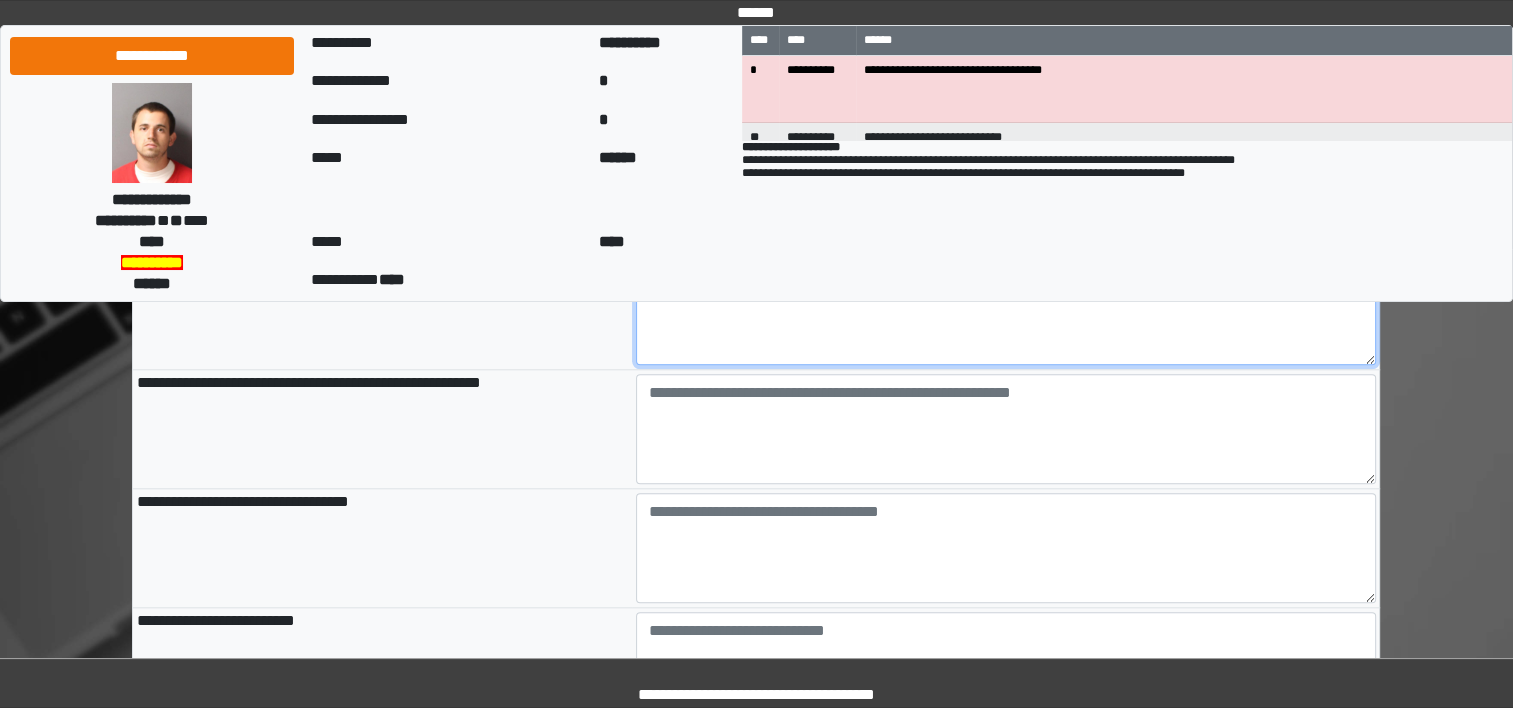 scroll, scrollTop: 1954, scrollLeft: 0, axis: vertical 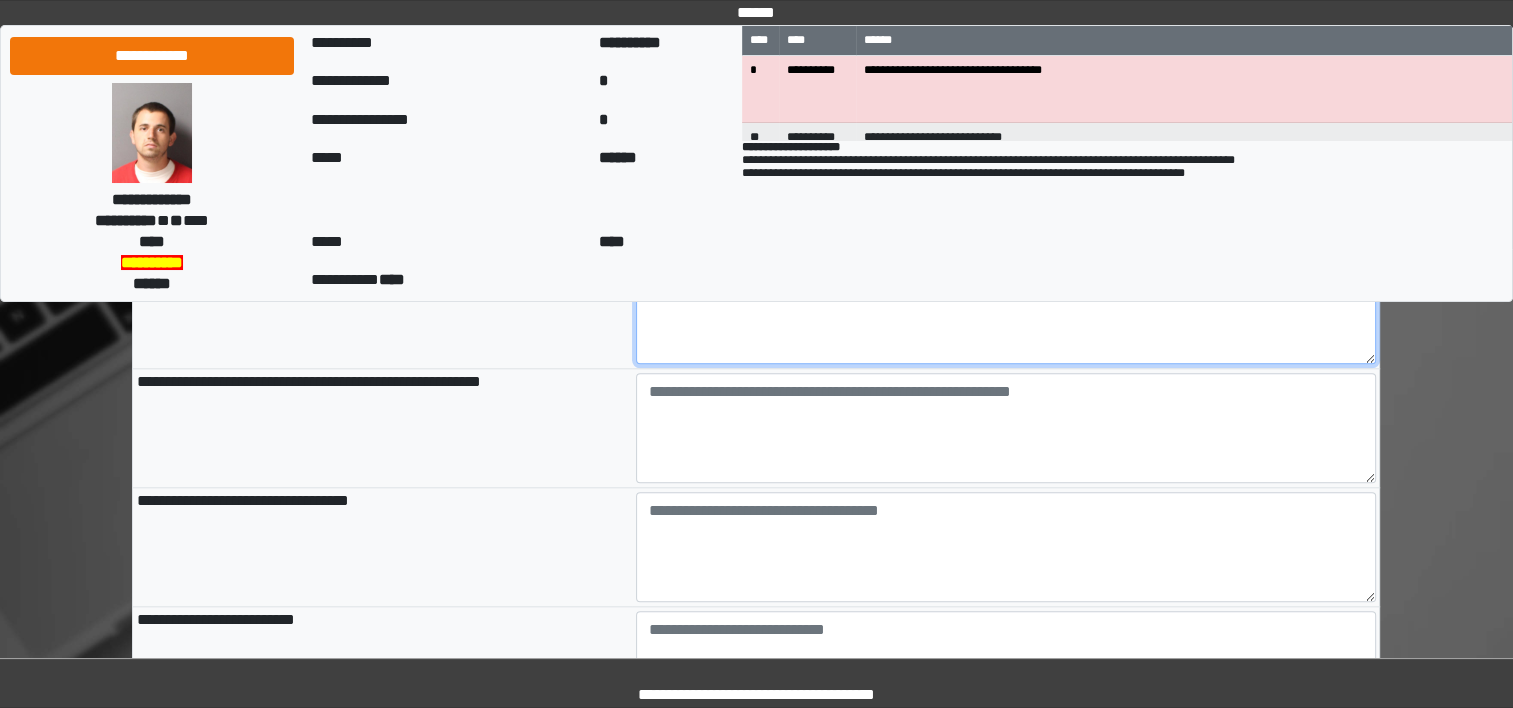 type on "**********" 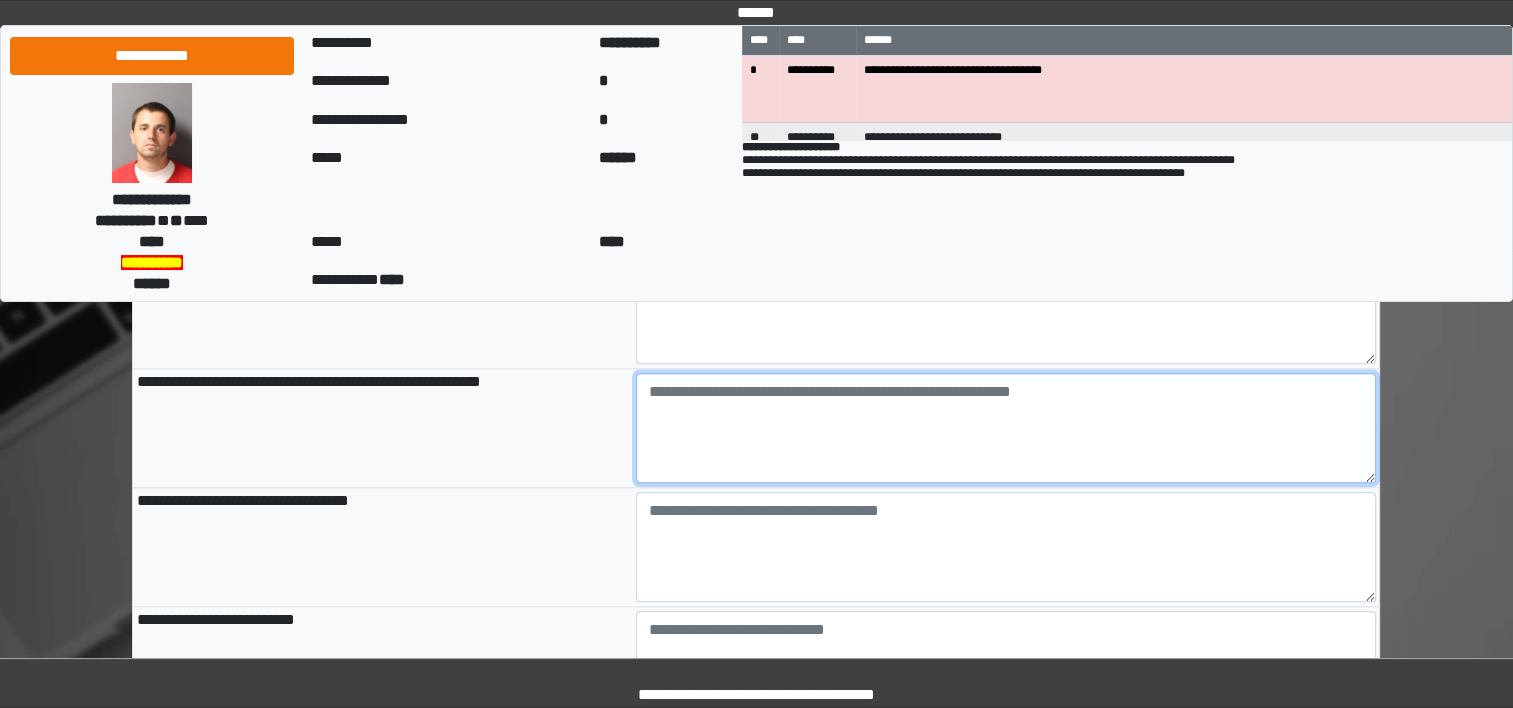 click at bounding box center [1006, 428] 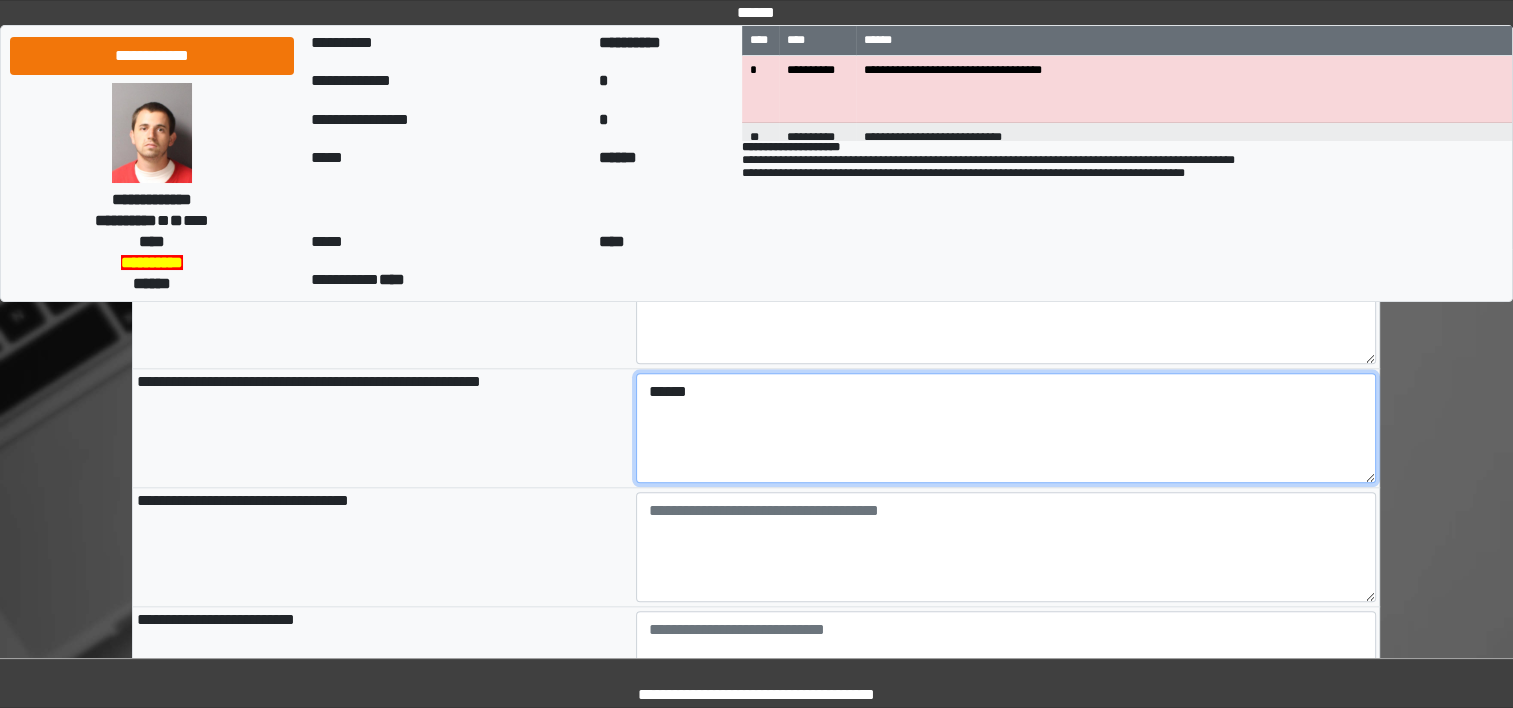 type on "******" 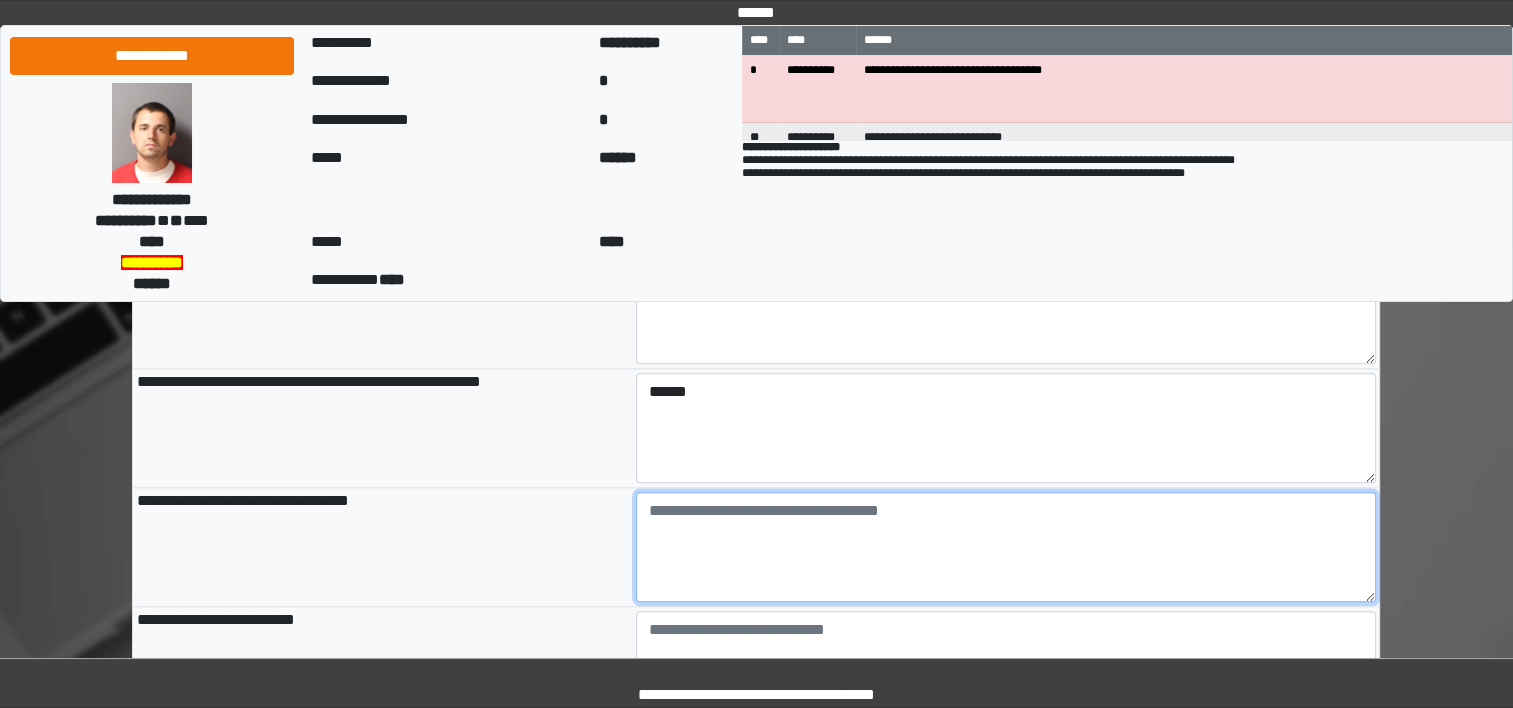 type on "**********" 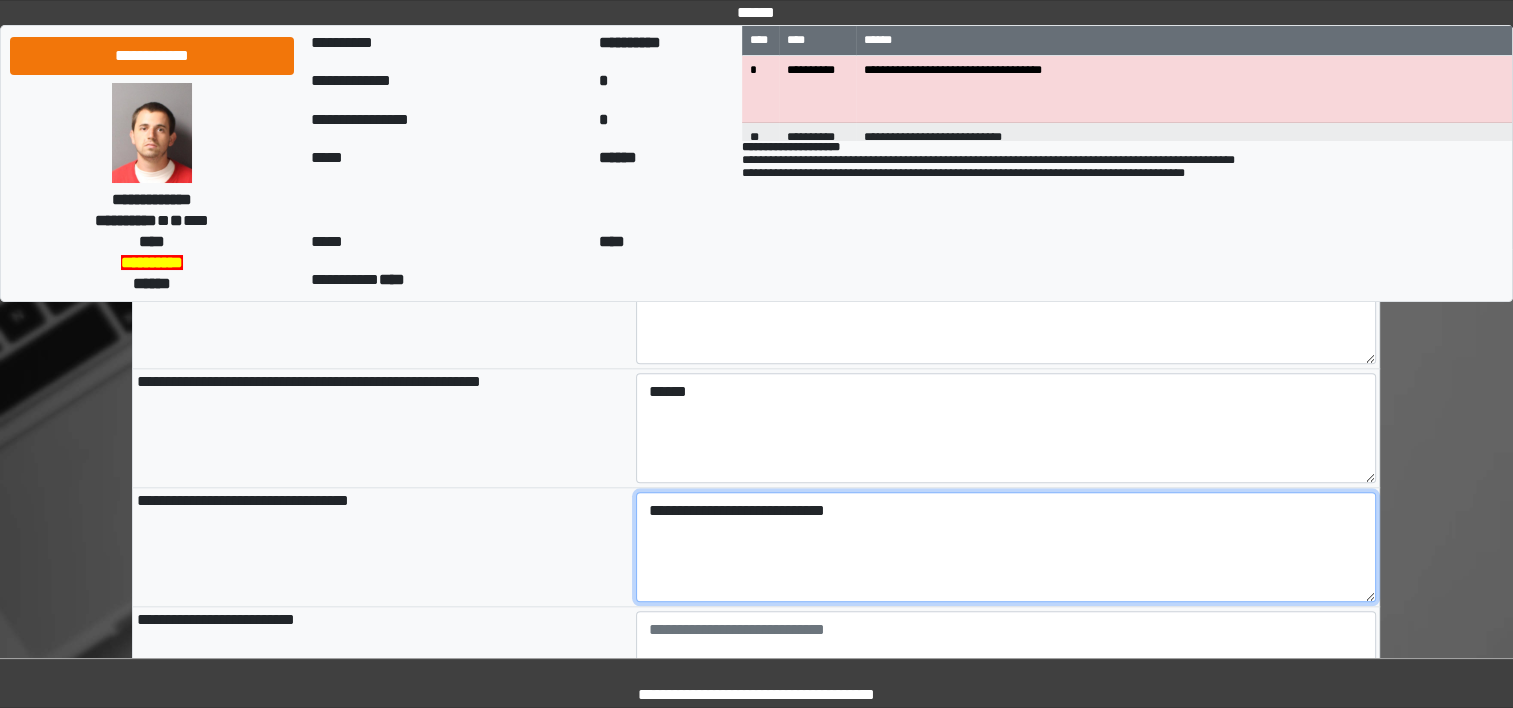type on "**********" 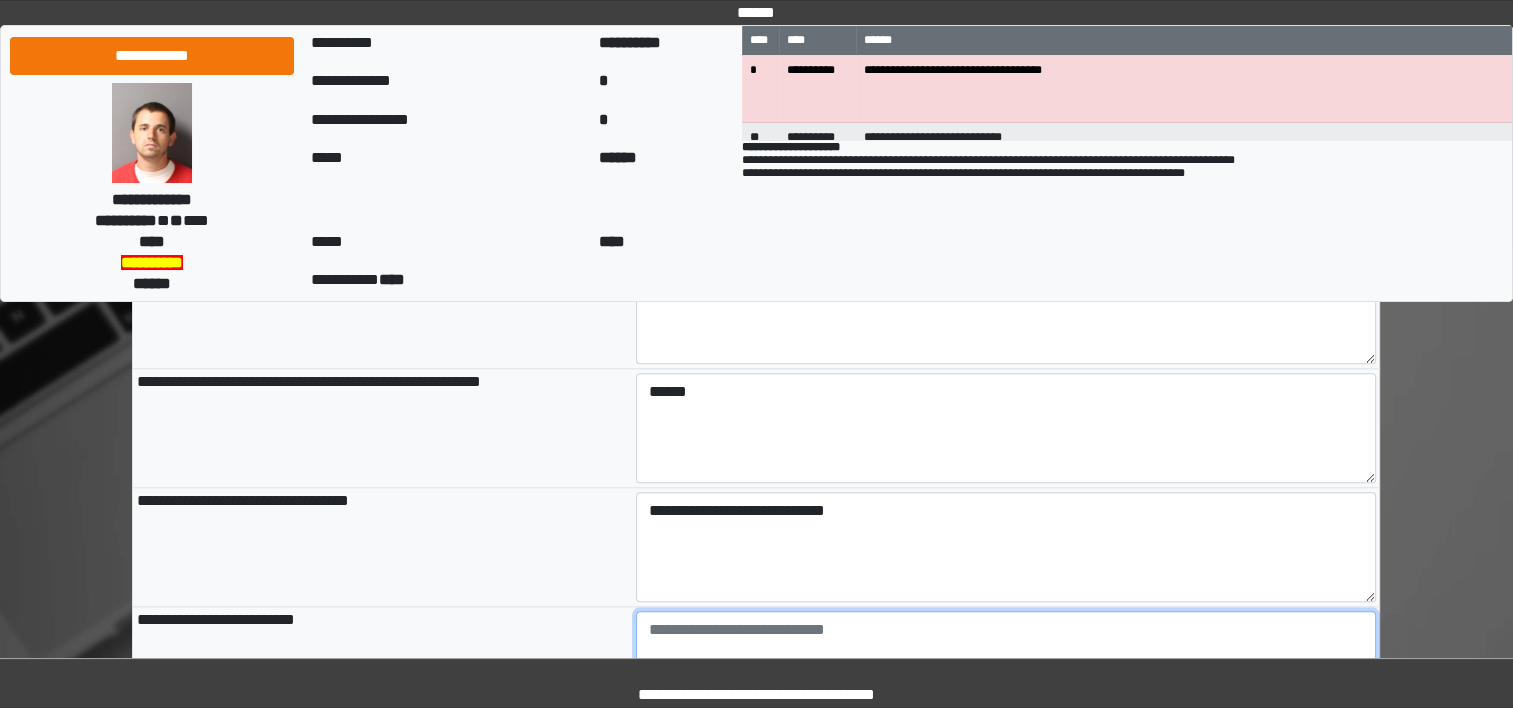 type on "**********" 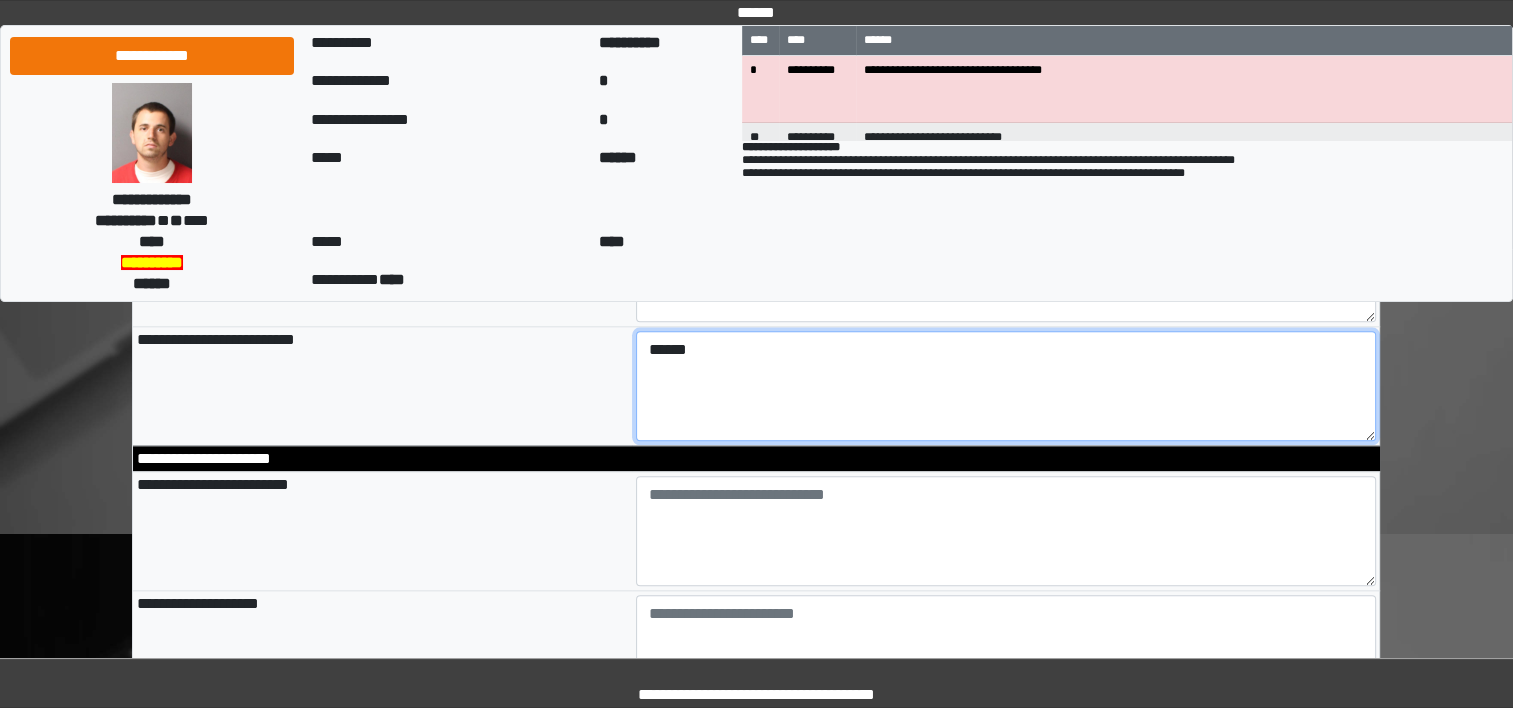 scroll, scrollTop: 2257, scrollLeft: 0, axis: vertical 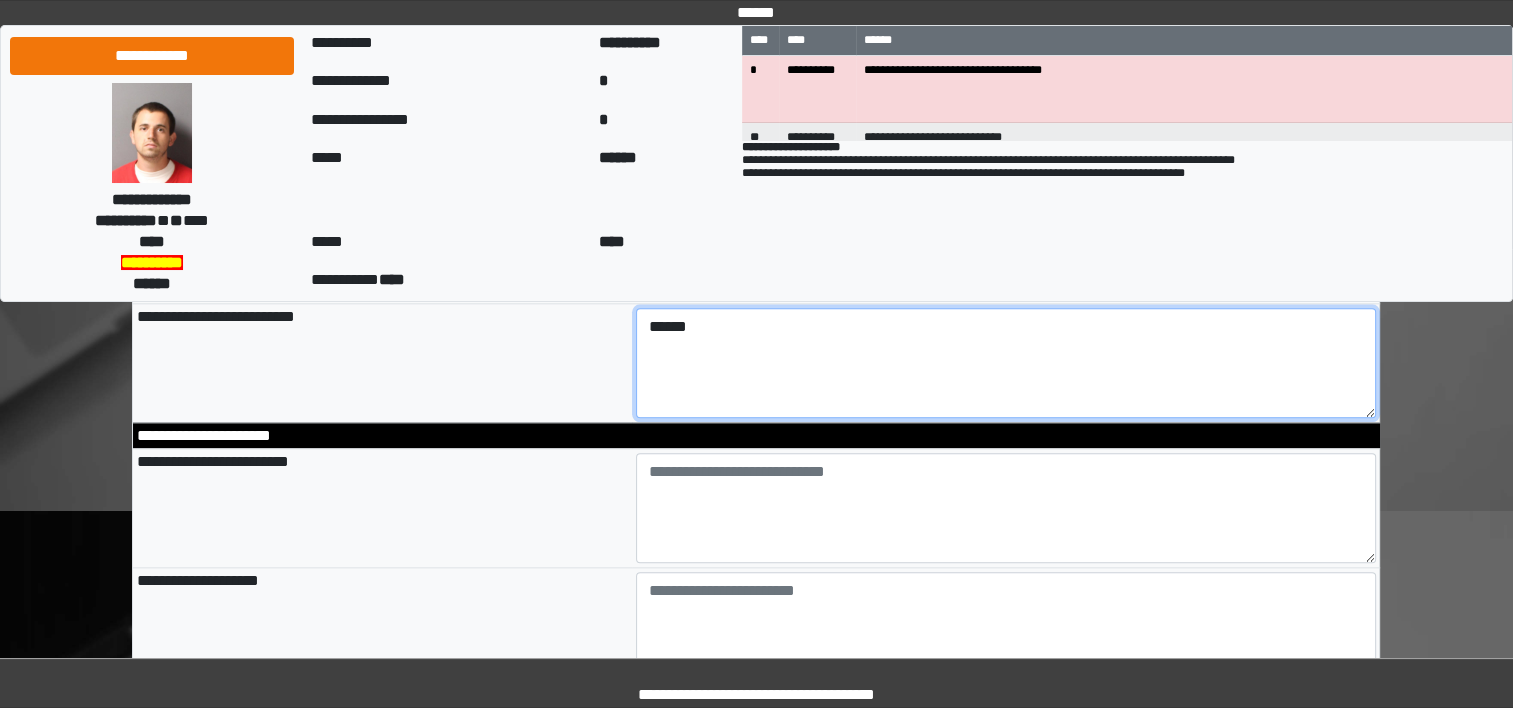 type on "******" 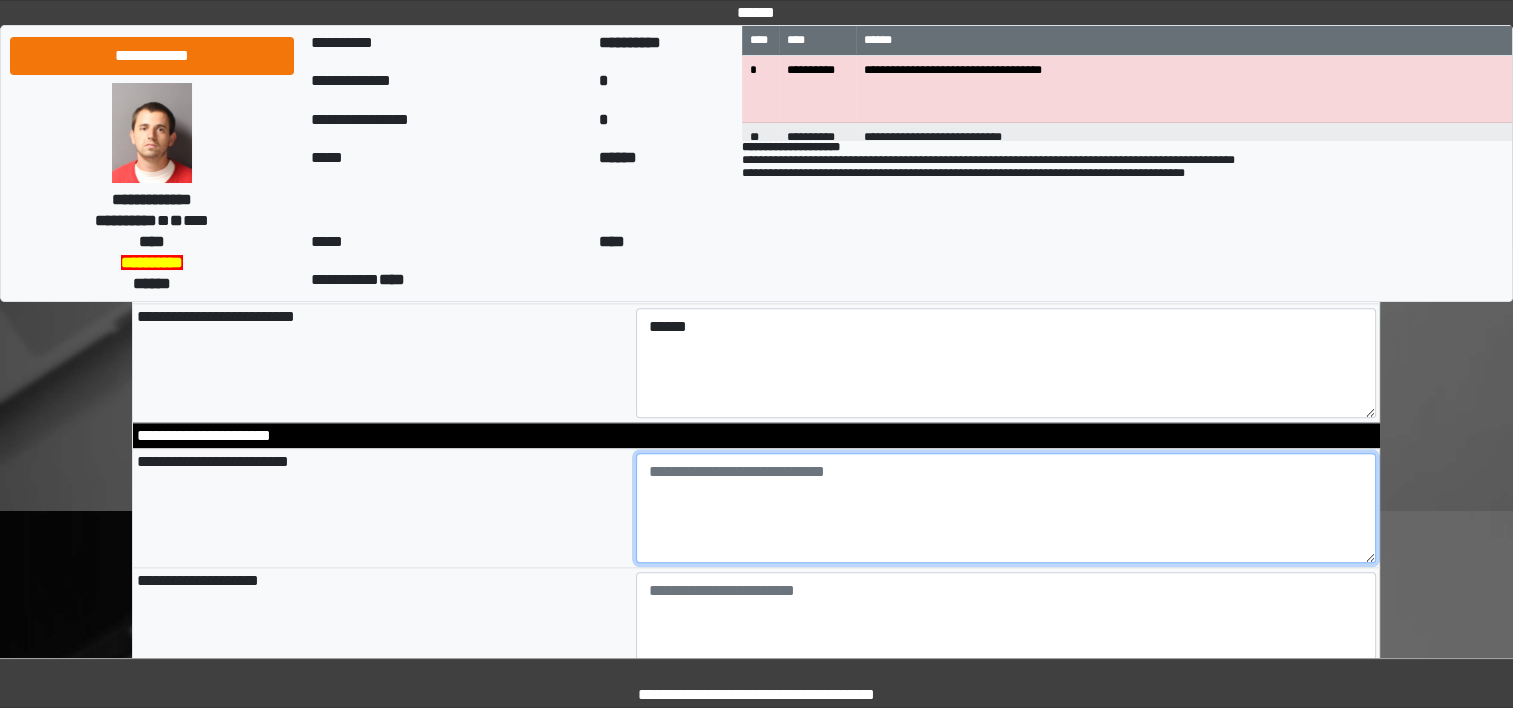 click at bounding box center (1006, 508) 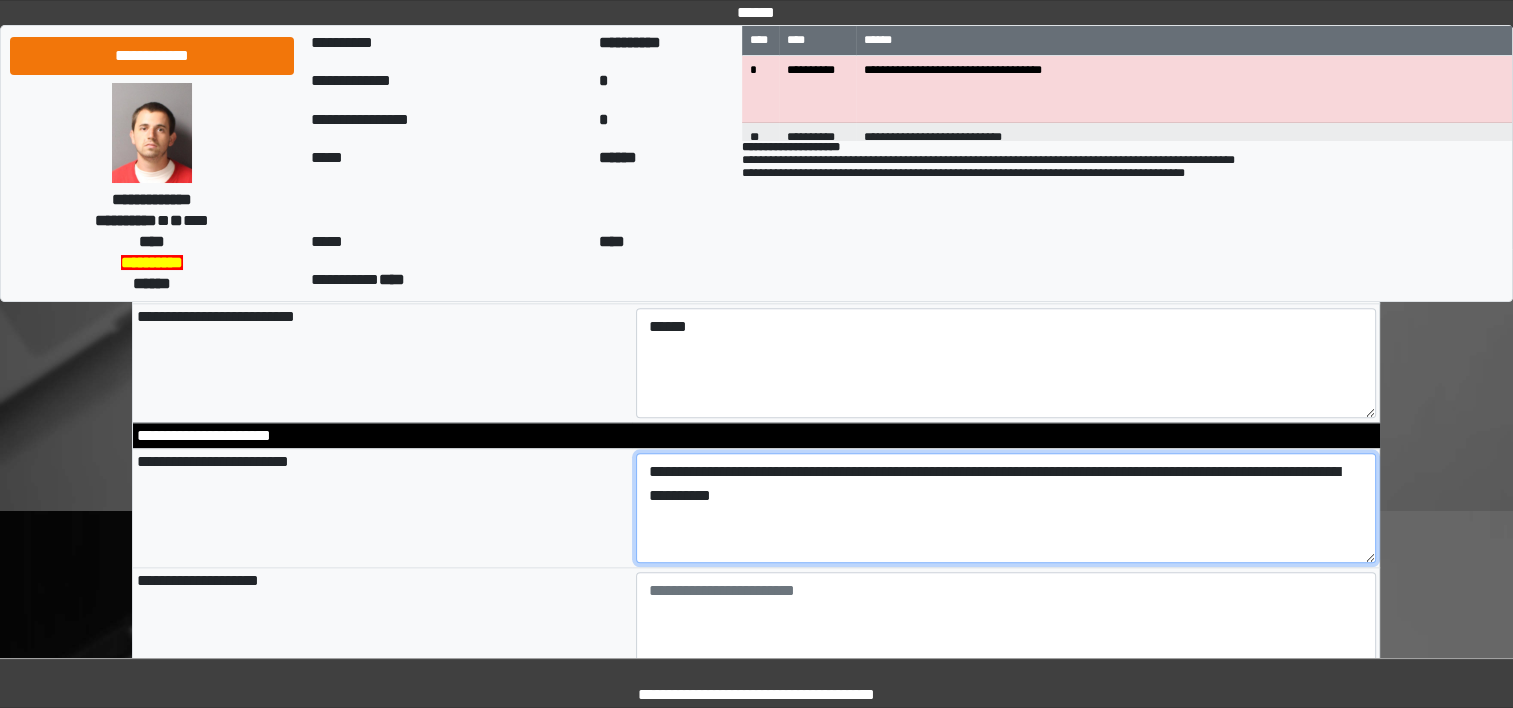 type on "**********" 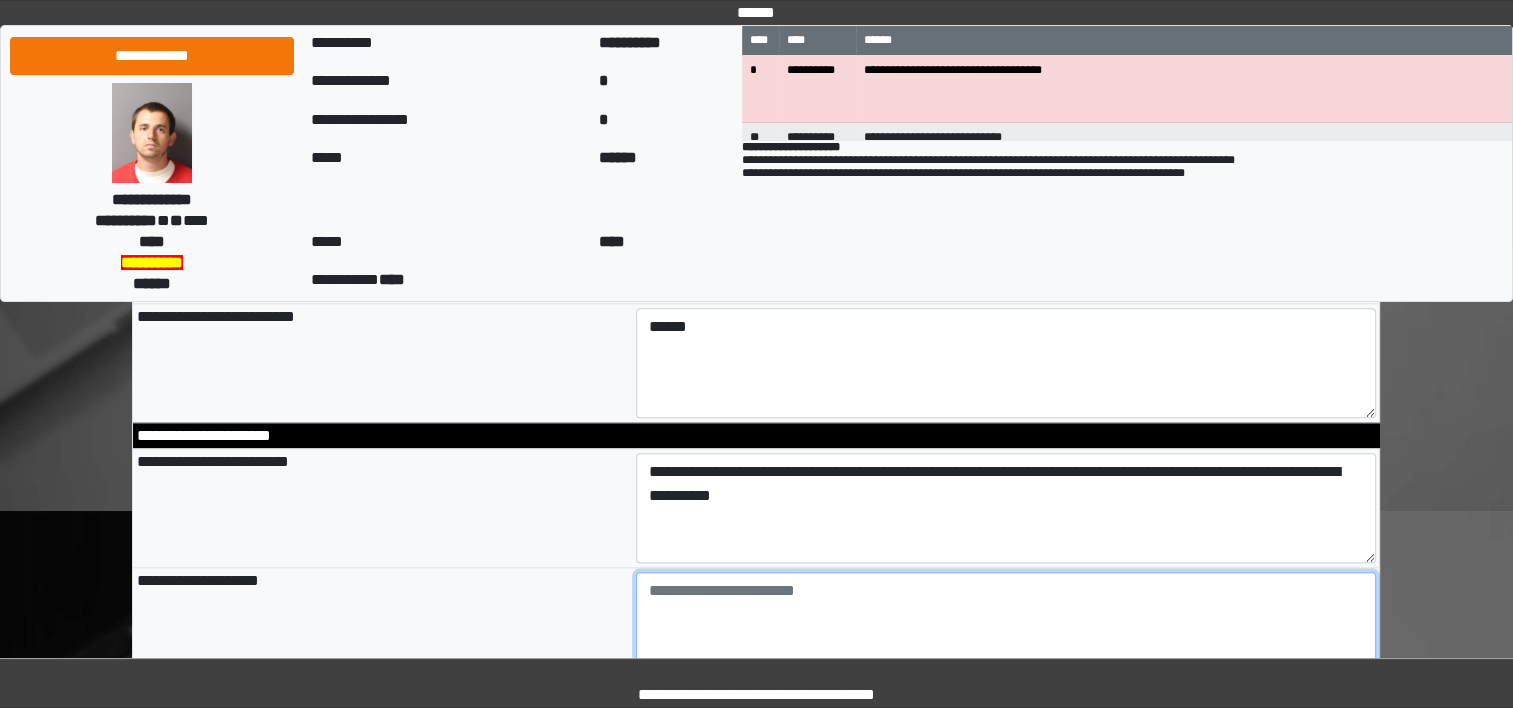 type on "**********" 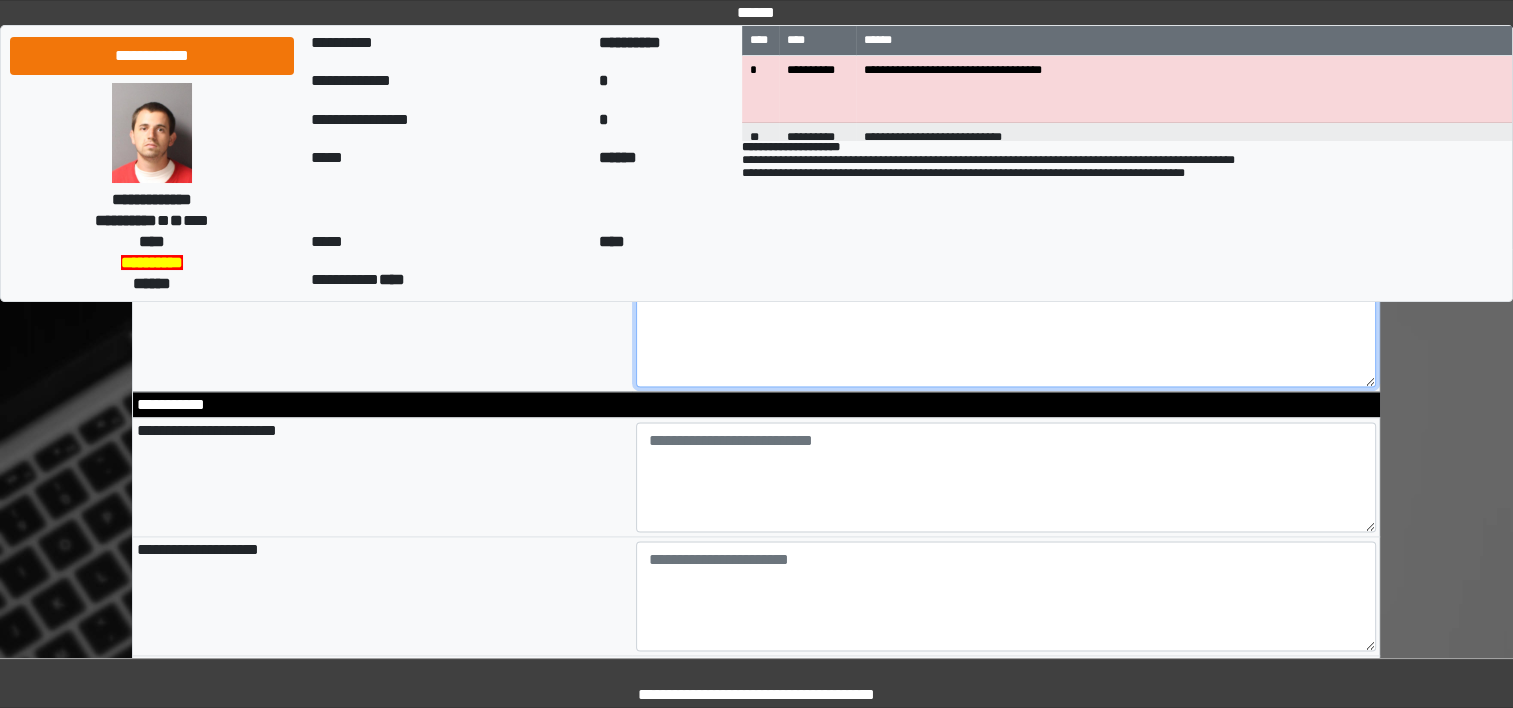 scroll, scrollTop: 2548, scrollLeft: 0, axis: vertical 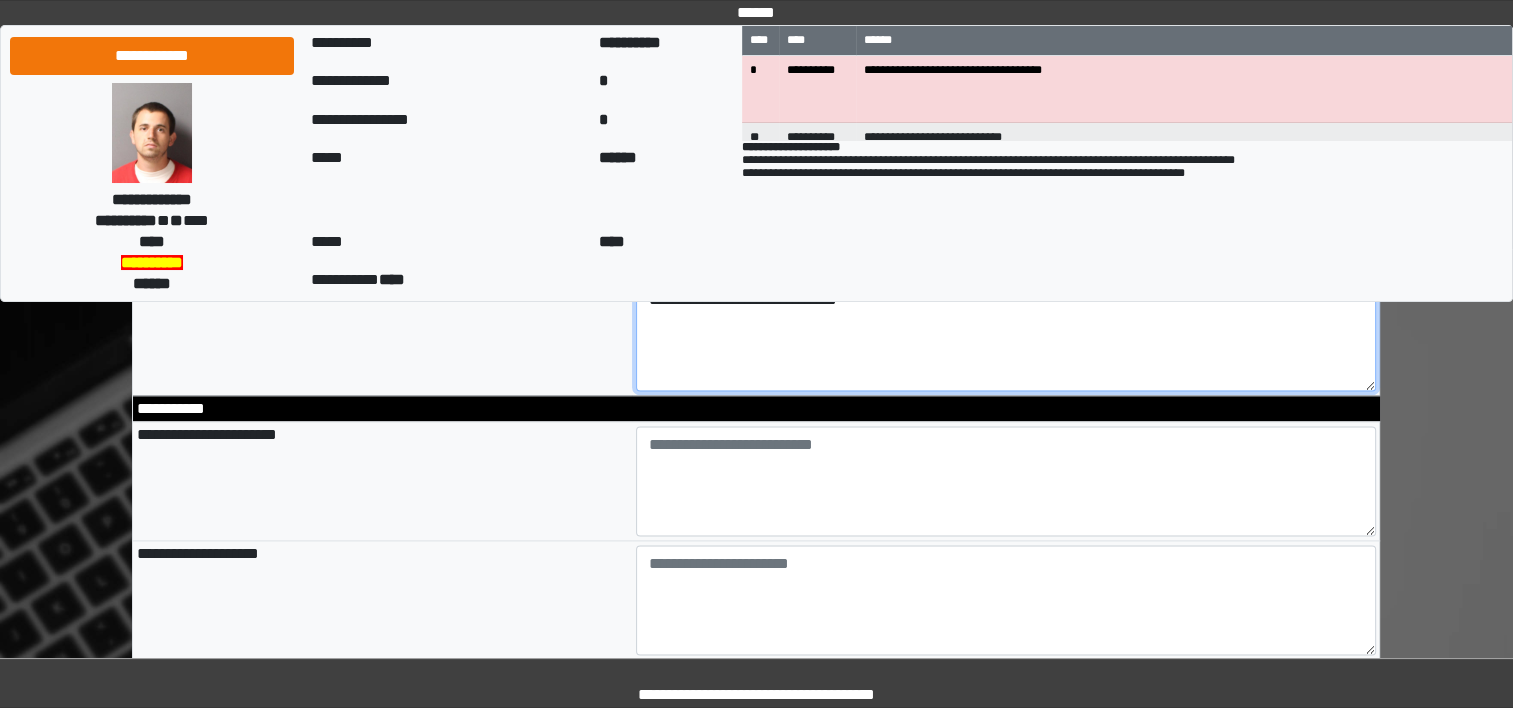 type on "**********" 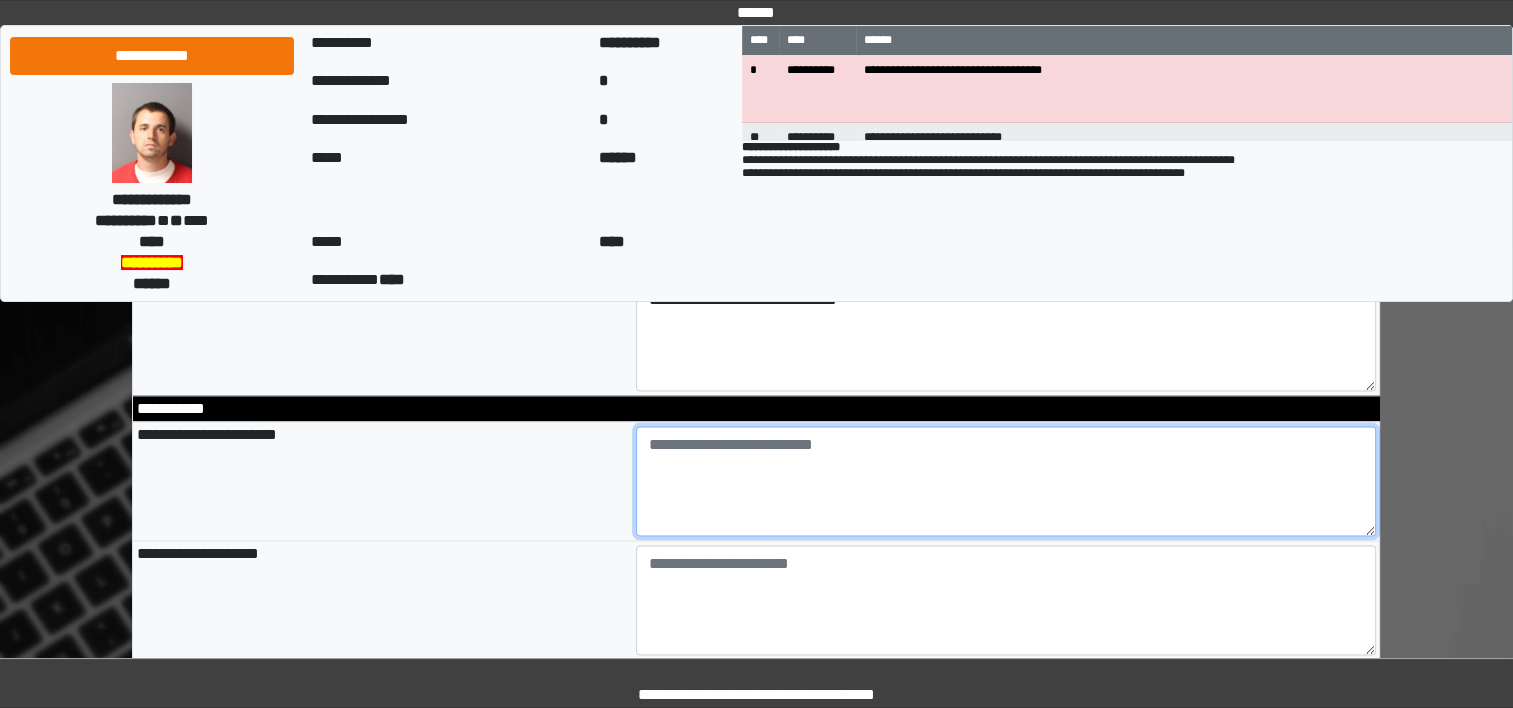 click at bounding box center [1006, 481] 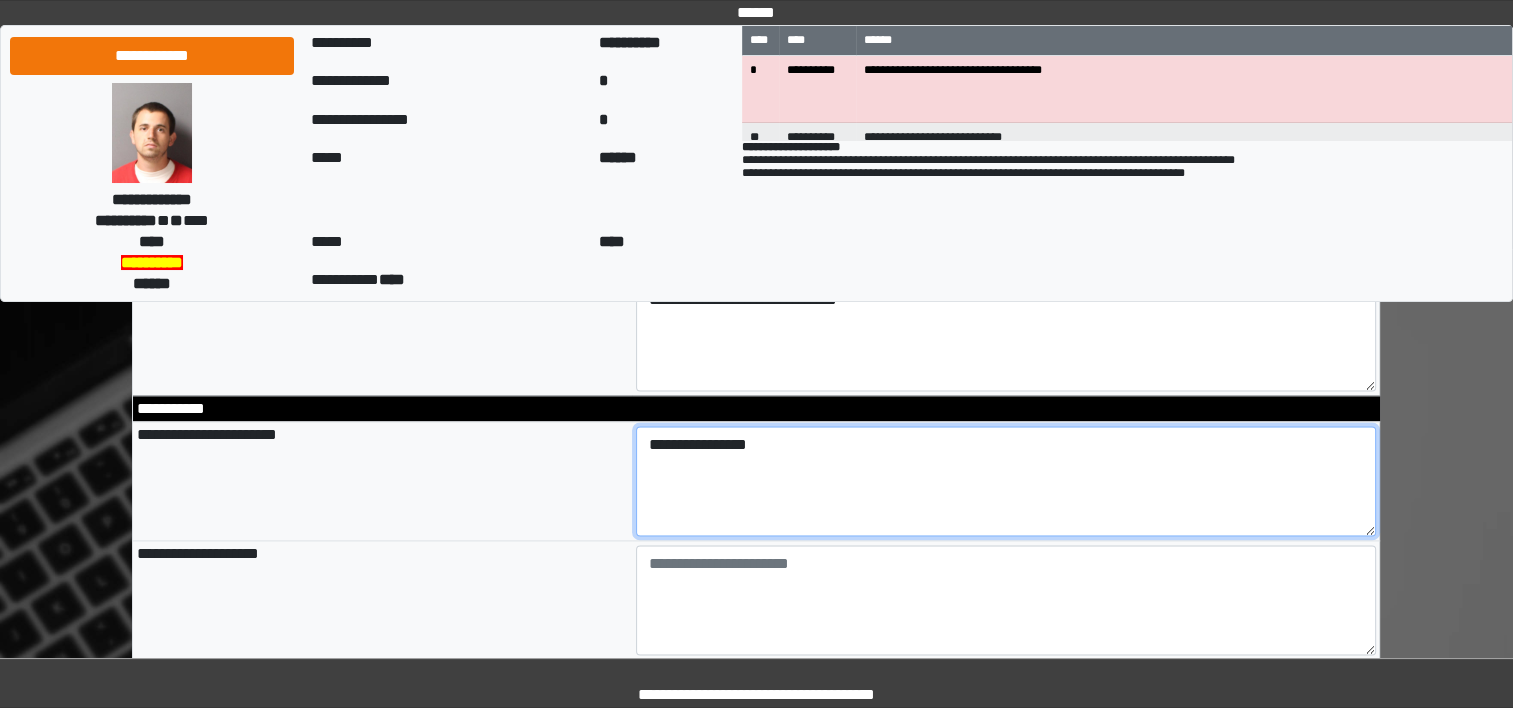 type on "**********" 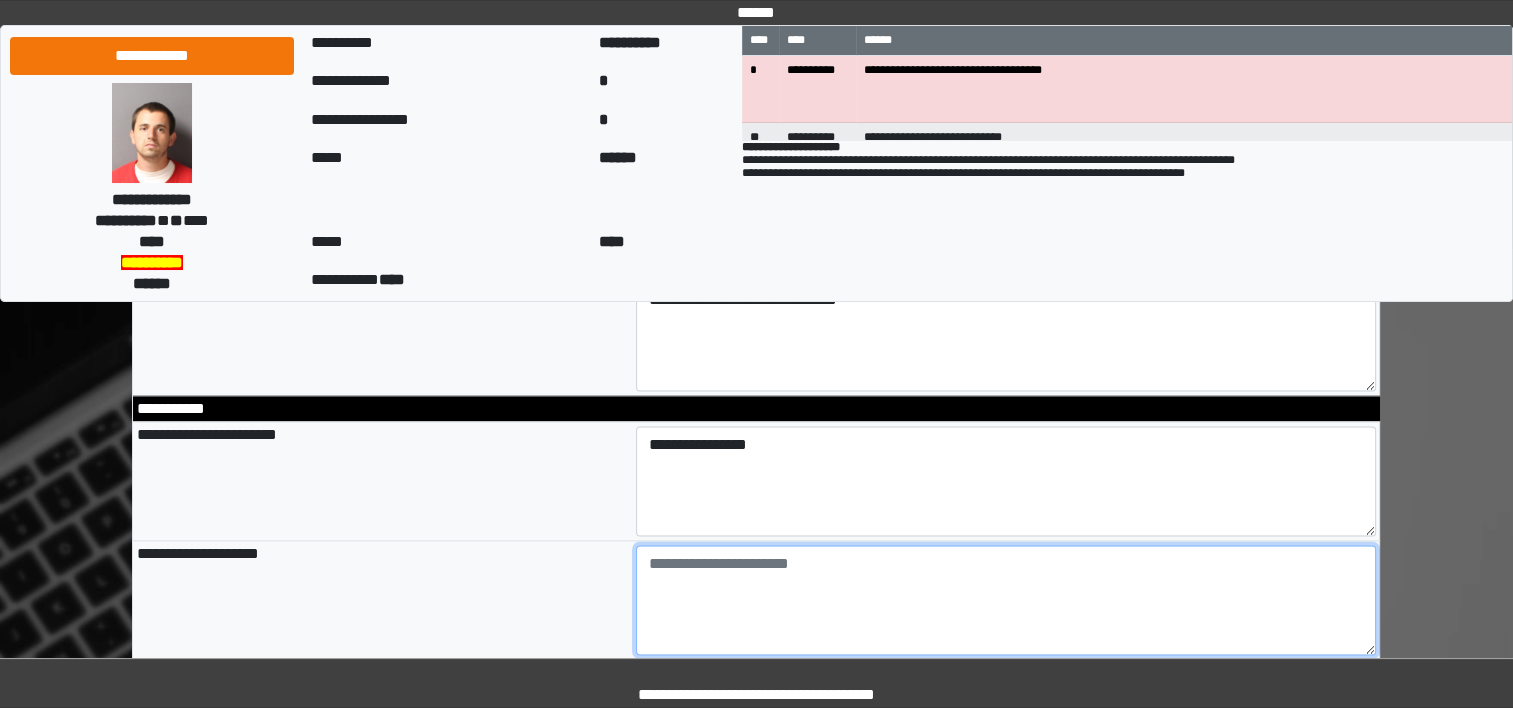 click at bounding box center (1006, 600) 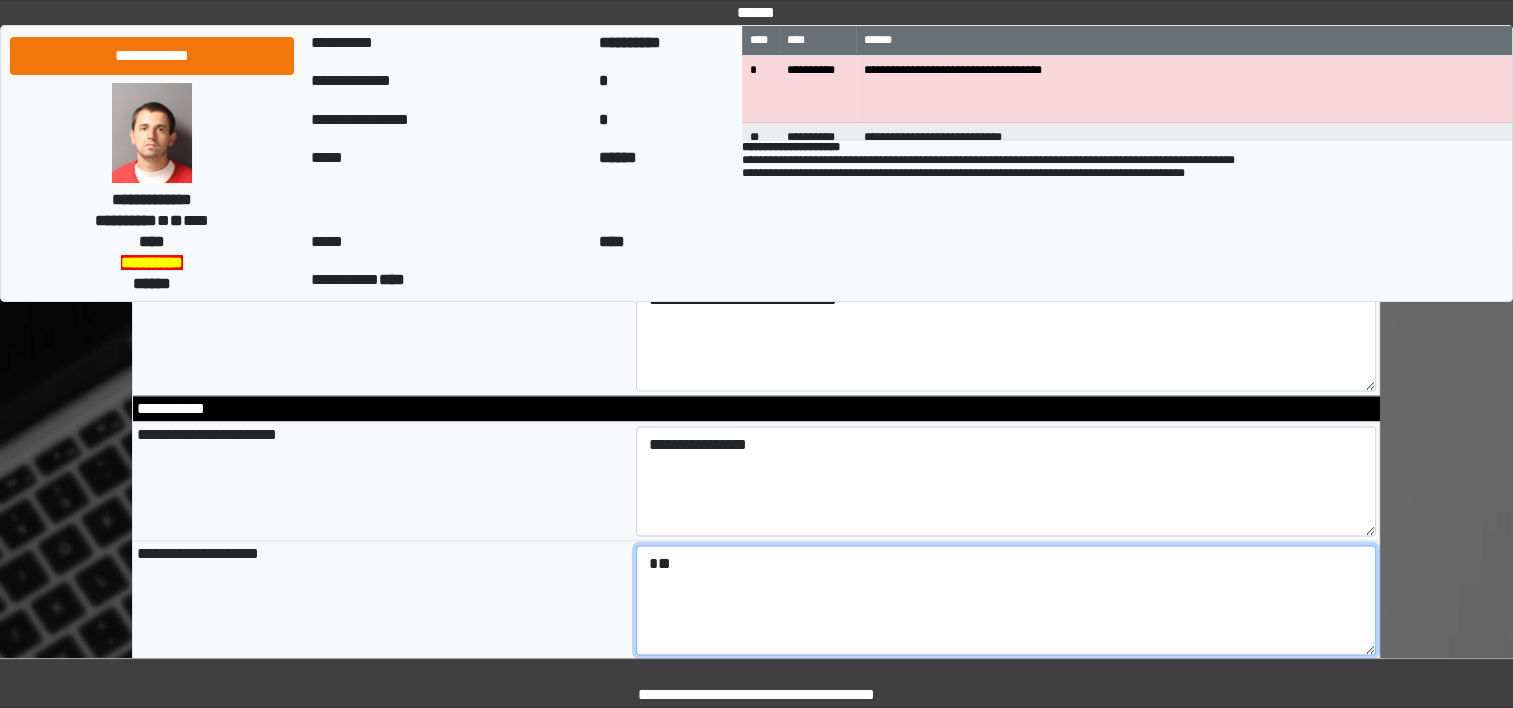 type on "*" 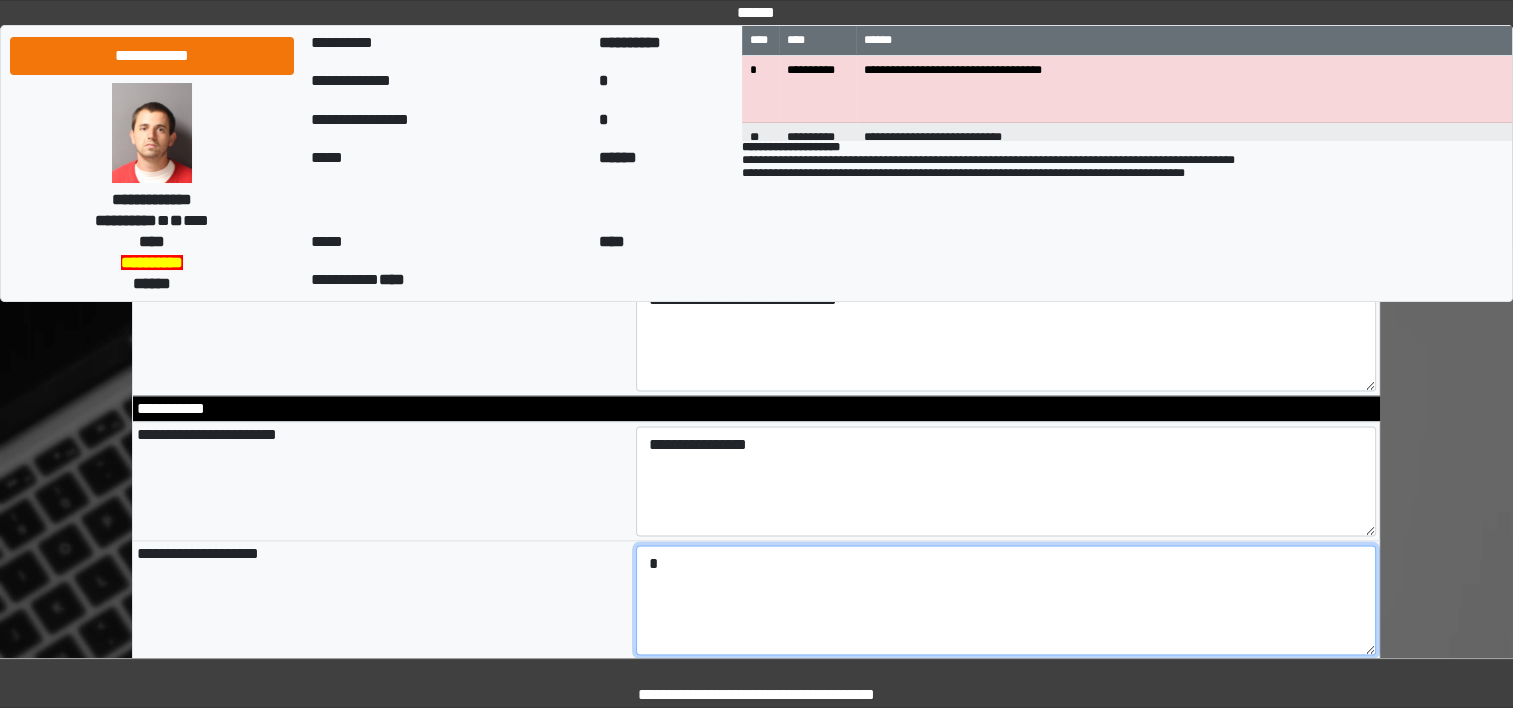 type 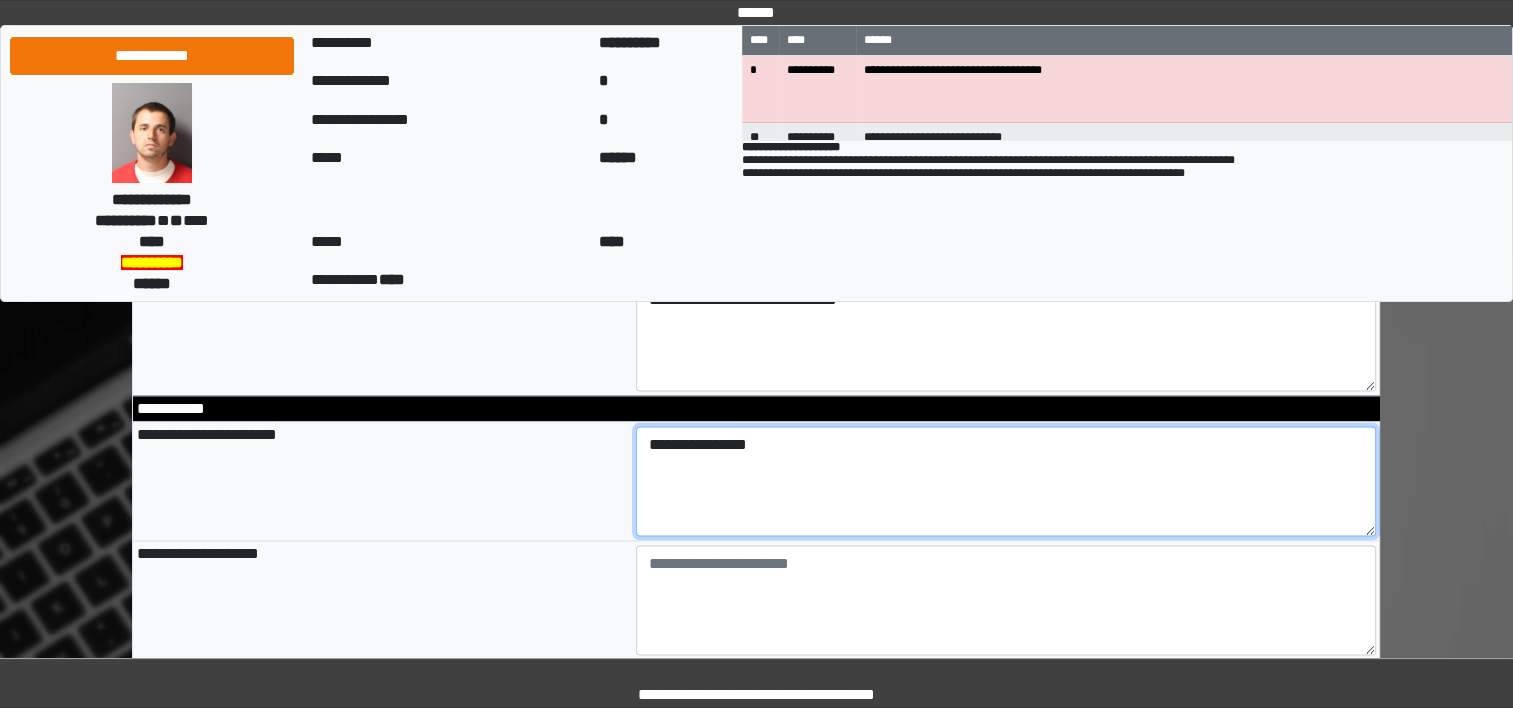 click on "**********" at bounding box center (1006, 481) 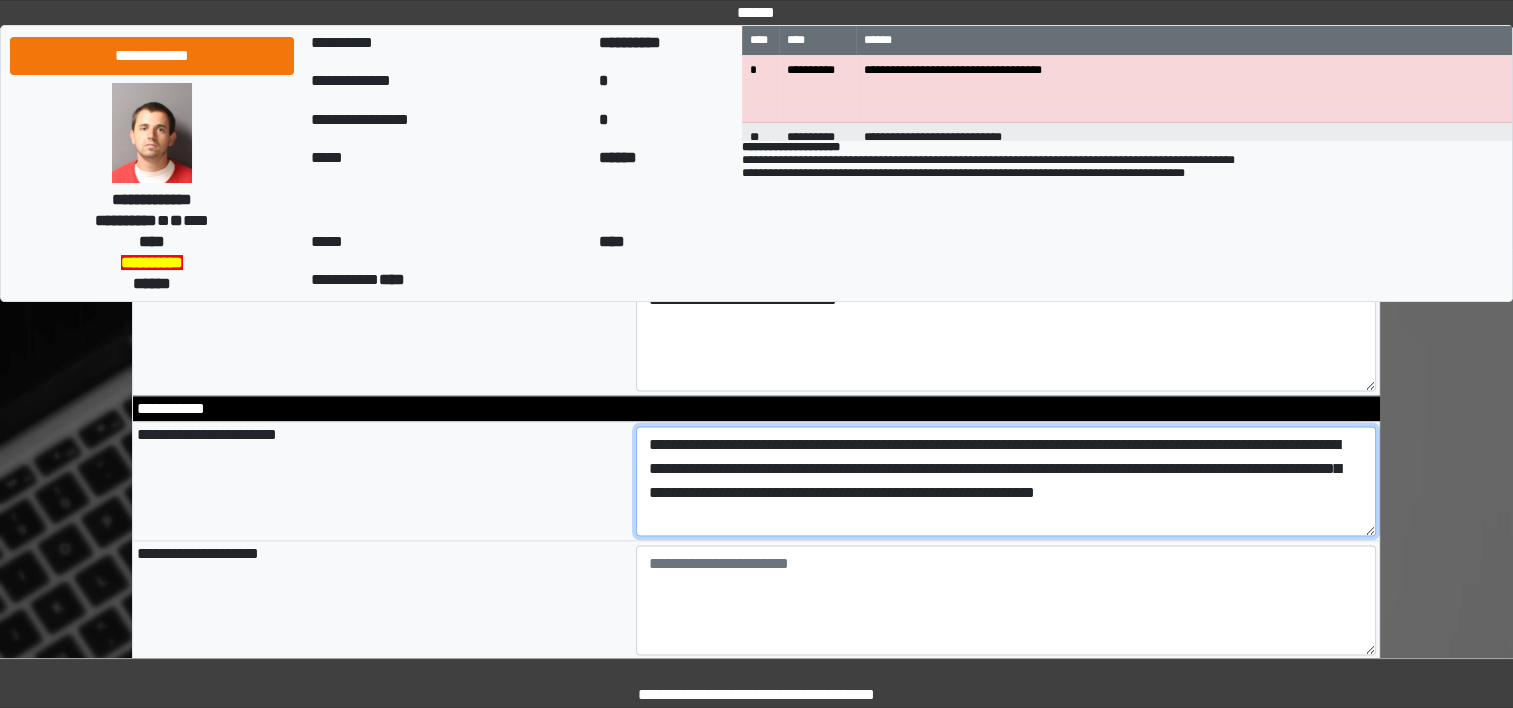type on "**********" 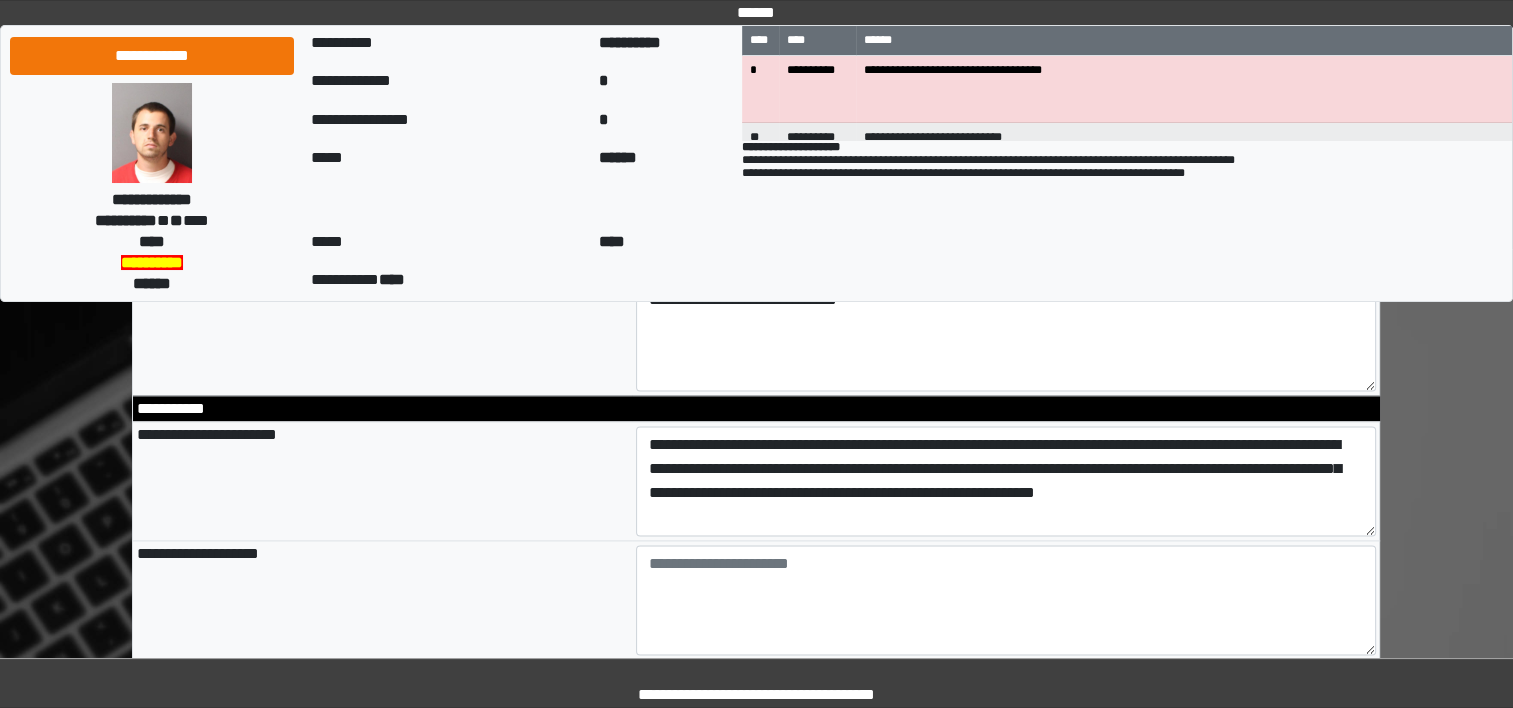 type on "**********" 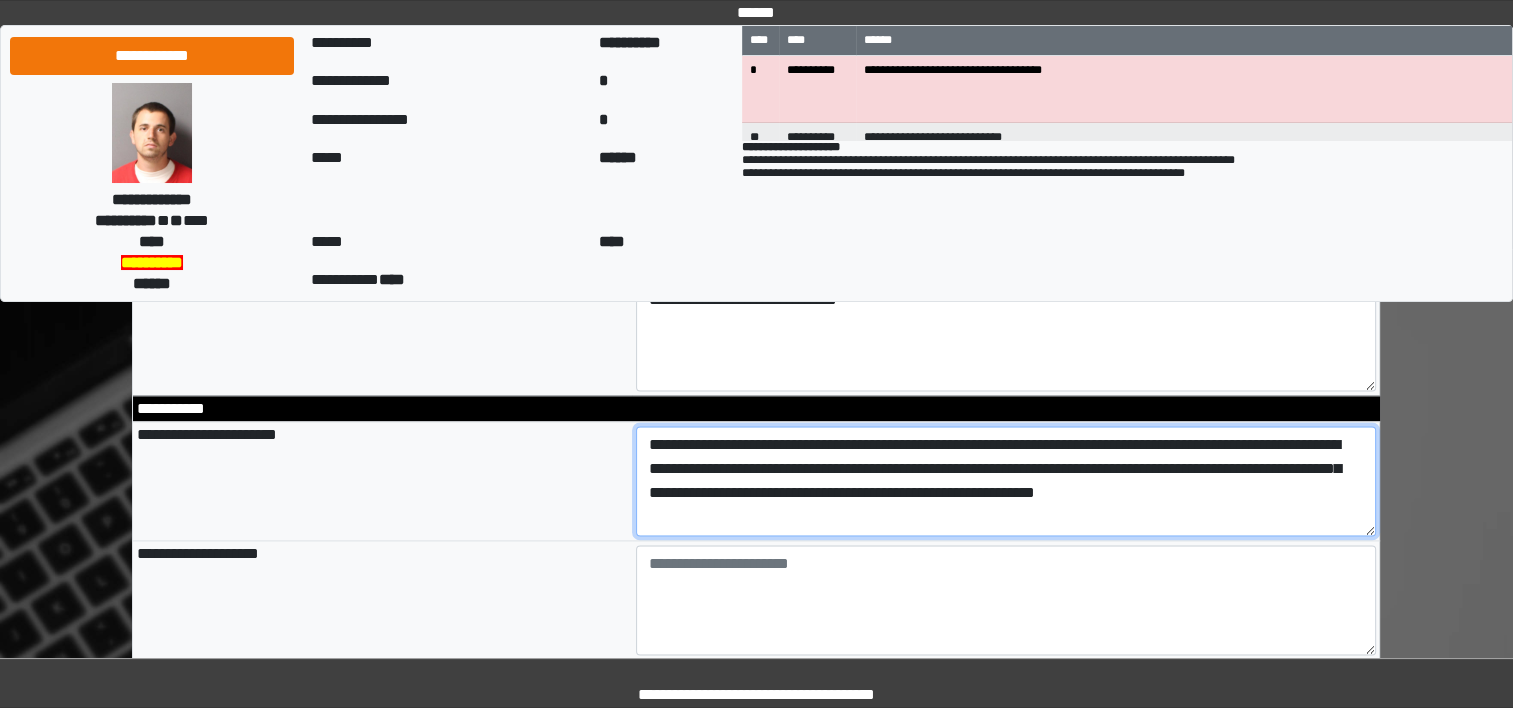 click on "**********" at bounding box center (1006, 481) 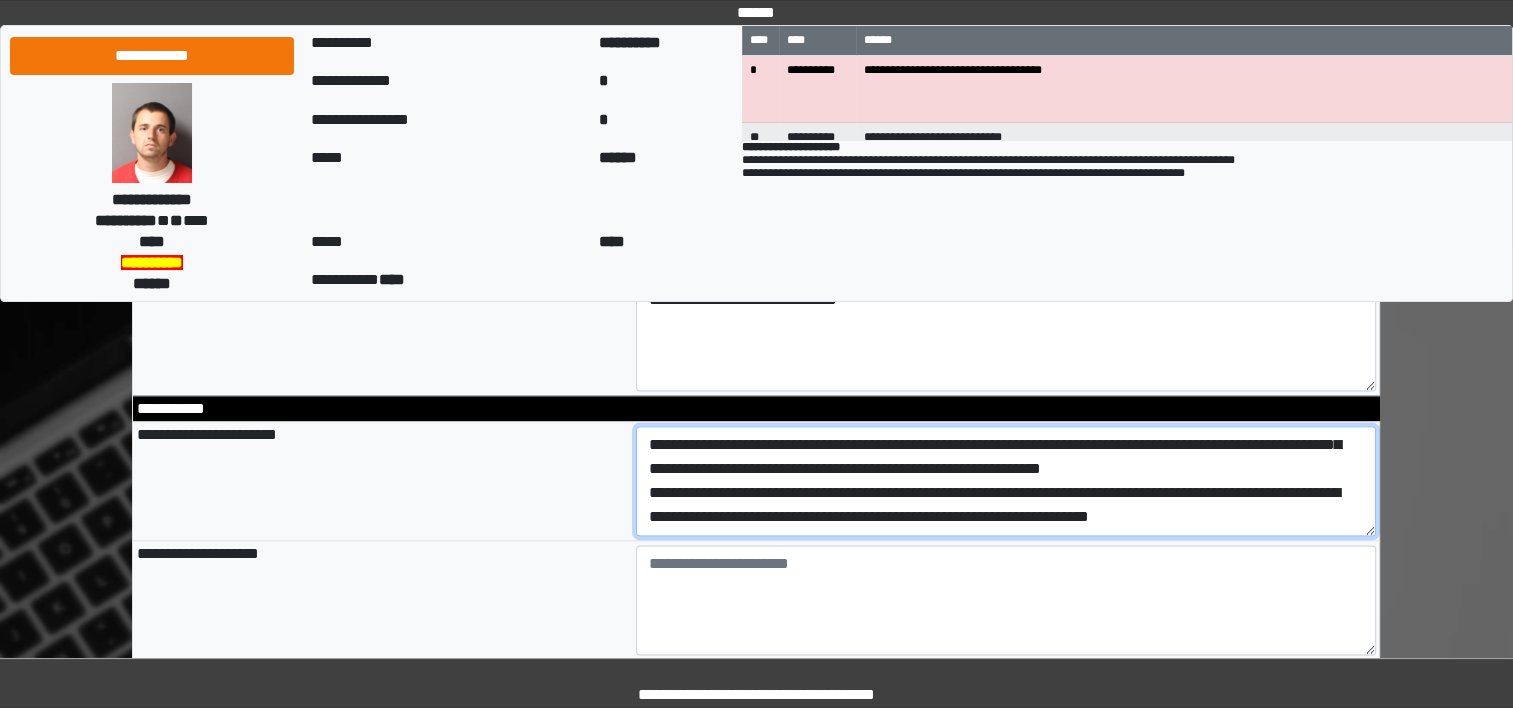 scroll, scrollTop: 88, scrollLeft: 0, axis: vertical 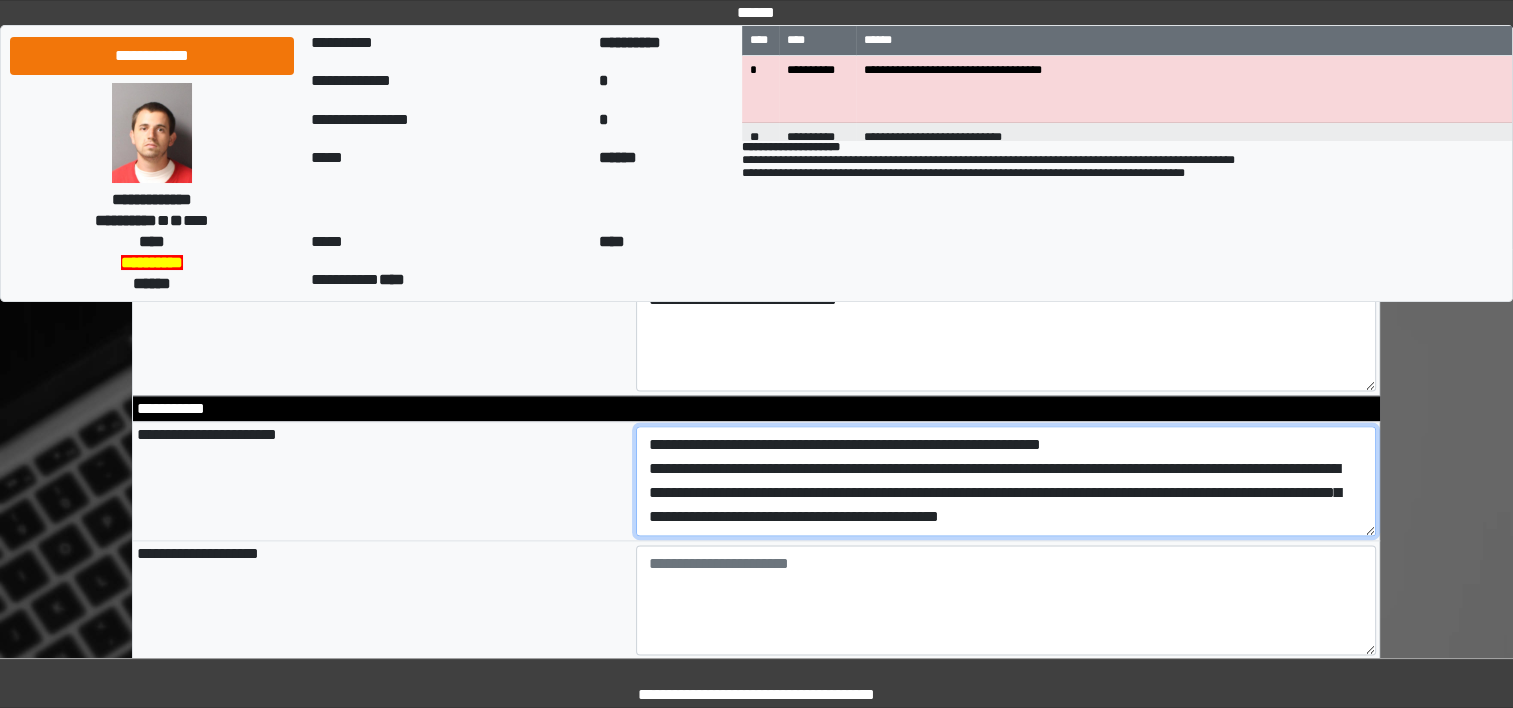type on "**********" 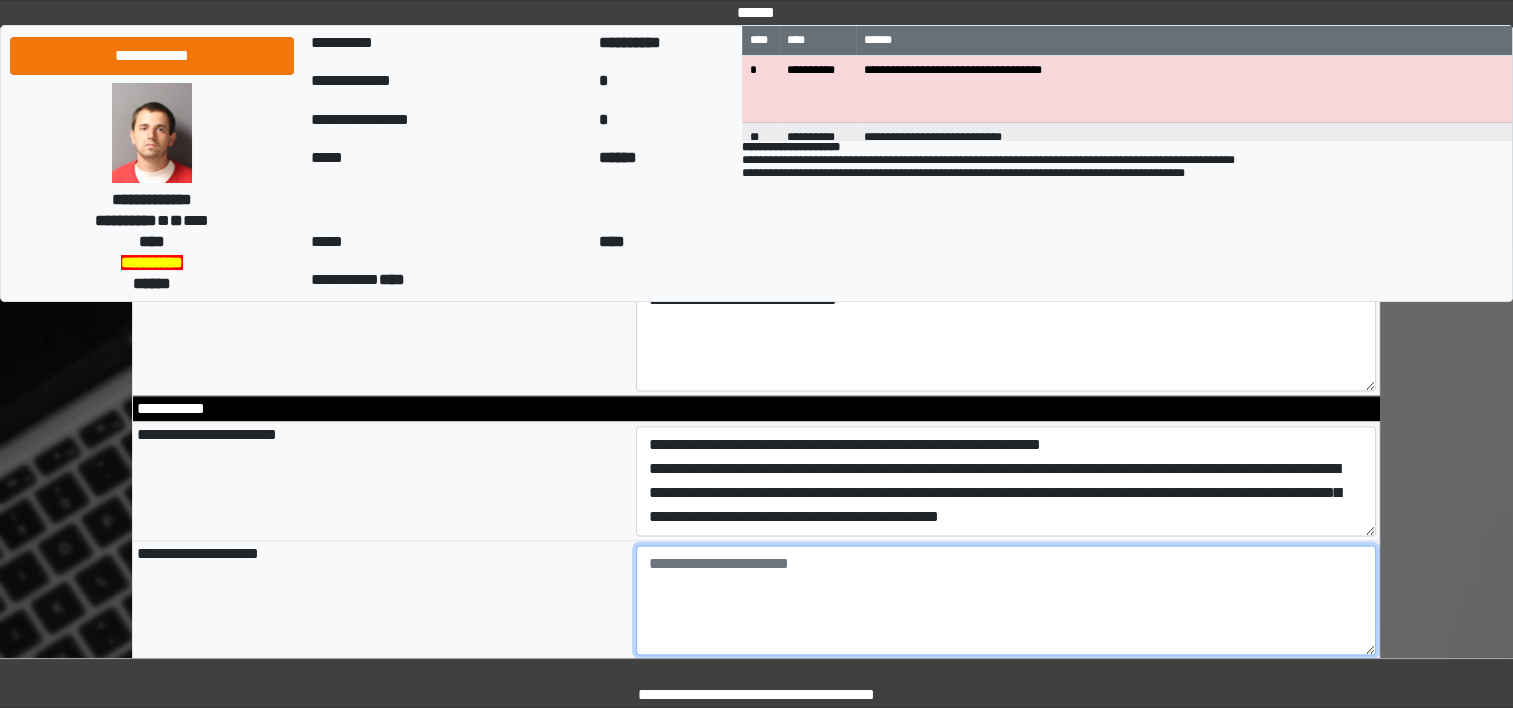 type on "**********" 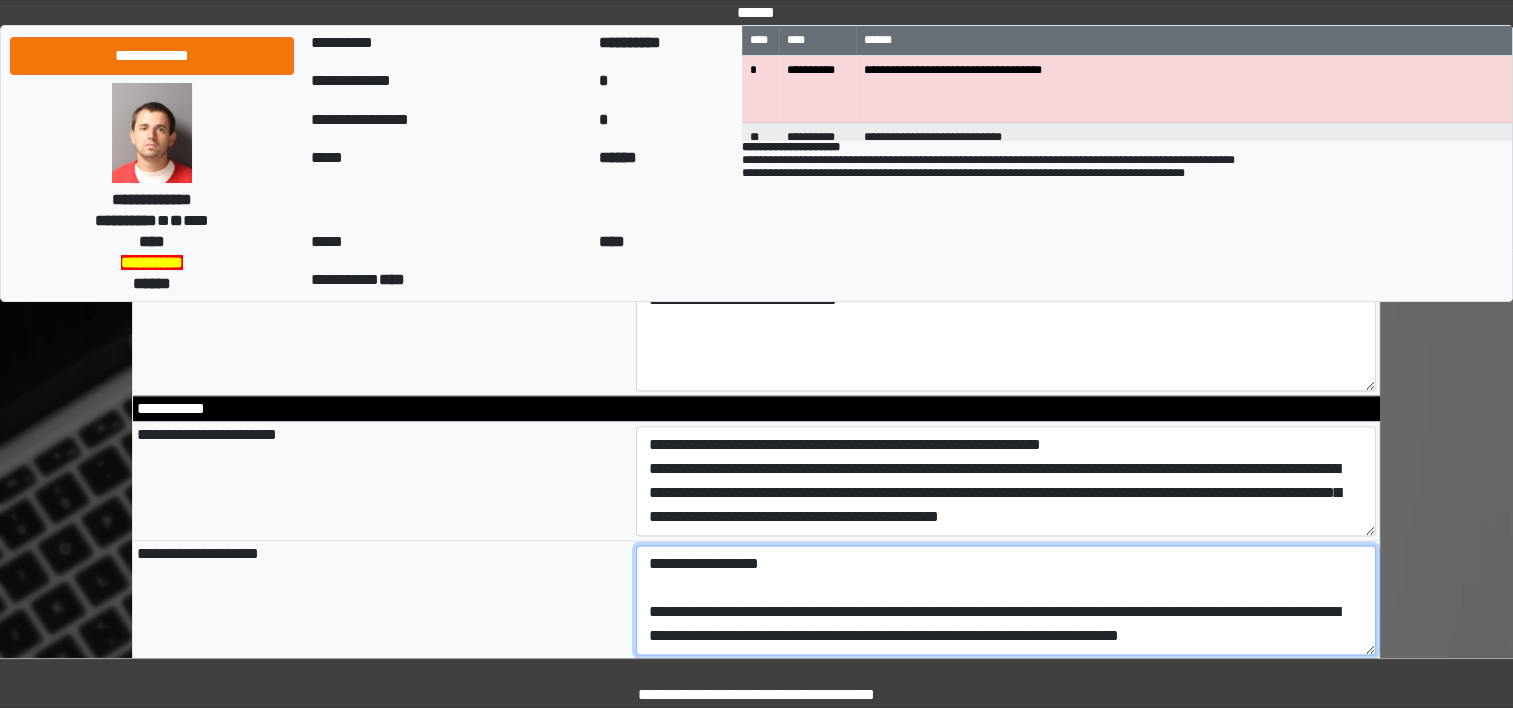 scroll, scrollTop: 96, scrollLeft: 0, axis: vertical 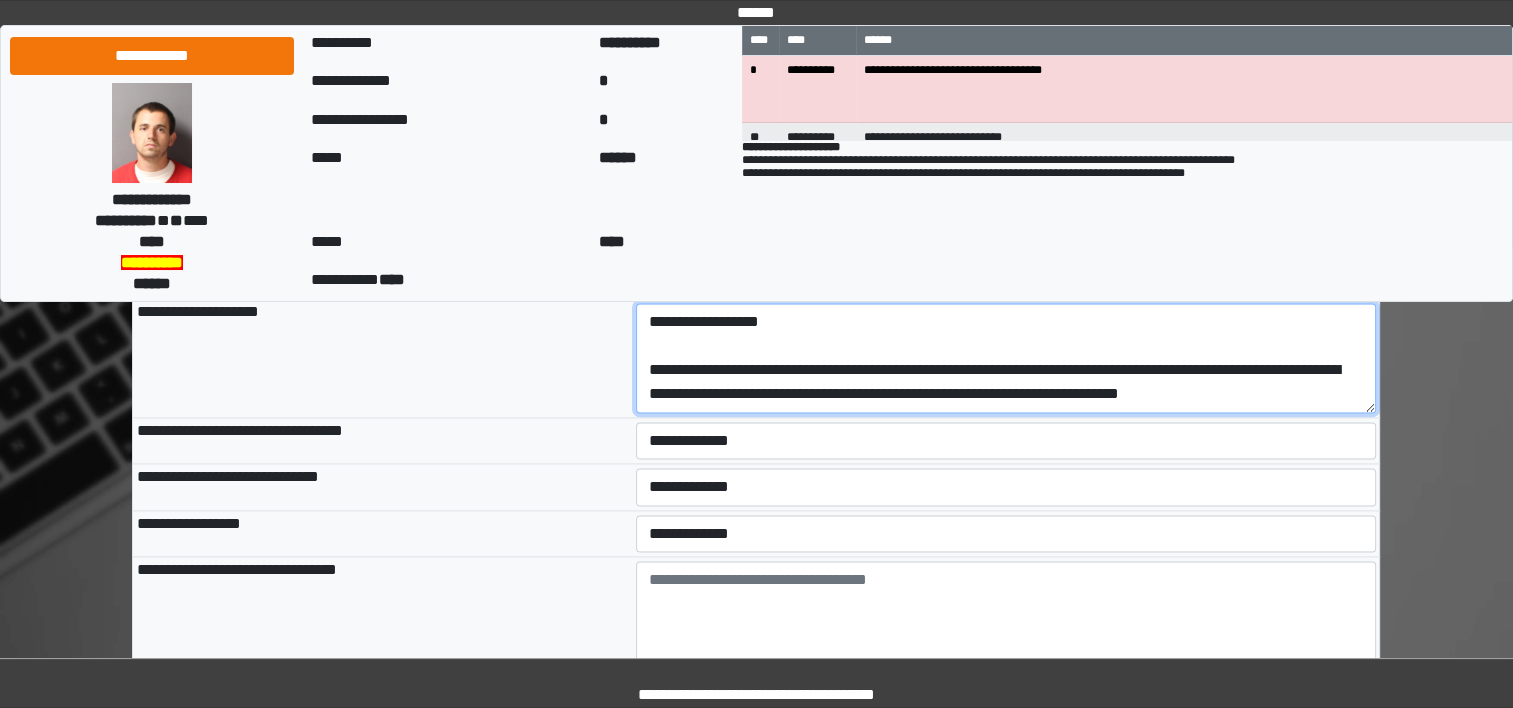 type on "**********" 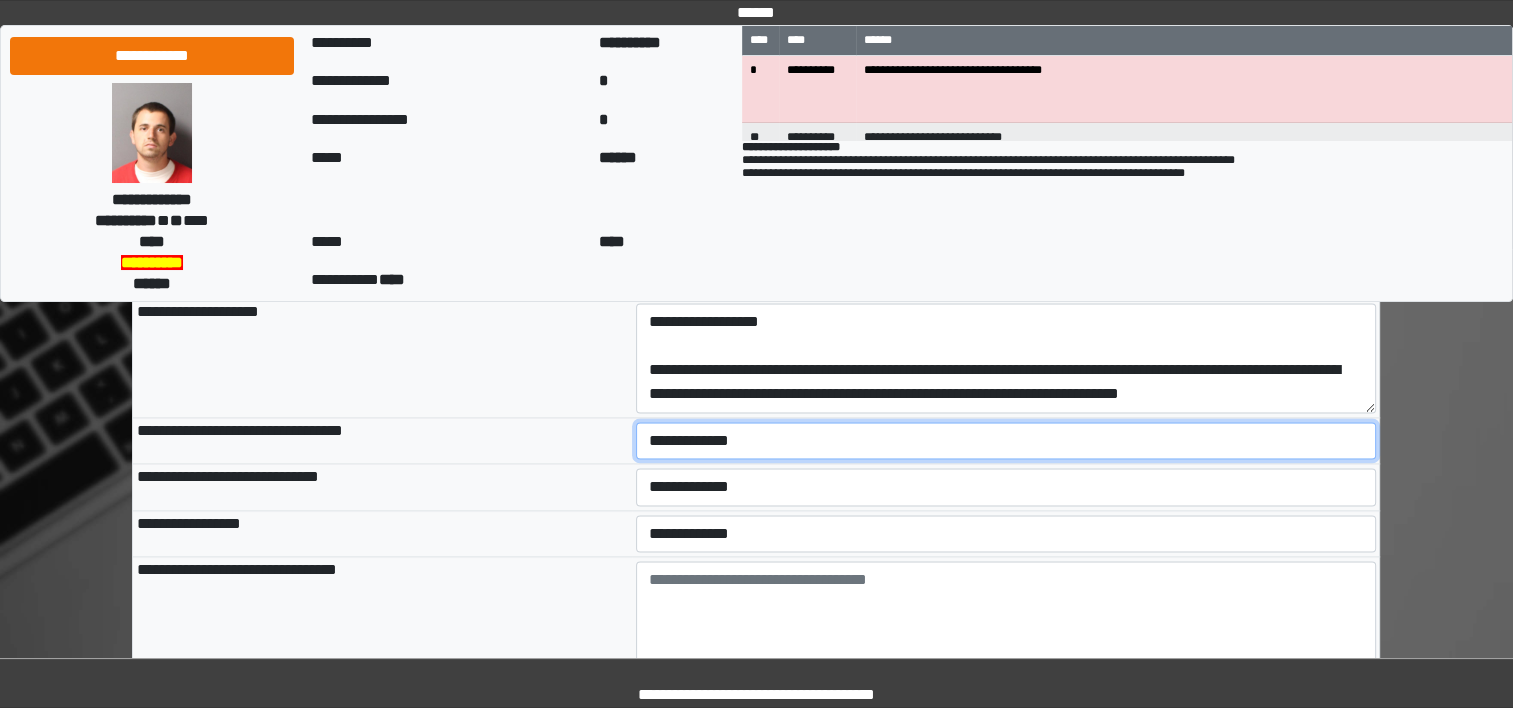 click on "**********" at bounding box center (1006, 441) 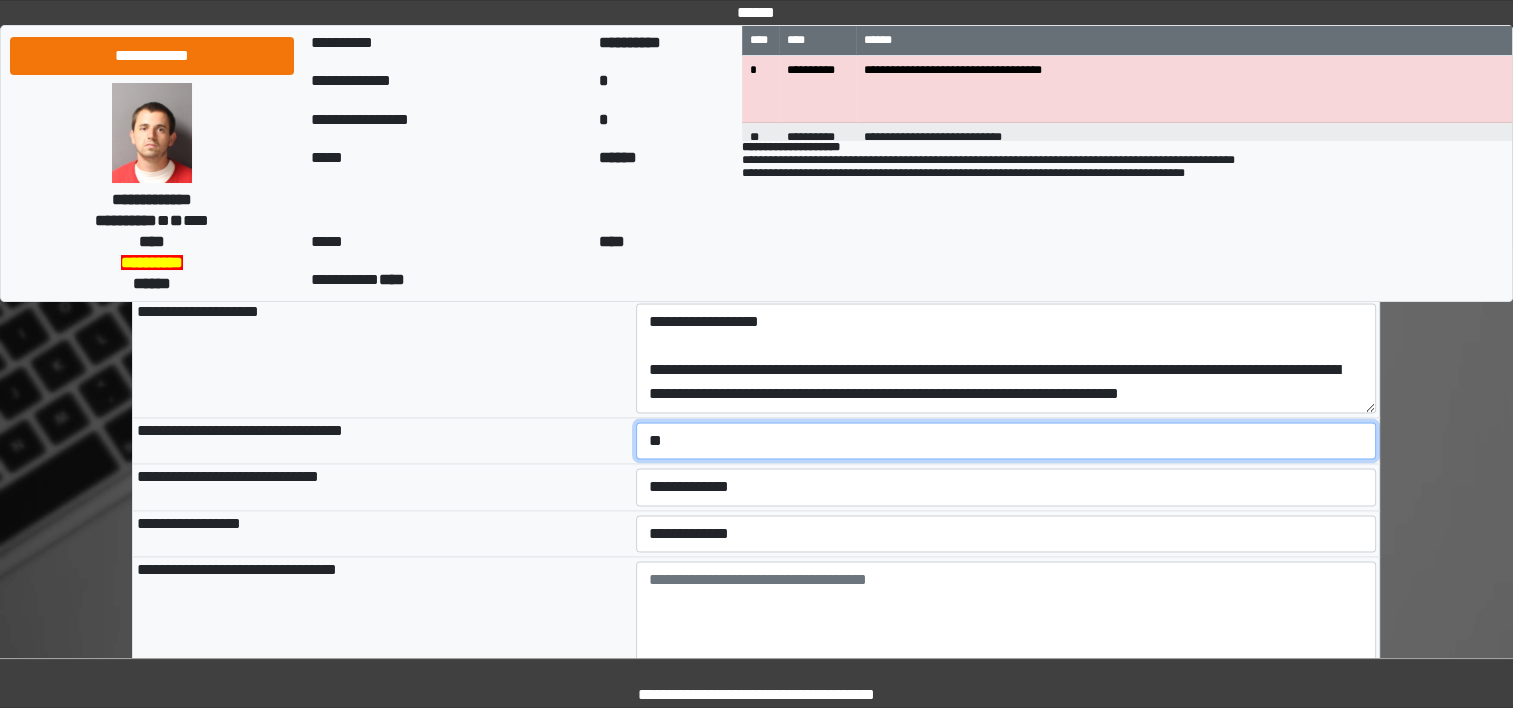 click on "**********" at bounding box center (1006, 441) 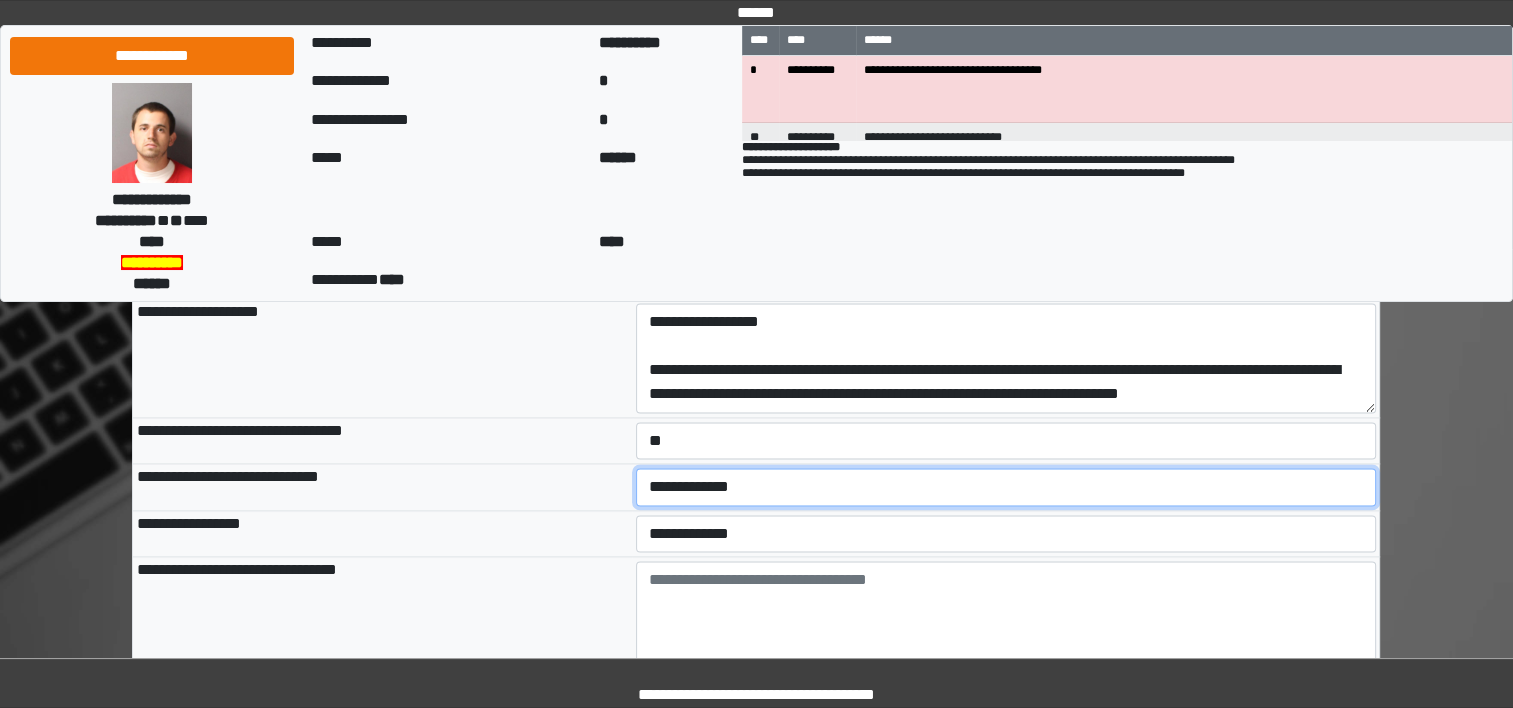 click on "**********" at bounding box center (1006, 487) 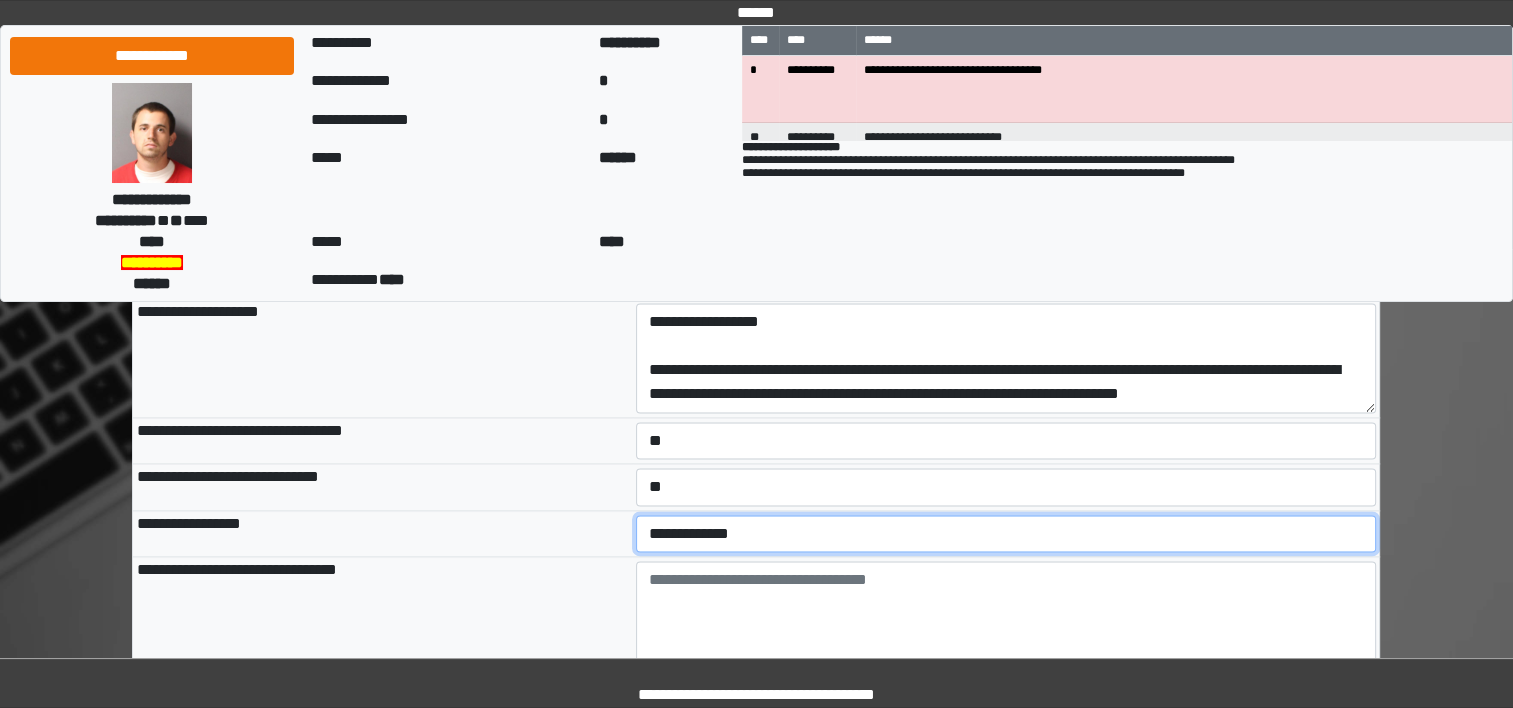 click on "**********" at bounding box center (1006, 534) 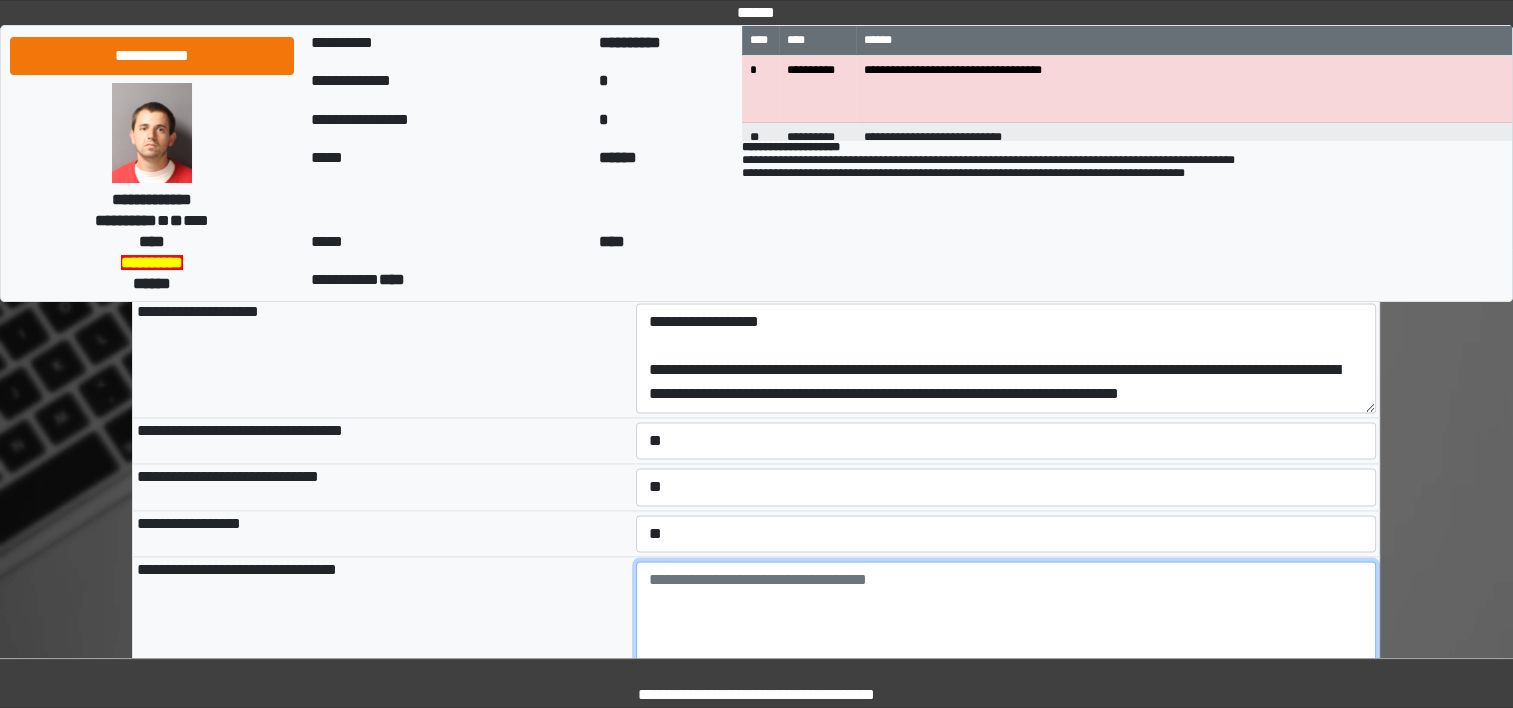 click at bounding box center [1006, 616] 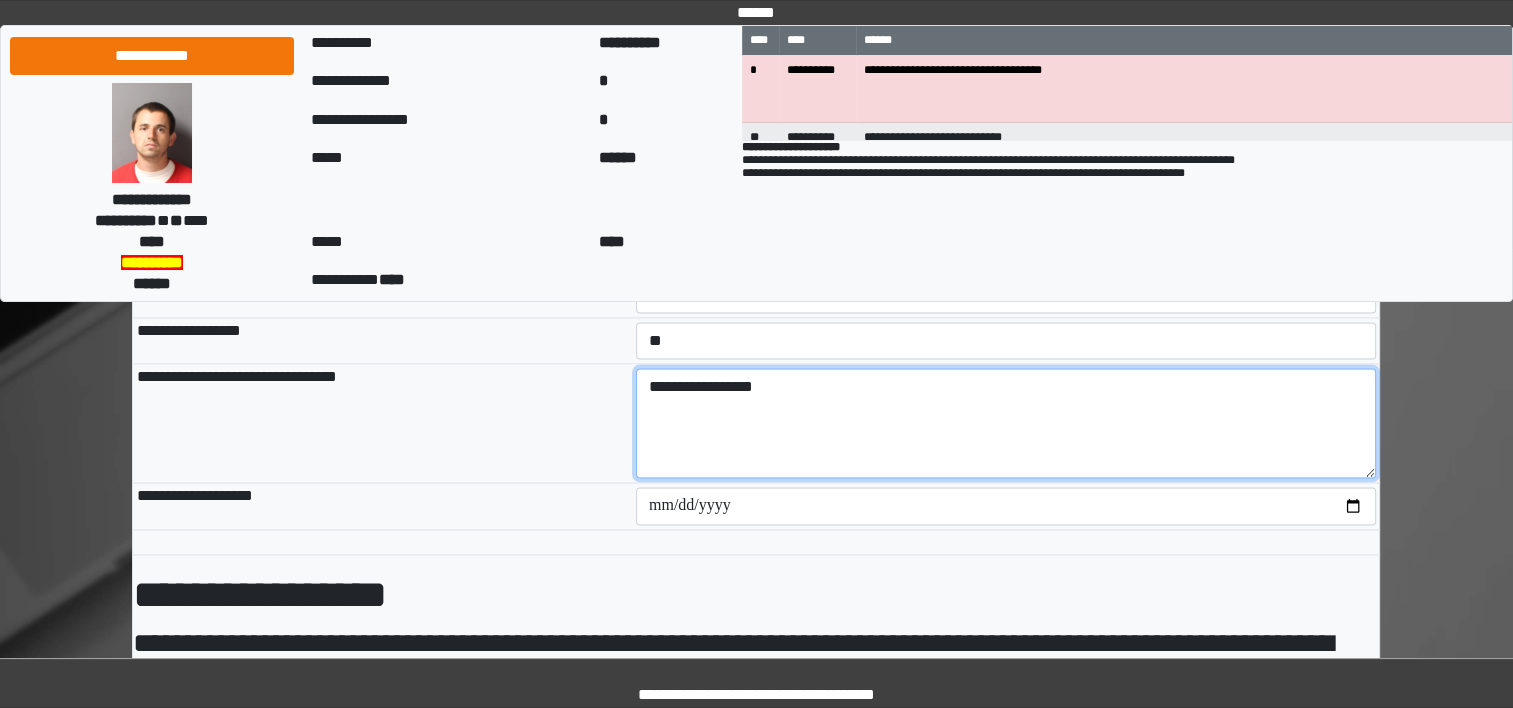 scroll, scrollTop: 2988, scrollLeft: 0, axis: vertical 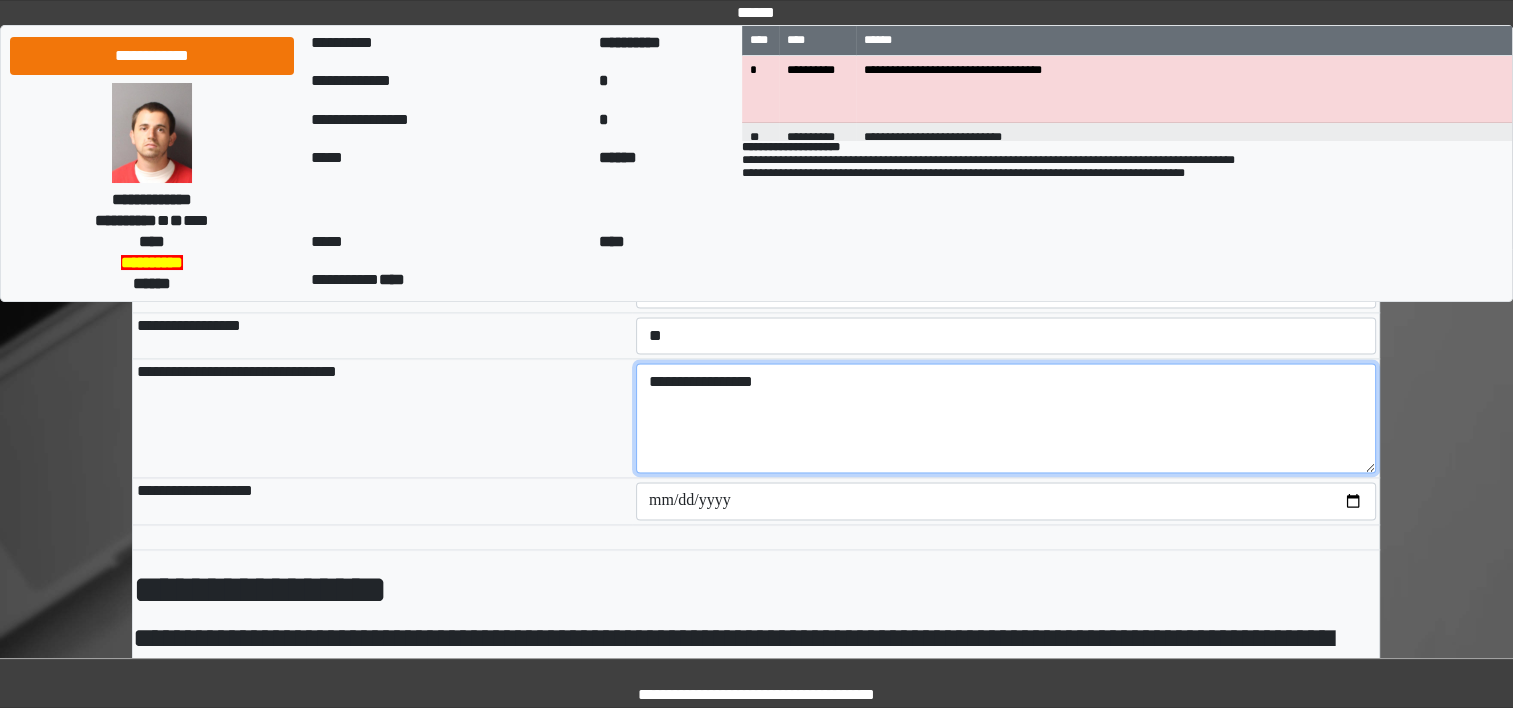 type on "**********" 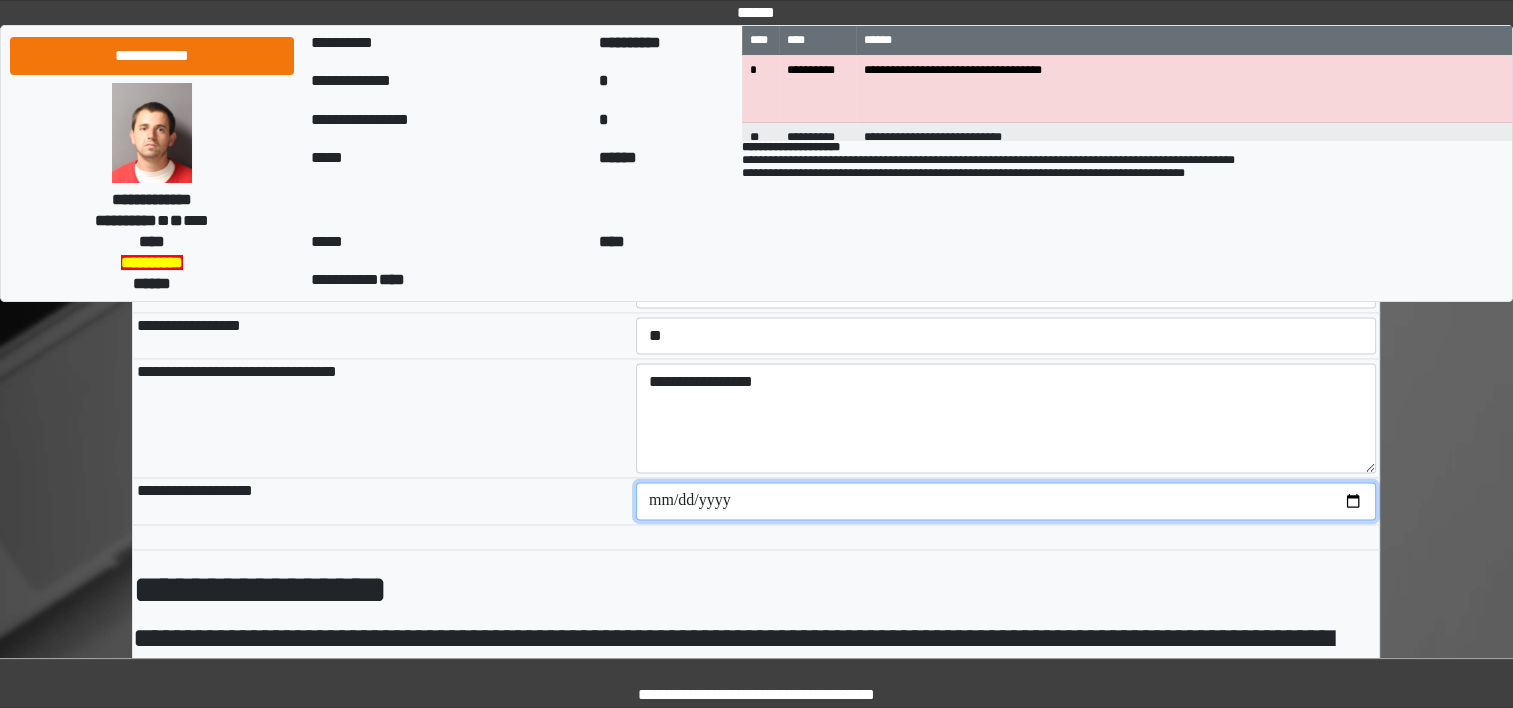 type on "**********" 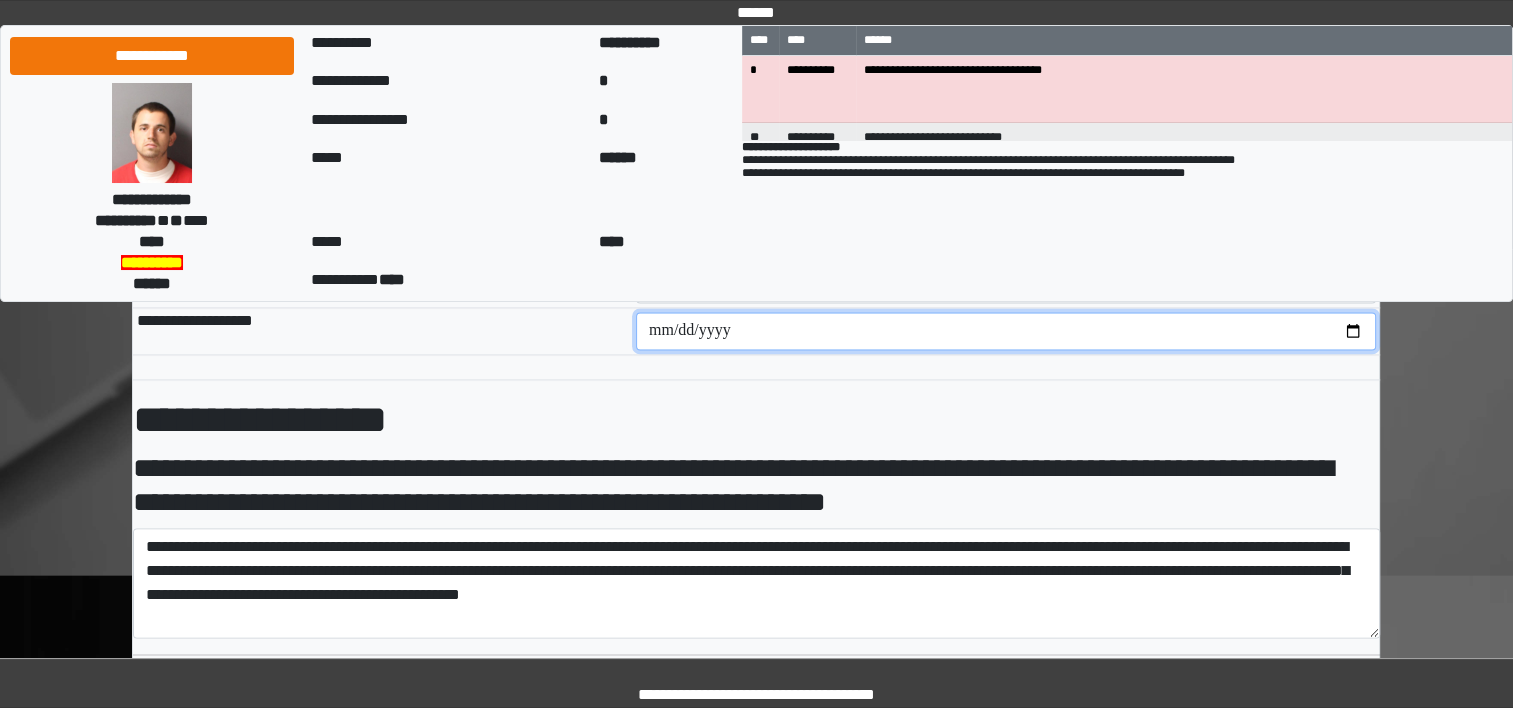 scroll, scrollTop: 3161, scrollLeft: 0, axis: vertical 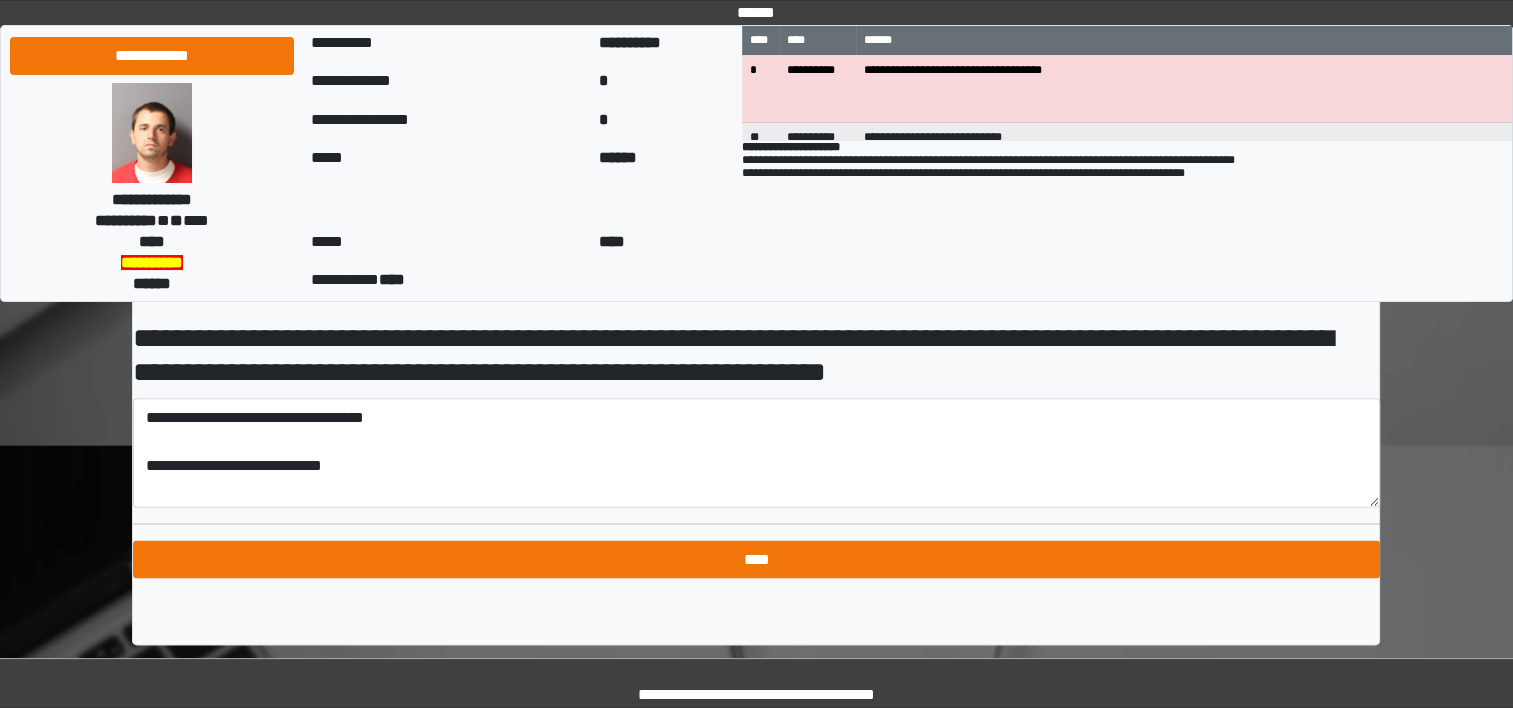 click on "****" at bounding box center (756, 559) 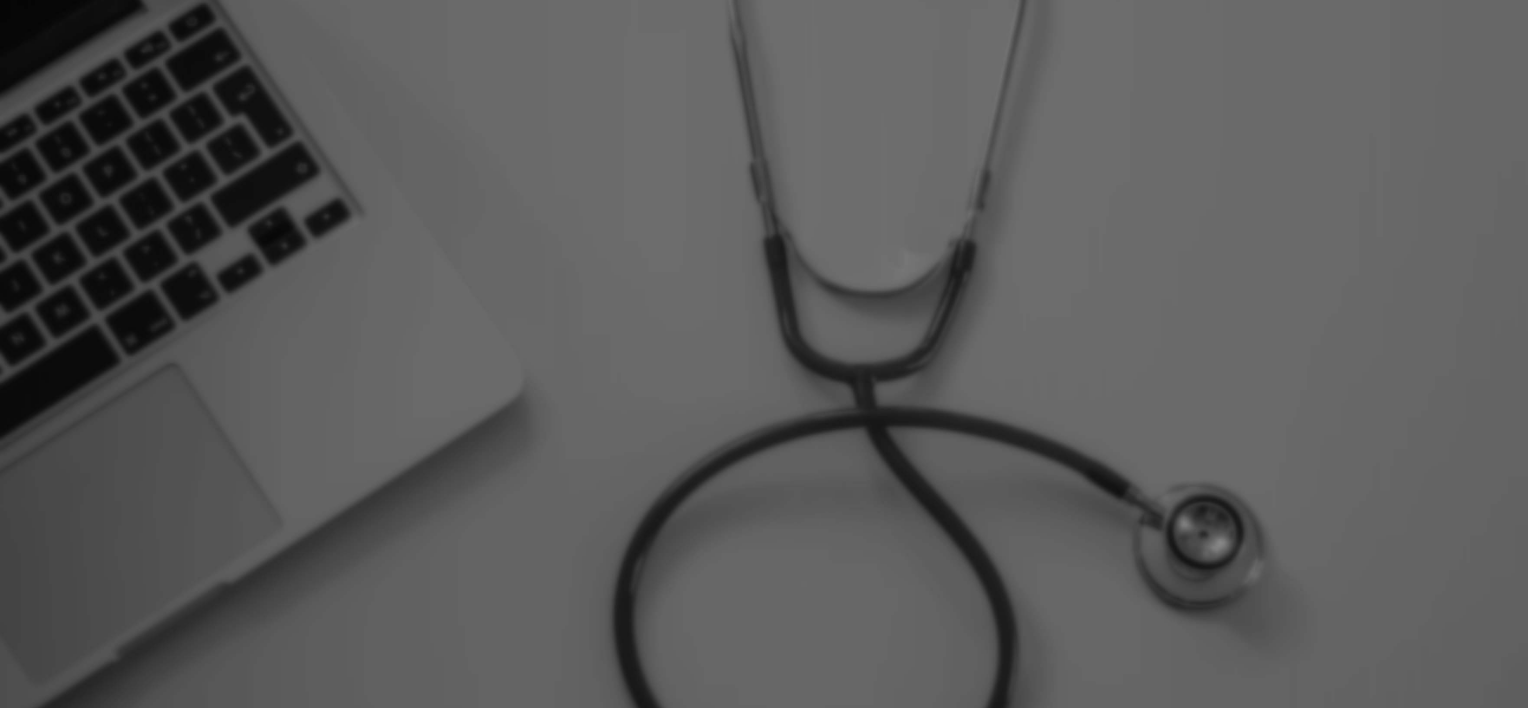 scroll, scrollTop: 0, scrollLeft: 0, axis: both 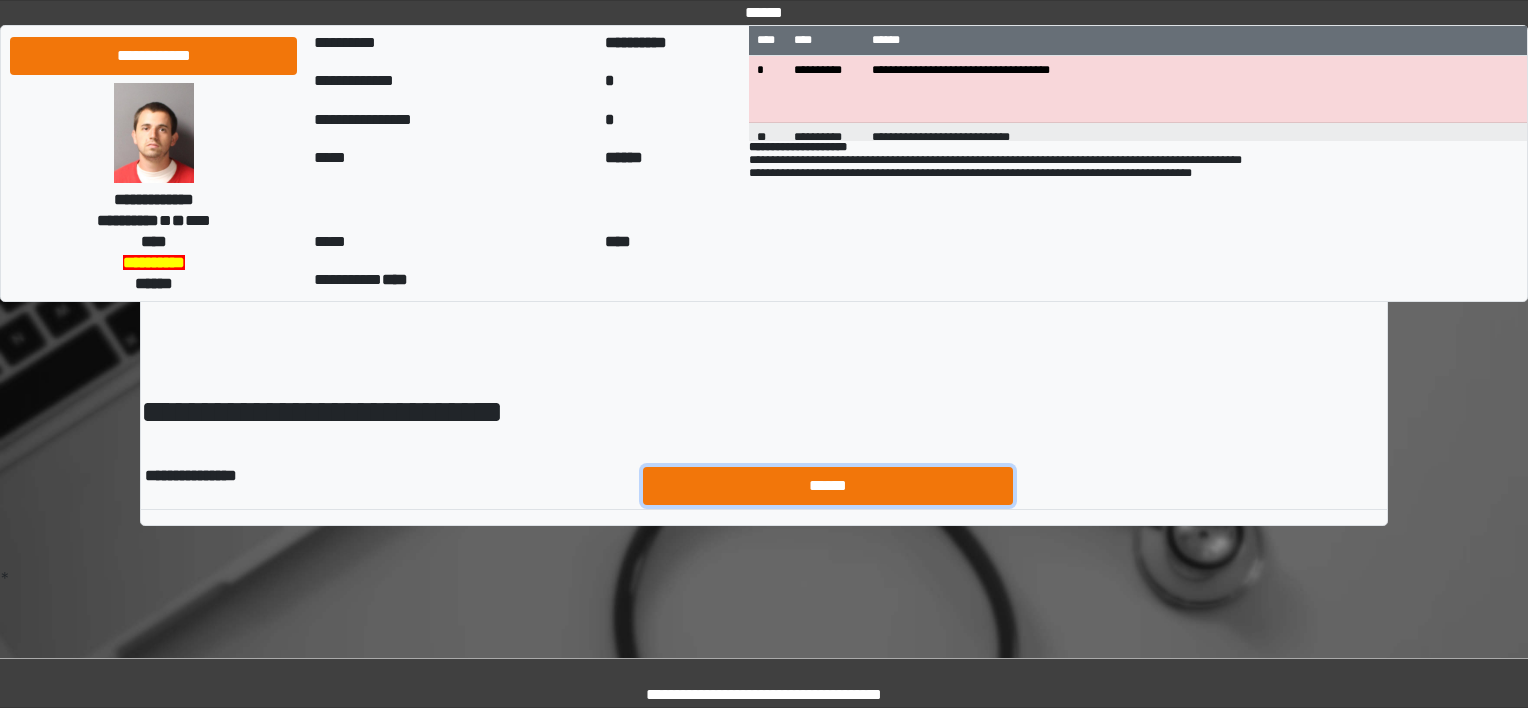 click on "******" at bounding box center (828, 486) 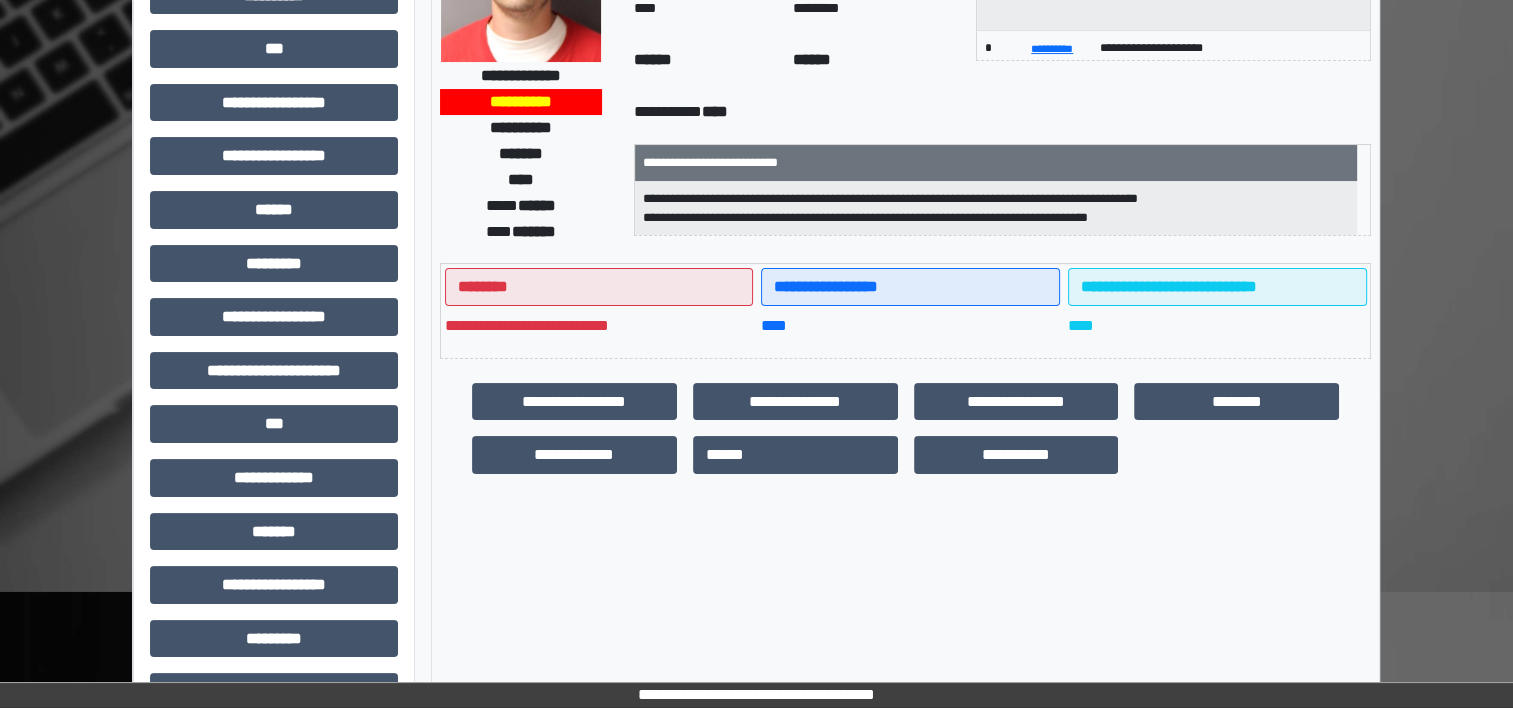 scroll, scrollTop: 253, scrollLeft: 0, axis: vertical 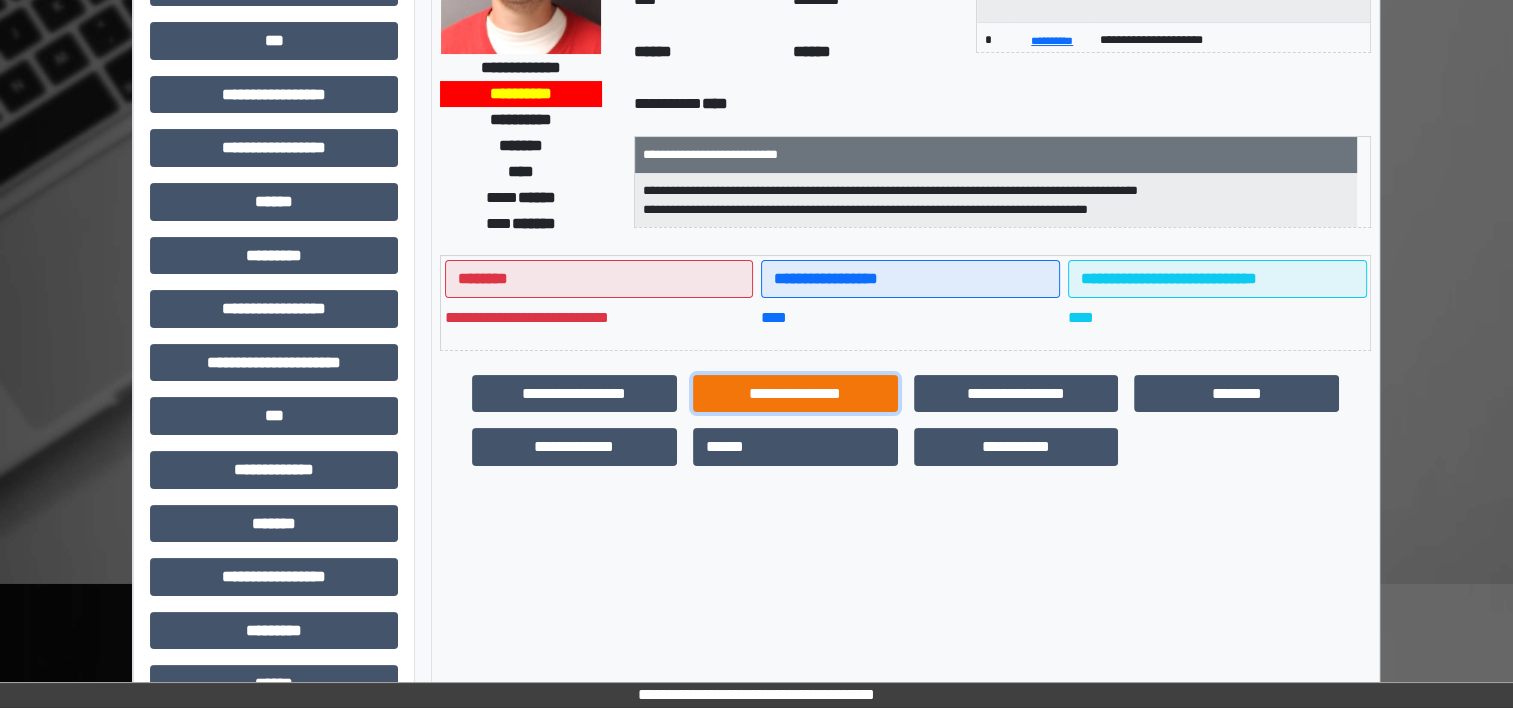 click on "**********" at bounding box center [795, 394] 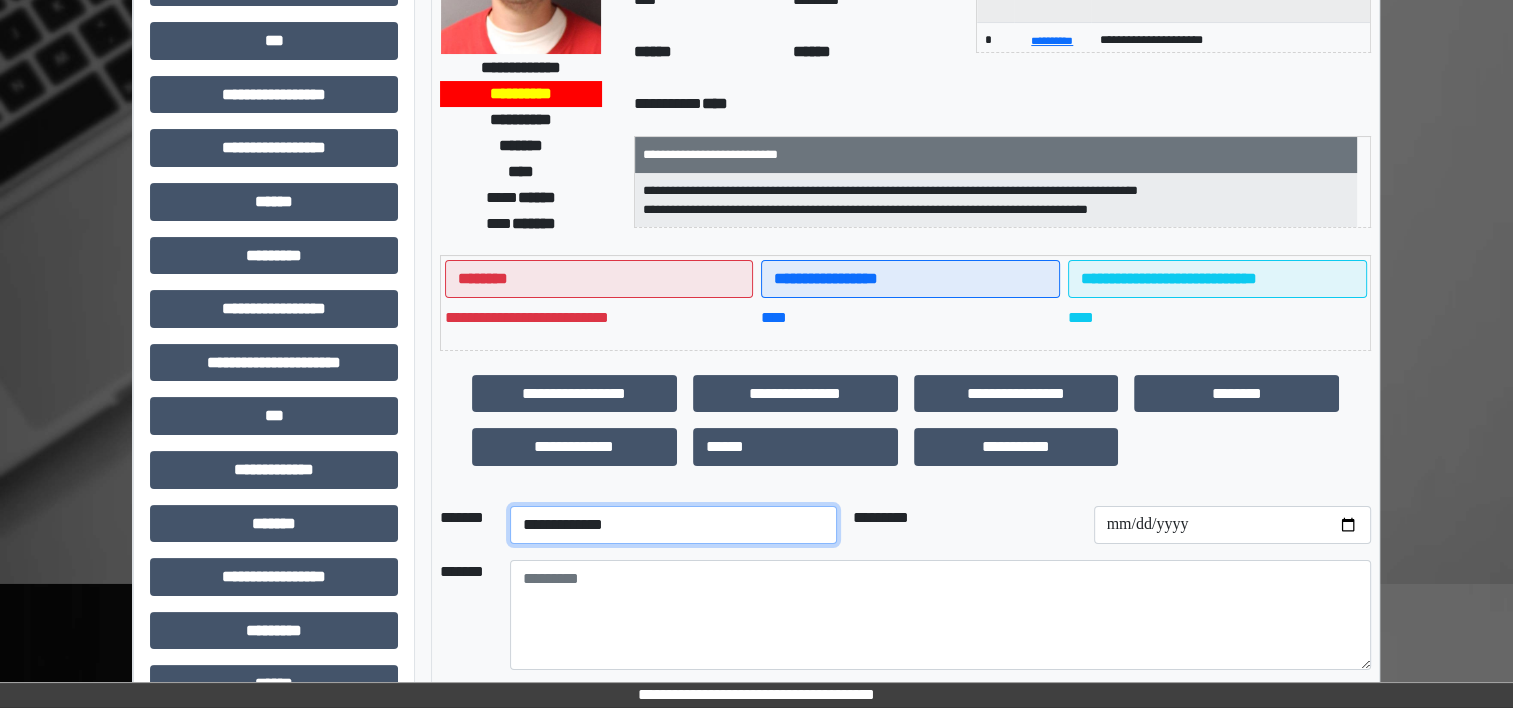 click on "**********" at bounding box center [673, 525] 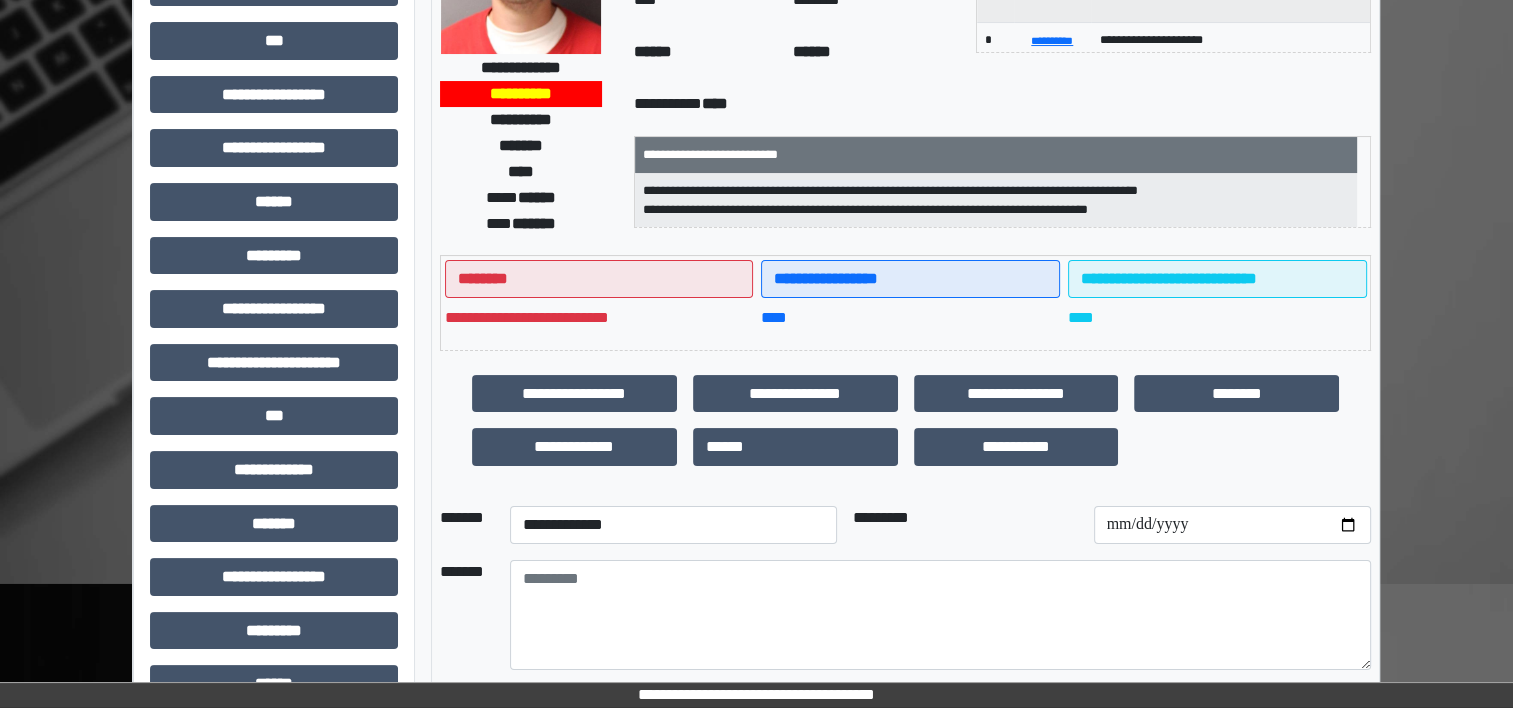 click at bounding box center (1232, 525) 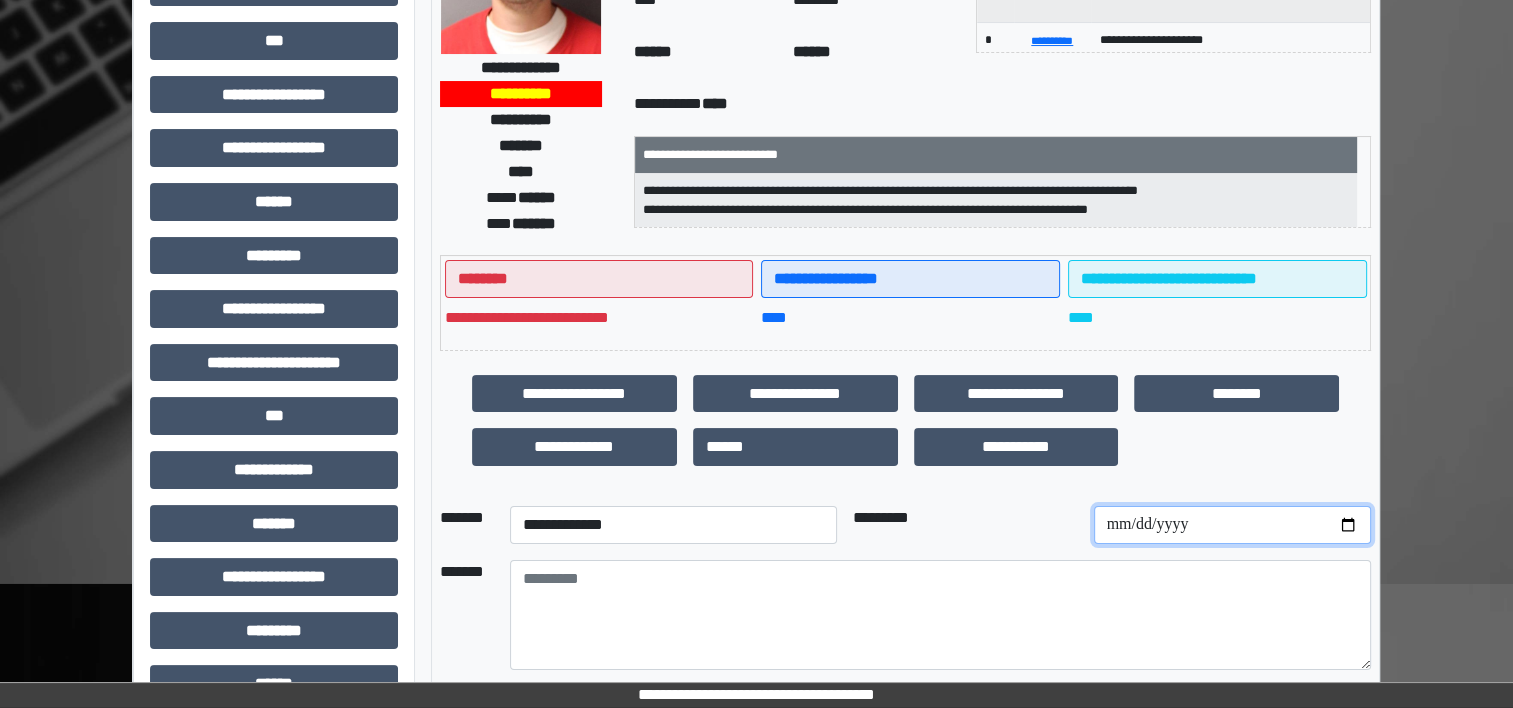 type on "**********" 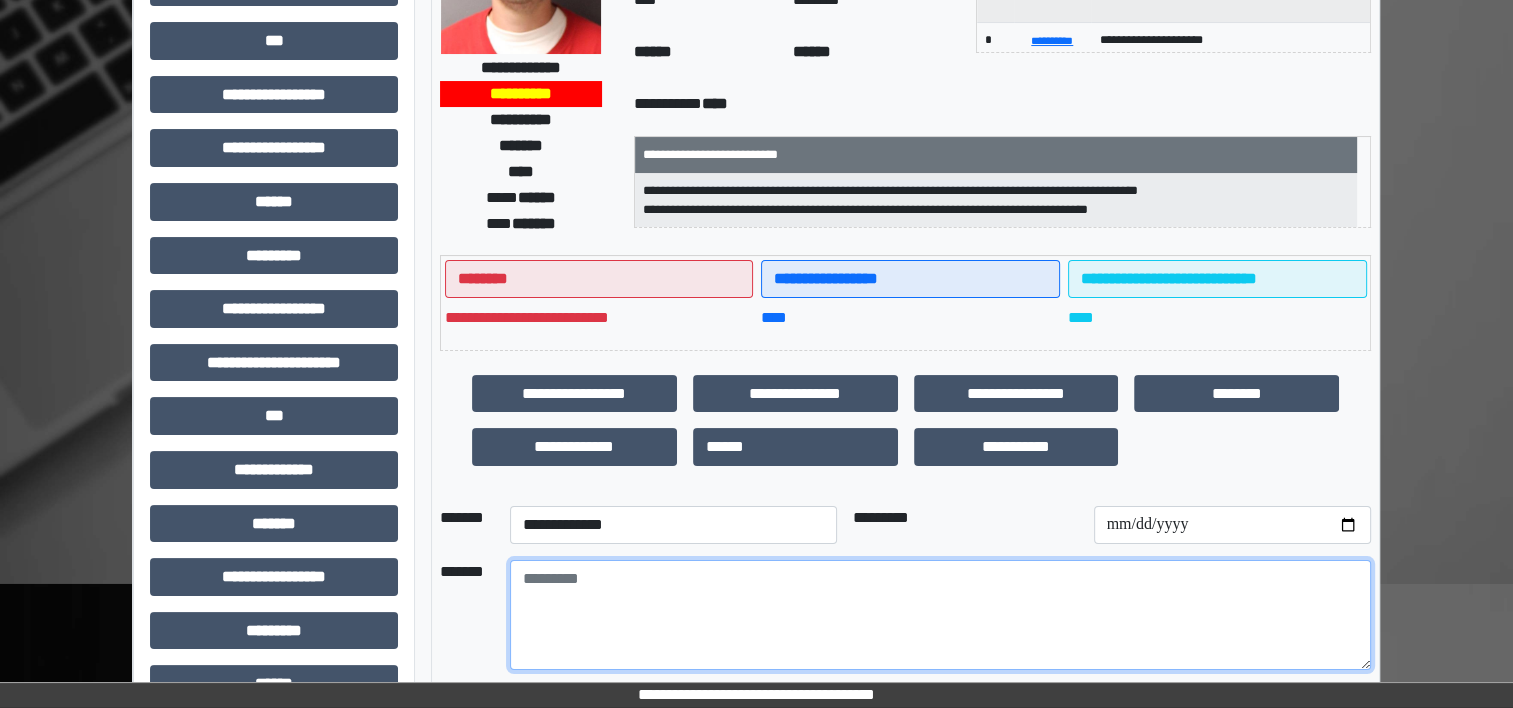 click at bounding box center (940, 615) 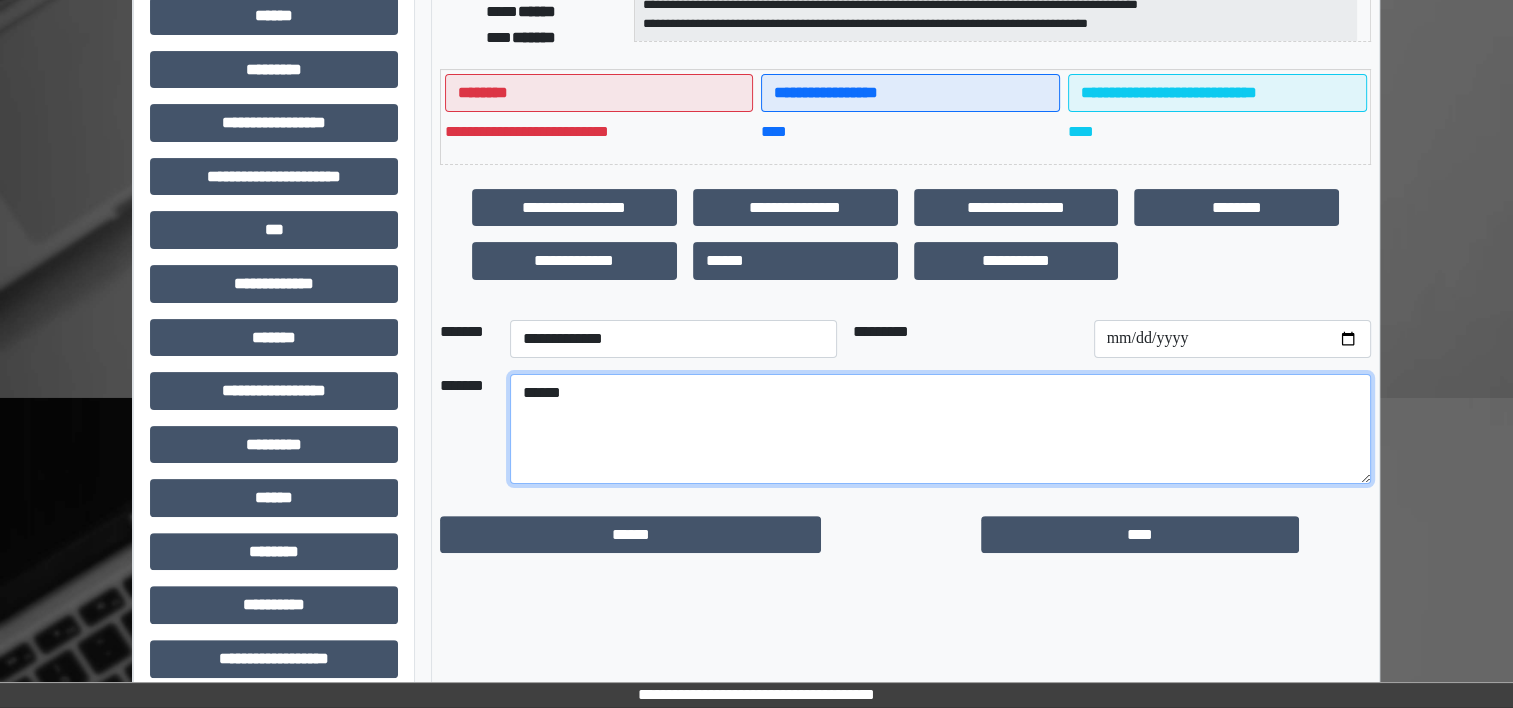 scroll, scrollTop: 458, scrollLeft: 0, axis: vertical 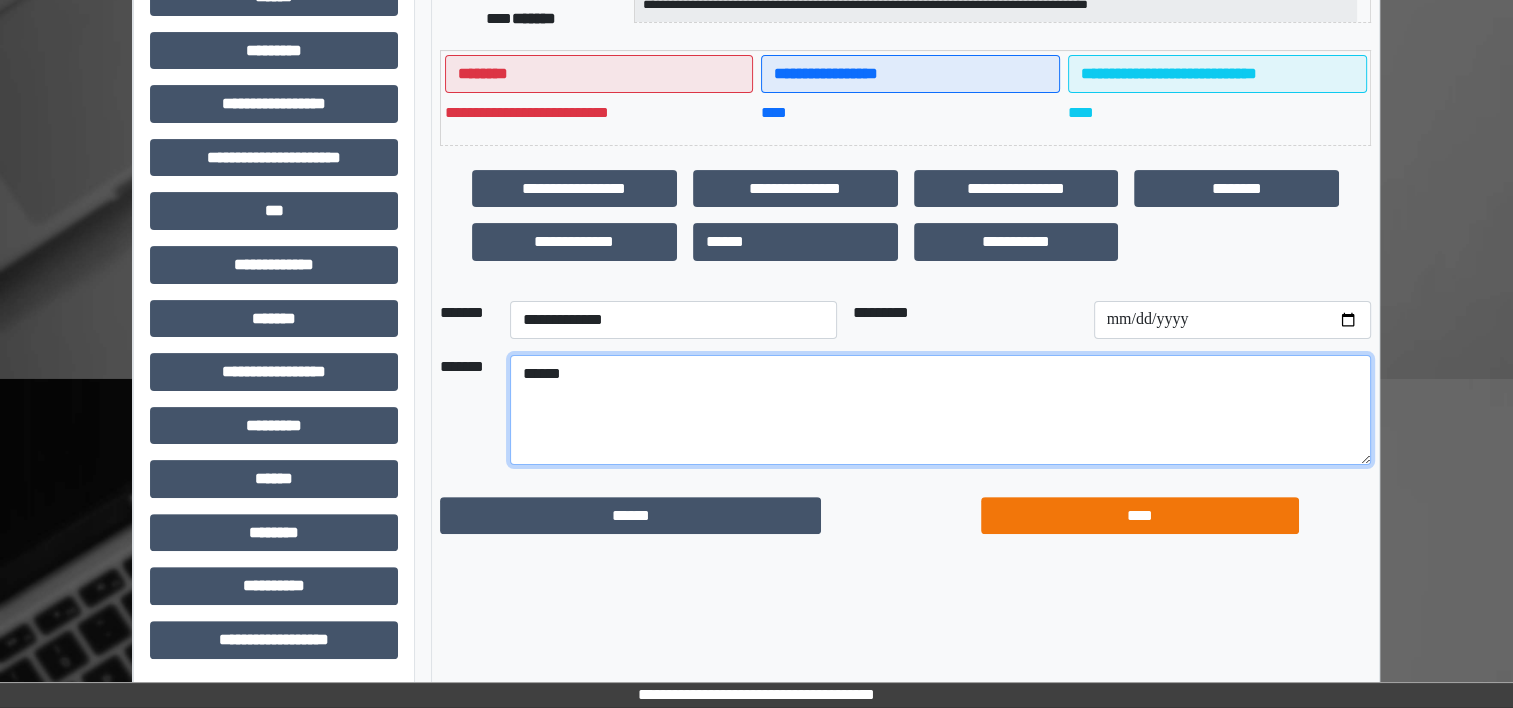 type on "******" 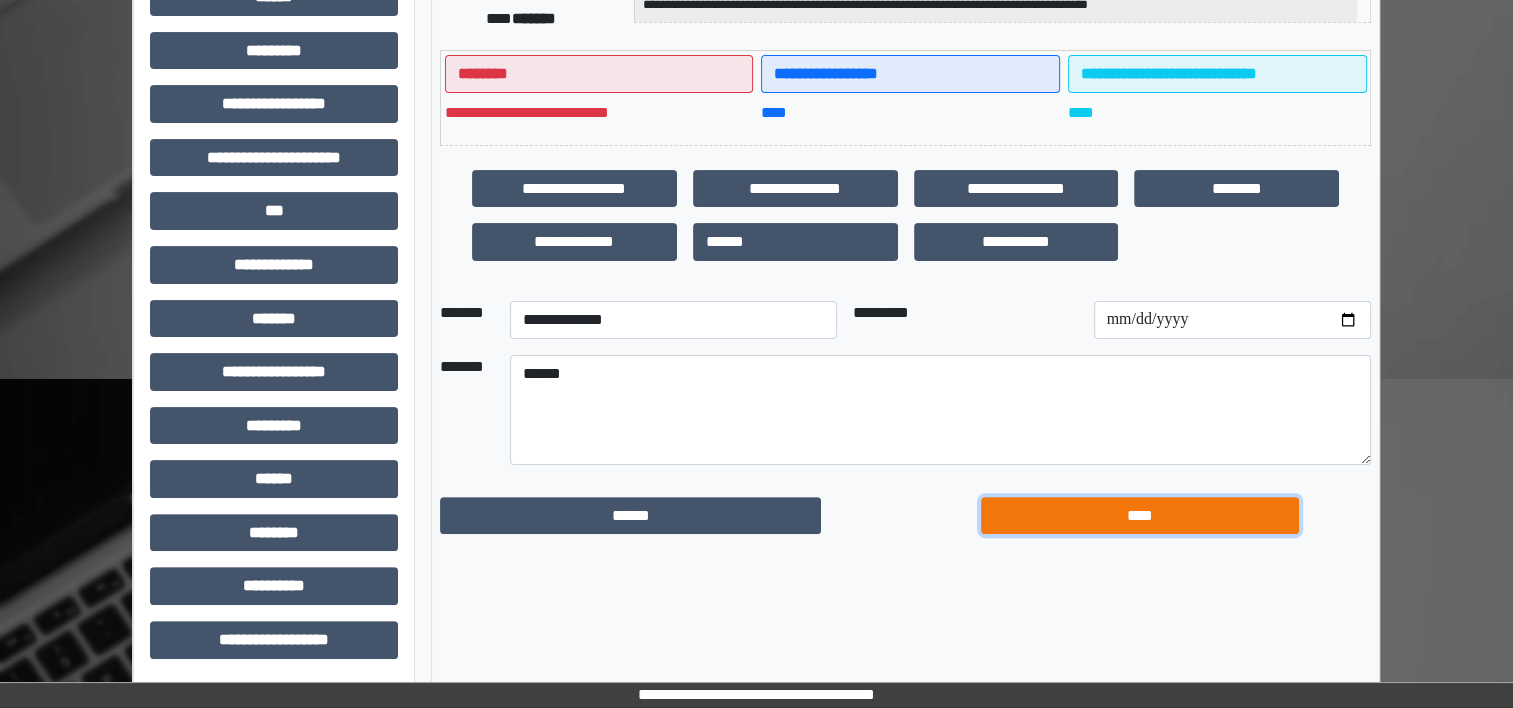 click on "****" at bounding box center (1140, 516) 